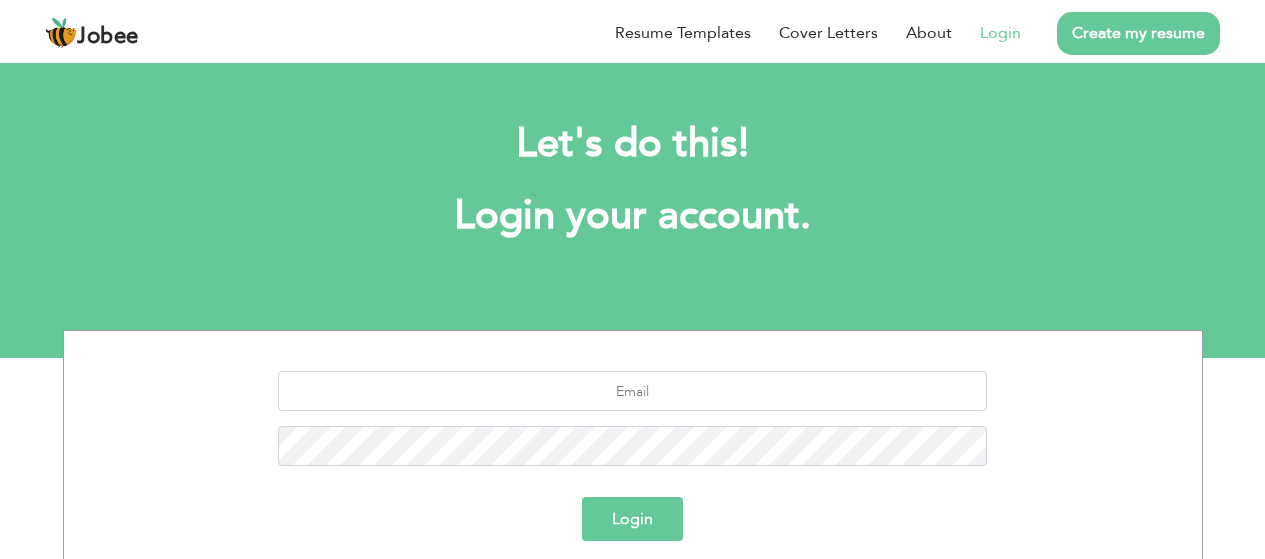 scroll, scrollTop: 0, scrollLeft: 0, axis: both 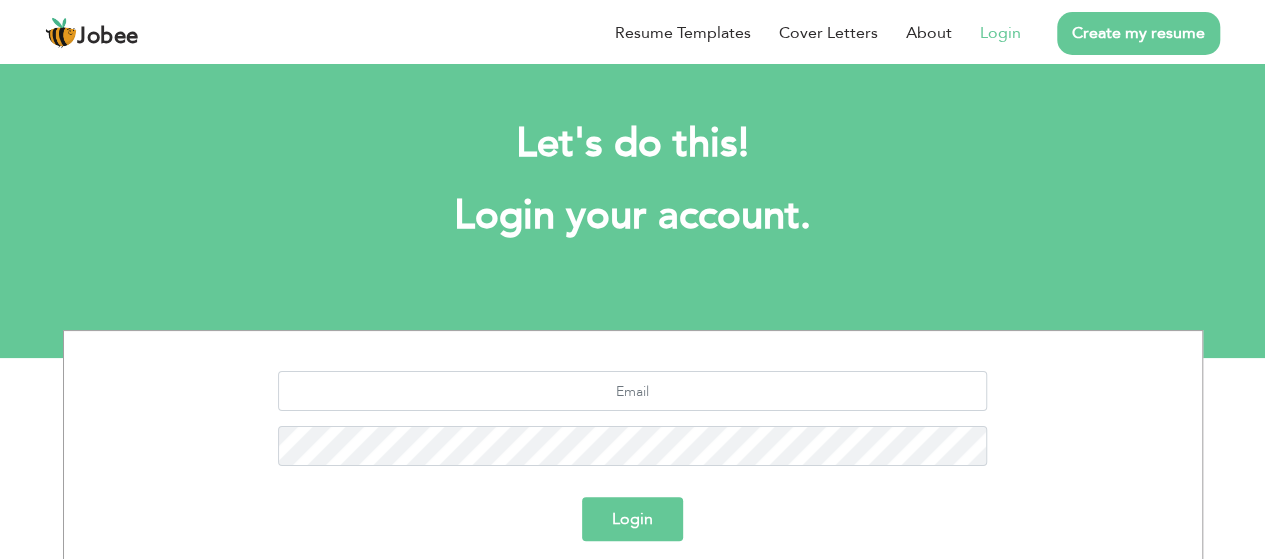 click on "Login" at bounding box center [1000, 33] 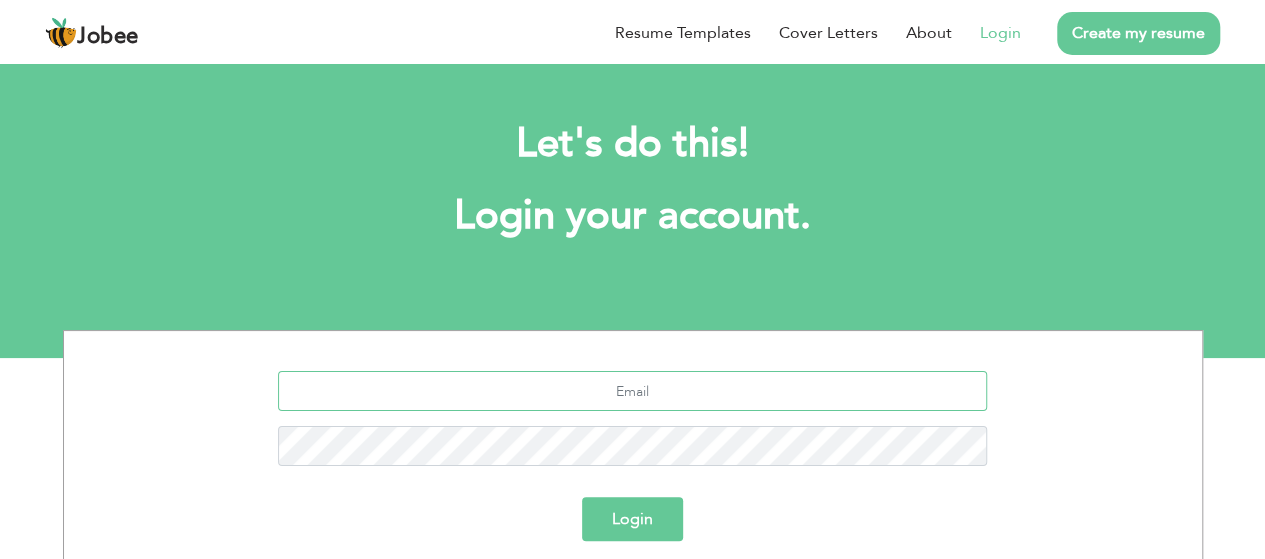 click at bounding box center (632, 391) 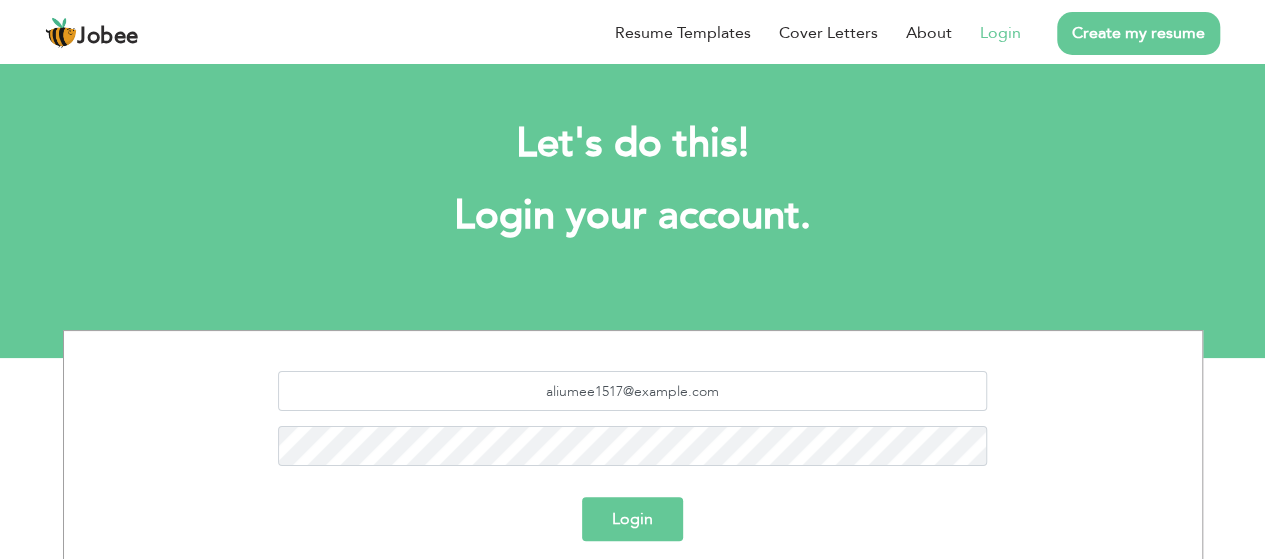click on "Login" at bounding box center [632, 519] 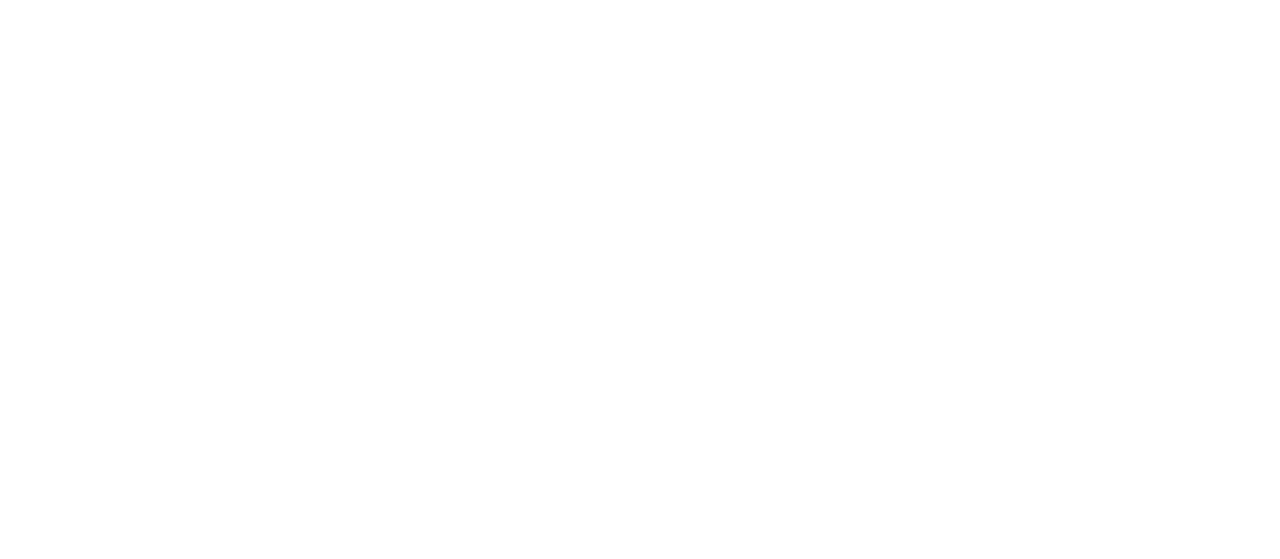 scroll, scrollTop: 0, scrollLeft: 0, axis: both 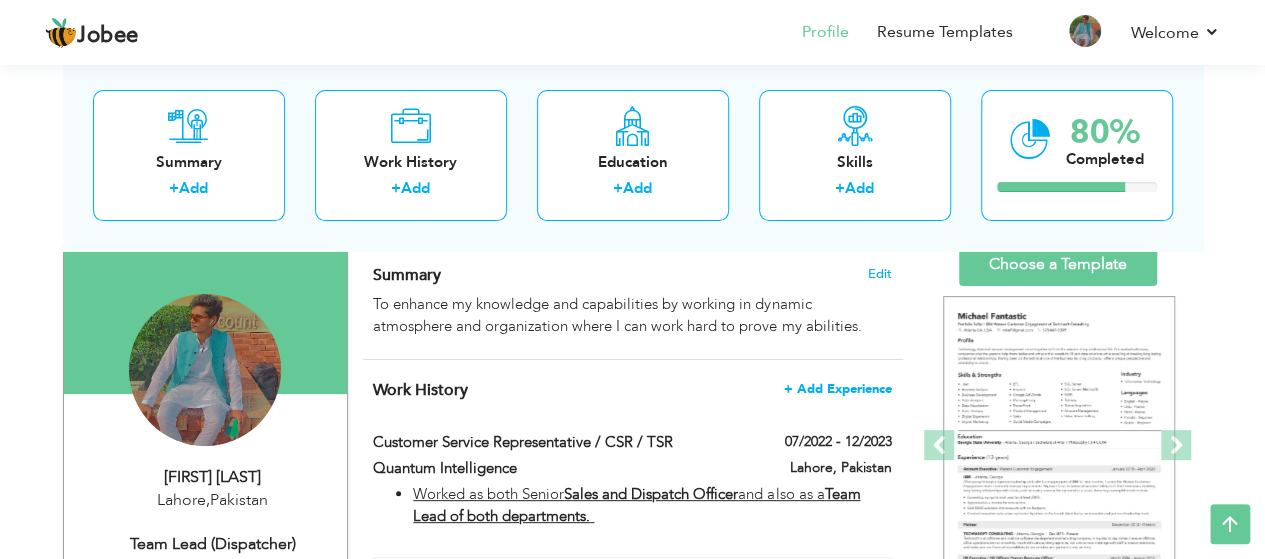 click on "+ Add Experience" at bounding box center (838, 389) 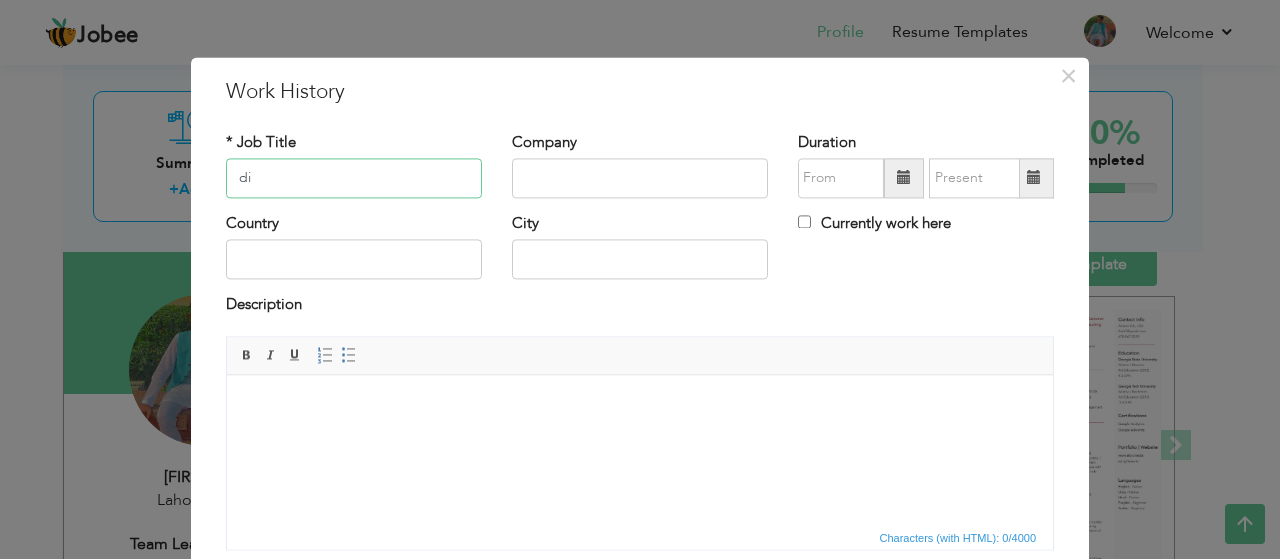 type on "d" 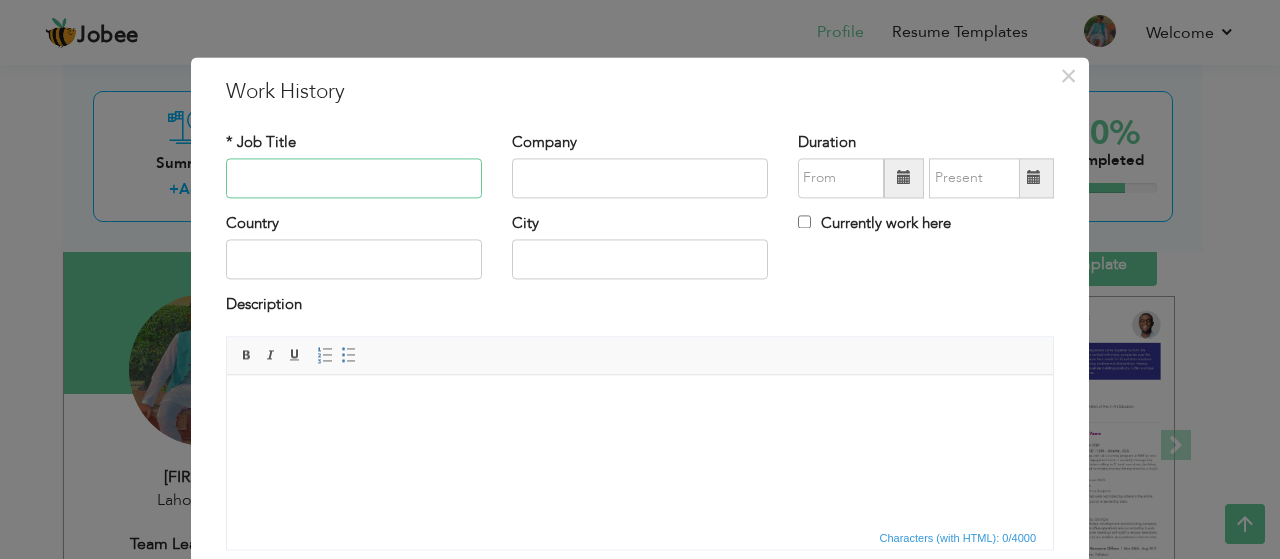 click at bounding box center [354, 178] 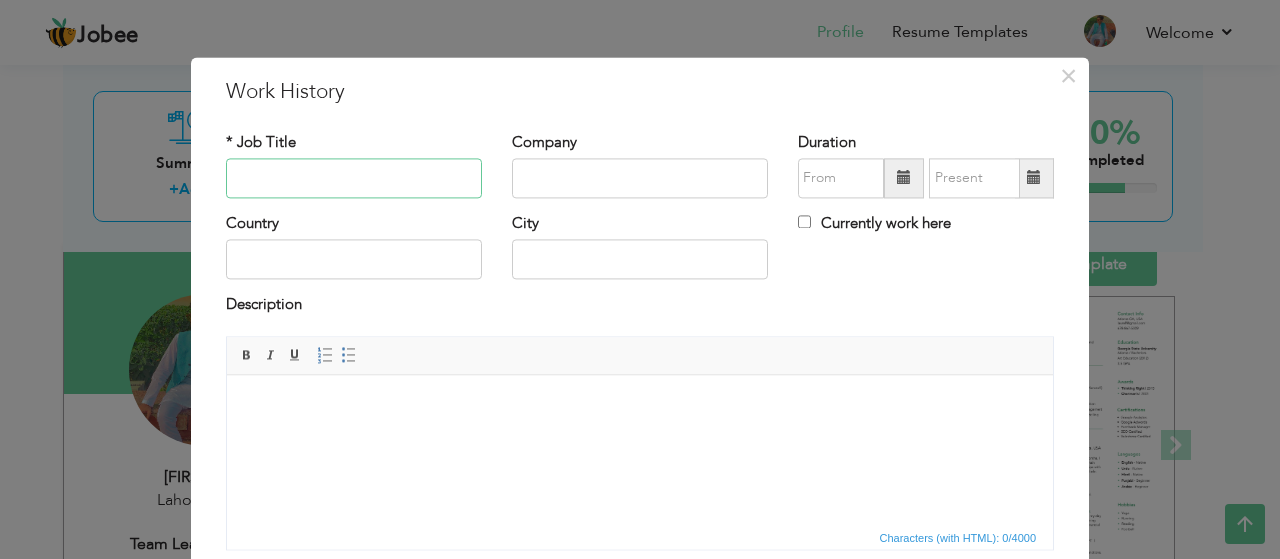 paste on "Customer Service Representative / CSR / TSR" 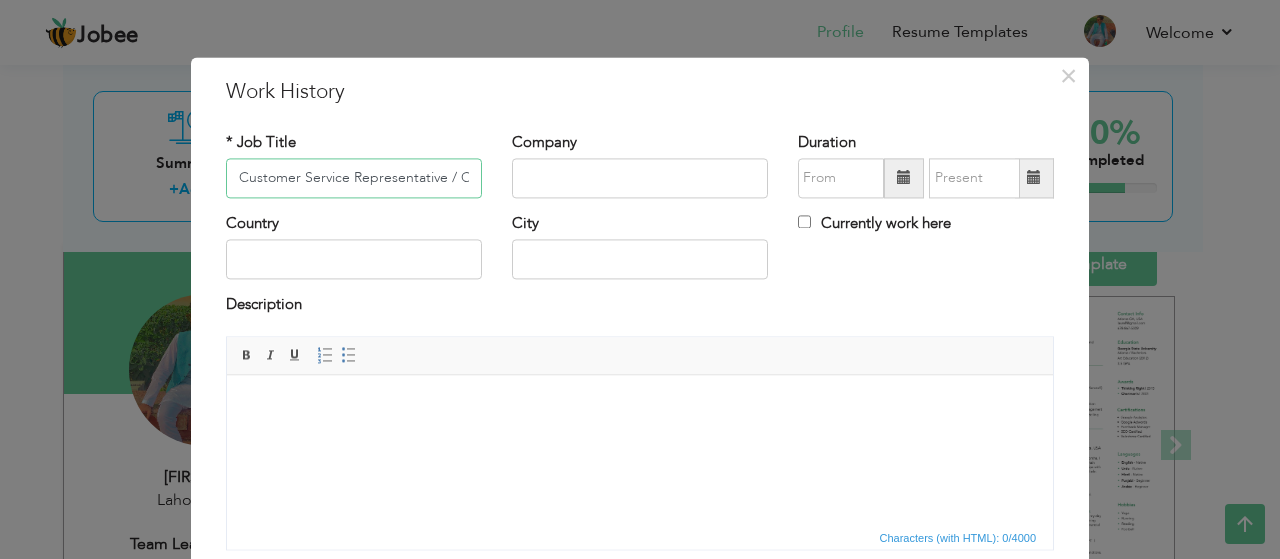 scroll, scrollTop: 0, scrollLeft: 50, axis: horizontal 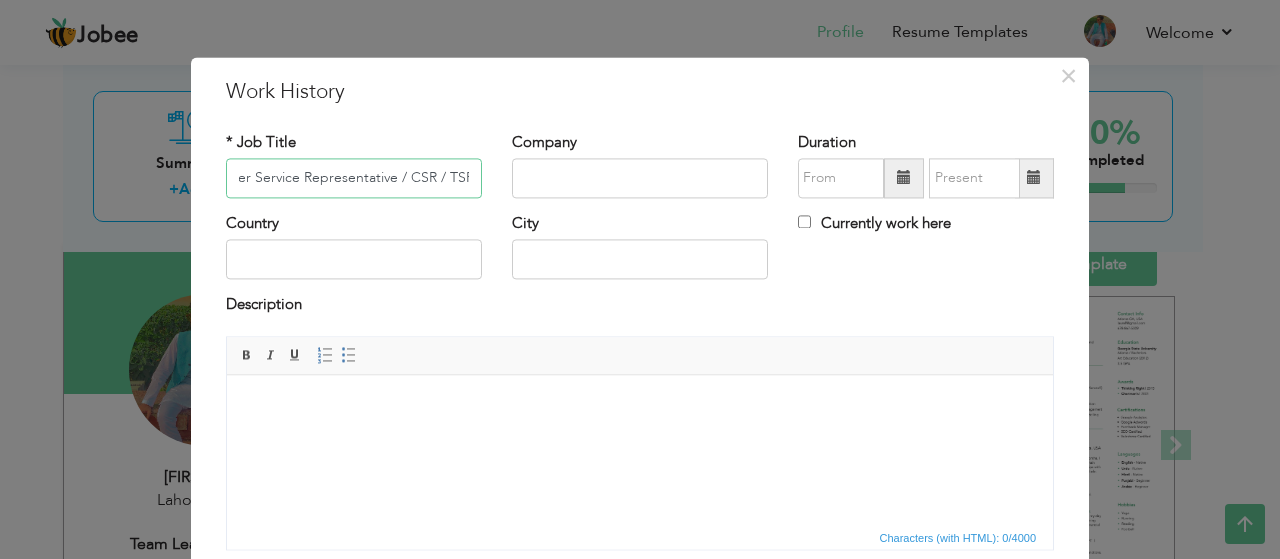 type on "Customer Service Representative / CSR / TSR" 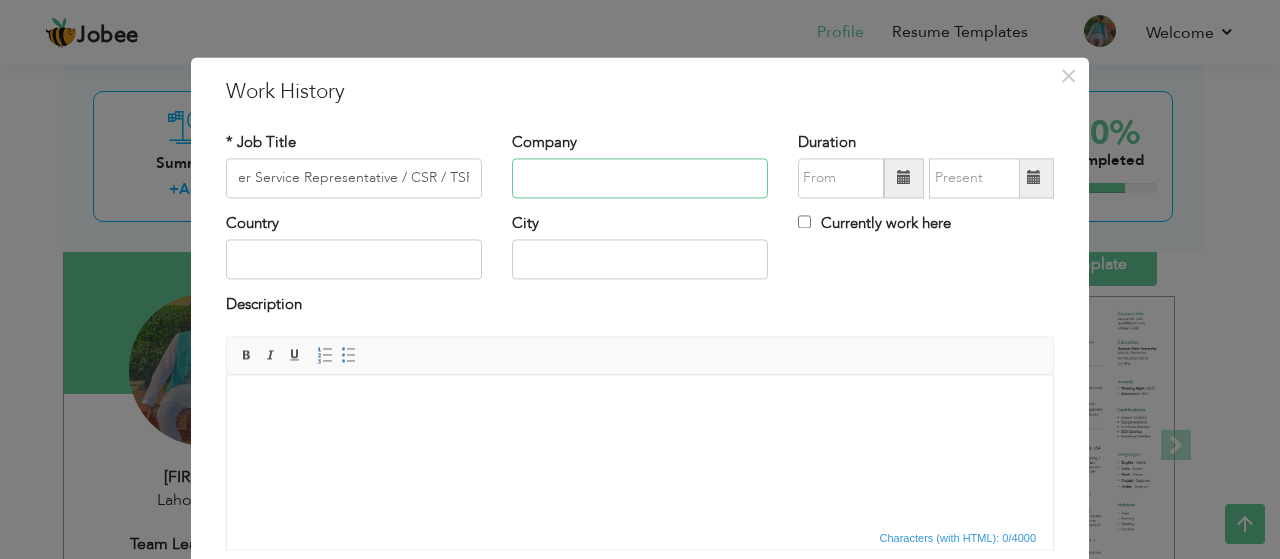 click at bounding box center (640, 178) 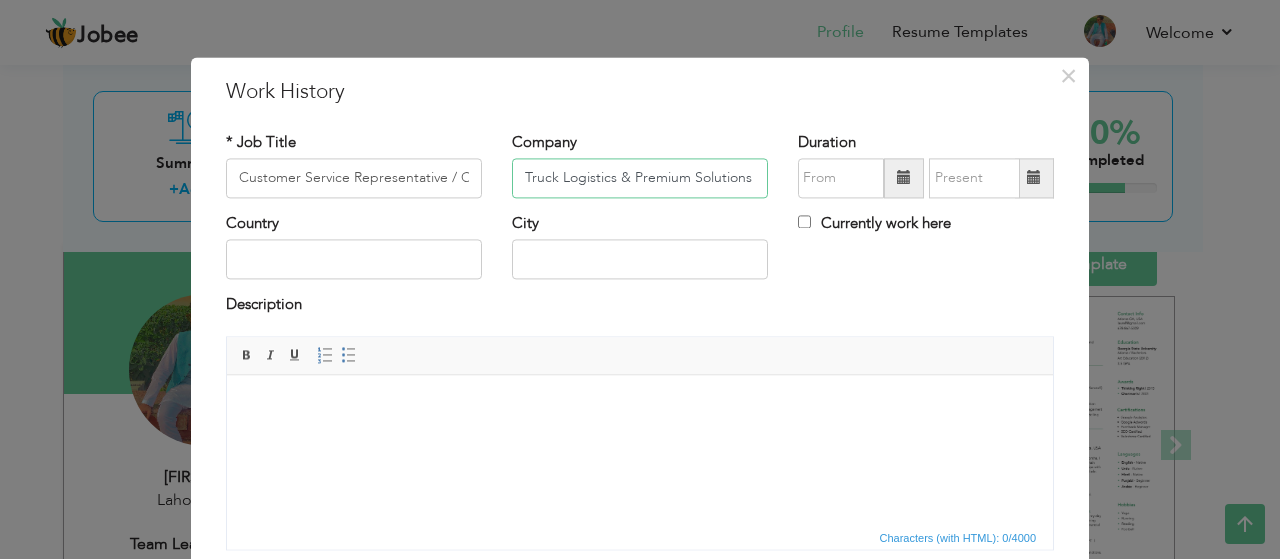type on "Truck Logistics & Premium Solutions" 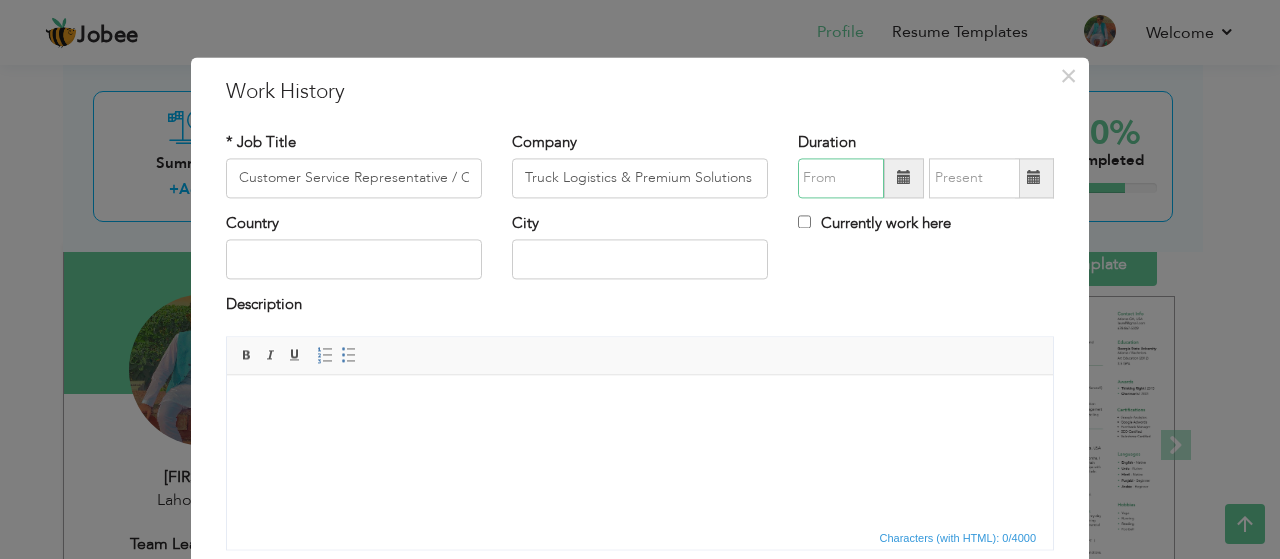click at bounding box center [841, 178] 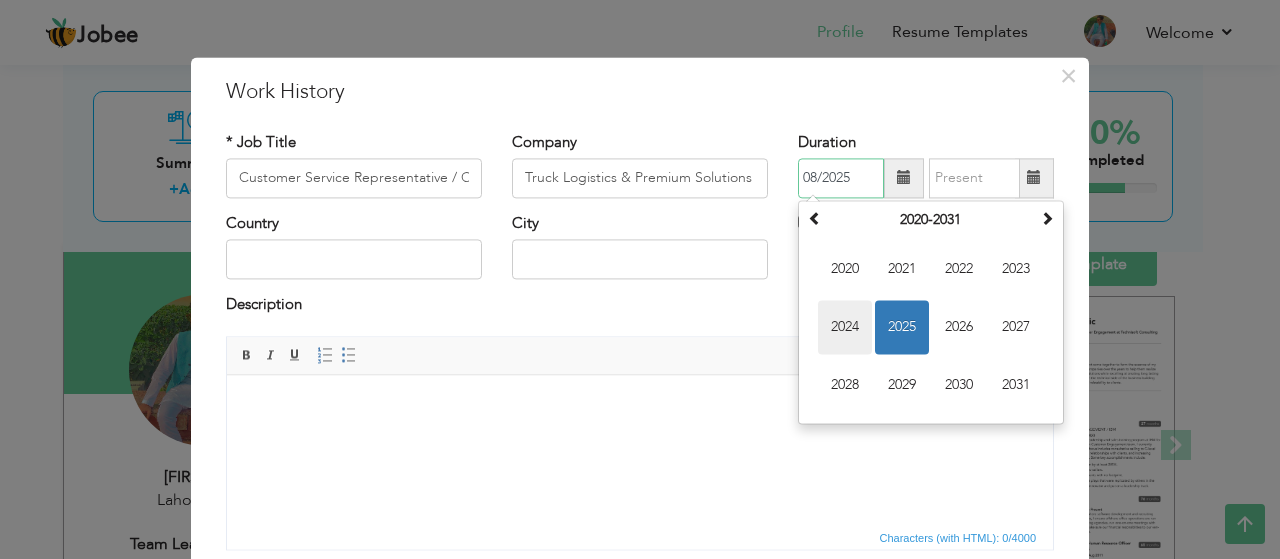 click on "2024" at bounding box center [845, 327] 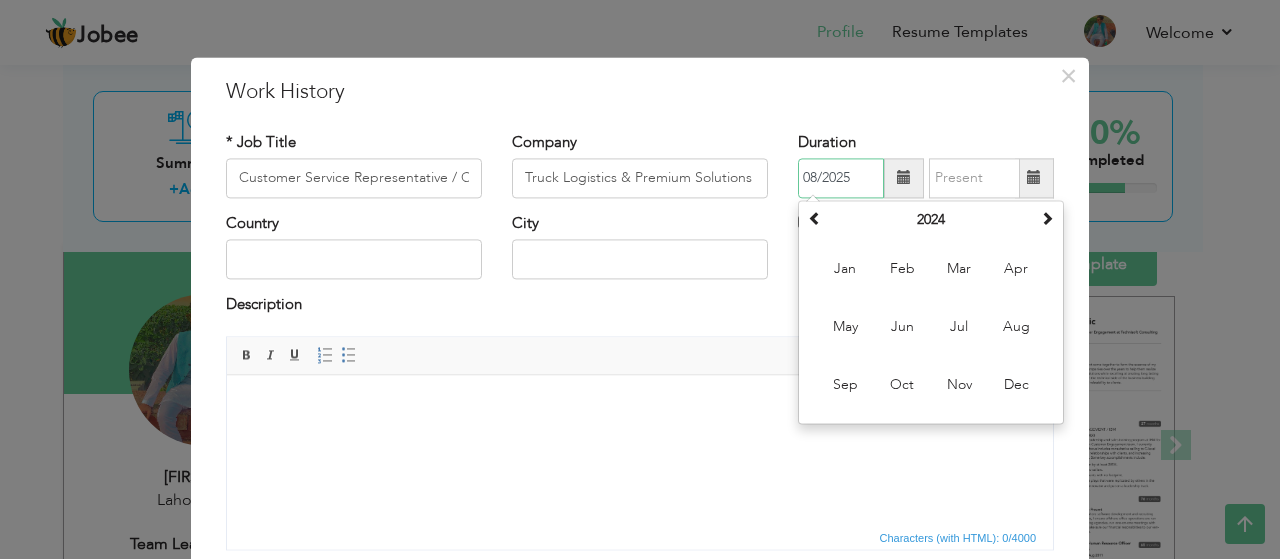 click on "08/2025" at bounding box center (841, 178) 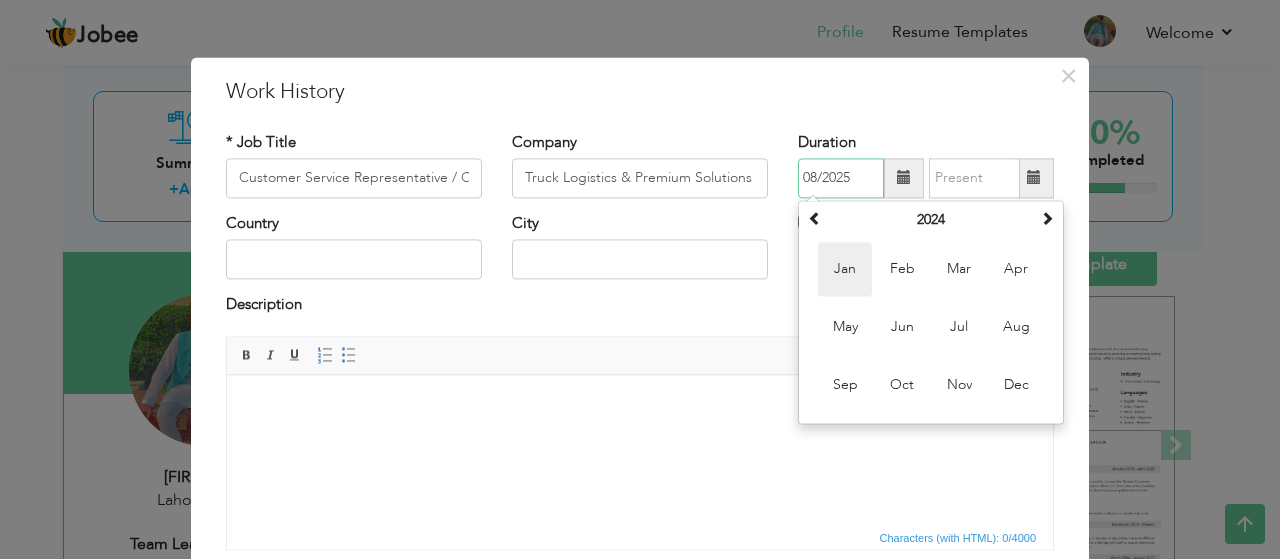 click on "Jan" at bounding box center (845, 269) 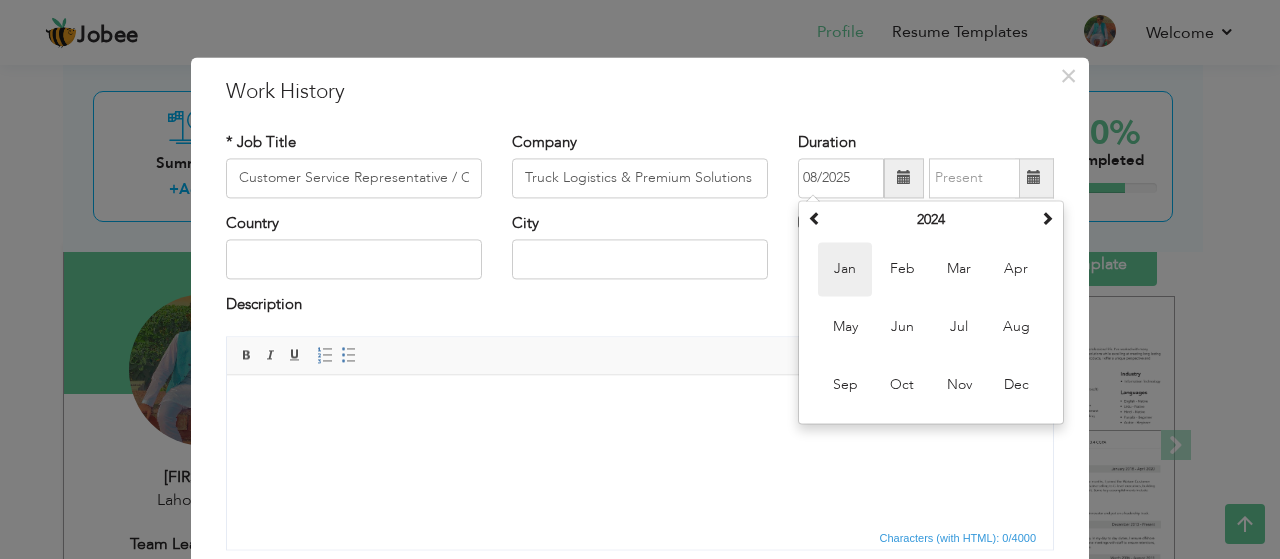 type on "01/2024" 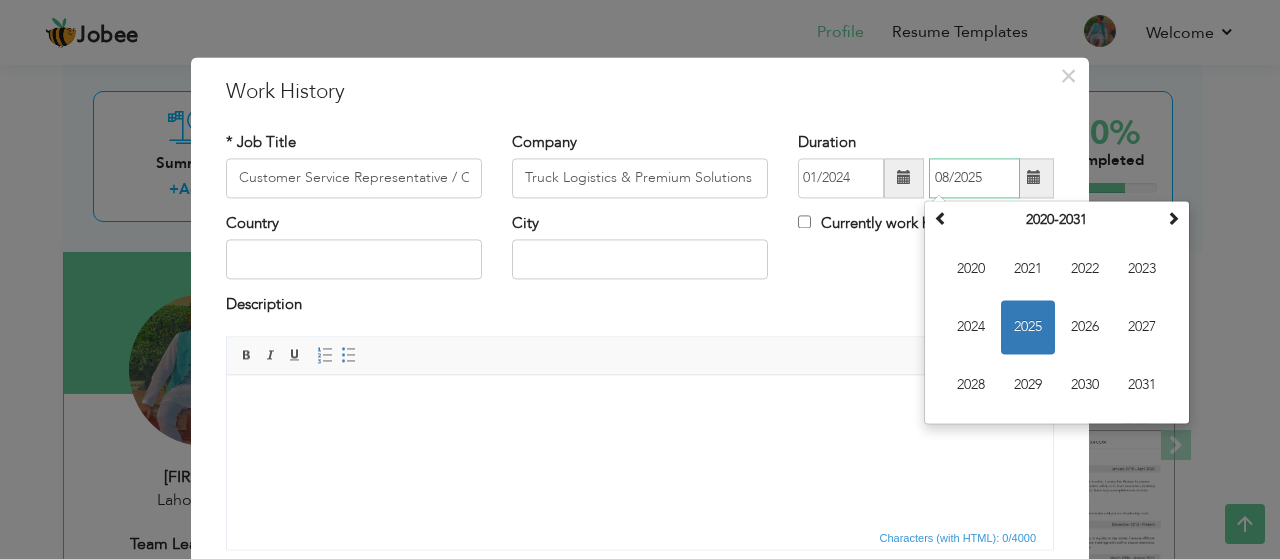 click on "08/2025" at bounding box center (974, 178) 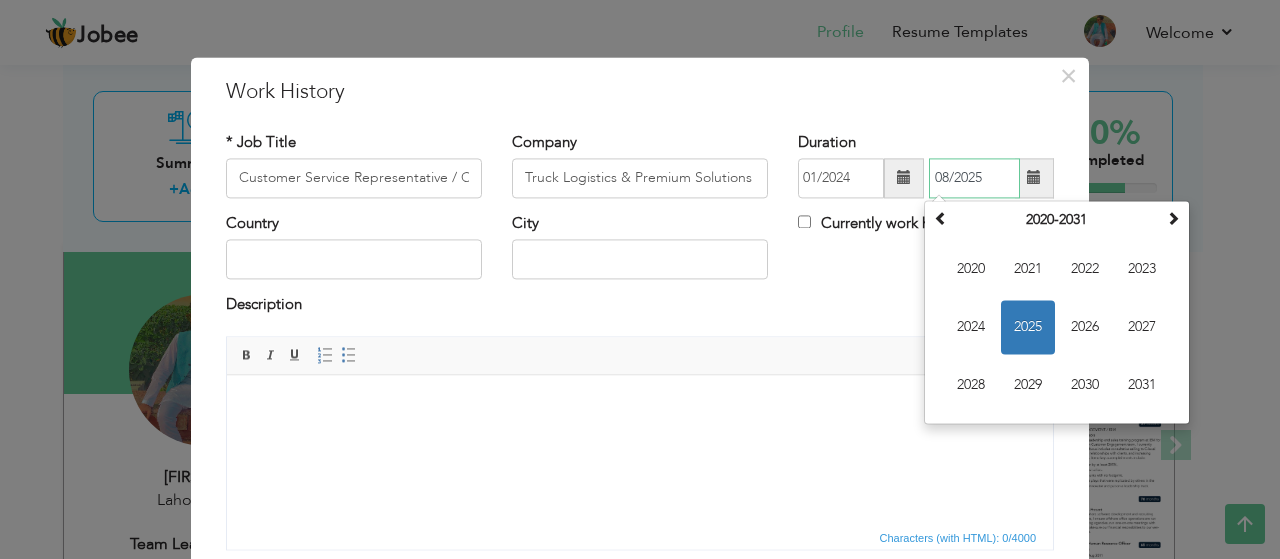 click on "2025" at bounding box center [1028, 327] 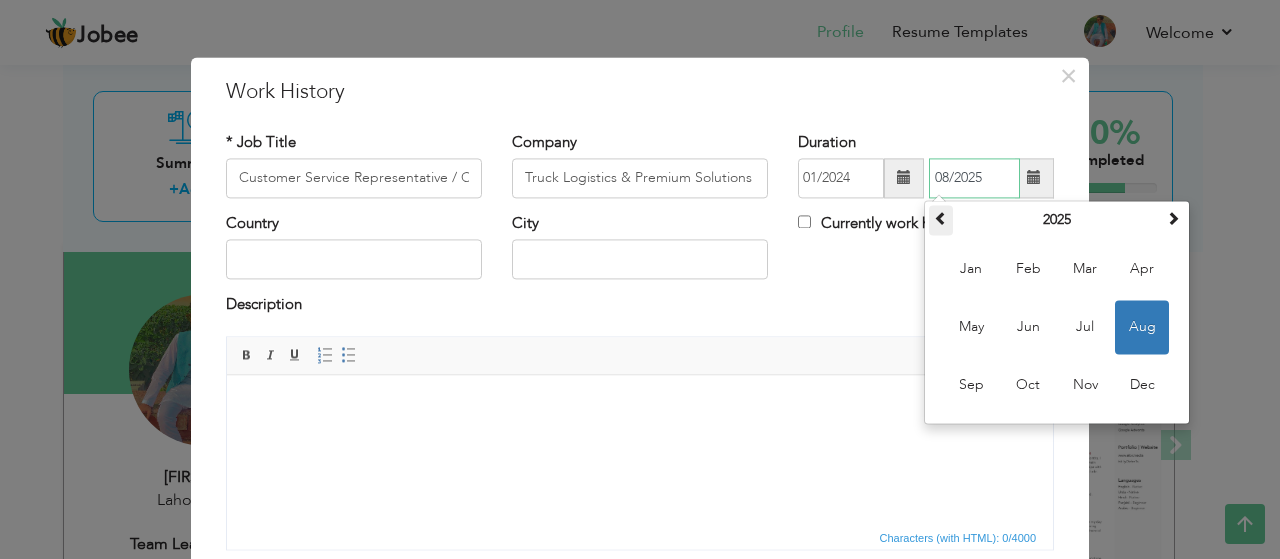 click at bounding box center (941, 220) 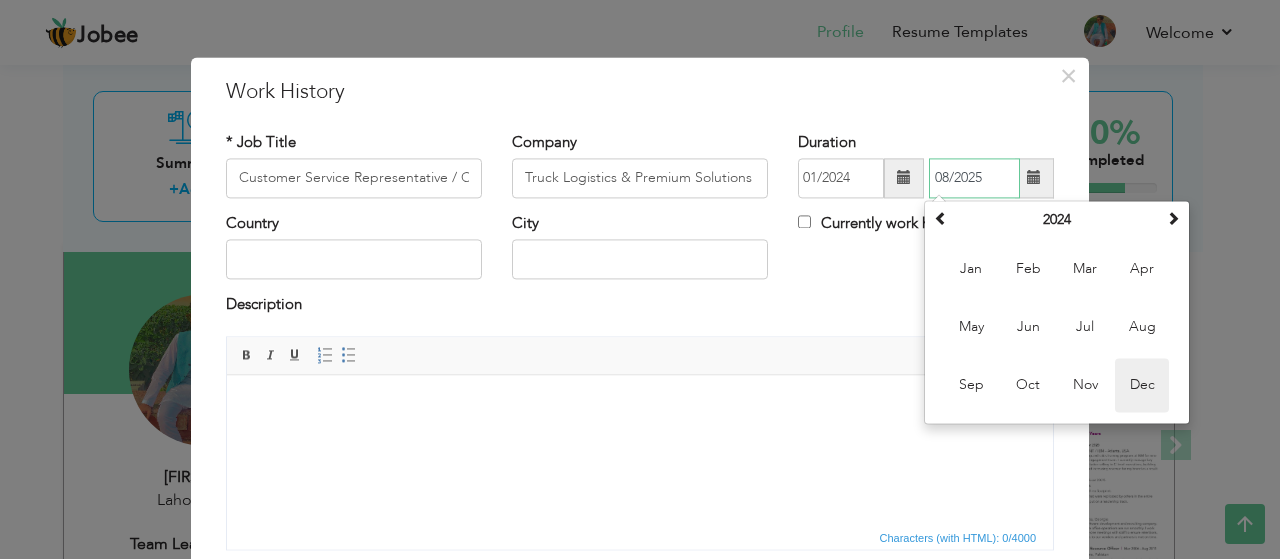 click on "Dec" at bounding box center [1142, 385] 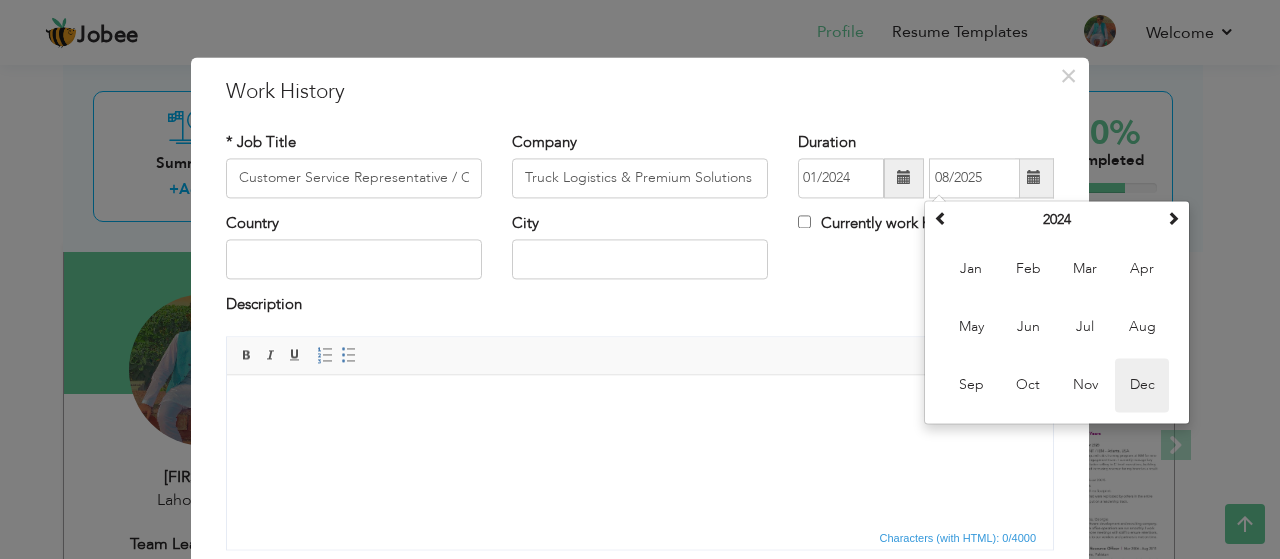 type on "12/2024" 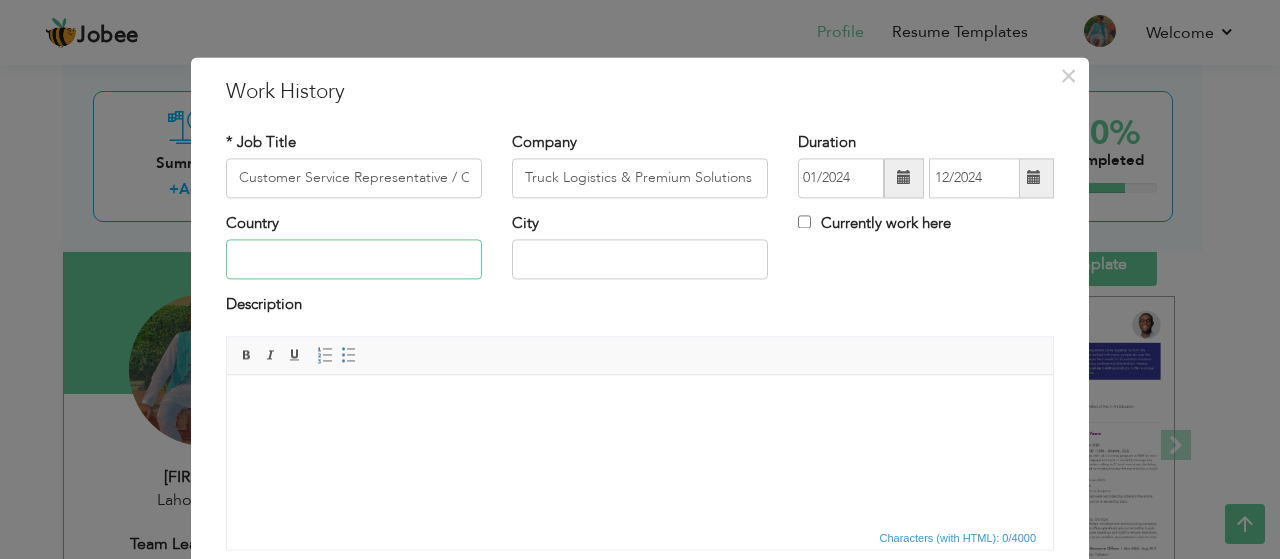click at bounding box center (354, 260) 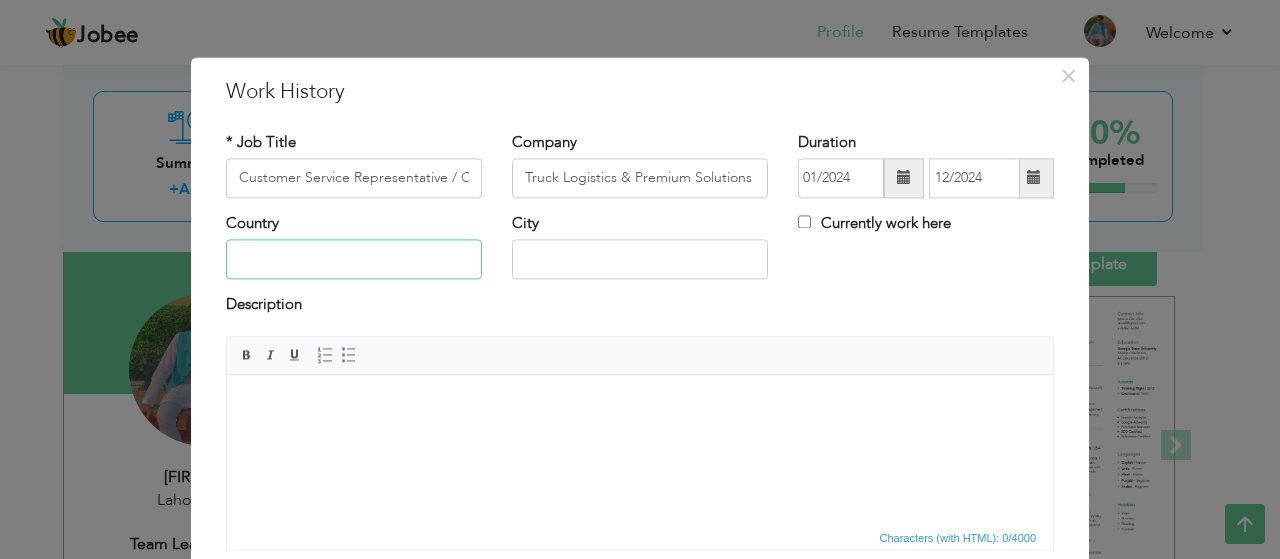 type on "Pakistan" 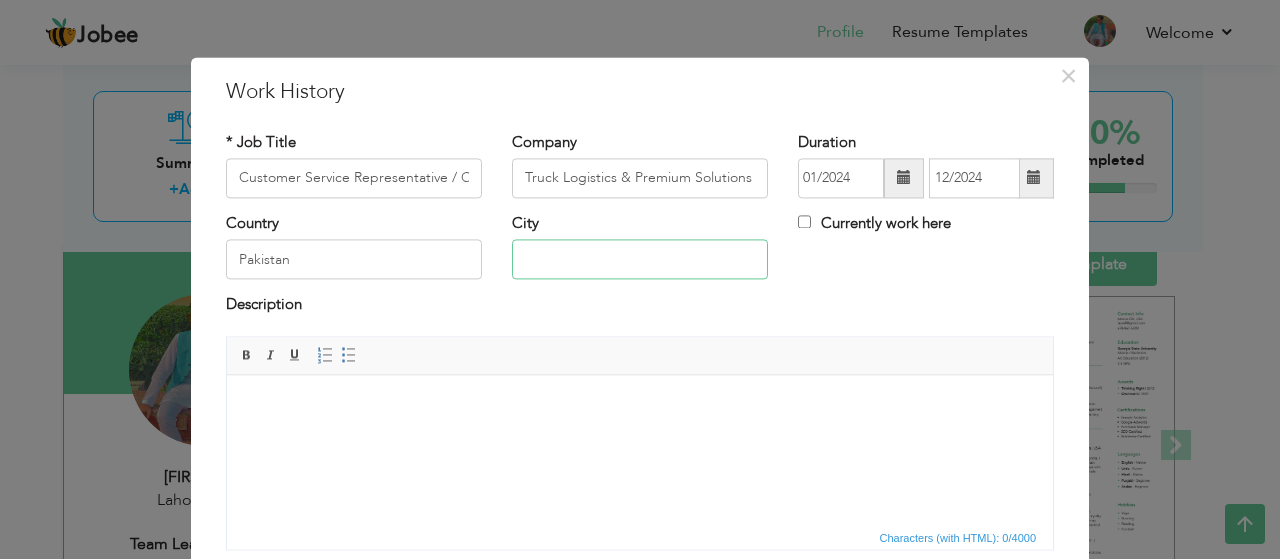 type on "Lahore" 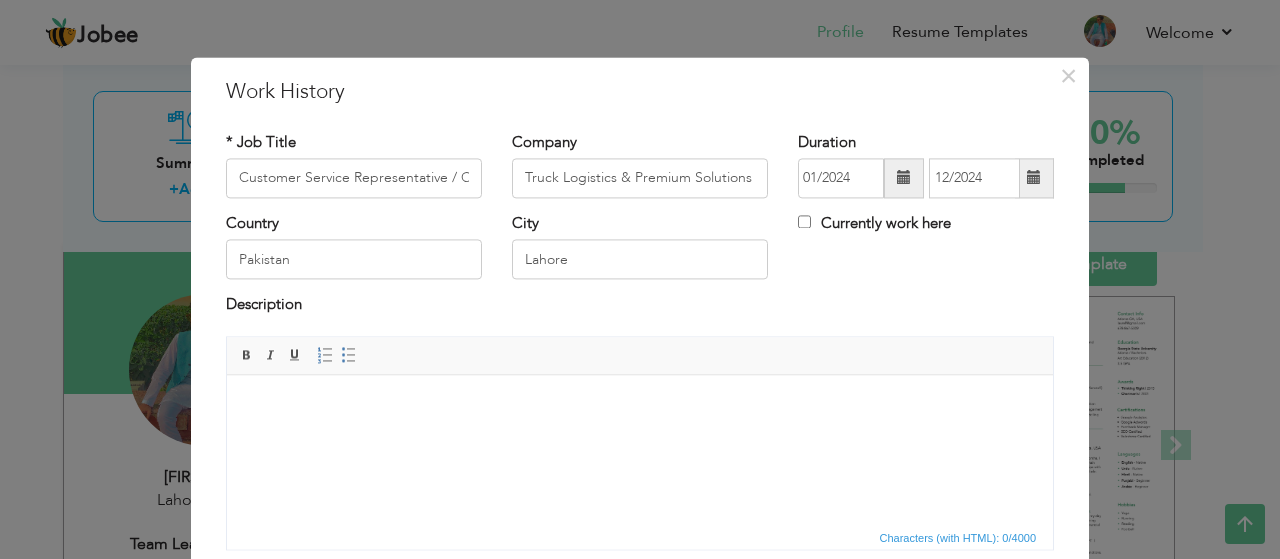 click at bounding box center (640, 405) 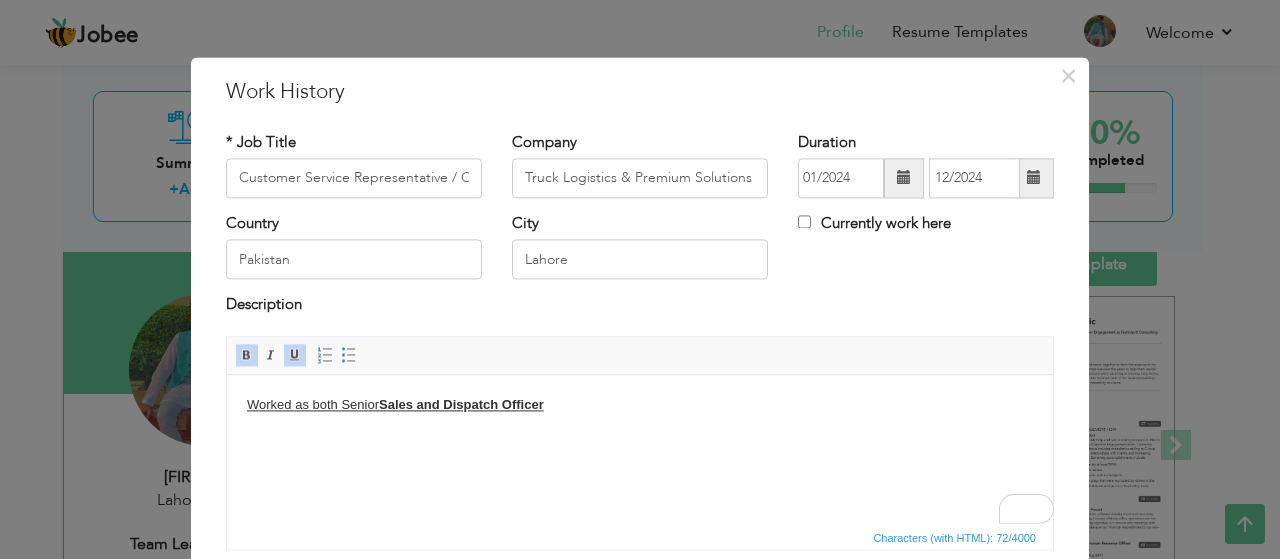 click on "Sales and Dispatch Officer" at bounding box center (461, 404) 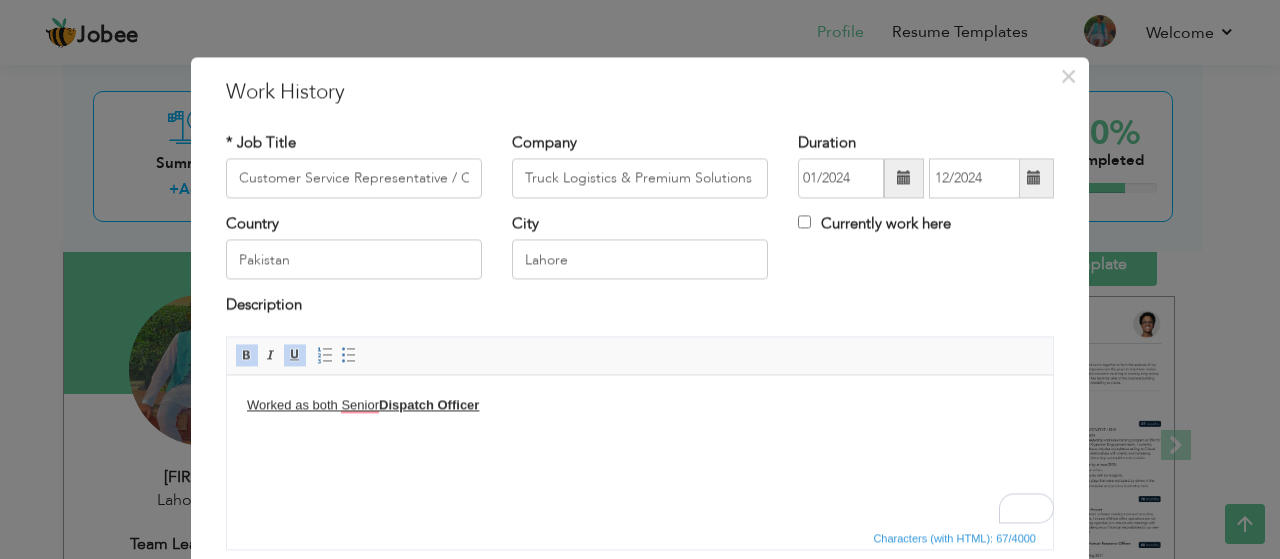 click on "Worked as both Senior  Dispatch Officer" at bounding box center (363, 404) 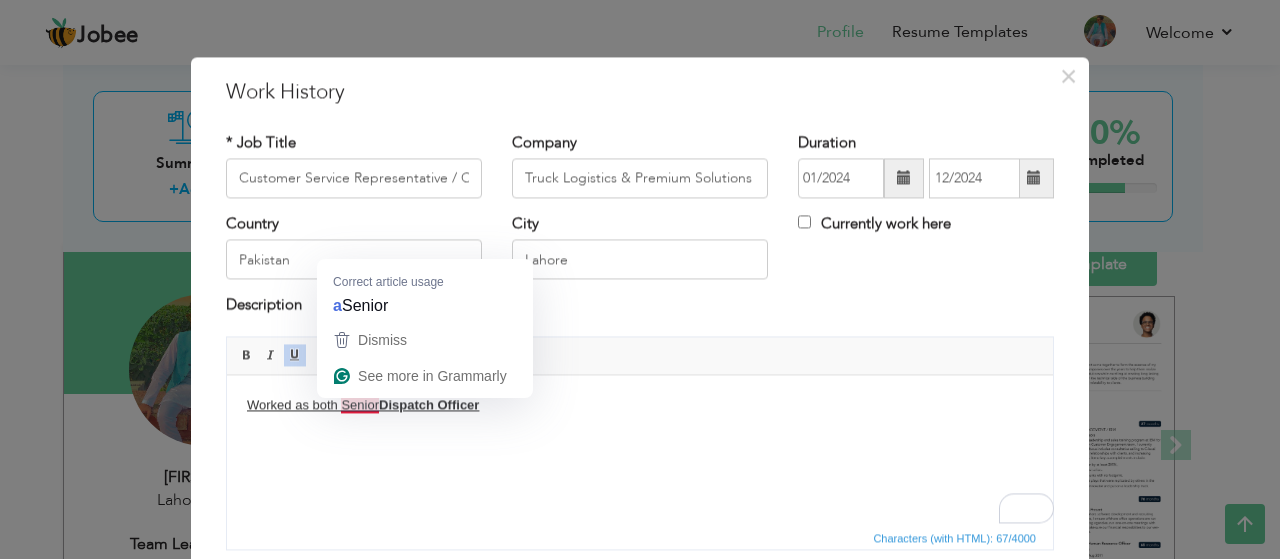 click on "Worked as both Senior  Dispatch Officer" at bounding box center (363, 404) 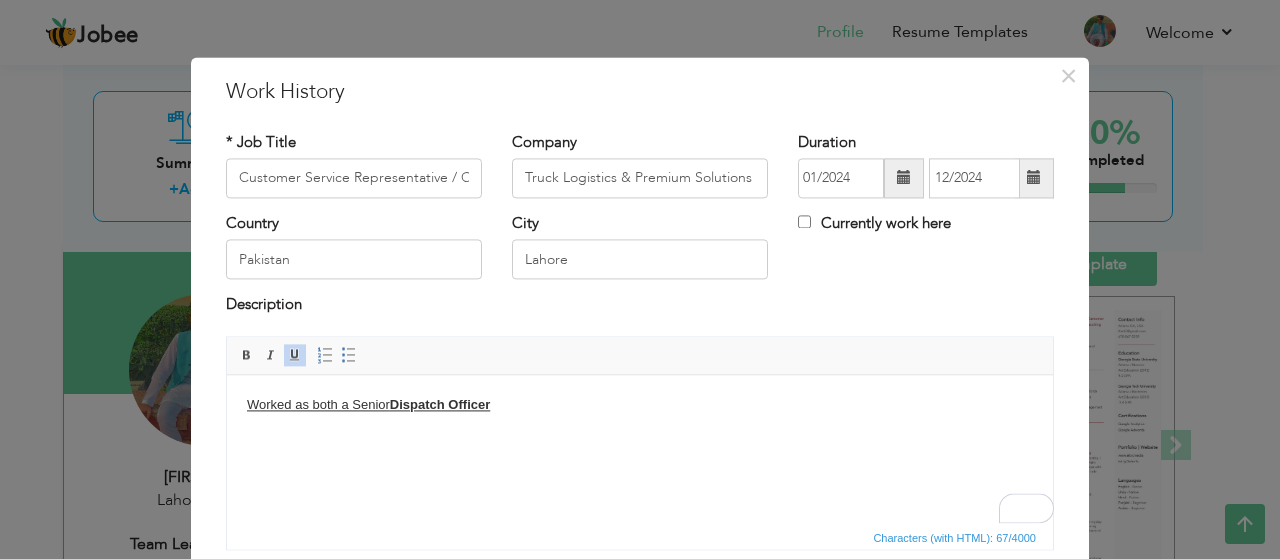 click on "Worked as both a Senior  Dispatch Officer" at bounding box center (368, 404) 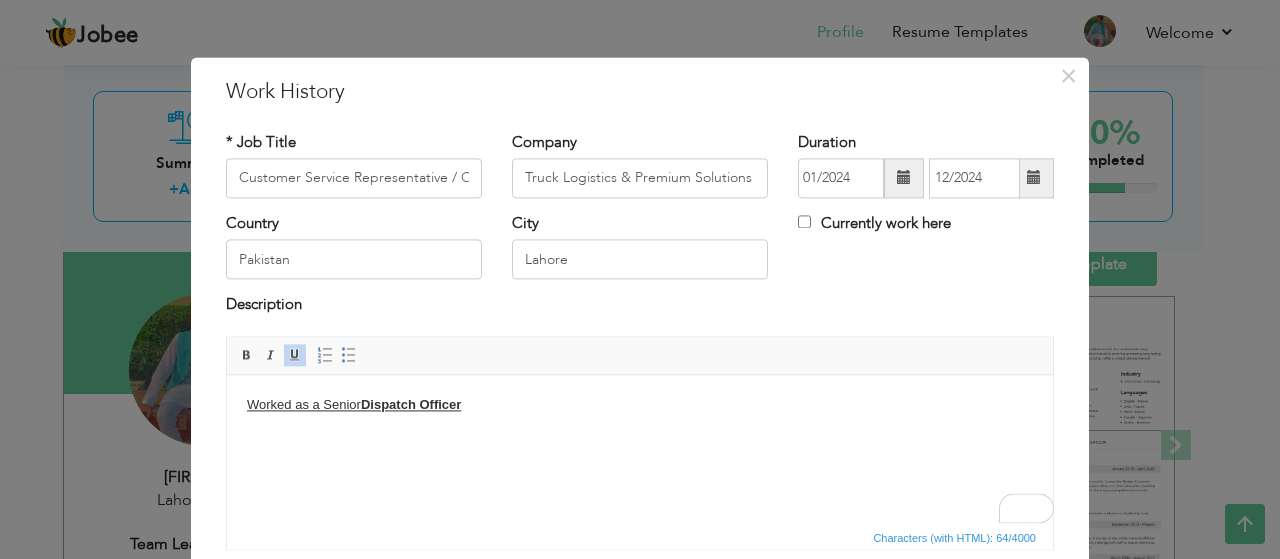click on "Worked as a Senior  Dispatch Officer" at bounding box center (640, 405) 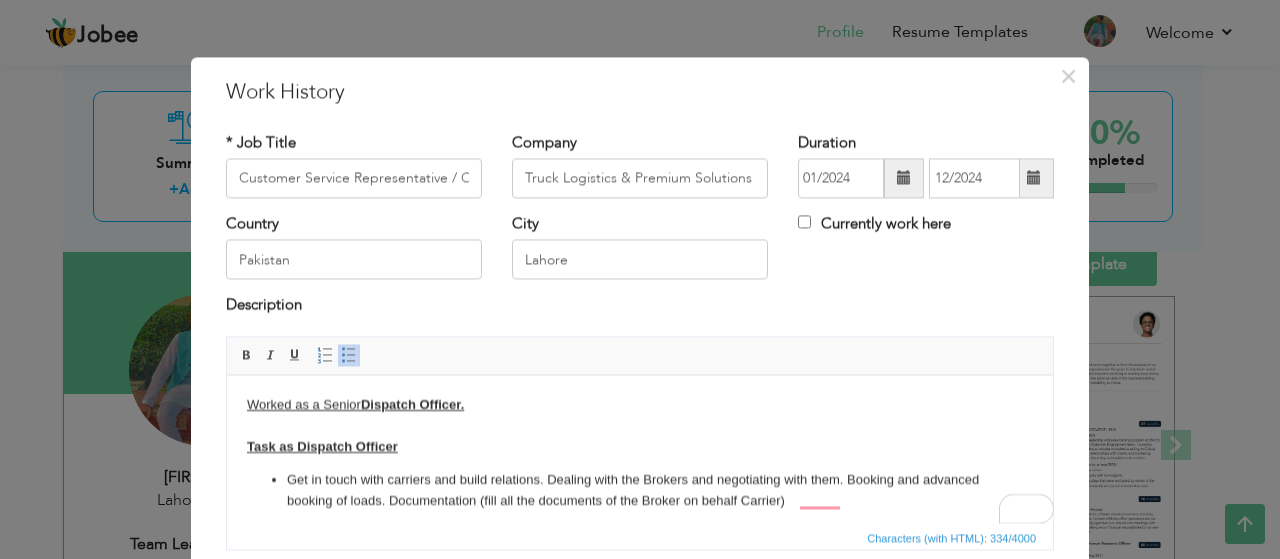 click on "Get in touch with carriers and build relations. Dealing with the Brokers and negotiating with them. Booking and advanced booking of loads. Documentation (fill all the documents of the Broker on behalf Carrier)" at bounding box center [640, 491] 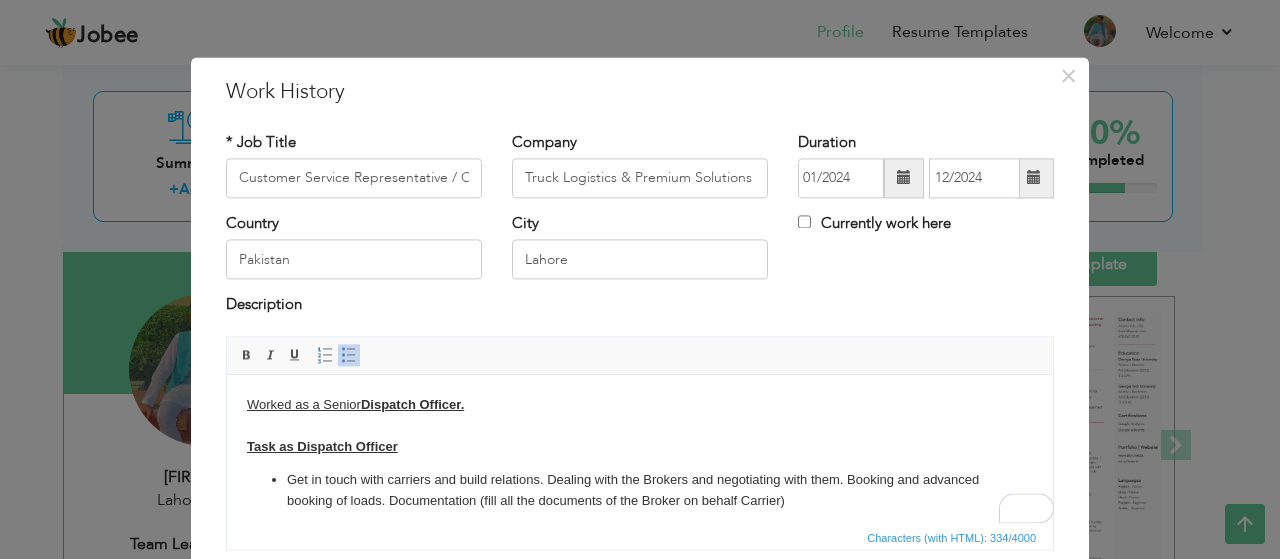 click on "Get in touch with carriers and build relations. Dealing with the Brokers and negotiating with them. Booking and advanced booking of loads. Documentation (fill all the documents of the Broker on behalf Carrier)" at bounding box center [640, 491] 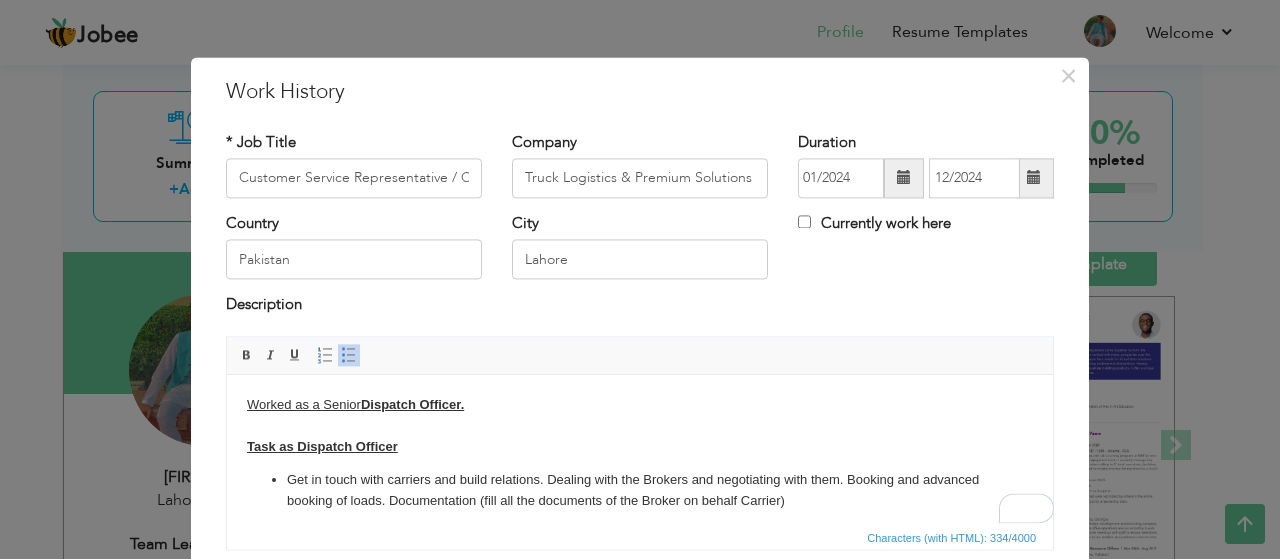 click on "Get in touch with carriers and build relations. Dealing with the Brokers and negotiating with them. Booking and advanced booking of loads. Documentation (fill all the documents of the Broker on behalf Carrier)" at bounding box center (640, 491) 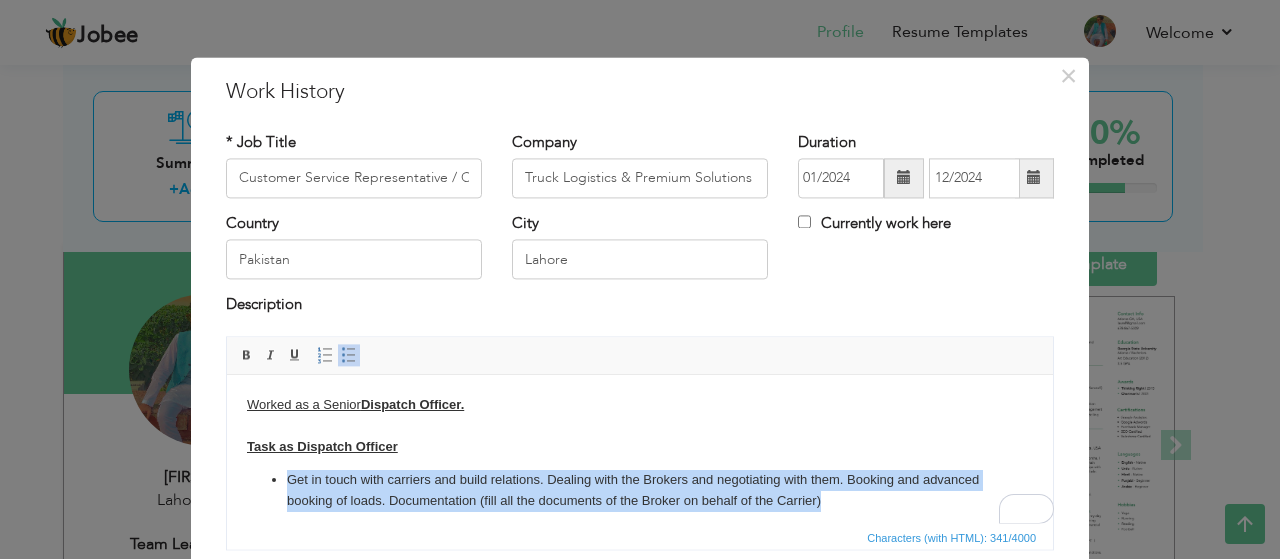 drag, startPoint x: 795, startPoint y: 510, endPoint x: 286, endPoint y: 473, distance: 510.34302 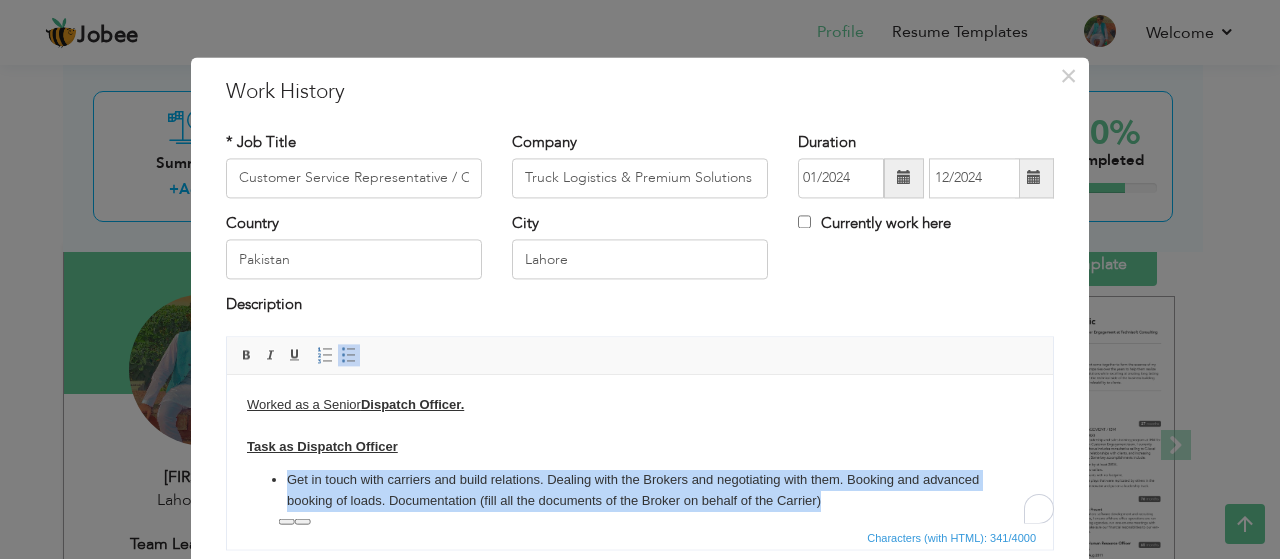 copy on "Get in touch with carriers and build relations. Dealing with the Brokers and negotiating with them. Booking and advanced booking of loads. Documentation (fill all the documents of the Broker on behalf of the Carrier)" 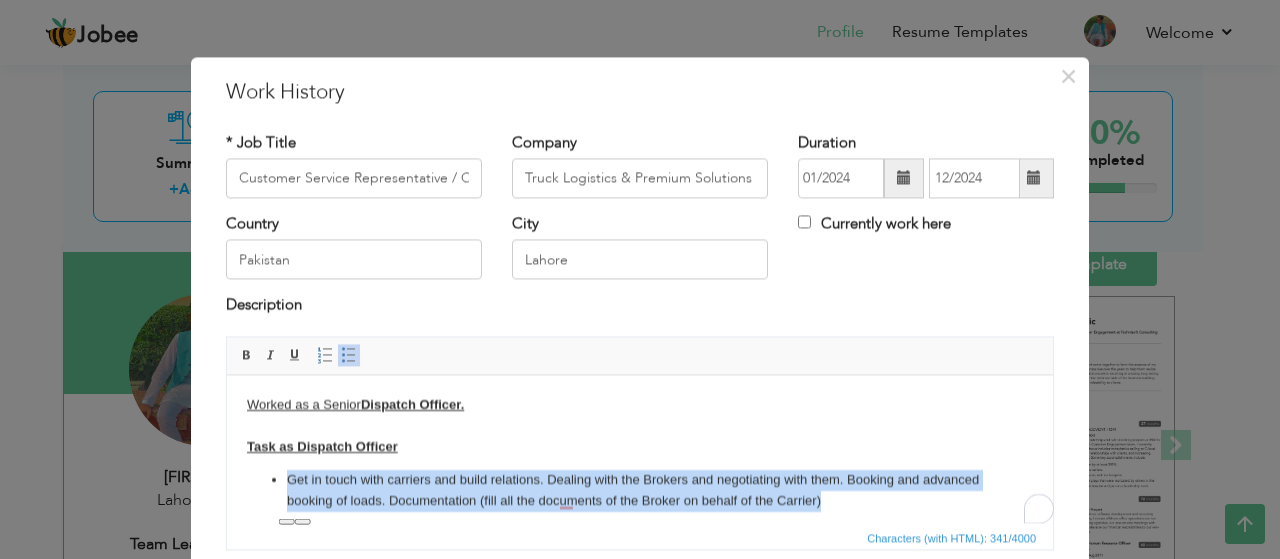 scroll, scrollTop: 151, scrollLeft: 0, axis: vertical 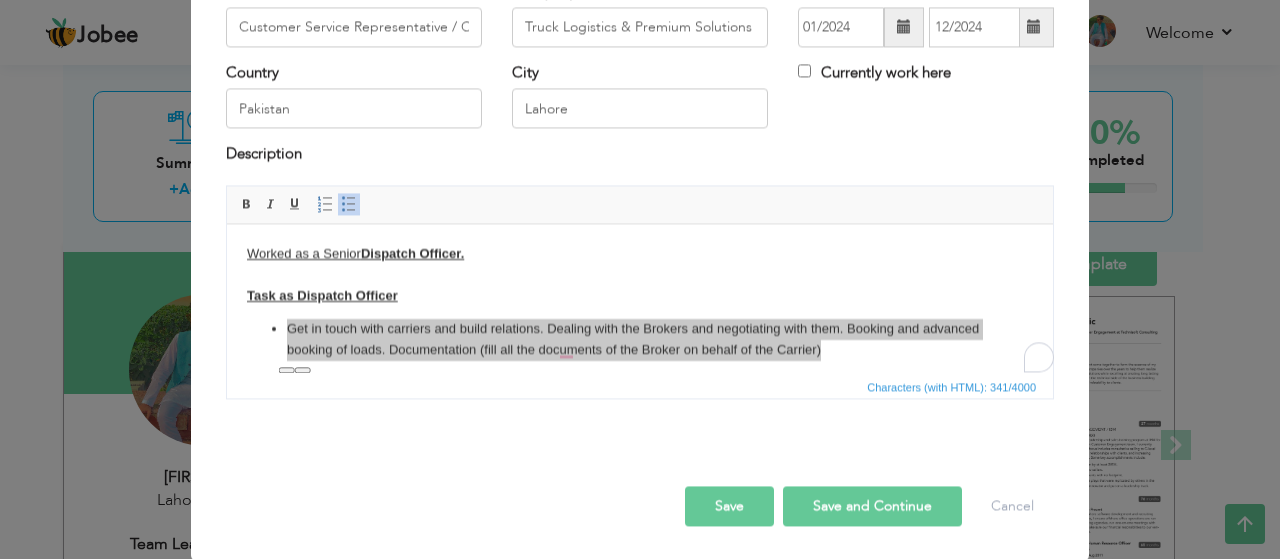click on "Rich Text Editor, workEditor Editor toolbars Basic Styles   Bold   Italic   Underline Paragraph   Insert/Remove Numbered List   Insert/Remove Bulleted List Press ALT 0 for help Characters (with HTML): 341/4000" at bounding box center (640, 299) 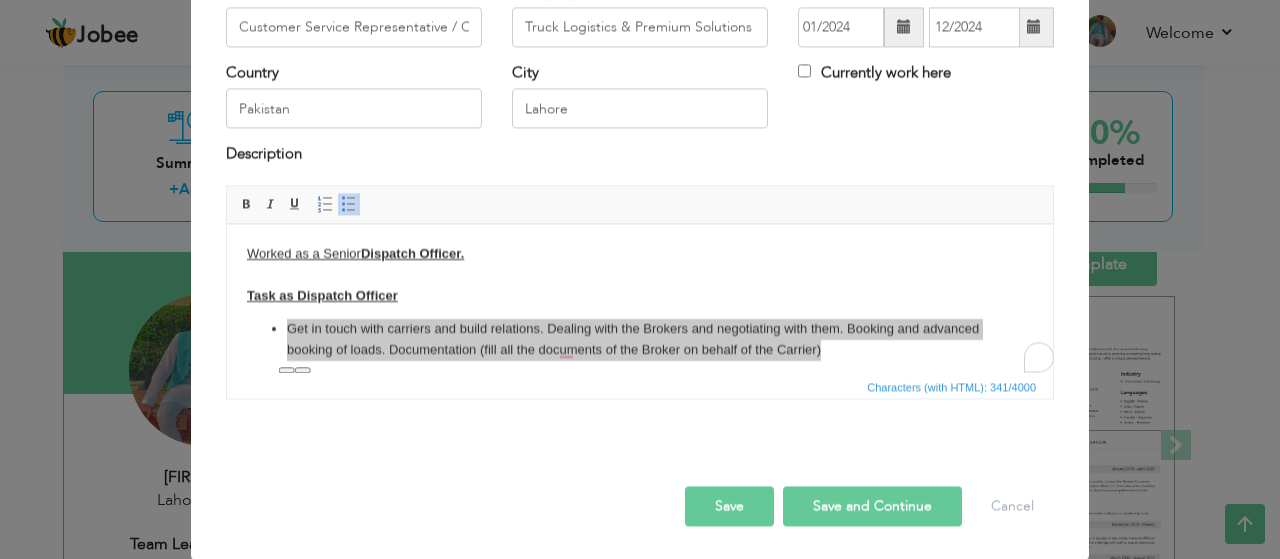 click on "Characters (with HTML): 341/4000" at bounding box center [640, 386] 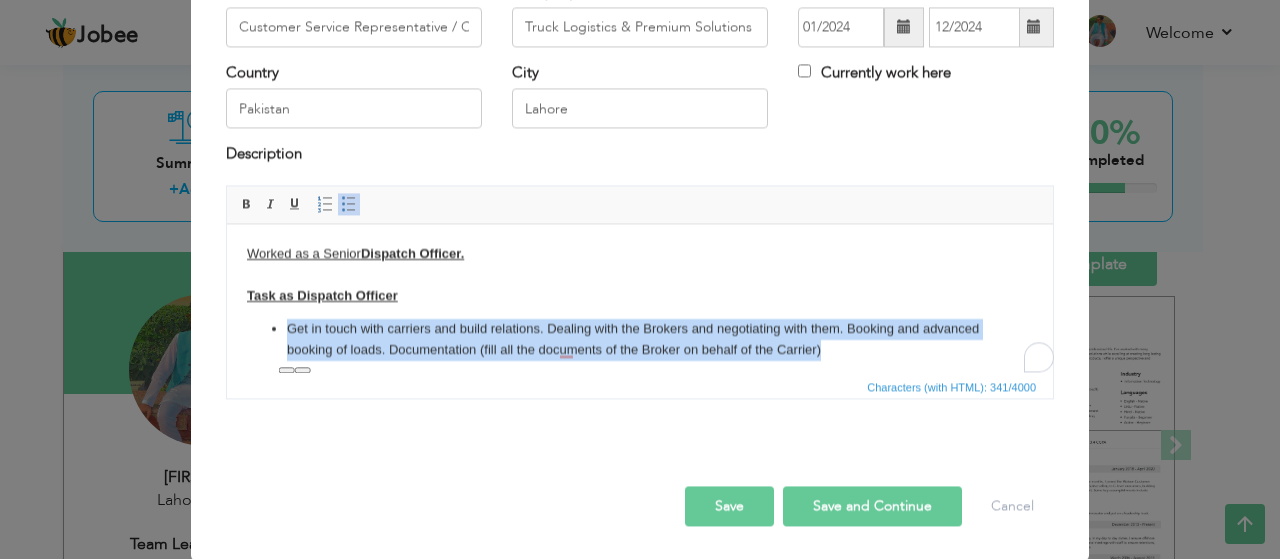 click on "Get in touch with carriers and build relations. Dealing with the Brokers and negotiating with them. Booking and advanced booking of loads. Documentation (fill all the documents of the Broker on behalf of the Carrier)" at bounding box center (640, 340) 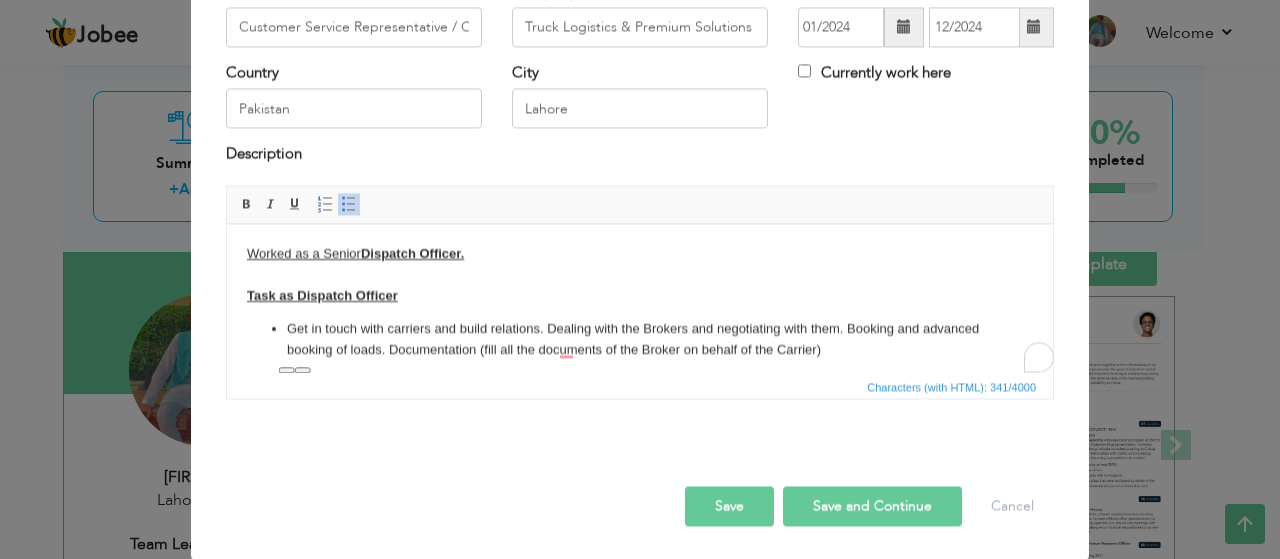 click on "Save and Continue" at bounding box center [872, 506] 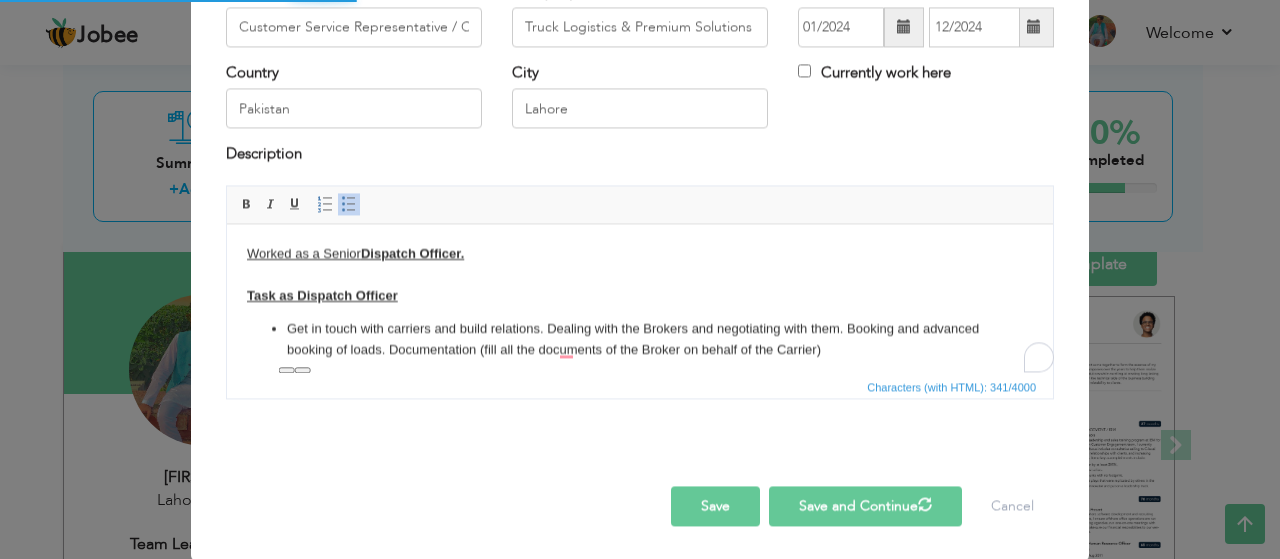 type 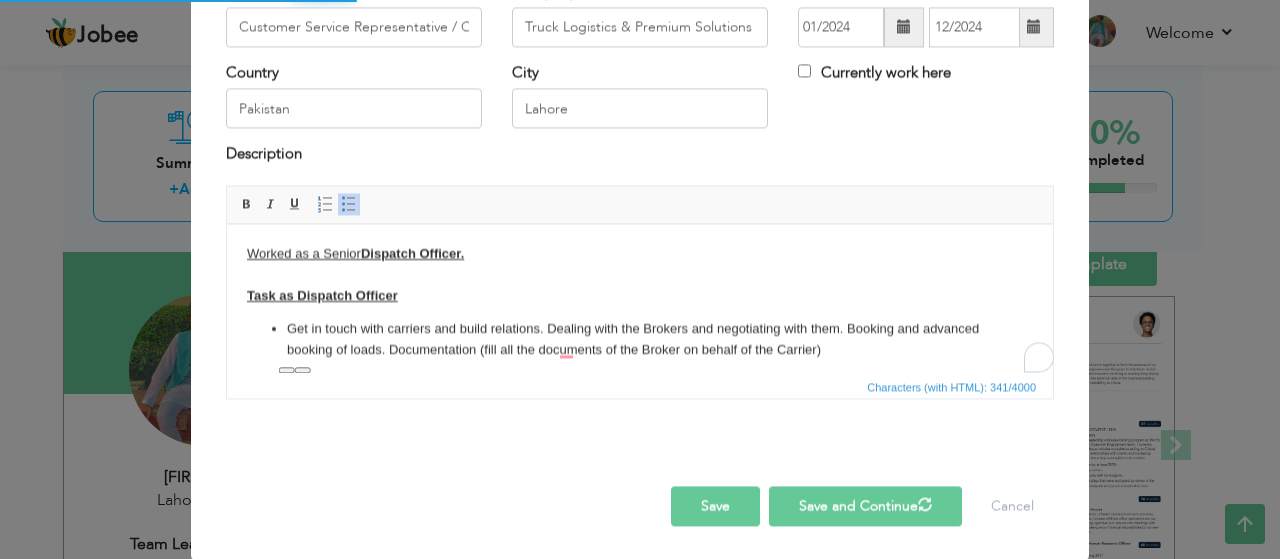 type 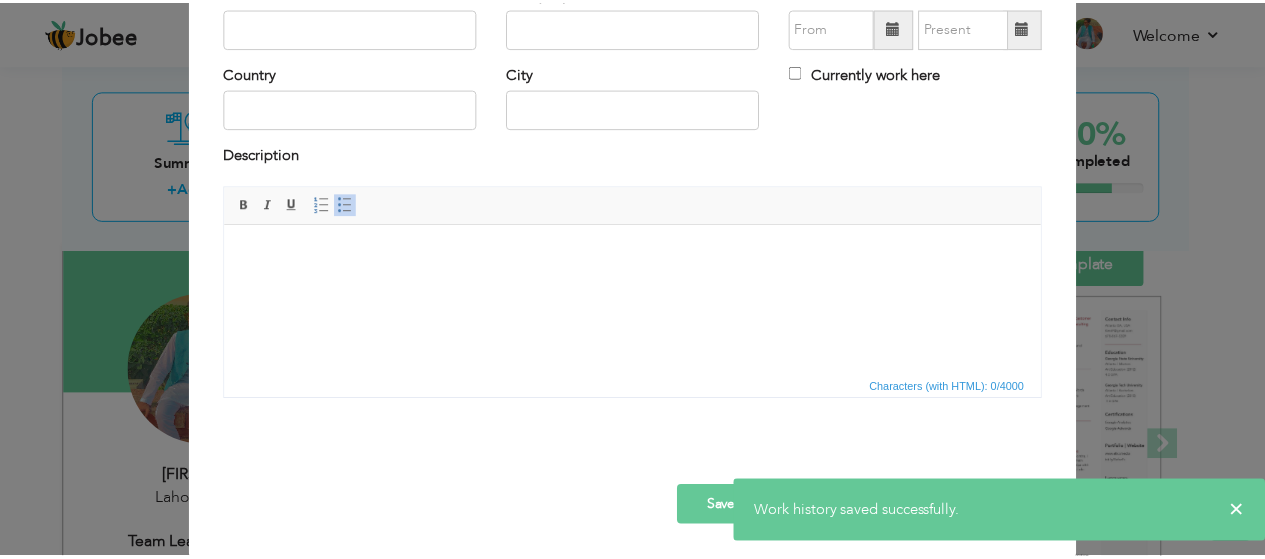 scroll, scrollTop: 0, scrollLeft: 0, axis: both 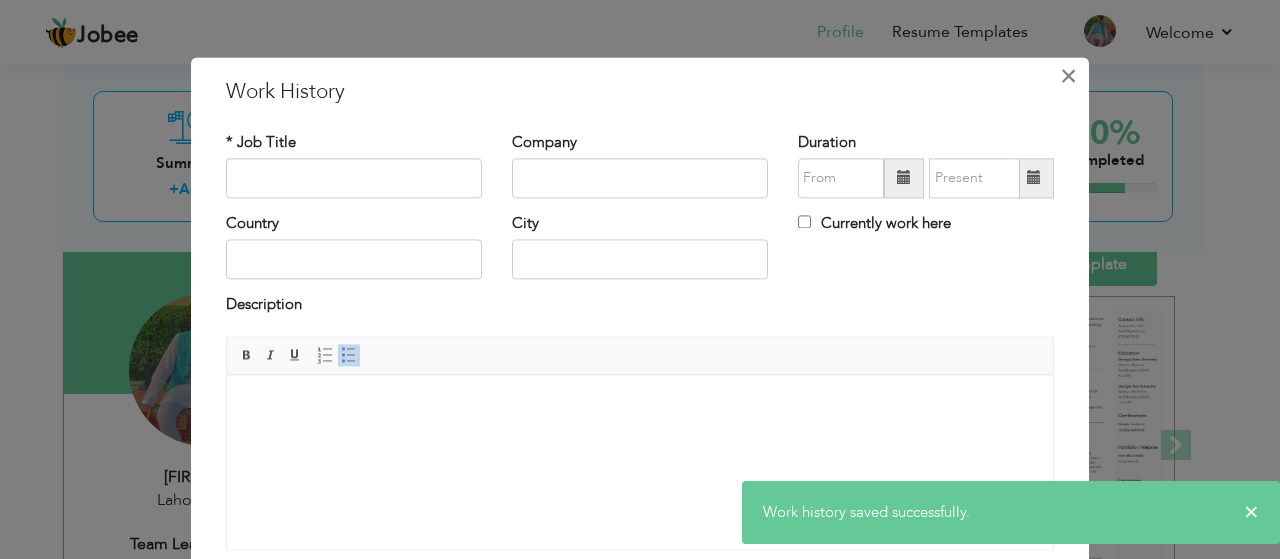 click on "×" at bounding box center (1068, 76) 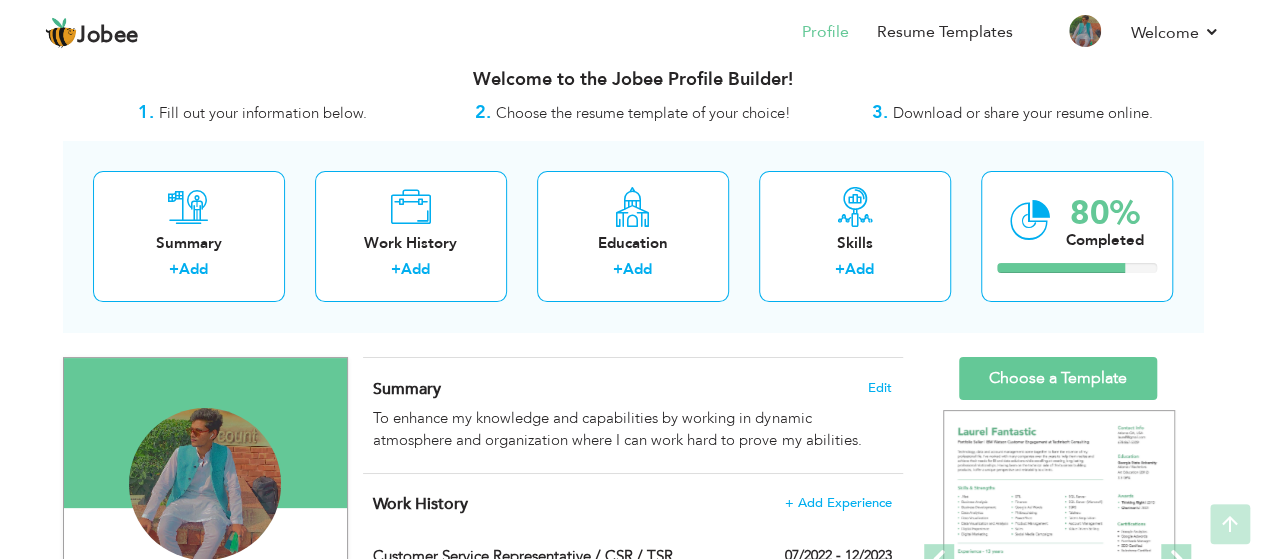 scroll, scrollTop: 15, scrollLeft: 0, axis: vertical 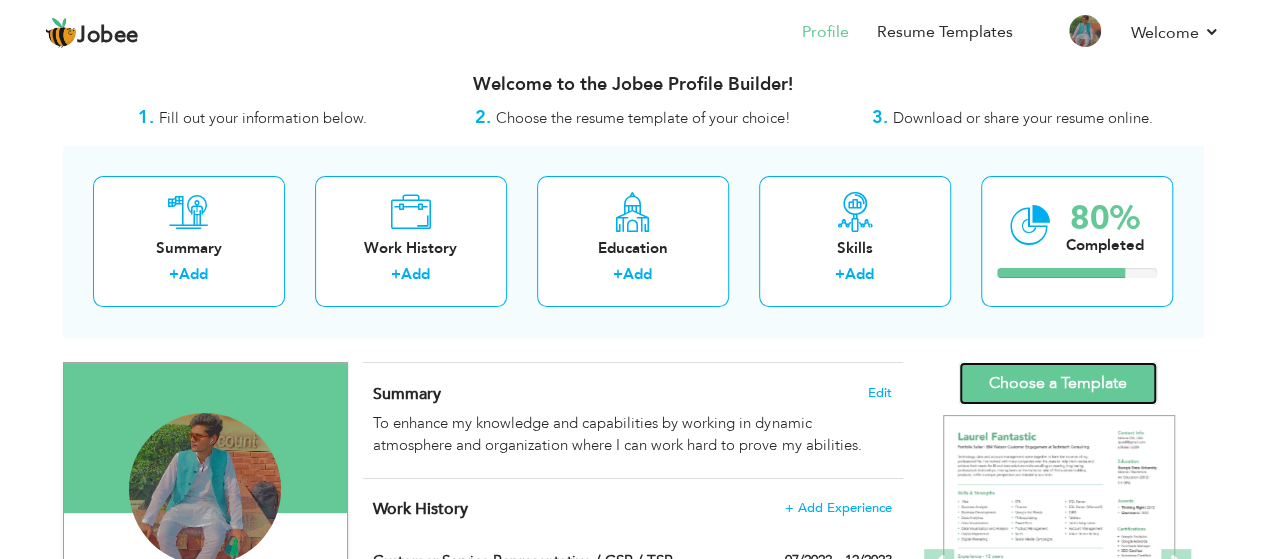 click on "Choose a Template" at bounding box center [1058, 383] 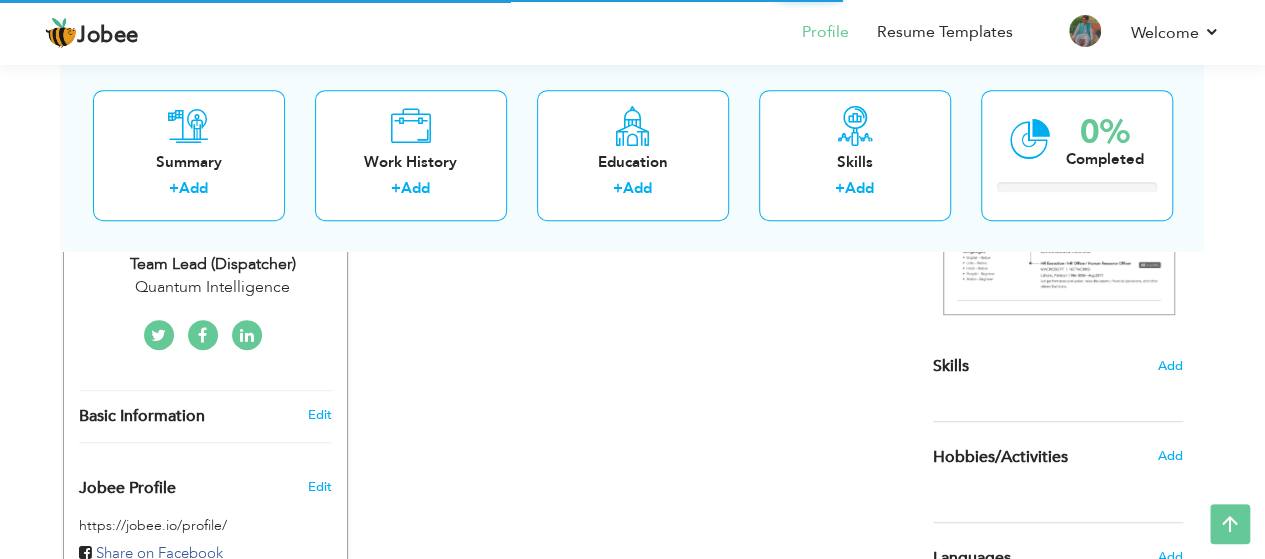 scroll, scrollTop: 134, scrollLeft: 0, axis: vertical 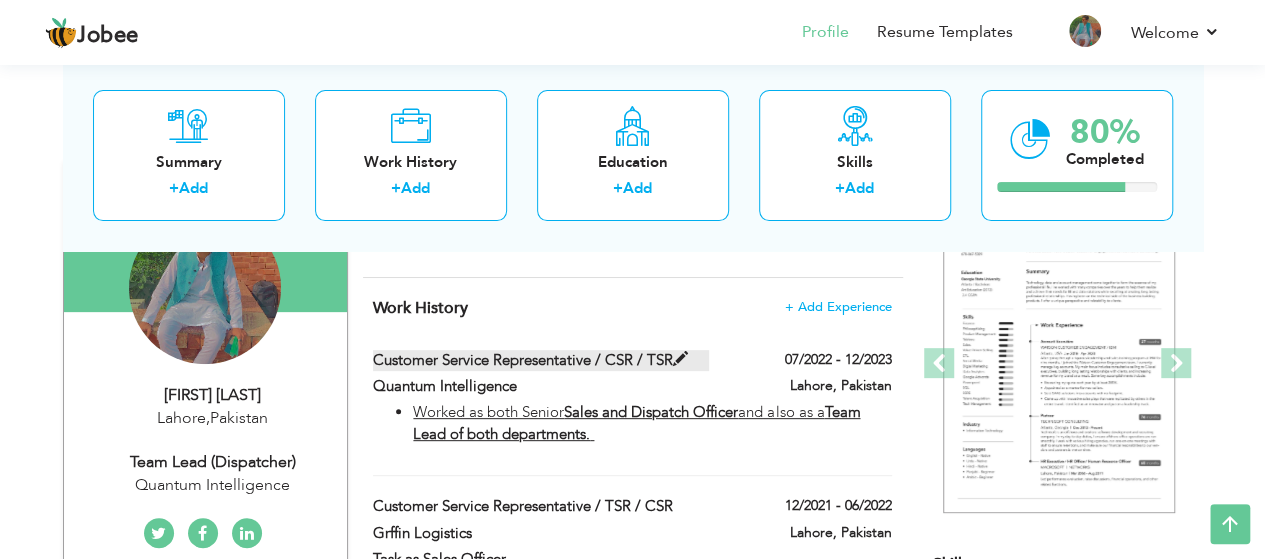 drag, startPoint x: 370, startPoint y: 355, endPoint x: 669, endPoint y: 361, distance: 299.06018 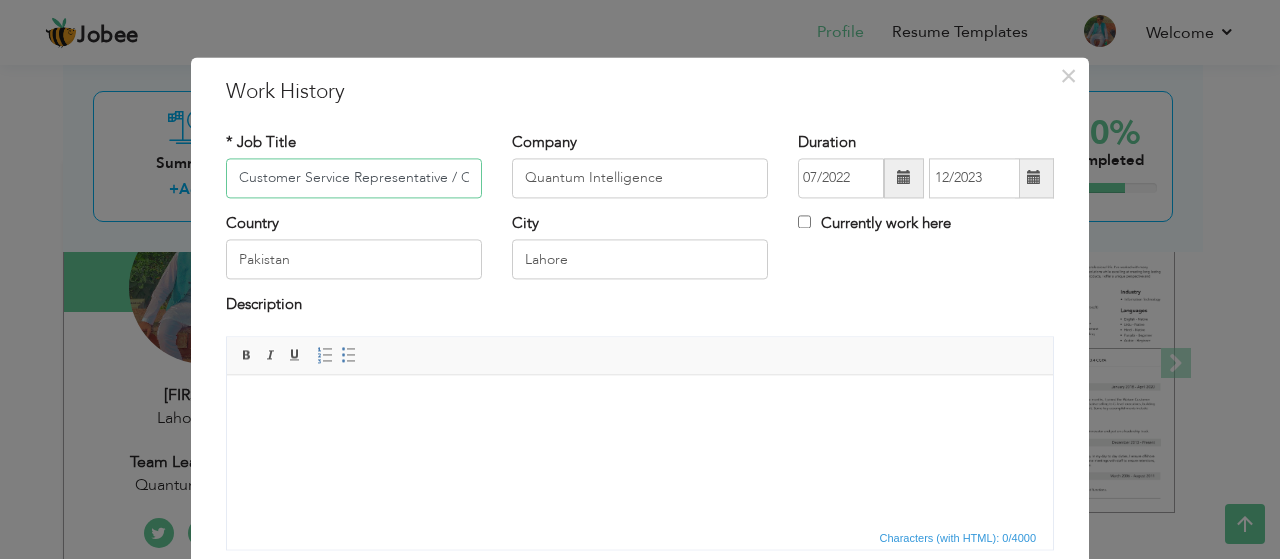 scroll, scrollTop: 0, scrollLeft: 50, axis: horizontal 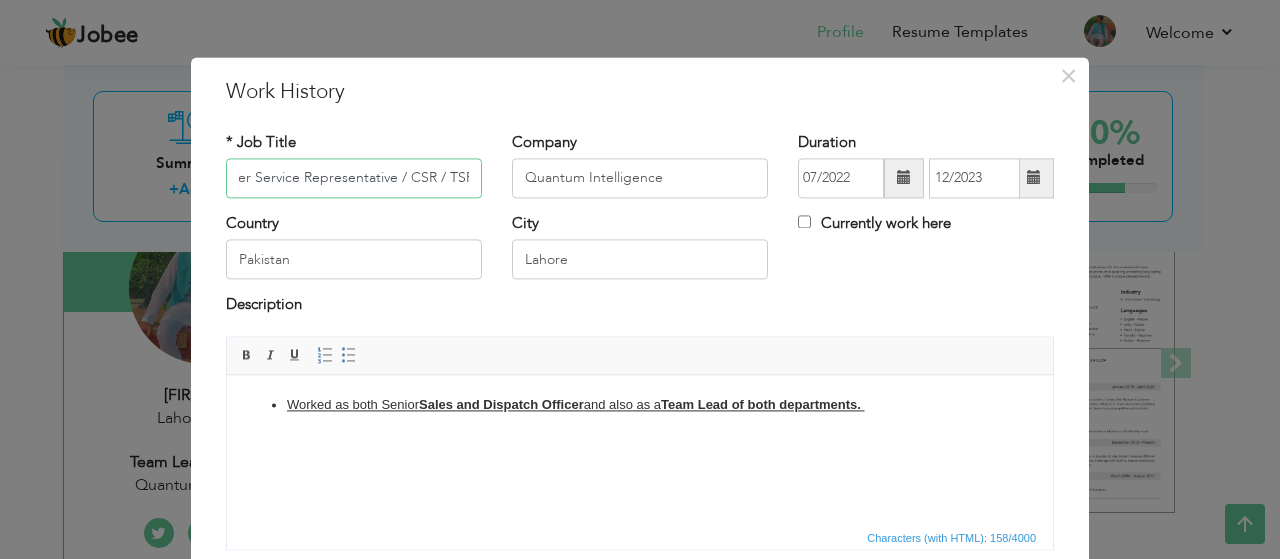 click on "Customer Service Representative / CSR / TSR" at bounding box center [354, 178] 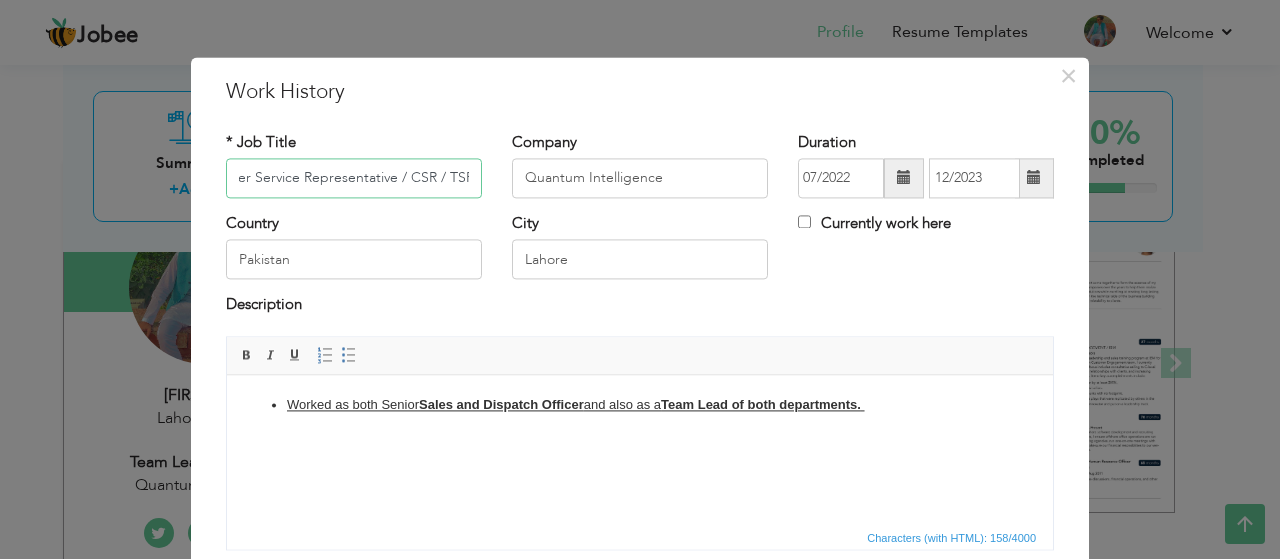 scroll, scrollTop: 0, scrollLeft: 0, axis: both 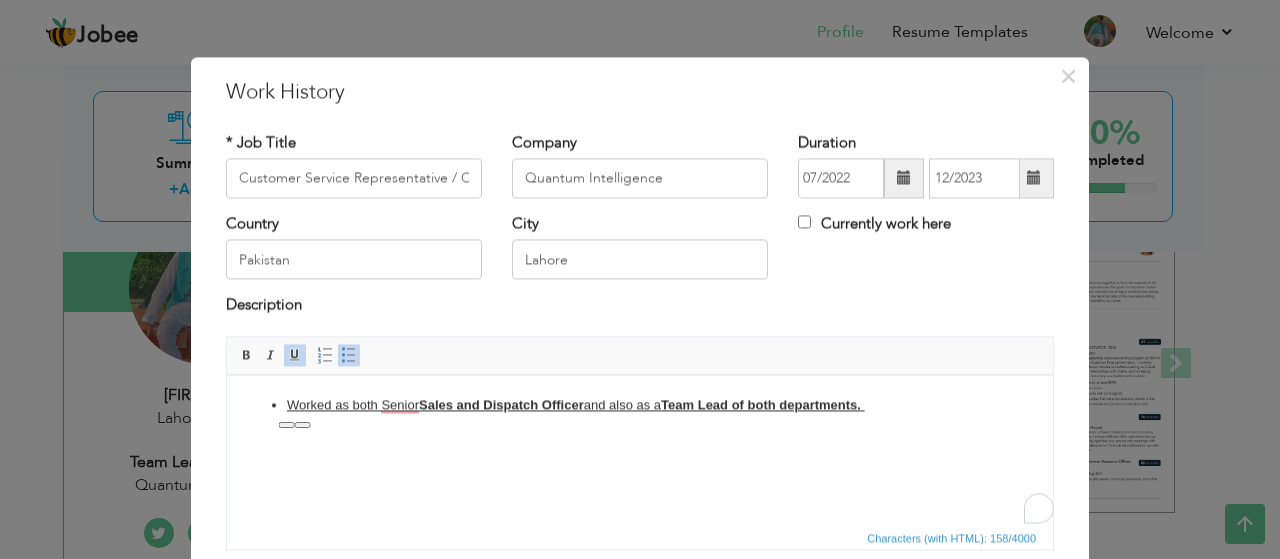 drag, startPoint x: 287, startPoint y: 405, endPoint x: 586, endPoint y: 396, distance: 299.1354 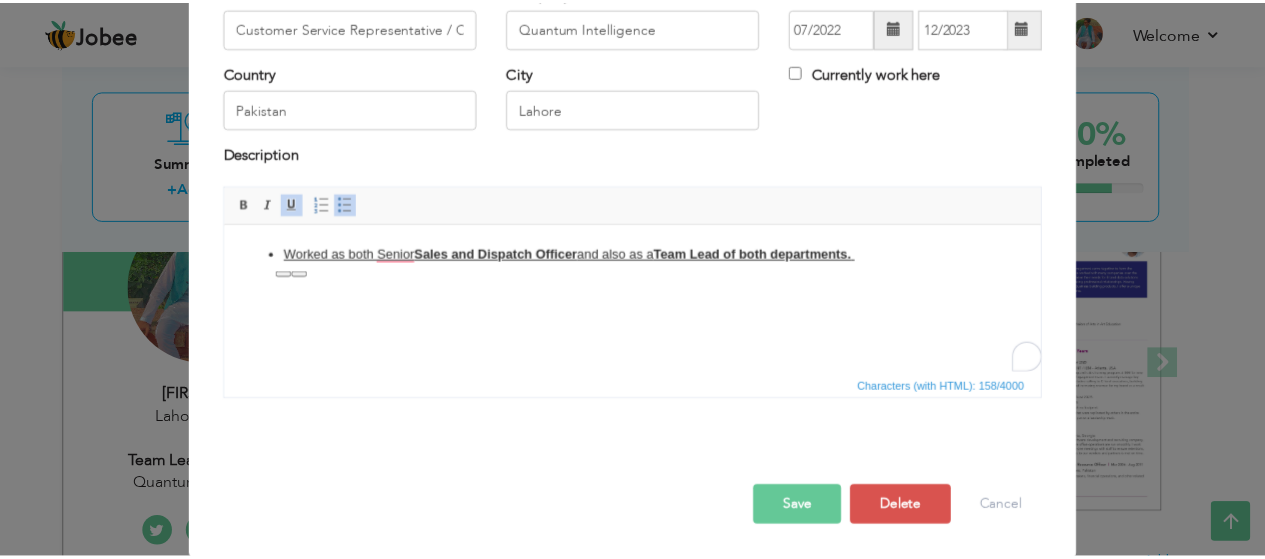 scroll, scrollTop: 0, scrollLeft: 0, axis: both 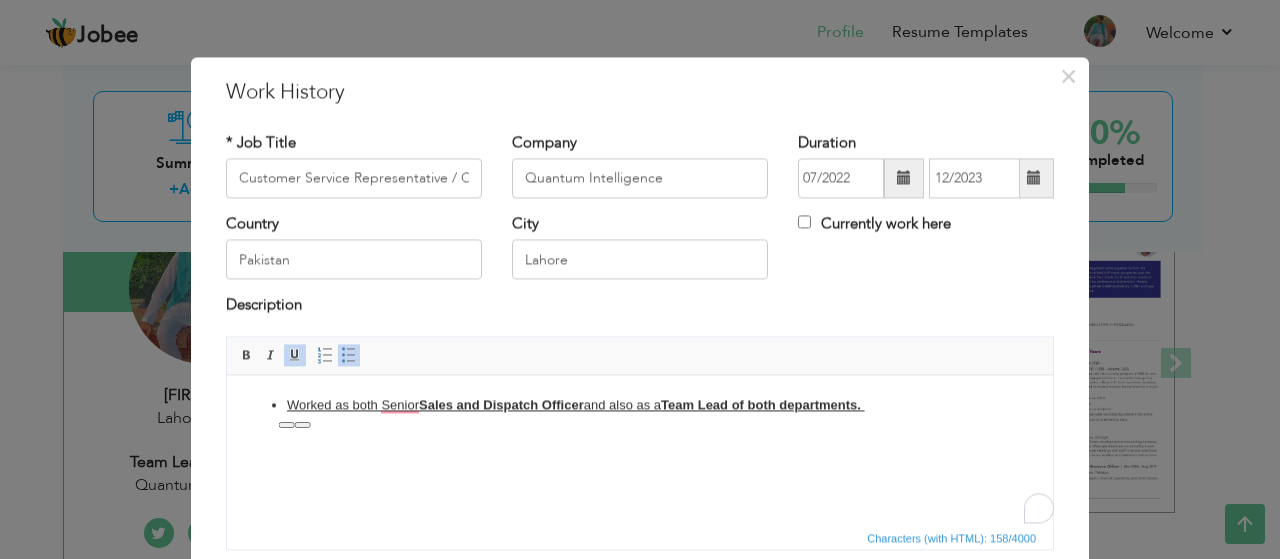 click on "×
Work History
* Job Title
Customer Service Representative / CSR / TSR
Company
Quantum Intelligence
Duration 07/2022" at bounding box center (640, 279) 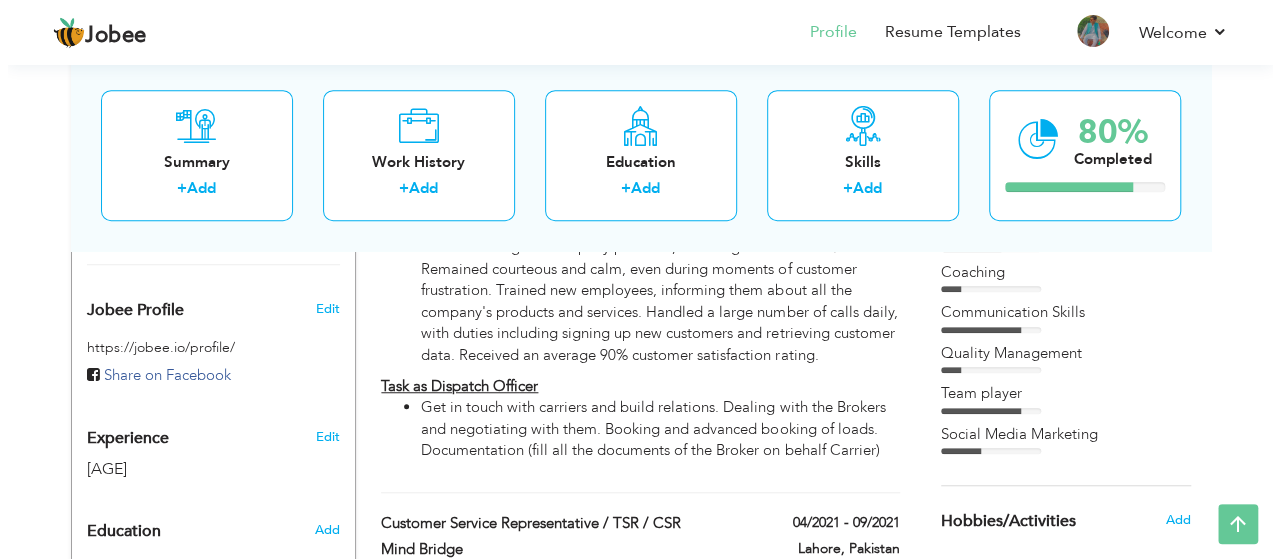 scroll, scrollTop: 588, scrollLeft: 0, axis: vertical 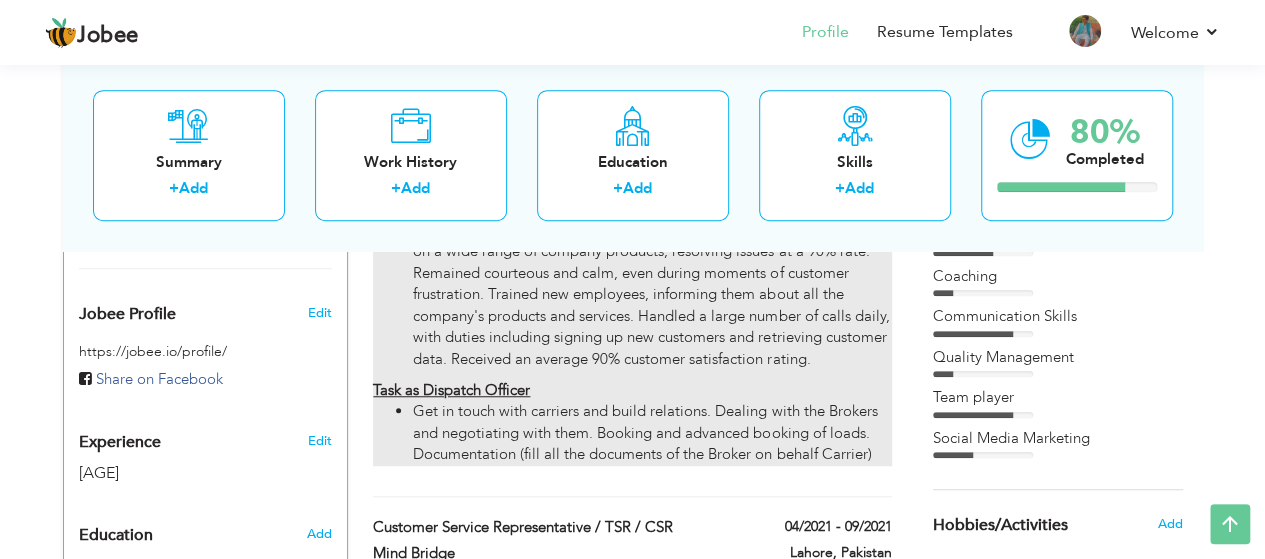 drag, startPoint x: 372, startPoint y: 388, endPoint x: 596, endPoint y: 441, distance: 230.18471 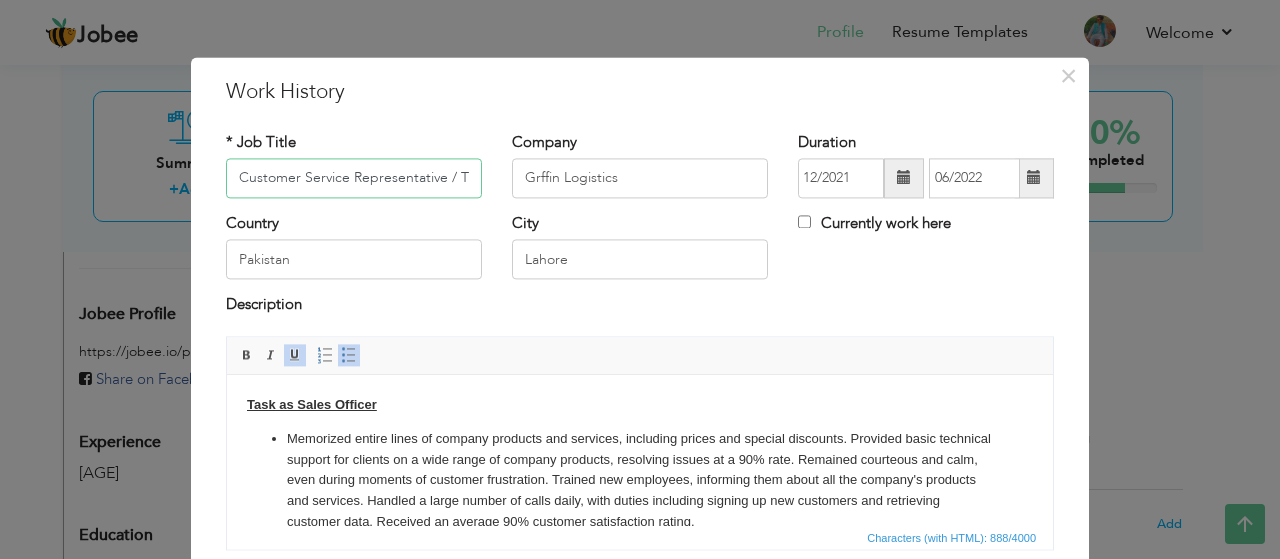 scroll, scrollTop: 0, scrollLeft: 50, axis: horizontal 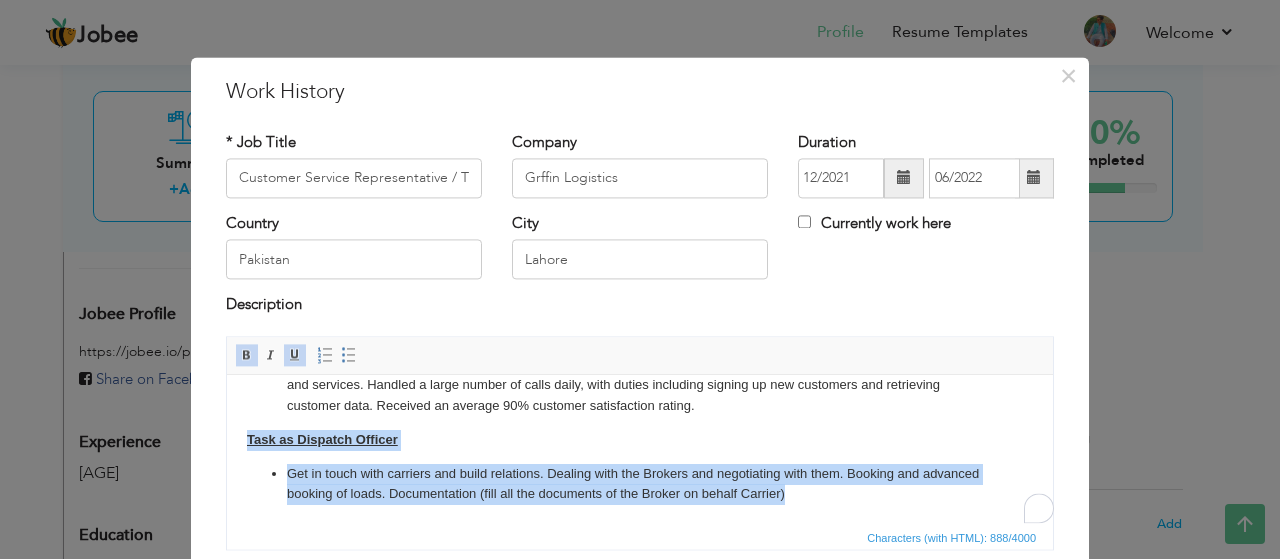 drag, startPoint x: 249, startPoint y: 437, endPoint x: 869, endPoint y: 501, distance: 623.2945 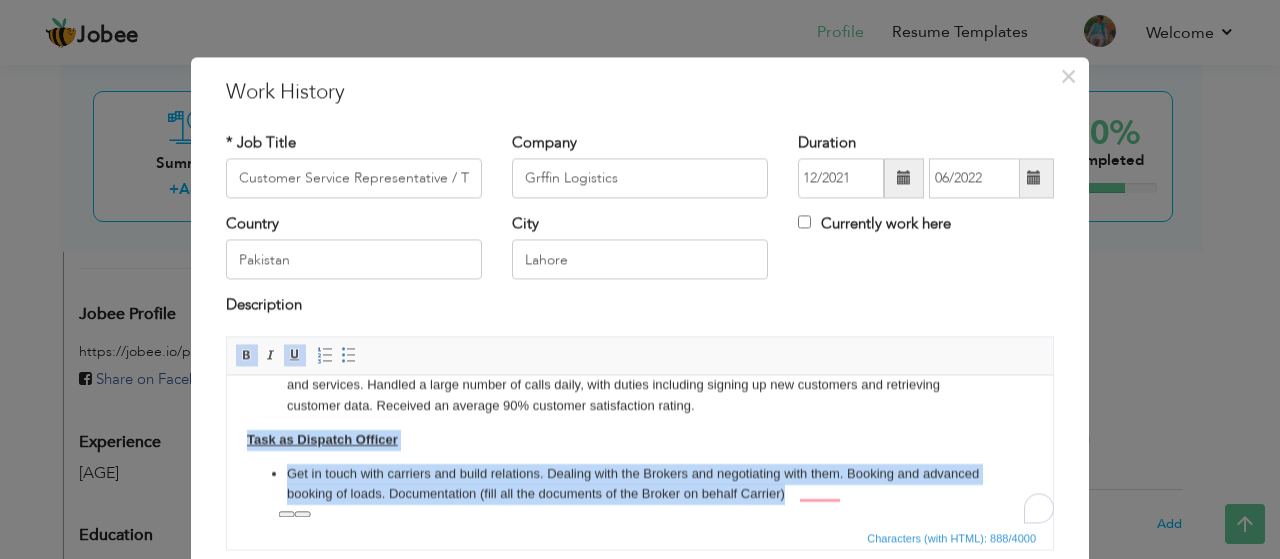 copy on "Task as Dispatch Officer  Get in touch with carriers and build relations. Dealing with the Brokers and negotiating with them. Booking and advanced booking of loads. Documentation (fill all the documents of the Broker on behalf Carrier)" 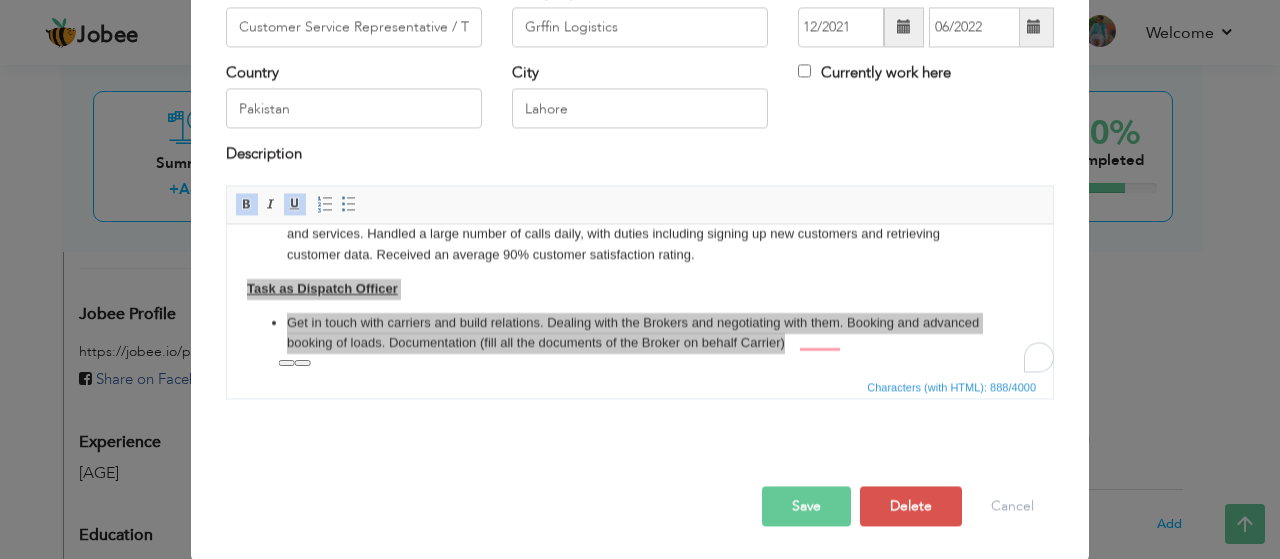 click on "×
Work History
* Job Title
Customer Service Representative / TSR / CSR
Company
Grffin Logistics
Duration 12/2021 City" at bounding box center [640, 279] 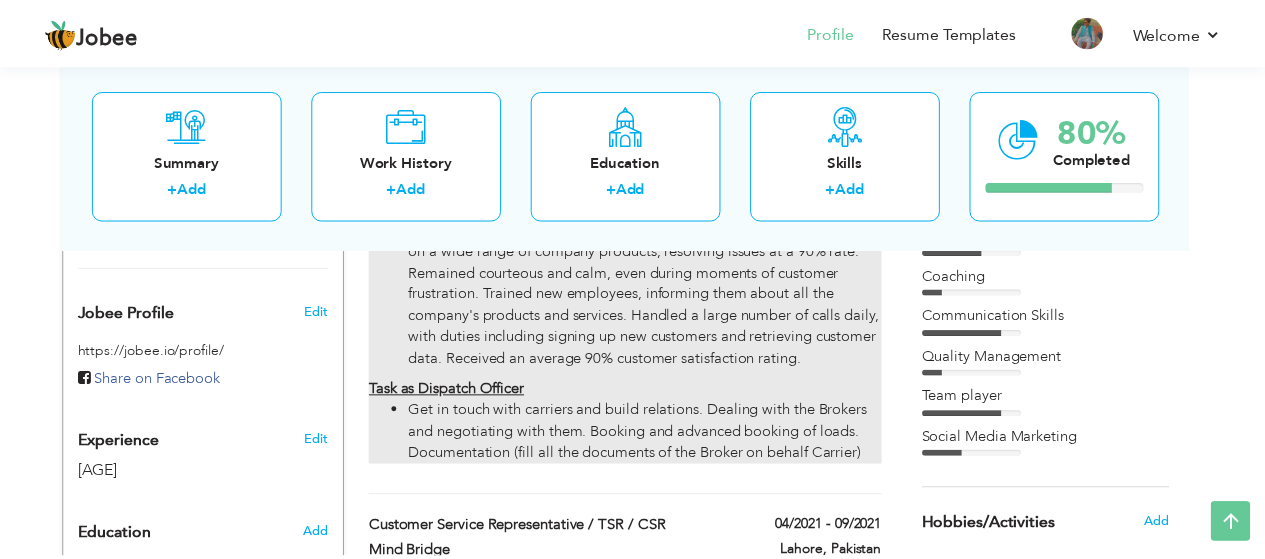 scroll, scrollTop: 0, scrollLeft: 0, axis: both 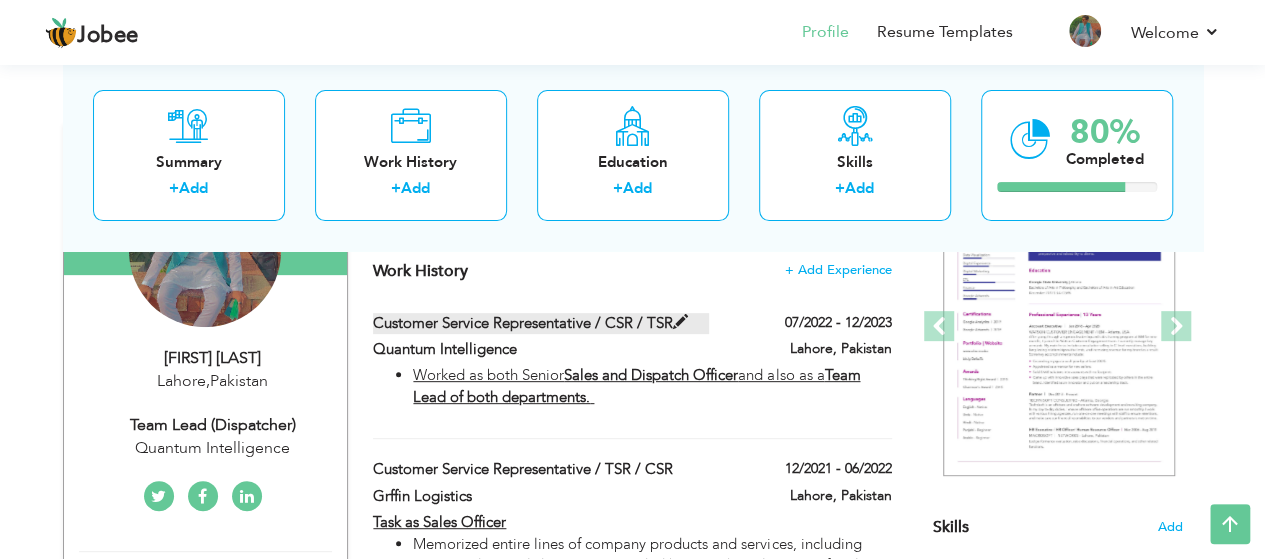 drag, startPoint x: 372, startPoint y: 318, endPoint x: 577, endPoint y: 313, distance: 205.06097 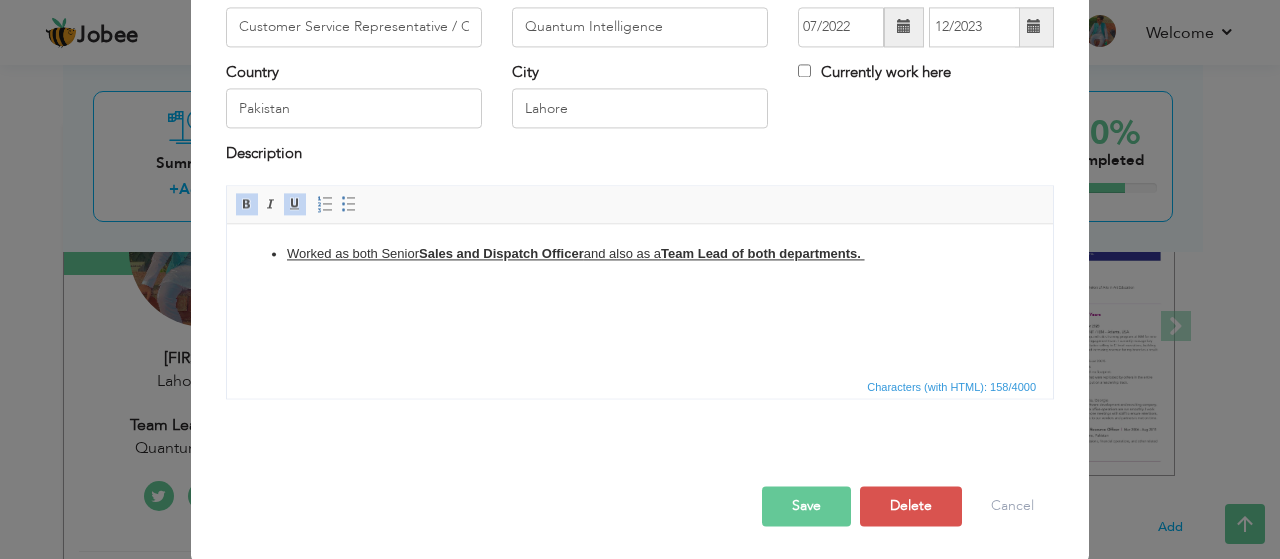 scroll, scrollTop: 0, scrollLeft: 0, axis: both 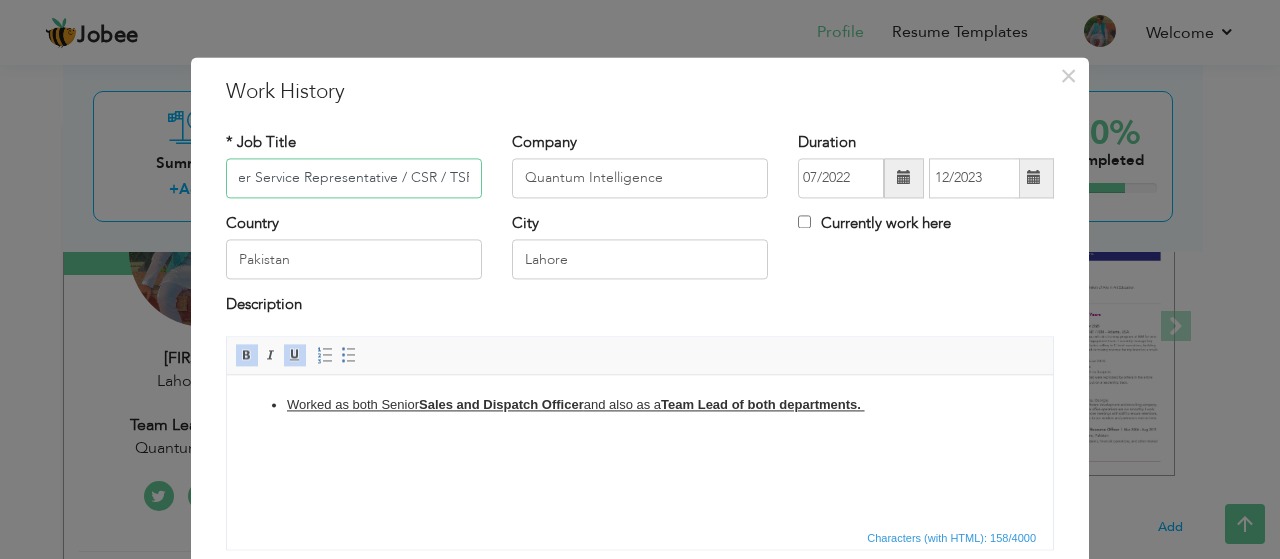 click on "Customer Service Representative / CSR / TSR" at bounding box center (354, 178) 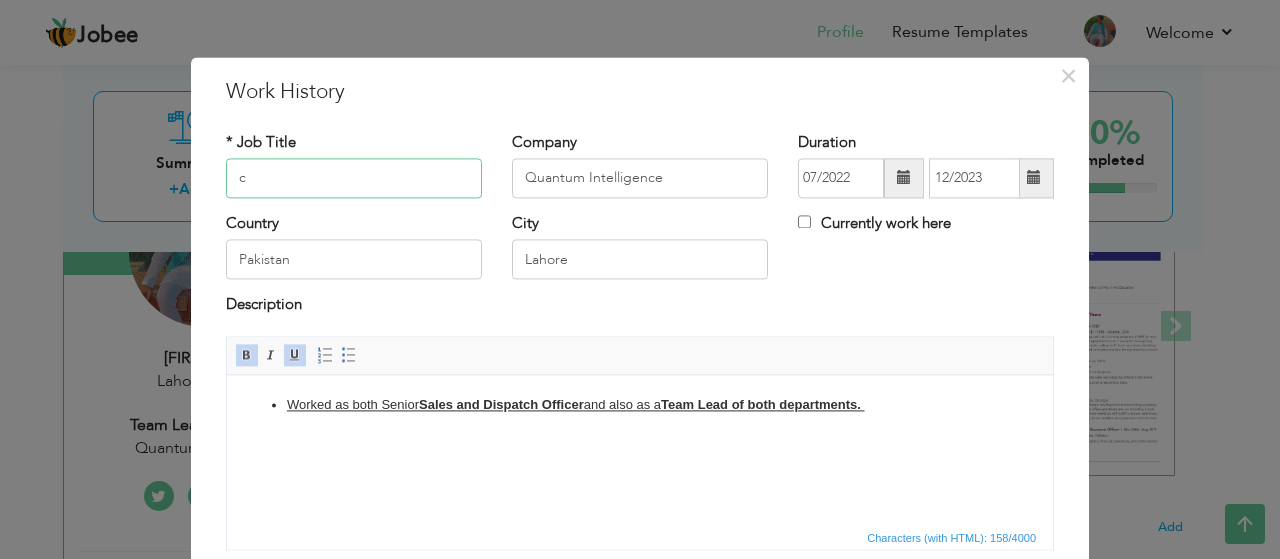scroll, scrollTop: 0, scrollLeft: 0, axis: both 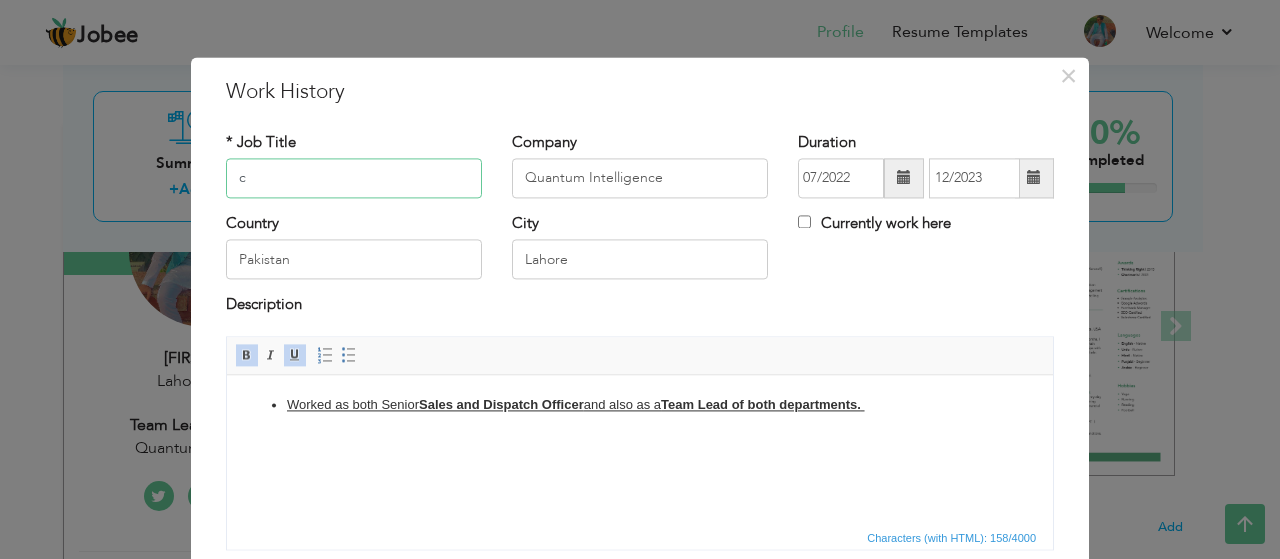 type on "Customer Service Representative / CSR / TSR" 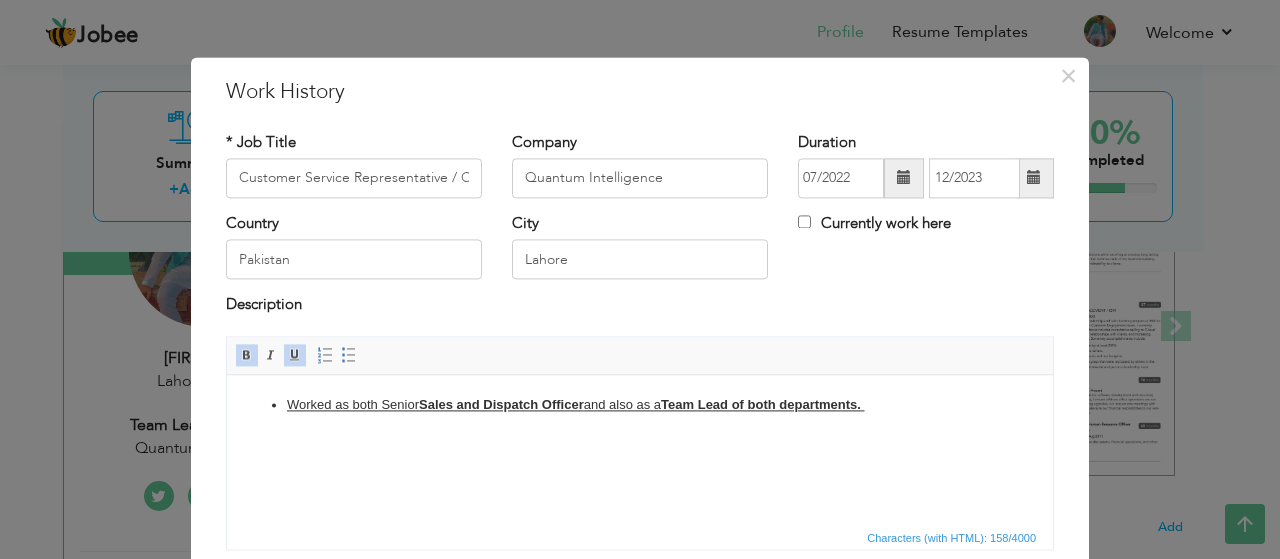 click on "Worked as both Senior  Sales and Dispatch Officer  and also as a  Team Lead of both departments." at bounding box center [576, 404] 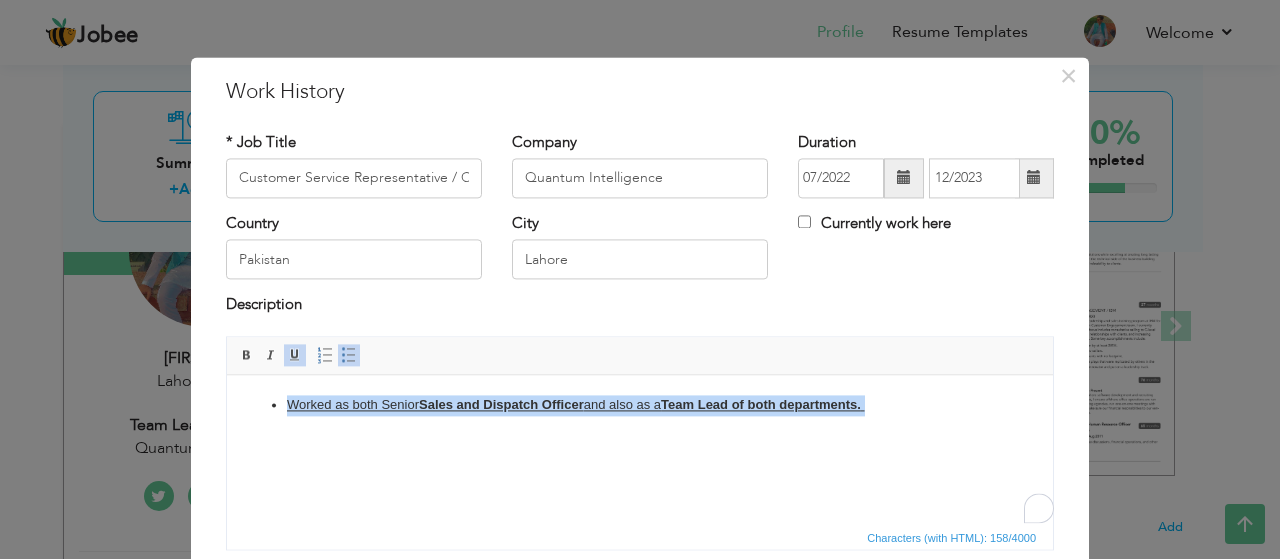 click on "Worked as both Senior  Sales and Dispatch Officer  and also as a  Team Lead of both departments." at bounding box center [576, 404] 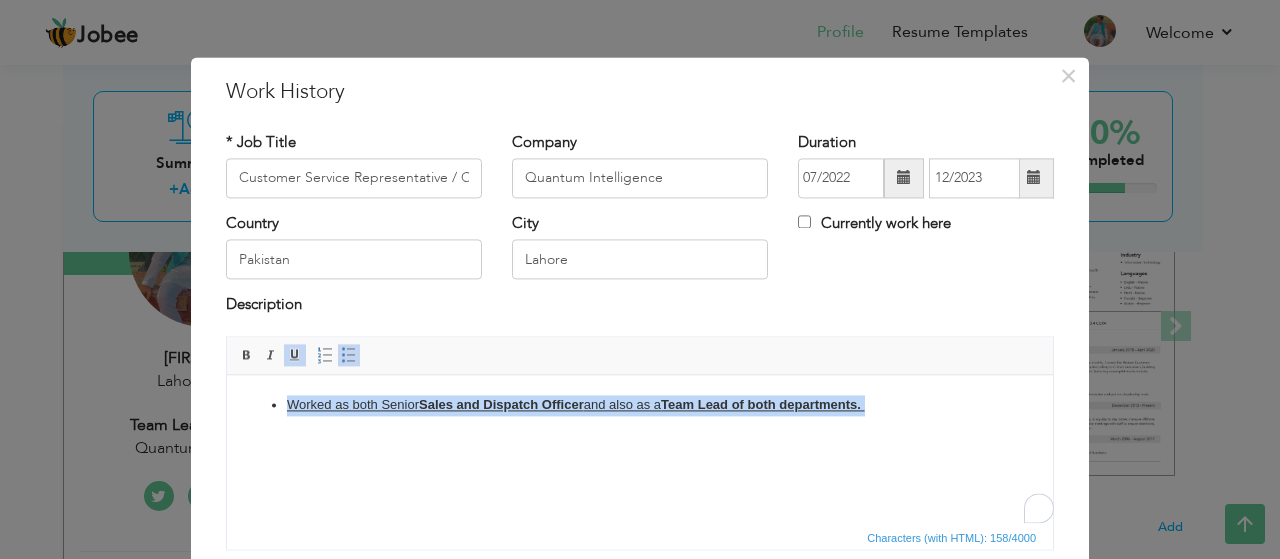type 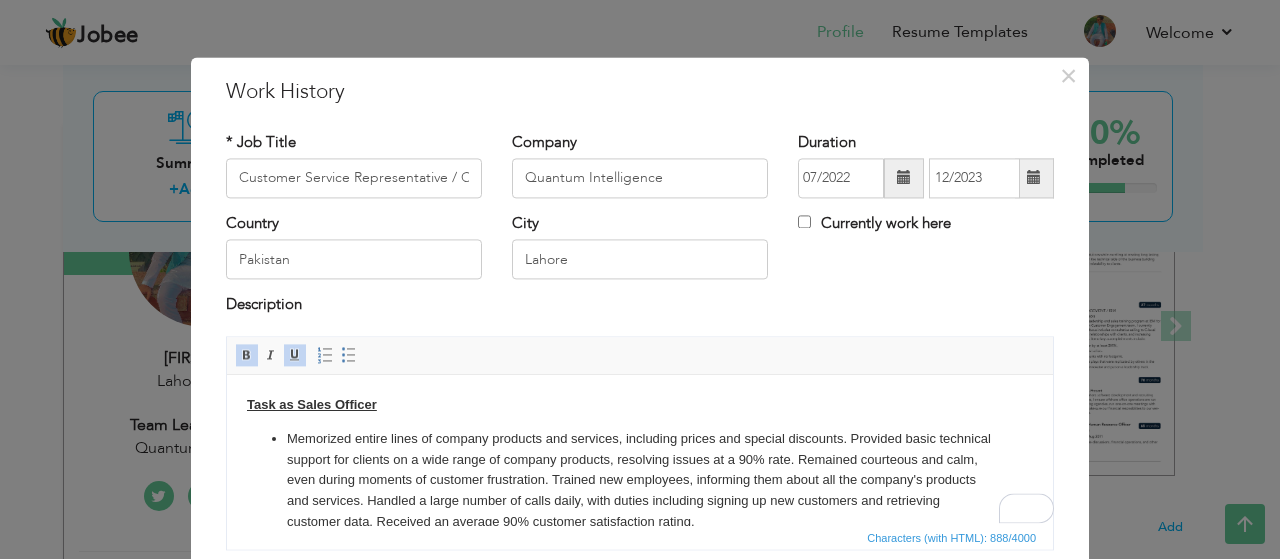 scroll, scrollTop: 116, scrollLeft: 0, axis: vertical 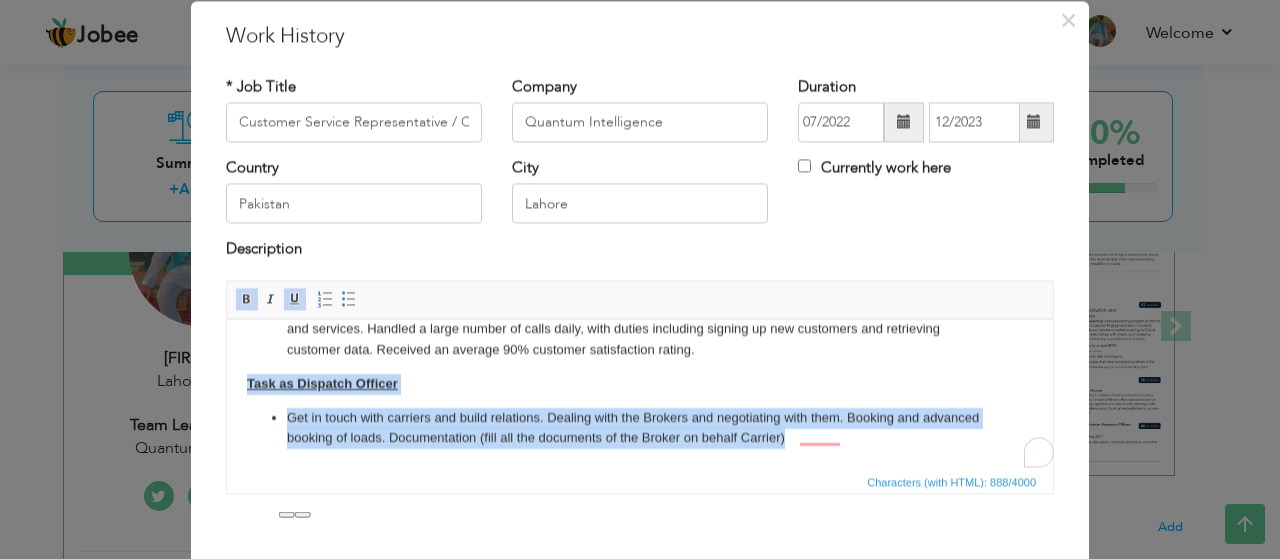 click on "Task as Sales Officer Memorized entire lines of company products and services, including prices and special discounts. Provided basic technical support for clients on a wide range of company products, resolving issues at a 90% rate. Remained courteous and calm, even during moments of customer frustration. Trained new employees, informing them about all the company's products and services. Handled a large number of calls daily, with duties including signing up new customers and retrieving customer data. Received an average 90% customer satisfaction rating.   Task as Dispatch Officer  Get in touch with carriers and build relations. Dealing with the Brokers and negotiating with them. Booking and advanced booking of loads. Documentation (fill all the documents of the Broker on behalf Carrier)" at bounding box center (640, 336) 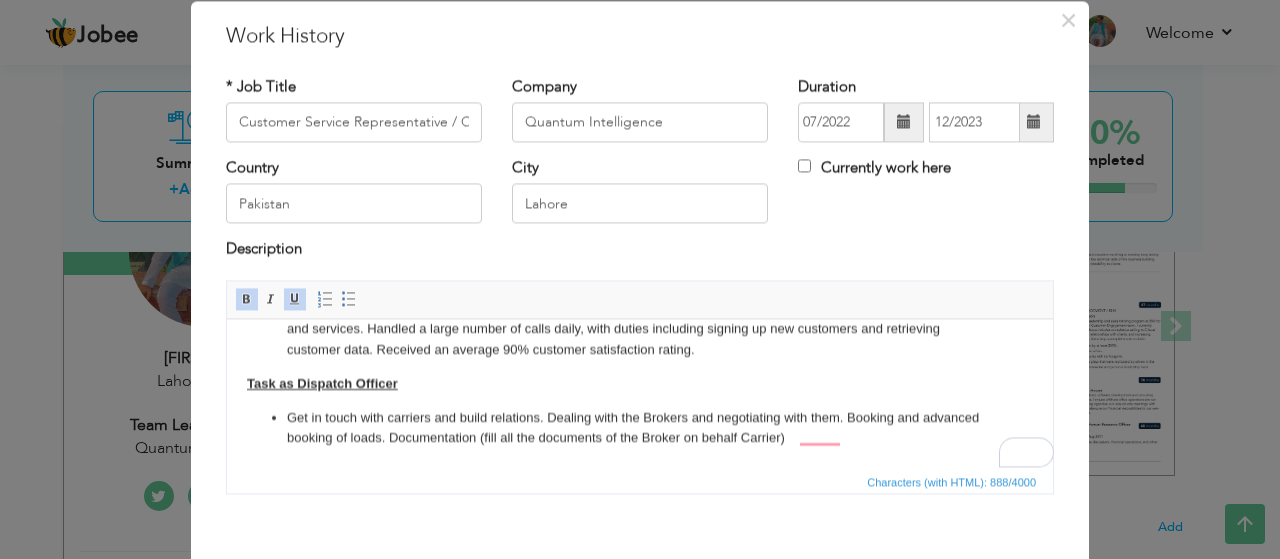 scroll, scrollTop: 0, scrollLeft: 0, axis: both 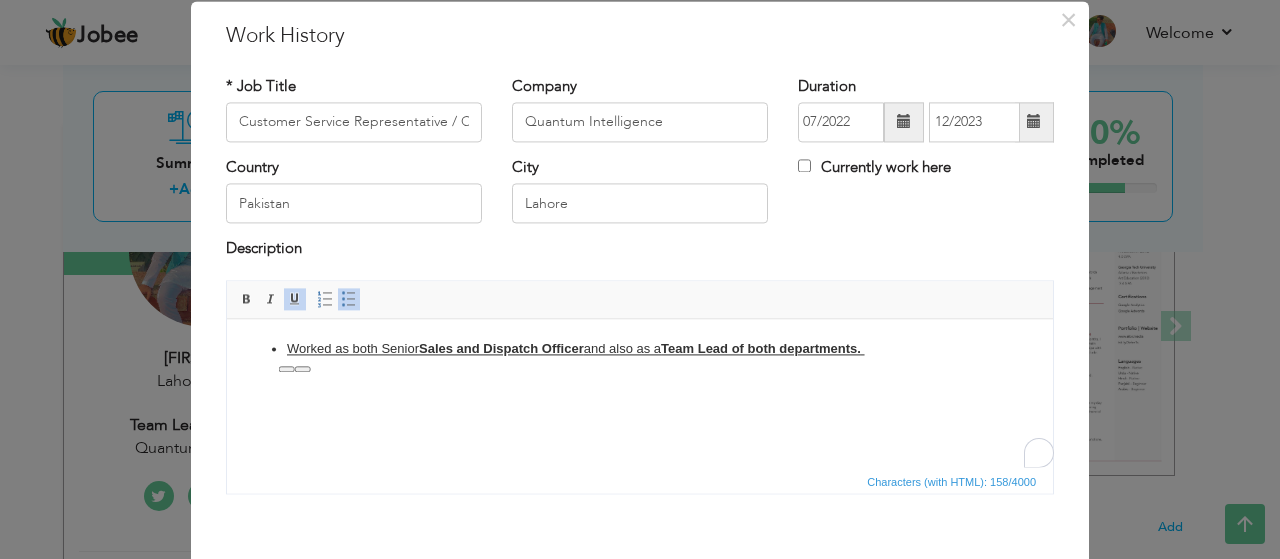 click on "Worked as both Senior  Sales and Dispatch Officer  and also as a  Team Lead of both departments." at bounding box center (640, 349) 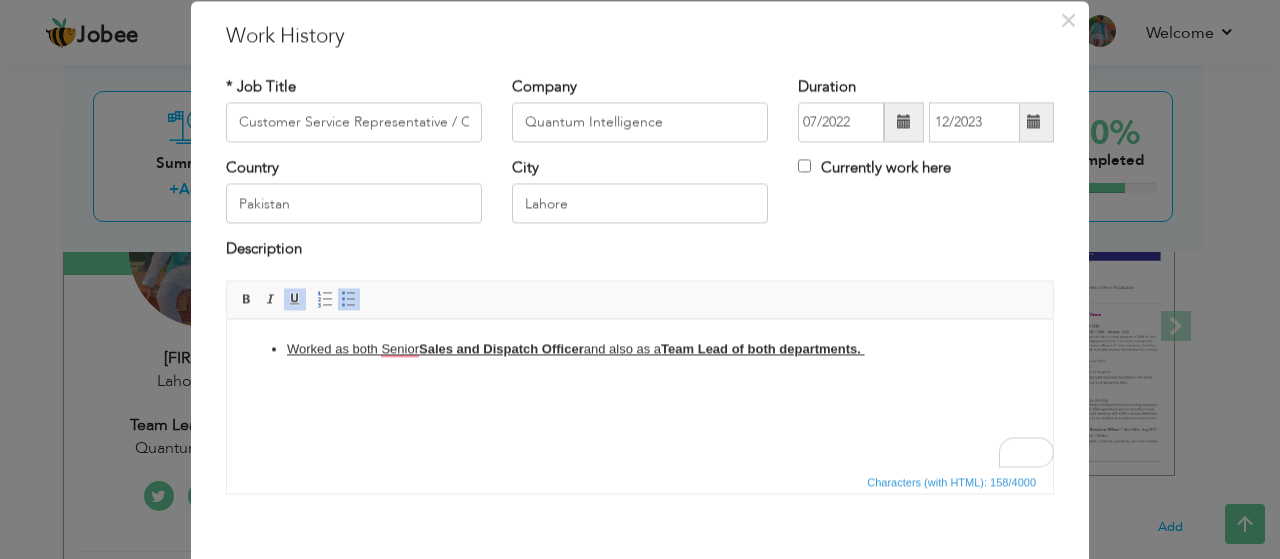 drag, startPoint x: 285, startPoint y: 346, endPoint x: 590, endPoint y: 355, distance: 305.13275 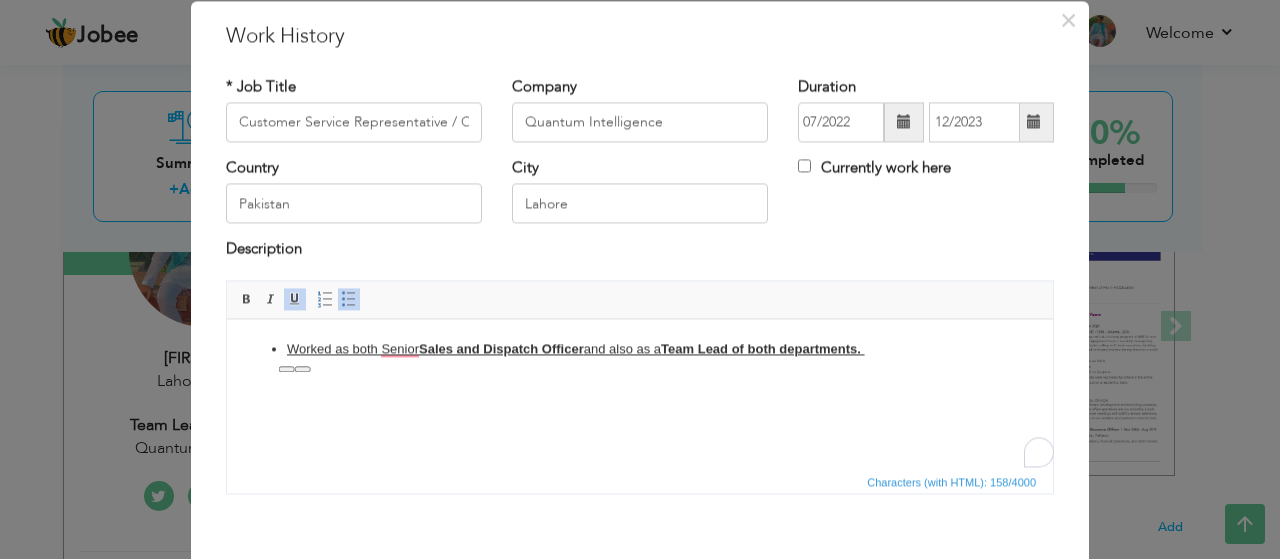 copy on "Worked as both Senior  Sales and Dispatch Officer" 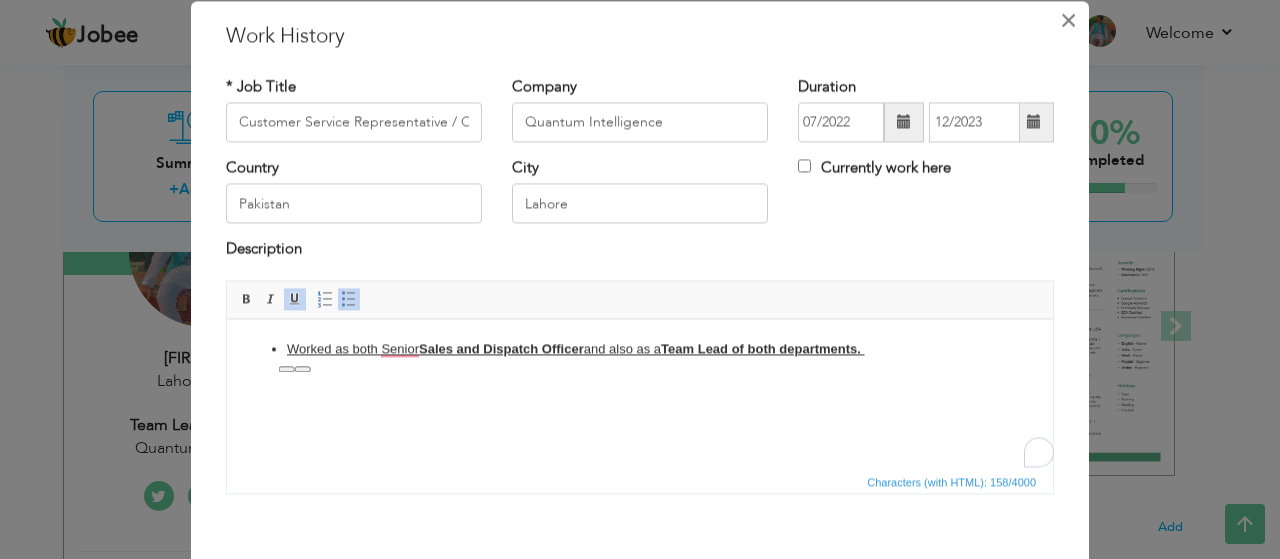 click on "×" at bounding box center (1068, 20) 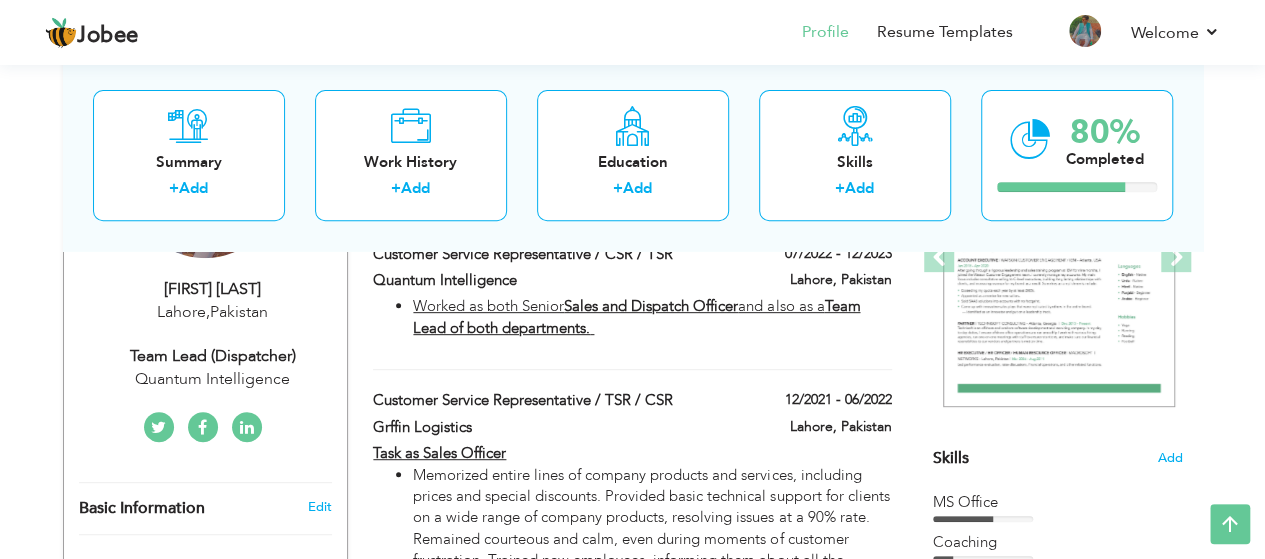 scroll, scrollTop: 321, scrollLeft: 0, axis: vertical 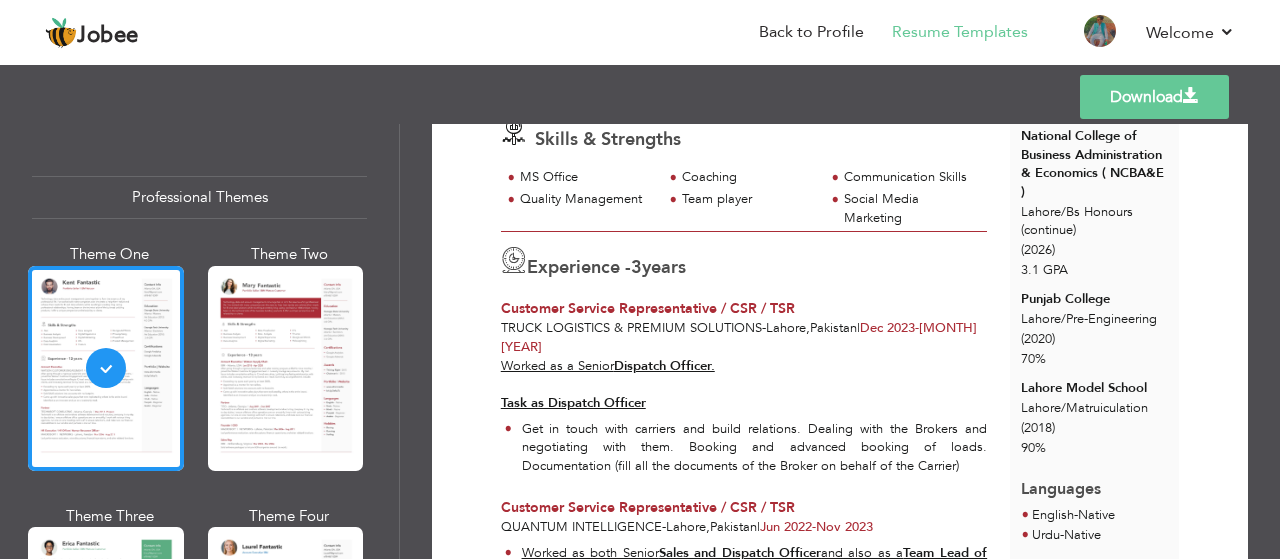 click on "70%" at bounding box center [1033, 359] 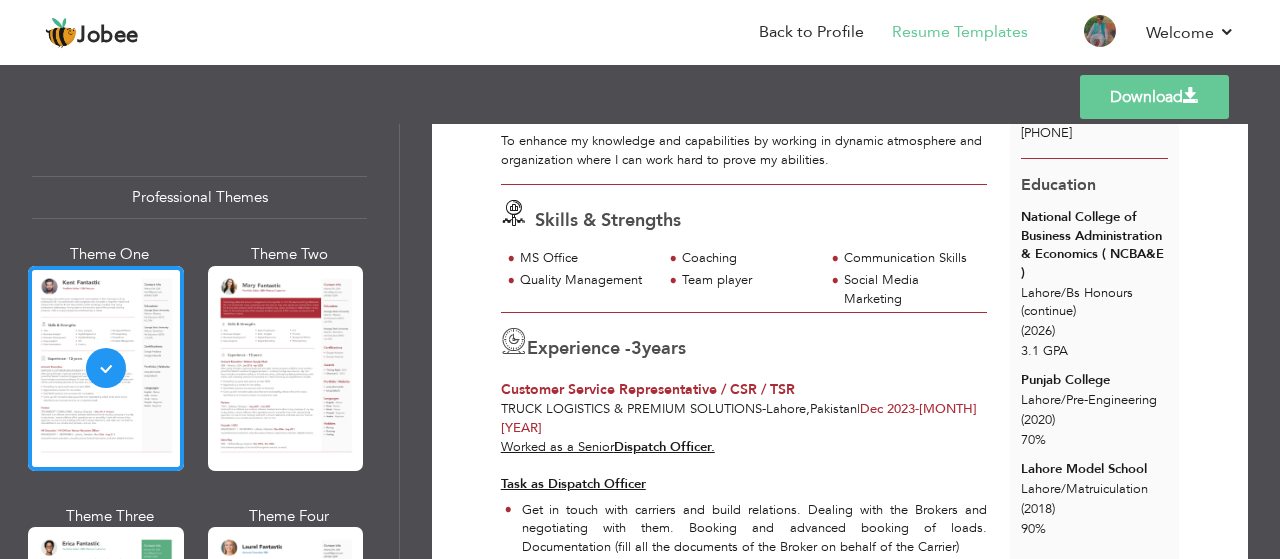 scroll, scrollTop: 157, scrollLeft: 0, axis: vertical 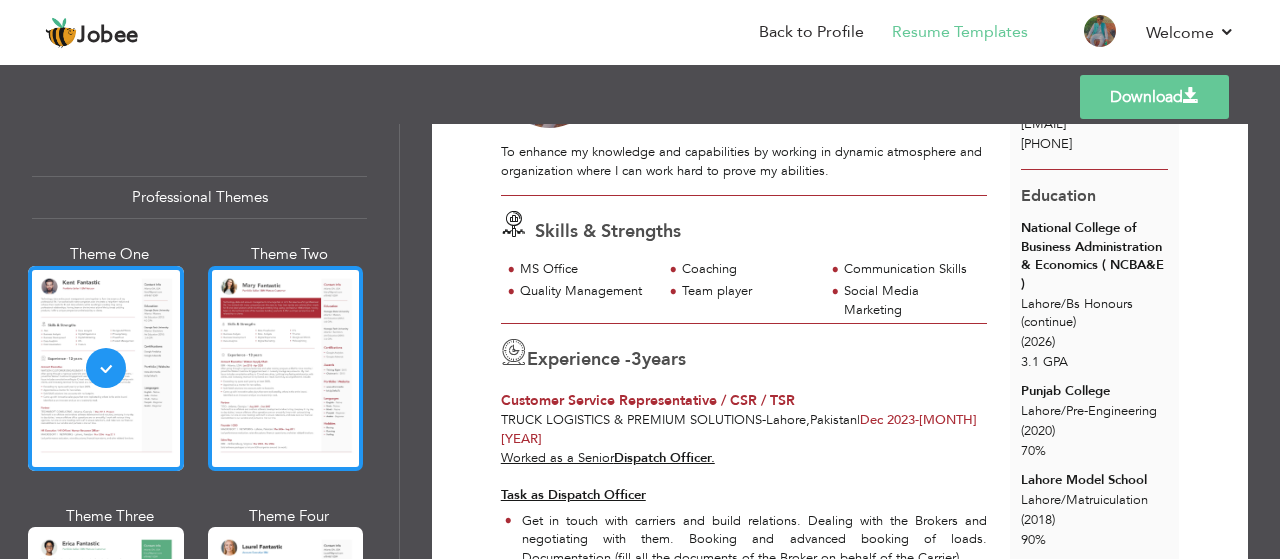 click at bounding box center (286, 368) 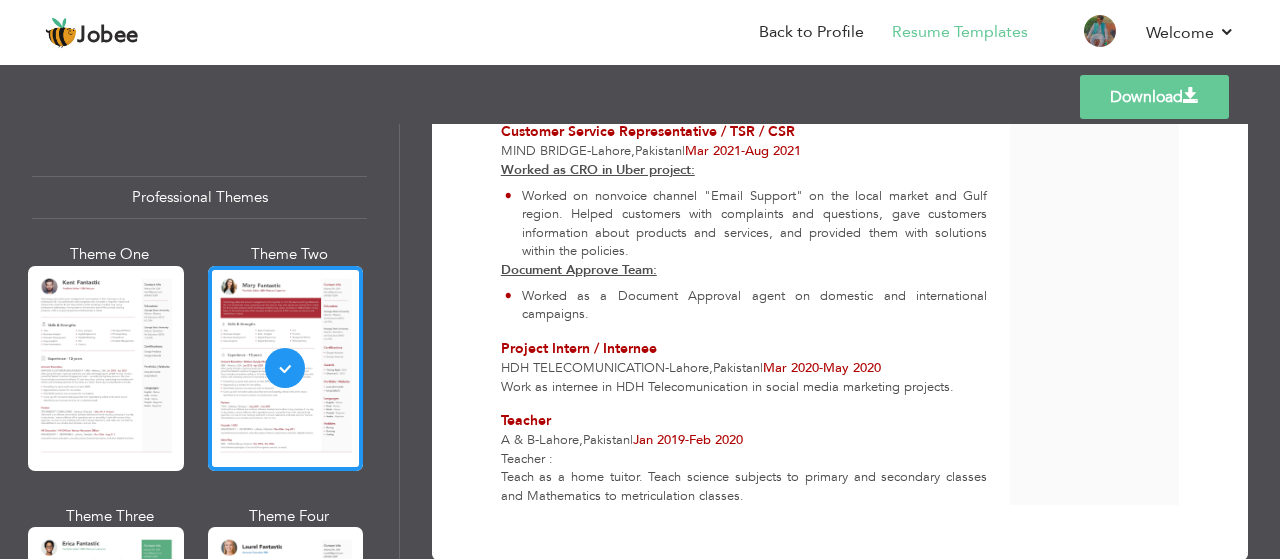 scroll, scrollTop: 1081, scrollLeft: 0, axis: vertical 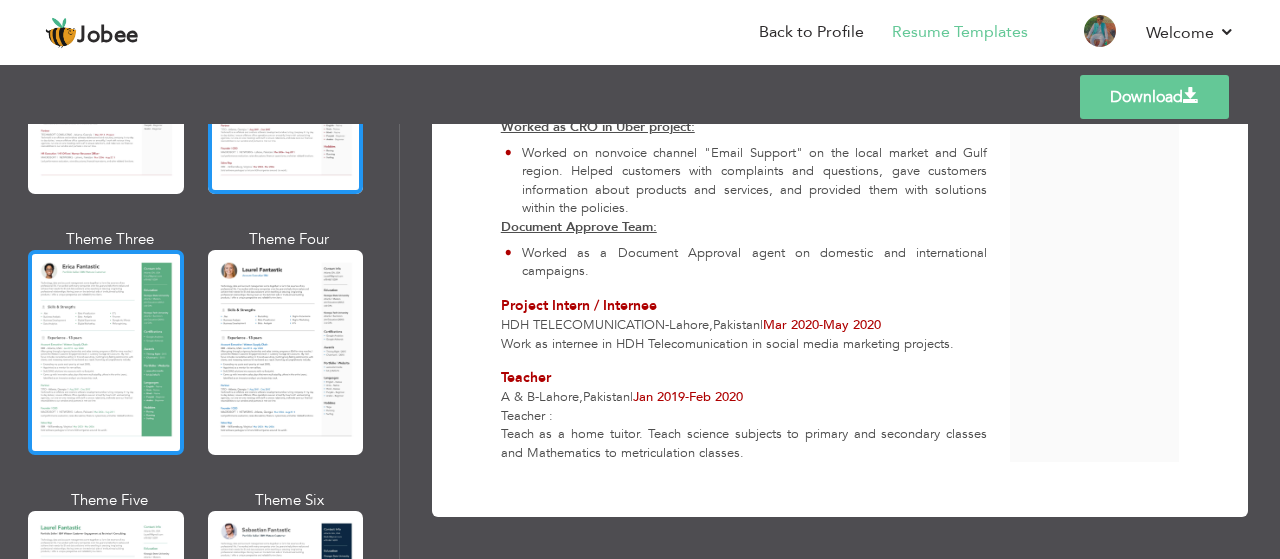 click at bounding box center [106, 352] 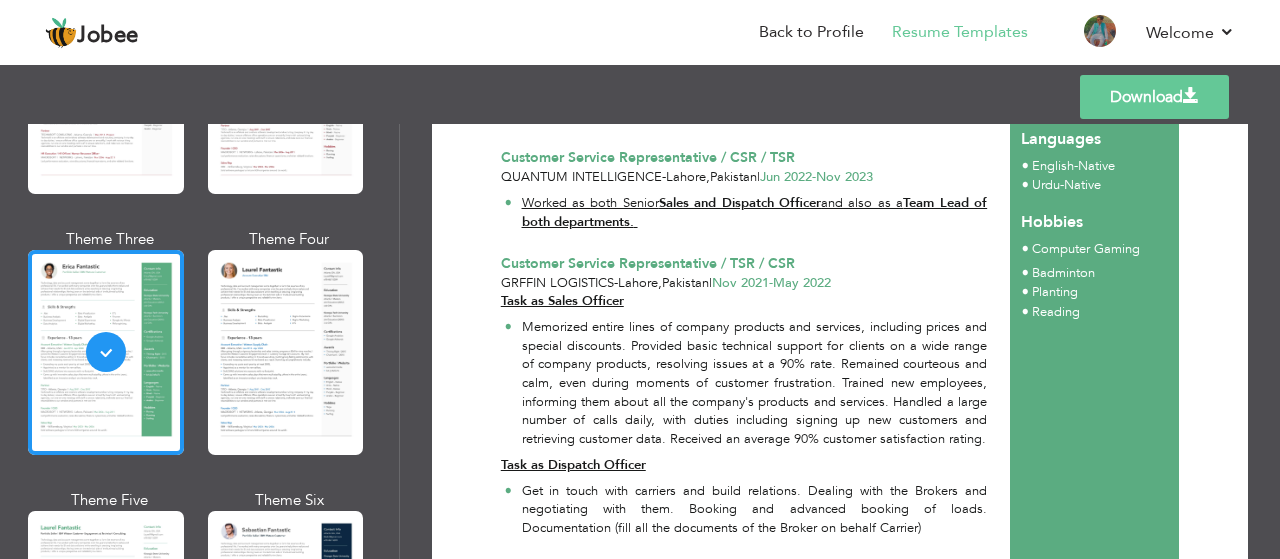 scroll, scrollTop: 1112, scrollLeft: 0, axis: vertical 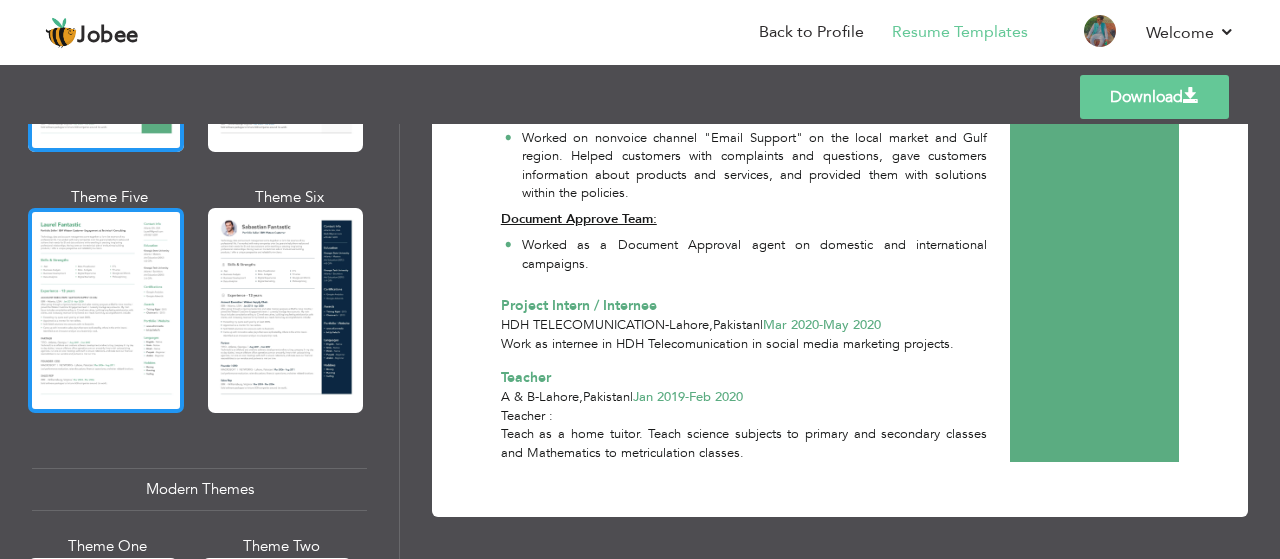 click at bounding box center [106, 310] 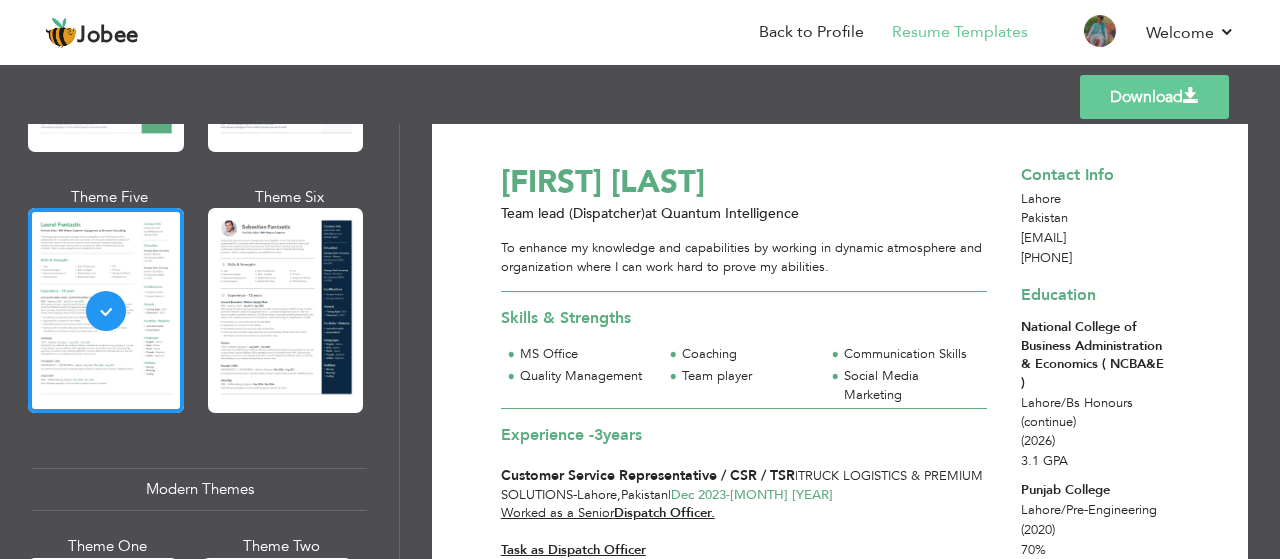 scroll, scrollTop: 0, scrollLeft: 0, axis: both 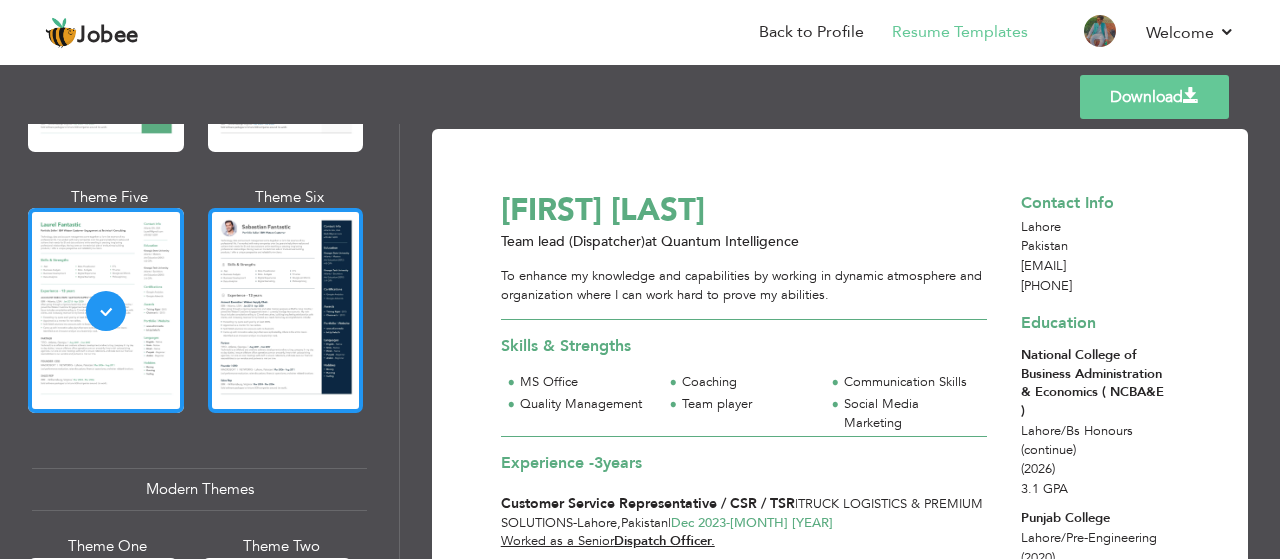 click at bounding box center (286, 310) 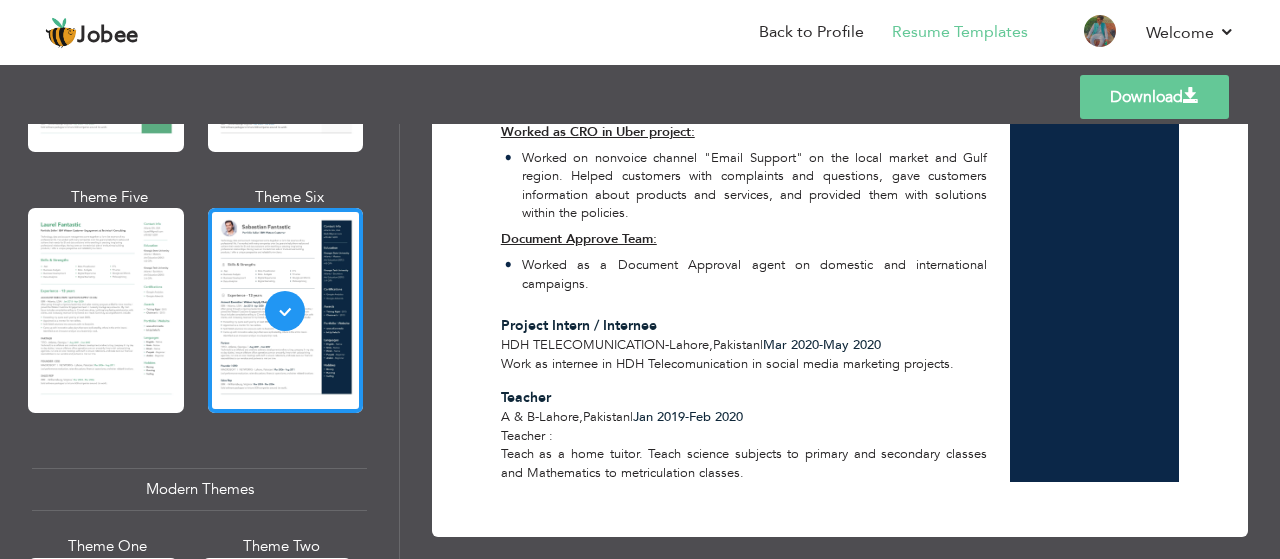 scroll, scrollTop: 1076, scrollLeft: 0, axis: vertical 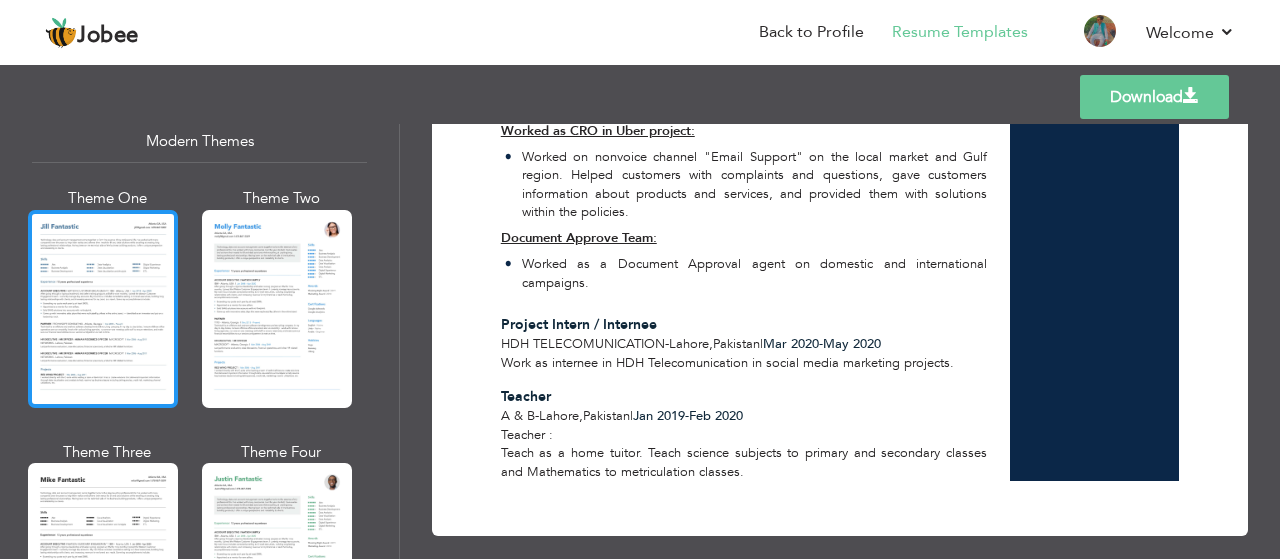 click at bounding box center (103, 309) 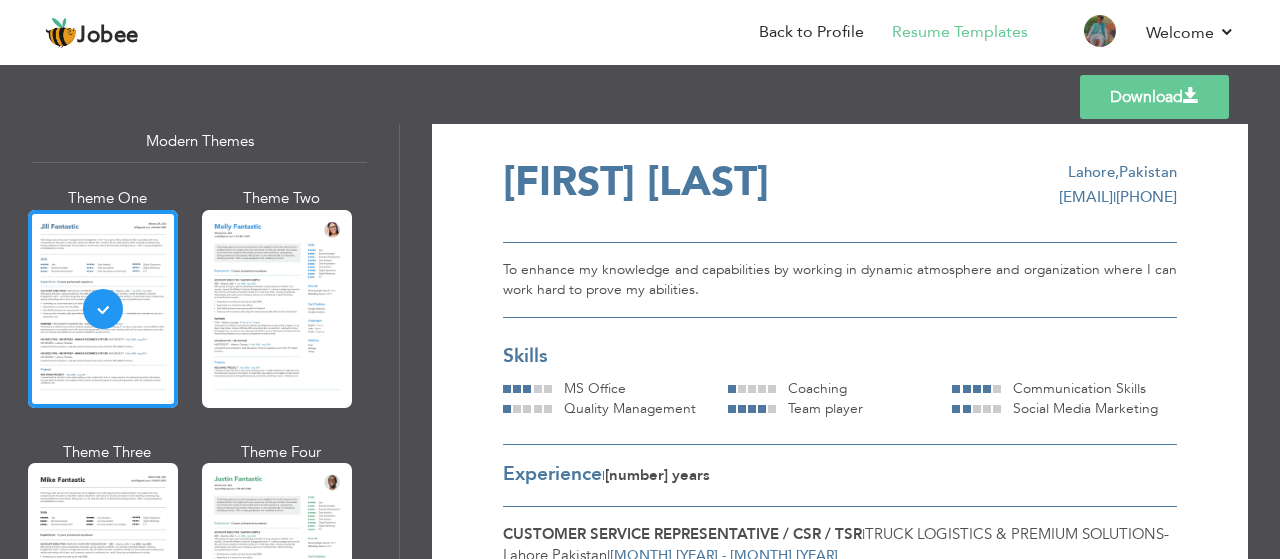 scroll, scrollTop: 0, scrollLeft: 0, axis: both 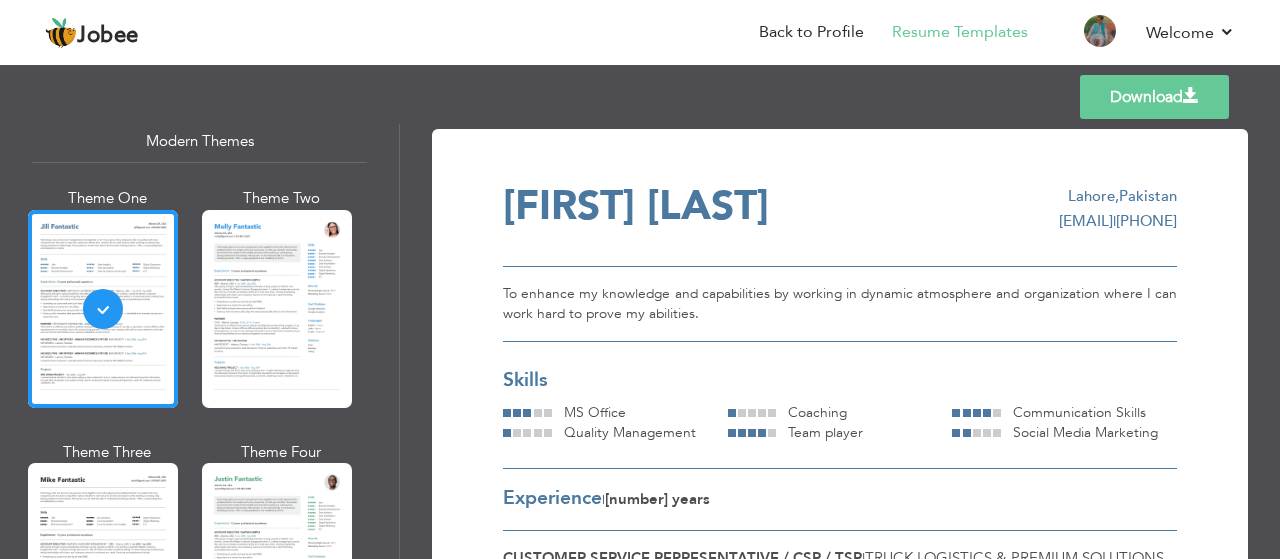 click on "Theme One" at bounding box center [107, 304] 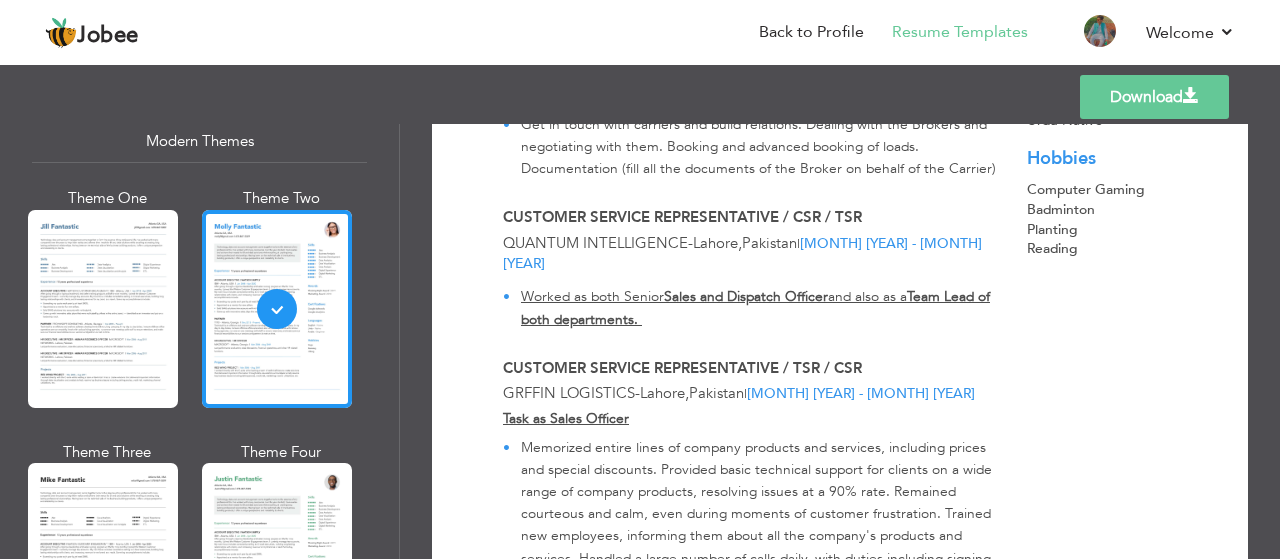 scroll, scrollTop: 1390, scrollLeft: 0, axis: vertical 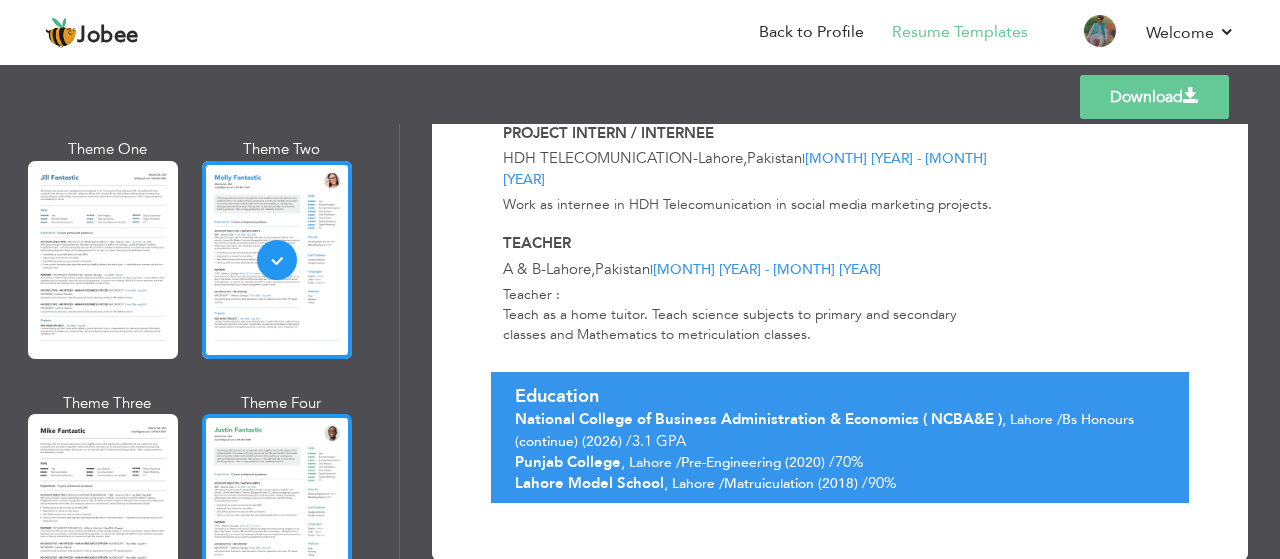 click at bounding box center (277, 513) 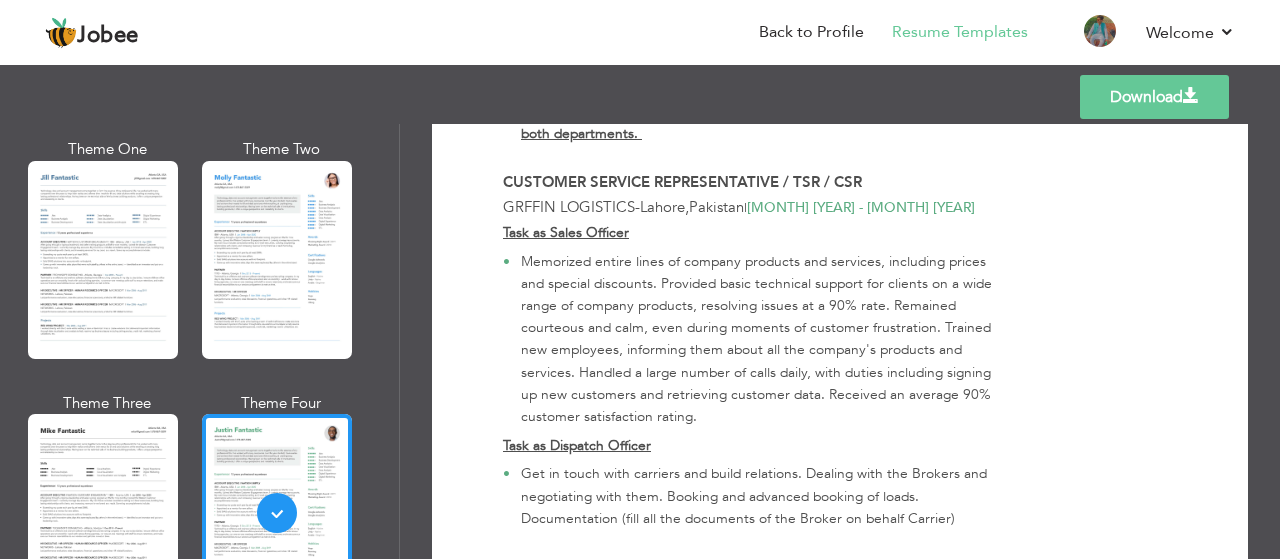 scroll, scrollTop: 1390, scrollLeft: 0, axis: vertical 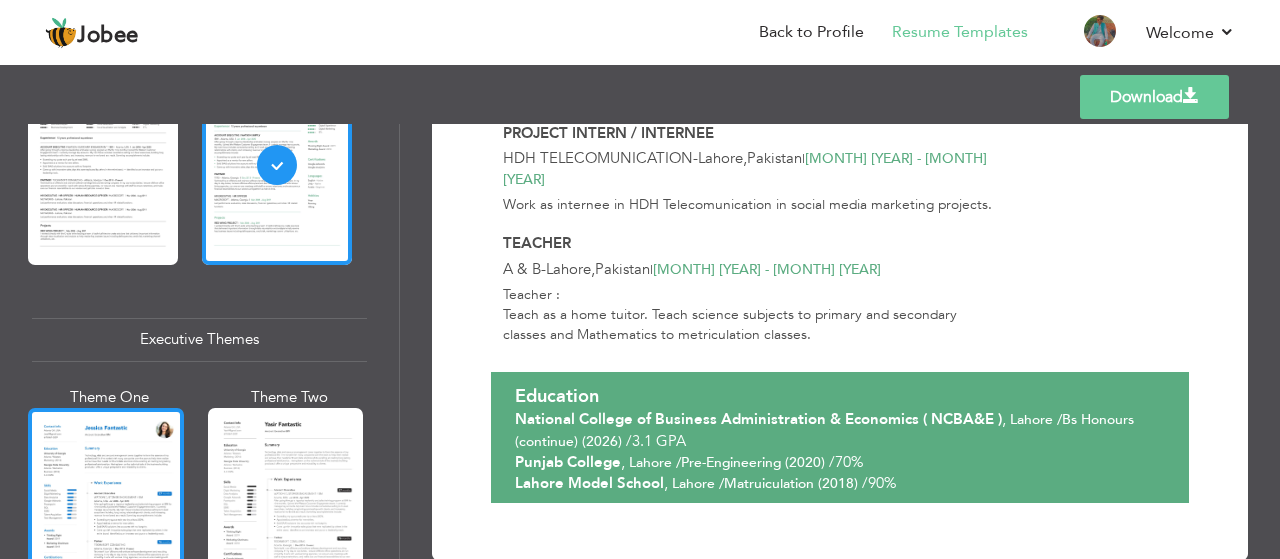click at bounding box center (106, 510) 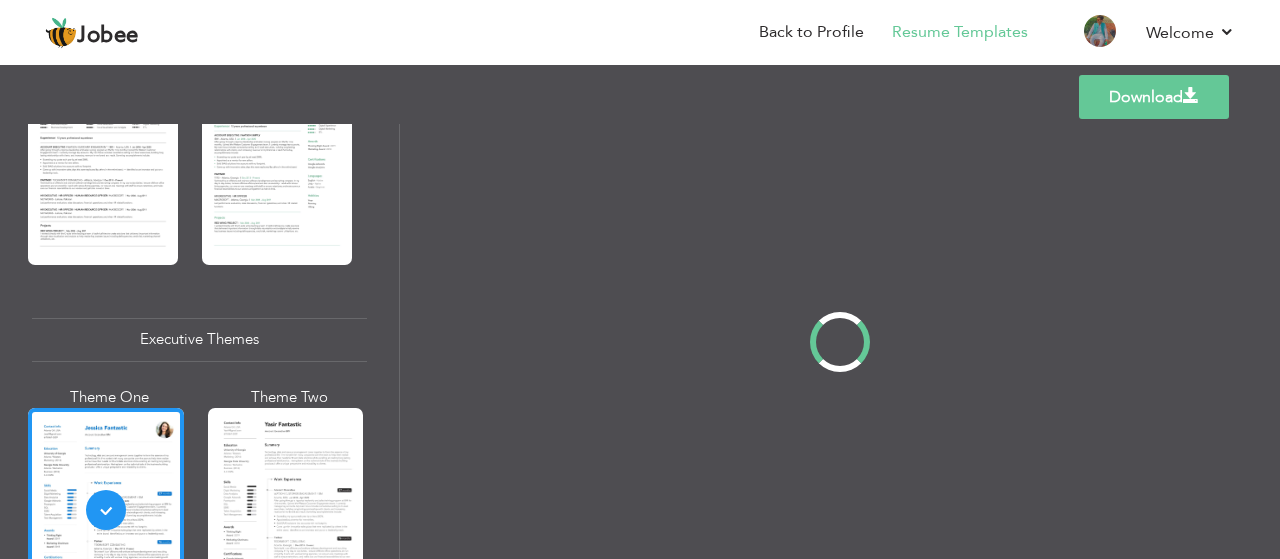 scroll, scrollTop: 0, scrollLeft: 0, axis: both 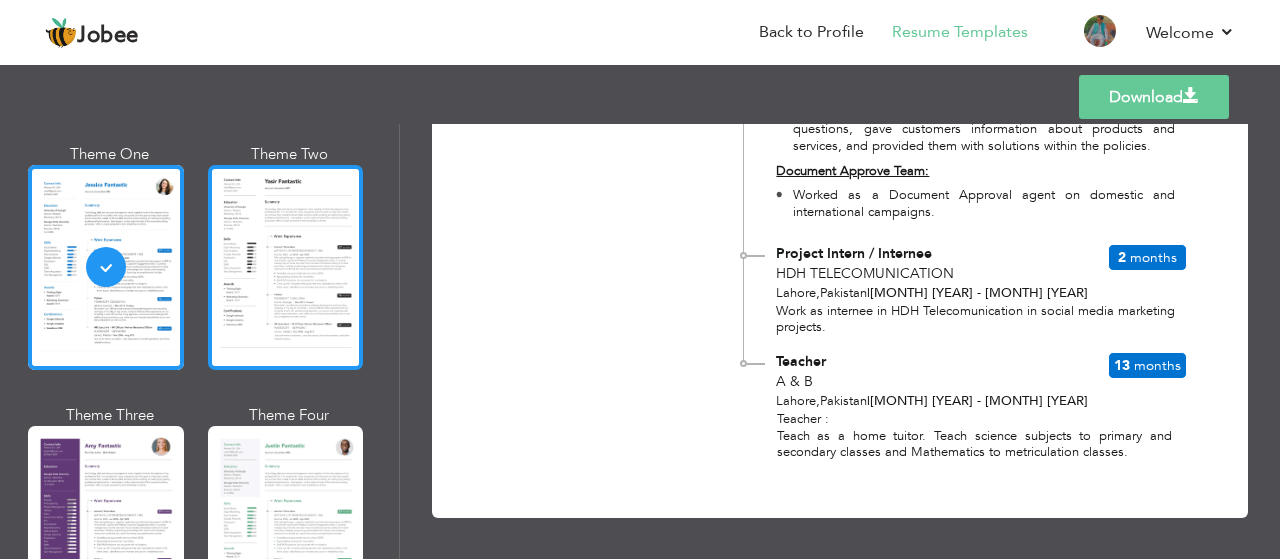 click at bounding box center (286, 267) 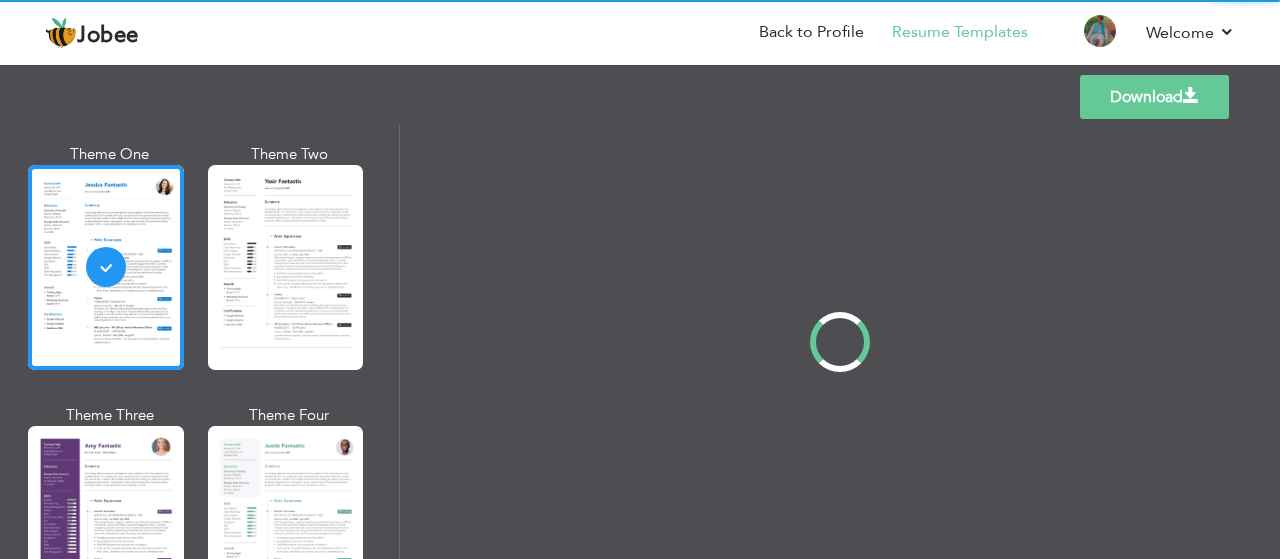 scroll, scrollTop: 0, scrollLeft: 0, axis: both 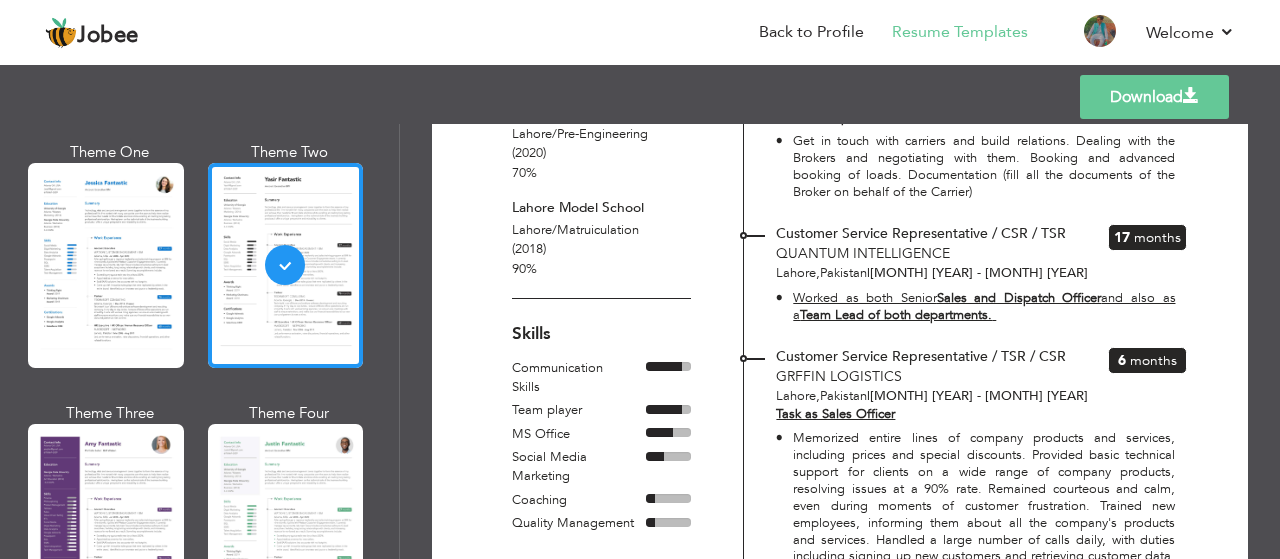 click at bounding box center [601, 378] 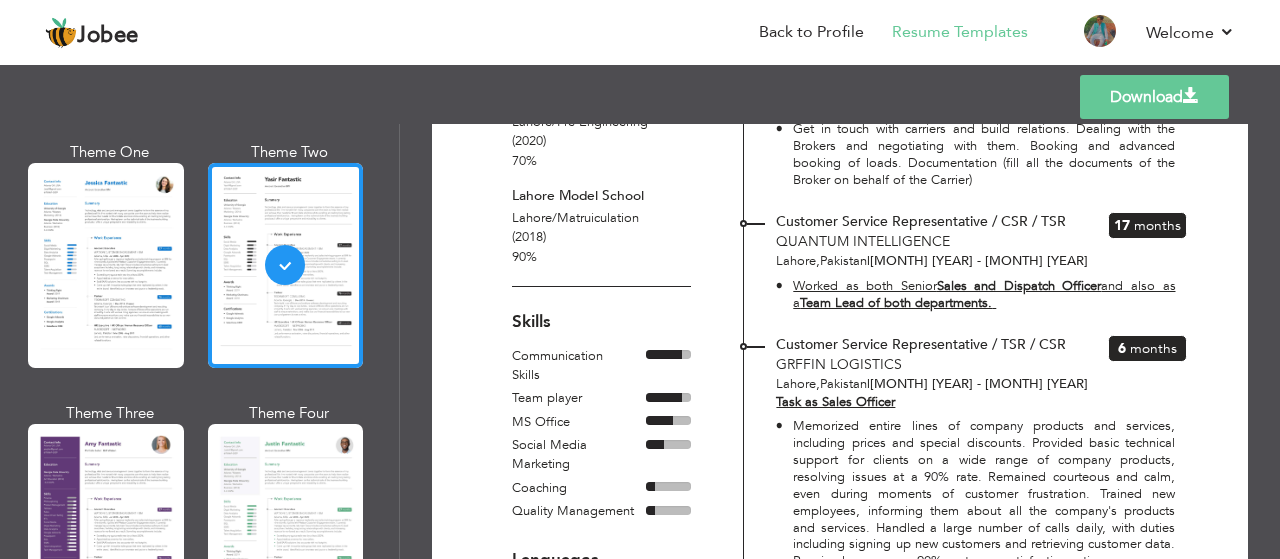 scroll, scrollTop: 434, scrollLeft: 0, axis: vertical 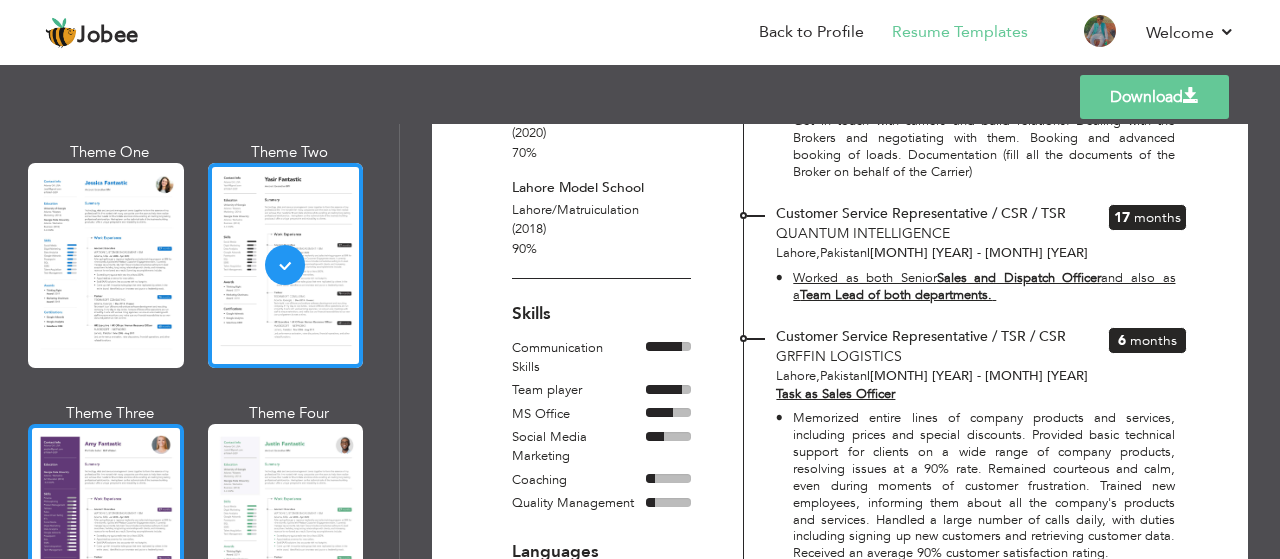 click at bounding box center (106, 526) 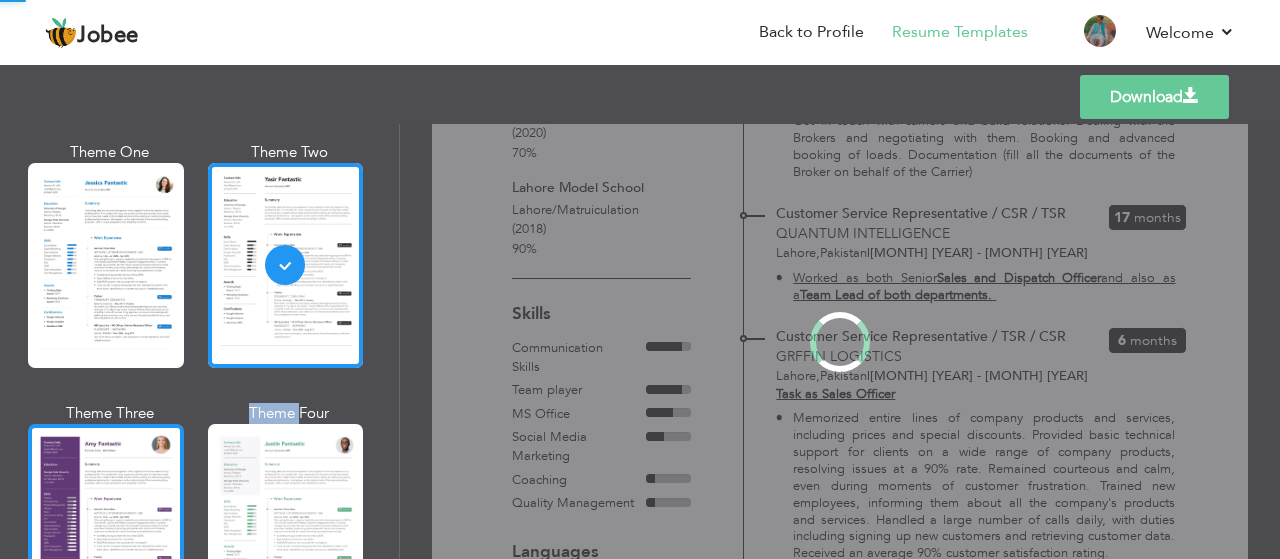 click on "Professional Themes
Theme One
Theme Two
Theme Three
Theme Four" at bounding box center [640, 341] 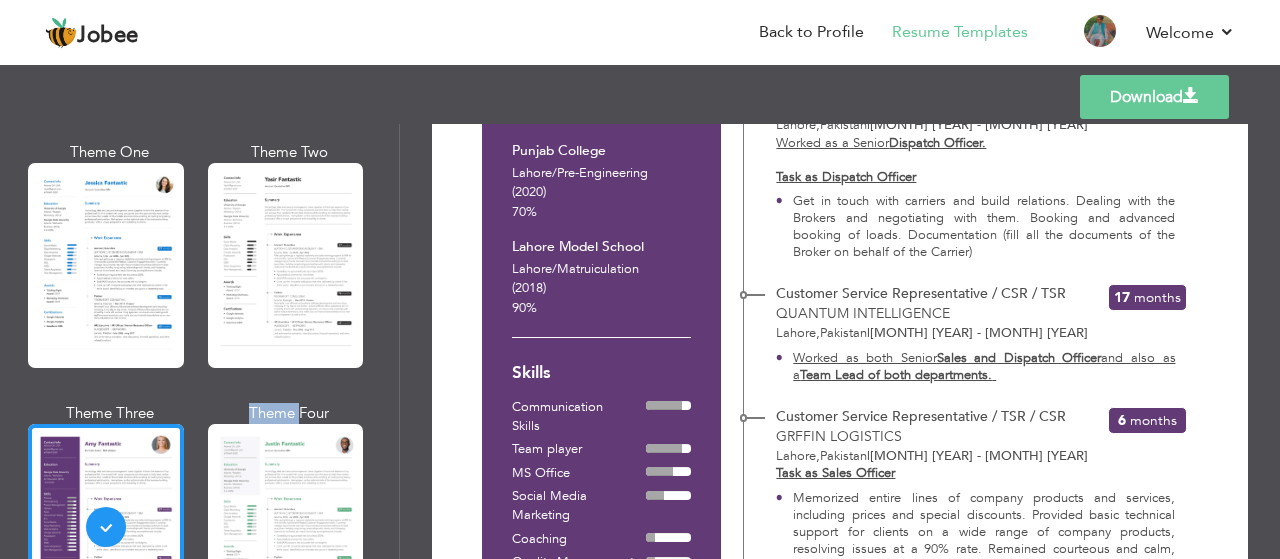 scroll, scrollTop: 482, scrollLeft: 0, axis: vertical 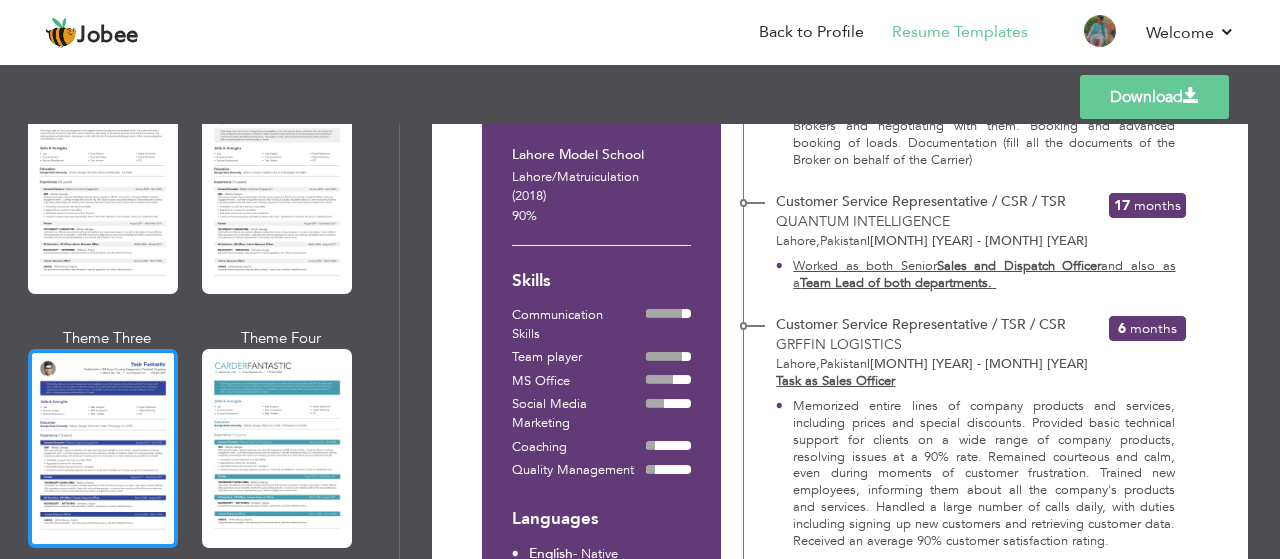 click at bounding box center [103, 448] 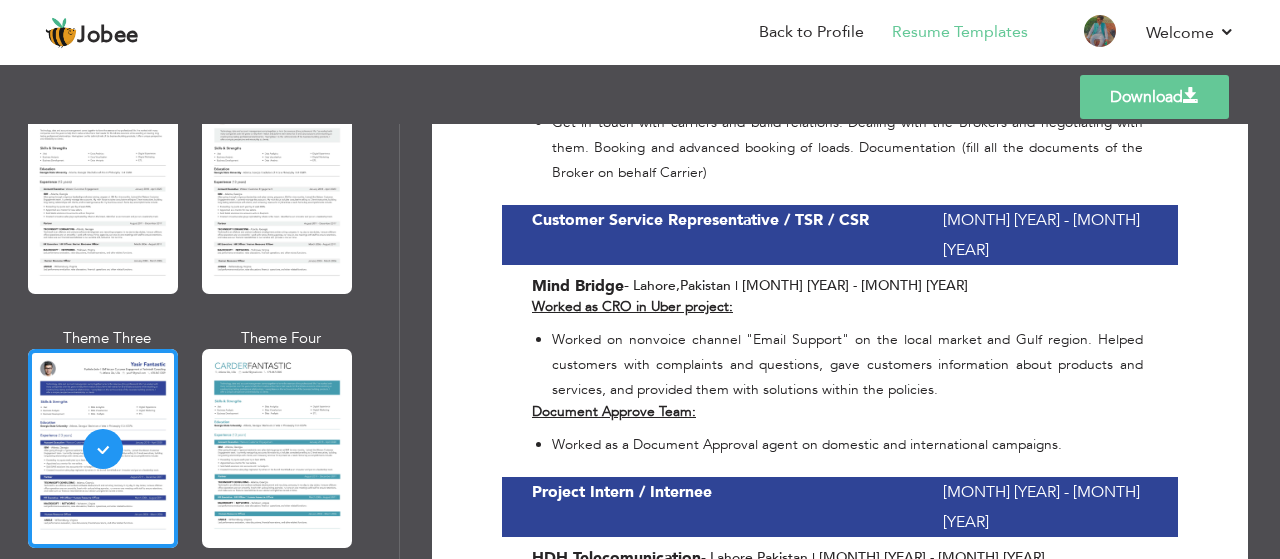 scroll, scrollTop: 1779, scrollLeft: 0, axis: vertical 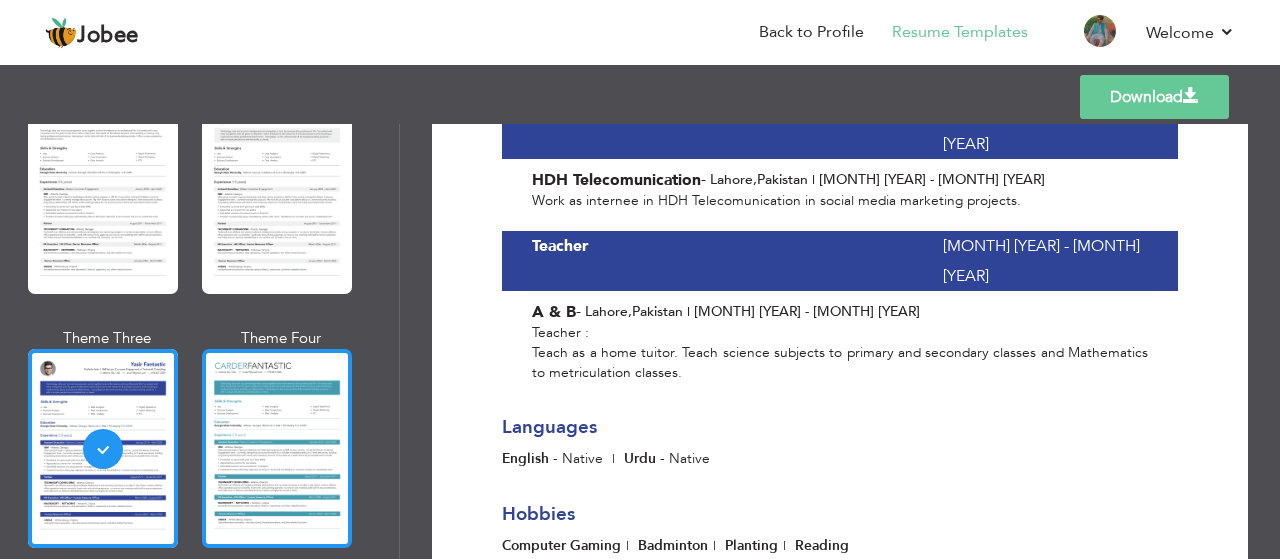 click at bounding box center (277, 448) 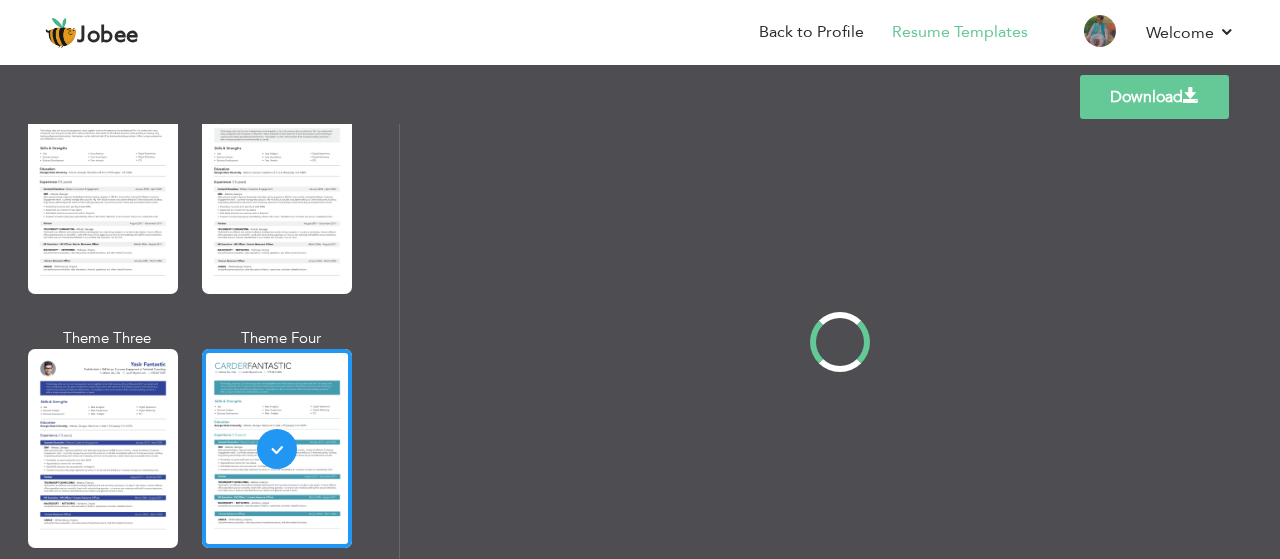 scroll, scrollTop: 0, scrollLeft: 0, axis: both 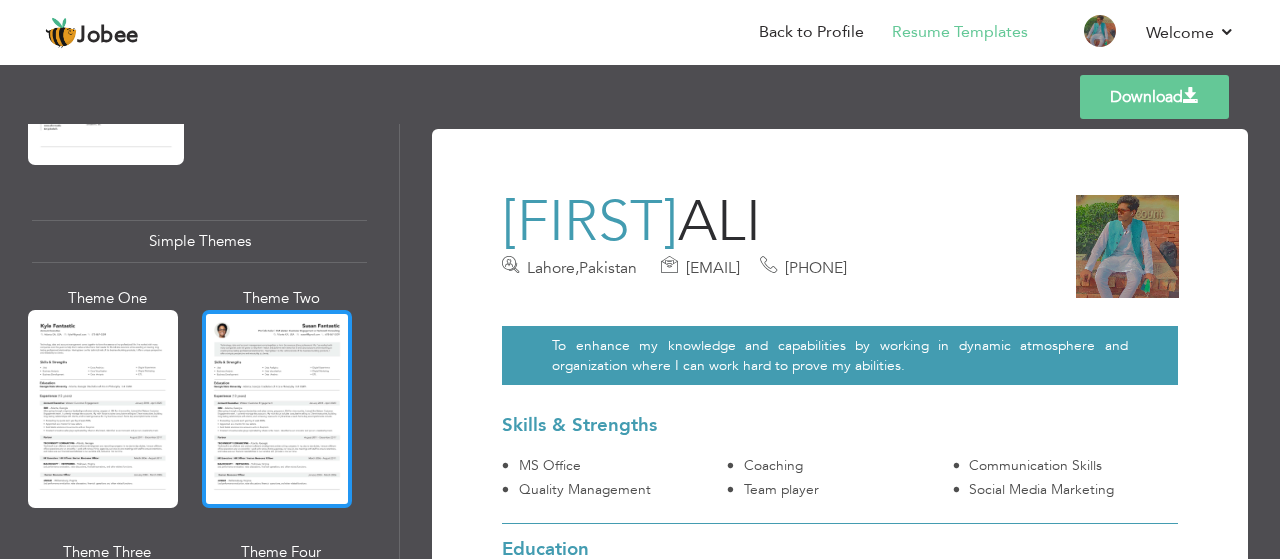 click at bounding box center (277, 409) 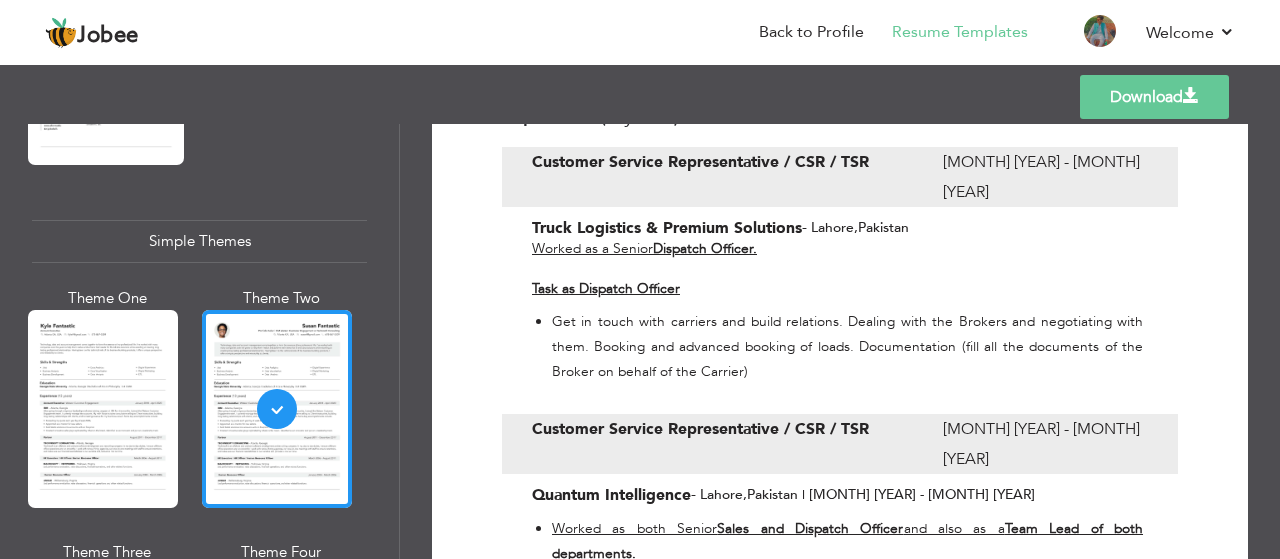 scroll, scrollTop: 0, scrollLeft: 0, axis: both 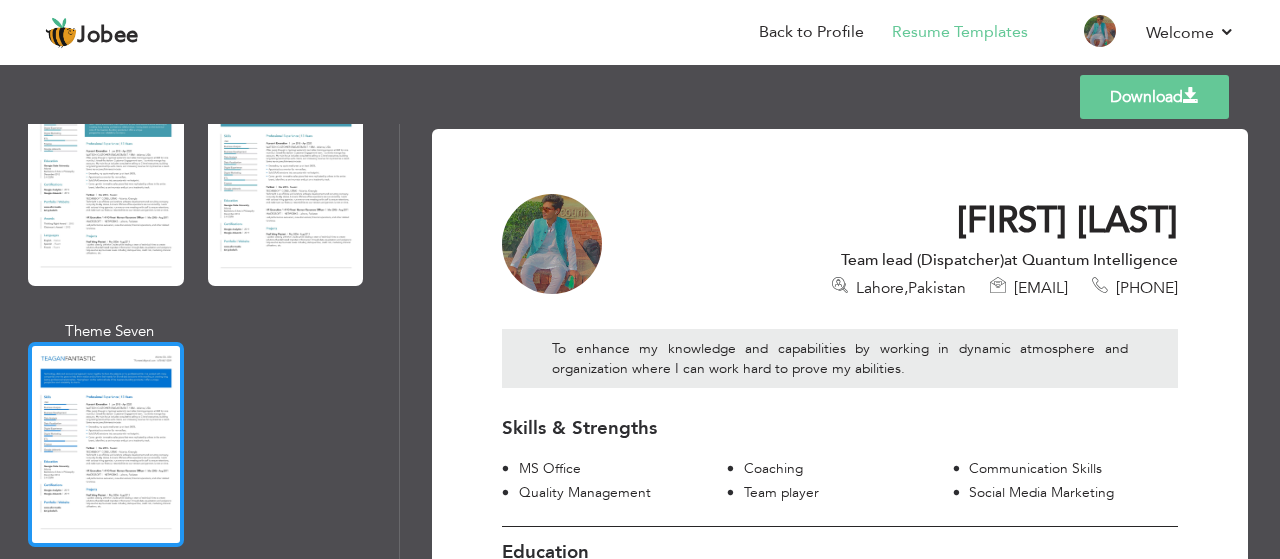 click at bounding box center (106, 444) 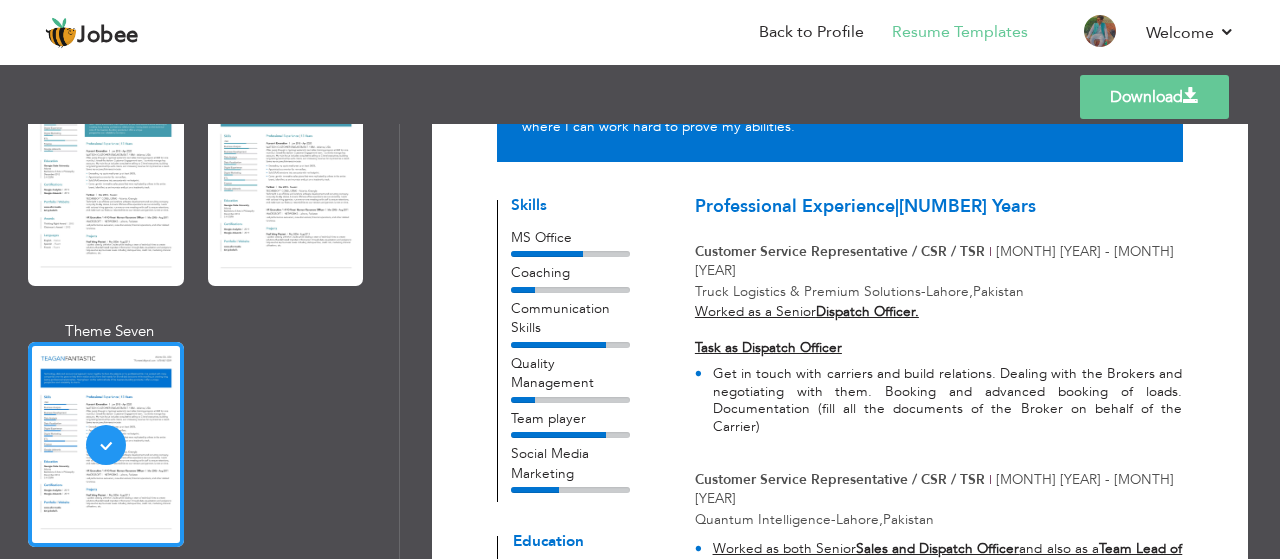 scroll, scrollTop: 0, scrollLeft: 0, axis: both 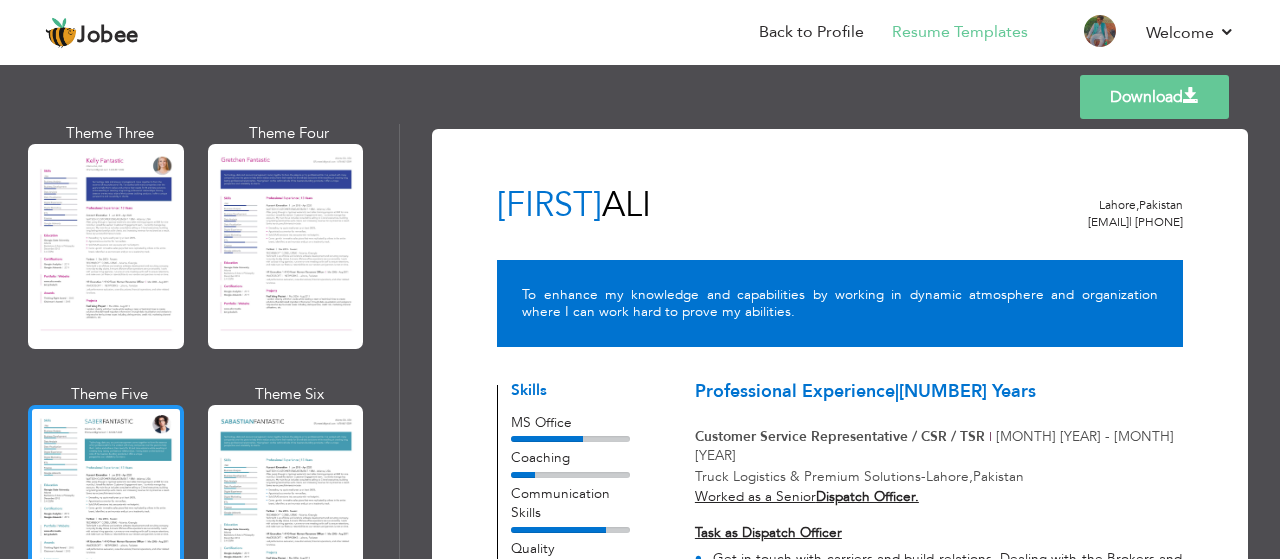 click at bounding box center (106, 507) 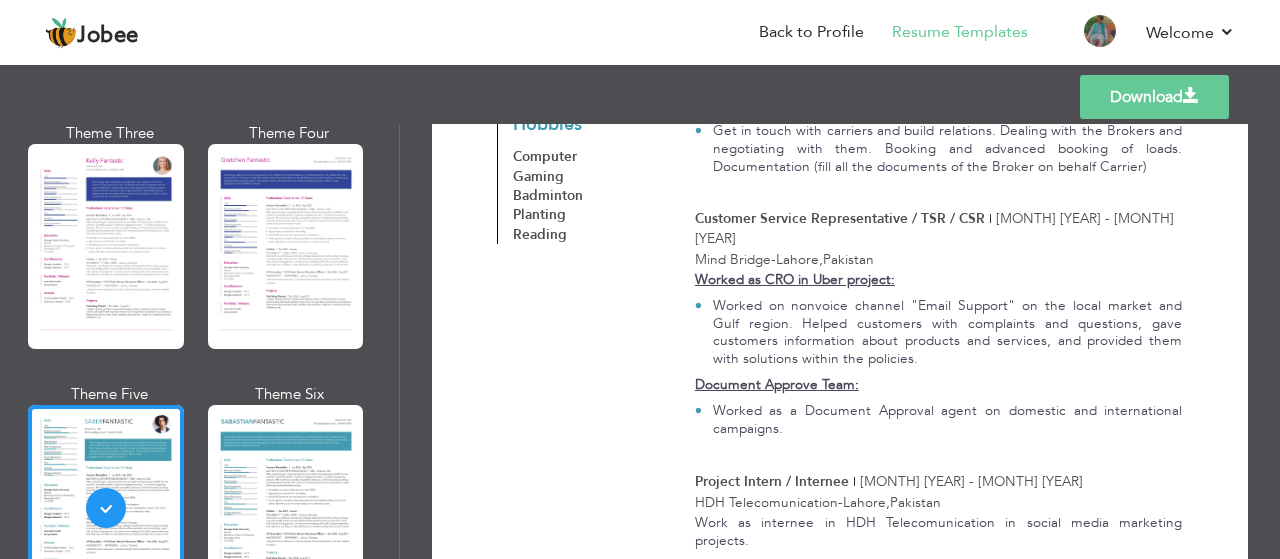 scroll, scrollTop: 1076, scrollLeft: 0, axis: vertical 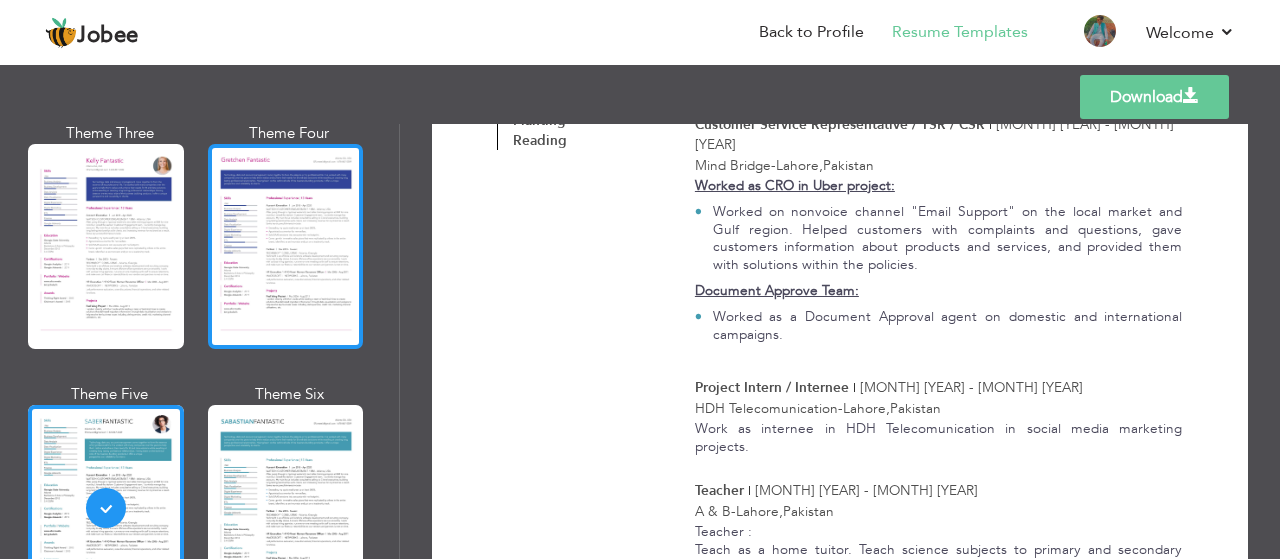 click at bounding box center [286, 246] 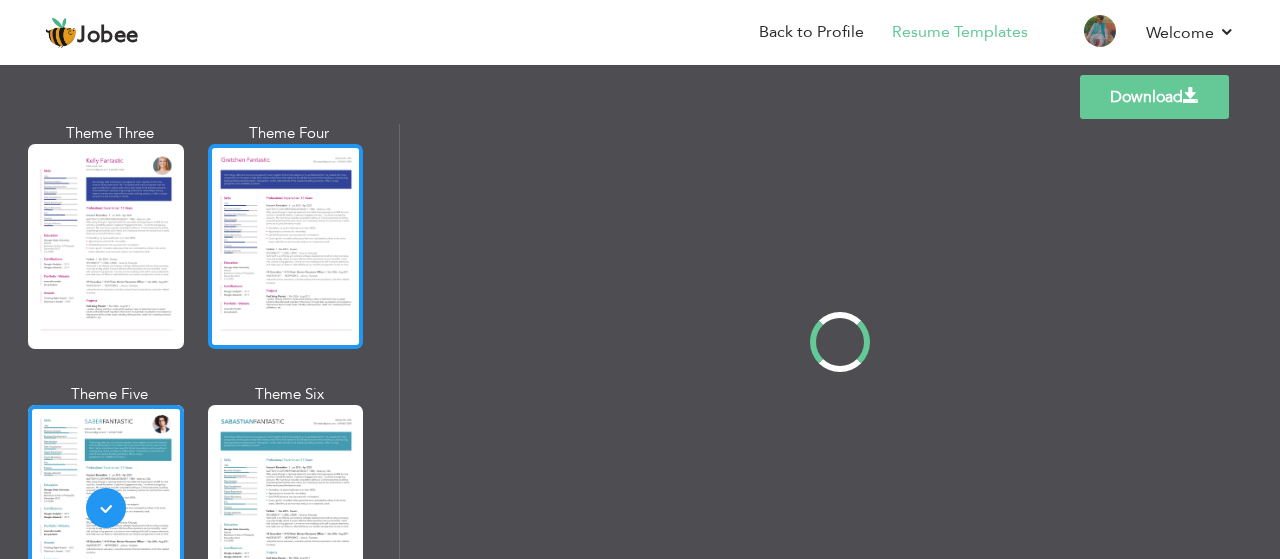 scroll, scrollTop: 0, scrollLeft: 0, axis: both 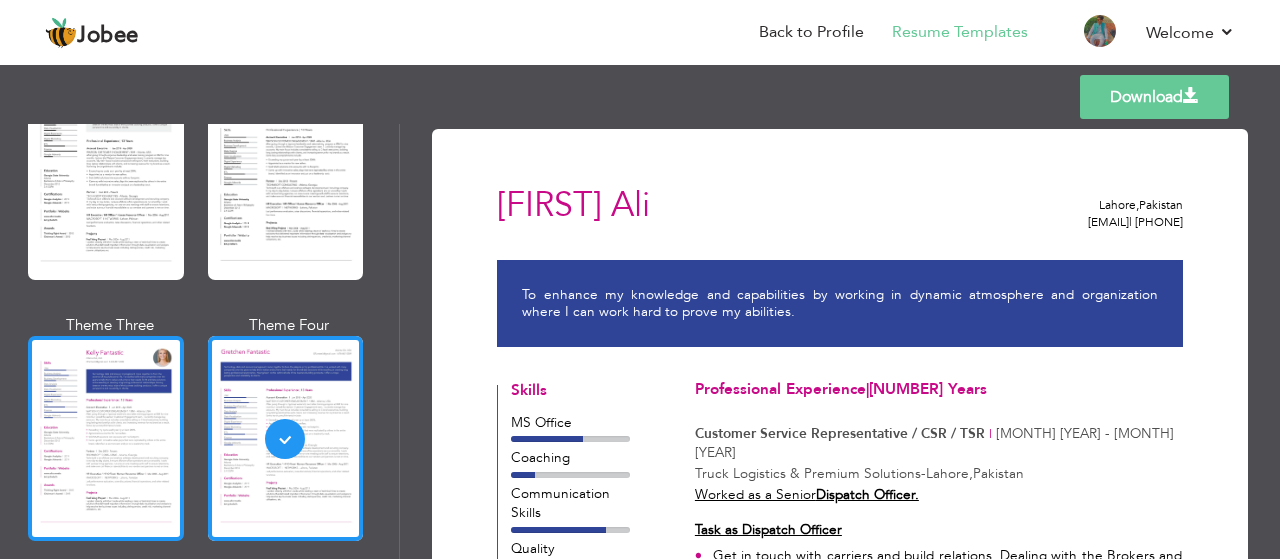 click at bounding box center [106, 438] 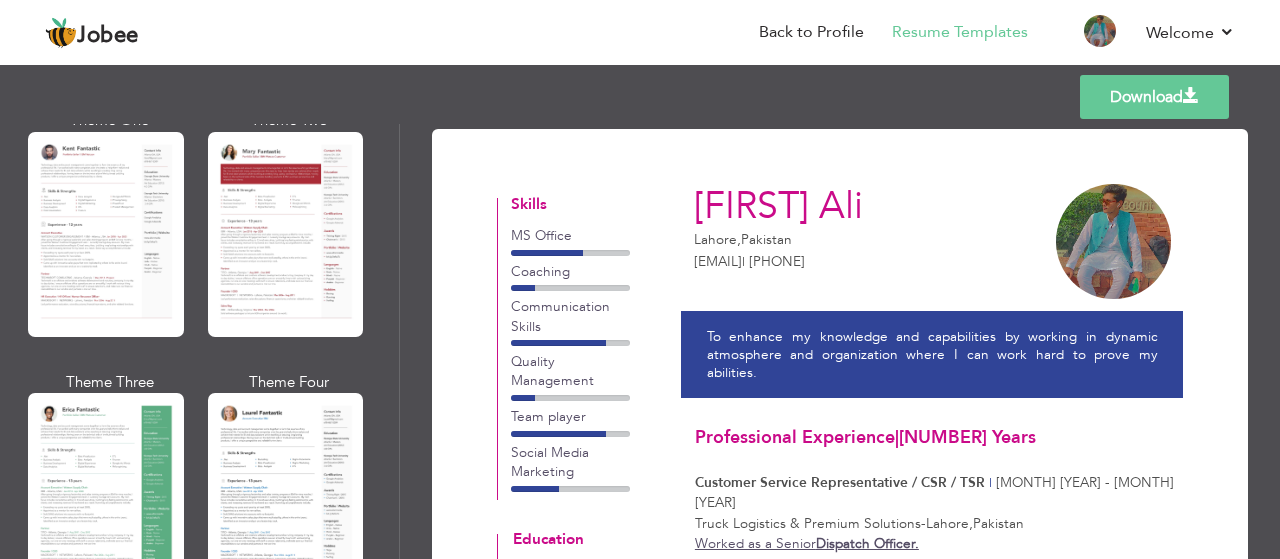 scroll, scrollTop: 0, scrollLeft: 0, axis: both 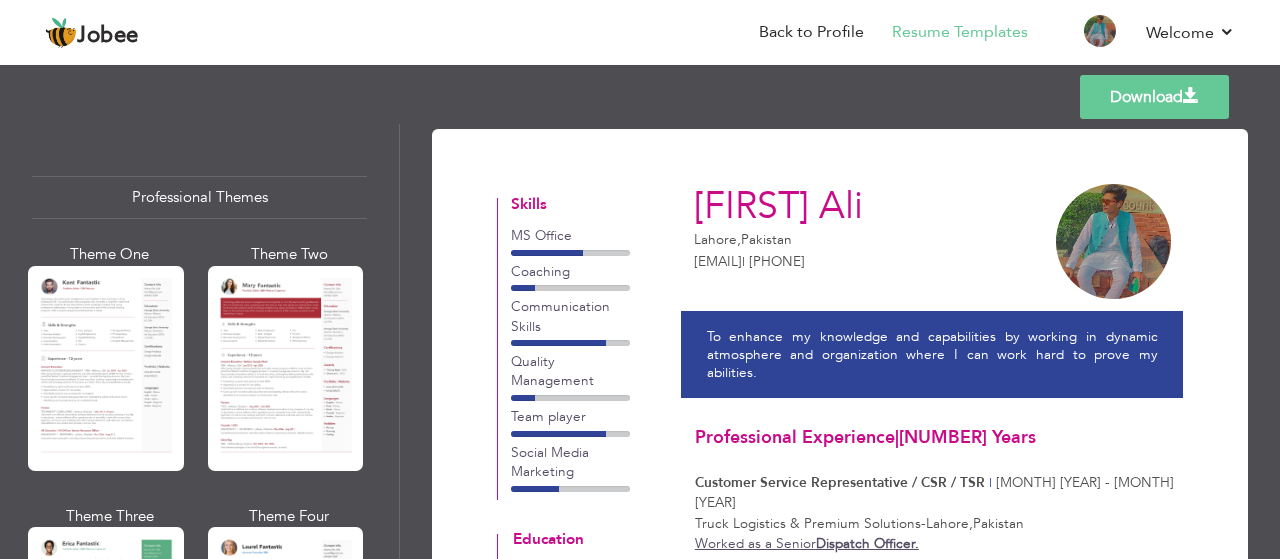 click at bounding box center (106, 368) 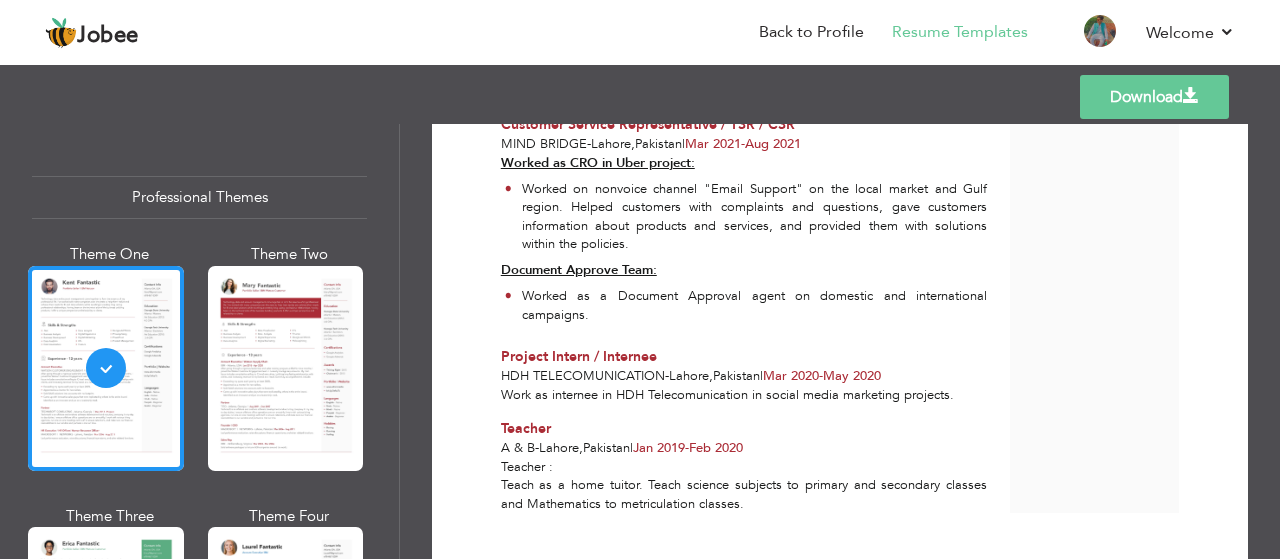 scroll, scrollTop: 1112, scrollLeft: 0, axis: vertical 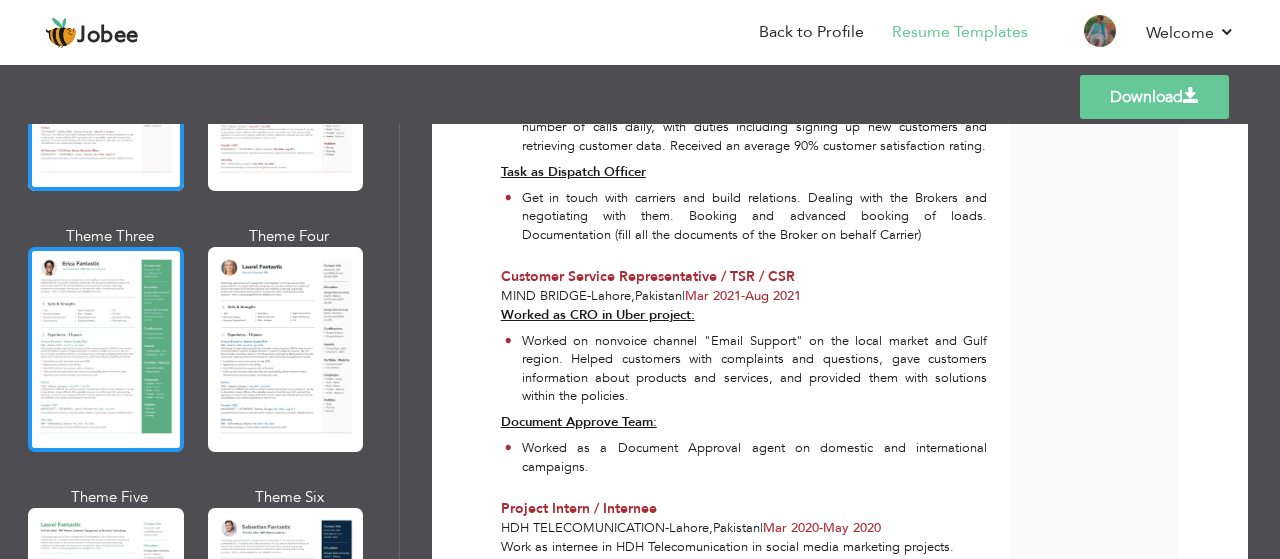 click at bounding box center (106, 349) 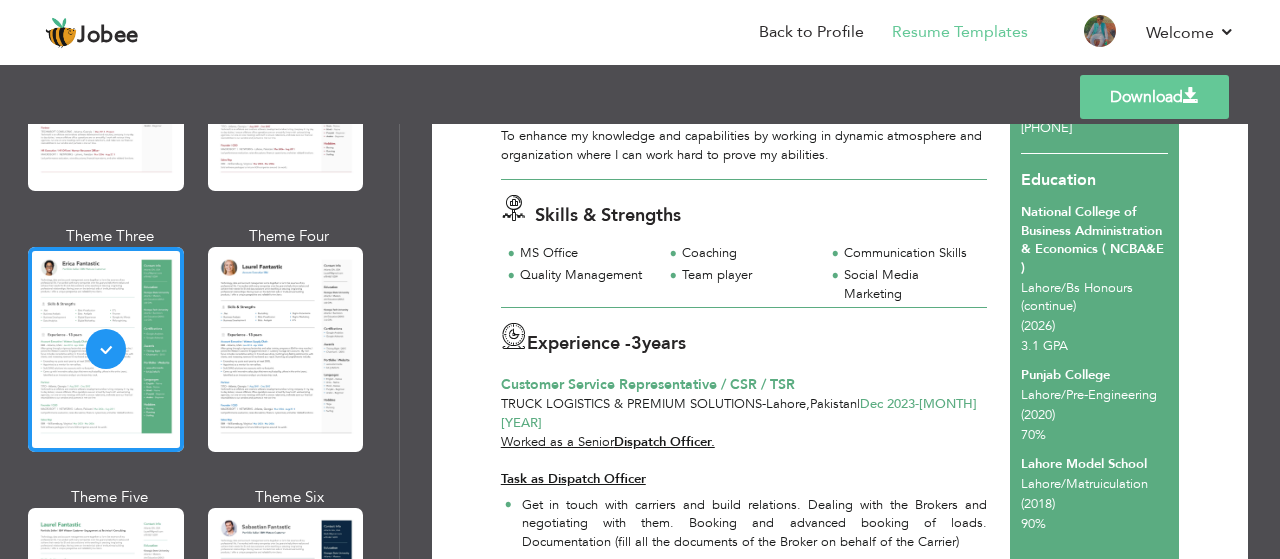 scroll, scrollTop: 226, scrollLeft: 0, axis: vertical 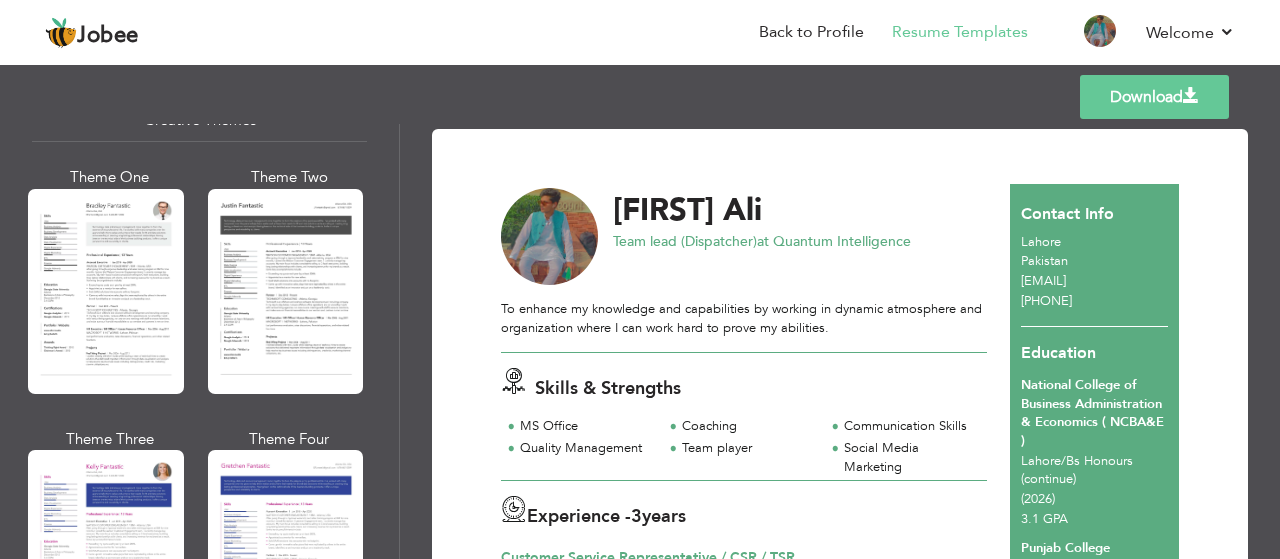 click on "Umar   Ali
Team lead (Dispatcher)  at Quantum Intelligence
To enhance my knowledge and capabilities by working in dynamic atmosphere and organization where I can work hard to prove my abilities.
Skills & Strengths
3" at bounding box center (755, 870) 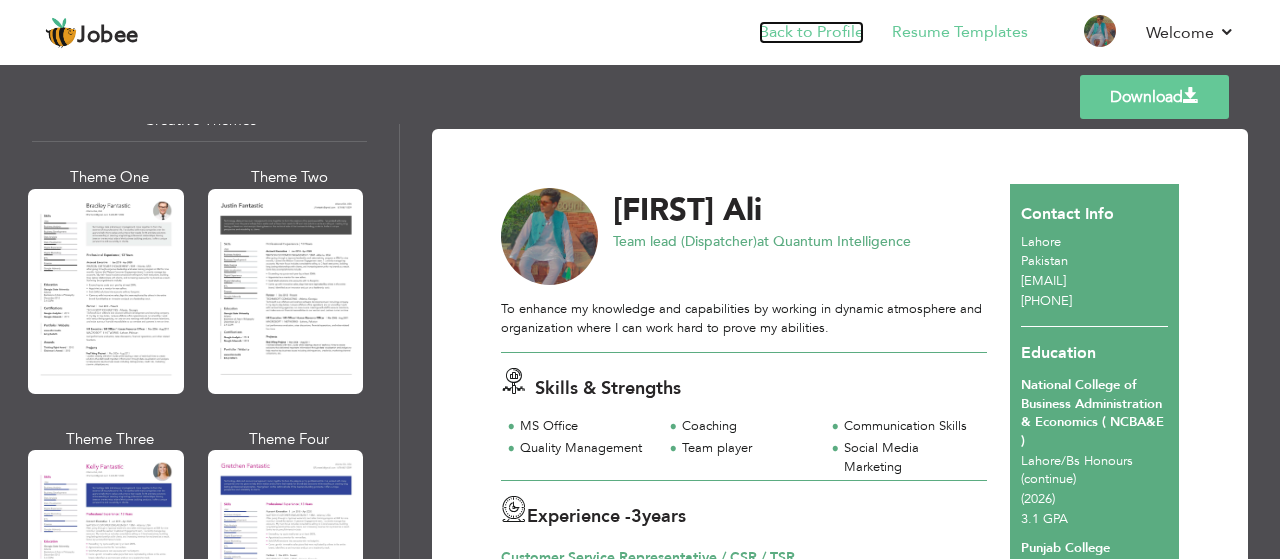 click on "Back to Profile" at bounding box center (811, 32) 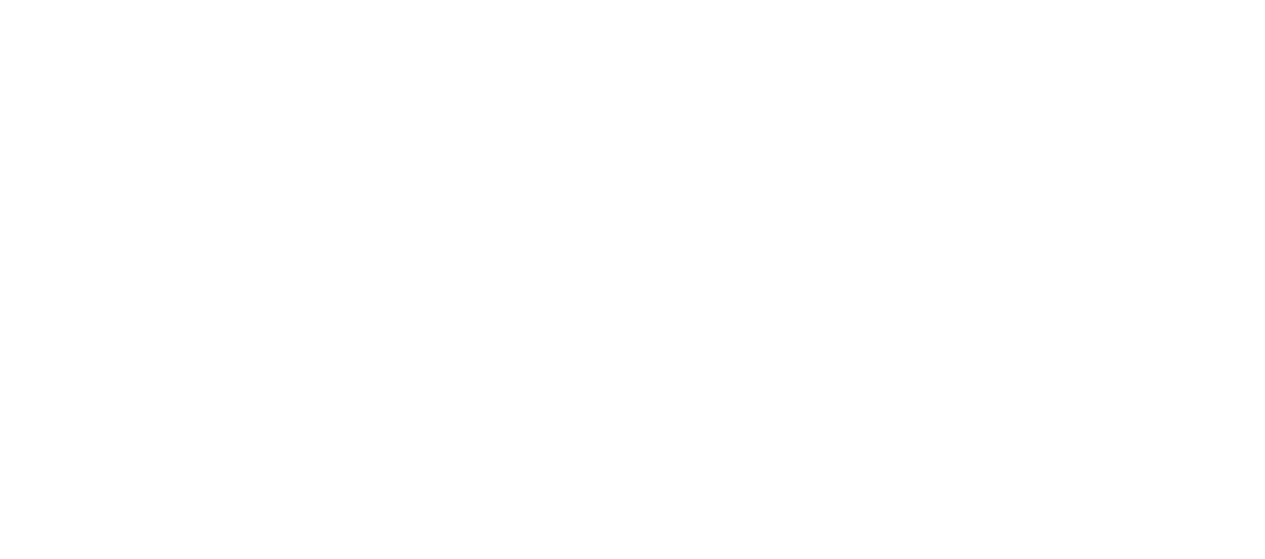 scroll, scrollTop: 0, scrollLeft: 0, axis: both 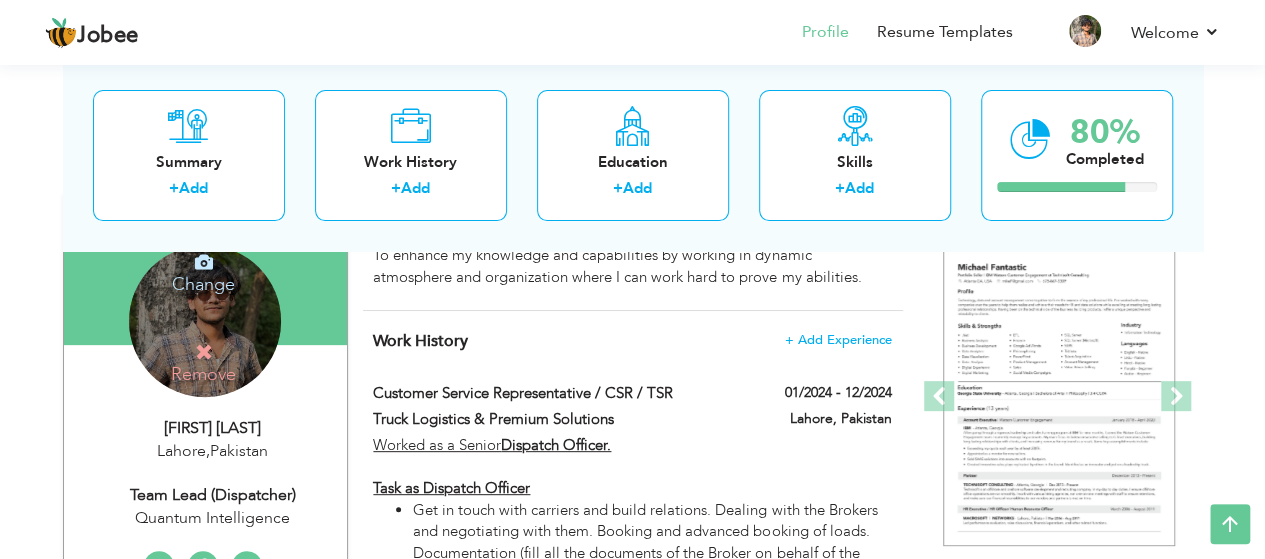 click on "Change
Remove" at bounding box center [205, 321] 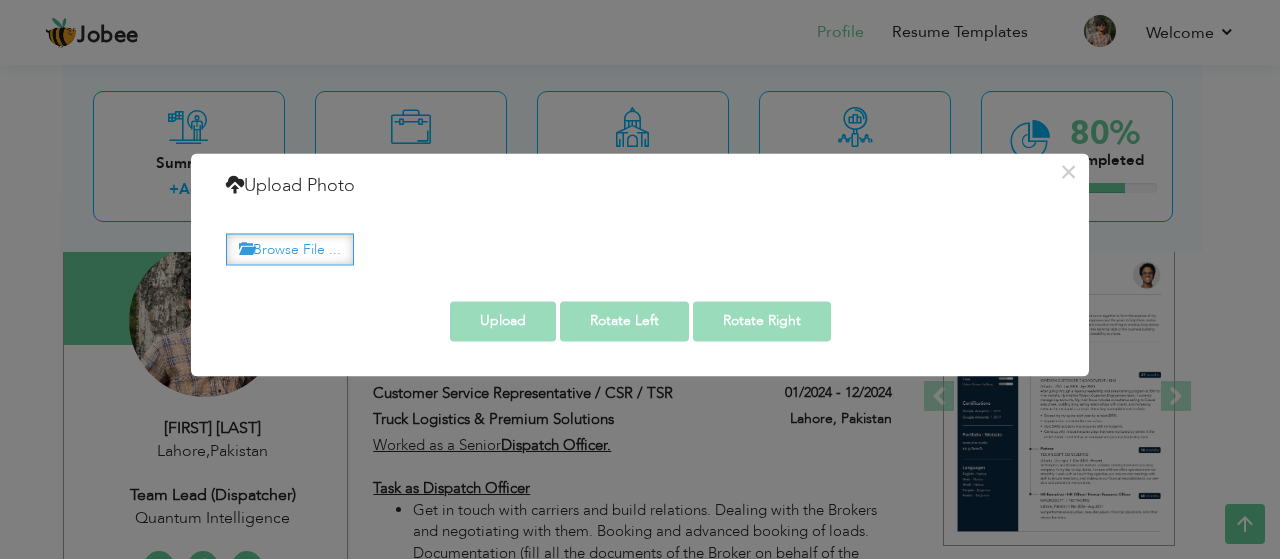 click on "Browse File ..." at bounding box center [290, 249] 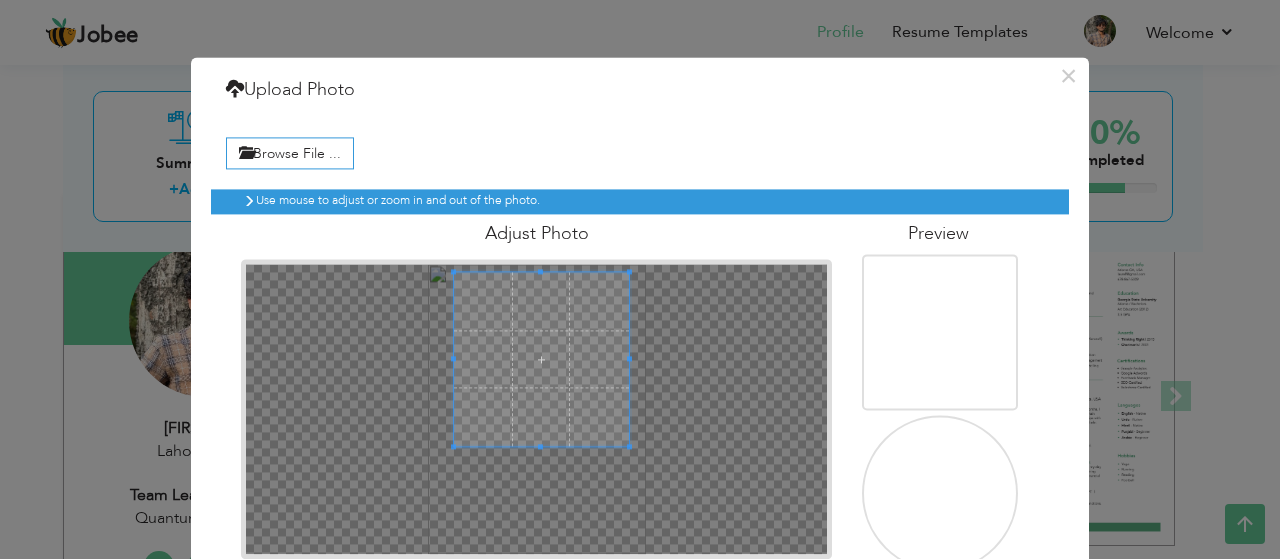 click at bounding box center [541, 359] 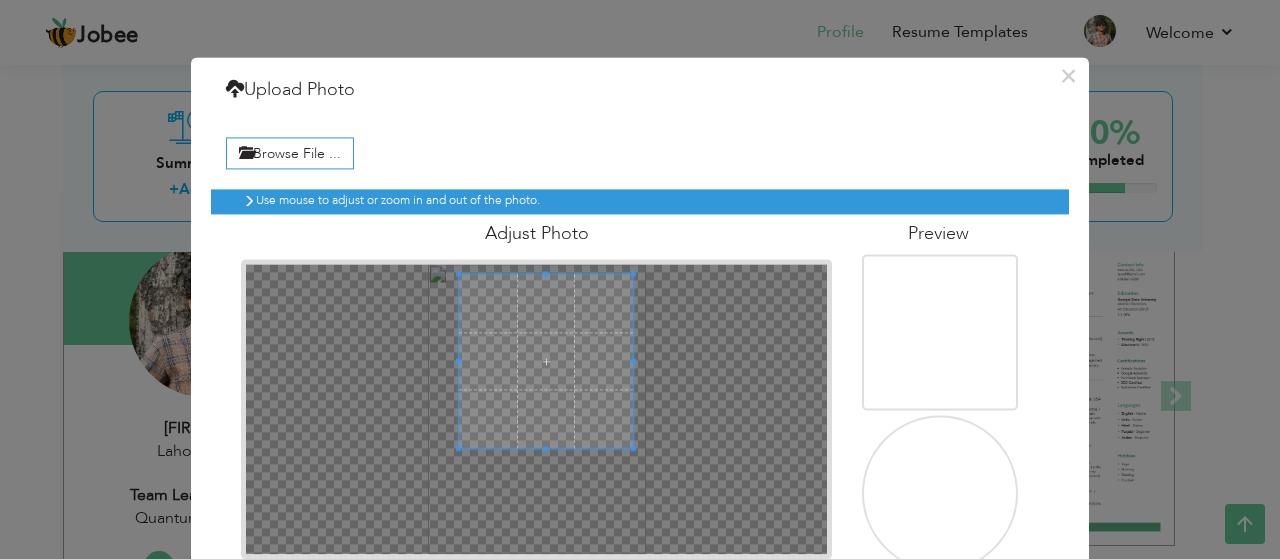 click at bounding box center [546, 361] 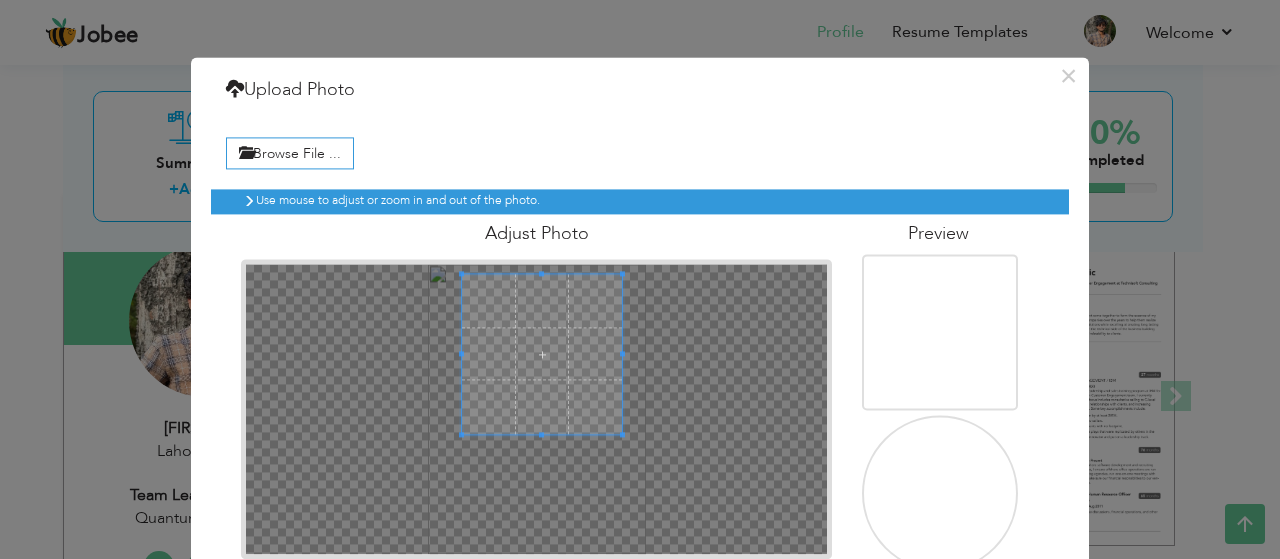 click at bounding box center [542, 354] 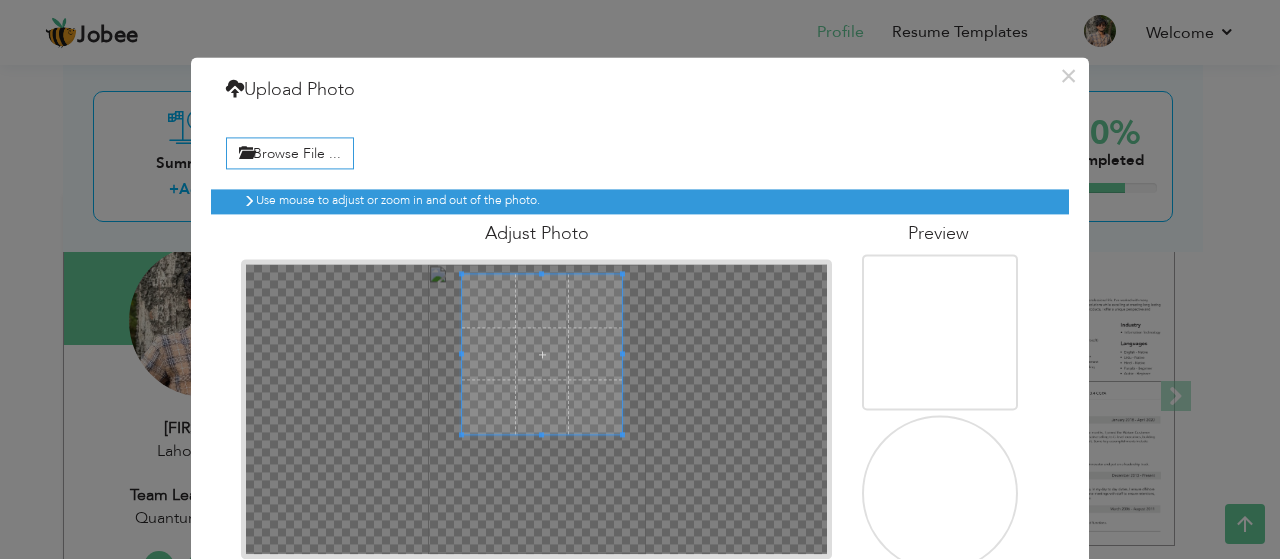 click at bounding box center [542, 354] 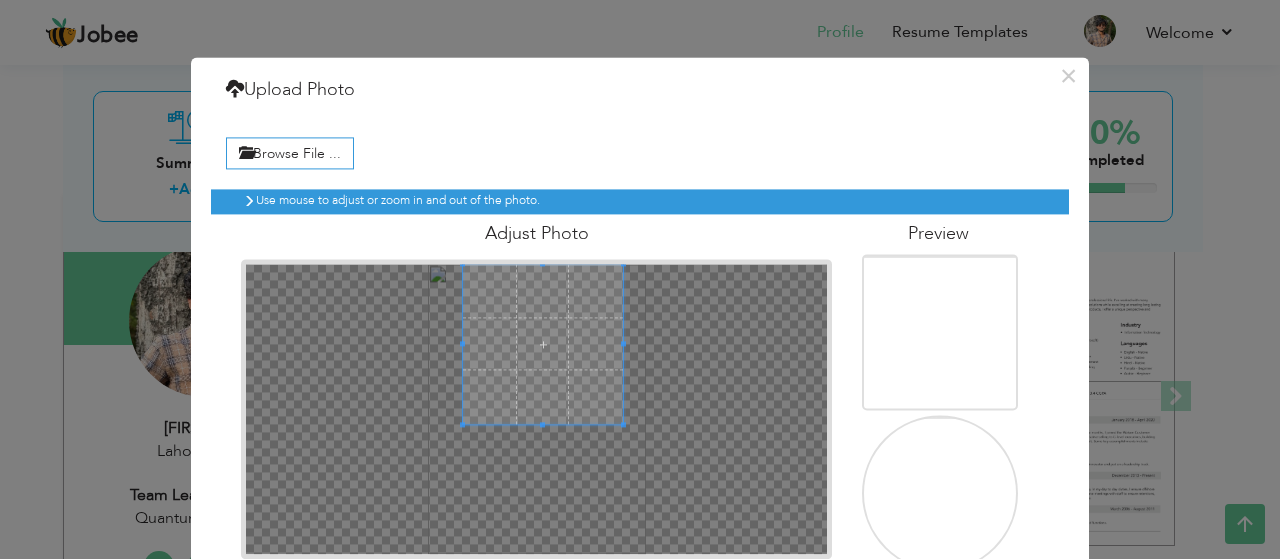 click at bounding box center [543, 344] 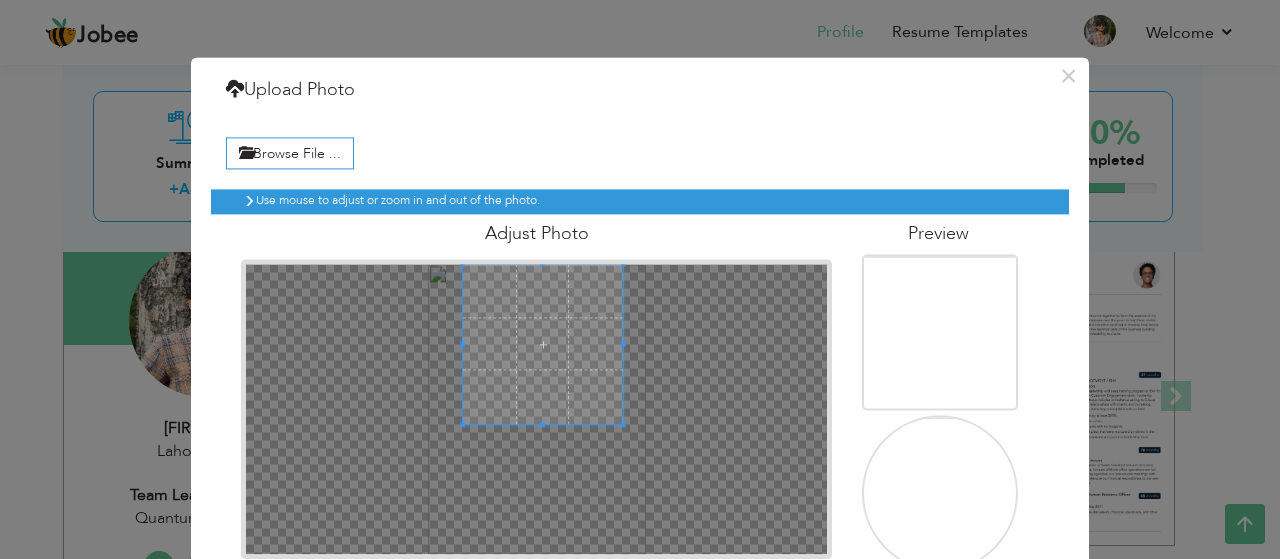 click at bounding box center [543, 344] 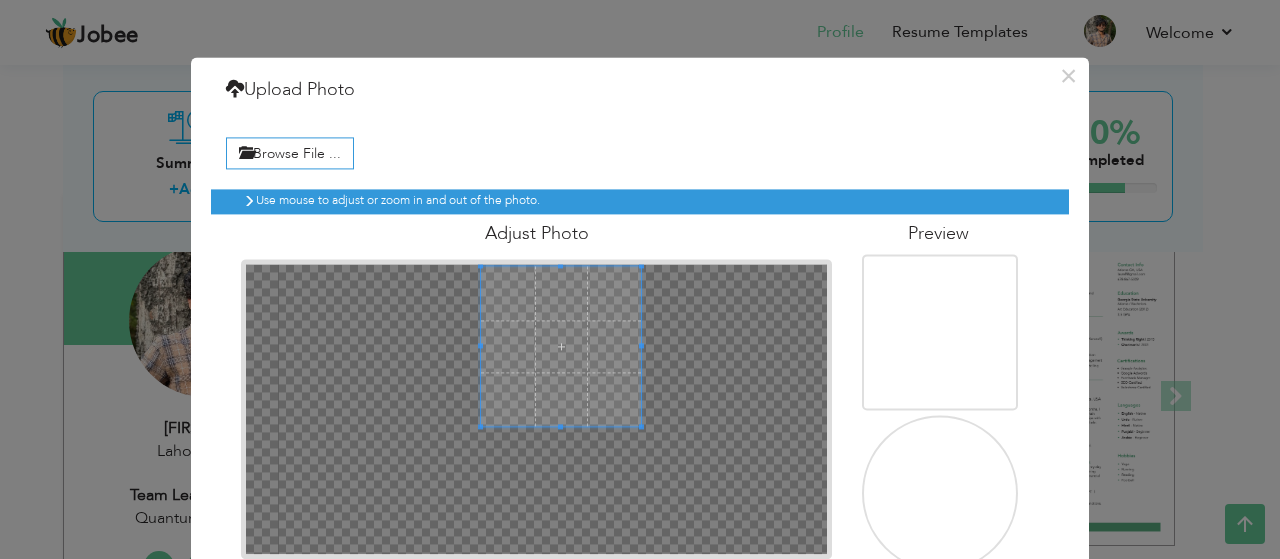 click on "Adjust Photo" at bounding box center (536, 386) 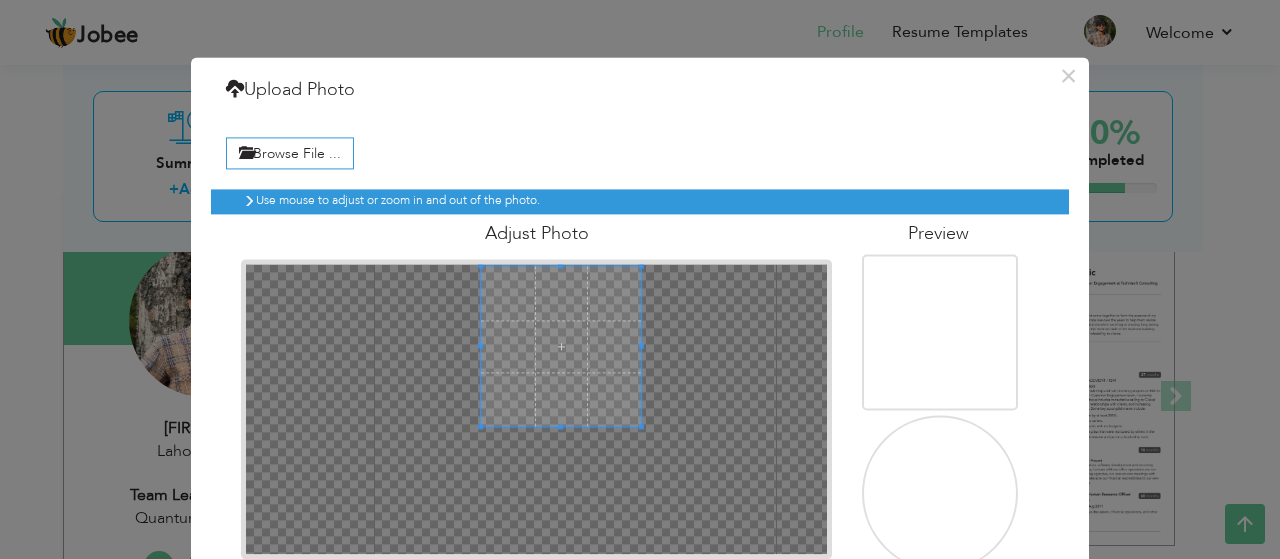 click at bounding box center [561, 347] 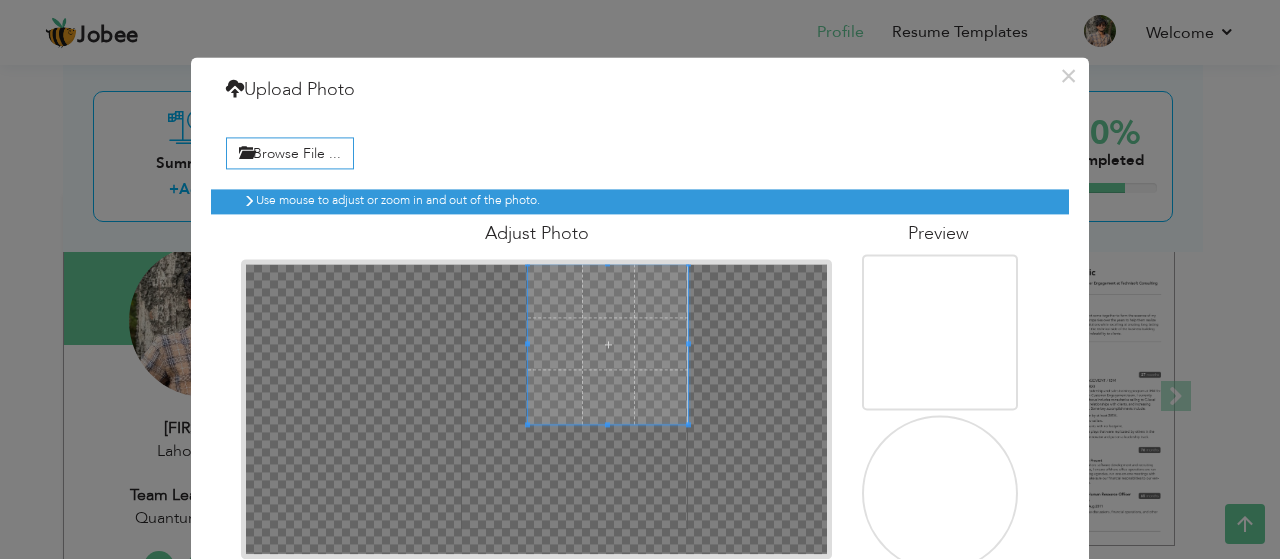 click at bounding box center [608, 344] 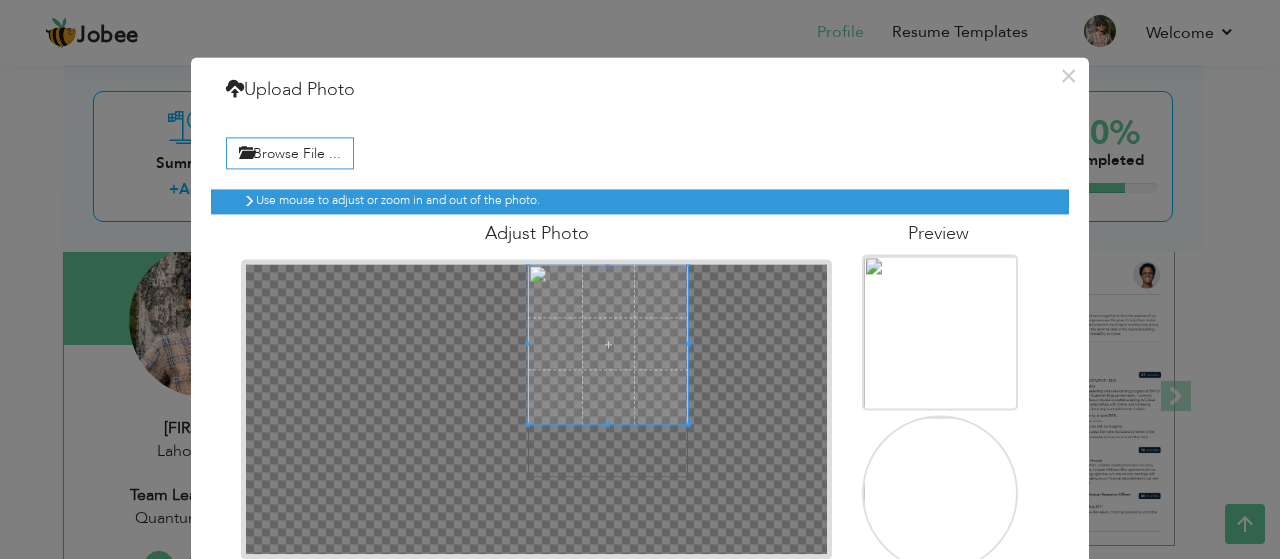 click at bounding box center (608, 344) 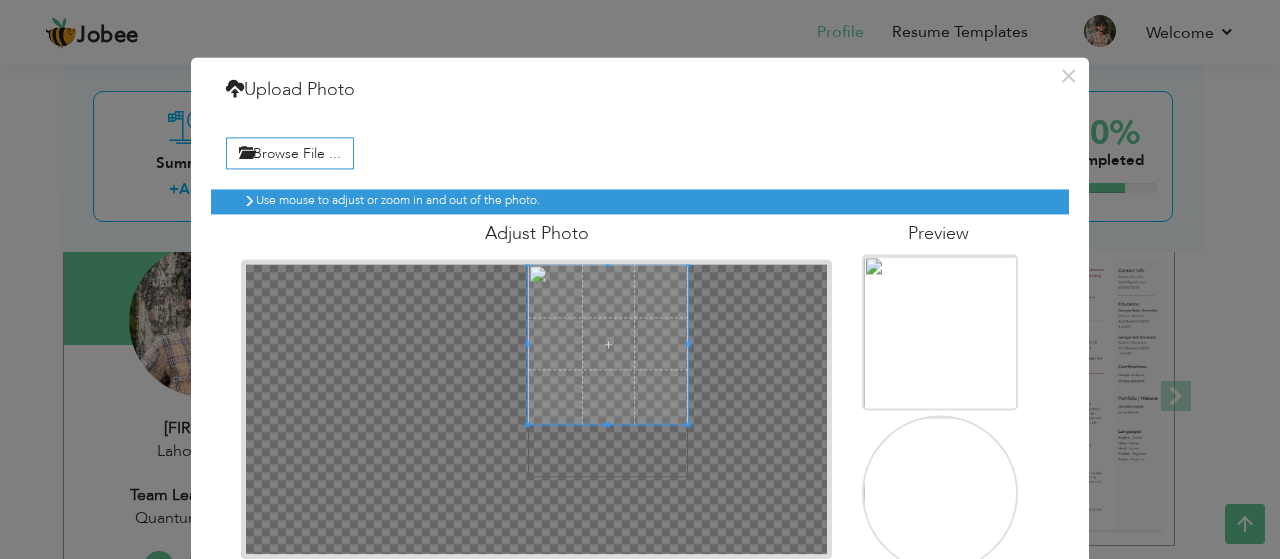 scroll, scrollTop: 116, scrollLeft: 0, axis: vertical 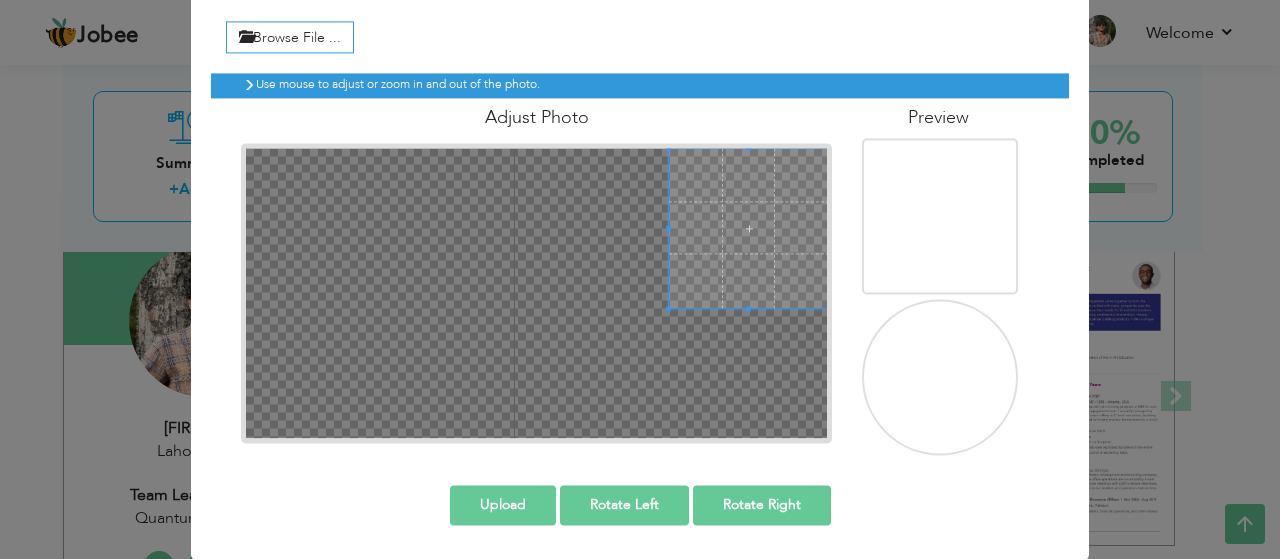 click on "Use mouse to adjust or zoom in and out of the photo.
Adjust Photo" at bounding box center (640, 256) 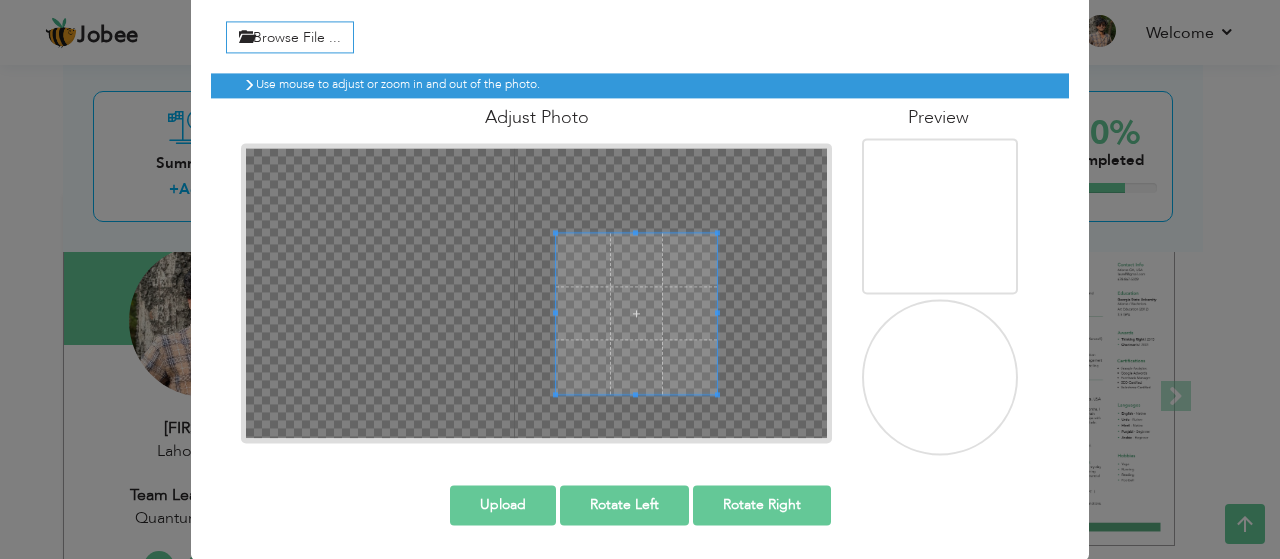 click on "Use mouse to adjust or zoom in and out of the photo." at bounding box center [642, 84] 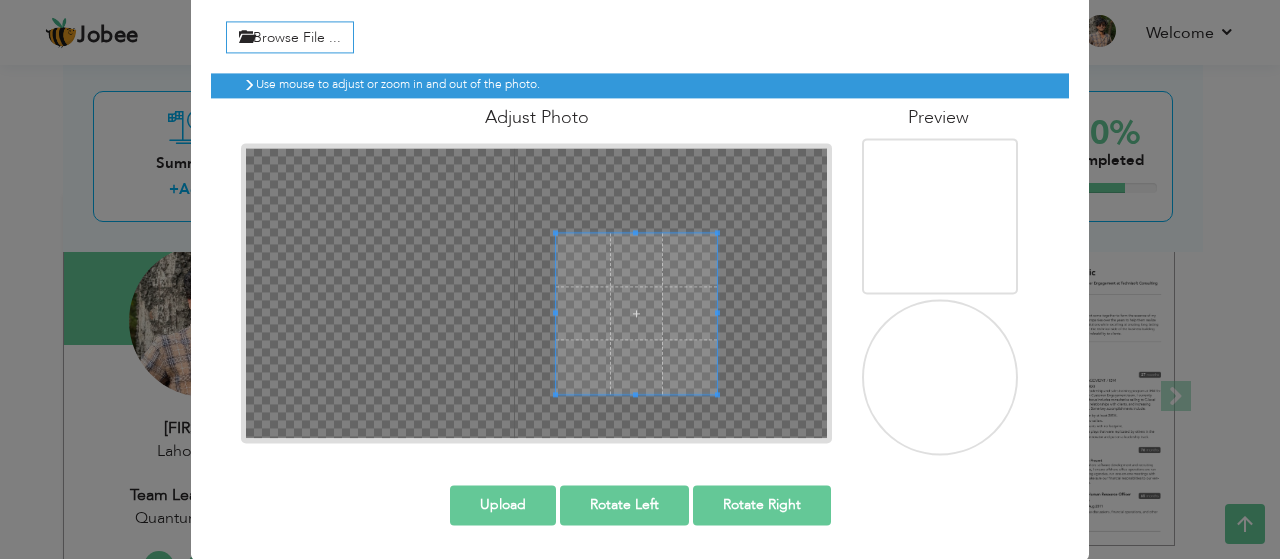 scroll, scrollTop: 0, scrollLeft: 0, axis: both 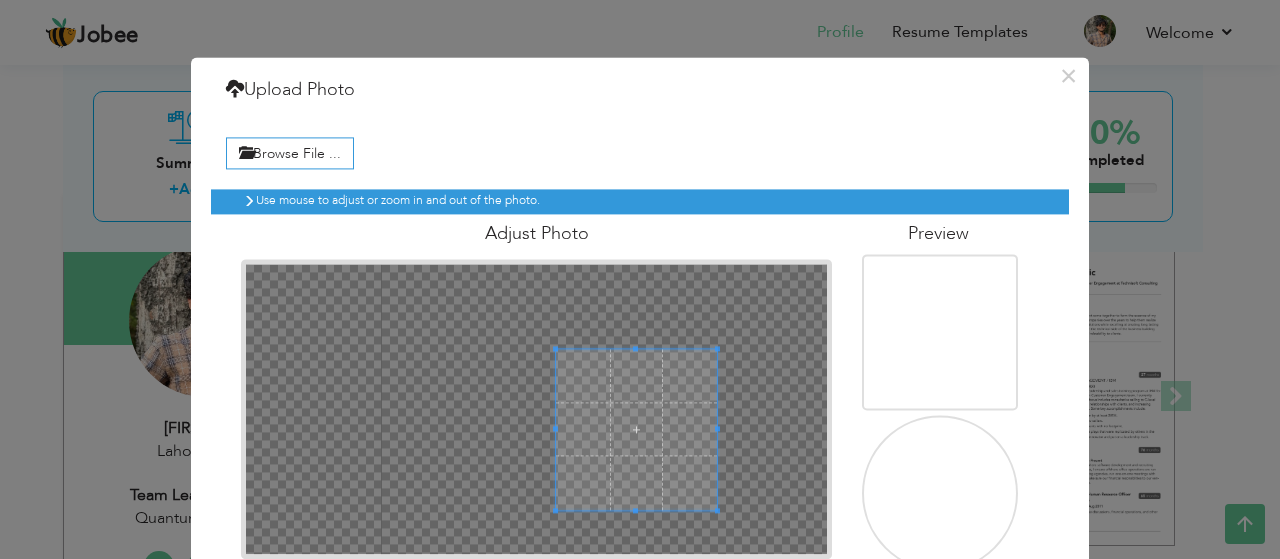 click at bounding box center (636, 429) 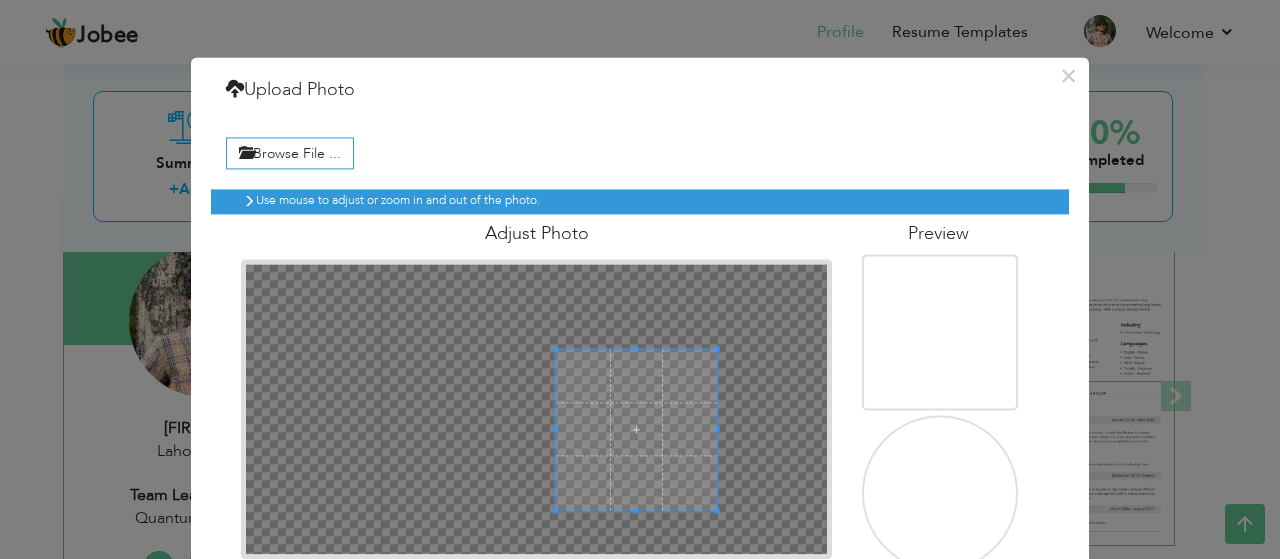 click at bounding box center (537, 409) 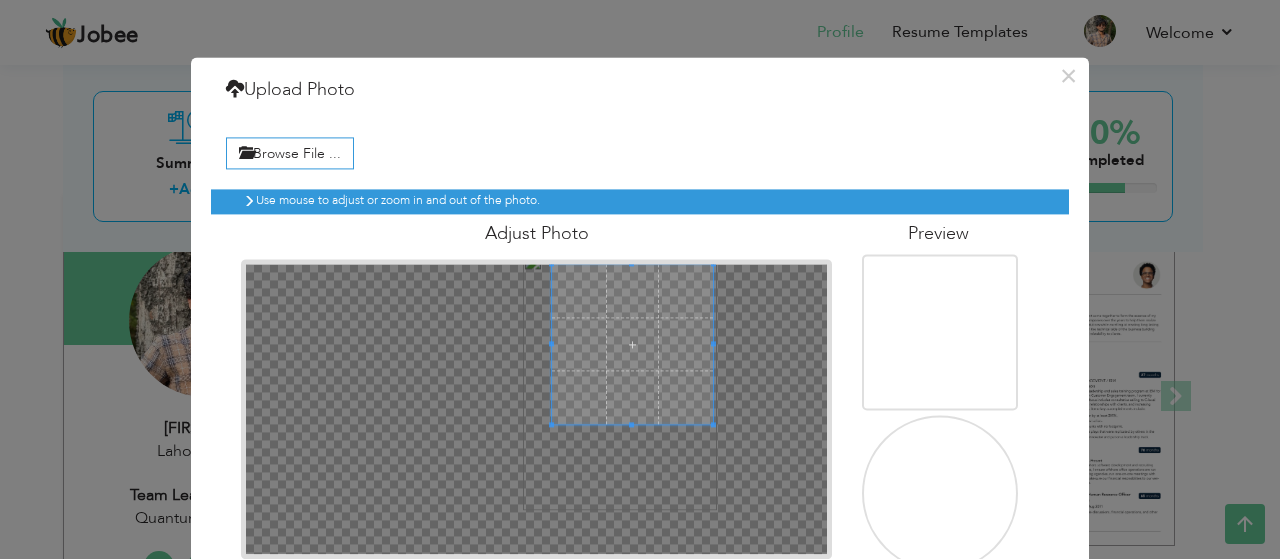 click at bounding box center [632, 344] 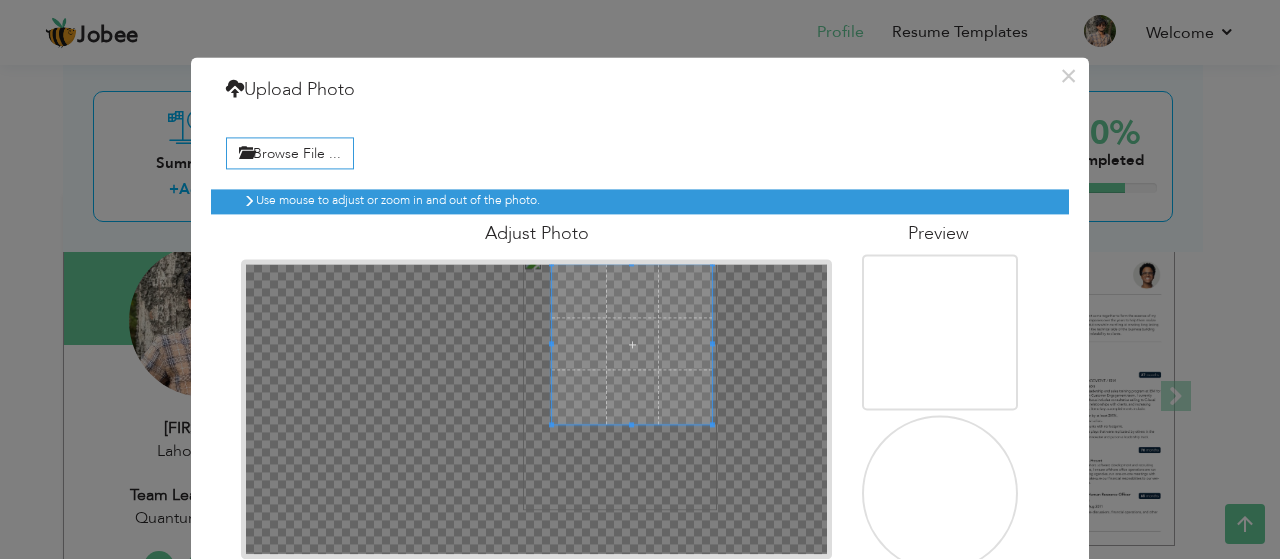 click at bounding box center [632, 344] 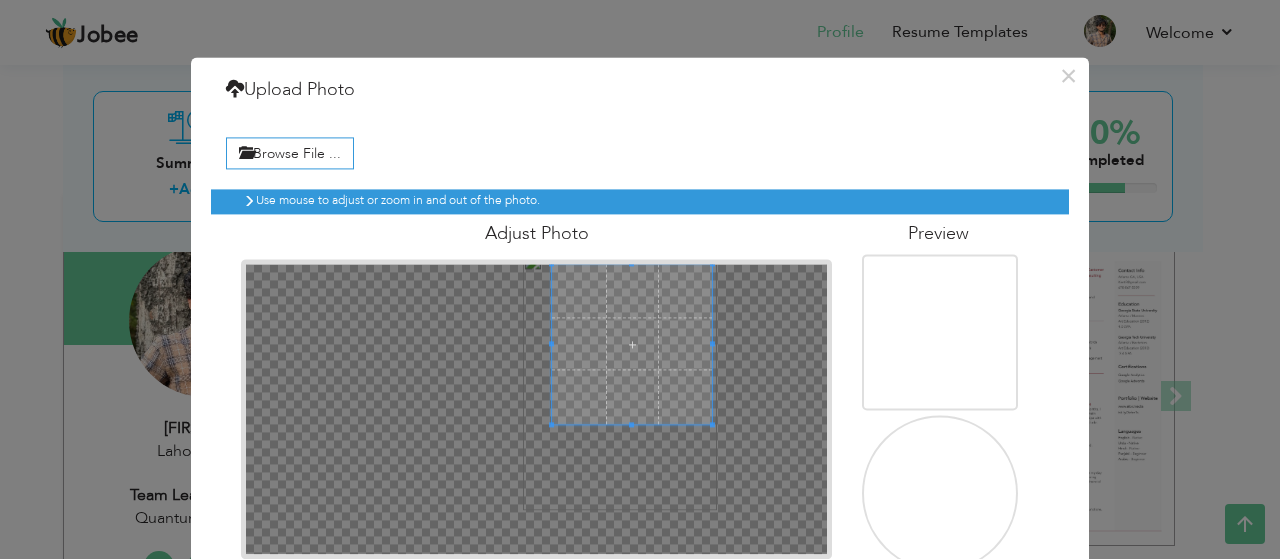 click at bounding box center [632, 344] 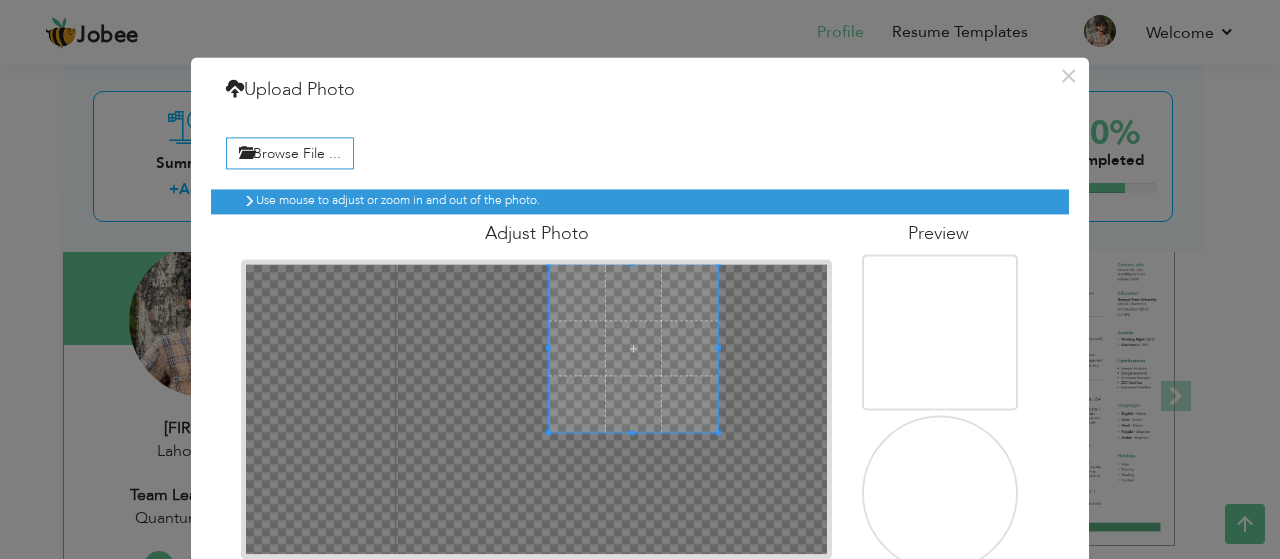 click on "Adjust Photo" at bounding box center [536, 386] 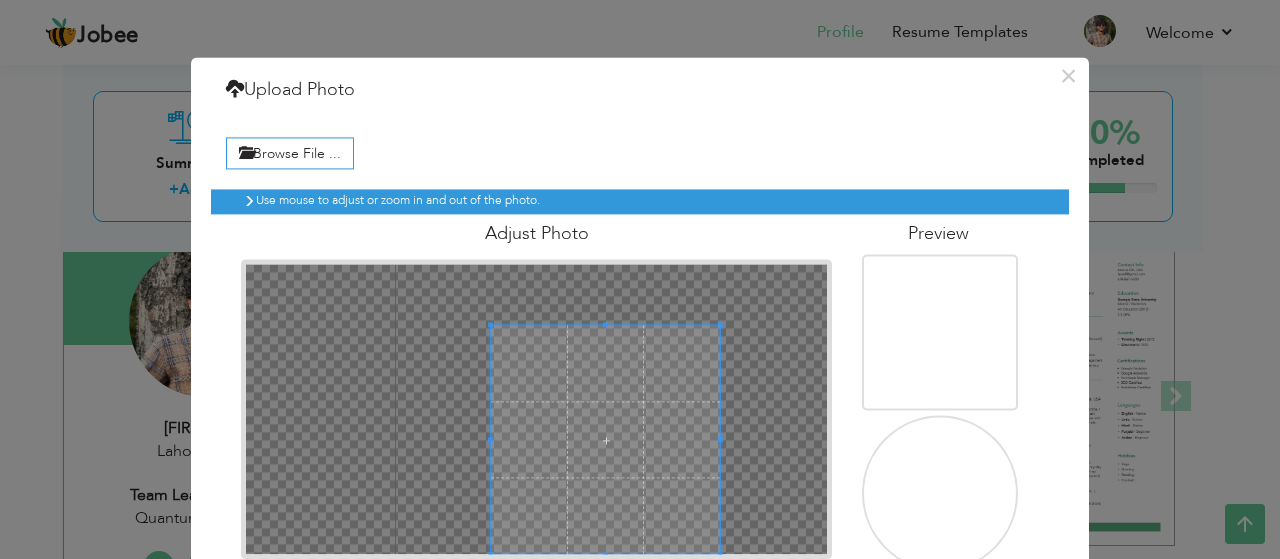 click on "Adjust Photo" at bounding box center [536, 386] 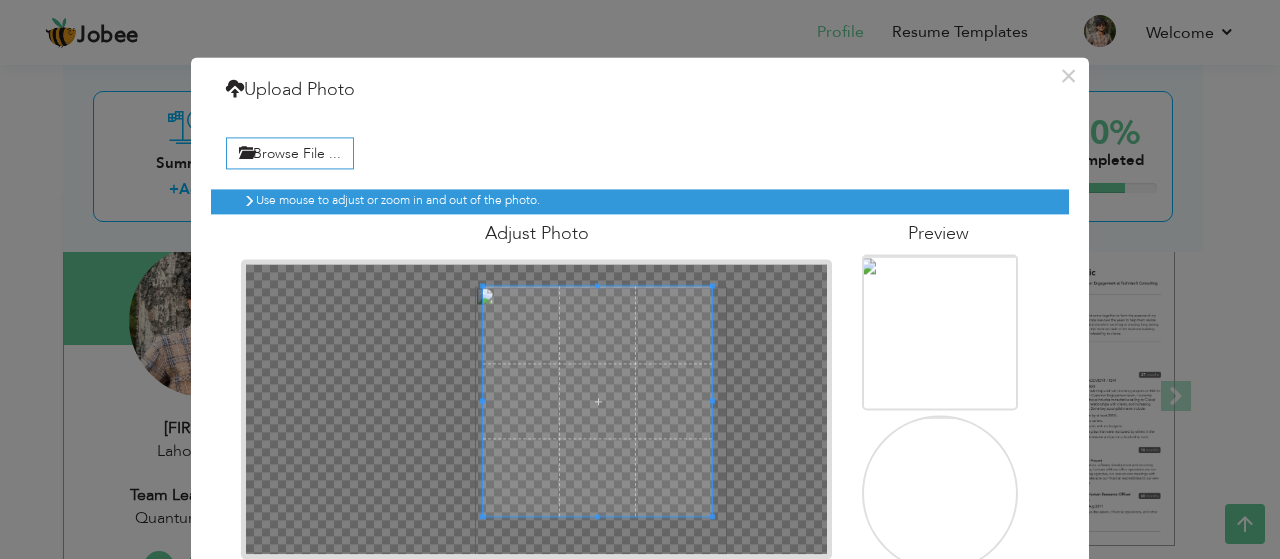 click at bounding box center [597, 401] 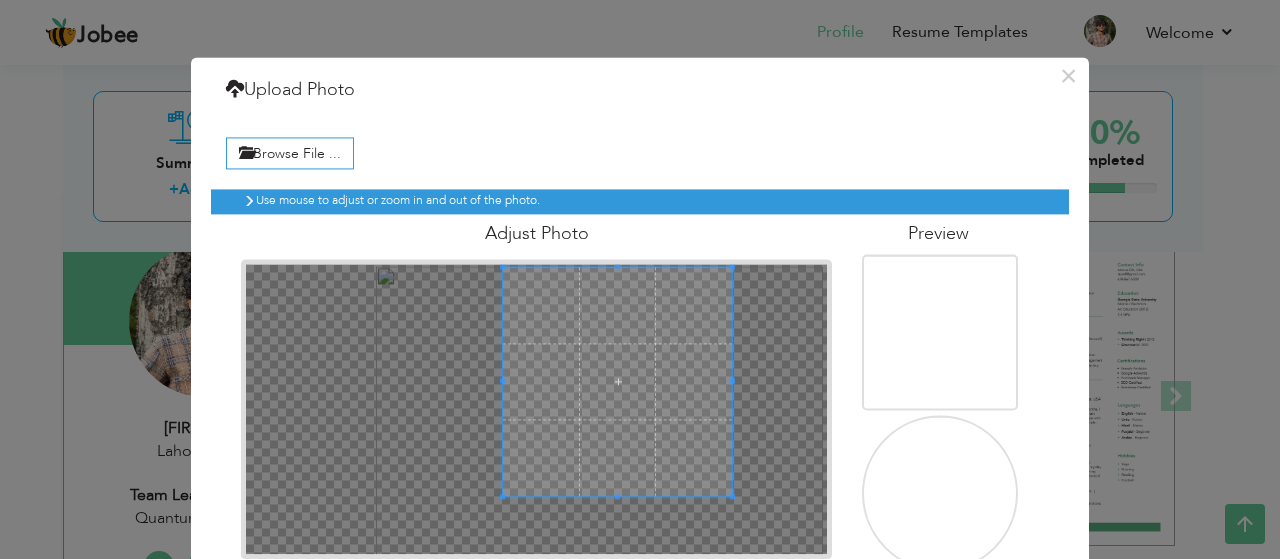click at bounding box center [617, 381] 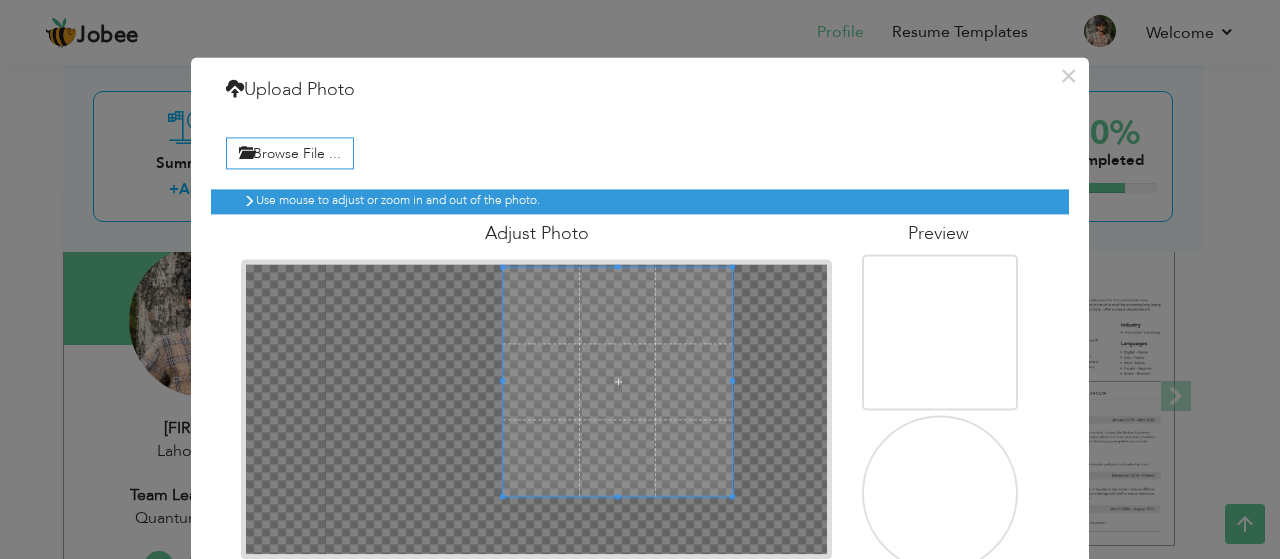 scroll, scrollTop: 116, scrollLeft: 0, axis: vertical 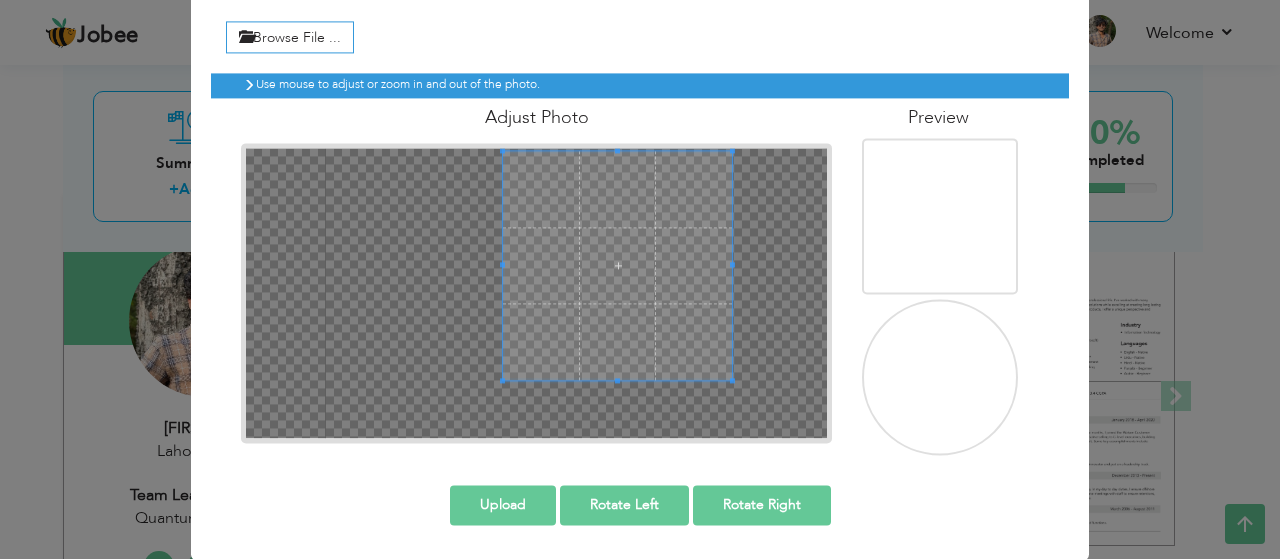click on "Upload" at bounding box center (503, 505) 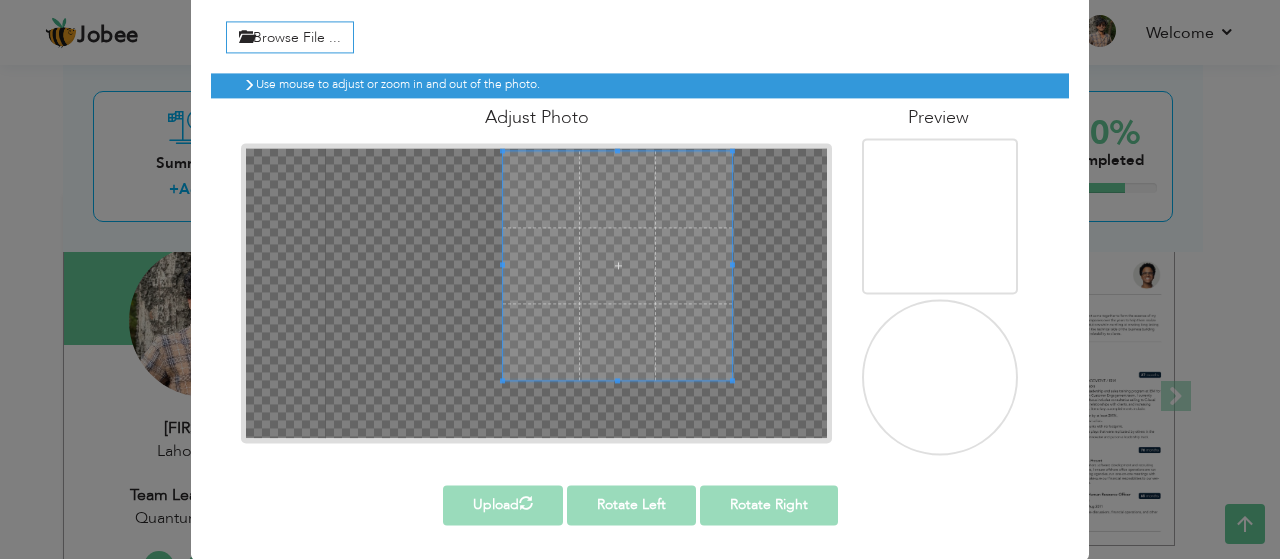 scroll, scrollTop: 0, scrollLeft: 0, axis: both 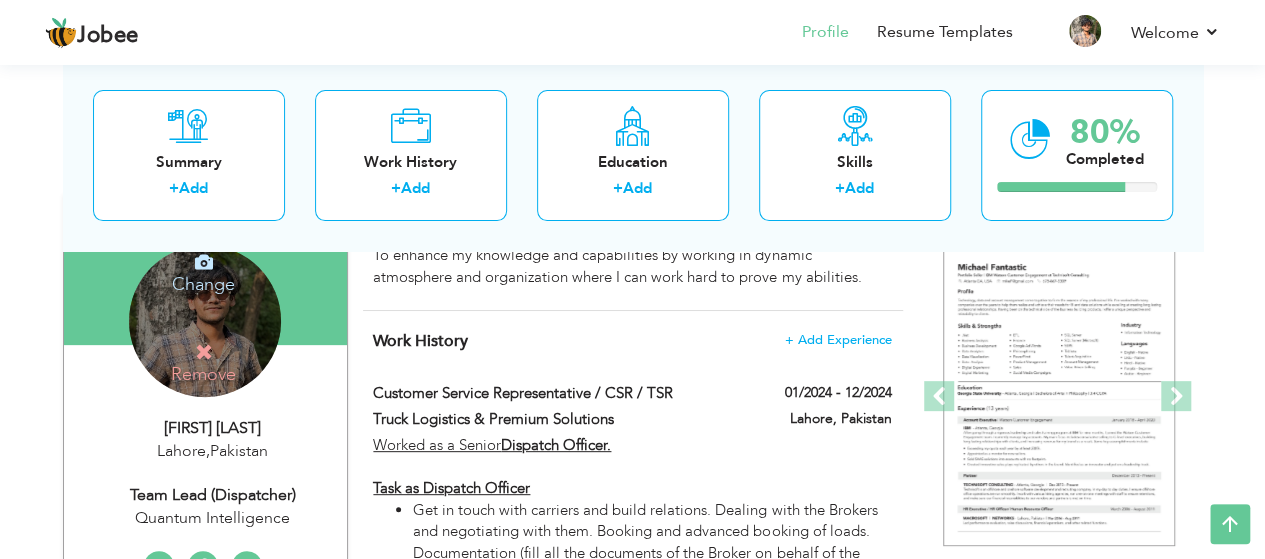 click on "Change" at bounding box center (203, 271) 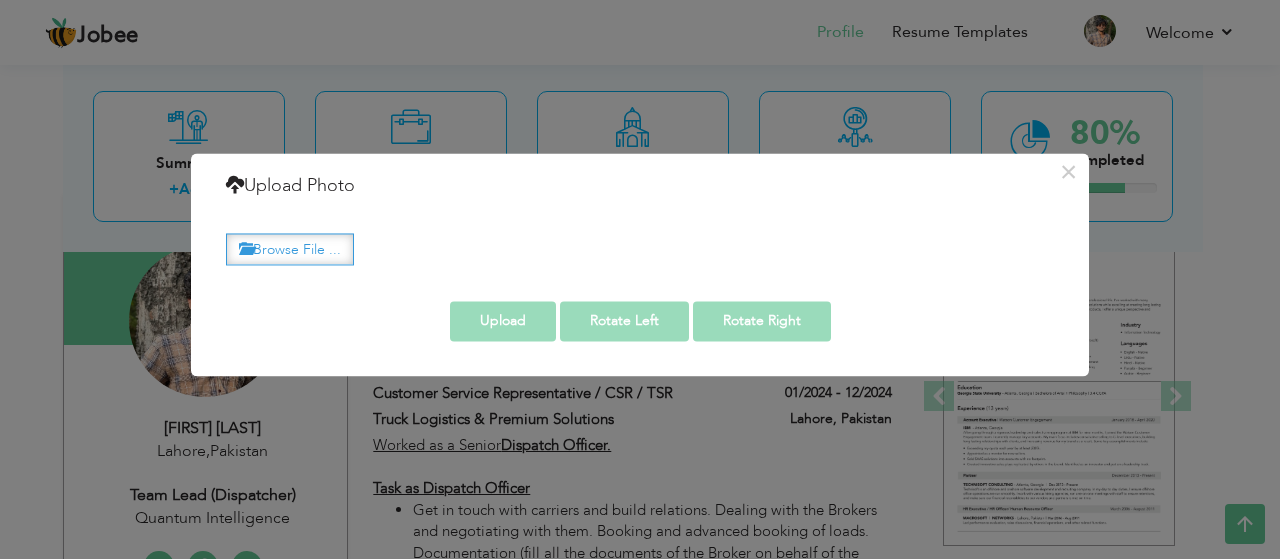 click on "Browse File ..." at bounding box center (290, 249) 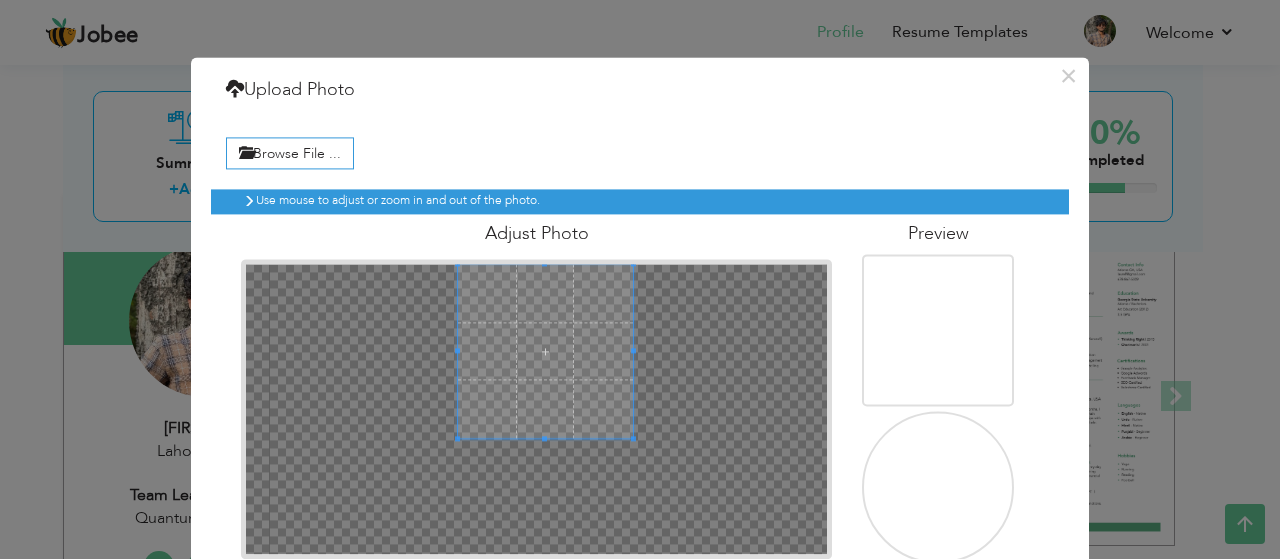 click at bounding box center (545, 351) 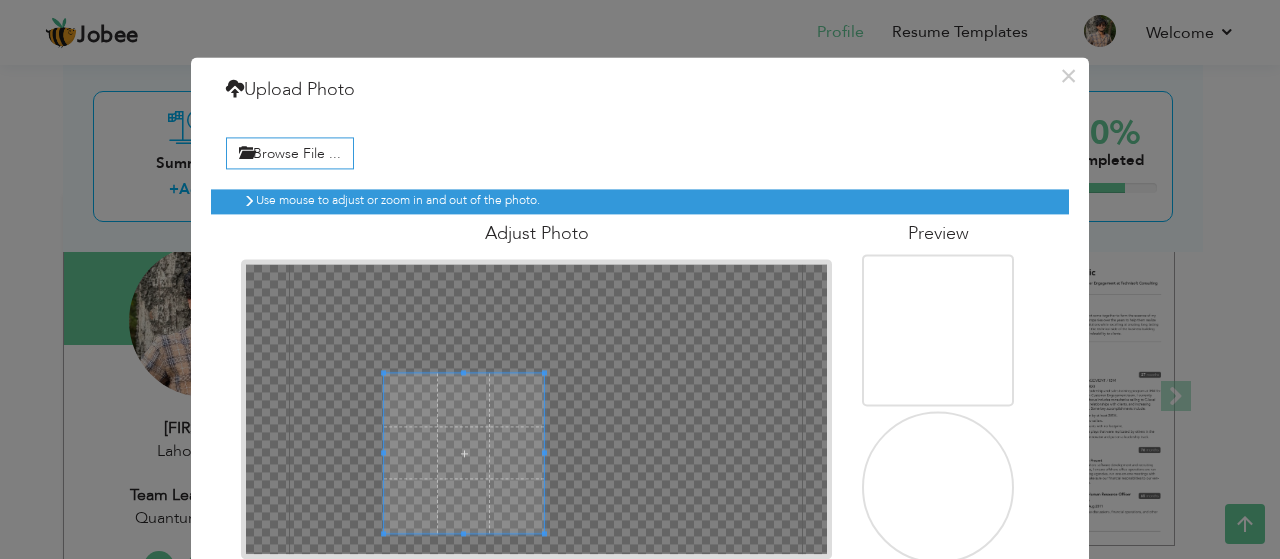 click at bounding box center (537, 409) 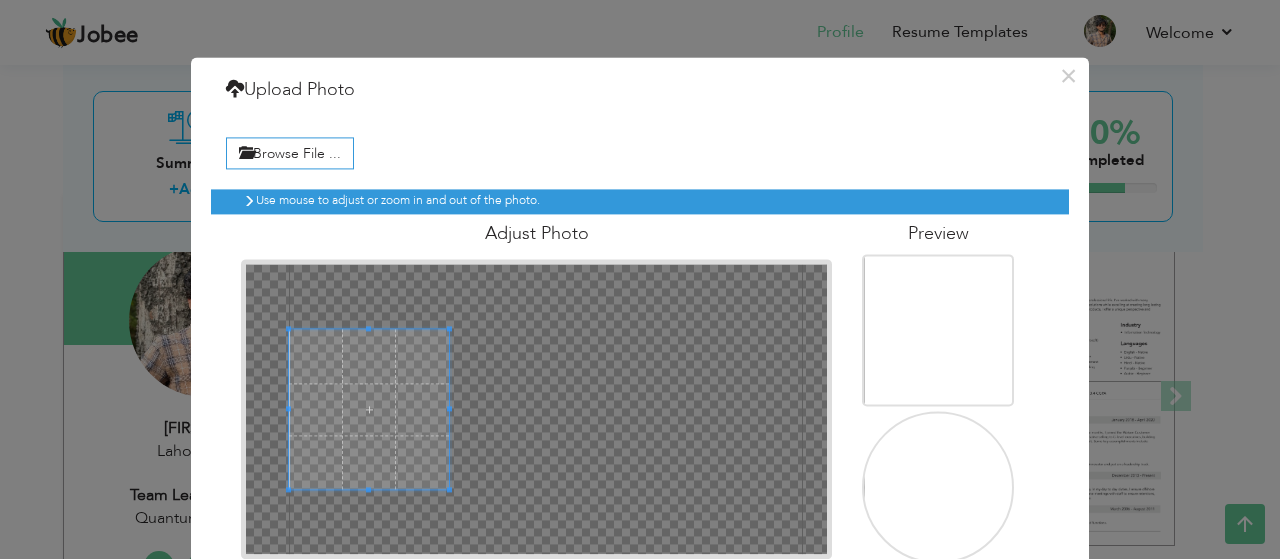 click at bounding box center (537, 409) 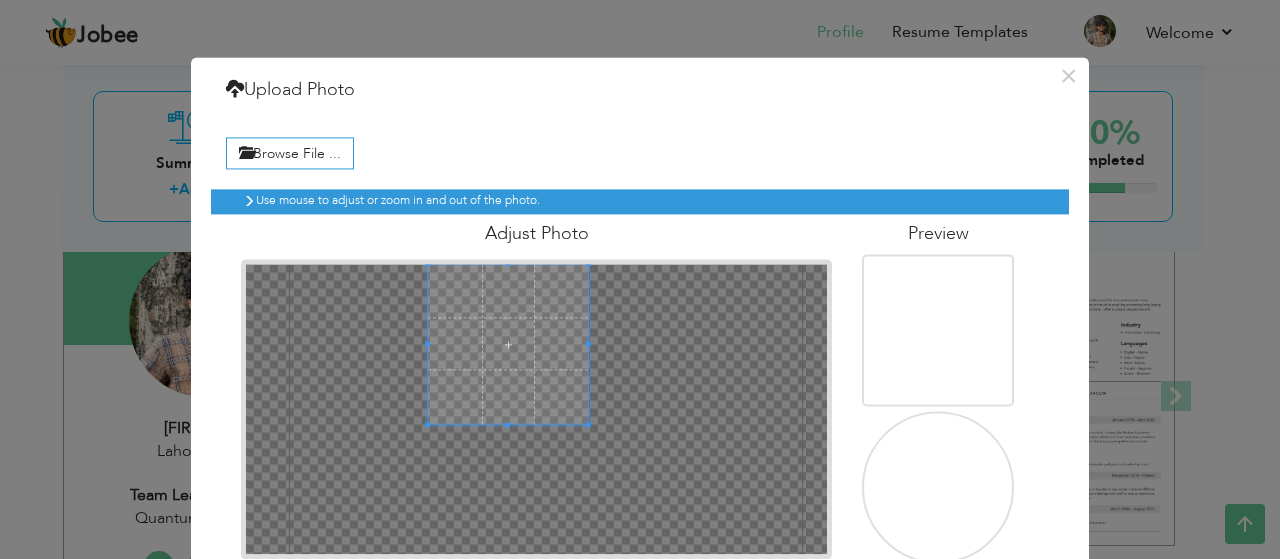 click at bounding box center [508, 344] 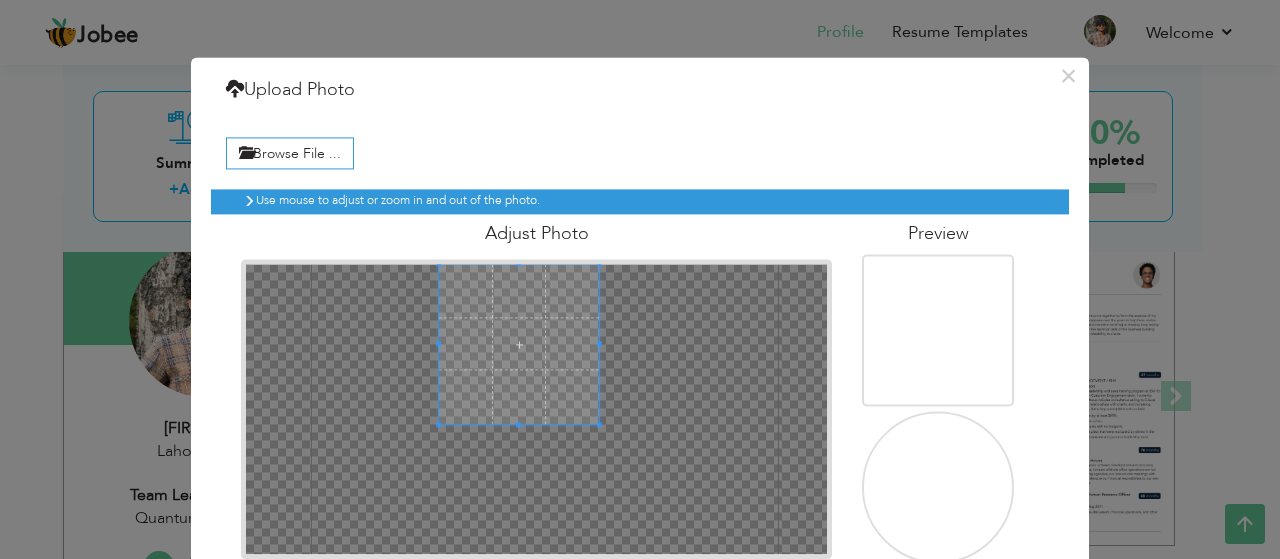 click at bounding box center [519, 344] 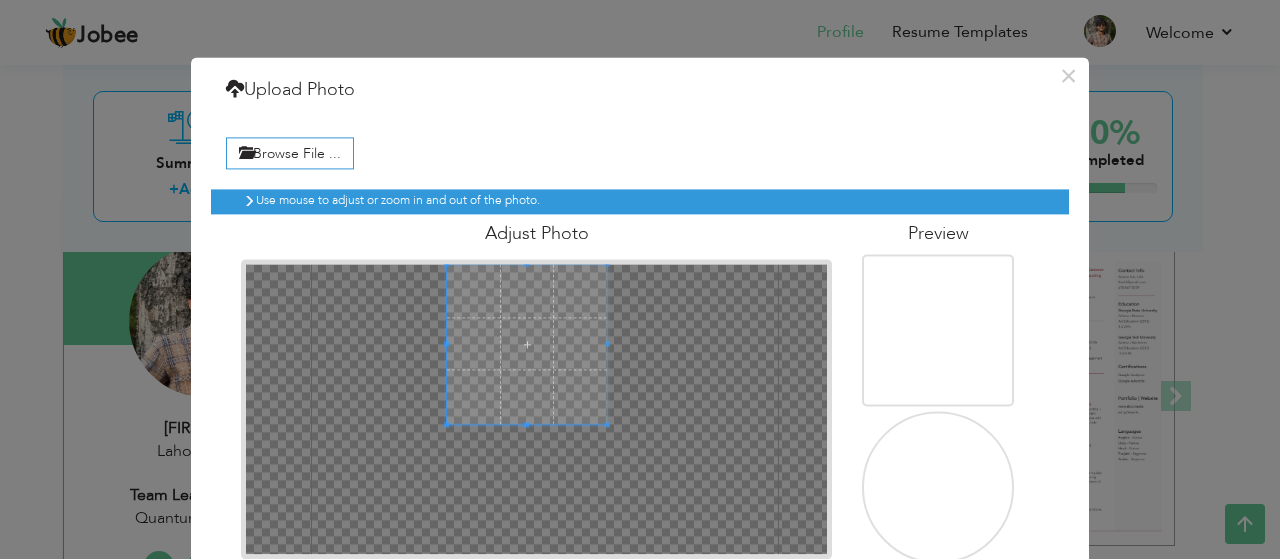 click at bounding box center [527, 344] 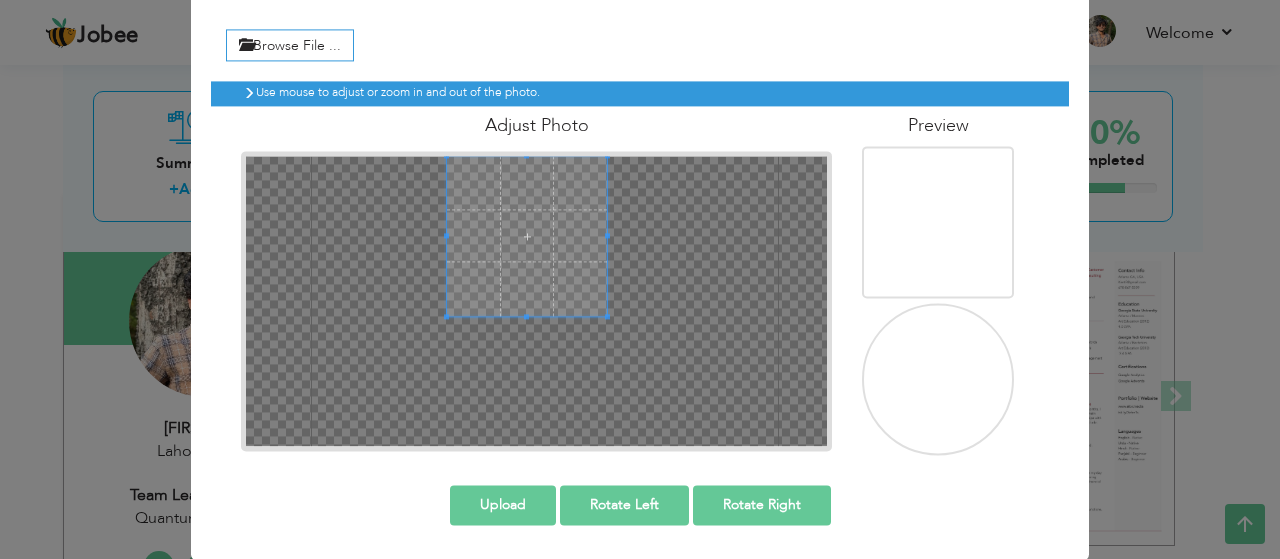 click on "Upload" at bounding box center (503, 505) 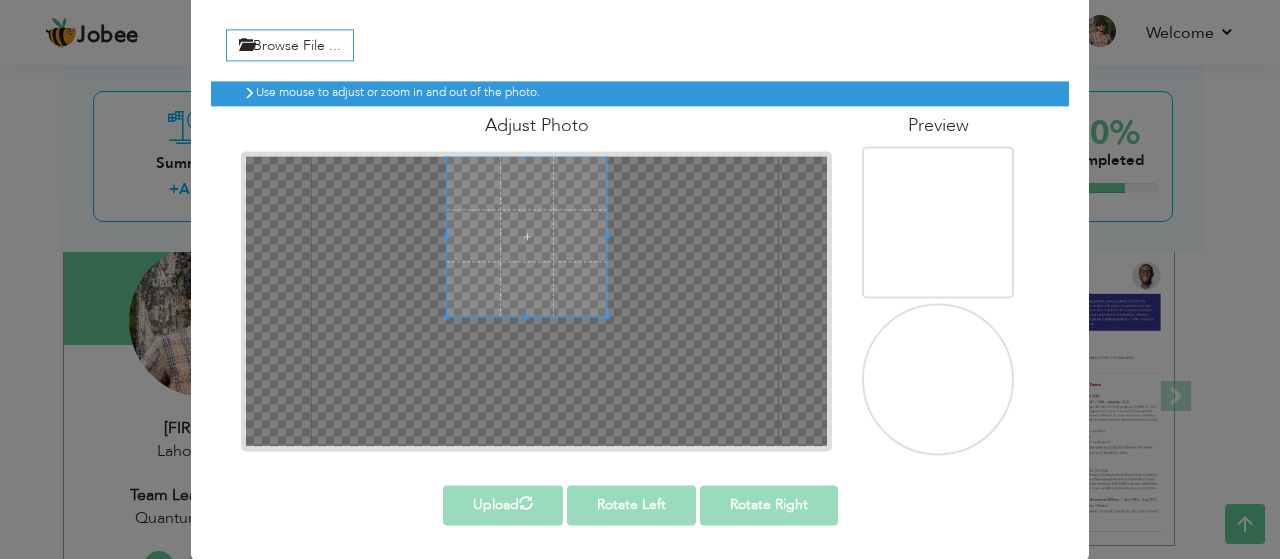 scroll, scrollTop: 0, scrollLeft: 0, axis: both 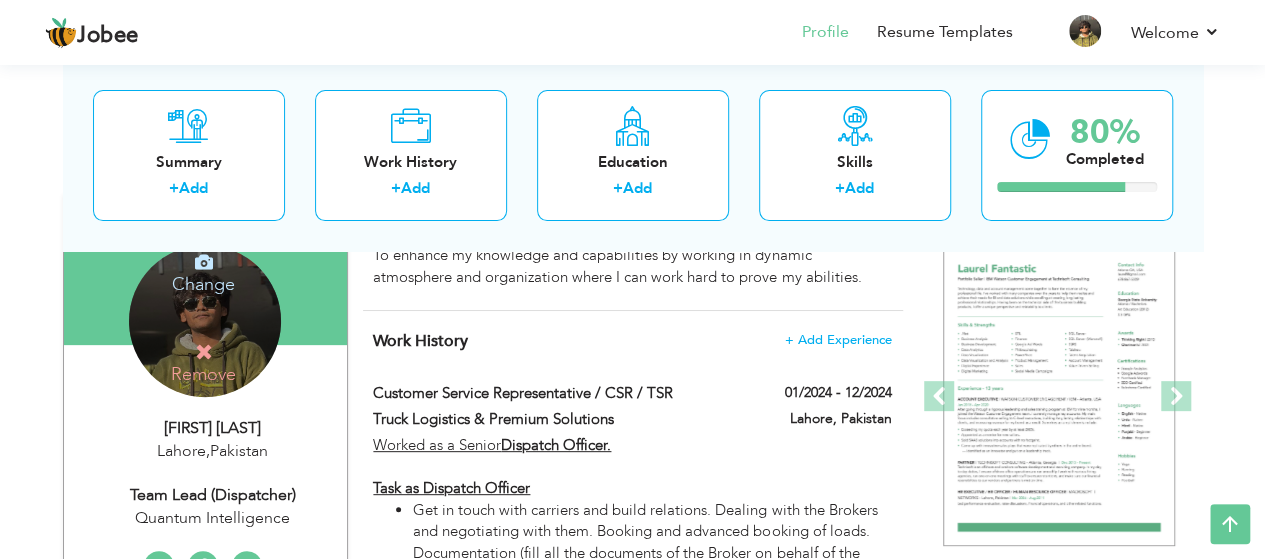 click on "Change" at bounding box center (203, 271) 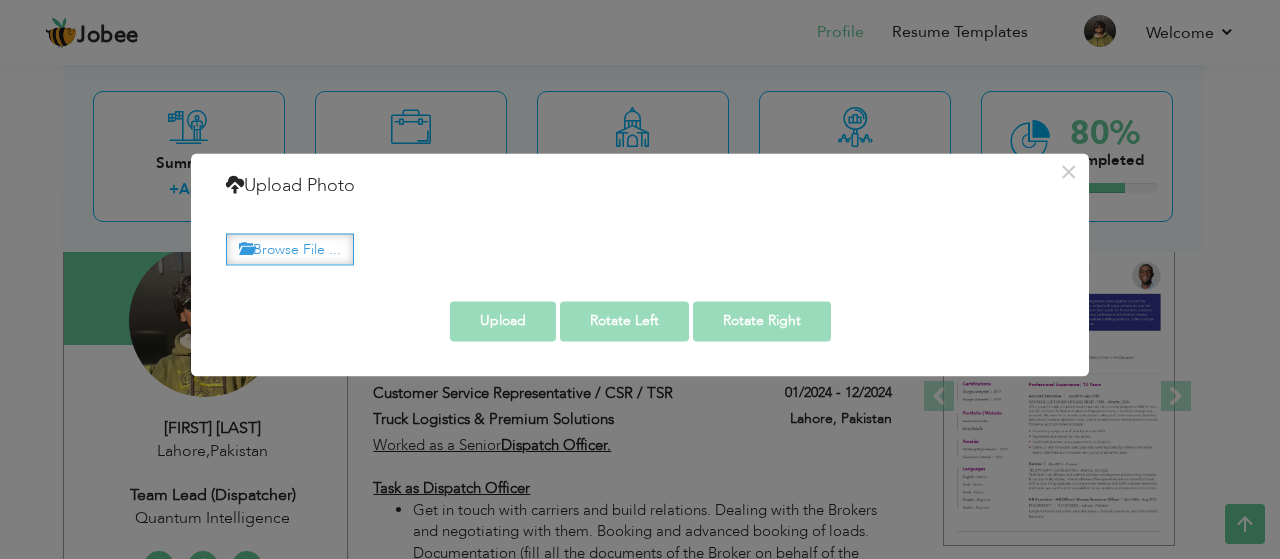 click on "Browse File ..." at bounding box center (290, 249) 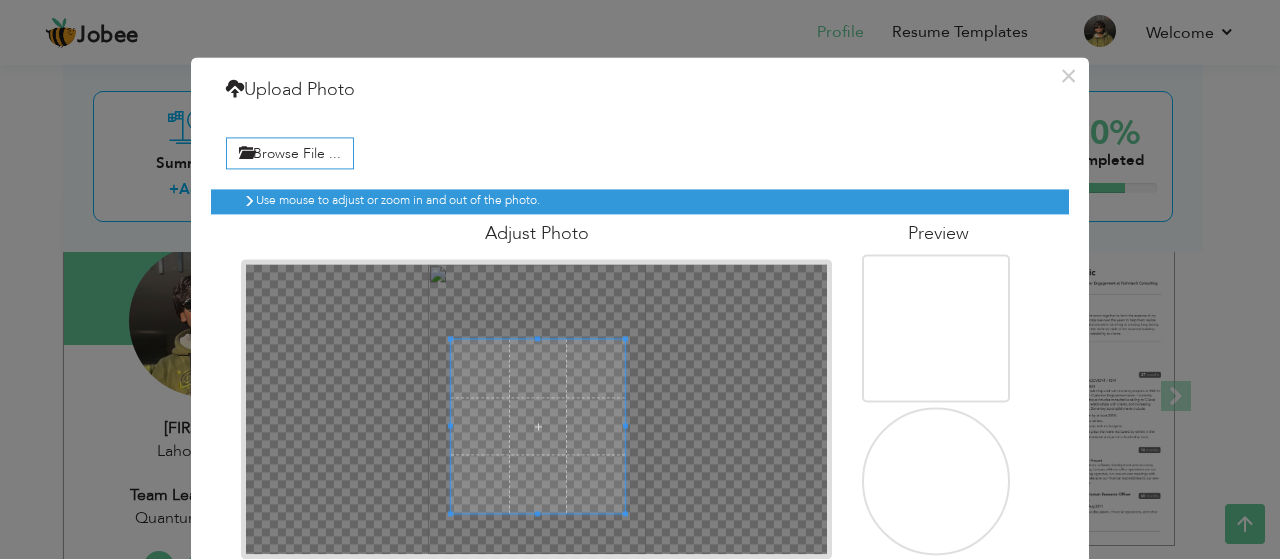 click at bounding box center [538, 426] 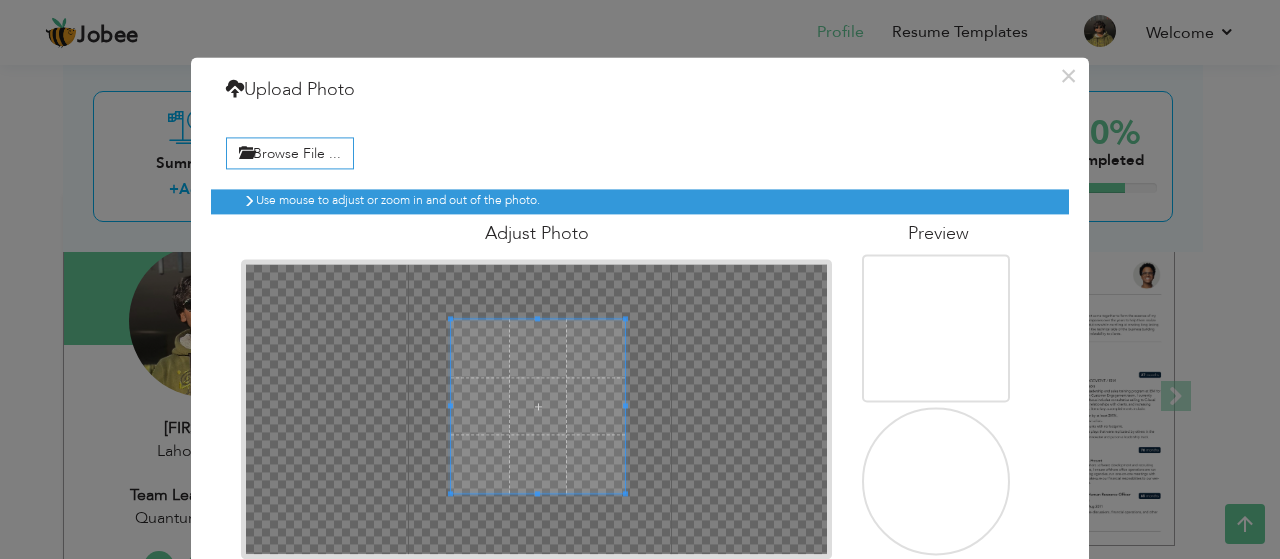 click at bounding box center [538, 406] 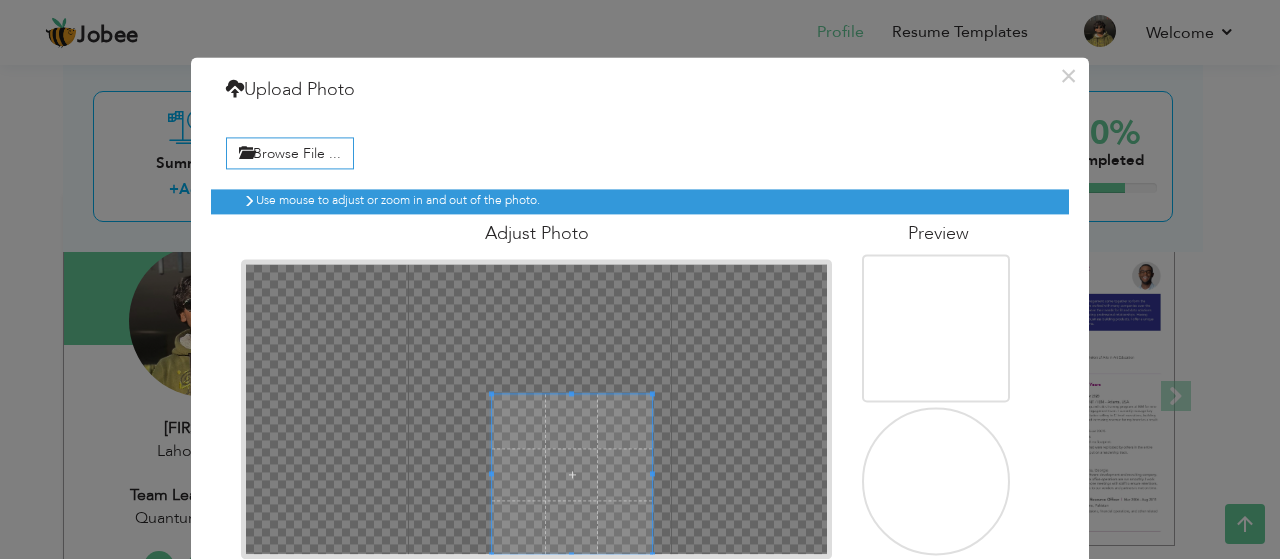 click at bounding box center [537, 409] 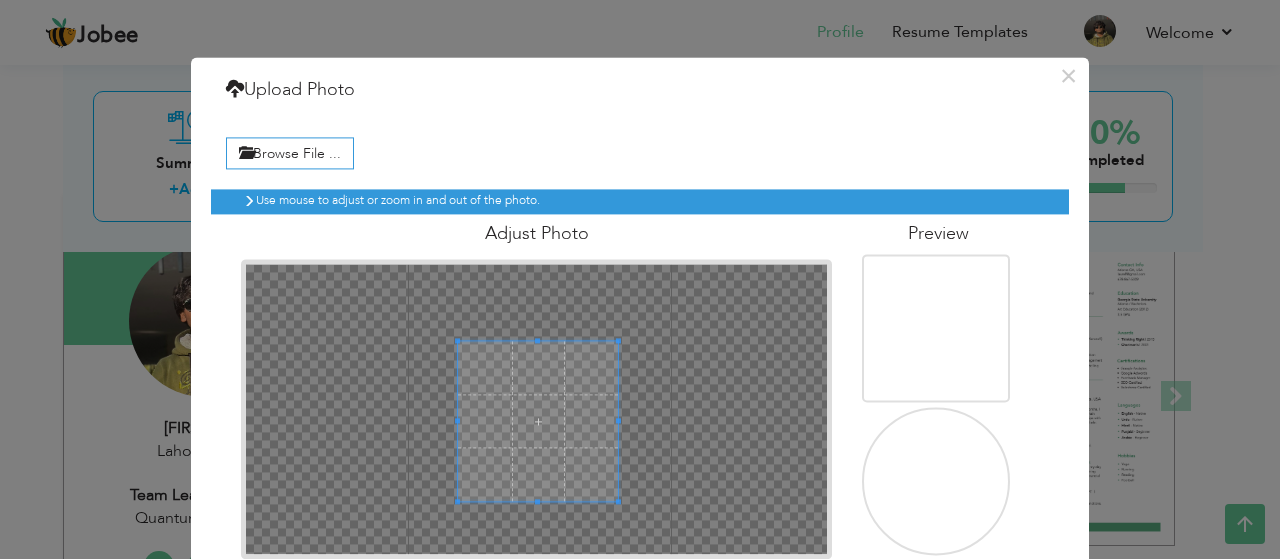 click at bounding box center (538, 421) 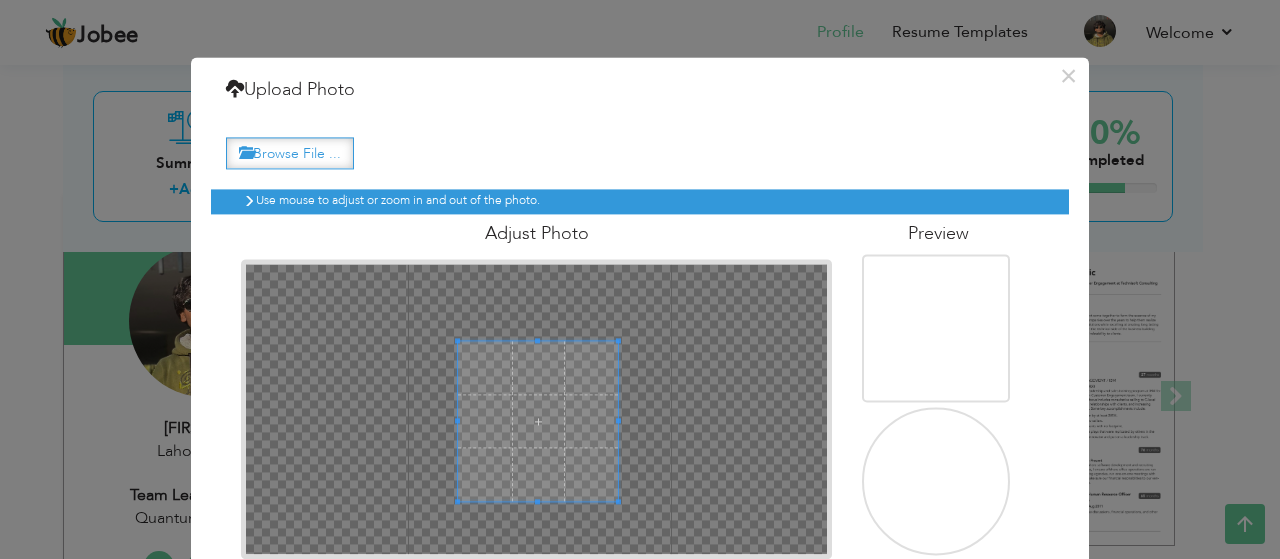 click on "Browse File ..." at bounding box center [290, 153] 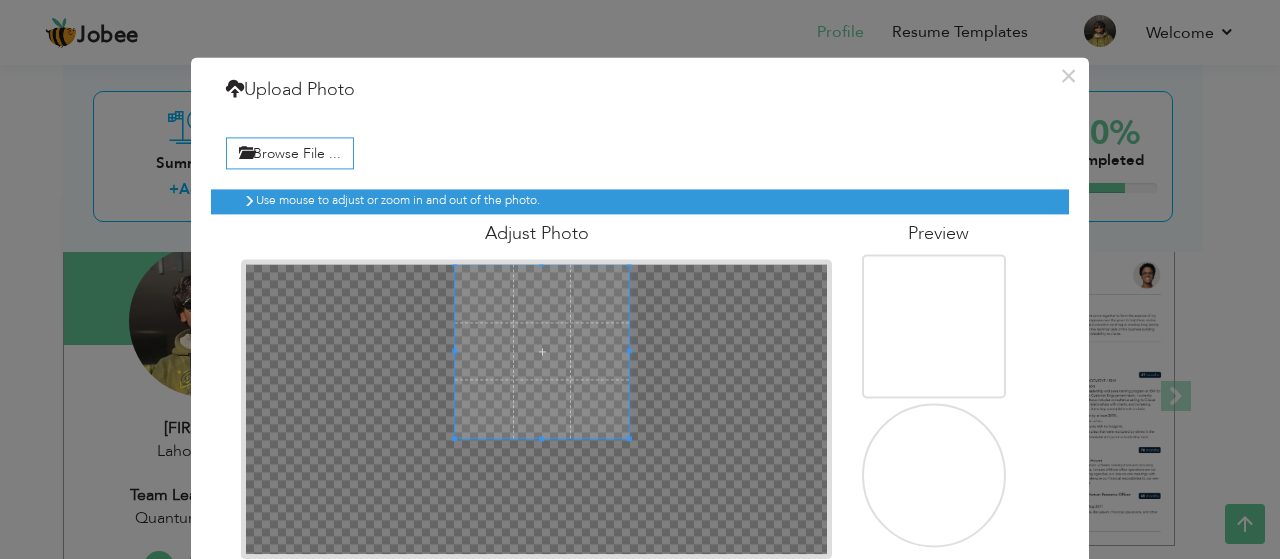 click at bounding box center (536, 409) 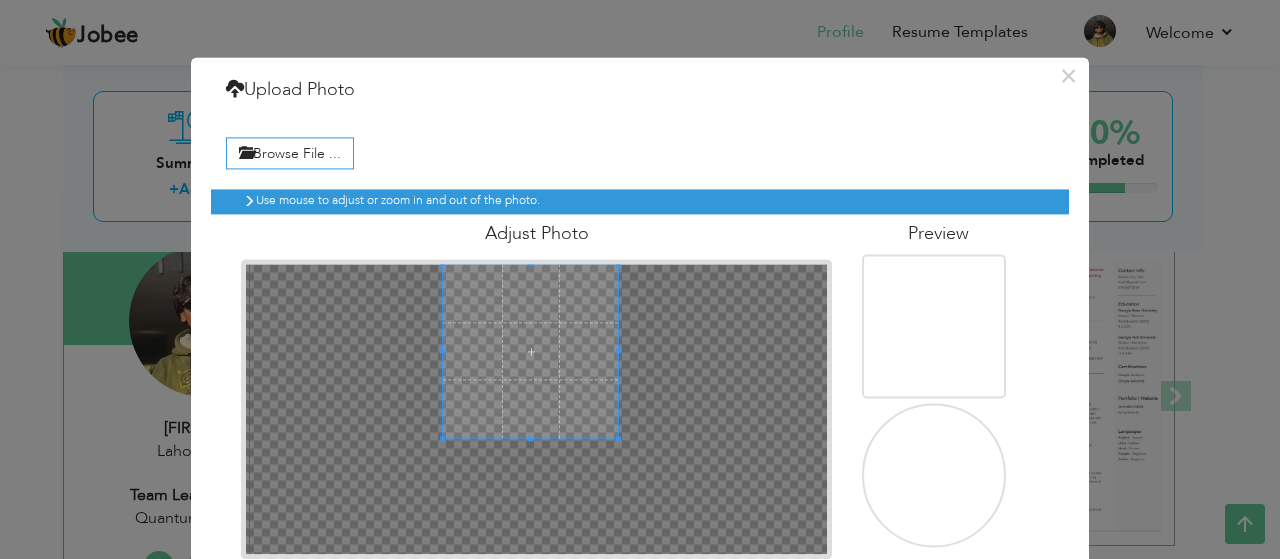 click at bounding box center (530, 351) 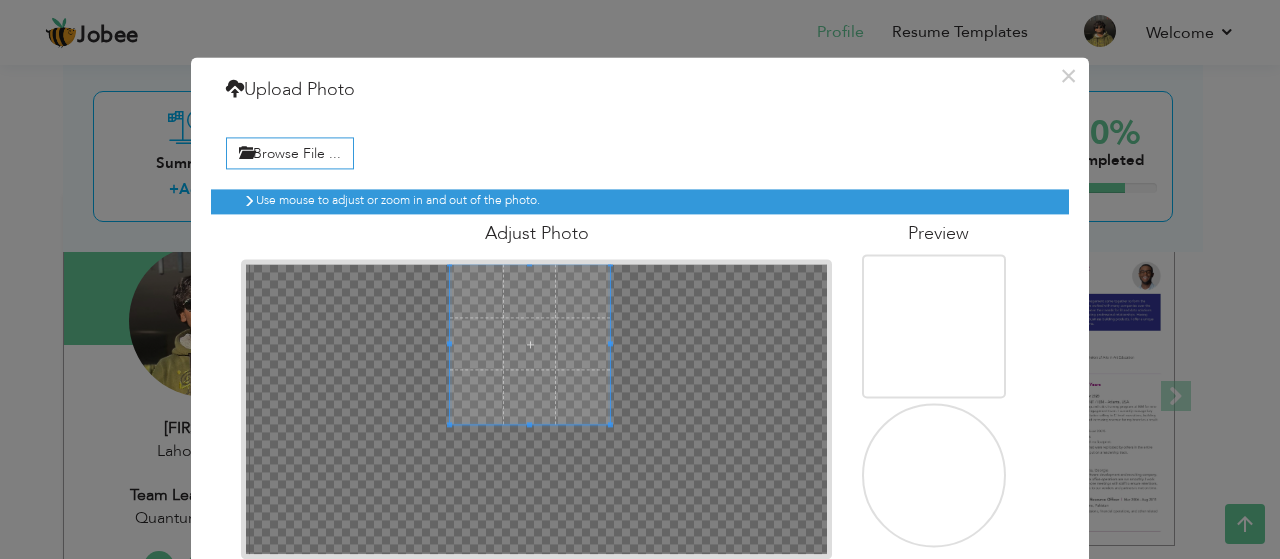click at bounding box center [530, 344] 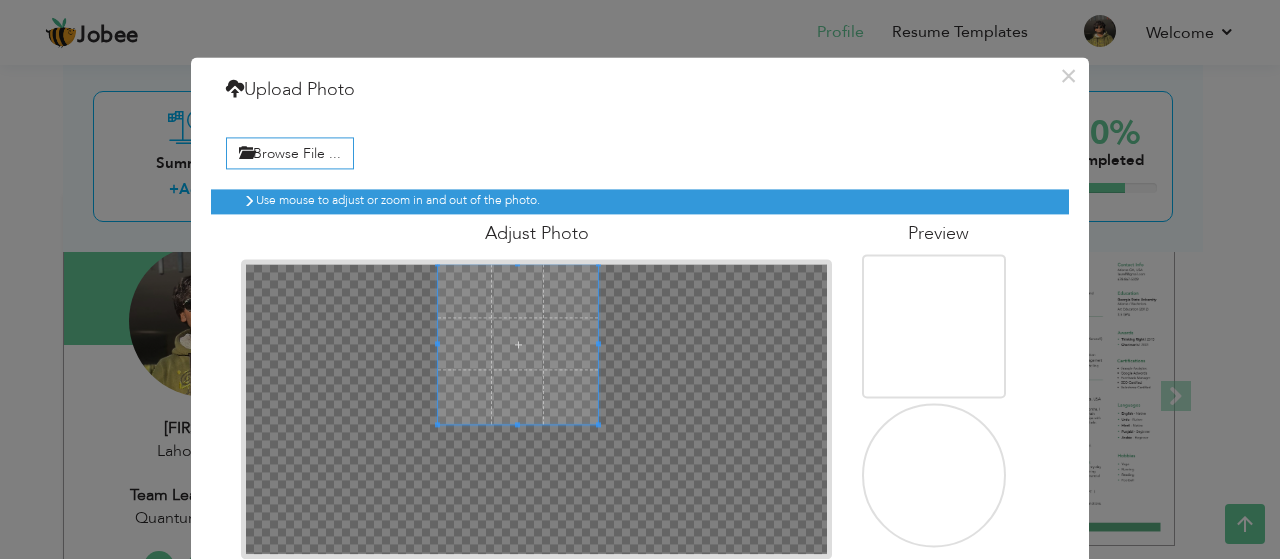 click at bounding box center (518, 344) 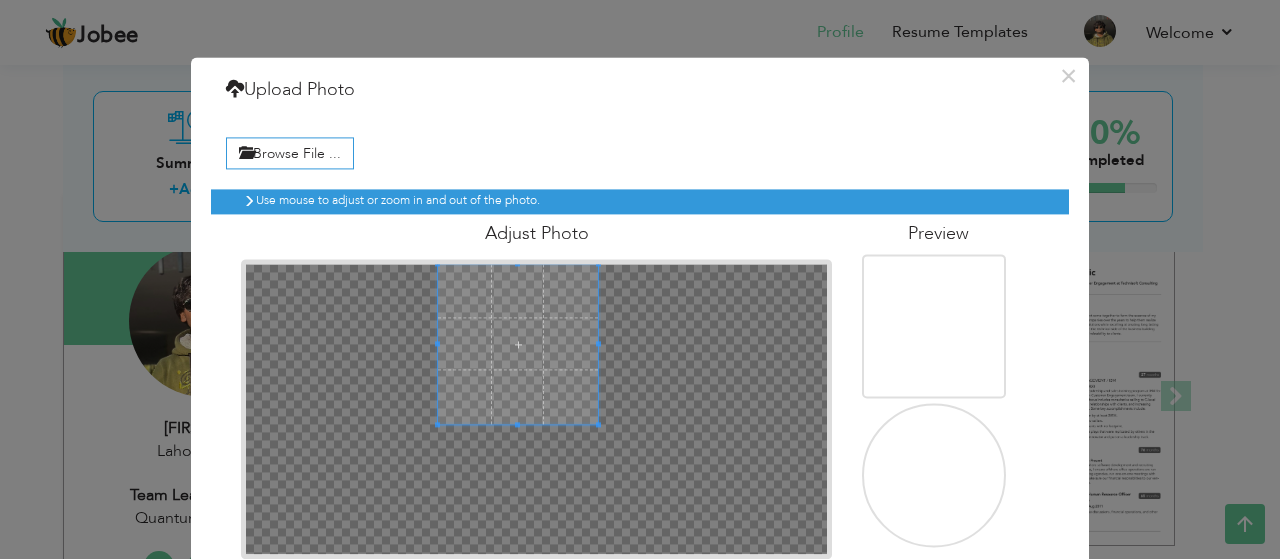 click at bounding box center (537, 409) 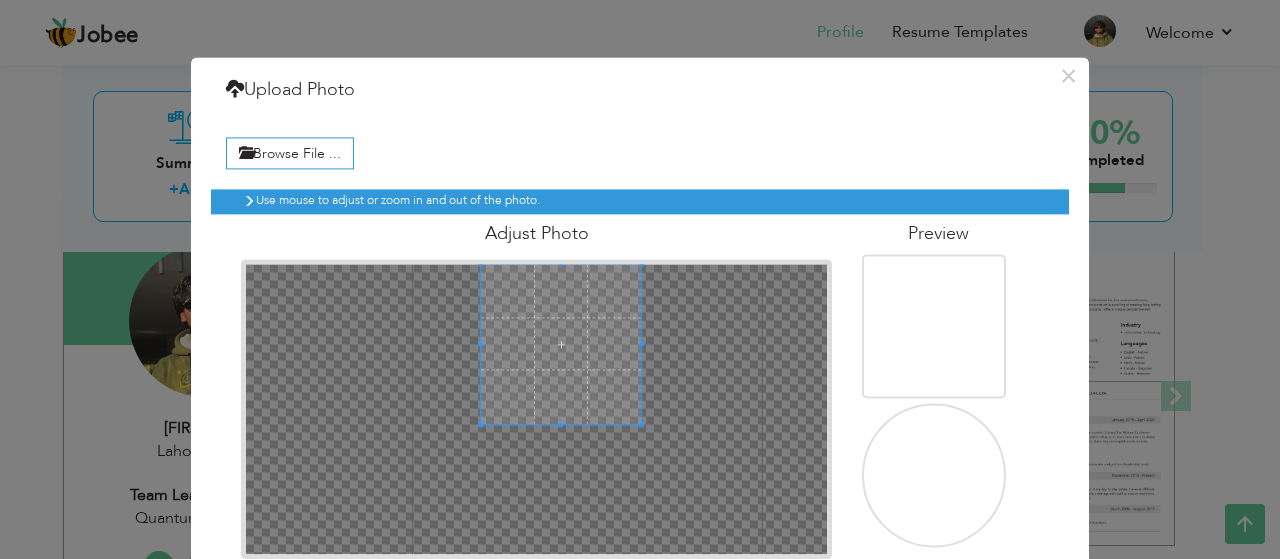 click at bounding box center [561, 344] 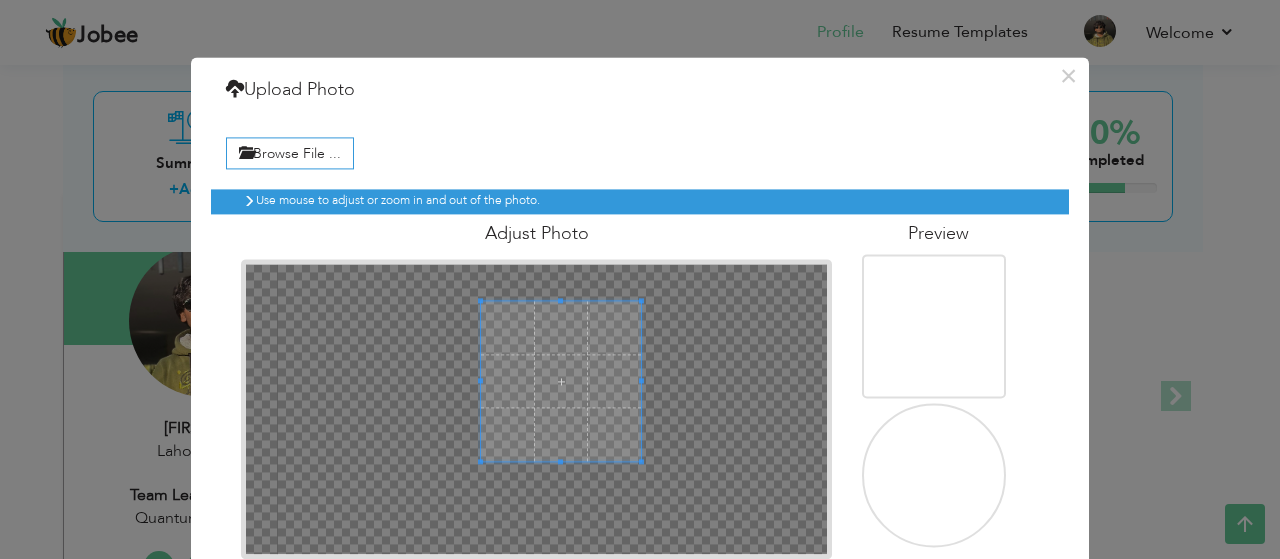 click at bounding box center [561, 381] 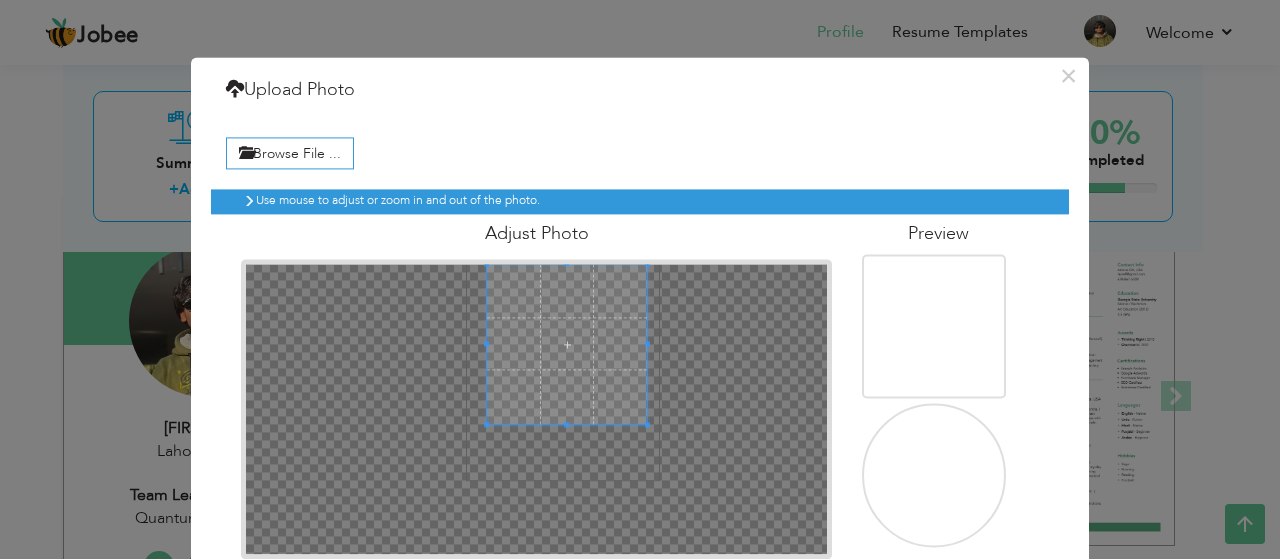 click on "Adjust Photo" at bounding box center [536, 386] 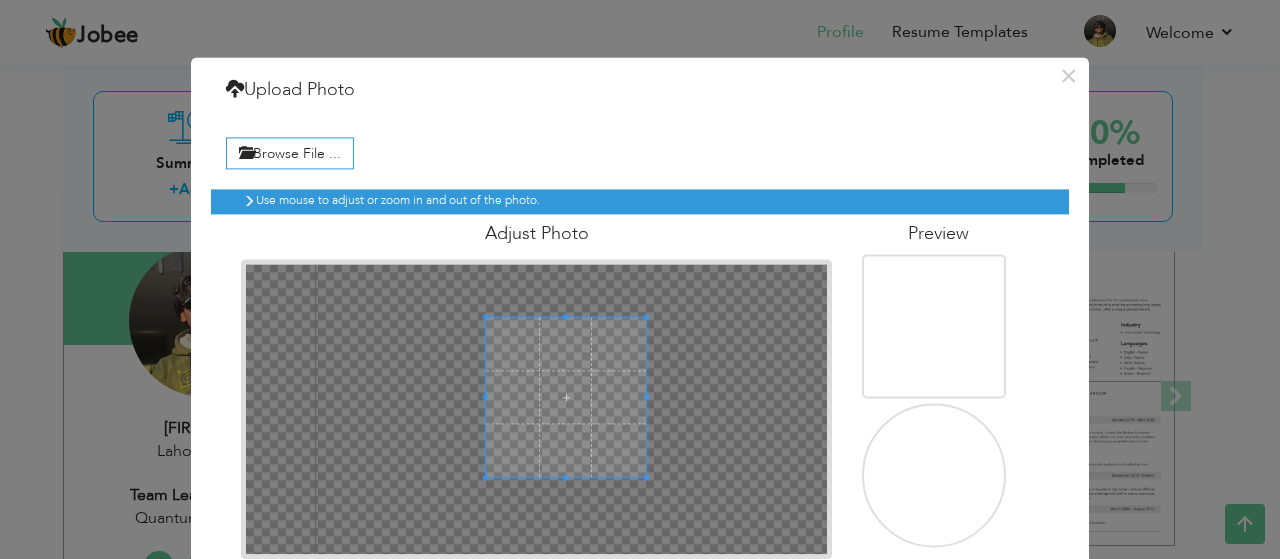 click at bounding box center (566, 397) 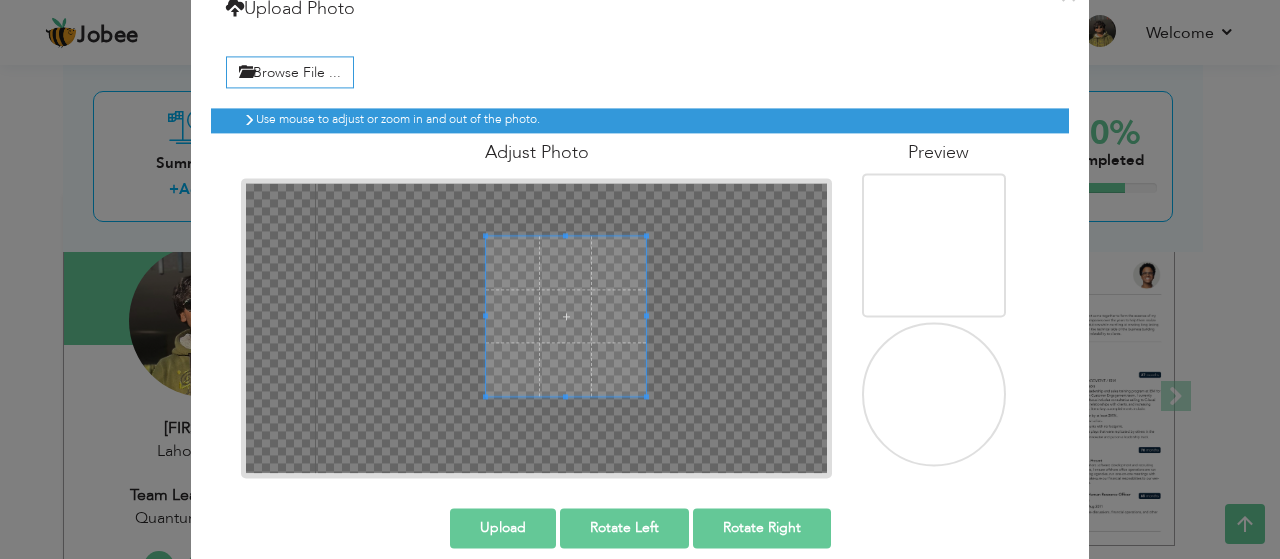 scroll, scrollTop: 104, scrollLeft: 0, axis: vertical 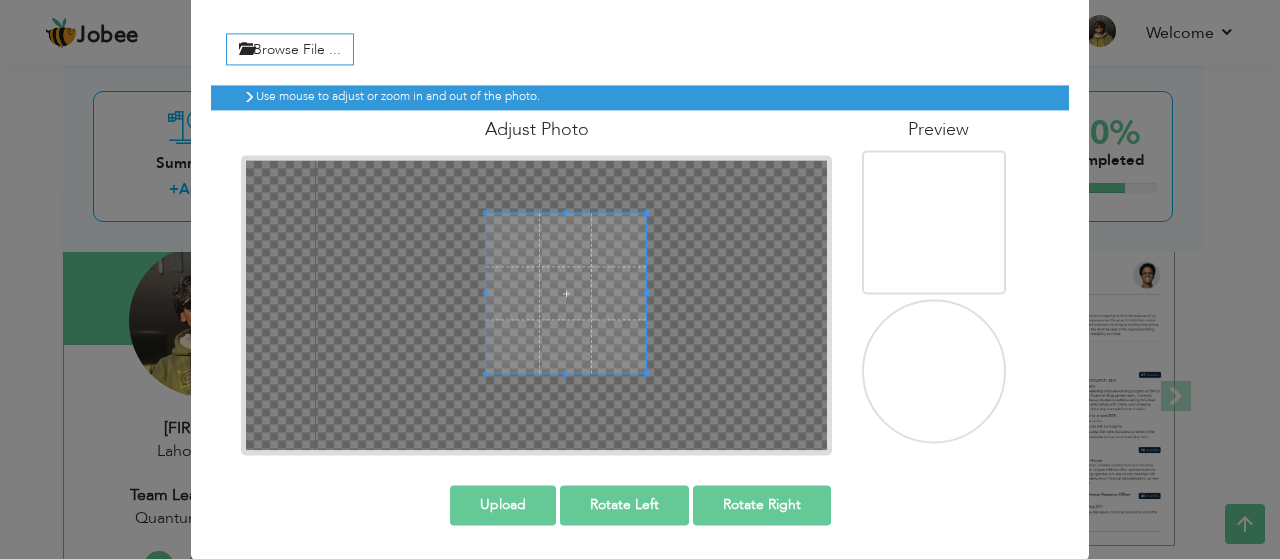 click on "Upload" at bounding box center [503, 505] 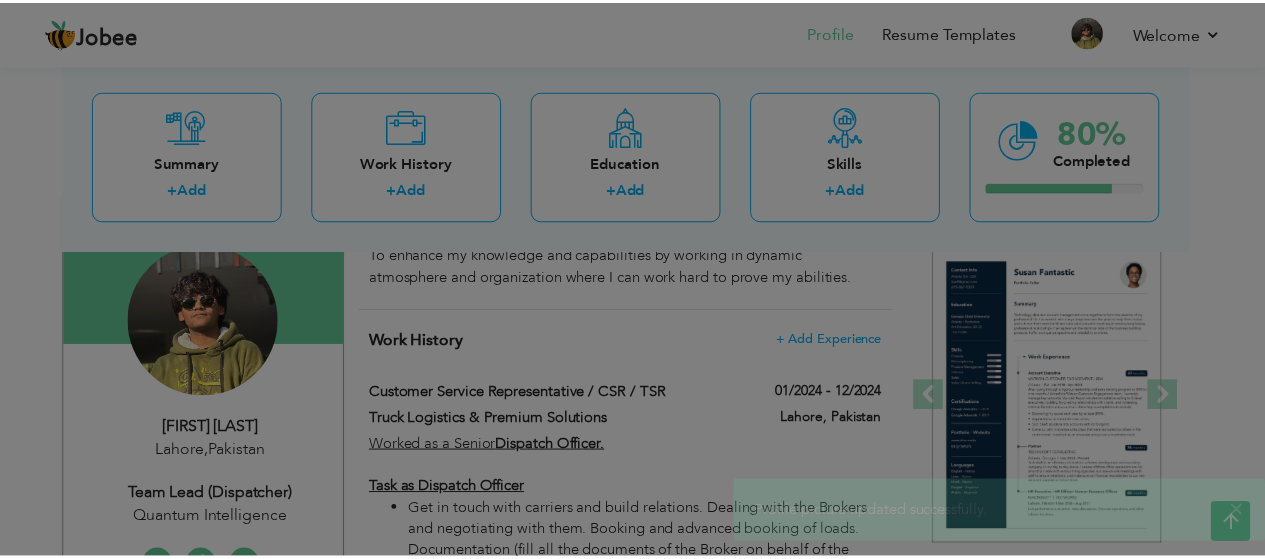 scroll, scrollTop: 0, scrollLeft: 0, axis: both 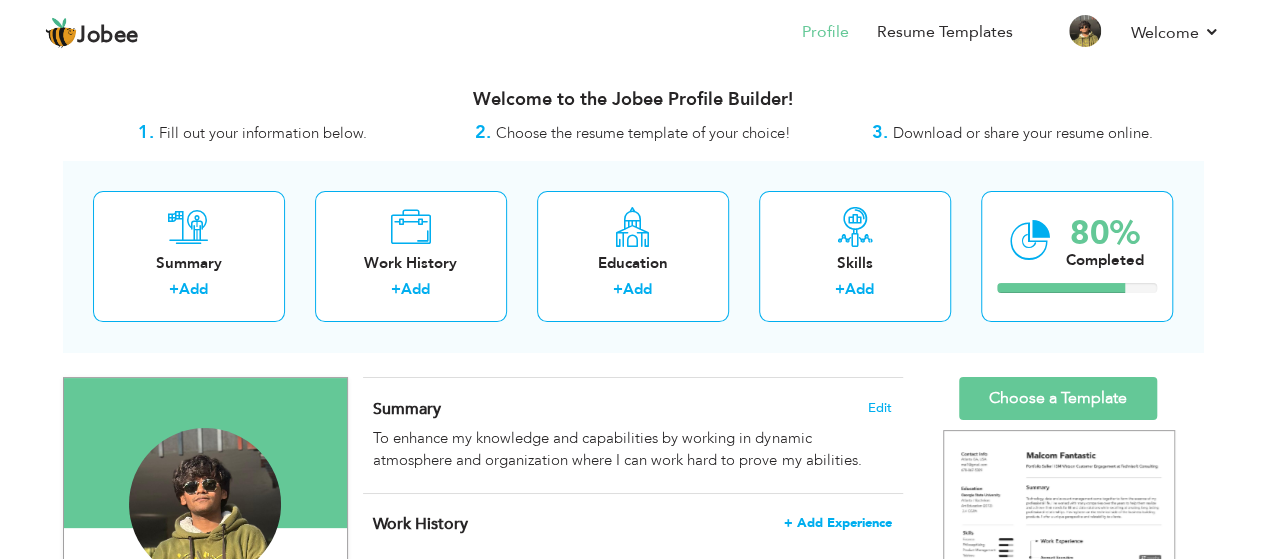 click on "+ Add Experience" at bounding box center (838, 523) 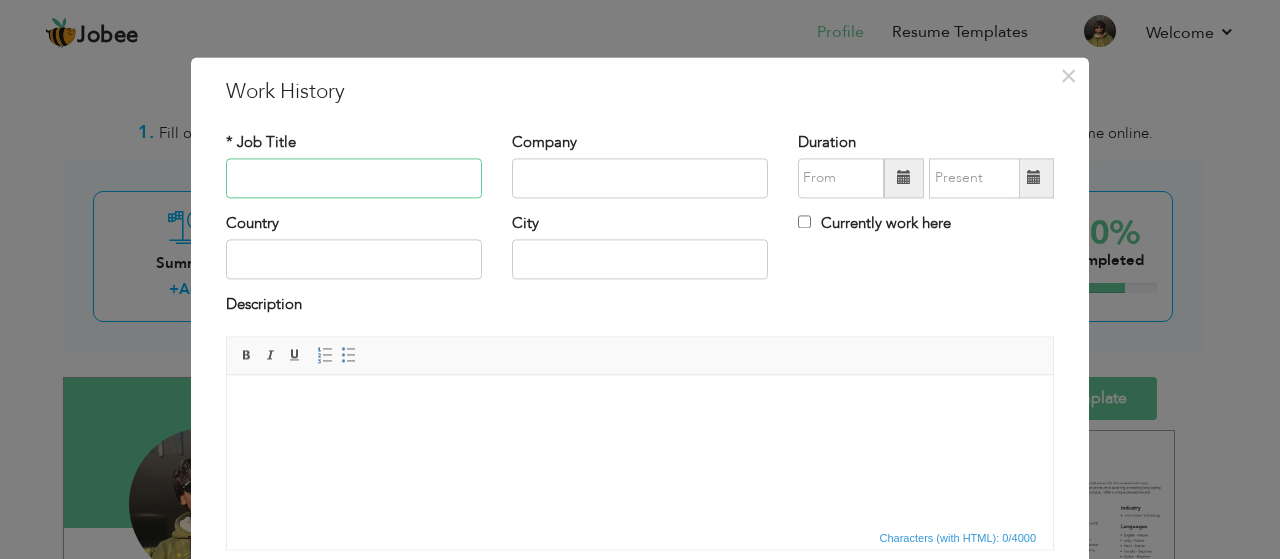 paste on "Customer Service Representative / CSR / TSR" 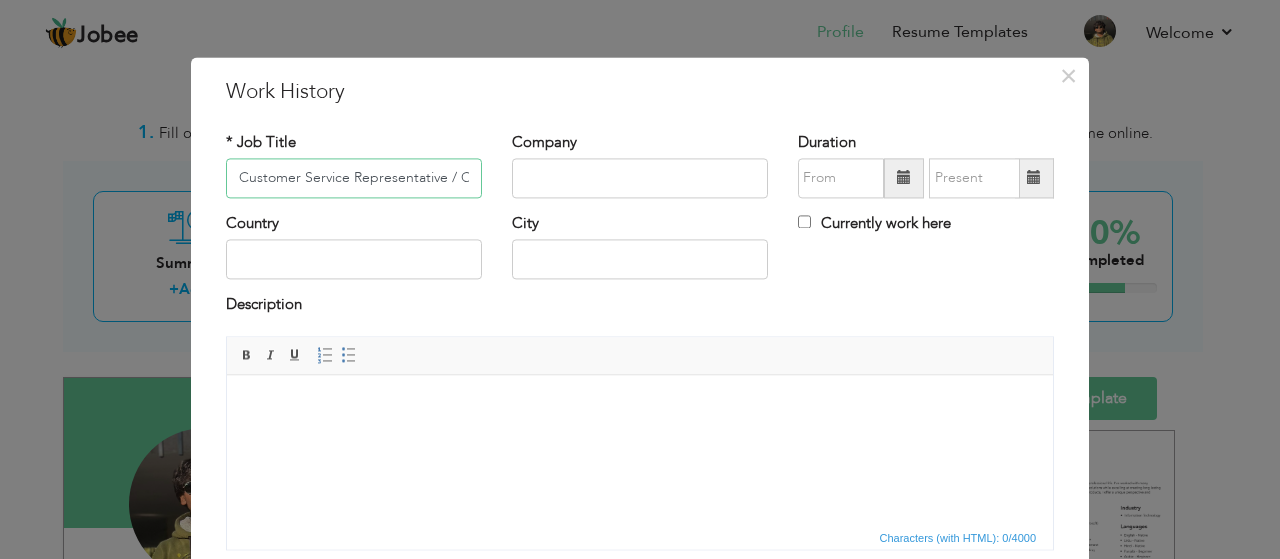 scroll, scrollTop: 0, scrollLeft: 50, axis: horizontal 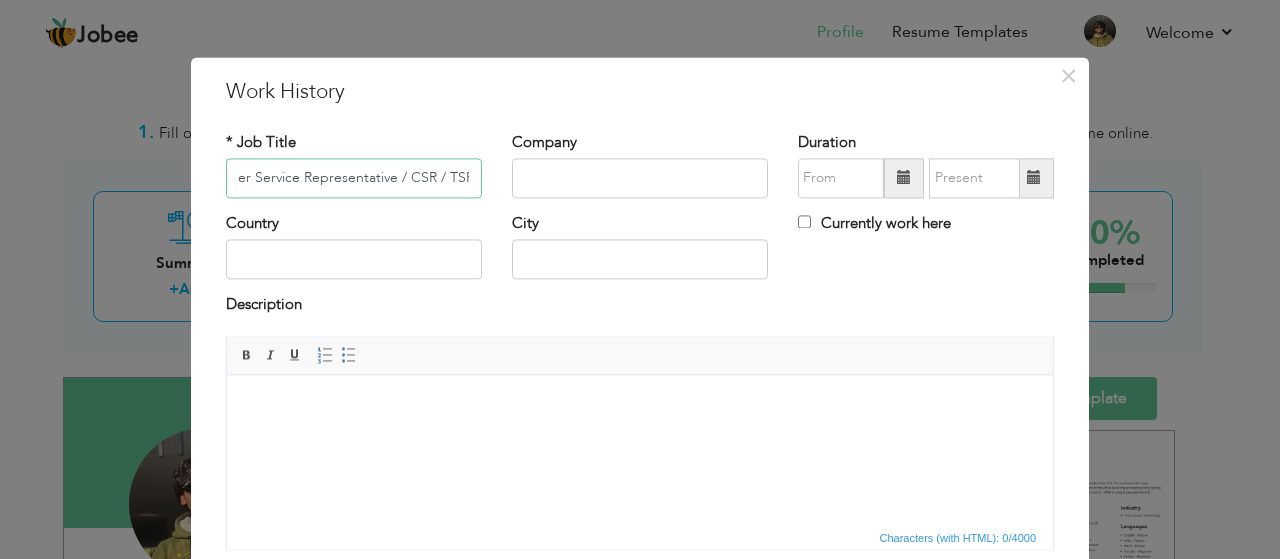 type on "Customer Service Representative / CSR / TSR" 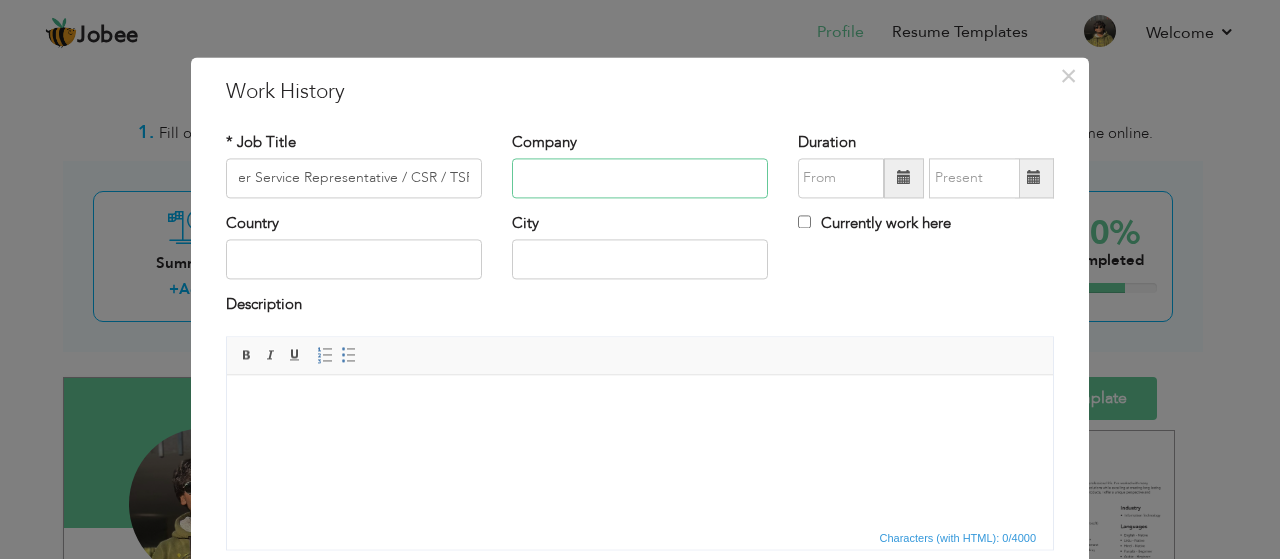 scroll, scrollTop: 0, scrollLeft: 0, axis: both 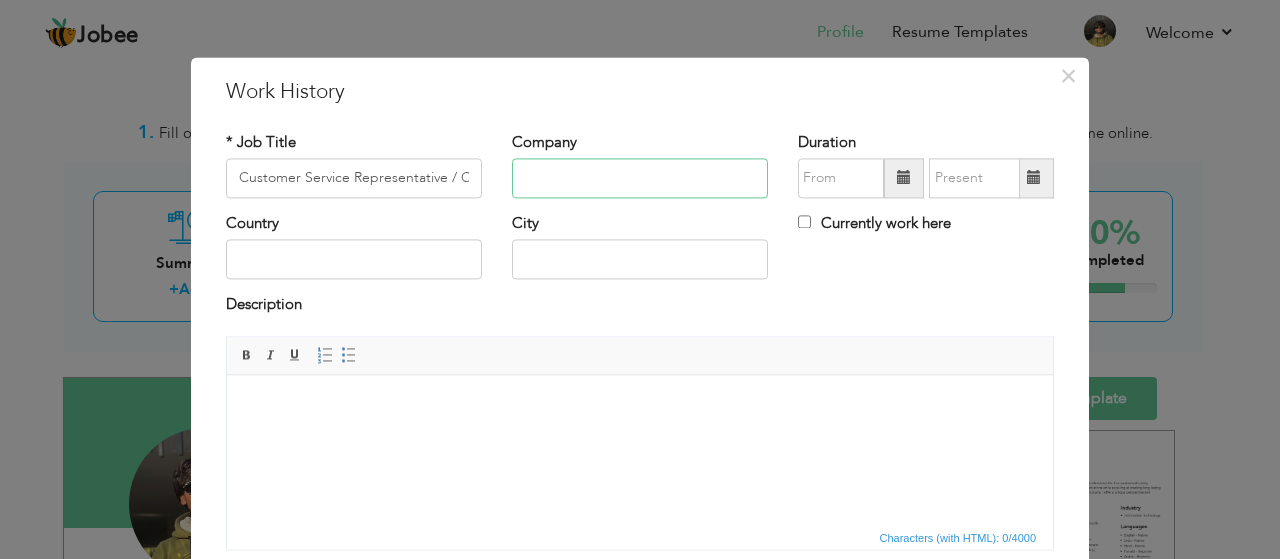 click at bounding box center (640, 178) 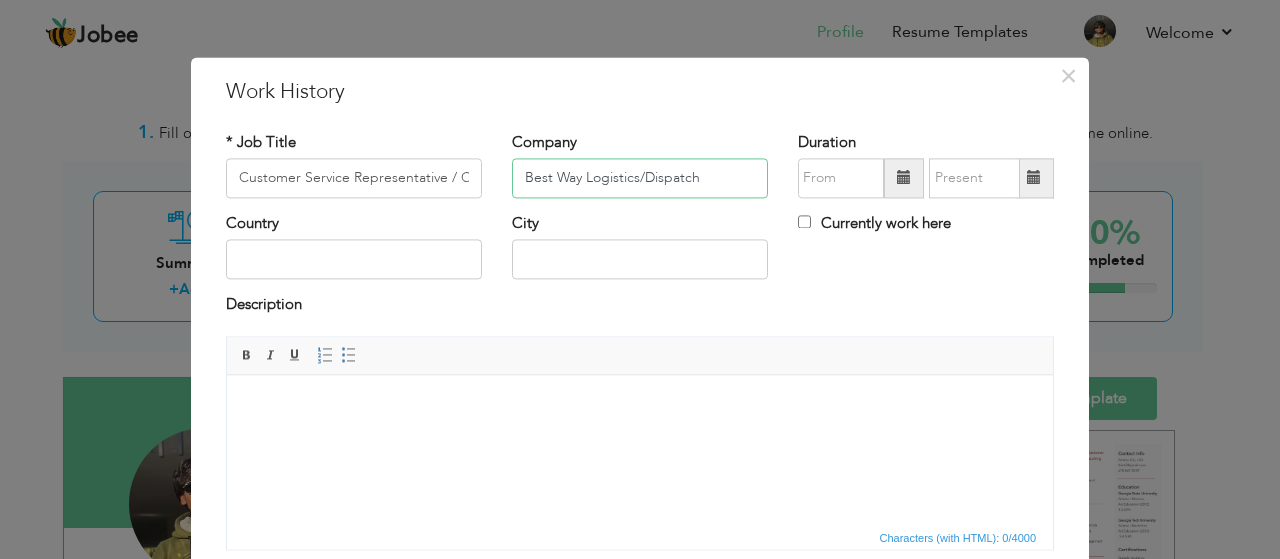type on "Best Way Logistics/Dispatch" 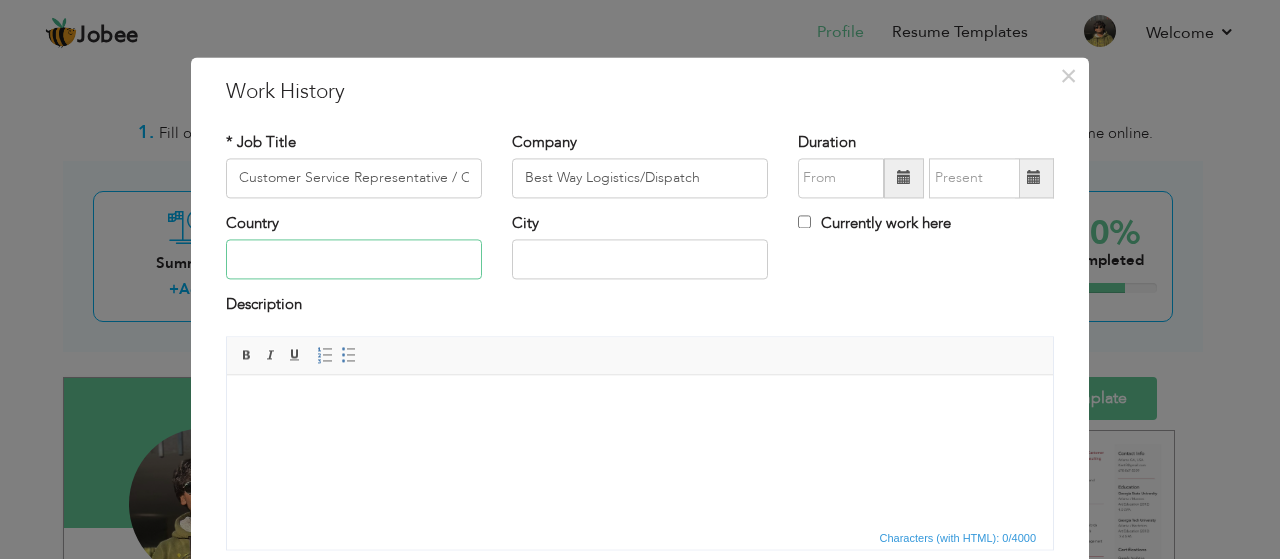 click at bounding box center (354, 260) 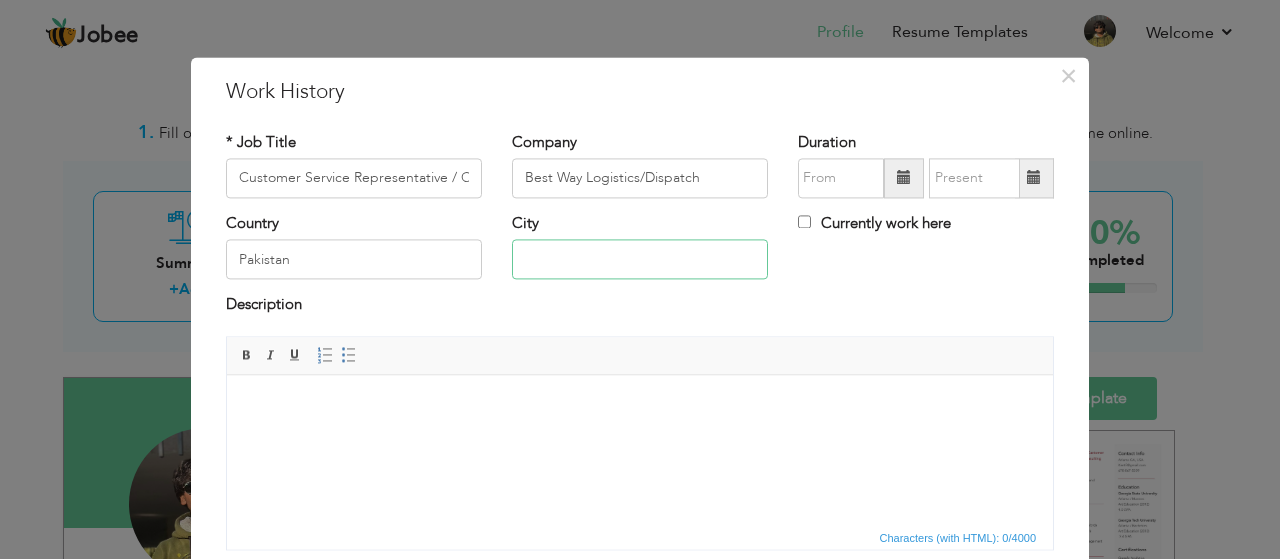 type on "Lahore" 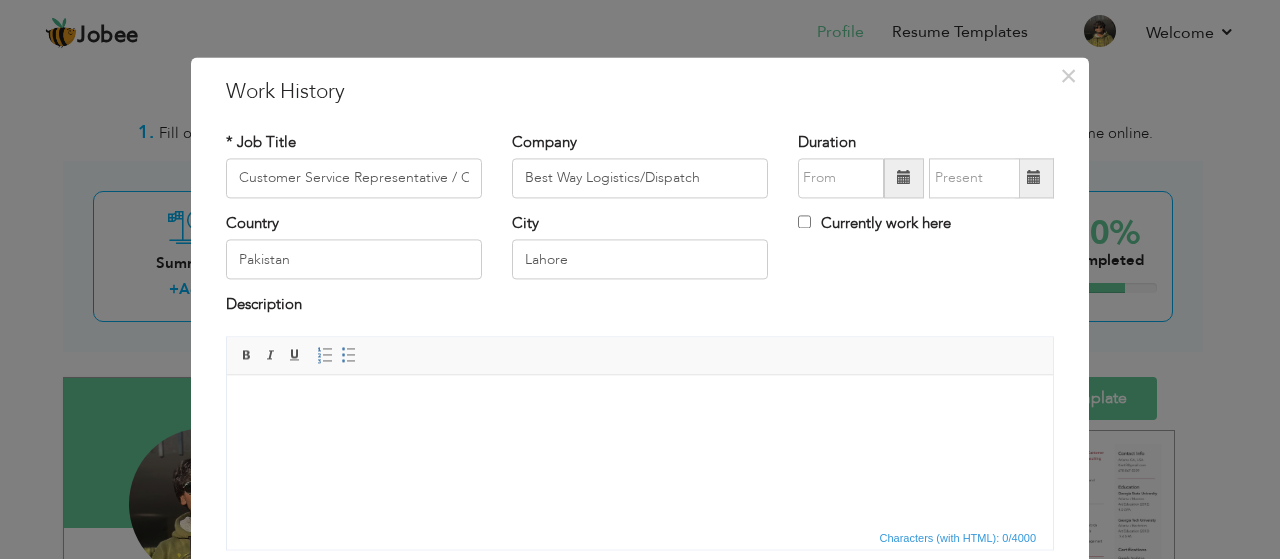 click at bounding box center [904, 178] 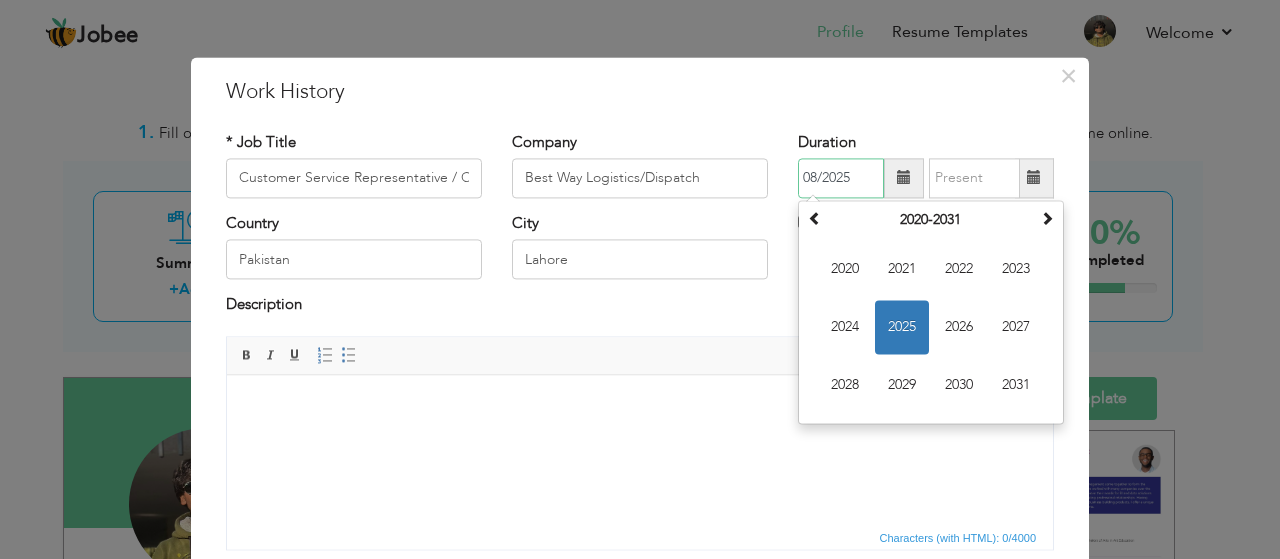 click on "2025" at bounding box center [902, 327] 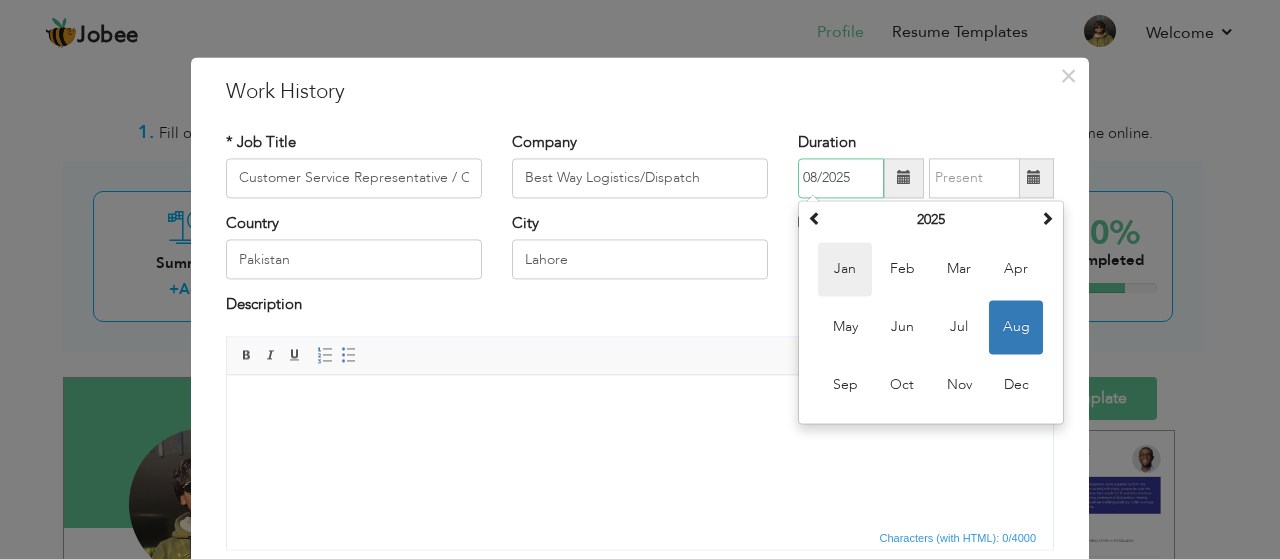 click on "Jan" at bounding box center [845, 269] 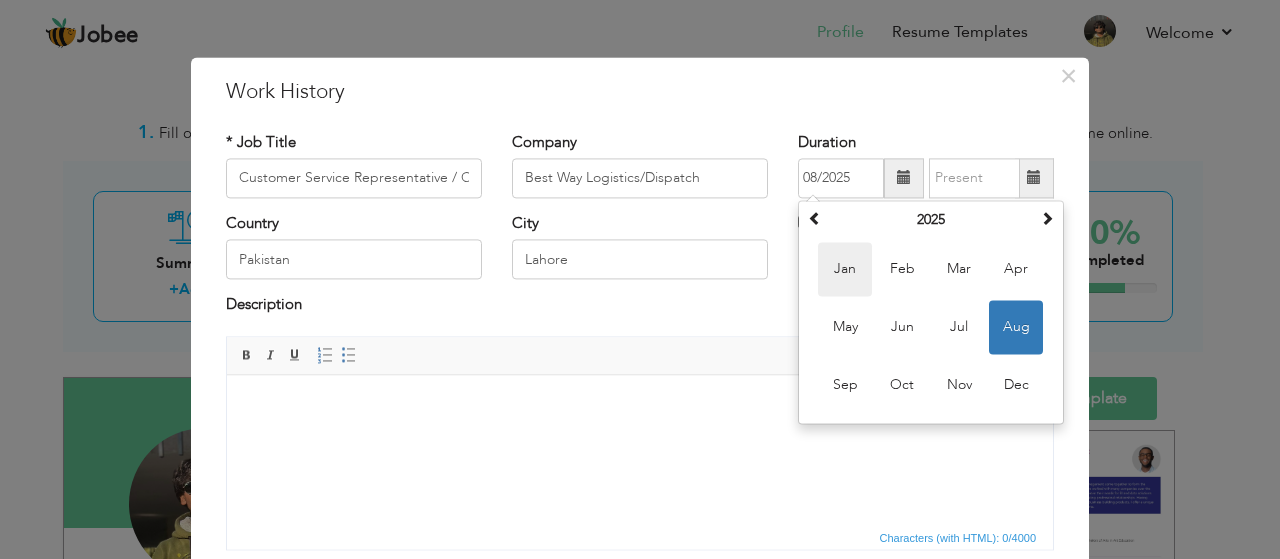 type on "01/2025" 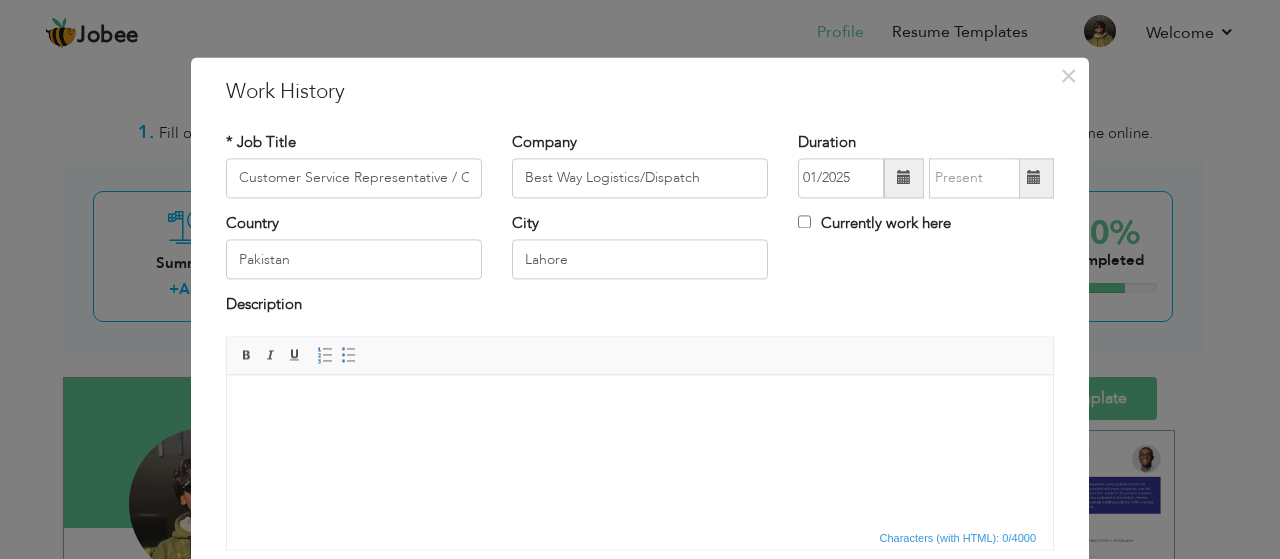 click at bounding box center (1034, 178) 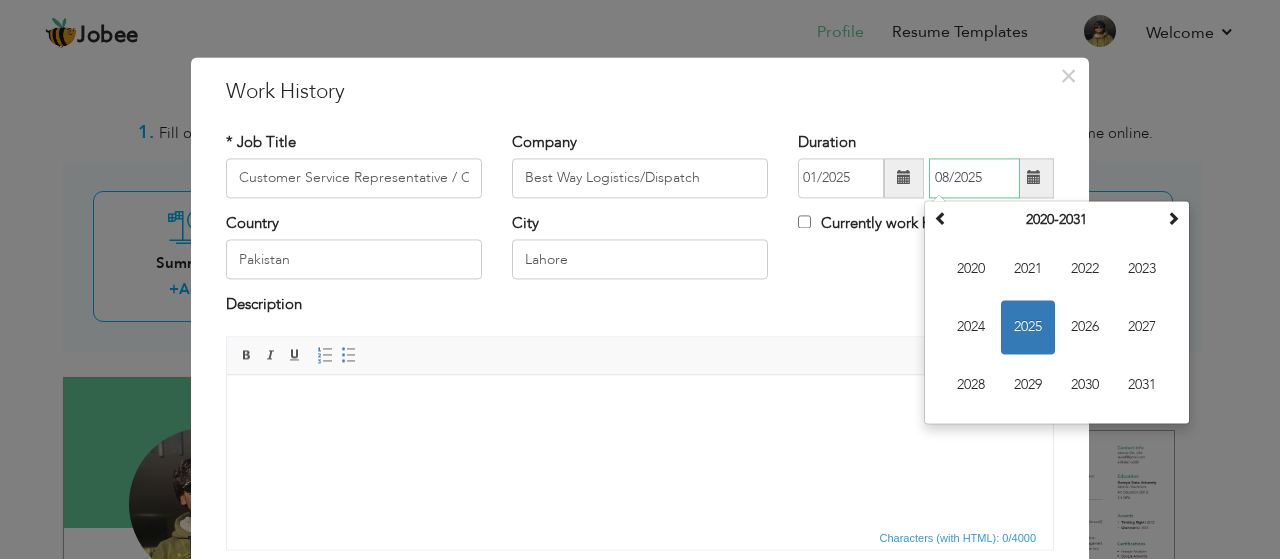 click on "2025" at bounding box center (1028, 327) 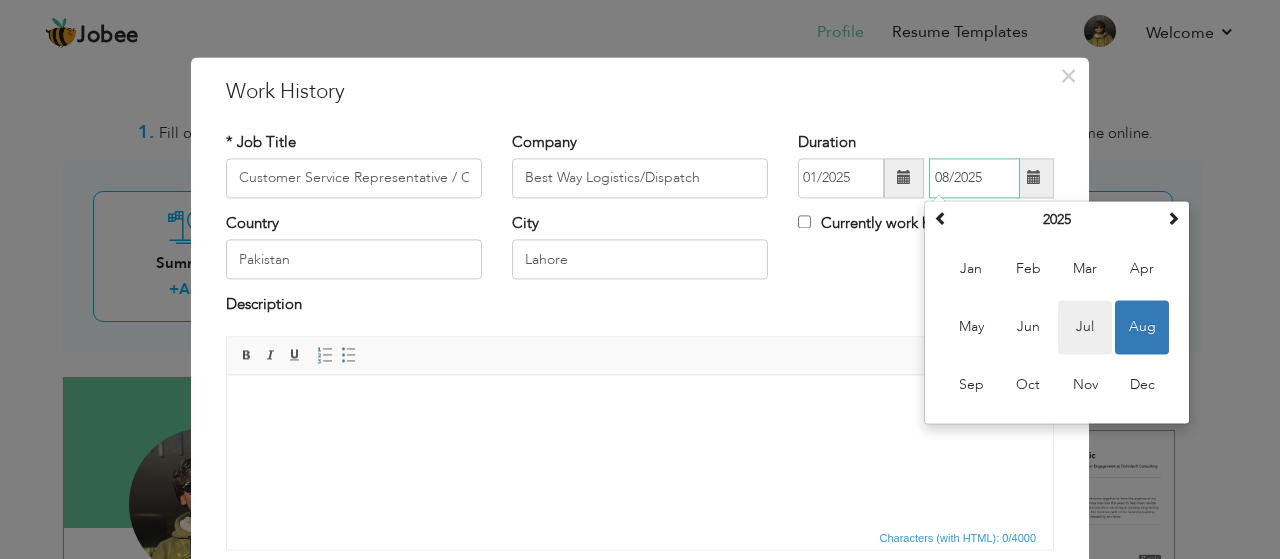 click on "Jul" at bounding box center (1085, 327) 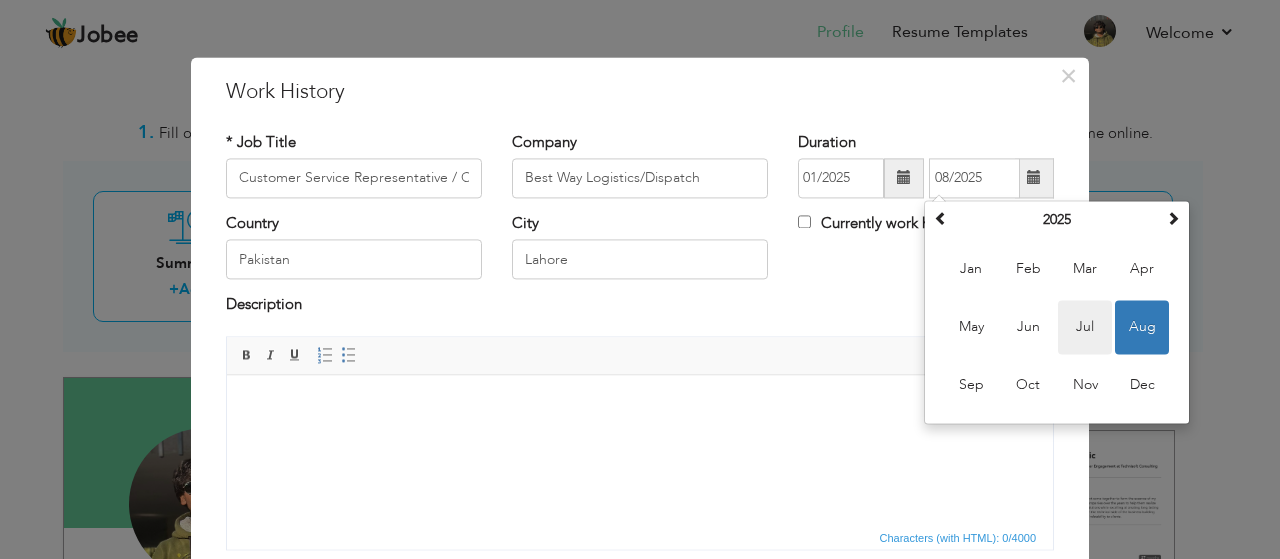 type on "07/2025" 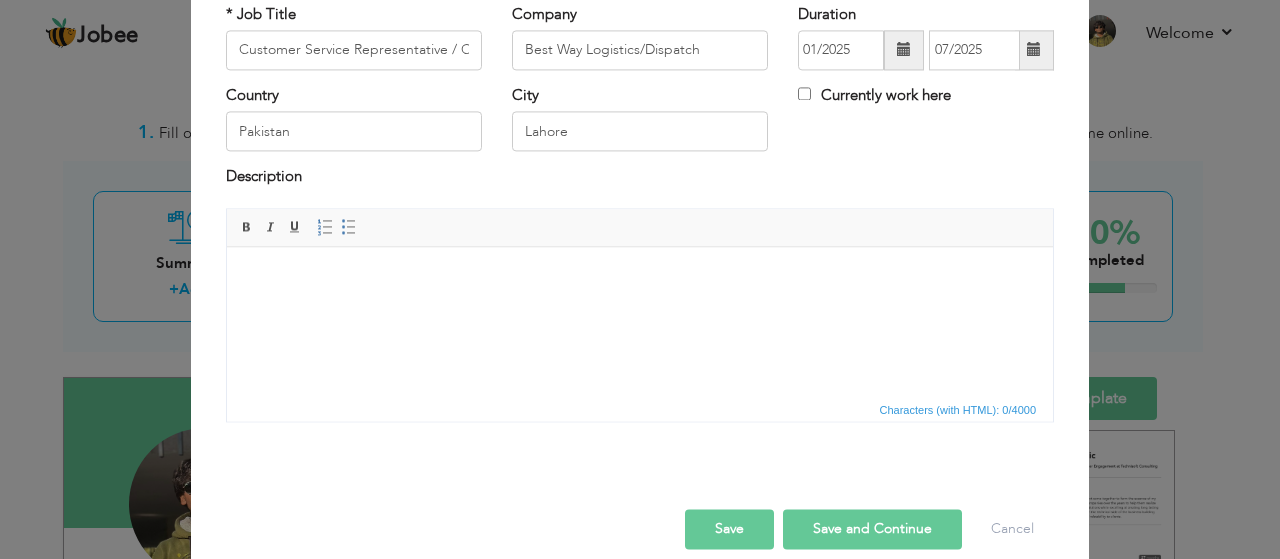 scroll, scrollTop: 142, scrollLeft: 0, axis: vertical 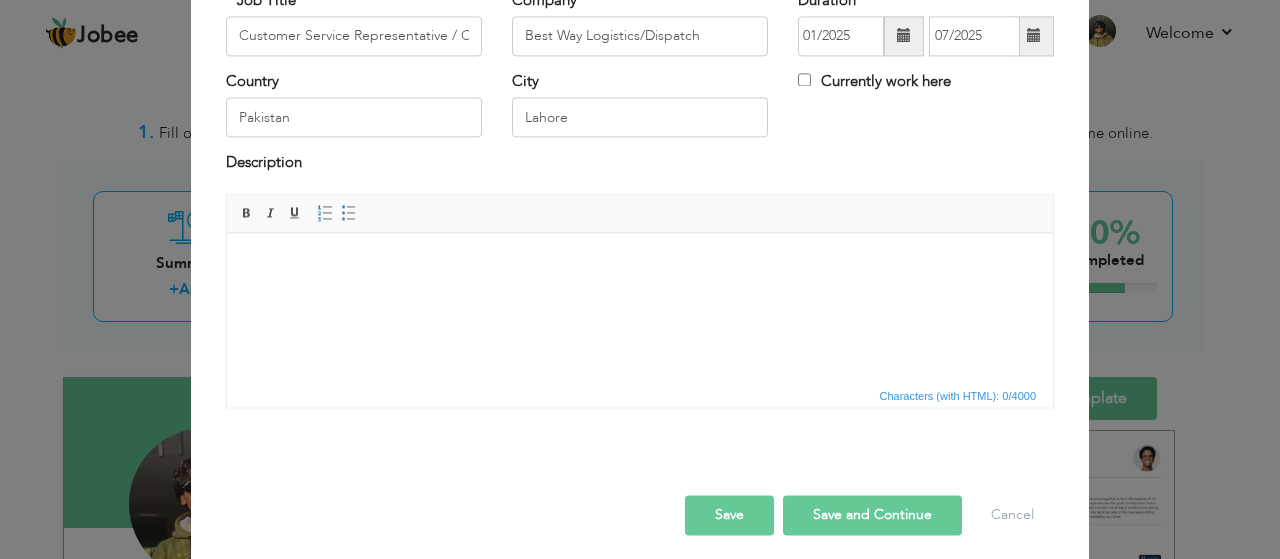 click at bounding box center [640, 263] 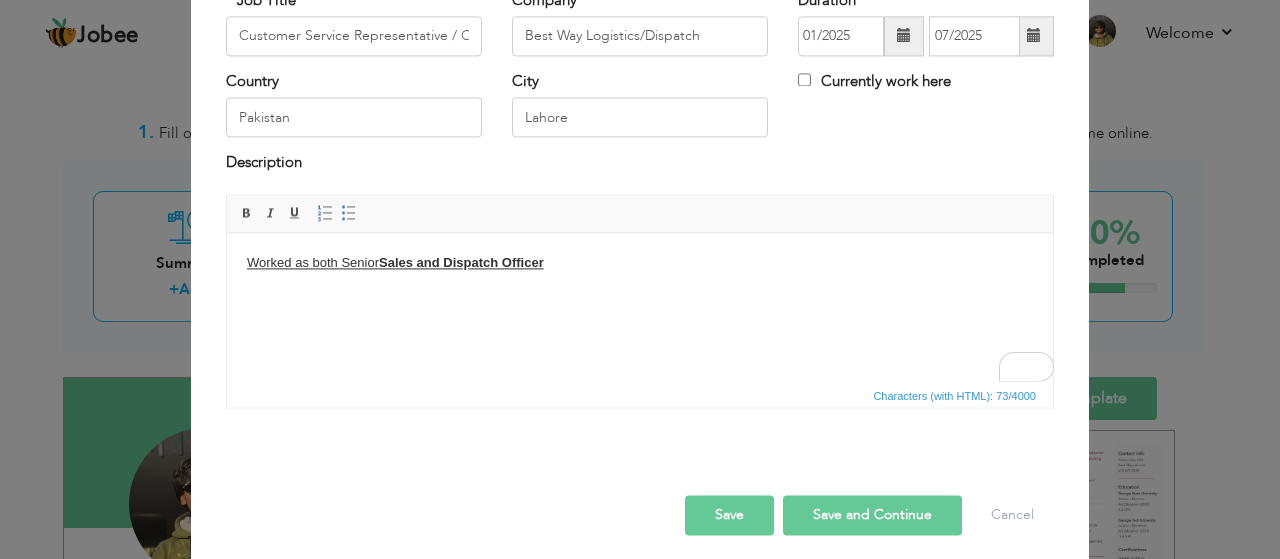 click on "Sales and Dispatch Officer" at bounding box center (461, 262) 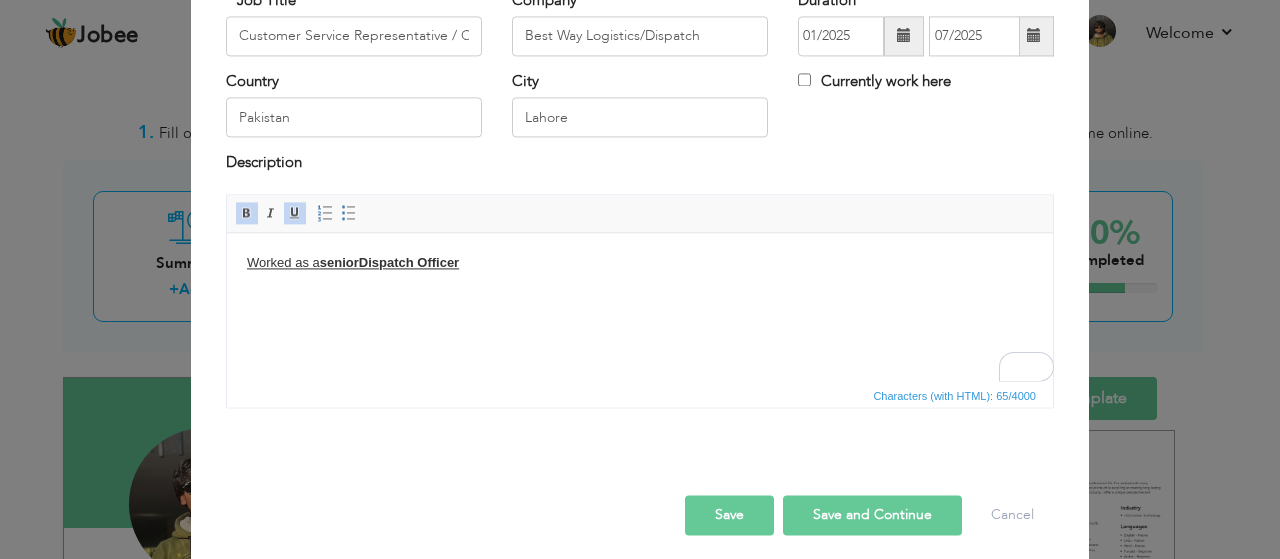 click on "Rich Text Editor, workEditor Editor toolbars Basic Styles   Bold   Italic   Underline Paragraph   Insert/Remove Numbered List   Insert/Remove Bulleted List Press ALT 0 for help Characters (with HTML): 65/4000" at bounding box center (640, 308) 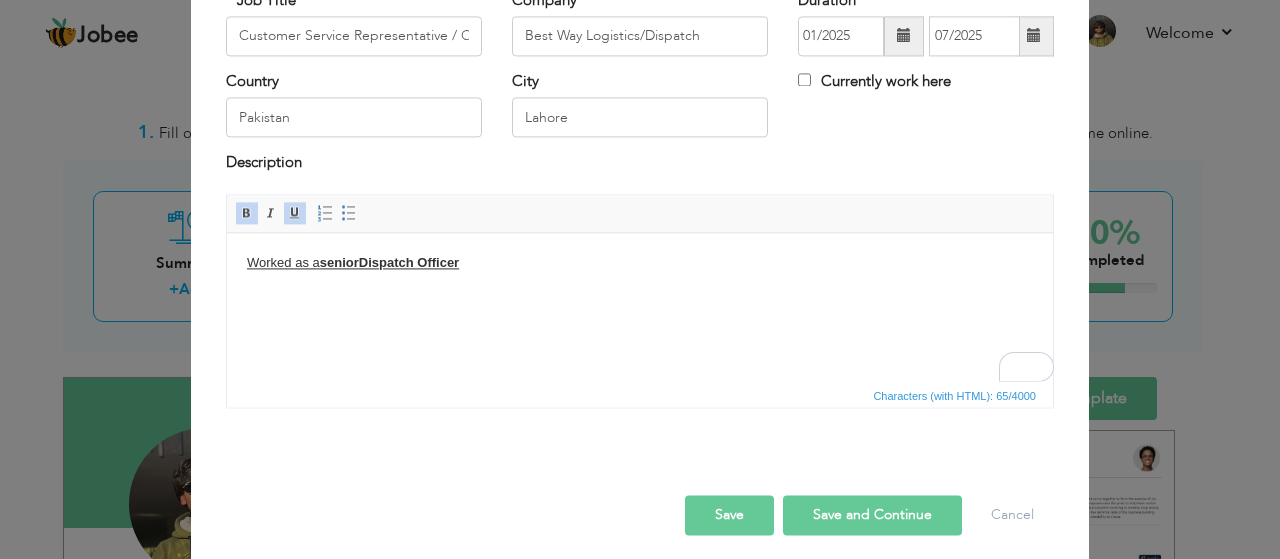 click on "Rich Text Editor, workEditor Editor toolbars Basic Styles   Bold   Italic   Underline Paragraph   Insert/Remove Numbered List   Insert/Remove Bulleted List Press ALT 0 for help Characters (with HTML): 65/4000" at bounding box center (640, 308) 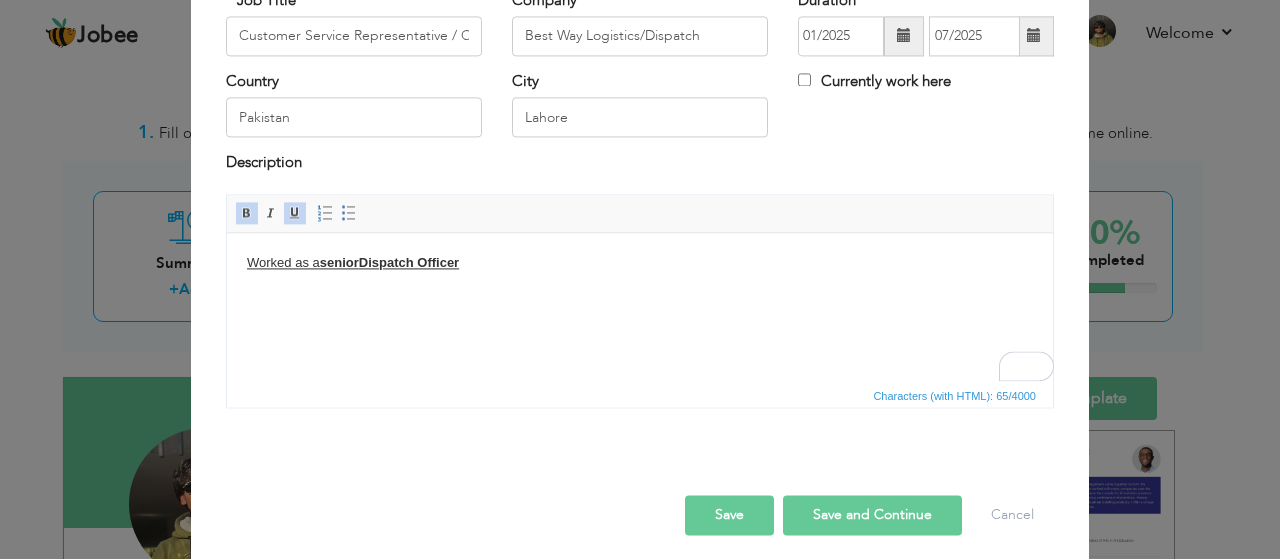 drag, startPoint x: 249, startPoint y: 261, endPoint x: 475, endPoint y: 273, distance: 226.31836 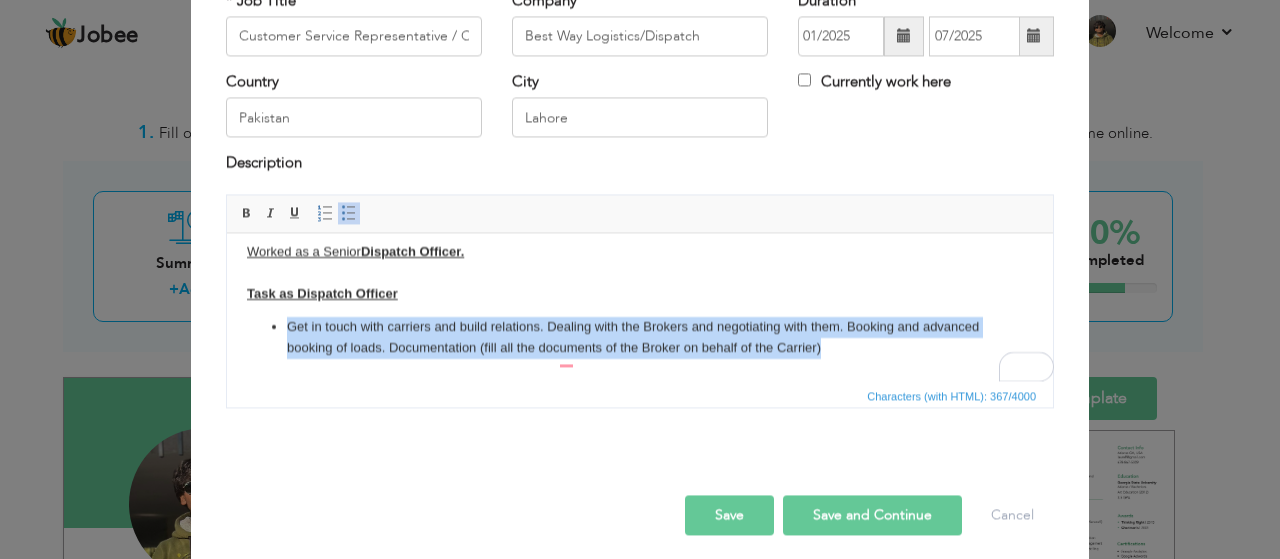 scroll, scrollTop: 40, scrollLeft: 0, axis: vertical 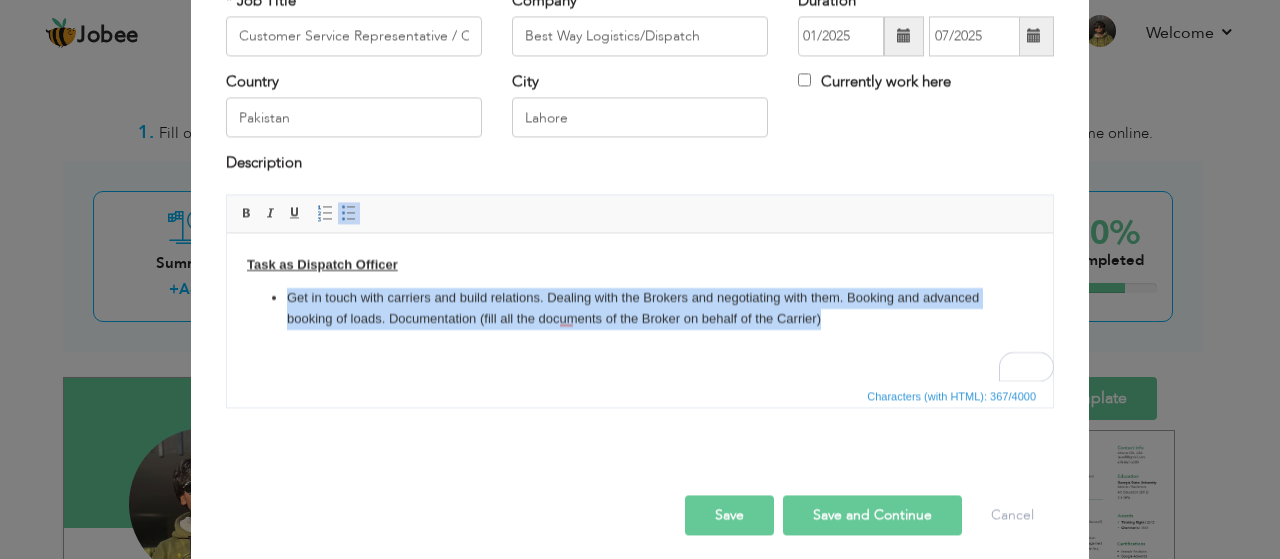 drag, startPoint x: 283, startPoint y: 335, endPoint x: 864, endPoint y: 359, distance: 581.4955 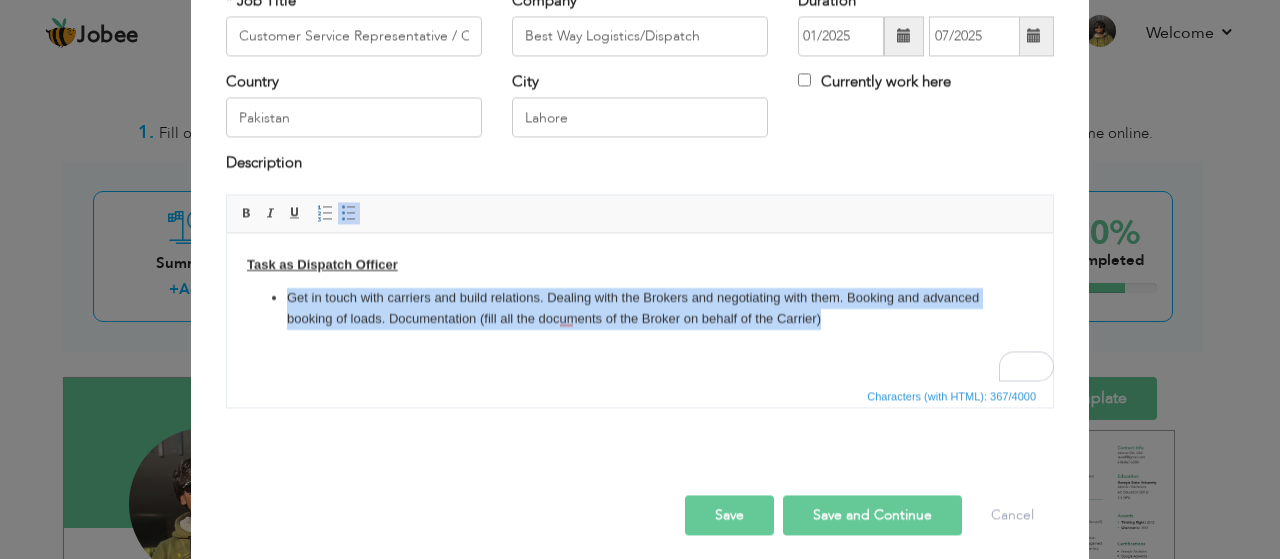 copy on "Get in touch with carriers and build relations. Dealing with the Brokers and negotiating with them. Booking and advanced booking of loads. Documentation (fill all the documents of the Broker on behalf of the Carrier)" 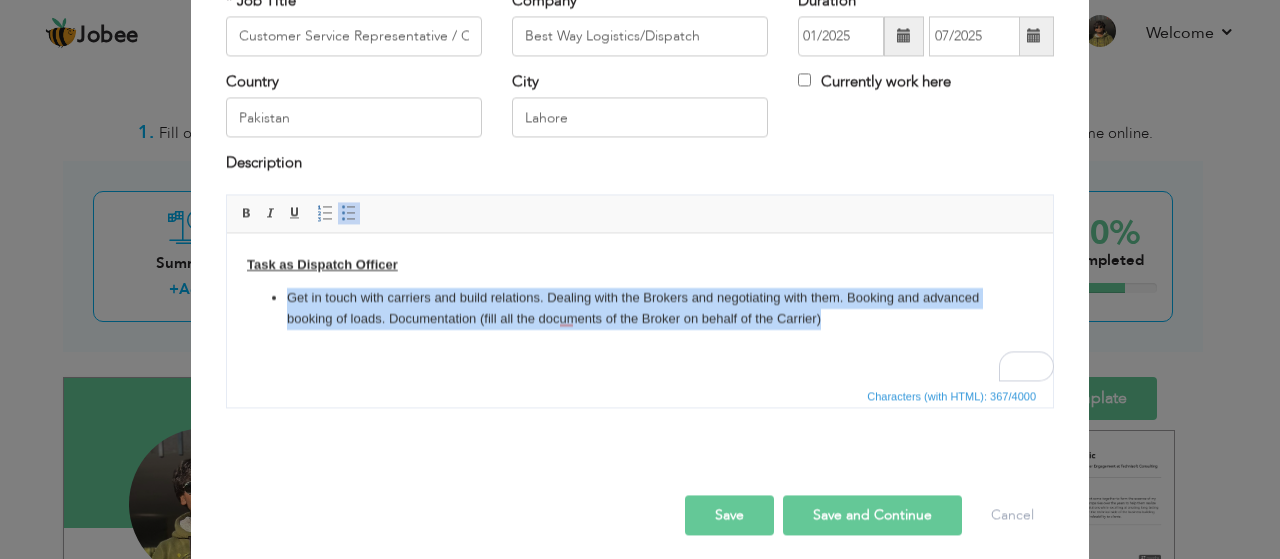 click on "Worked as a Senior  Dispatch Officer. Task as Dispatch Officer  Get in touch with carriers and build relations. Dealing with the Brokers and negotiating with them. Booking and advanced booking of loads. Documentation (fill all the documents of the Broker on behalf of the Carrier)" at bounding box center [640, 288] 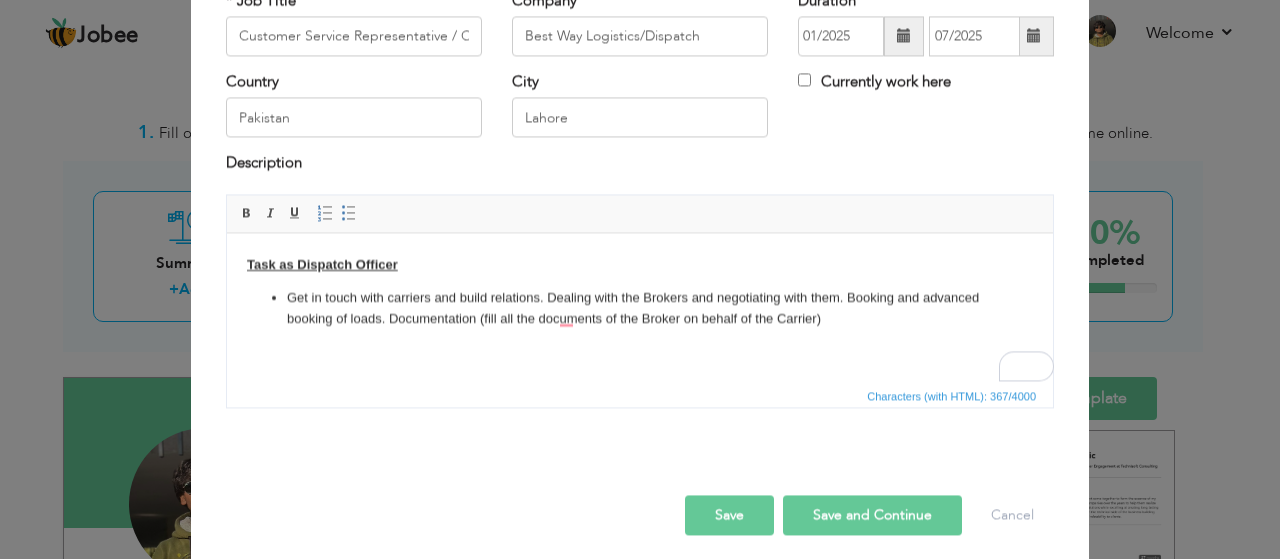 scroll, scrollTop: 0, scrollLeft: 0, axis: both 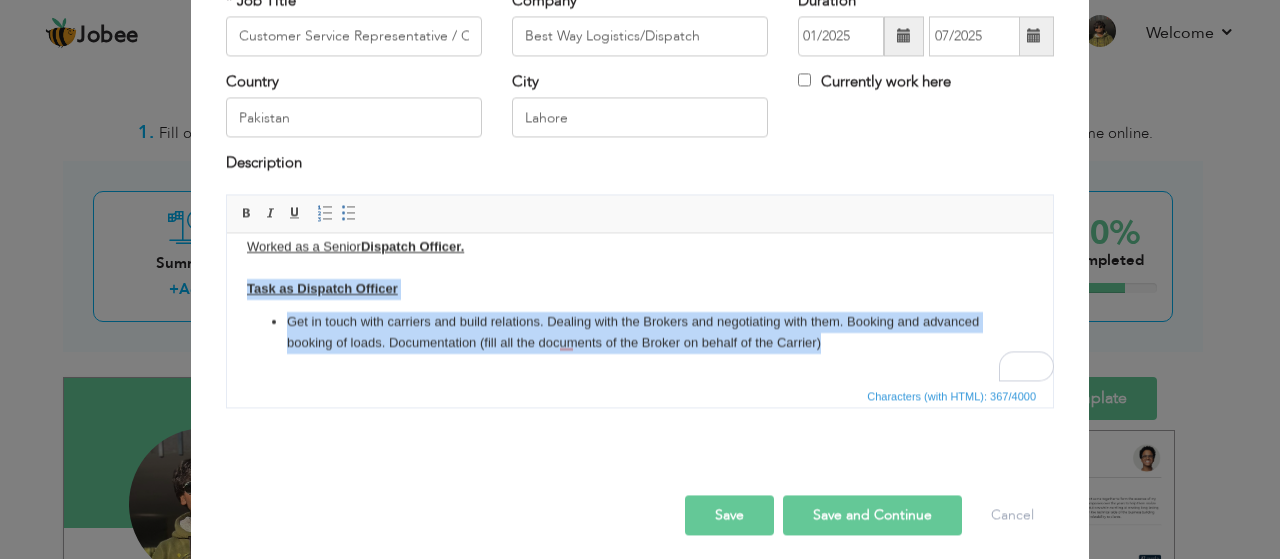 drag, startPoint x: 249, startPoint y: 288, endPoint x: 896, endPoint y: 349, distance: 649.8692 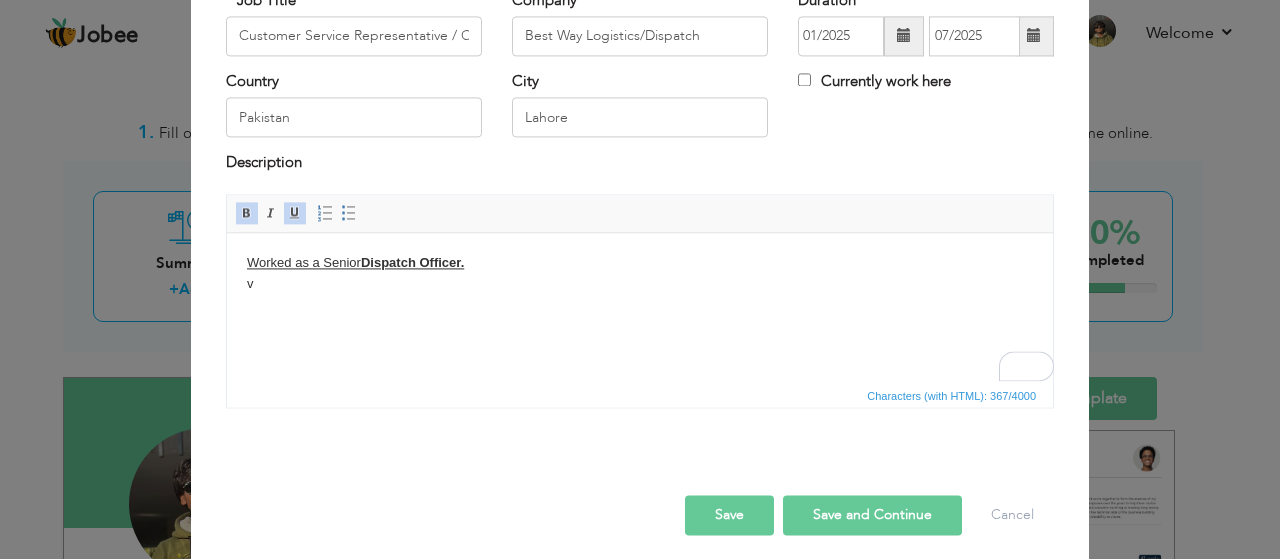 scroll, scrollTop: 0, scrollLeft: 0, axis: both 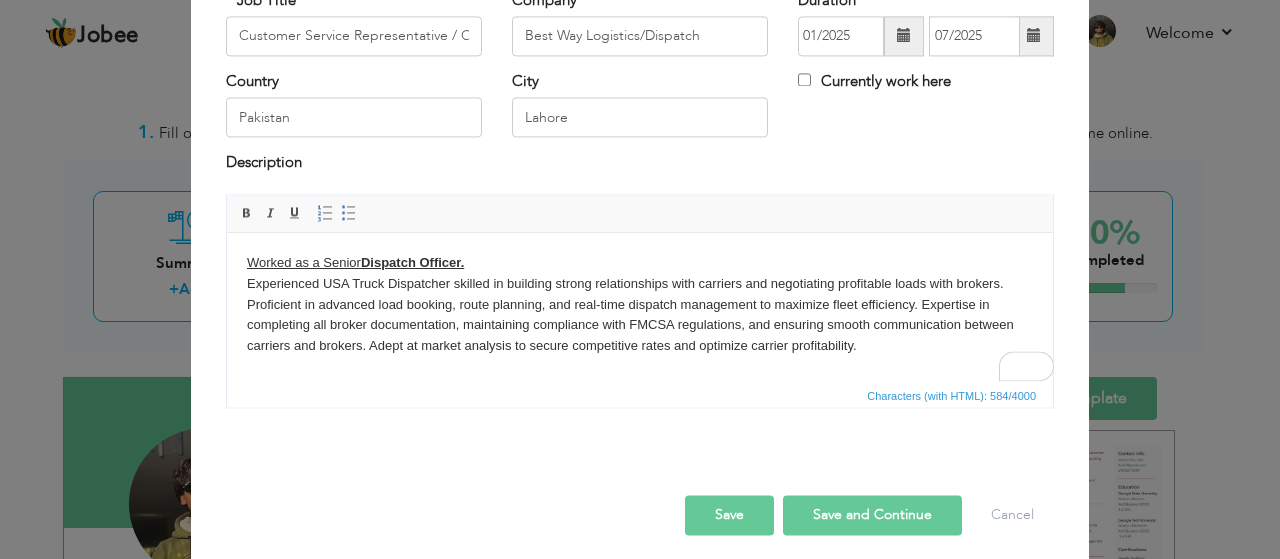 click on "Worked as a Senior  Dispatch Officer. Experienced USA Truck Dispatcher skilled in building strong relationships with carriers and negotiating profitable loads with brokers. Proficient in advanced load booking, route planning, and real-time dispatch management to maximize fleet efficiency. Expertise in completing all broker documentation, maintaining compliance with FMCSA regulations, and ensuring smooth communication between carriers and brokers. Adept at market analysis to secure competitive rates and optimize carrier profitability. ​​​​​​​" at bounding box center (640, 315) 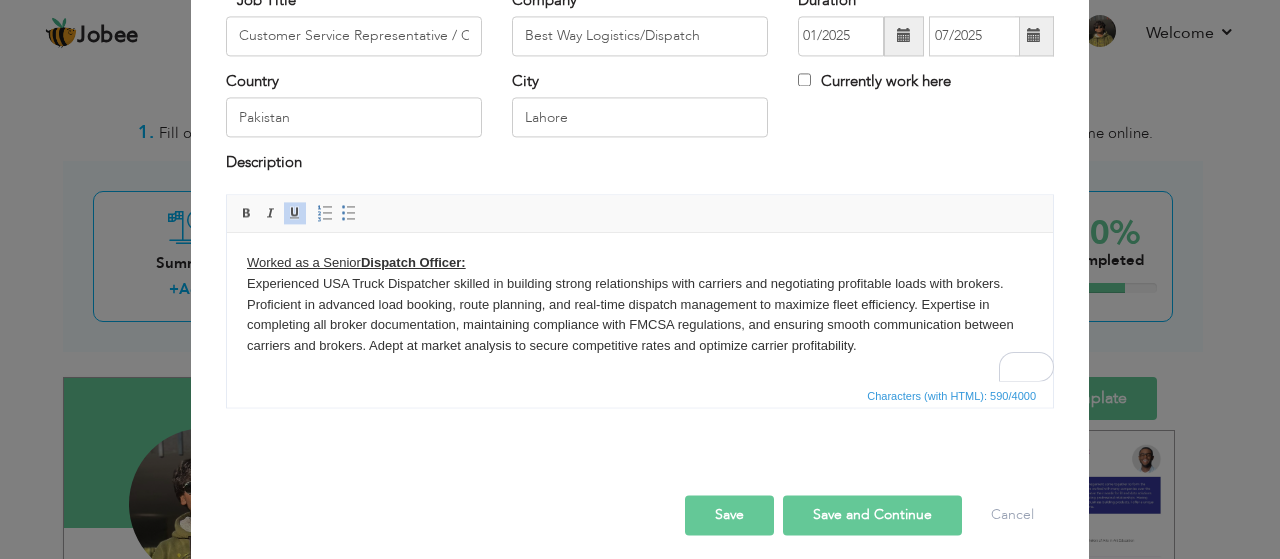 drag, startPoint x: 241, startPoint y: 258, endPoint x: 488, endPoint y: 265, distance: 247.09917 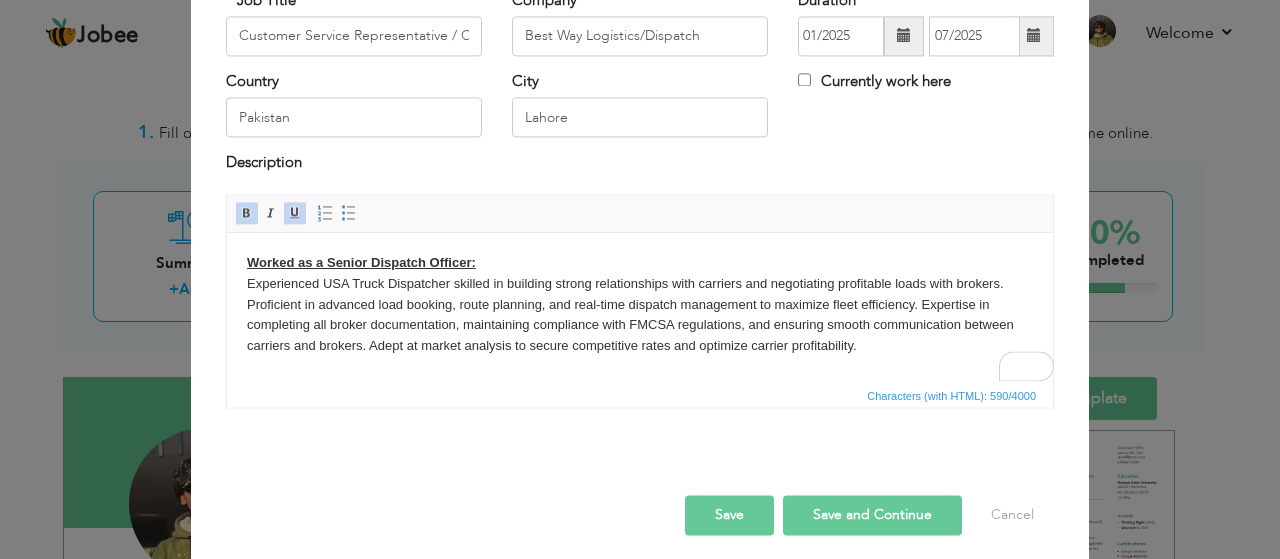 click on "* Job Title
Customer Service Representative / CSR / TSR
Company
Best Way Logistics/Dispatch
Duration
01/2025 07/2025" at bounding box center [640, 206] 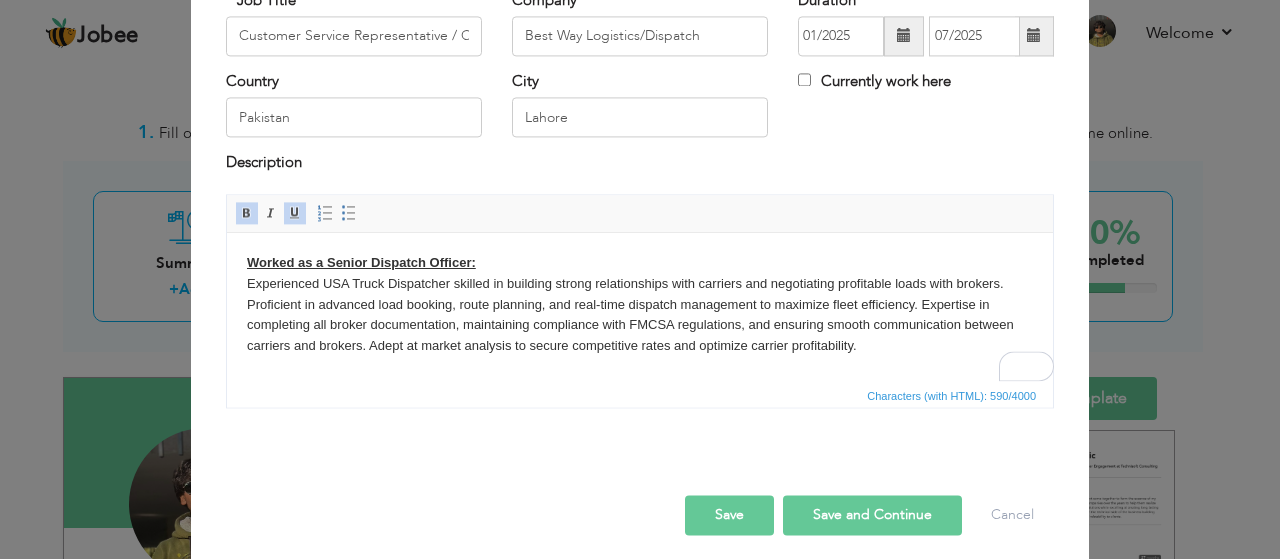 click on "Save" at bounding box center [729, 515] 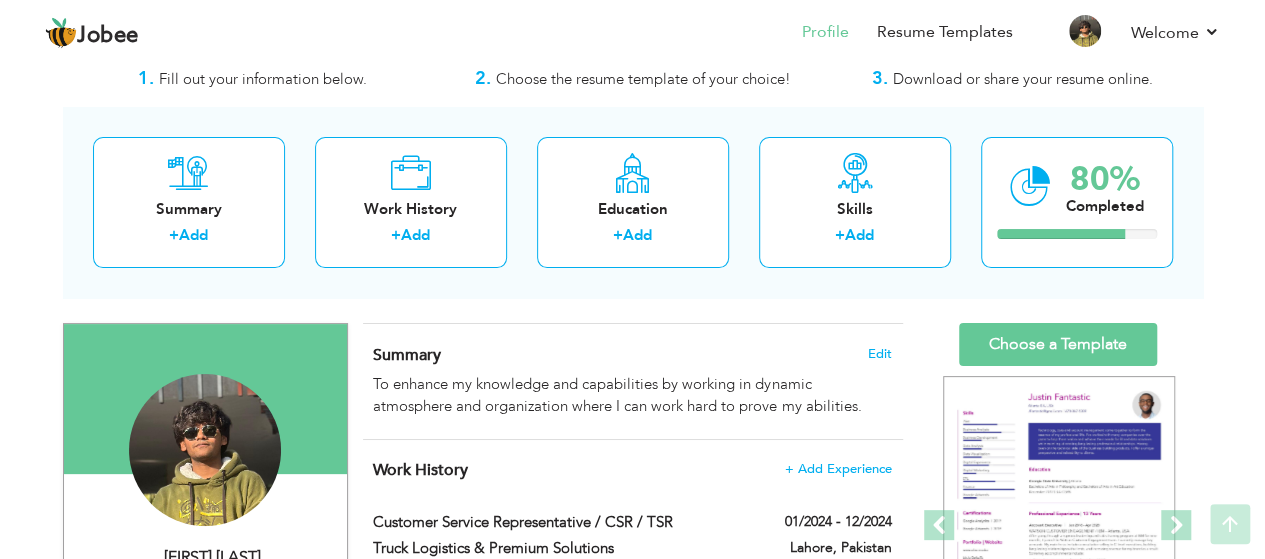 scroll, scrollTop: 53, scrollLeft: 0, axis: vertical 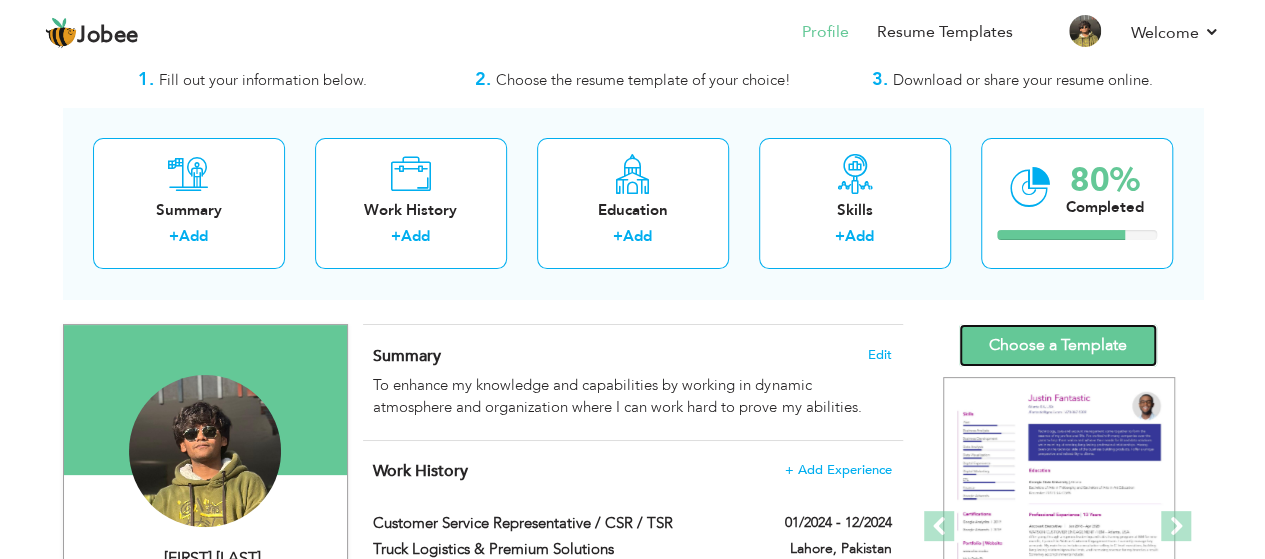 click on "Choose a Template" at bounding box center [1058, 345] 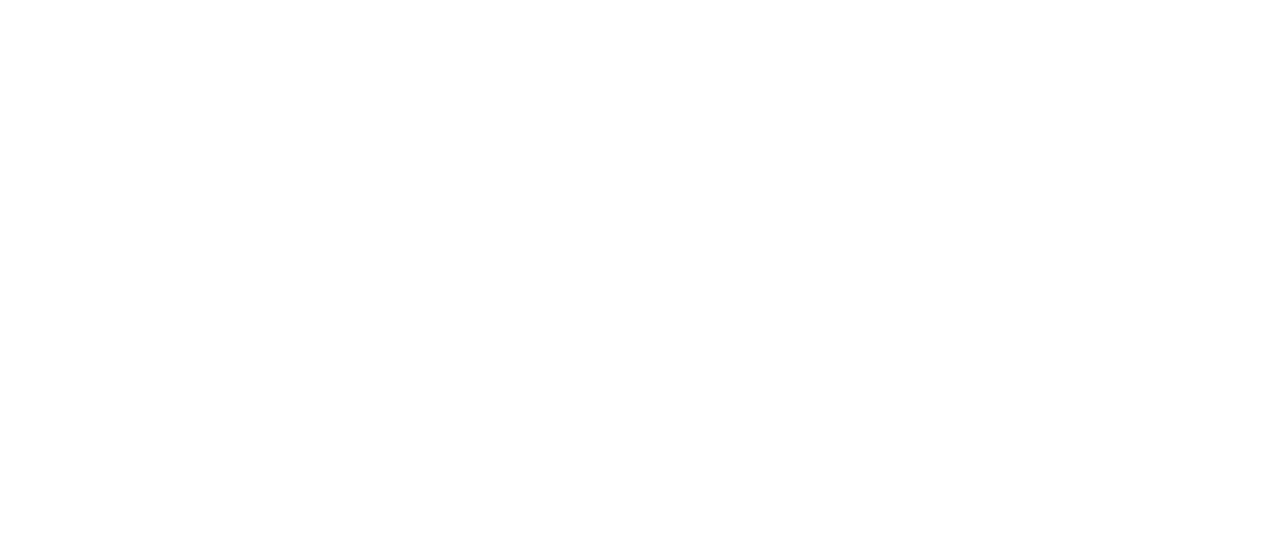 scroll, scrollTop: 0, scrollLeft: 0, axis: both 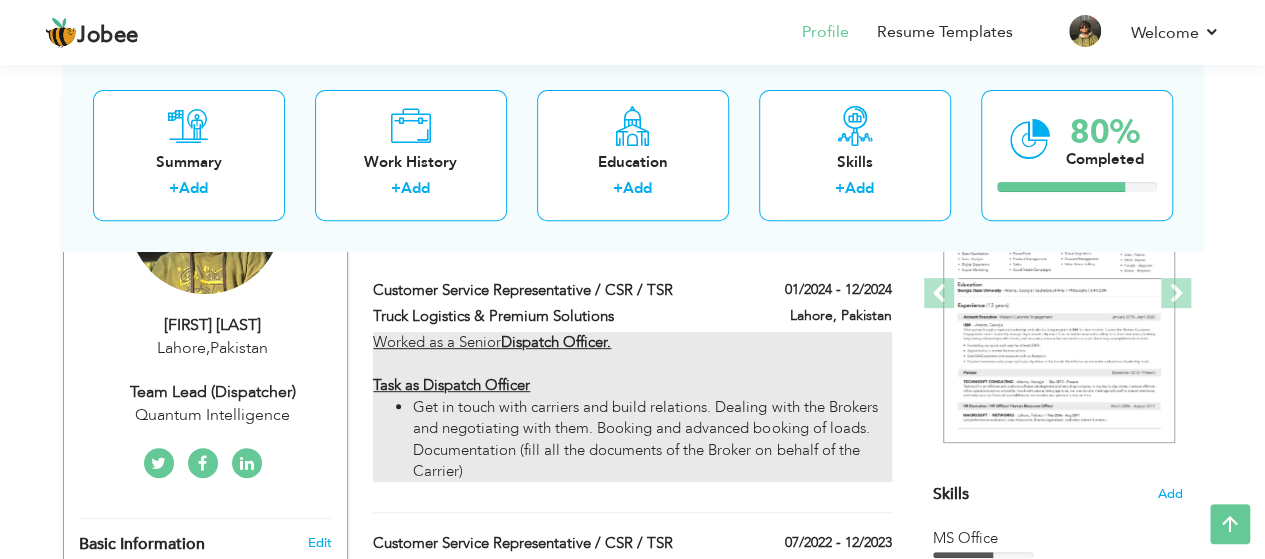 drag, startPoint x: 375, startPoint y: 337, endPoint x: 516, endPoint y: 337, distance: 141 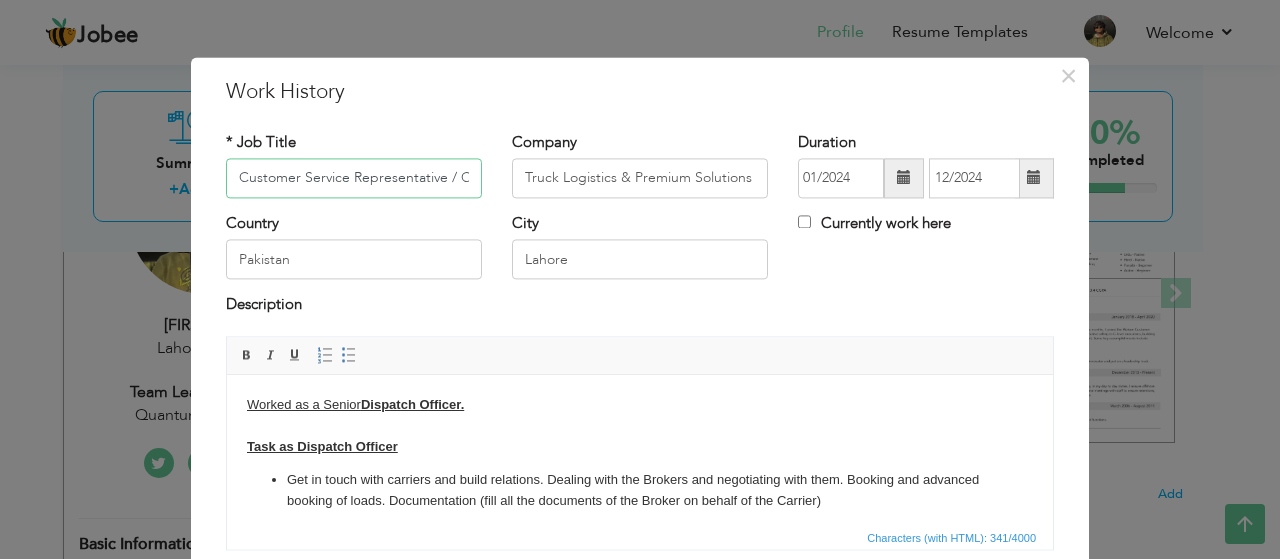 scroll, scrollTop: 0, scrollLeft: 50, axis: horizontal 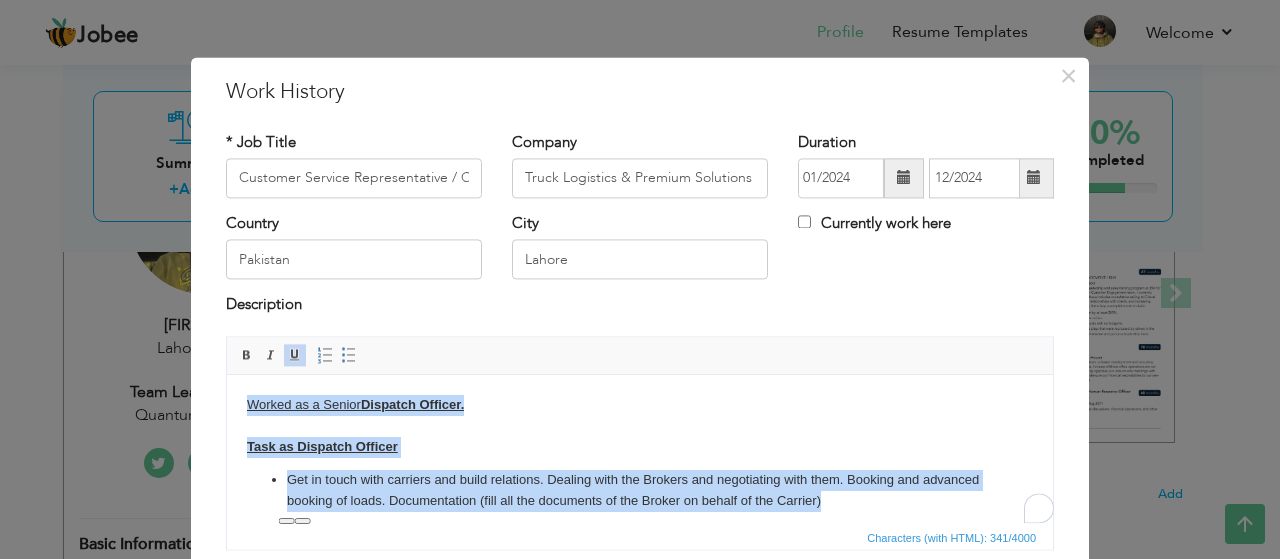 drag, startPoint x: 247, startPoint y: 401, endPoint x: 889, endPoint y: 503, distance: 650.0523 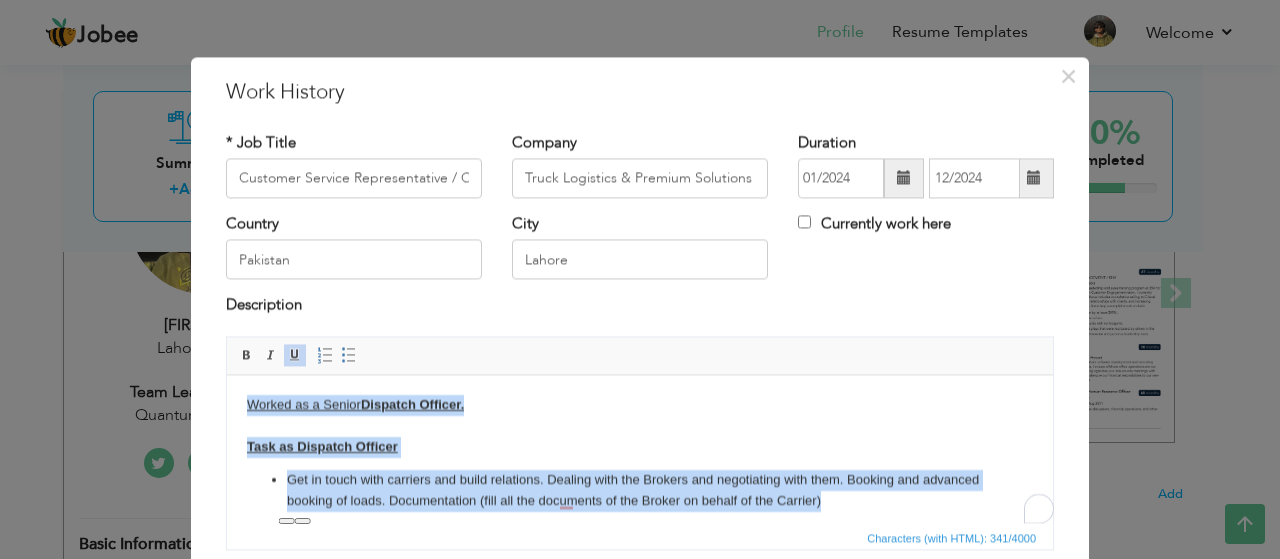 copy on "Worked as a Senior  Dispatch Officer. Task as Dispatch Officer  Get in touch with carriers and build relations. Dealing with the Brokers and negotiating with them. Booking and advanced booking of loads. Documentation (fill all the documents of the Broker on behalf of the Carrier)" 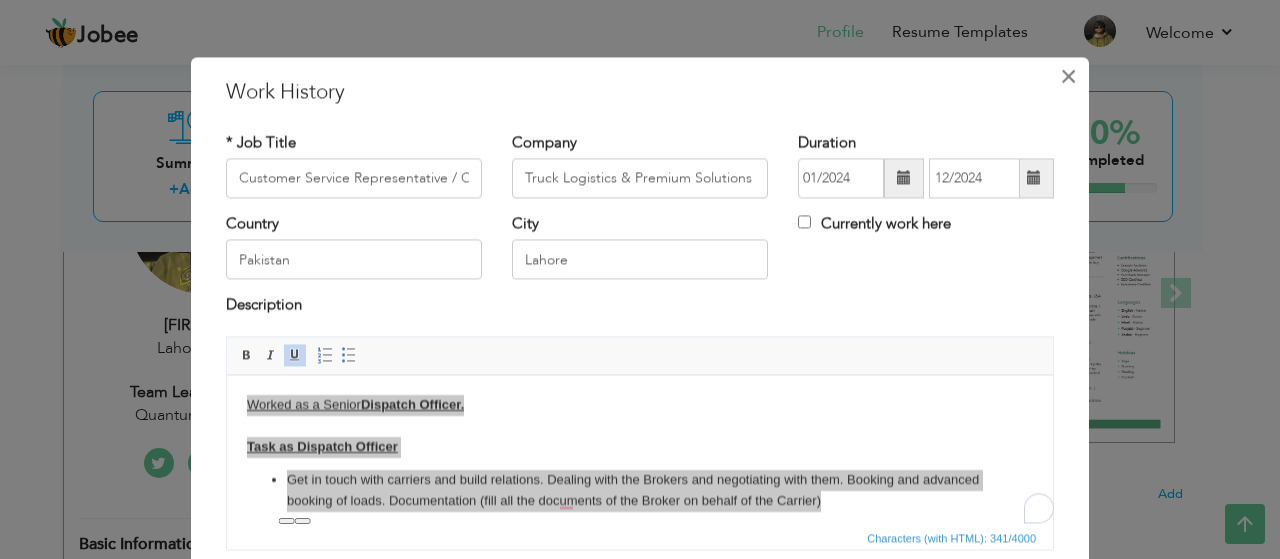 click on "×" at bounding box center (1068, 76) 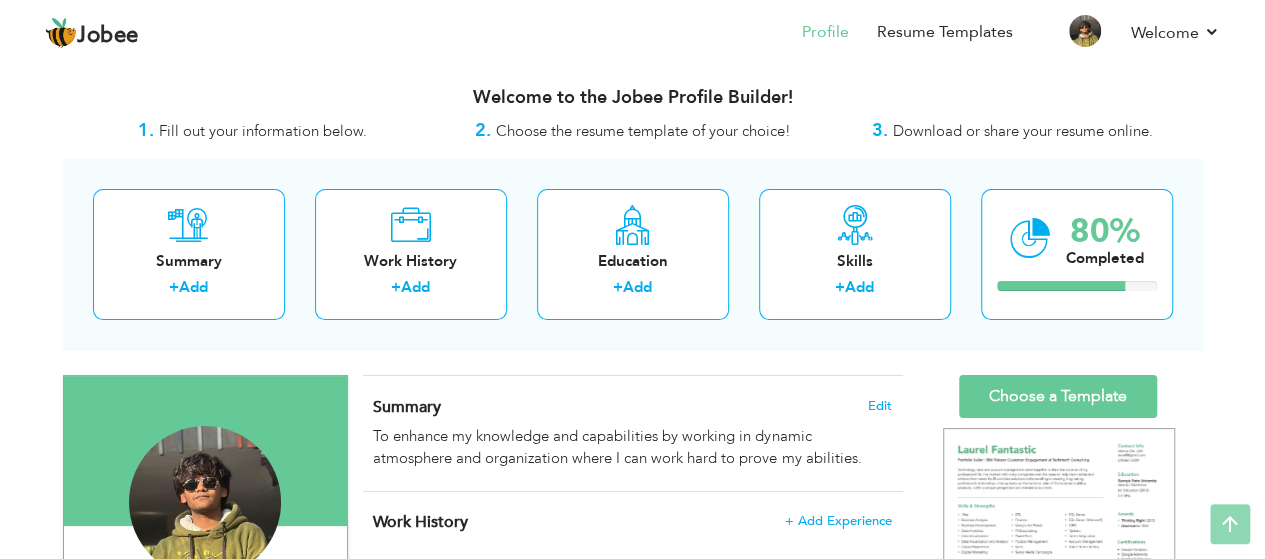 scroll, scrollTop: 0, scrollLeft: 0, axis: both 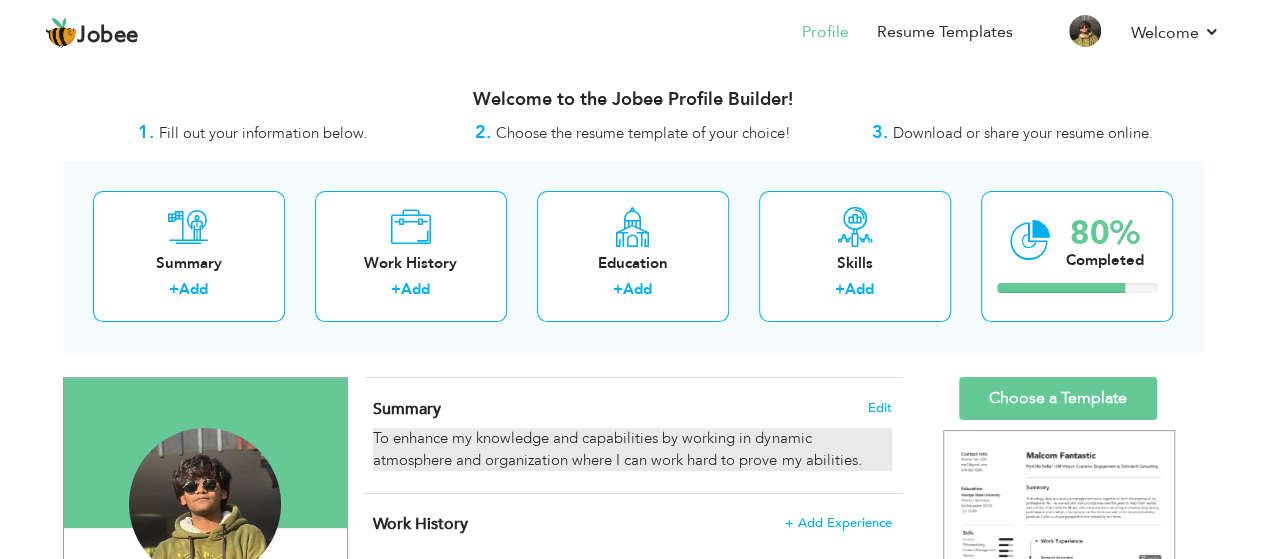 click on "To enhance my knowledge and capabilities by working in dynamic atmosphere and organization where I can work hard to prove my abilities." at bounding box center (632, 449) 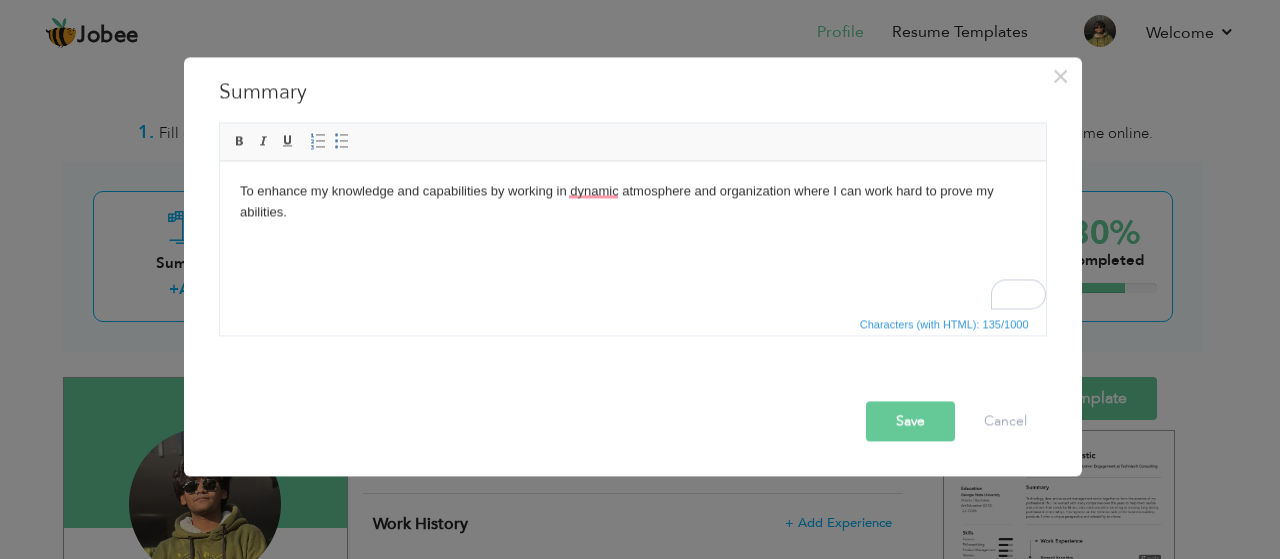 click on "To enhance my knowledge and capabilities by working in dynamic atmosphere and organization where I can work hard to prove my abilities." at bounding box center [632, 201] 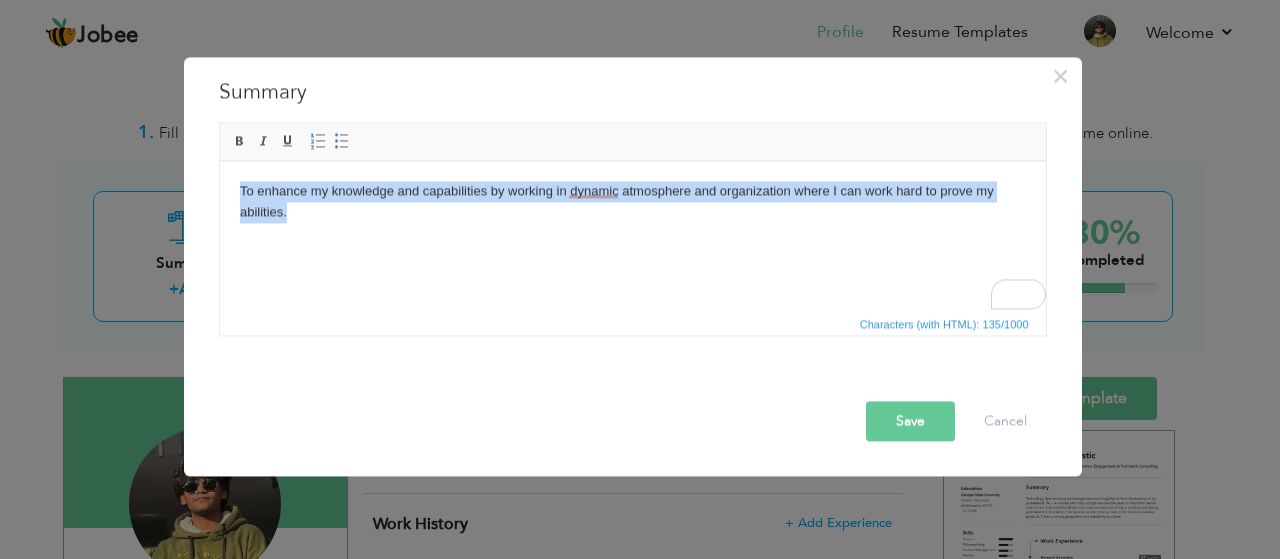 drag, startPoint x: 244, startPoint y: 209, endPoint x: 433, endPoint y: 353, distance: 237.60681 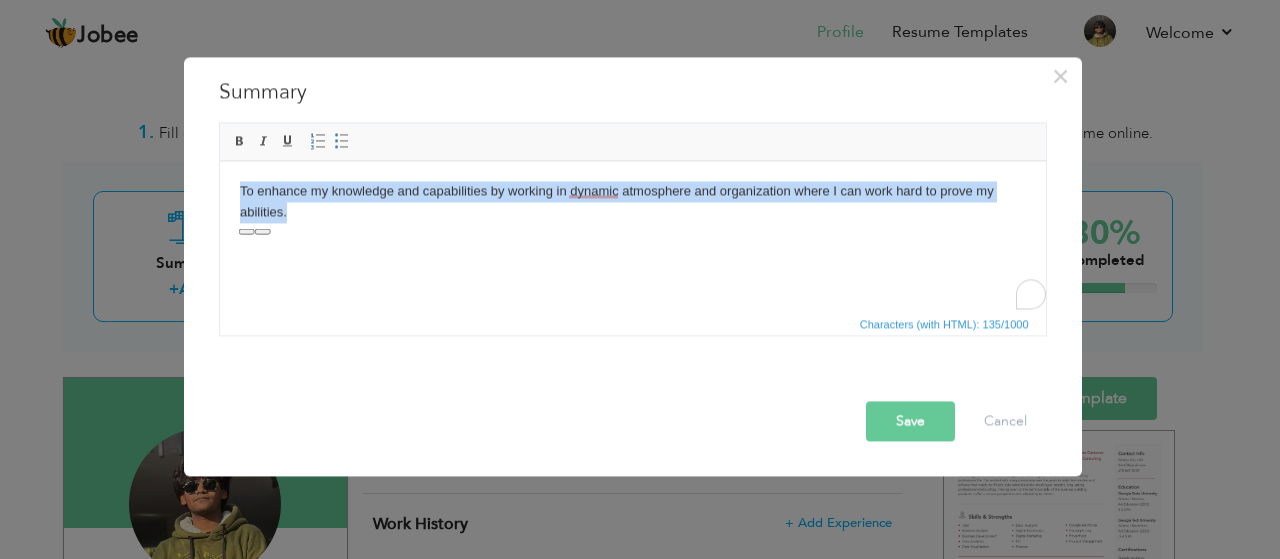 click on "To enhance my knowledge and capabilities by working in dynamic atmosphere and organization where I can work hard to prove my abilities." at bounding box center (632, 201) 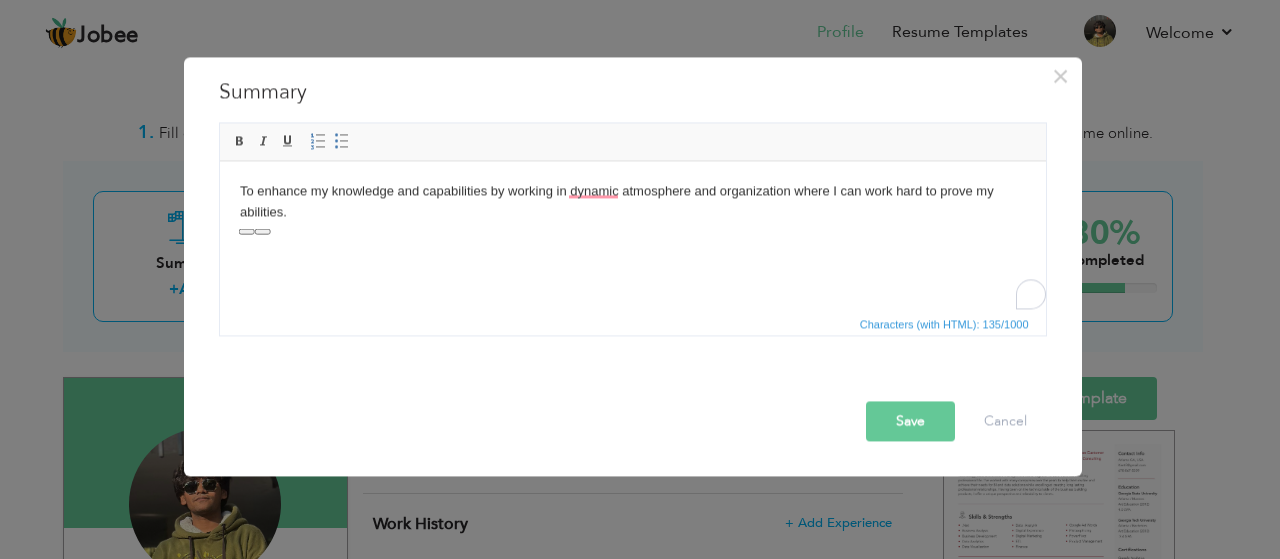 click on "To enhance my knowledge and capabilities by working in dynamic atmosphere and organization where I can work hard to prove my abilities." at bounding box center [632, 201] 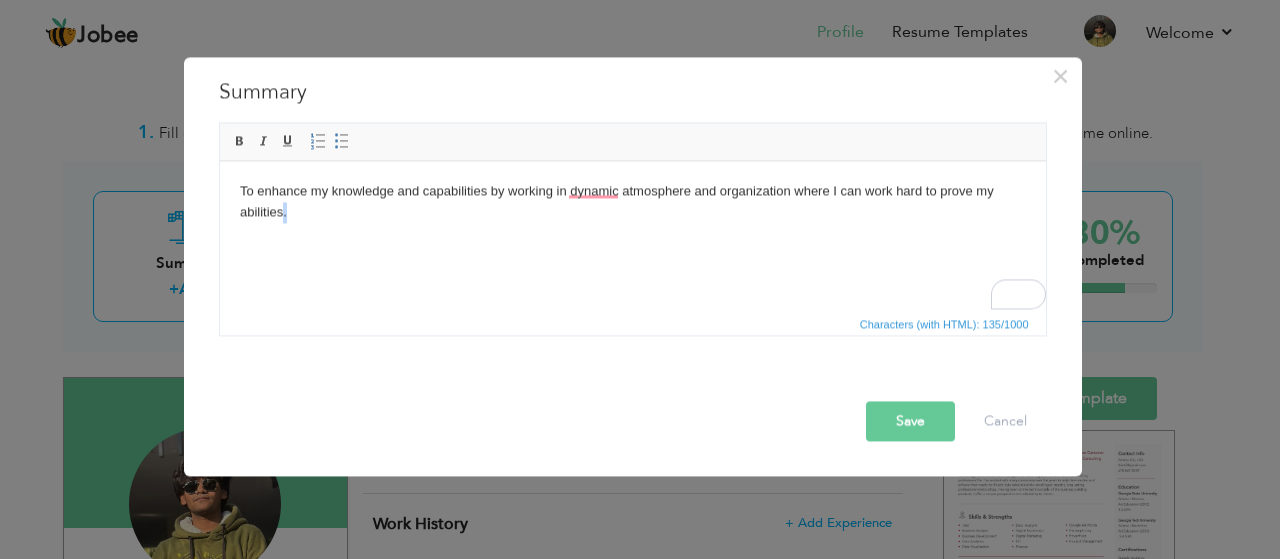 click on "To enhance my knowledge and capabilities by working in dynamic atmosphere and organization where I can work hard to prove my abilities." at bounding box center [632, 201] 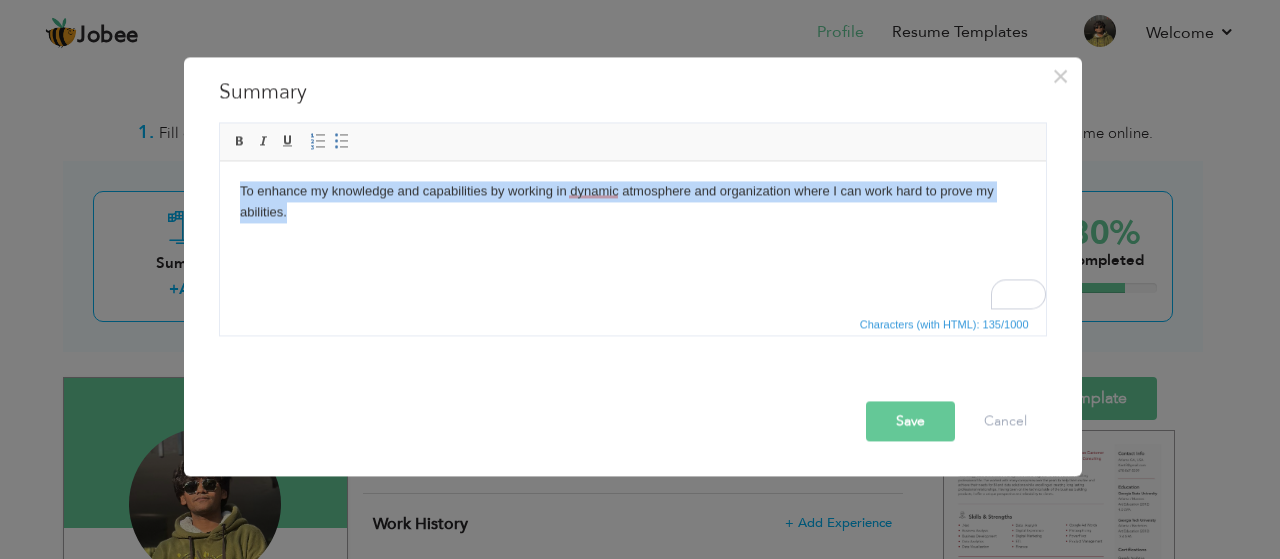 click on "To enhance my knowledge and capabilities by working in dynamic atmosphere and organization where I can work hard to prove my abilities." at bounding box center (632, 201) 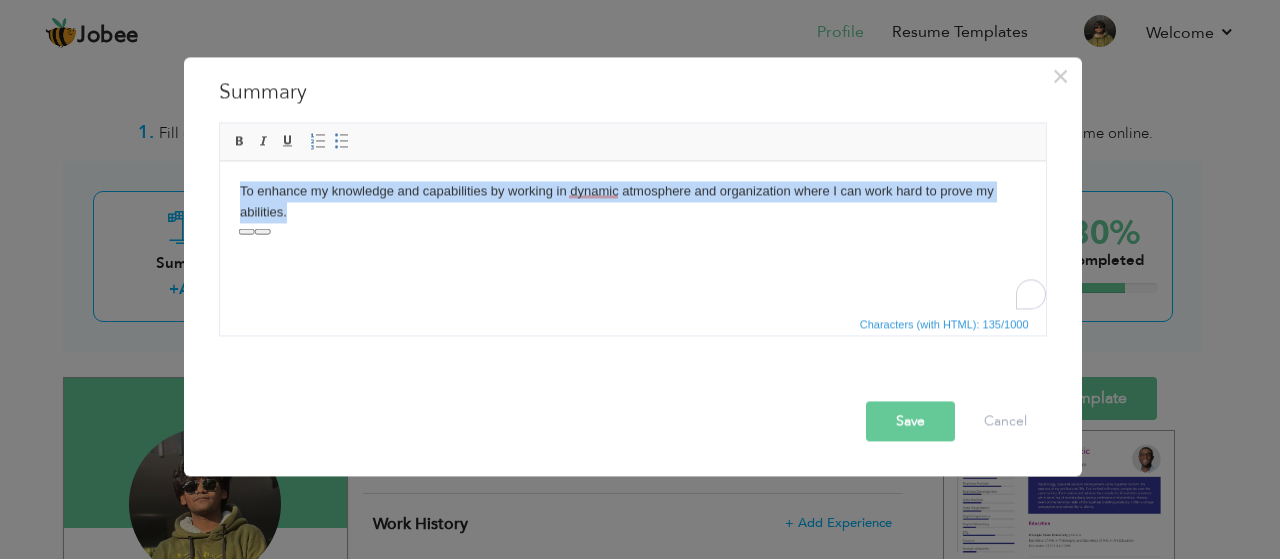 click on "To enhance my knowledge and capabilities by working in dynamic atmosphere and organization where I can work hard to prove my abilities." at bounding box center (632, 201) 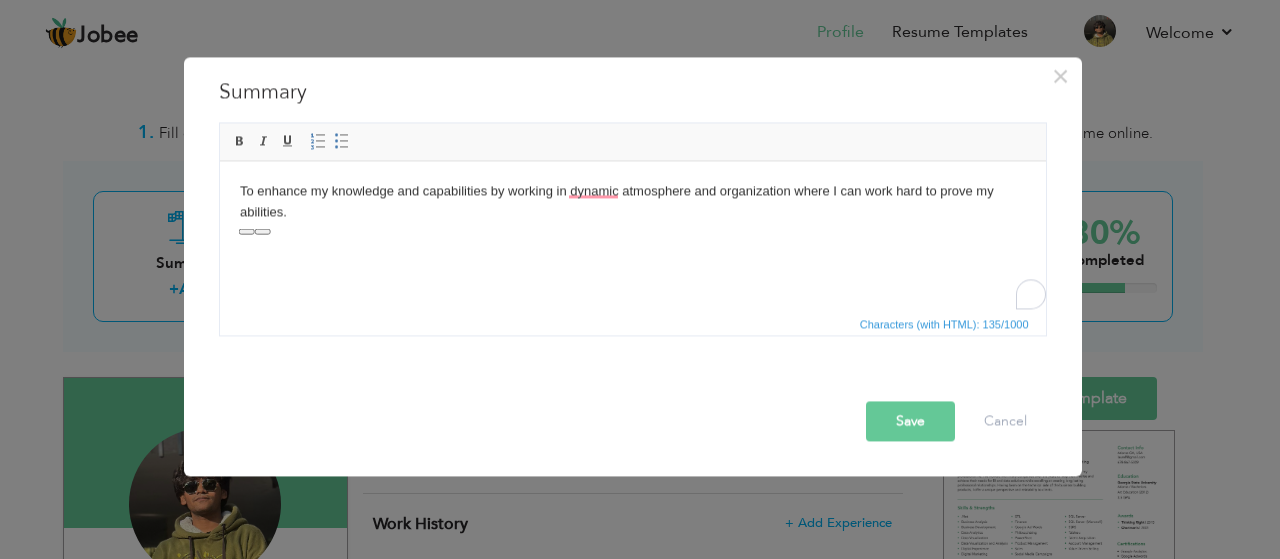 click on "To enhance my knowledge and capabilities by working in dynamic atmosphere and organization where I can work hard to prove my abilities." at bounding box center [632, 201] 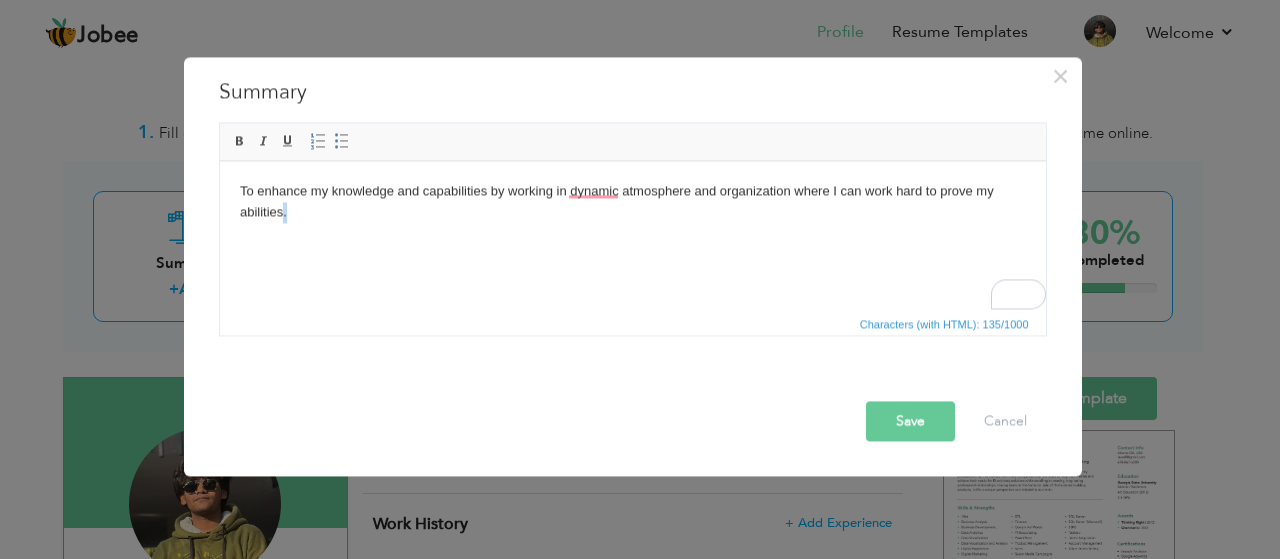 click on "To enhance my knowledge and capabilities by working in dynamic atmosphere and organization where I can work hard to prove my abilities." at bounding box center [632, 201] 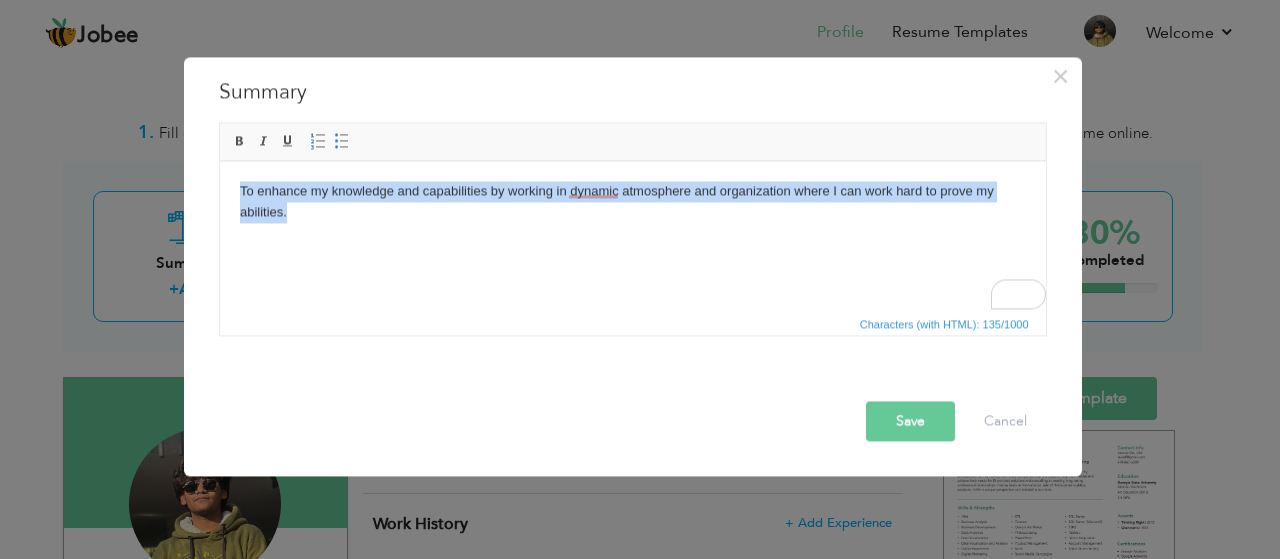 click on "To enhance my knowledge and capabilities by working in dynamic atmosphere and organization where I can work hard to prove my abilities." at bounding box center [632, 201] 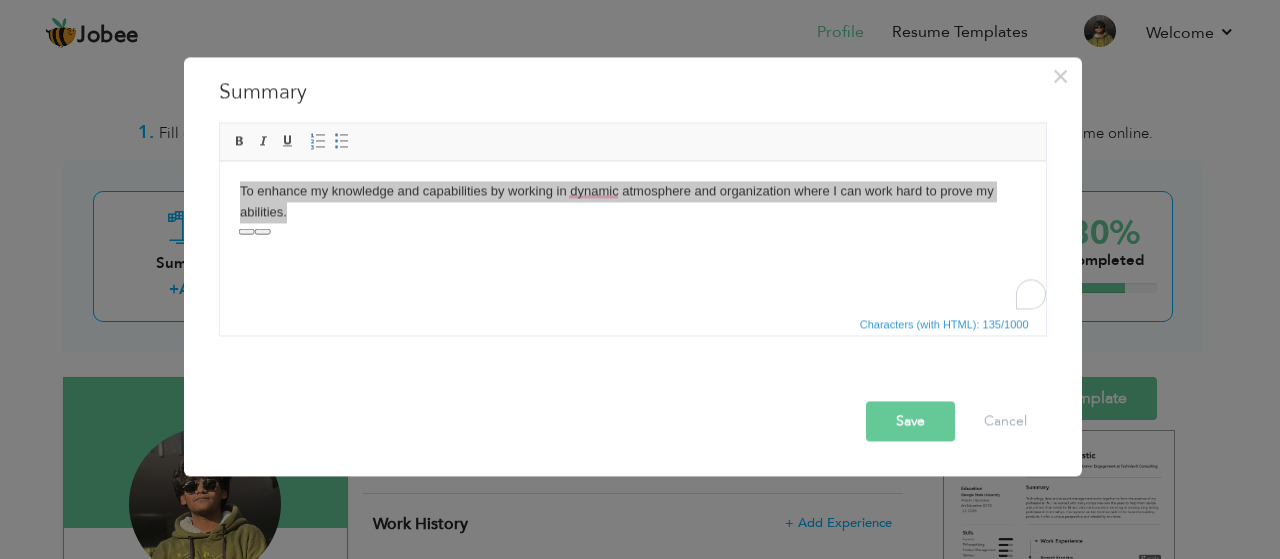 drag, startPoint x: 219, startPoint y: 62, endPoint x: 357, endPoint y: 311, distance: 284.68402 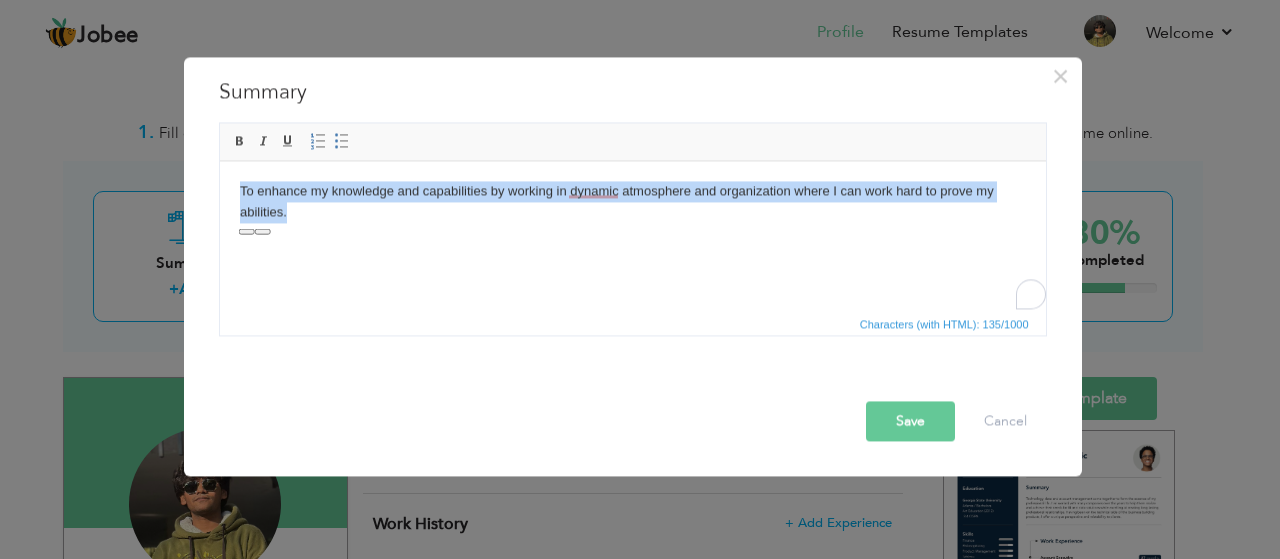 click on "To enhance my knowledge and capabilities by working in dynamic atmosphere and organization where I can work hard to prove my abilities." at bounding box center [632, 201] 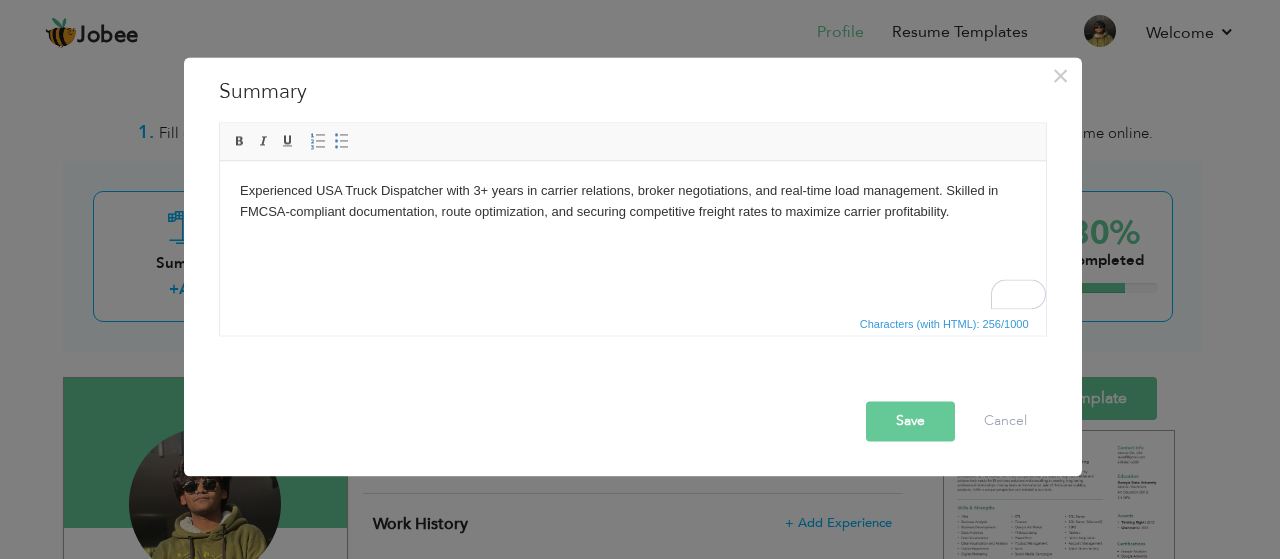 click on "Save" at bounding box center (910, 421) 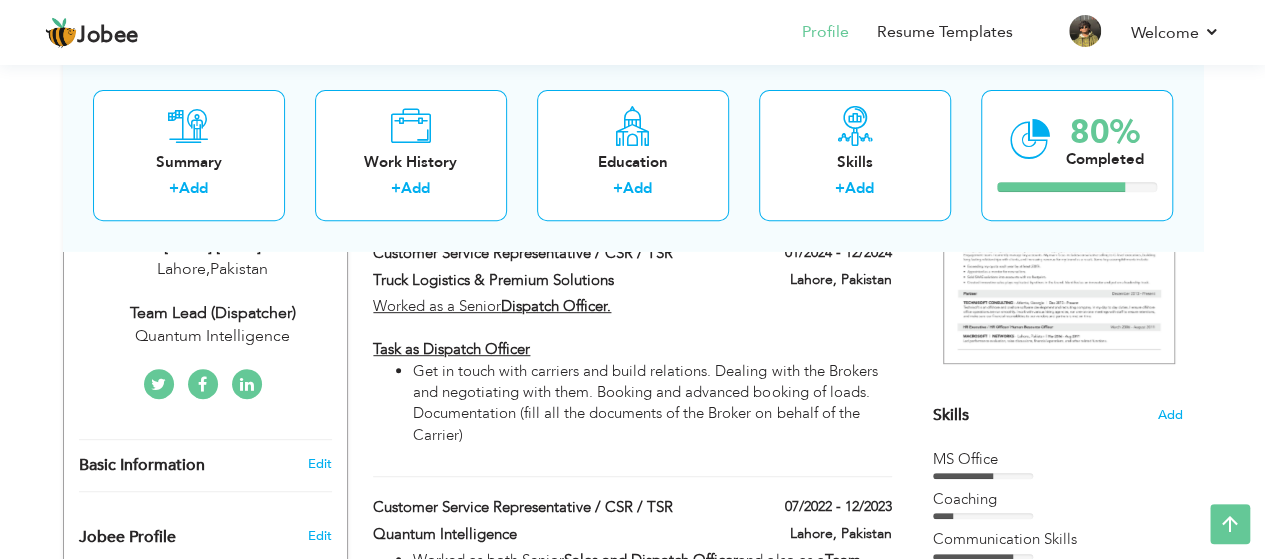 scroll, scrollTop: 366, scrollLeft: 0, axis: vertical 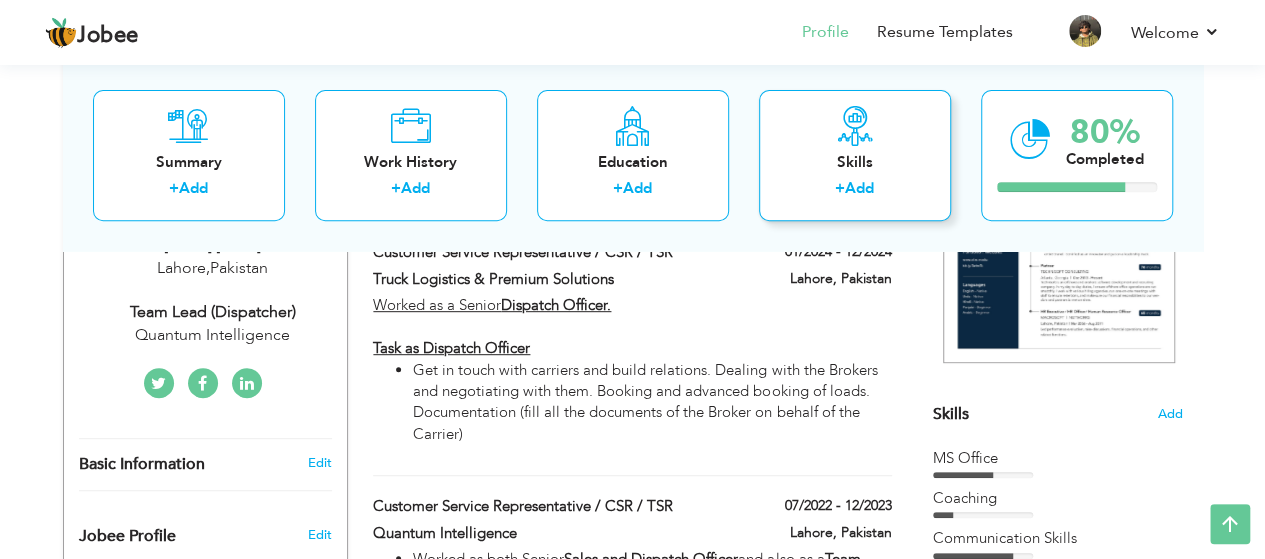 click on "Skills
+  Add" at bounding box center (855, 155) 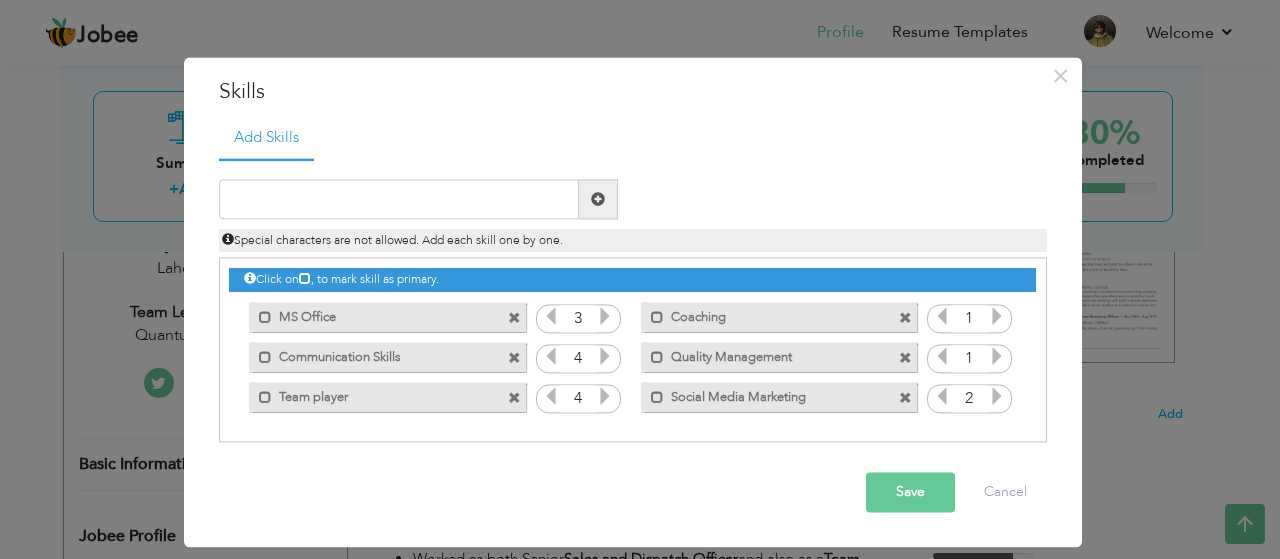 click at bounding box center (598, 199) 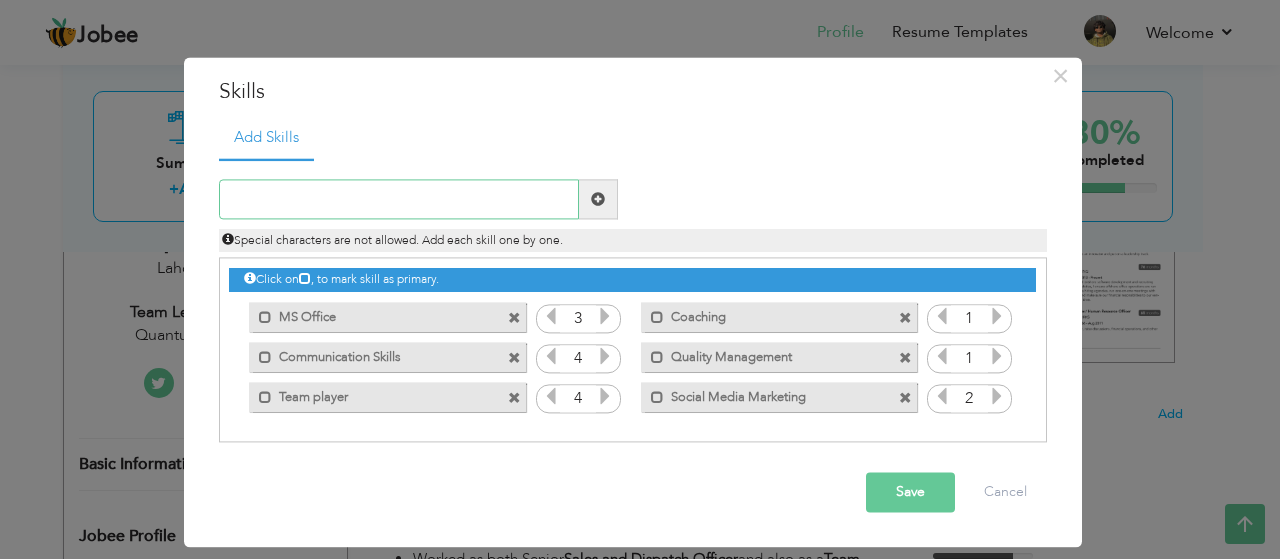 click at bounding box center [399, 200] 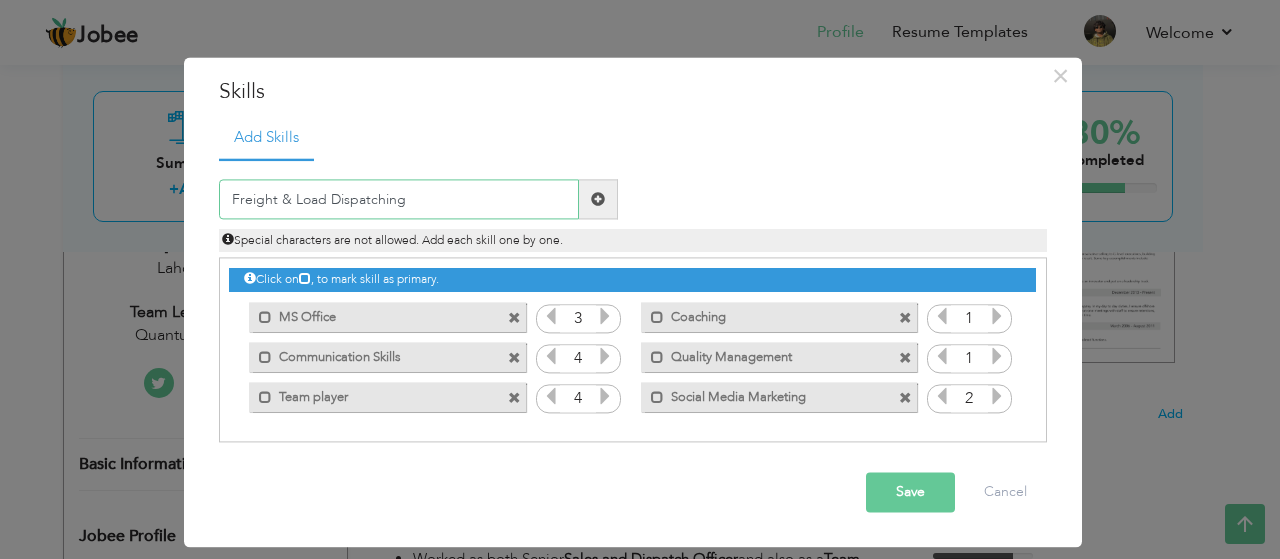 type on "Freight & Load Dispatching" 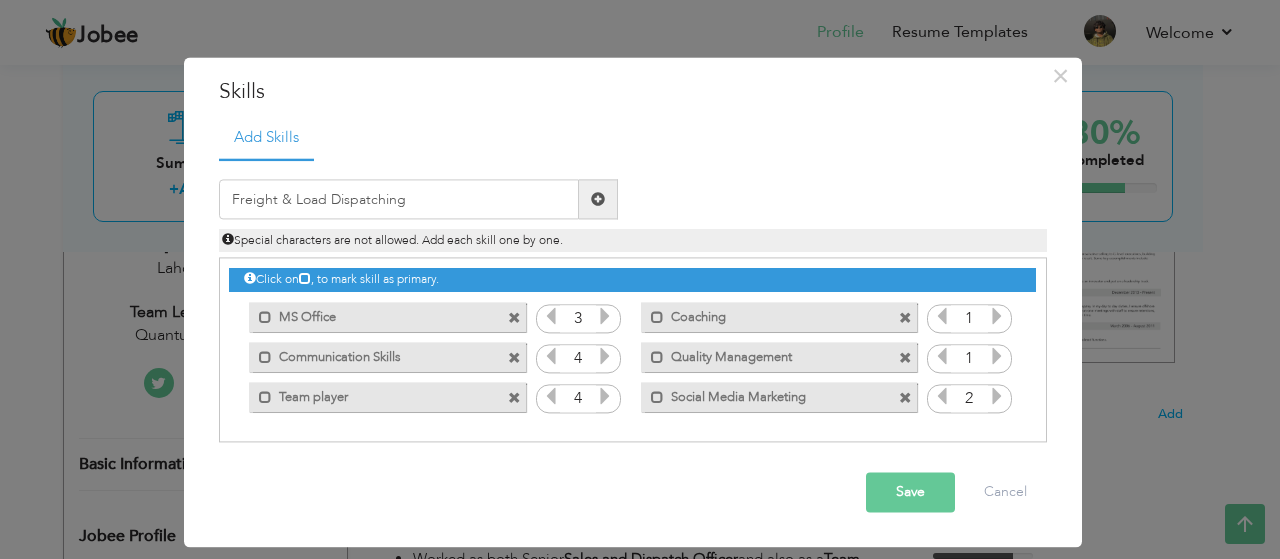 click at bounding box center (905, 398) 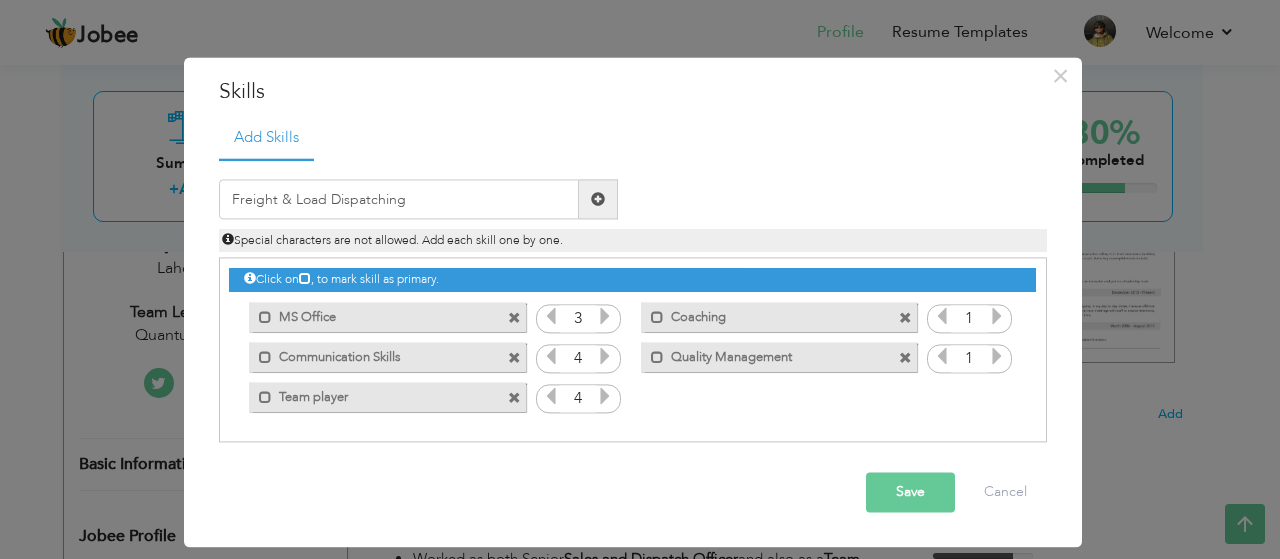 click at bounding box center (905, 318) 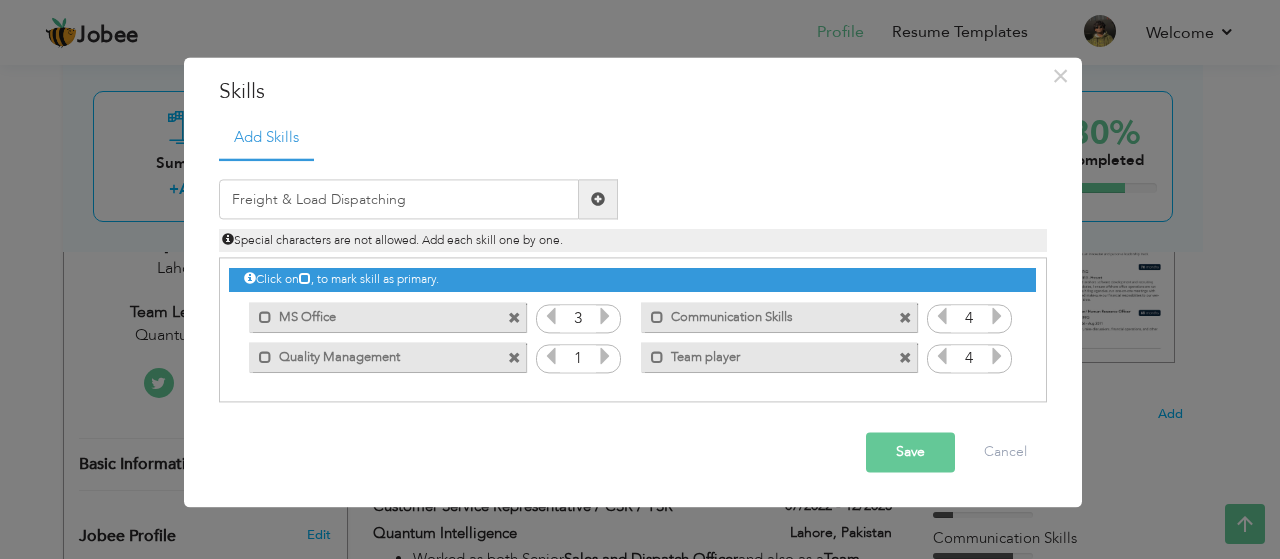click at bounding box center [905, 318] 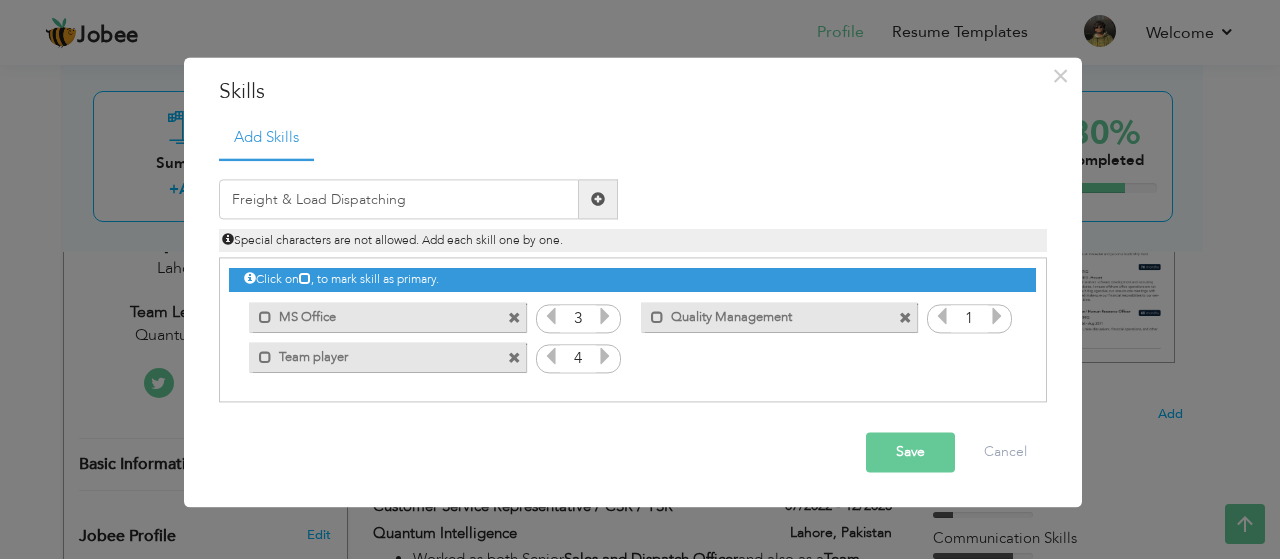 click at bounding box center [905, 318] 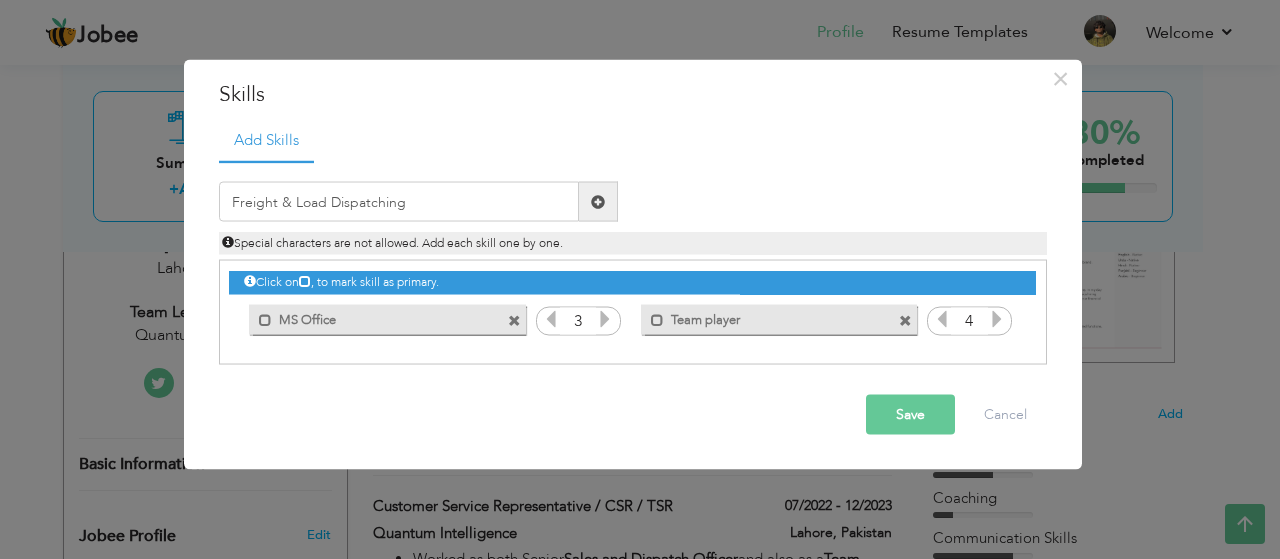 click at bounding box center (514, 320) 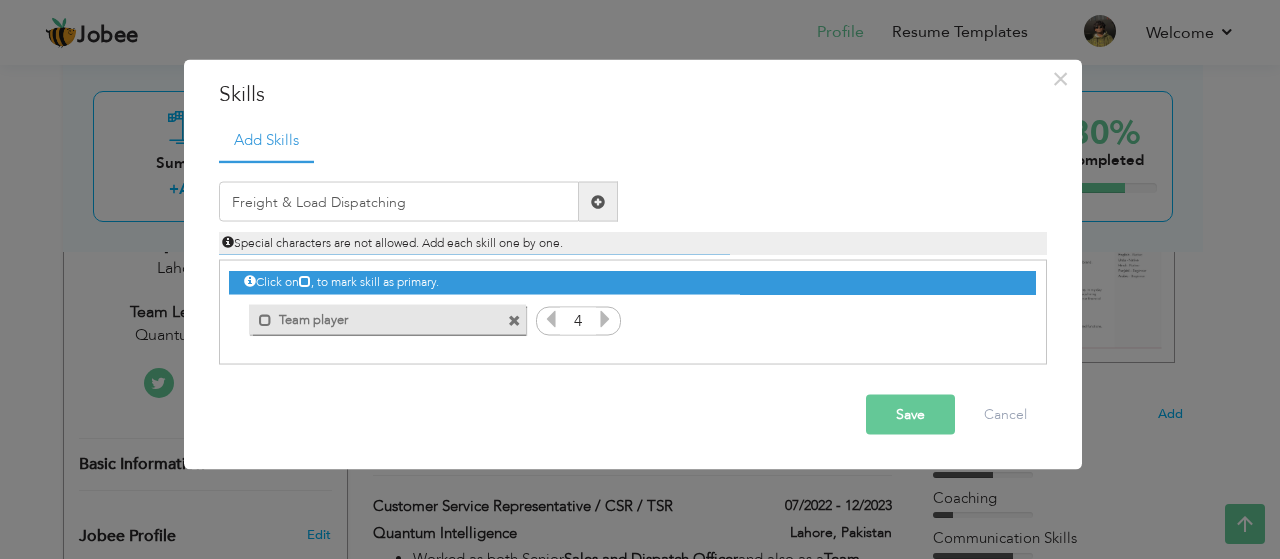 click at bounding box center [514, 320] 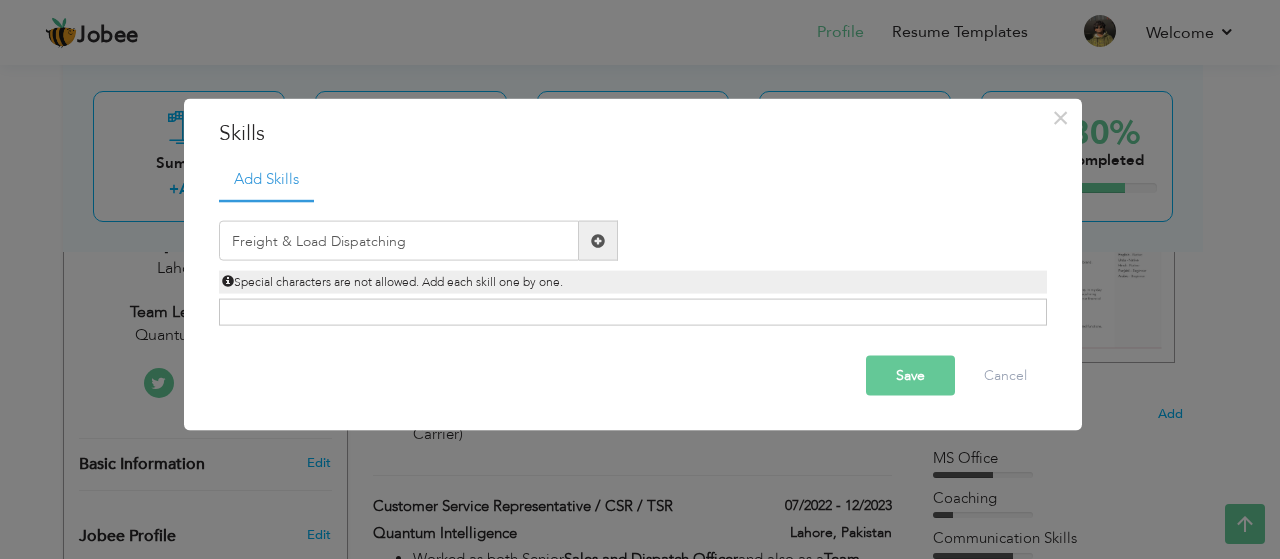click at bounding box center (598, 241) 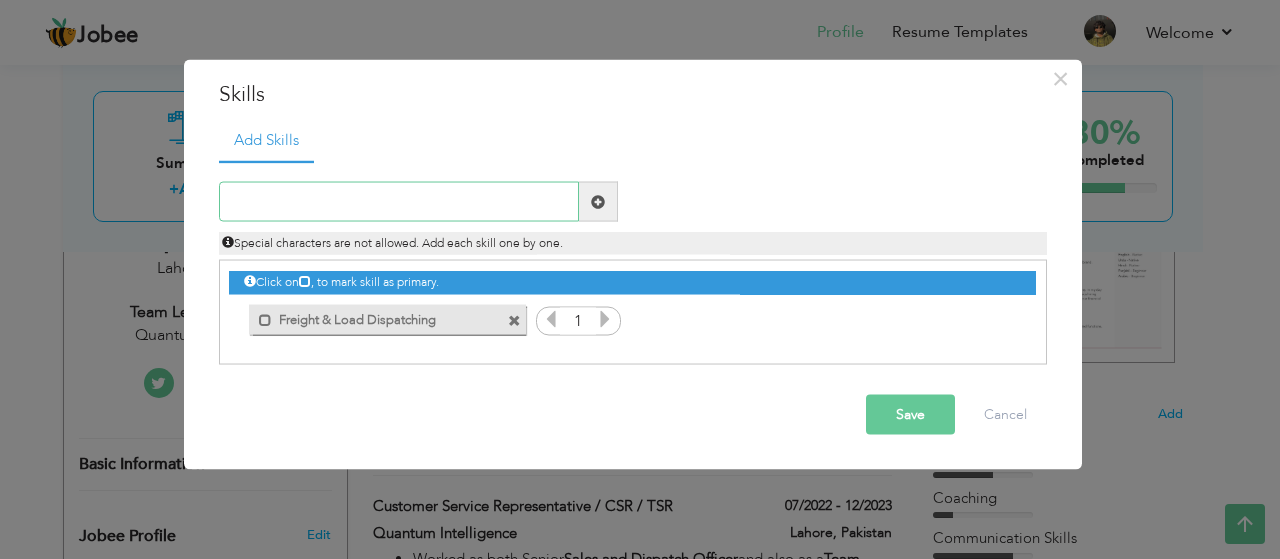 click at bounding box center [399, 202] 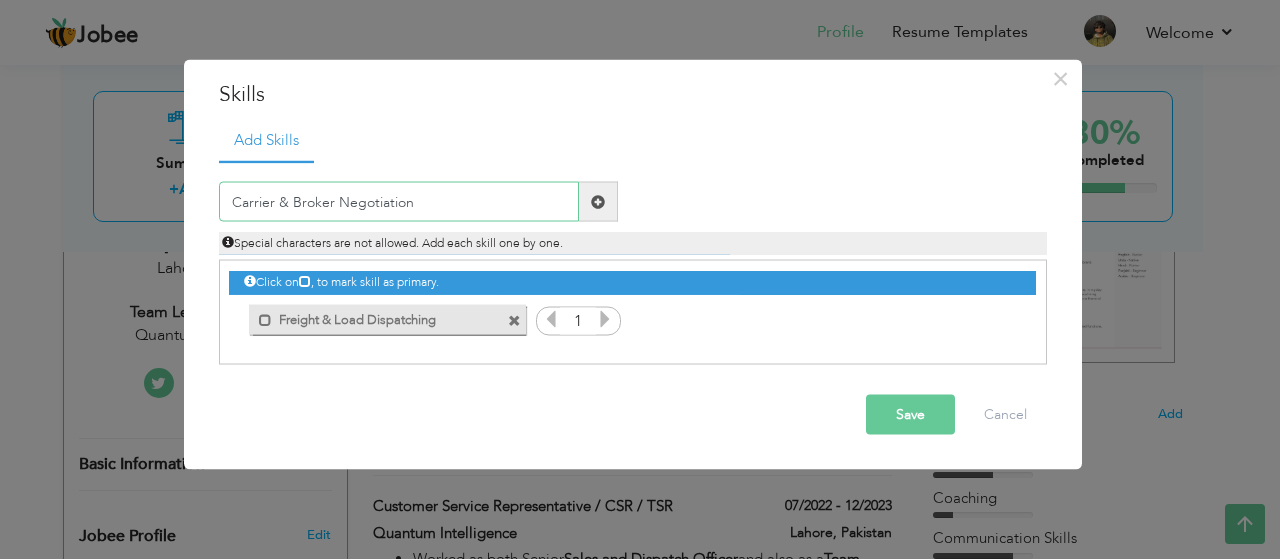 type on "Carrier & Broker Negotiation" 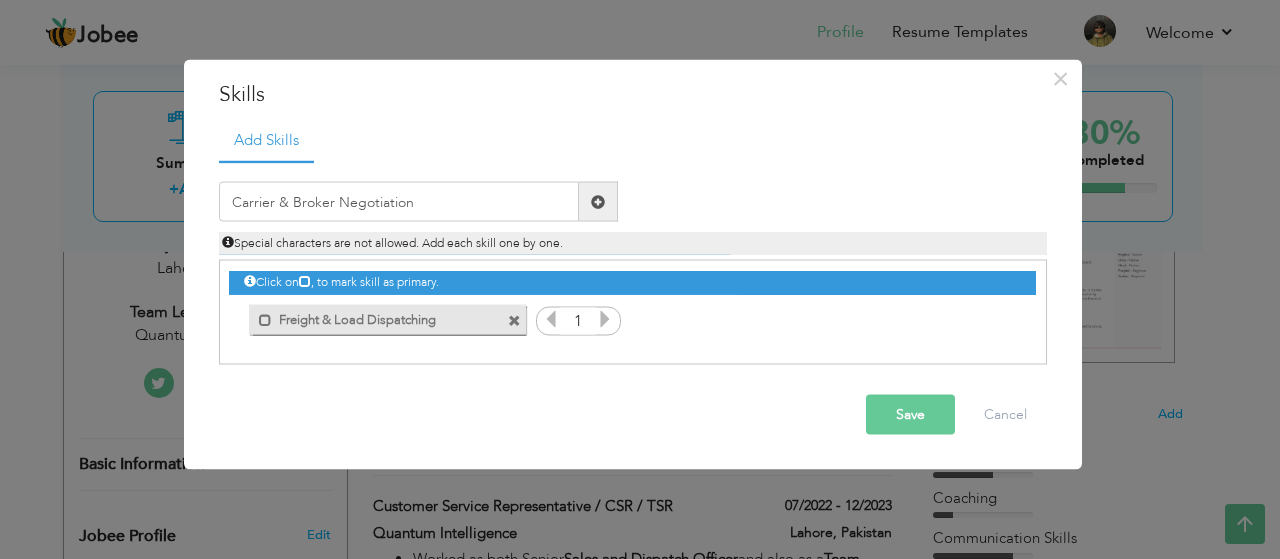 click at bounding box center (598, 201) 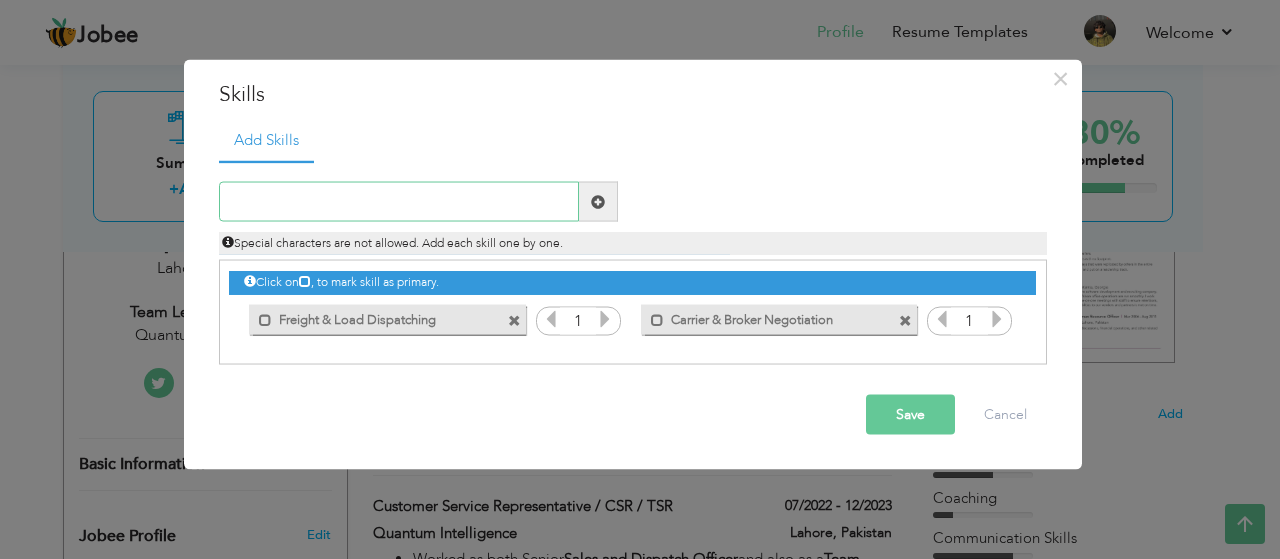 click at bounding box center (399, 202) 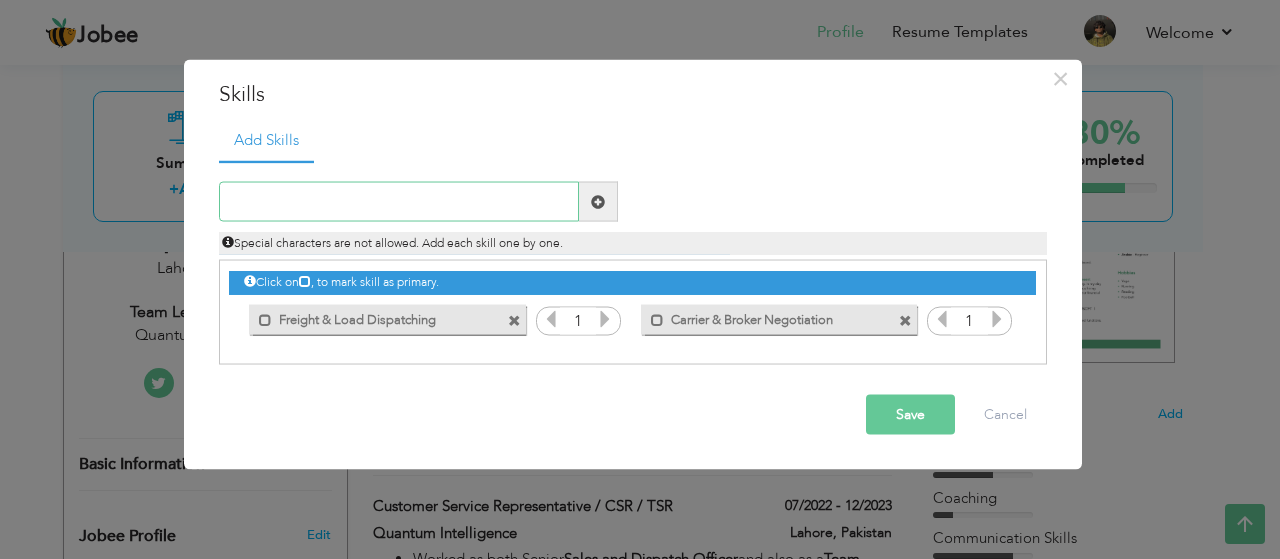 paste on "FMCSA Compliance & Documentation" 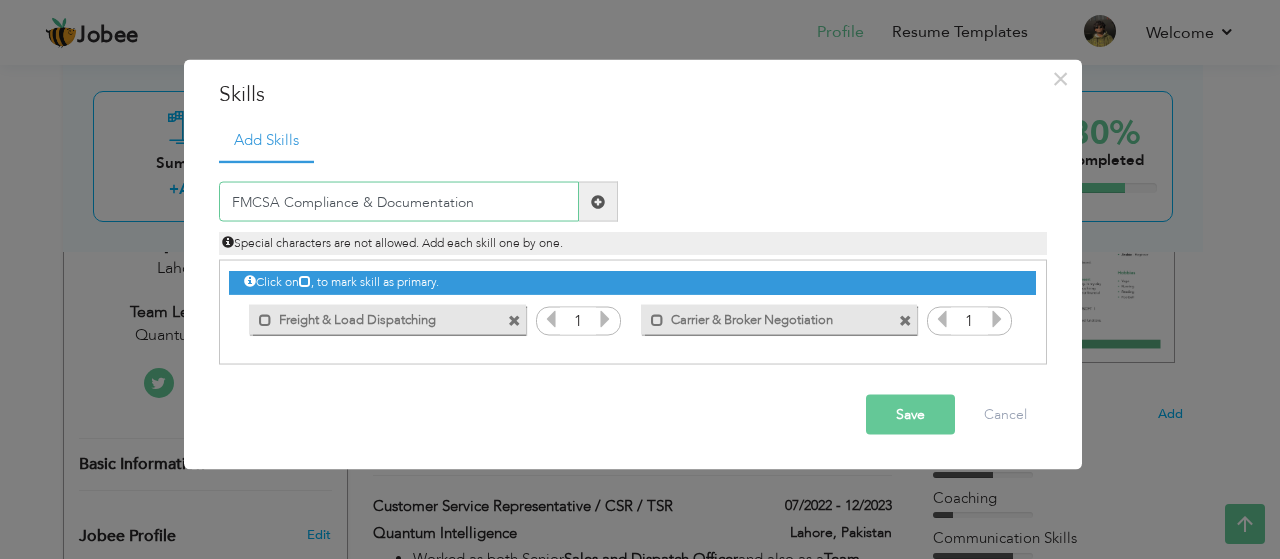 type on "FMCSA Compliance & Documentation" 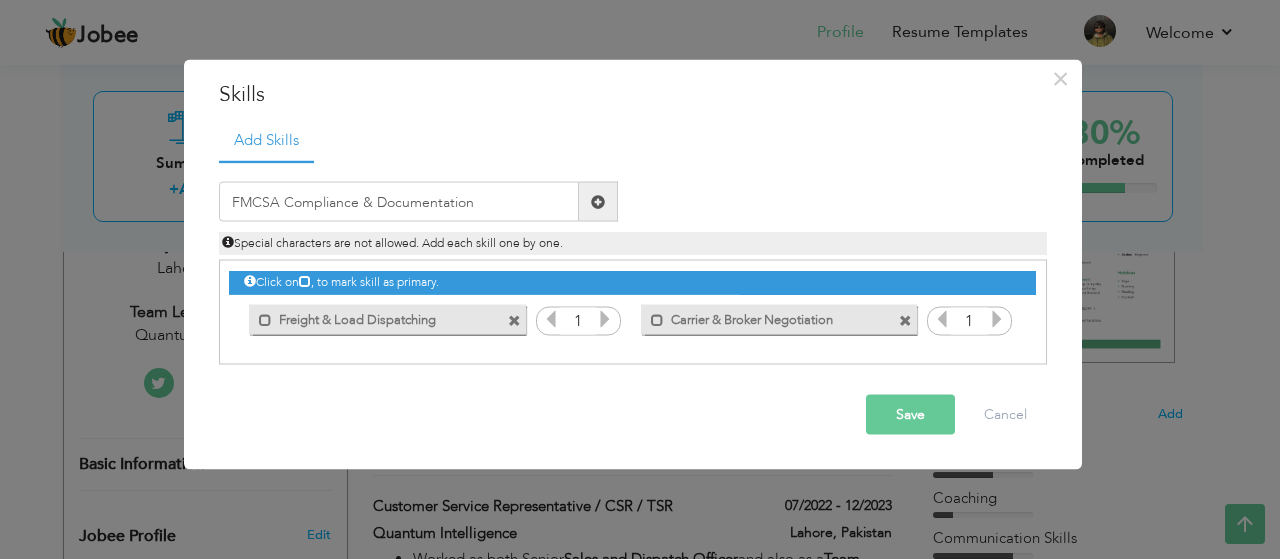 click at bounding box center [598, 202] 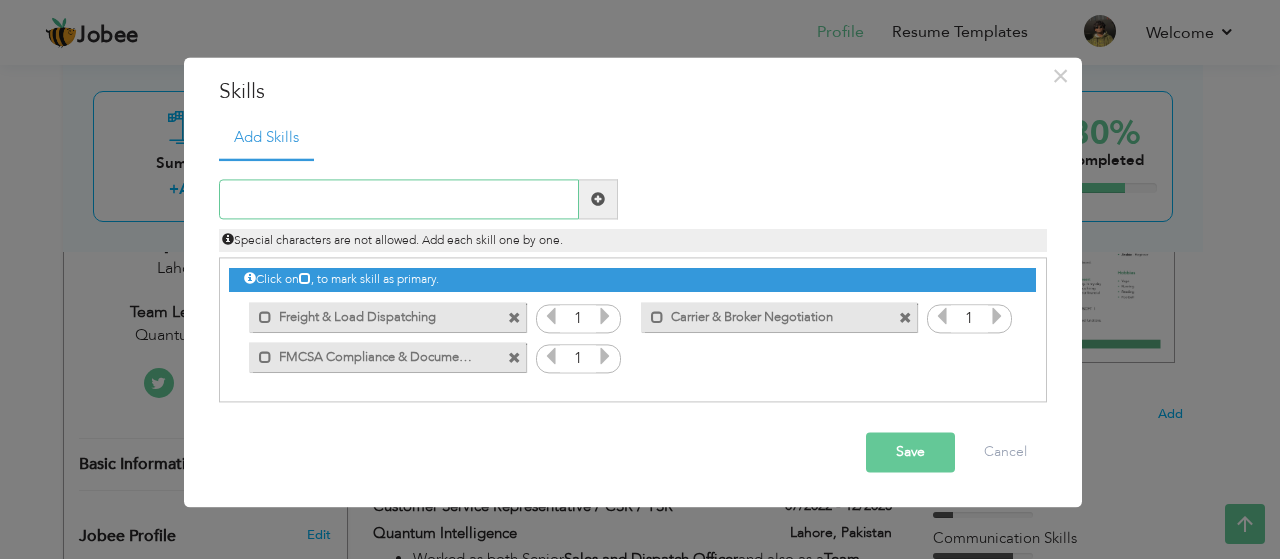 click at bounding box center [399, 200] 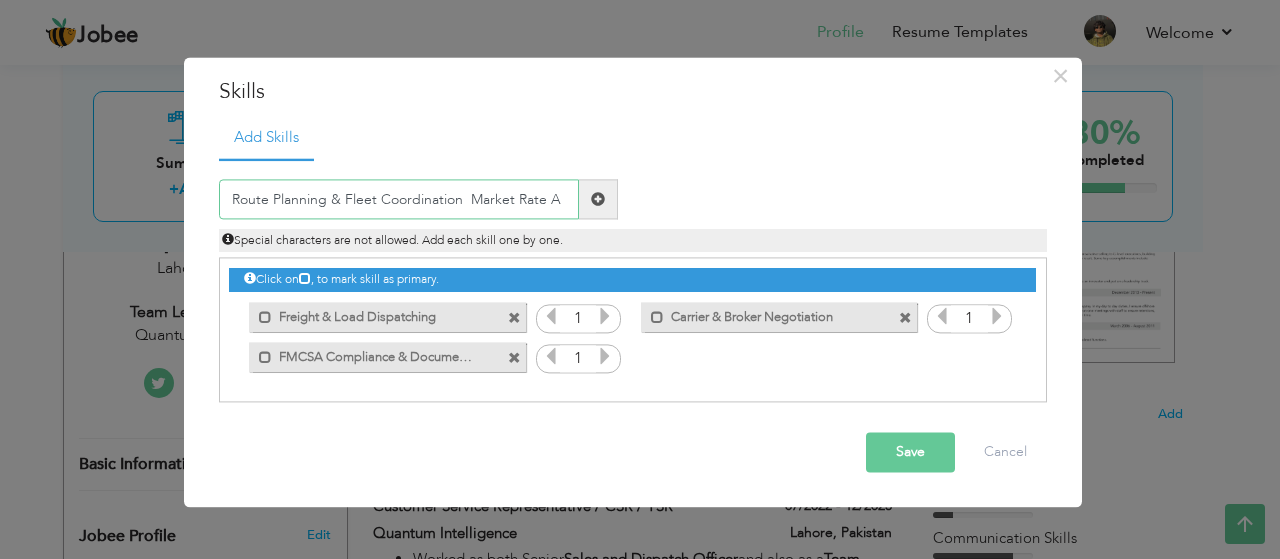 drag, startPoint x: 461, startPoint y: 199, endPoint x: 329, endPoint y: 187, distance: 132.54433 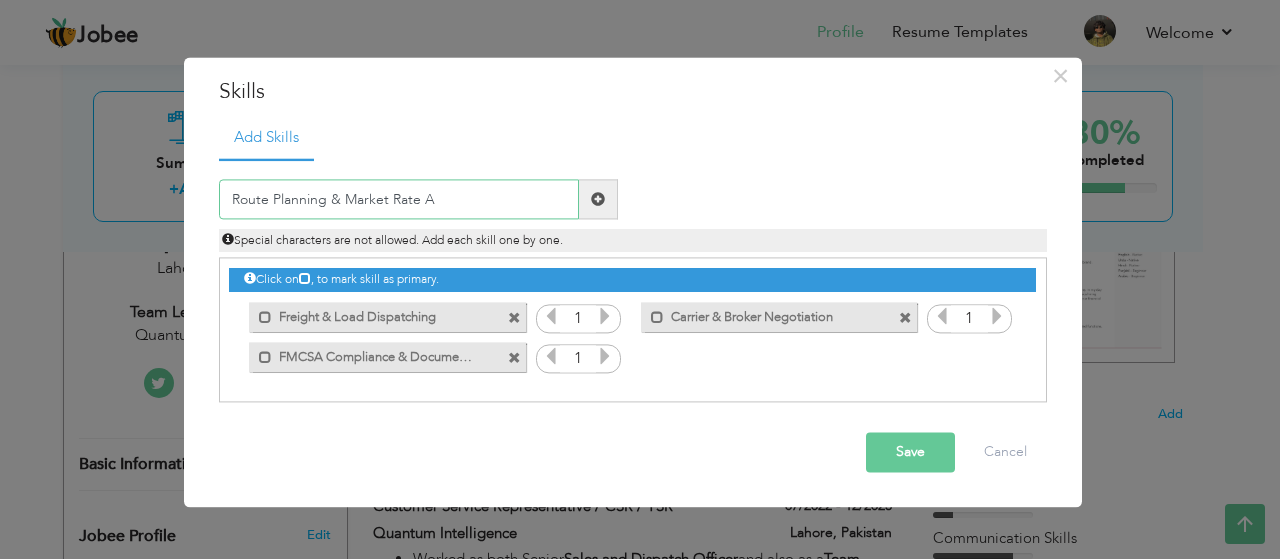 type on "Route Planning & Market Rate A" 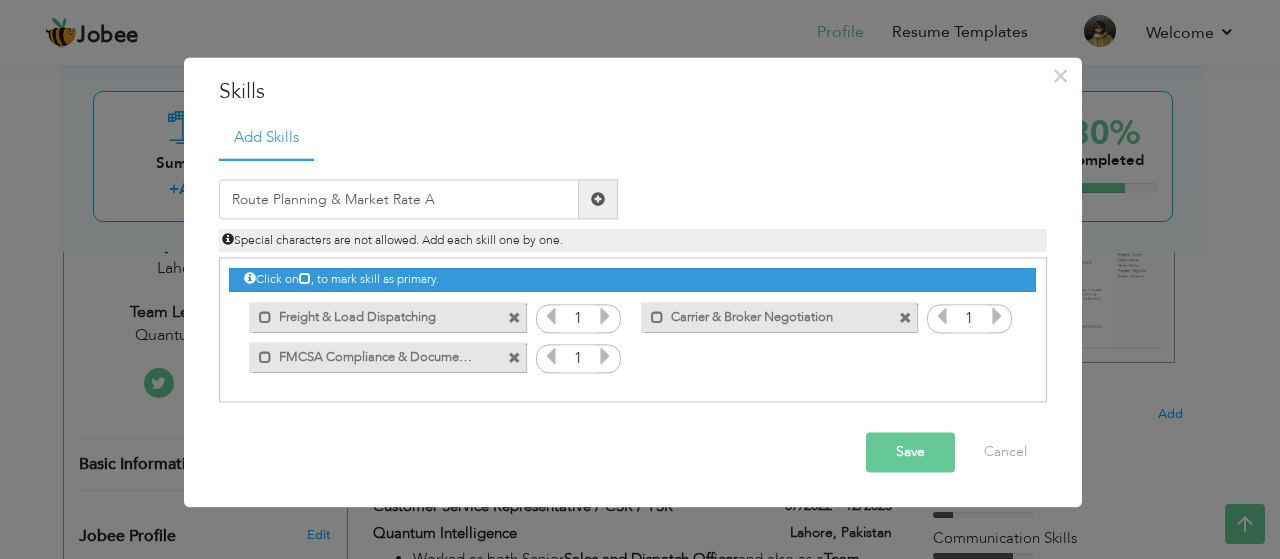 click at bounding box center [605, 317] 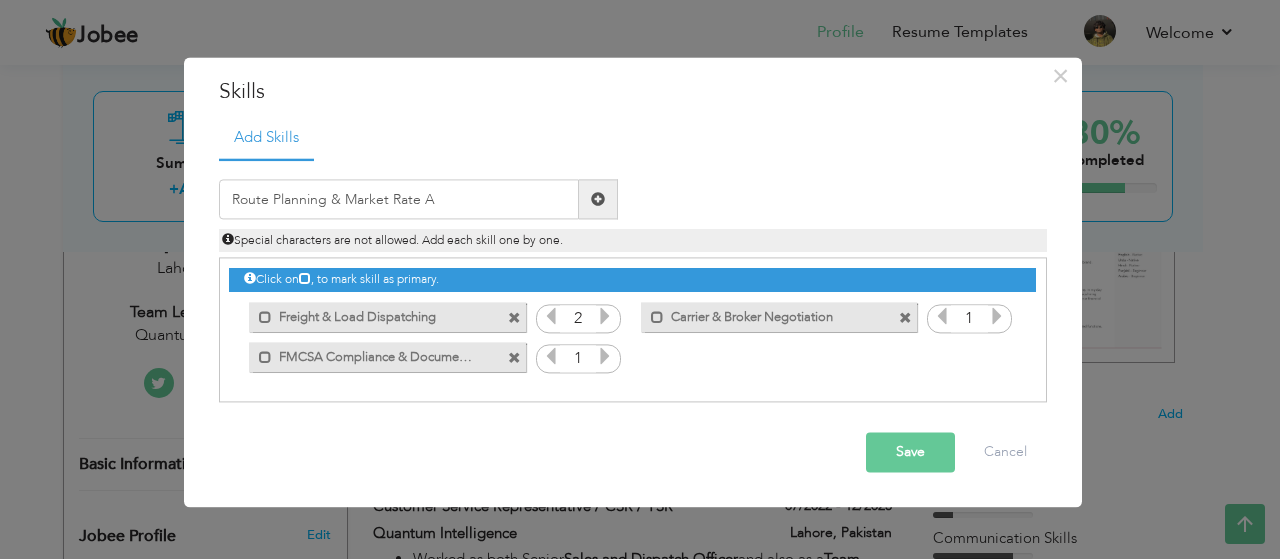 click at bounding box center (605, 317) 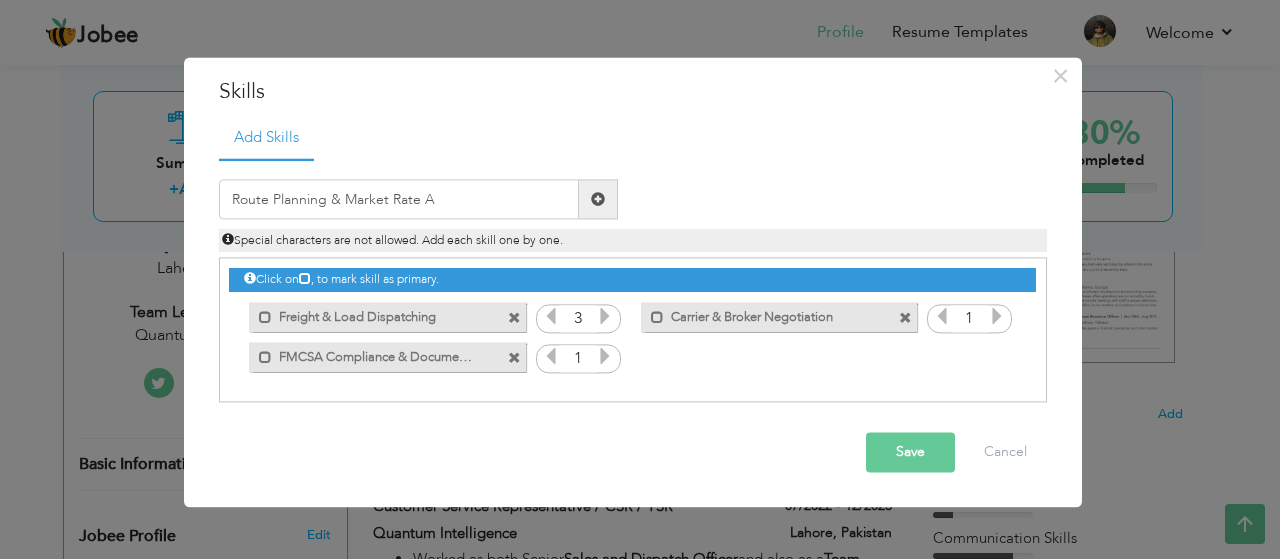 click at bounding box center [605, 317] 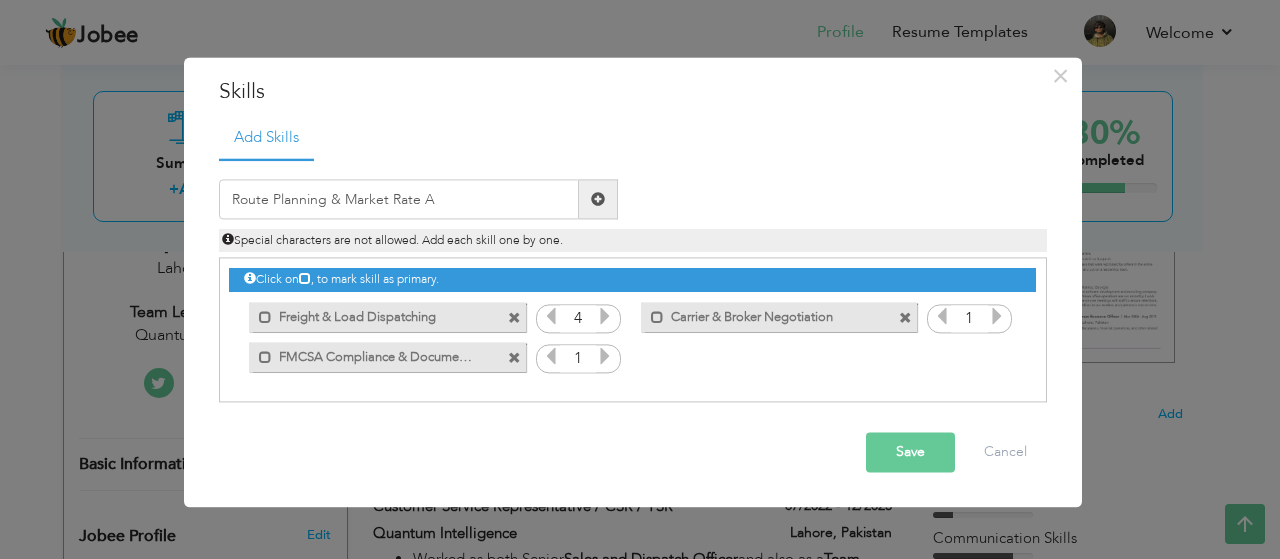 click at bounding box center (605, 317) 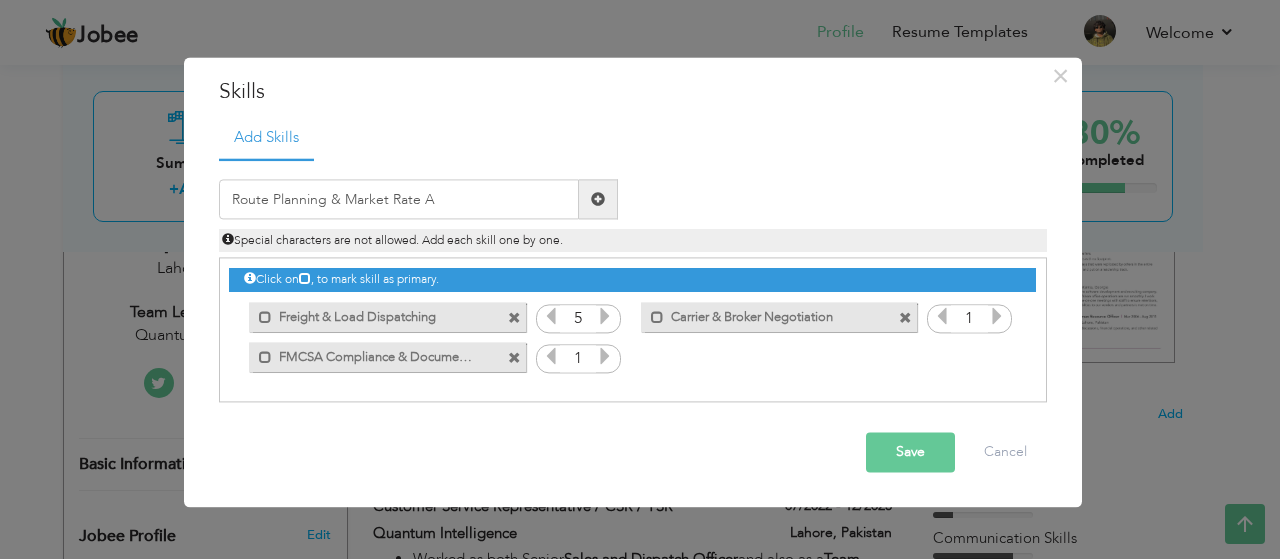 click at bounding box center [605, 317] 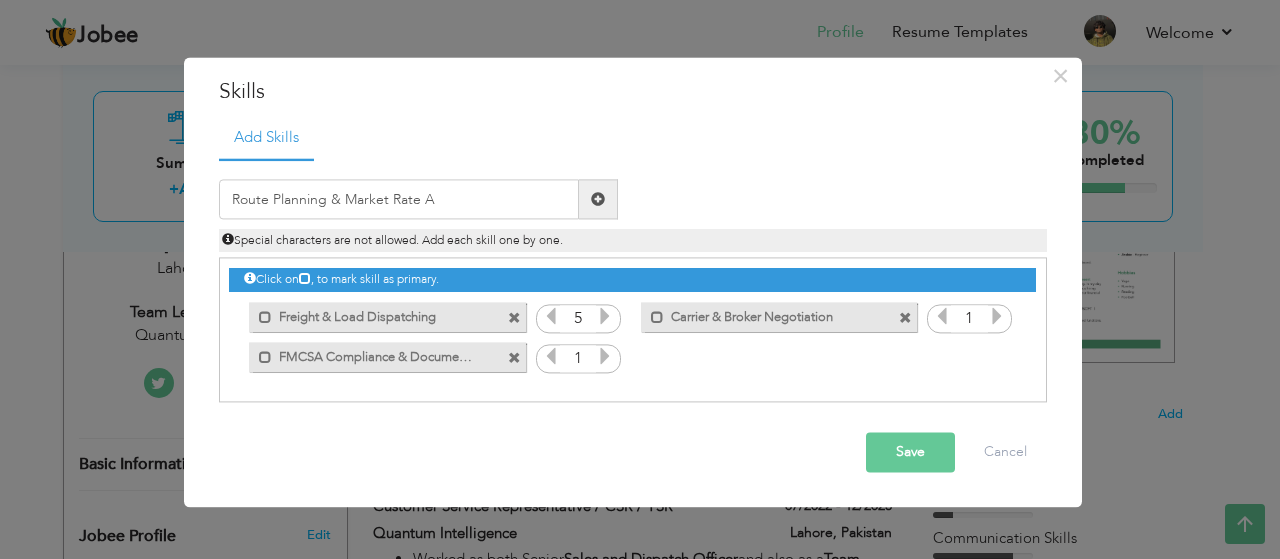 click at bounding box center [605, 357] 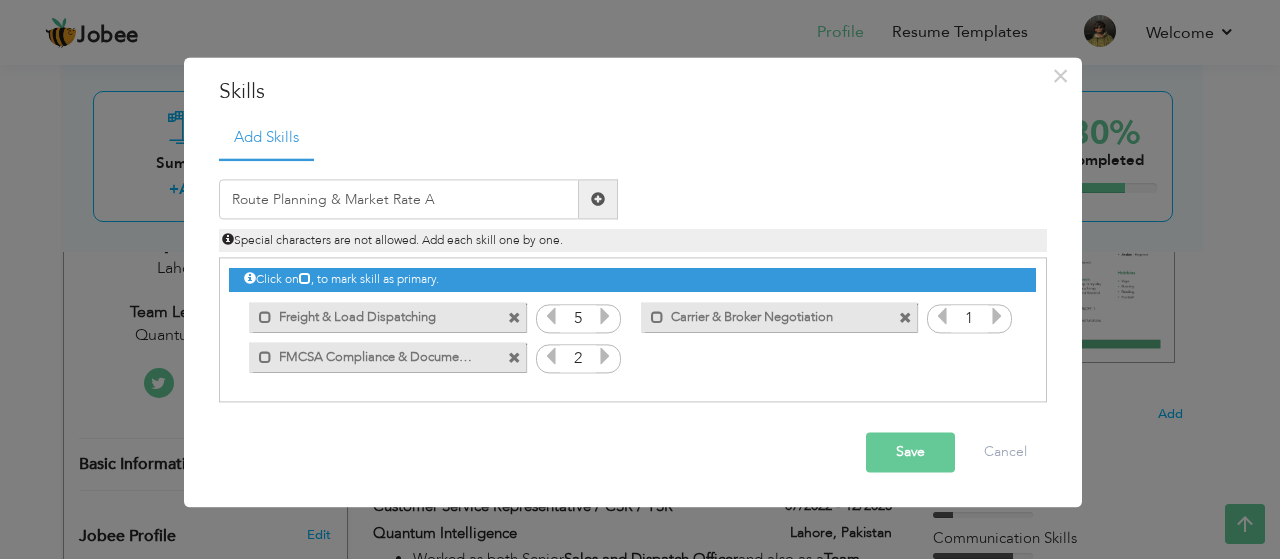 click at bounding box center (605, 357) 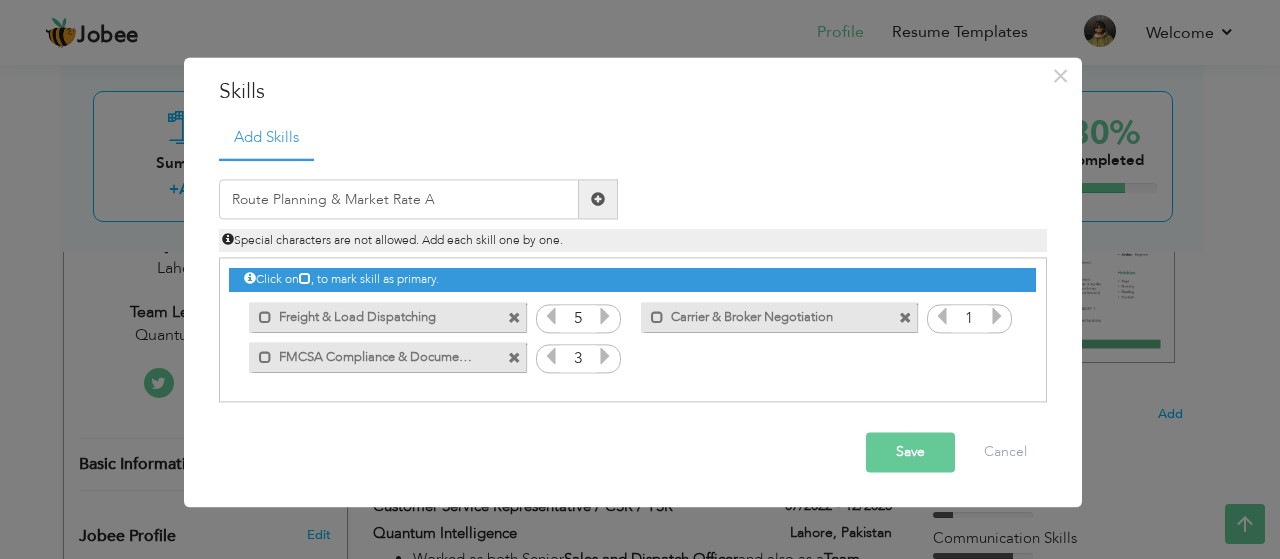 click at bounding box center (605, 357) 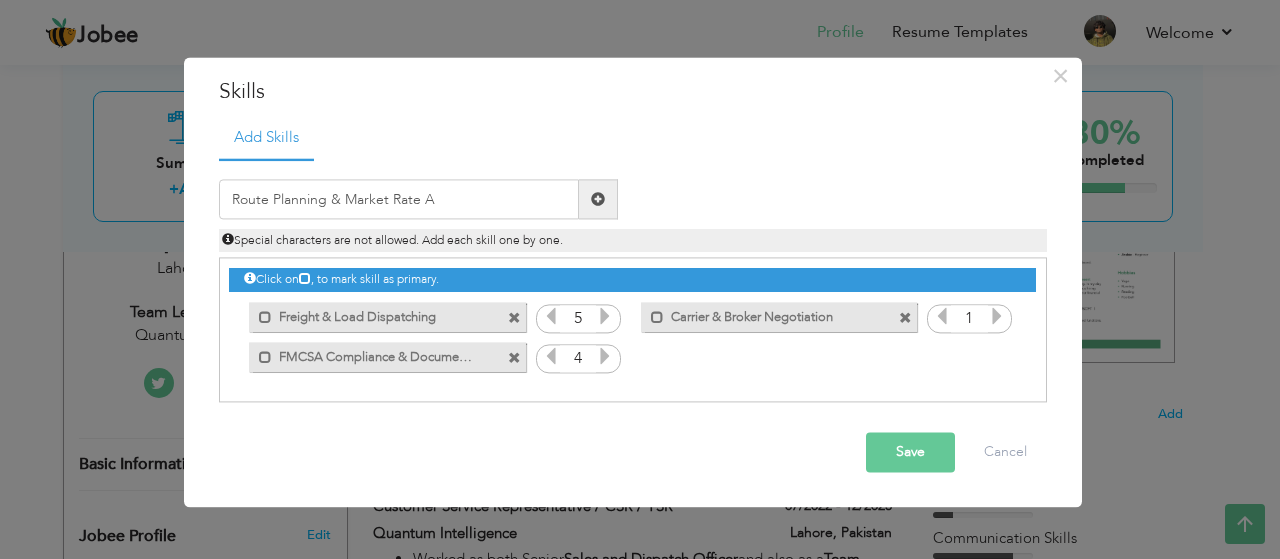 click at bounding box center (551, 357) 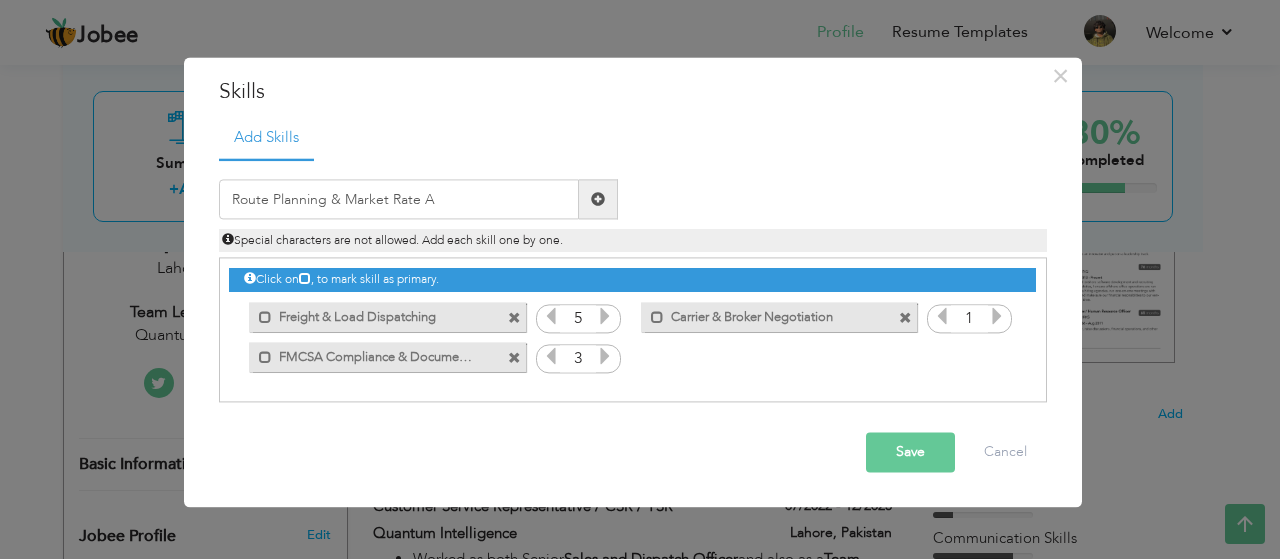 click on "1" at bounding box center [969, 319] 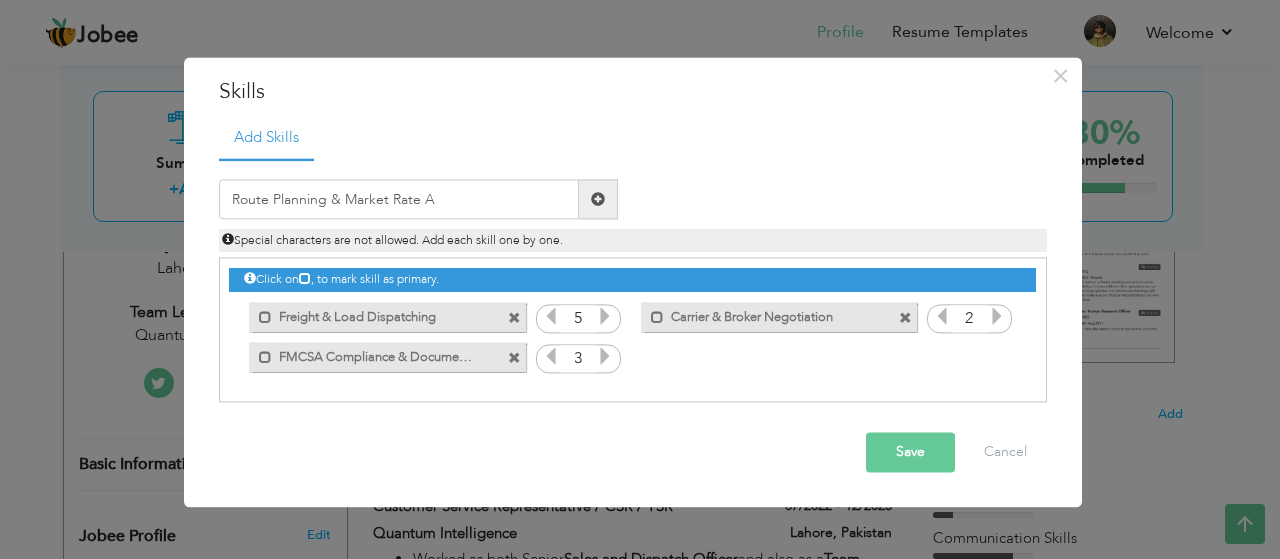 click at bounding box center (997, 317) 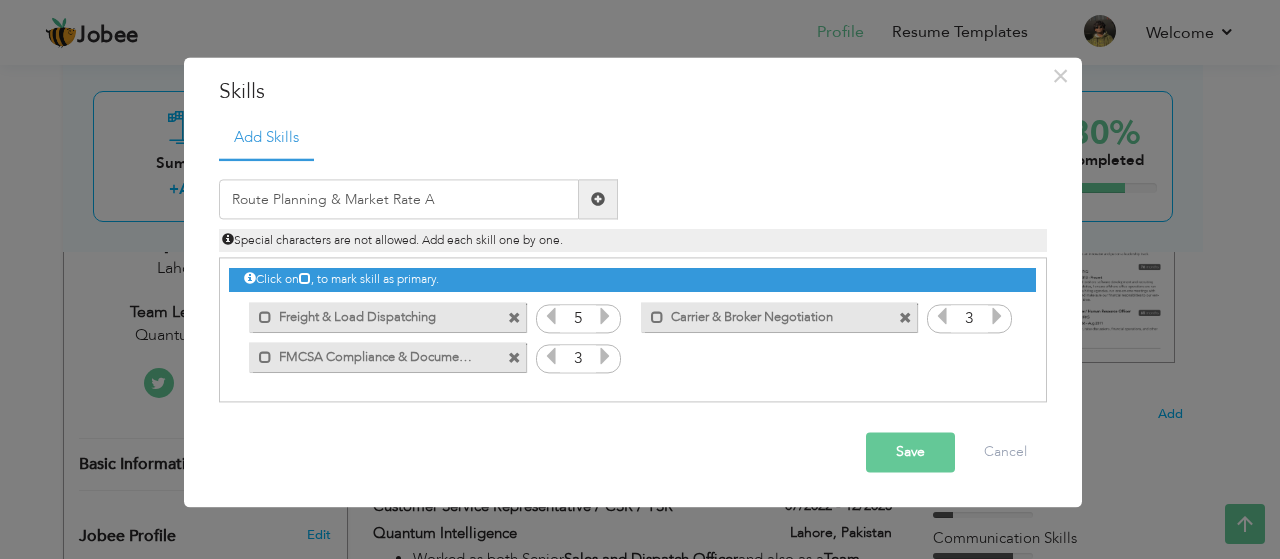 click at bounding box center (997, 317) 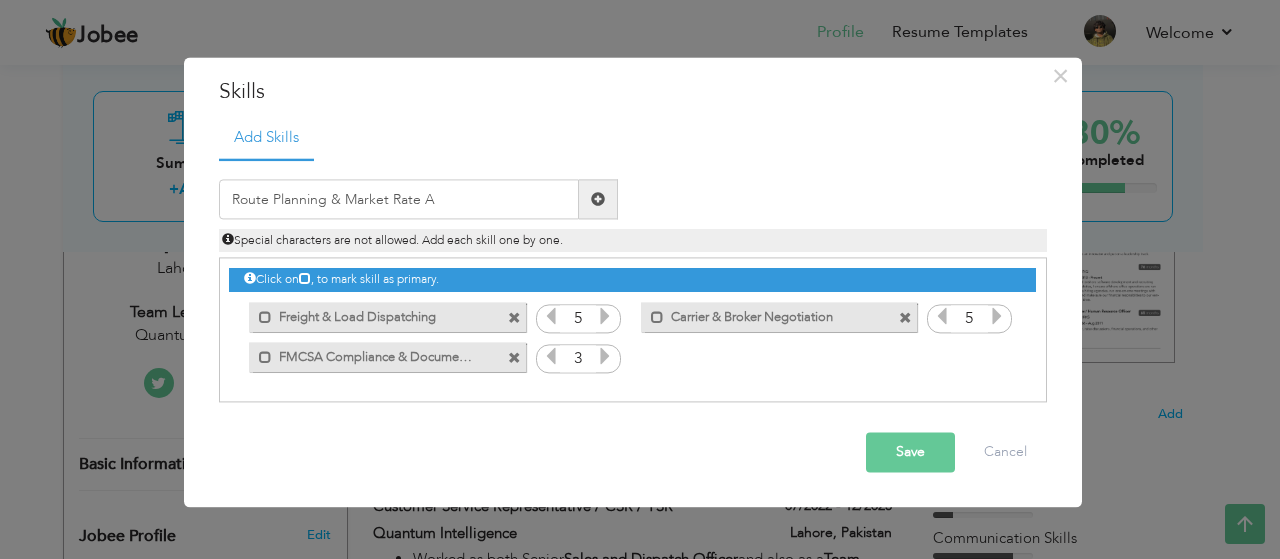 click at bounding box center (997, 317) 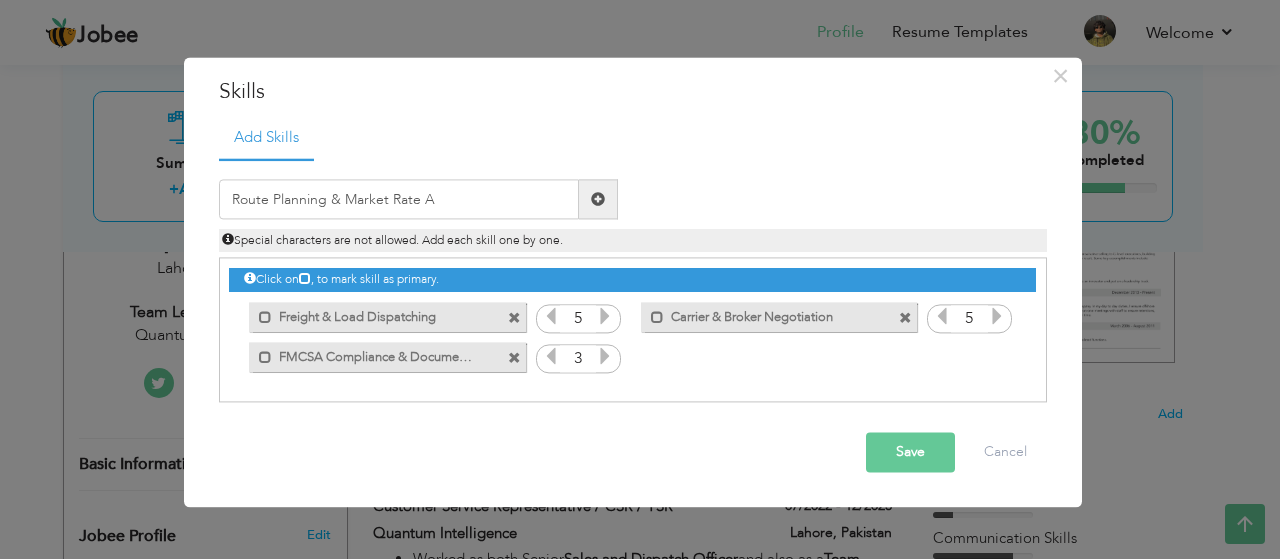 click at bounding box center [598, 200] 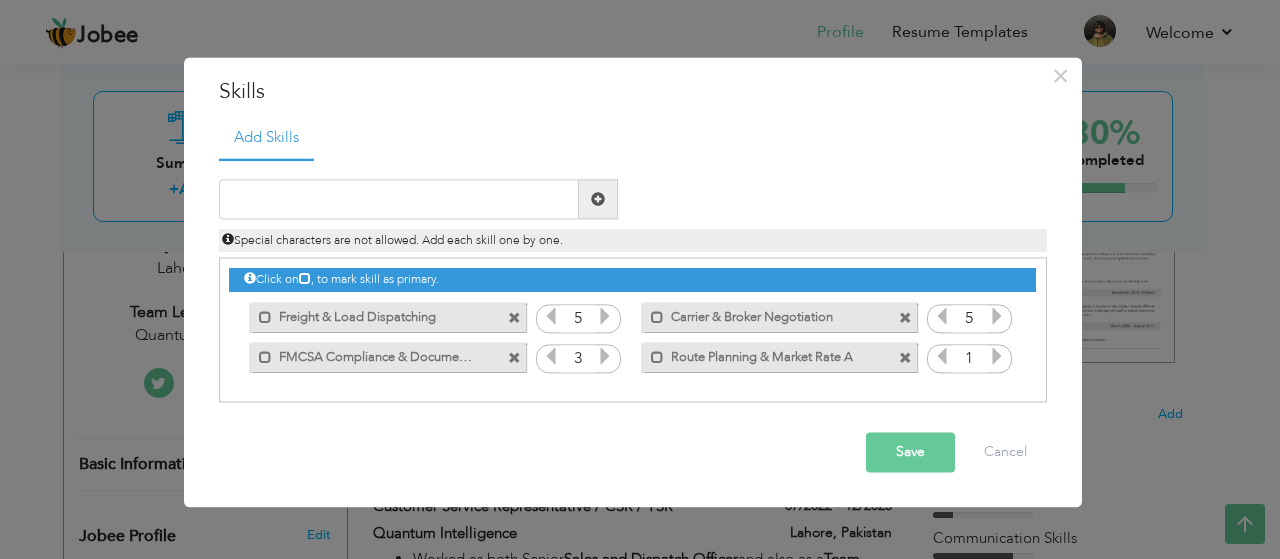 click on "Route Planning & Market Rate A" at bounding box center (765, 354) 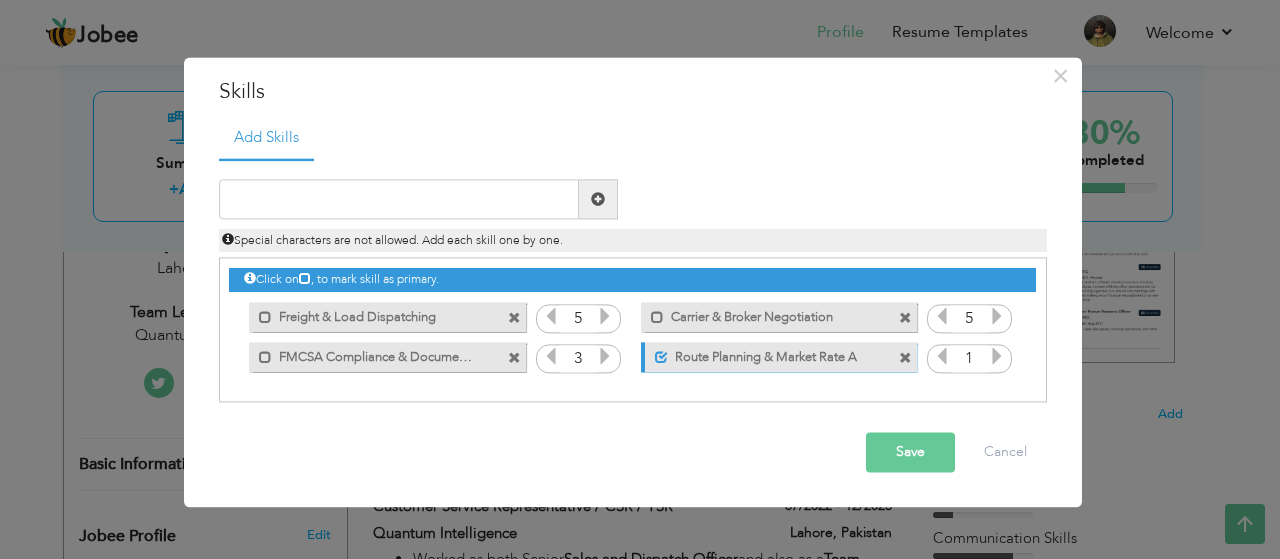 click on "Route Planning & Market Rate A" at bounding box center (767, 354) 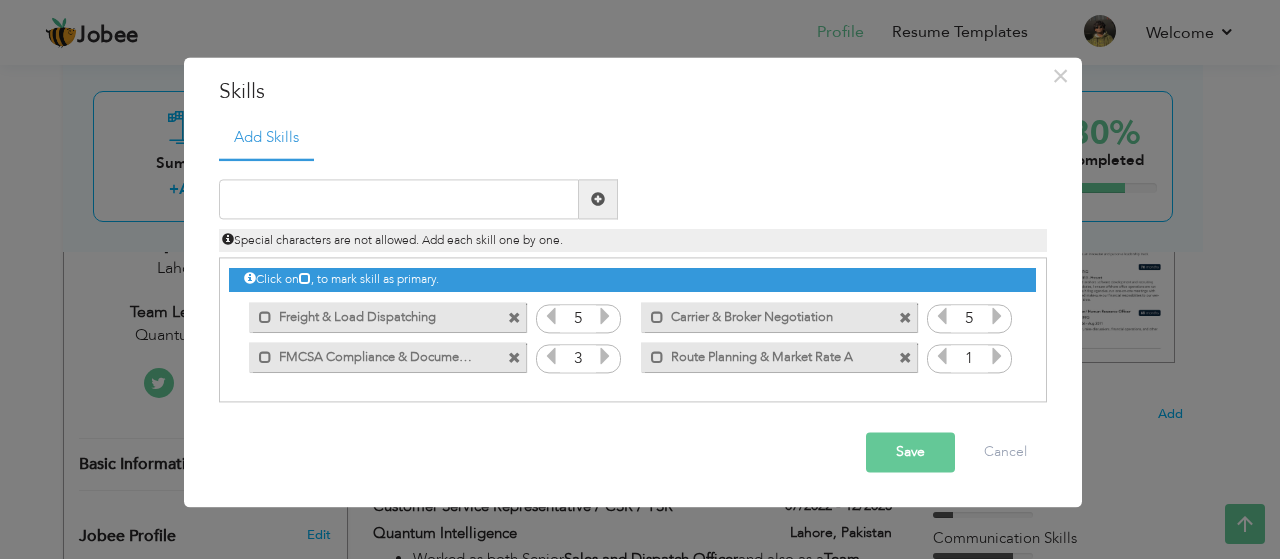 click on "Route Planning & Market Rate A" at bounding box center [765, 354] 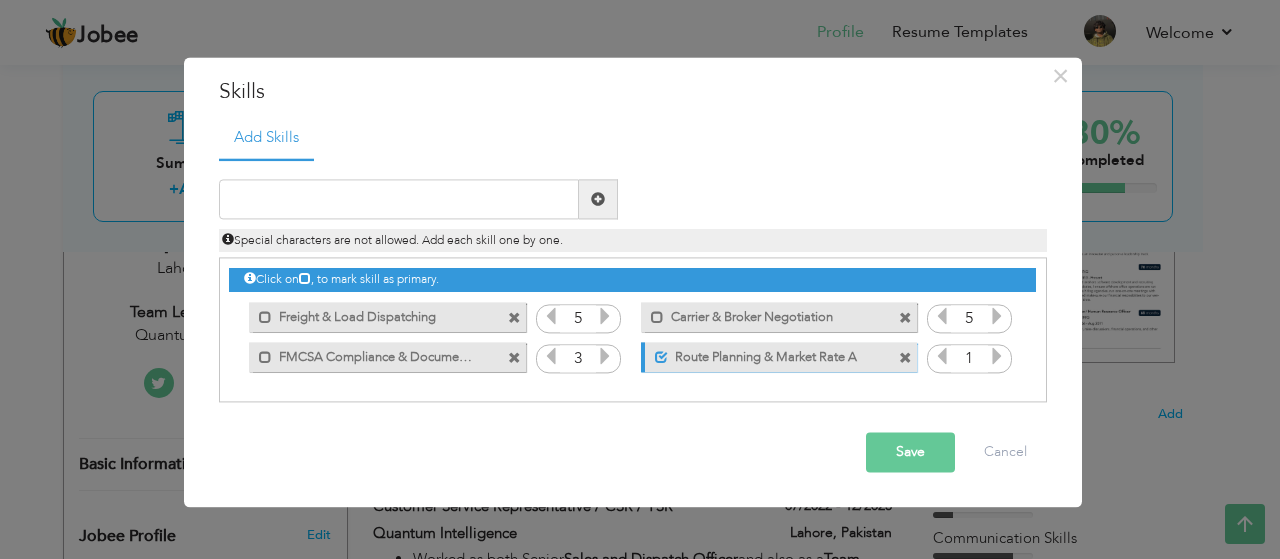 click on "Route Planning & Market Rate A" at bounding box center [767, 354] 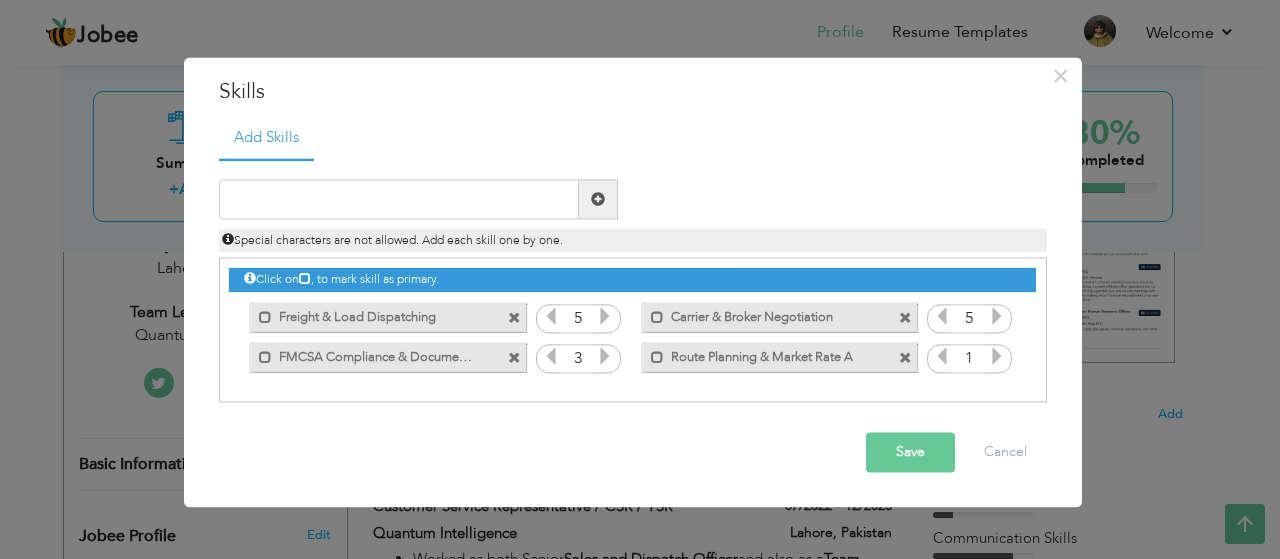 click on "Route Planning & Market Rate A" at bounding box center (765, 354) 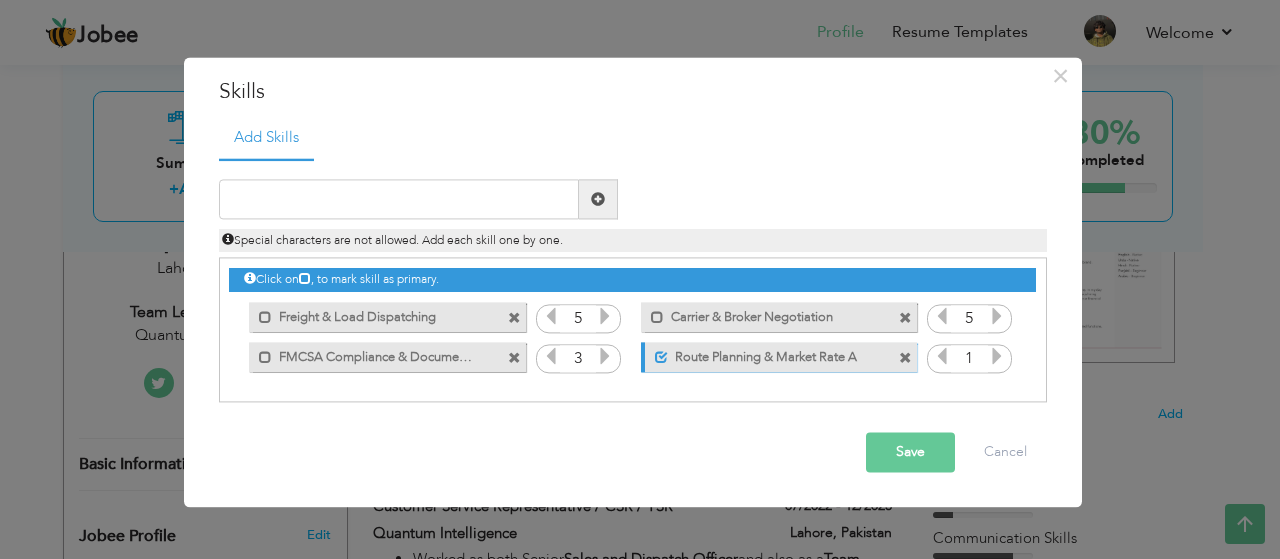 drag, startPoint x: 875, startPoint y: 357, endPoint x: 689, endPoint y: 359, distance: 186.01076 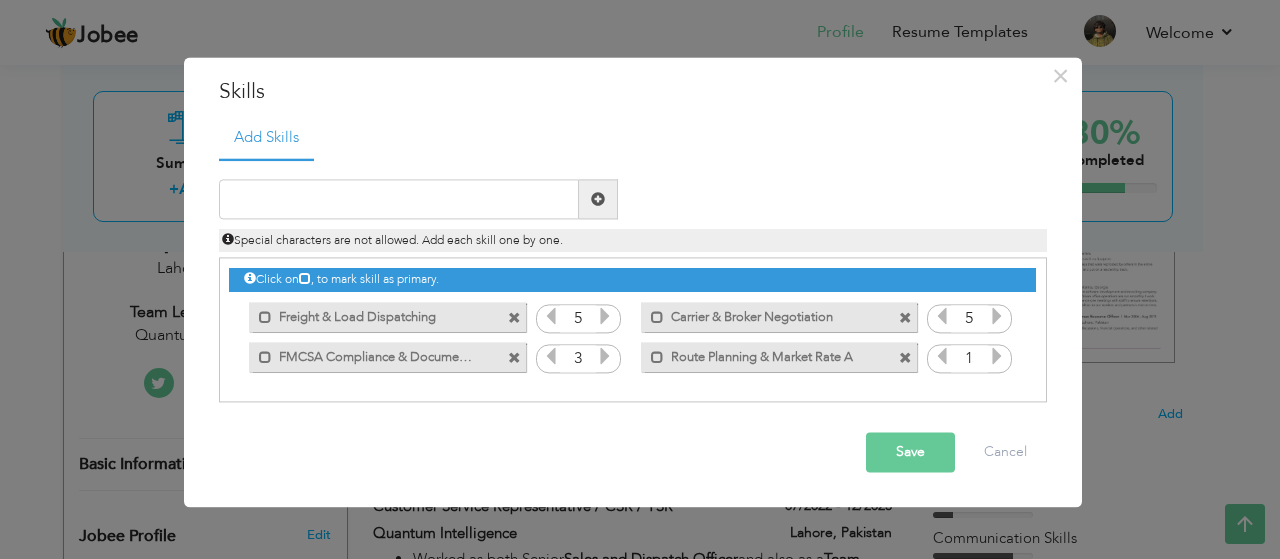 click at bounding box center (905, 358) 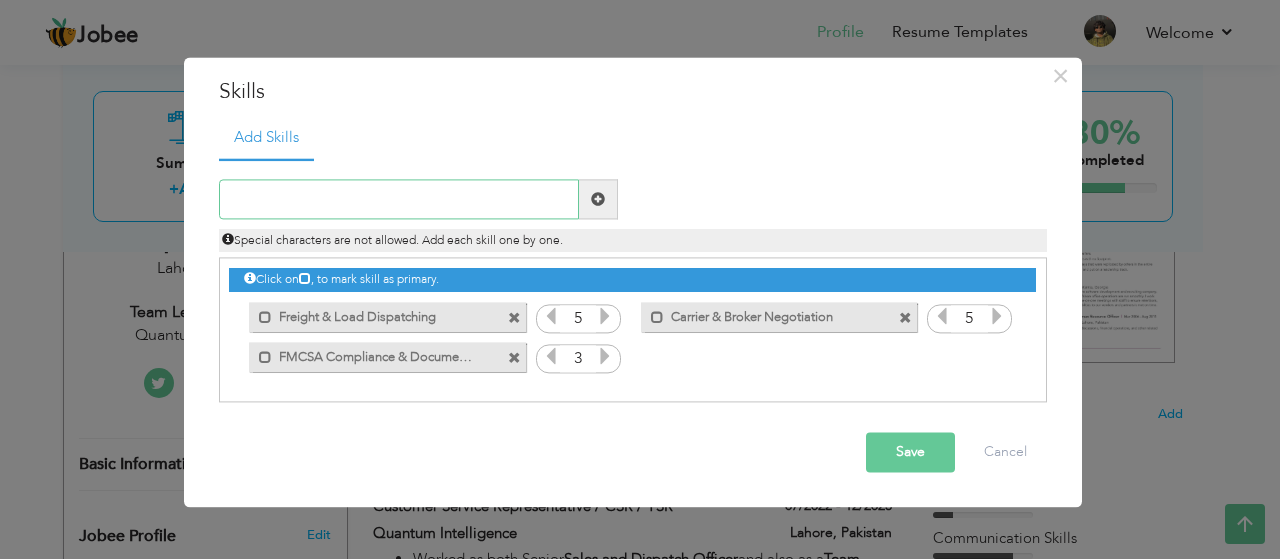click at bounding box center (399, 200) 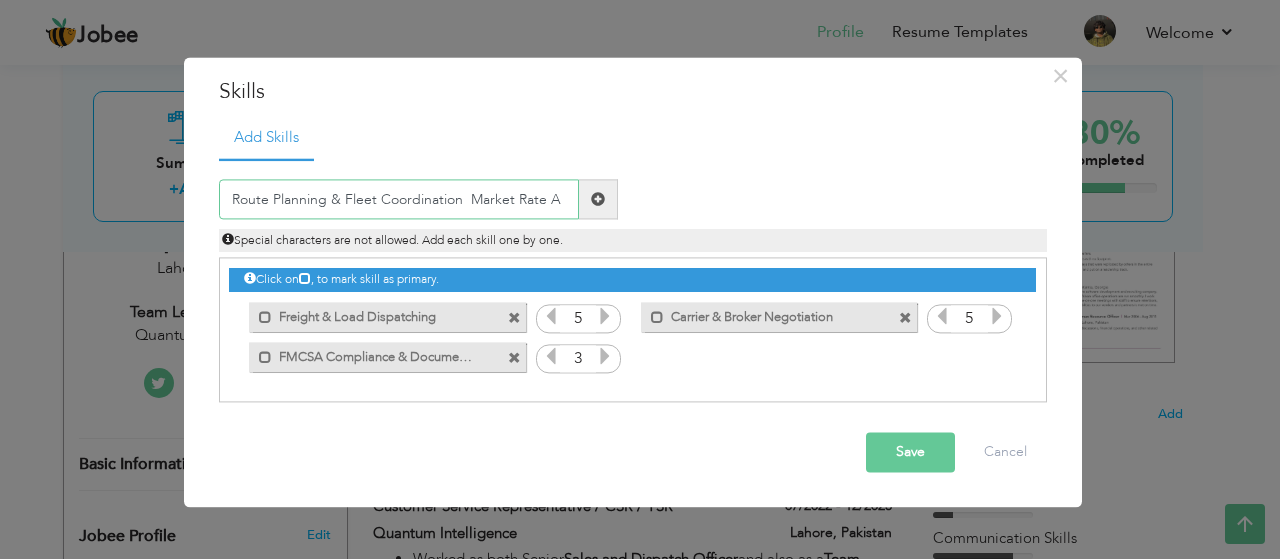 drag, startPoint x: 460, startPoint y: 201, endPoint x: 340, endPoint y: 193, distance: 120.26637 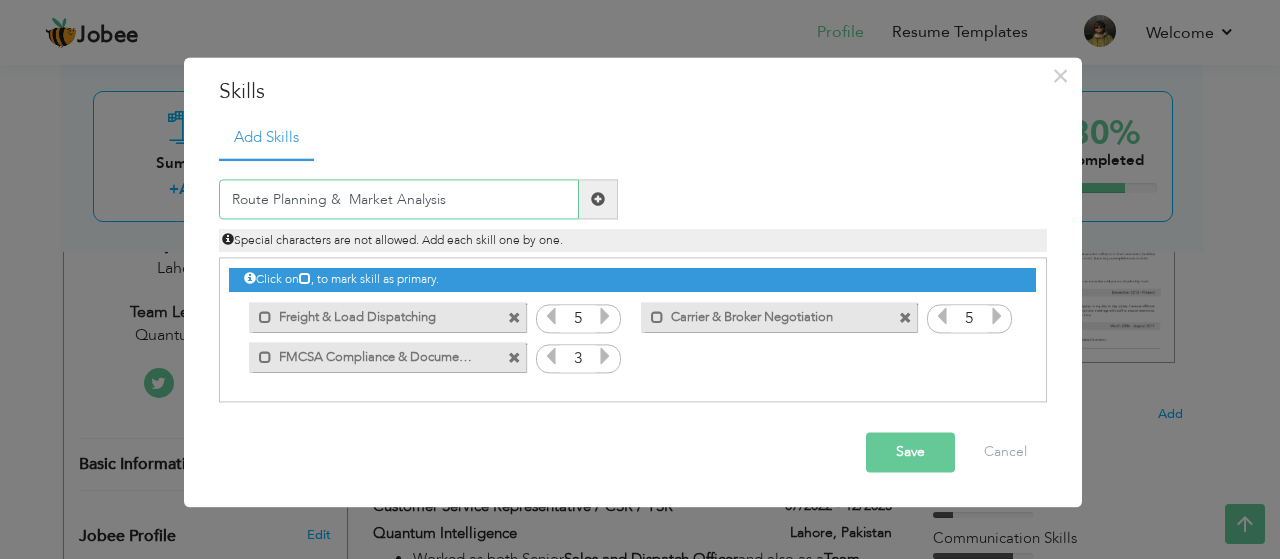 type on "Route Planning &  Market Analysis" 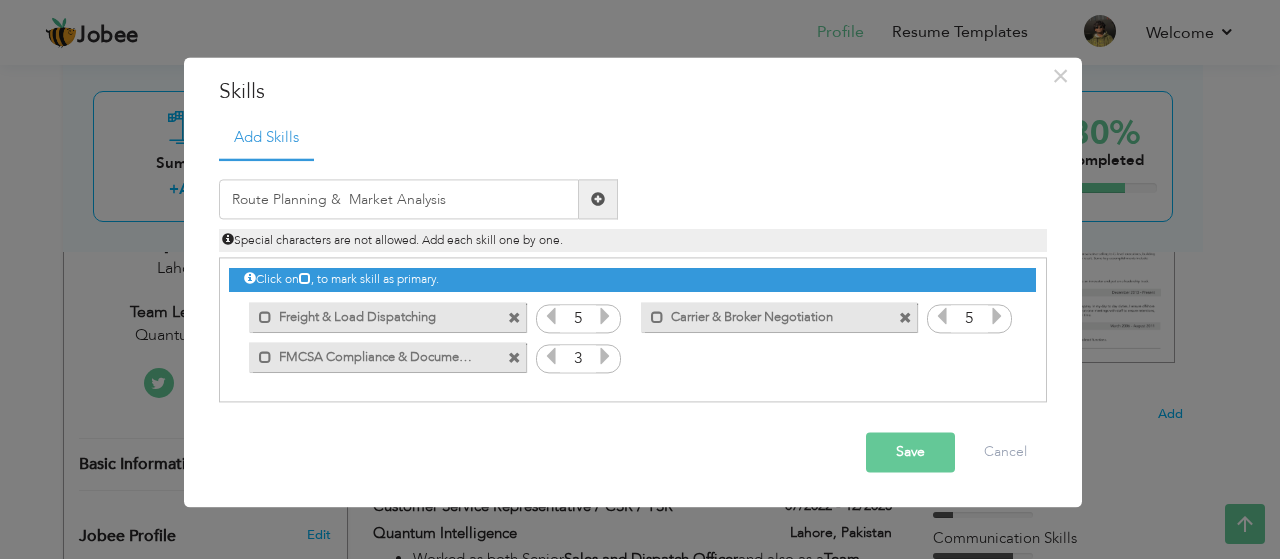 click at bounding box center (598, 199) 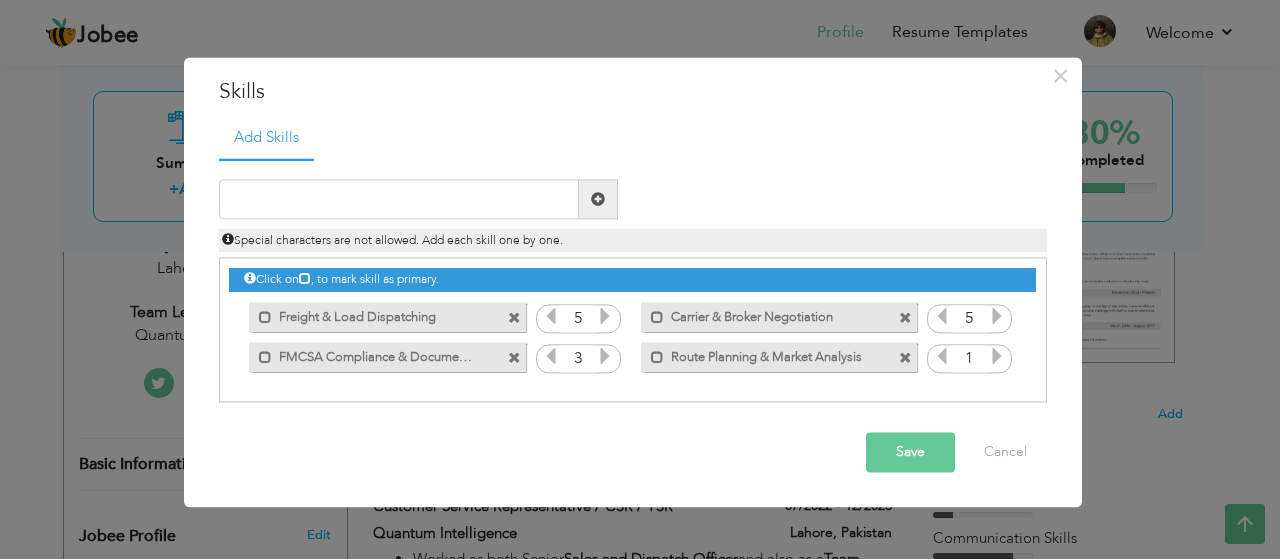 click at bounding box center [997, 357] 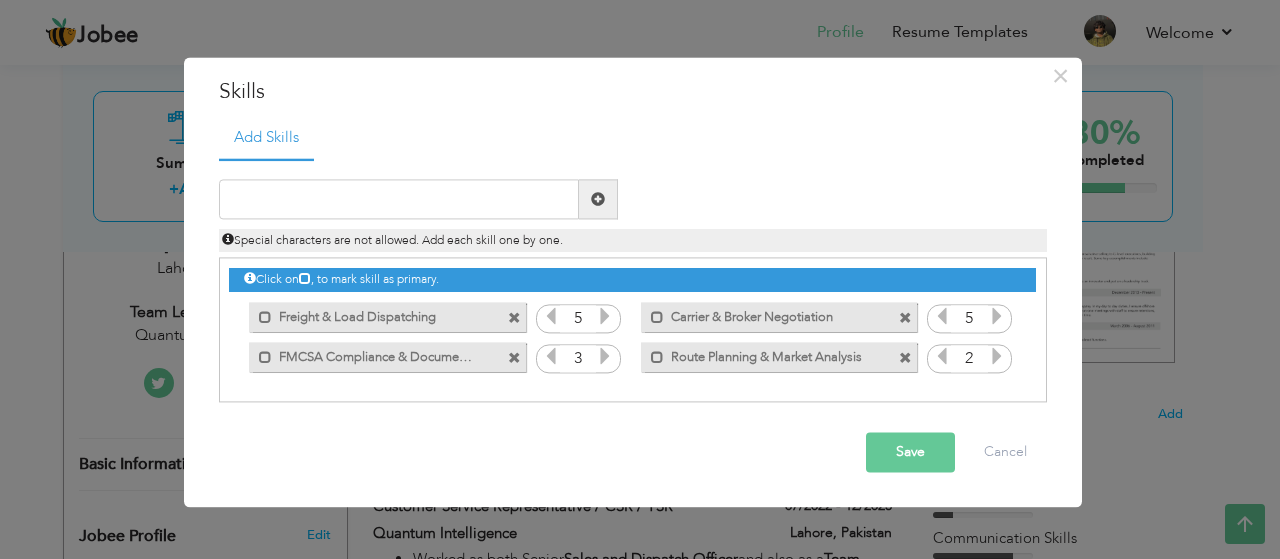 click at bounding box center (997, 357) 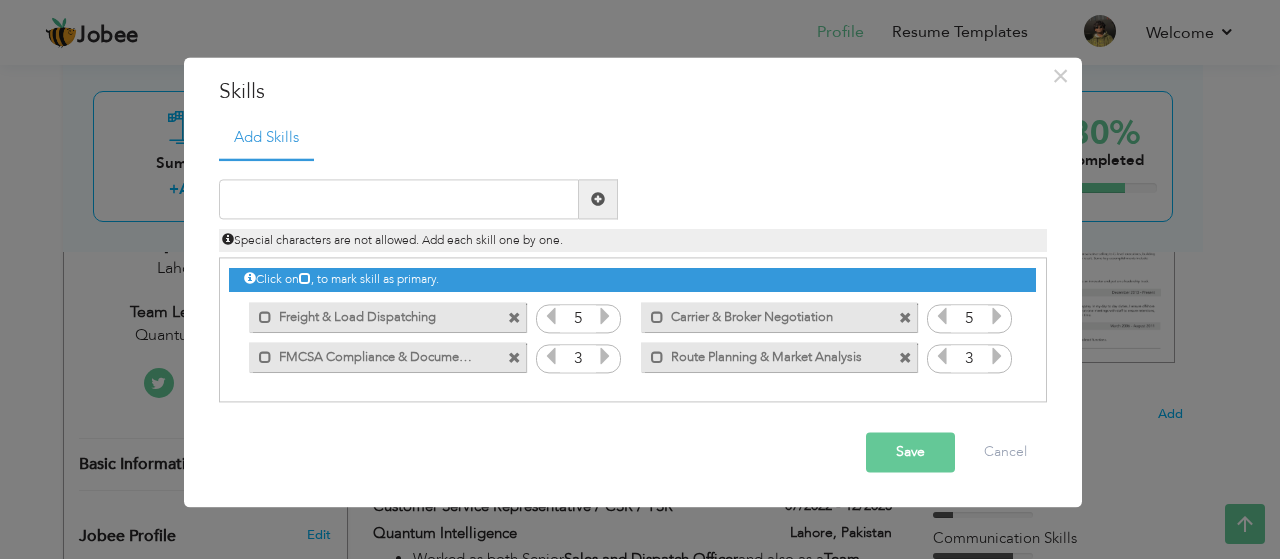 click at bounding box center [997, 357] 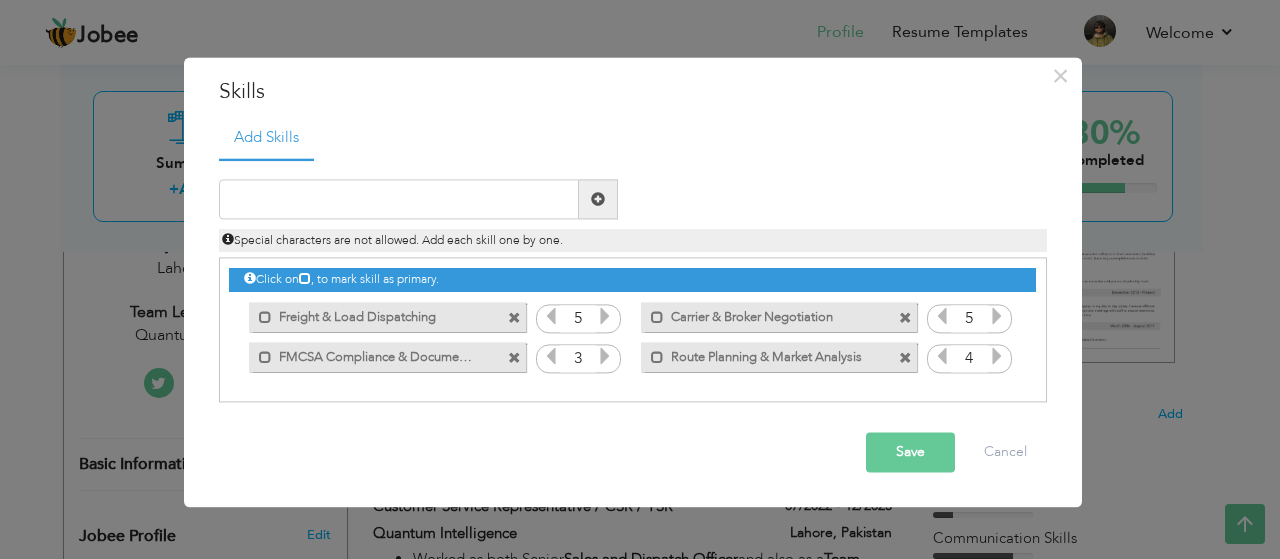 click at bounding box center [997, 357] 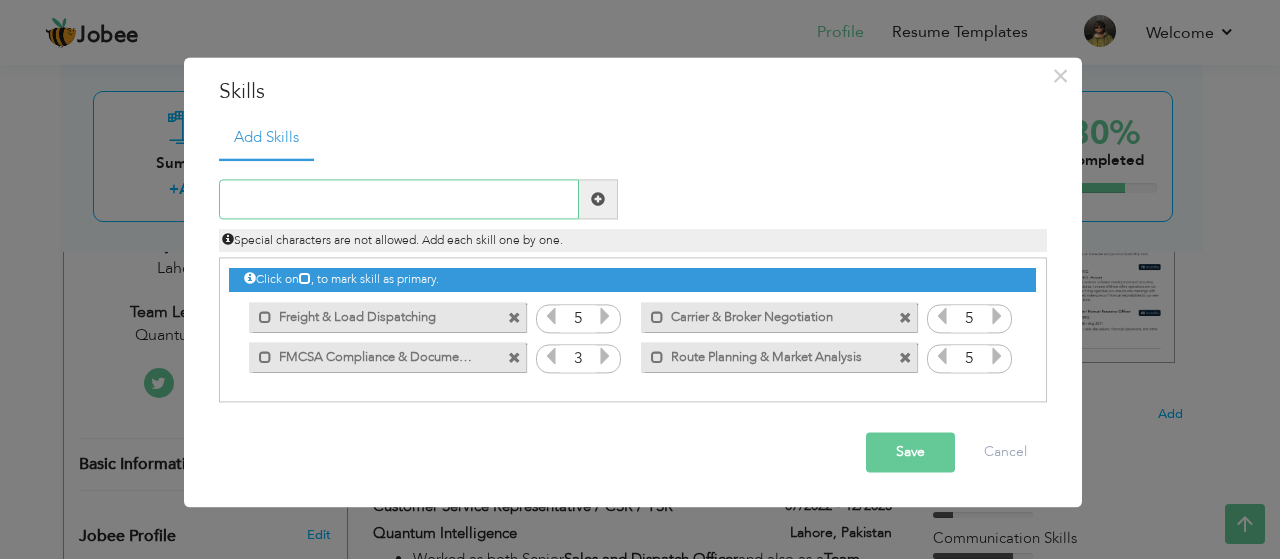 click at bounding box center (399, 200) 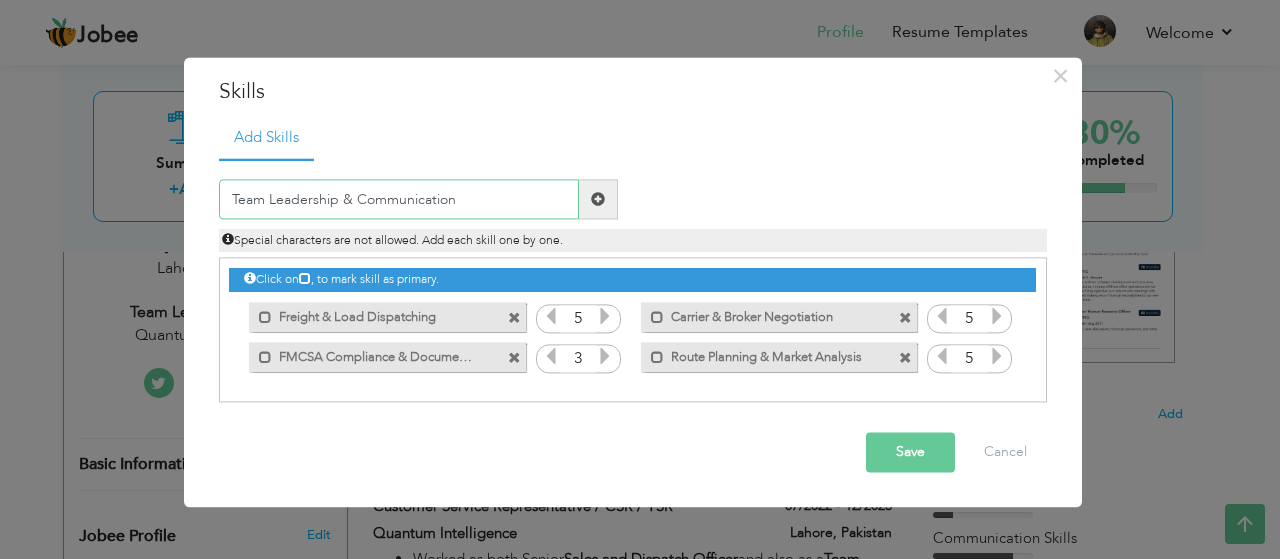 type on "Team Leadership & Communication" 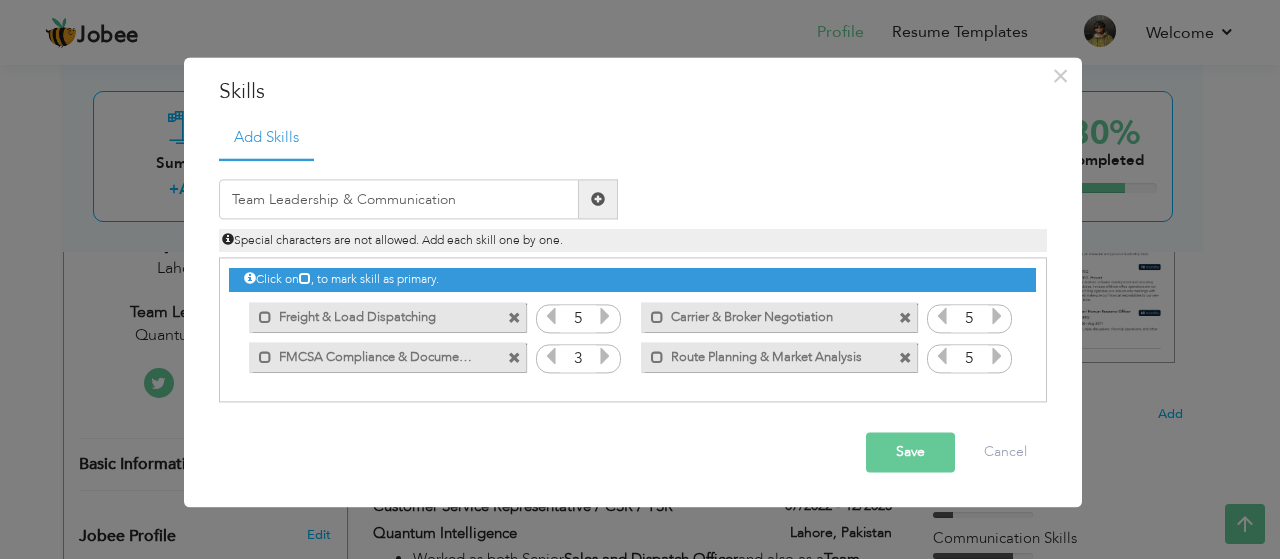 click at bounding box center (598, 199) 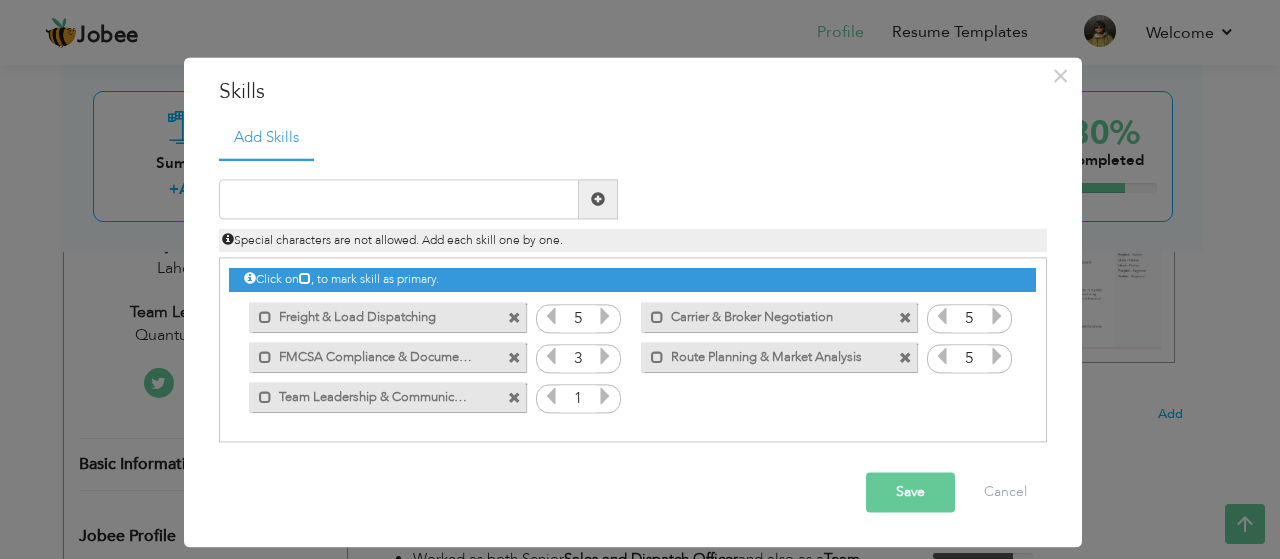 click at bounding box center (605, 397) 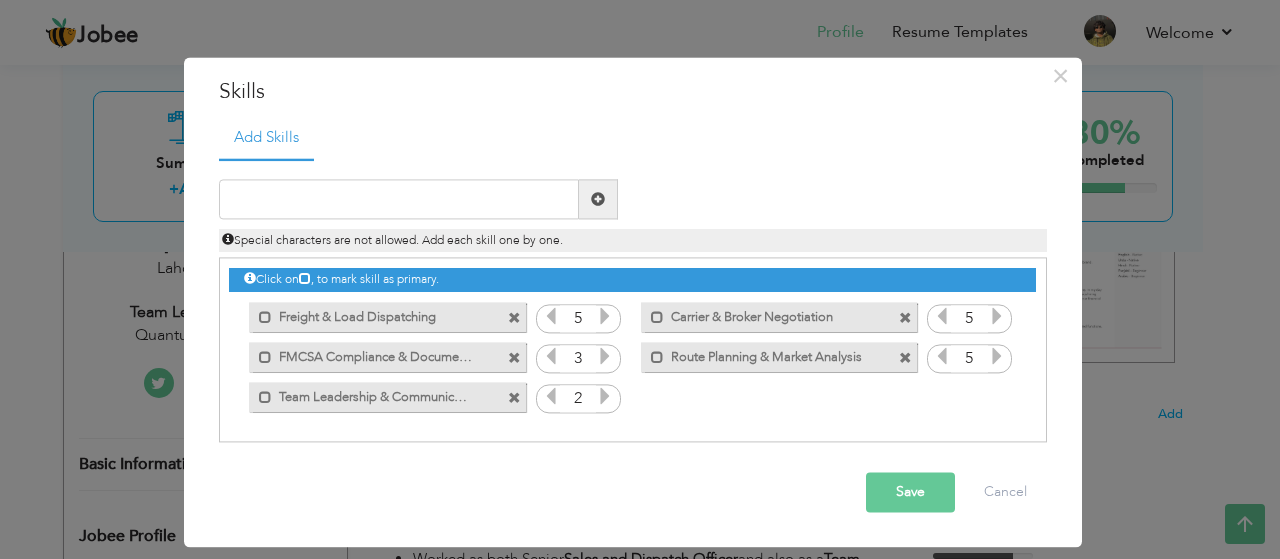 click at bounding box center [605, 397] 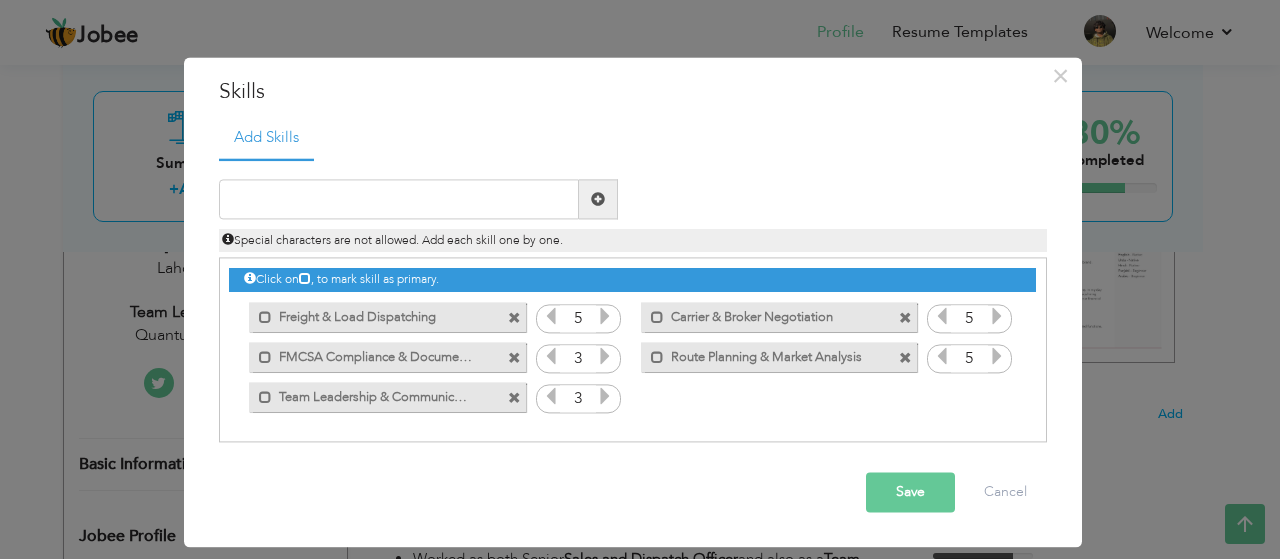 click at bounding box center (605, 397) 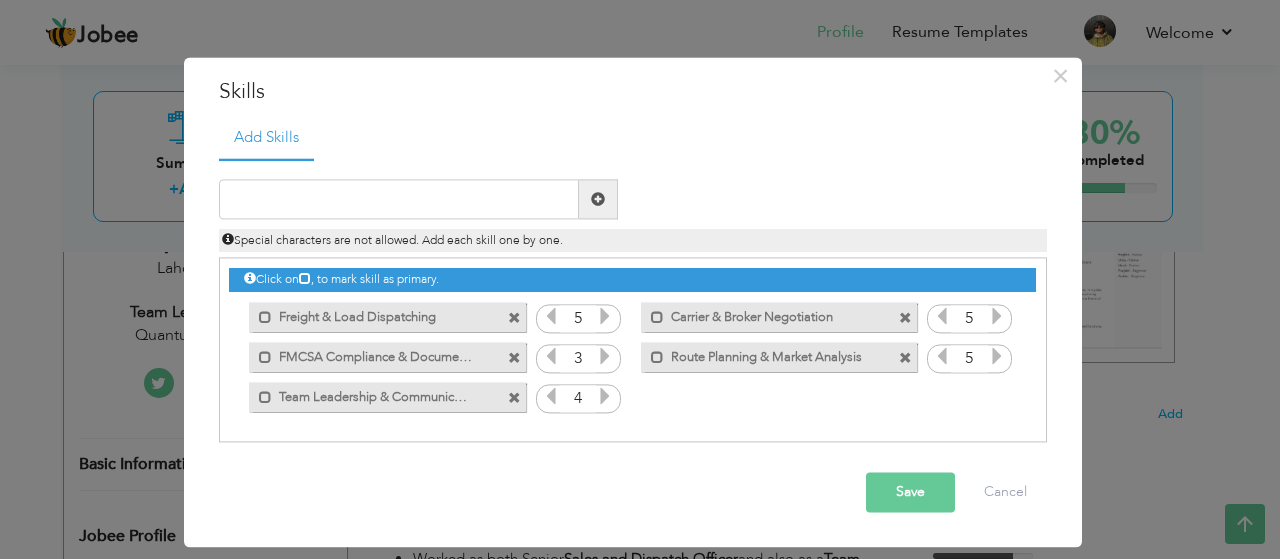 click at bounding box center [605, 357] 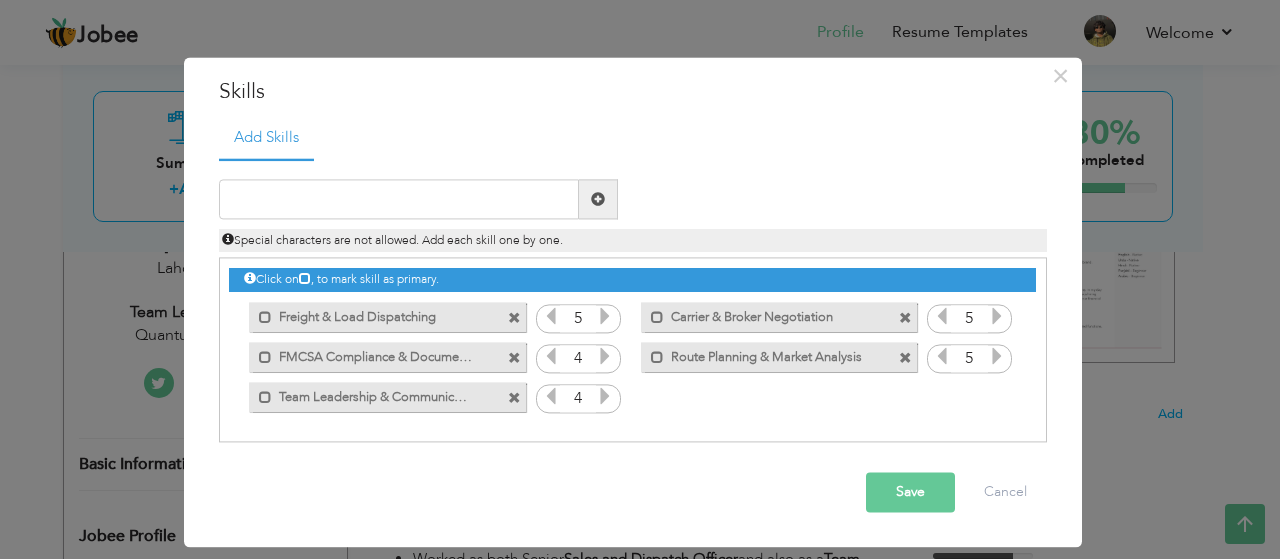 click at bounding box center (605, 397) 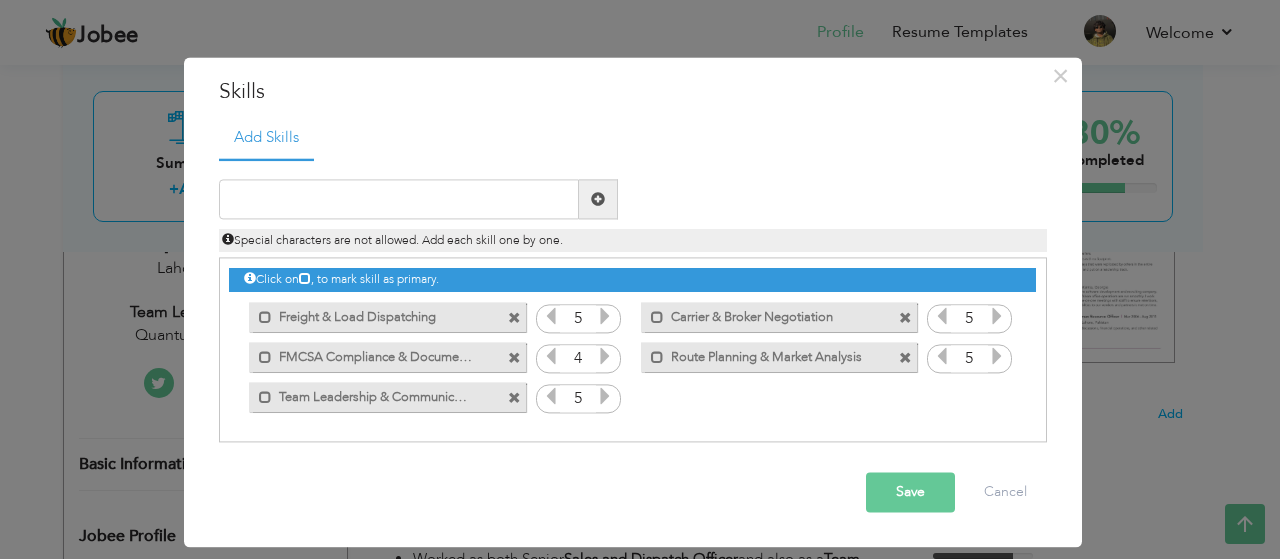 click on "Save" at bounding box center [910, 493] 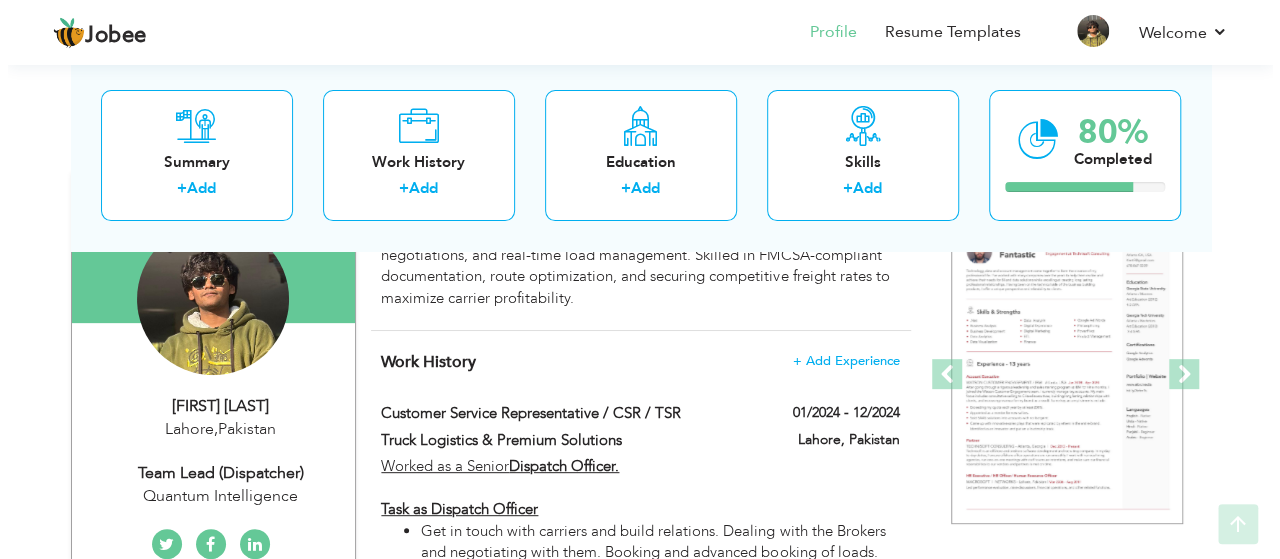 scroll, scrollTop: 216, scrollLeft: 0, axis: vertical 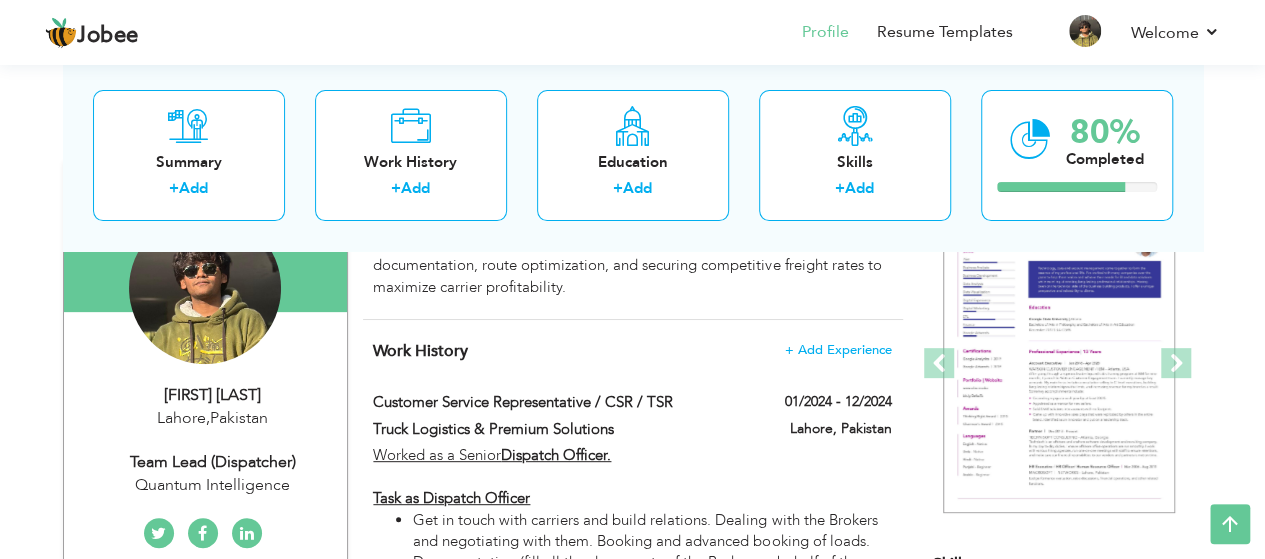 click on "Work History
+ Add Experience
Customer Service Representative / CSR / TSR
01/2024 - 12/2024
Customer Service Representative / CSR / TSR
01/2024 - 12/2024 Lahore, Pakistan" at bounding box center (633, 1027) 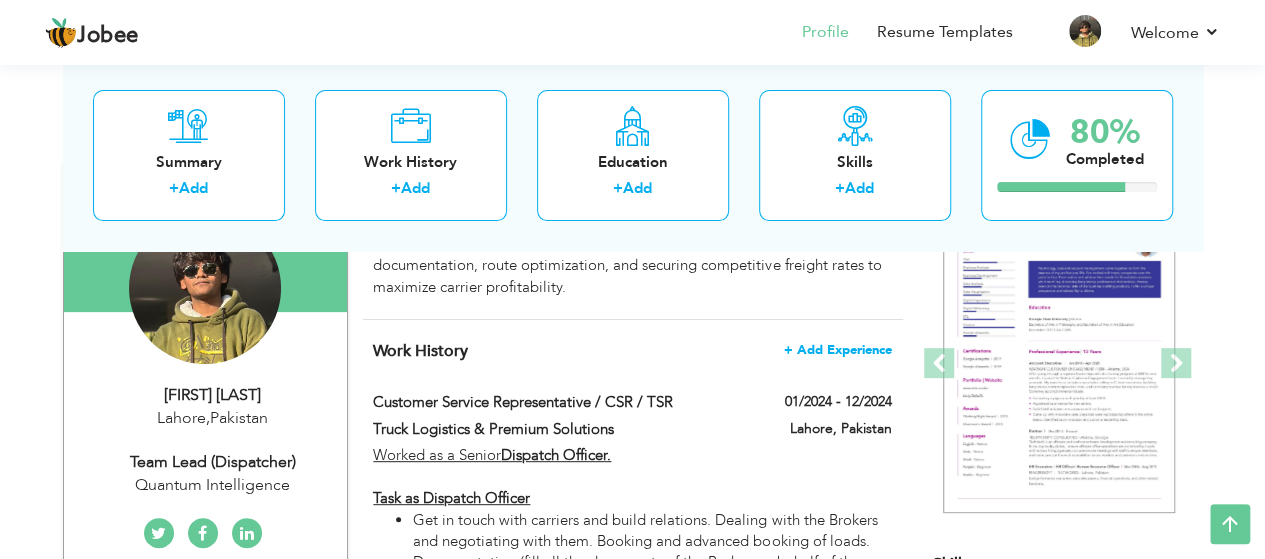 click on "+ Add Experience" at bounding box center (838, 350) 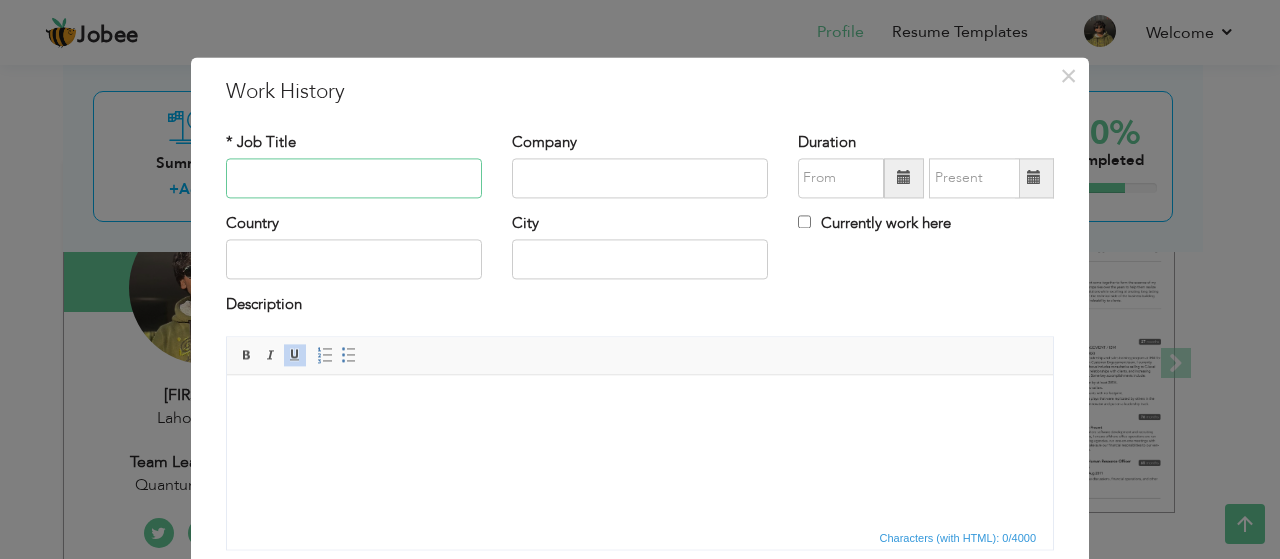 click at bounding box center (354, 178) 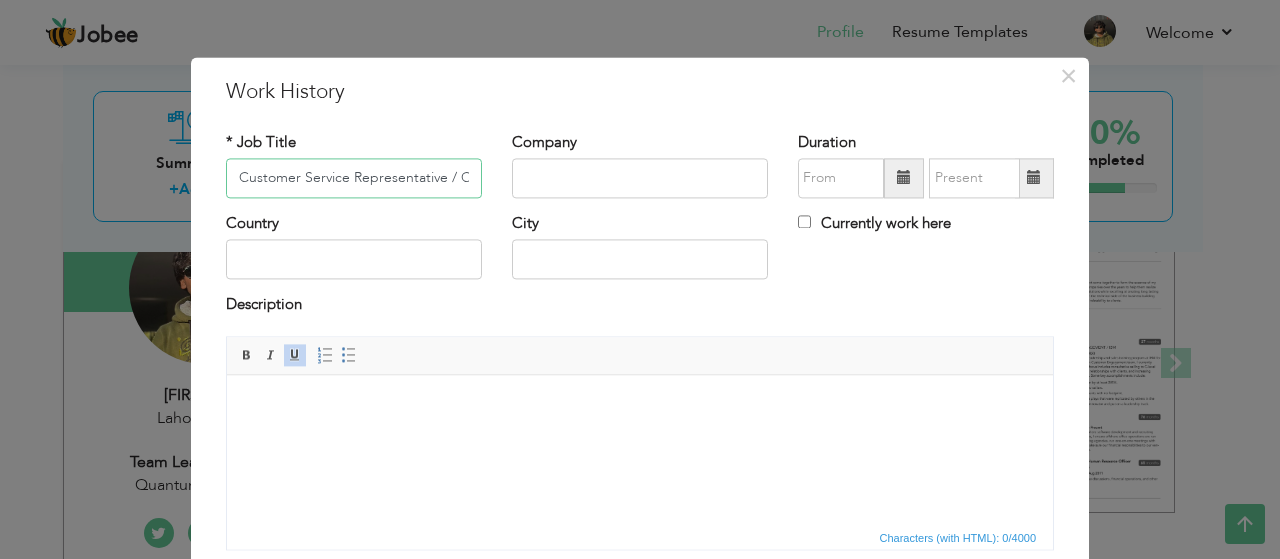 scroll, scrollTop: 0, scrollLeft: 50, axis: horizontal 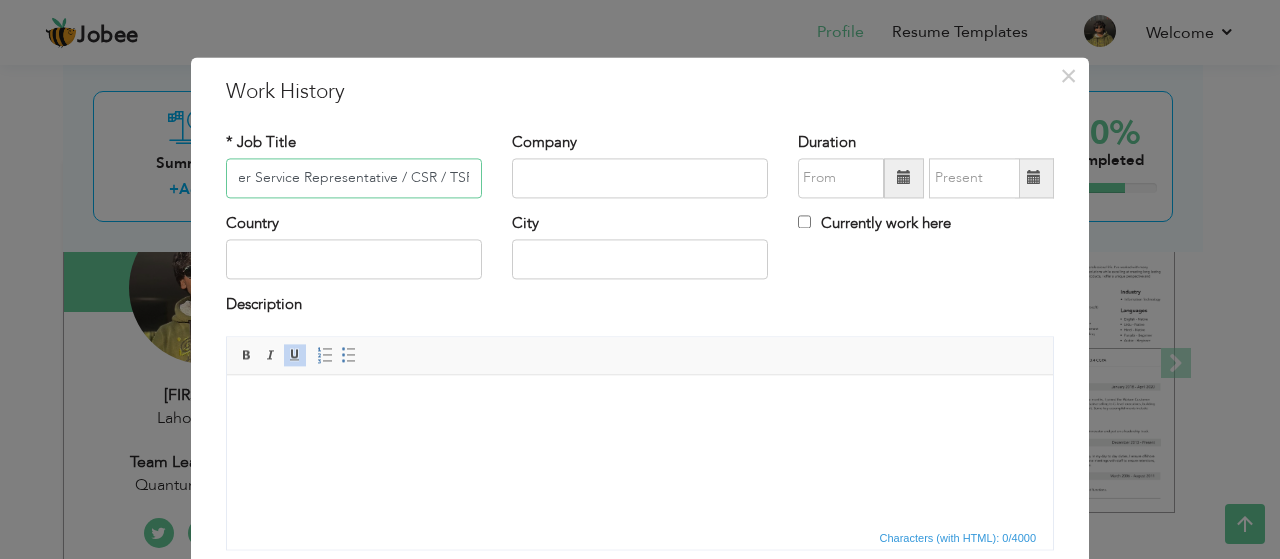 type on "Customer Service Representative / CSR / TSR" 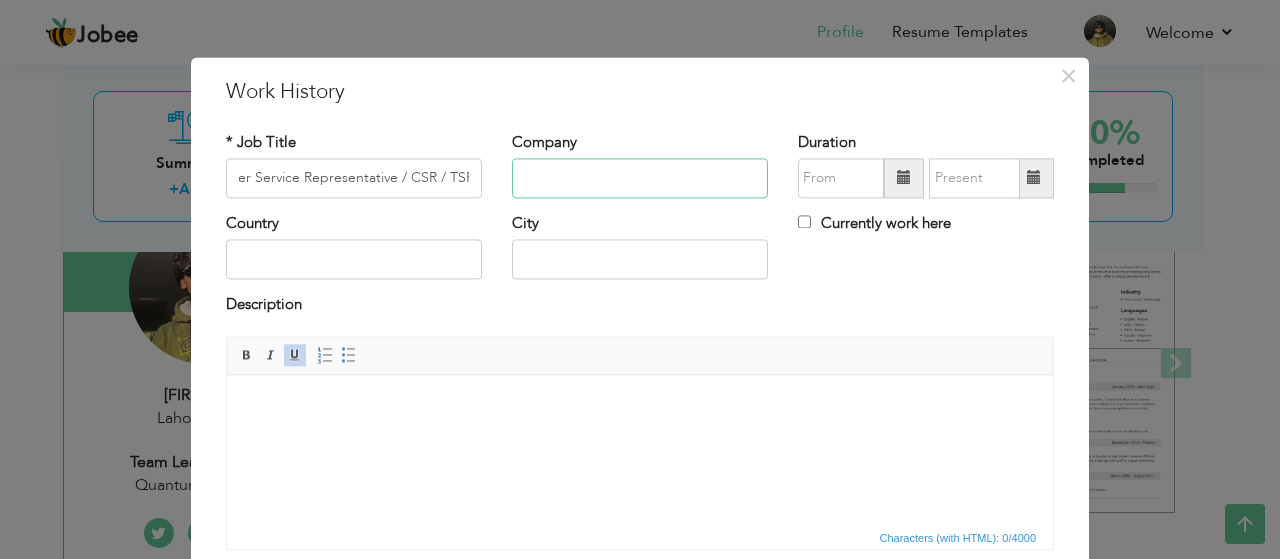 click at bounding box center [640, 178] 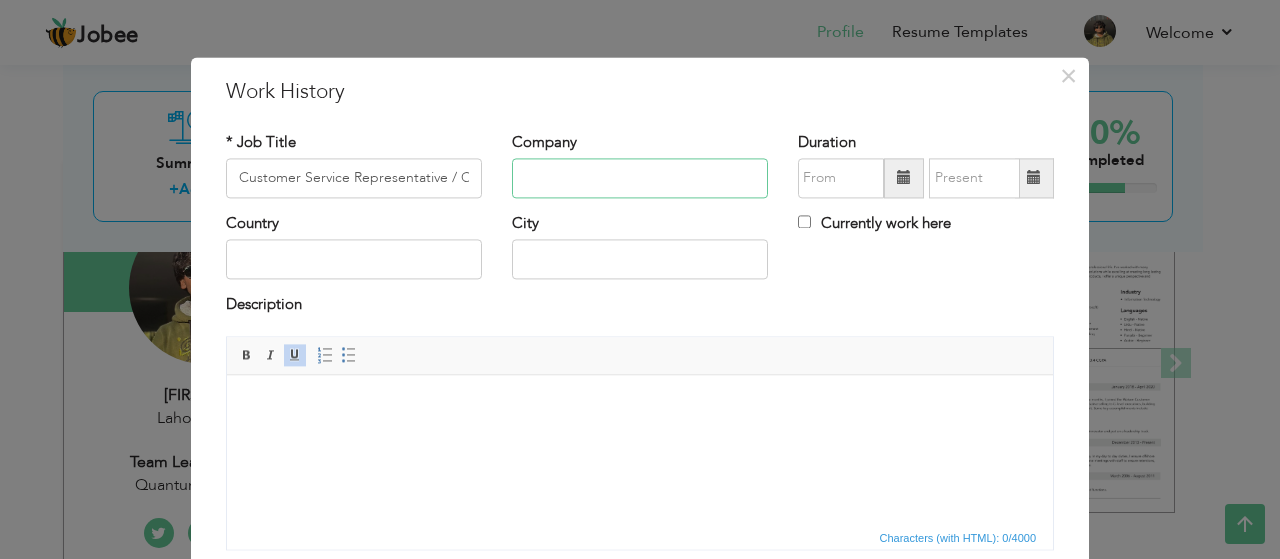 click at bounding box center (640, 178) 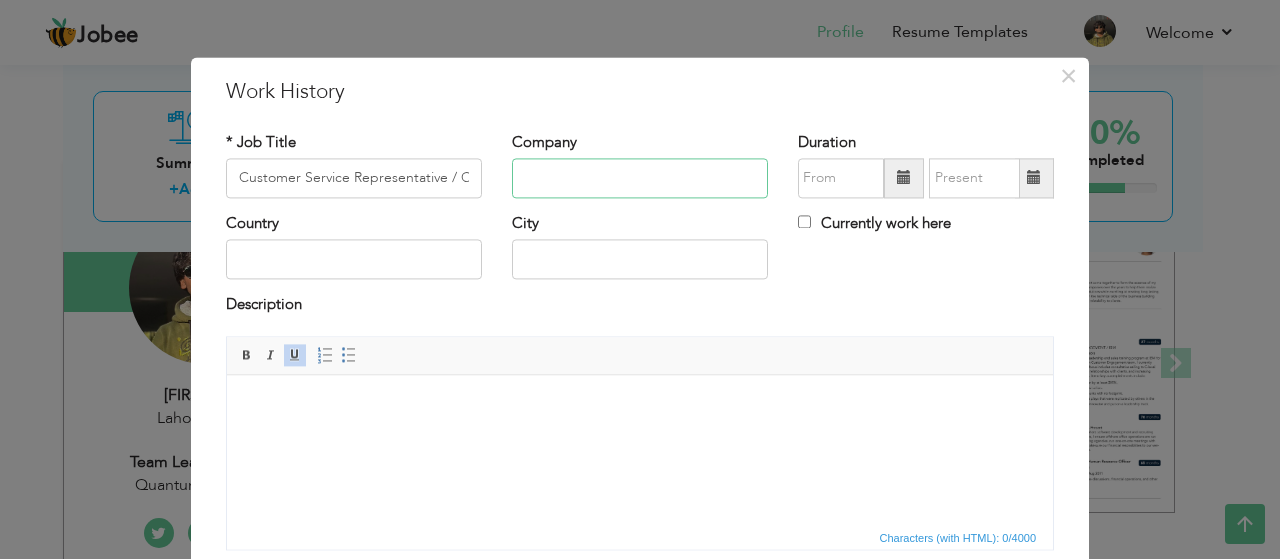 click at bounding box center (640, 178) 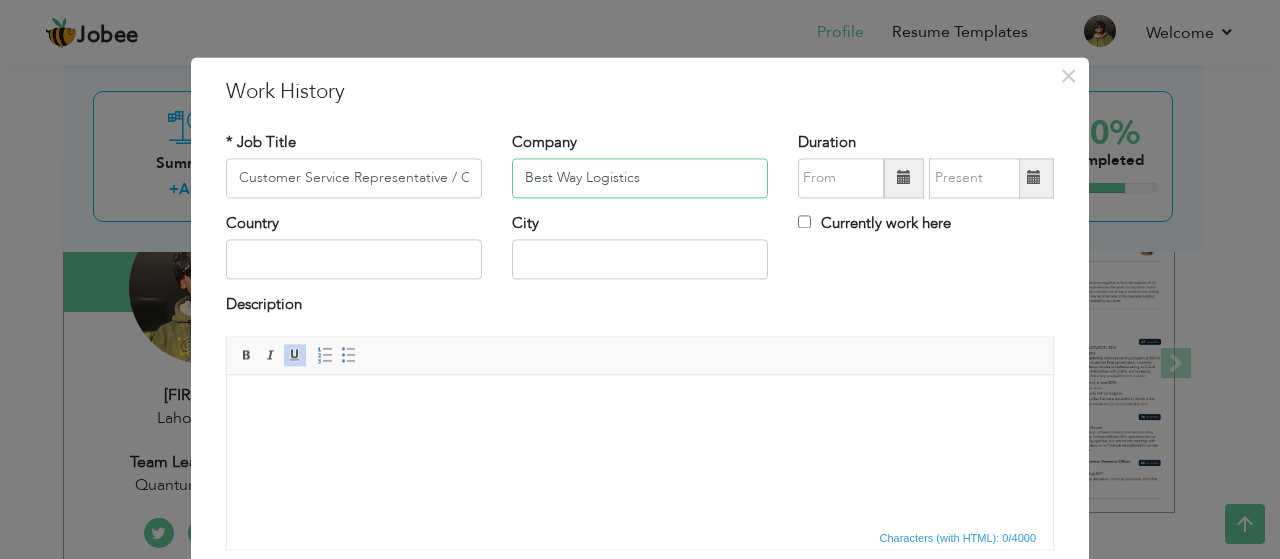 type on "Best Way Logistics" 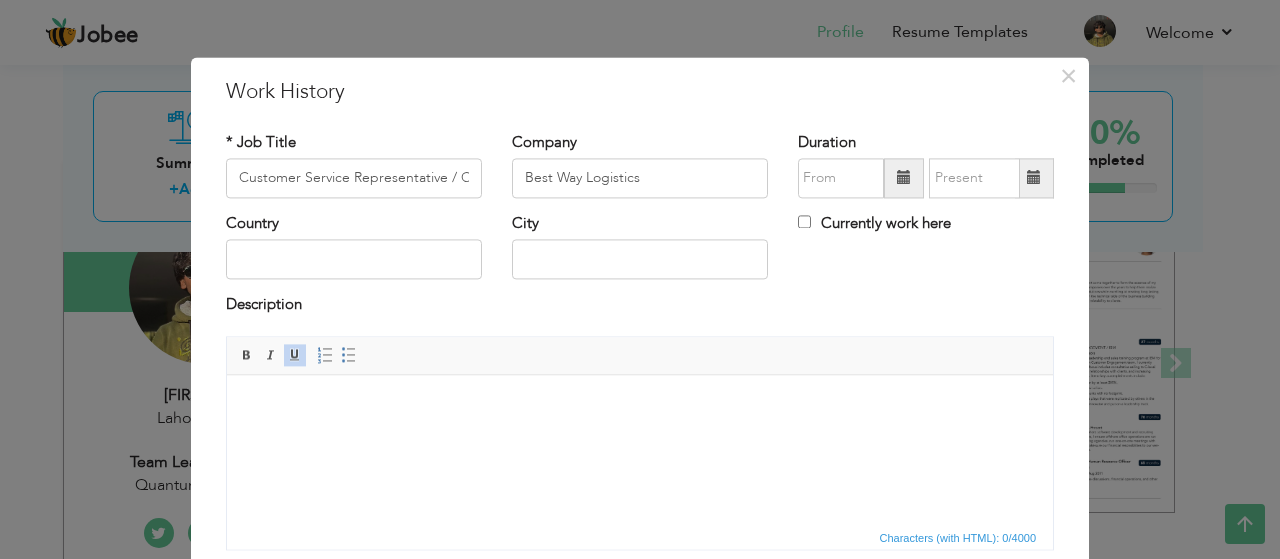 click on "×
Work History
* Job Title
Customer Service Representative / CSR / TSR
Company
Best Way Logistics
Duration Country City" at bounding box center [640, 279] 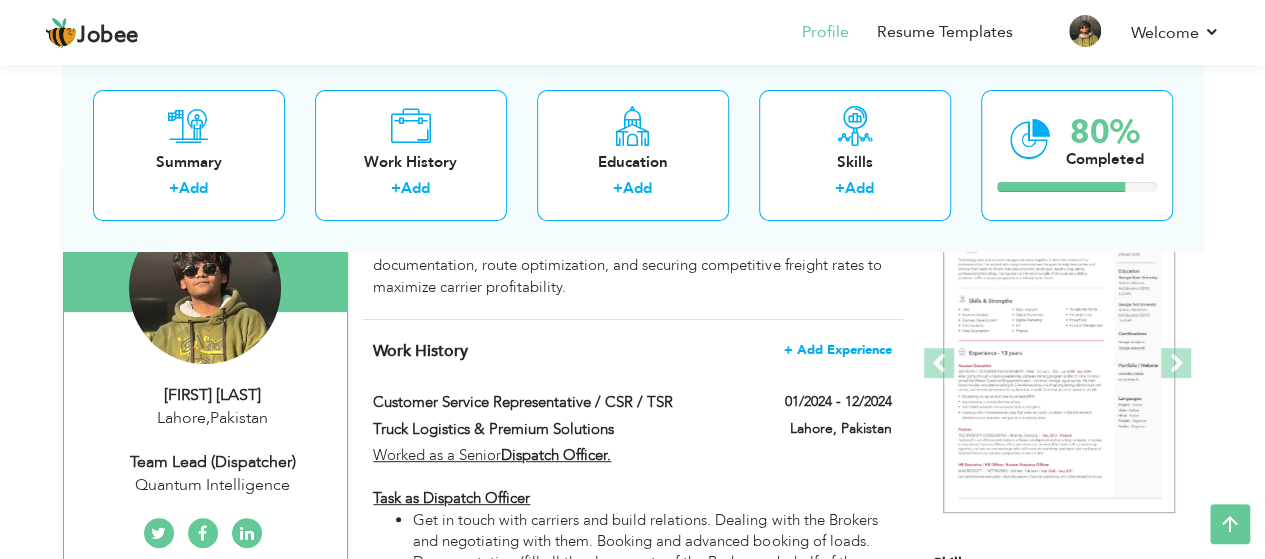 click on "+ Add Experience" at bounding box center [838, 350] 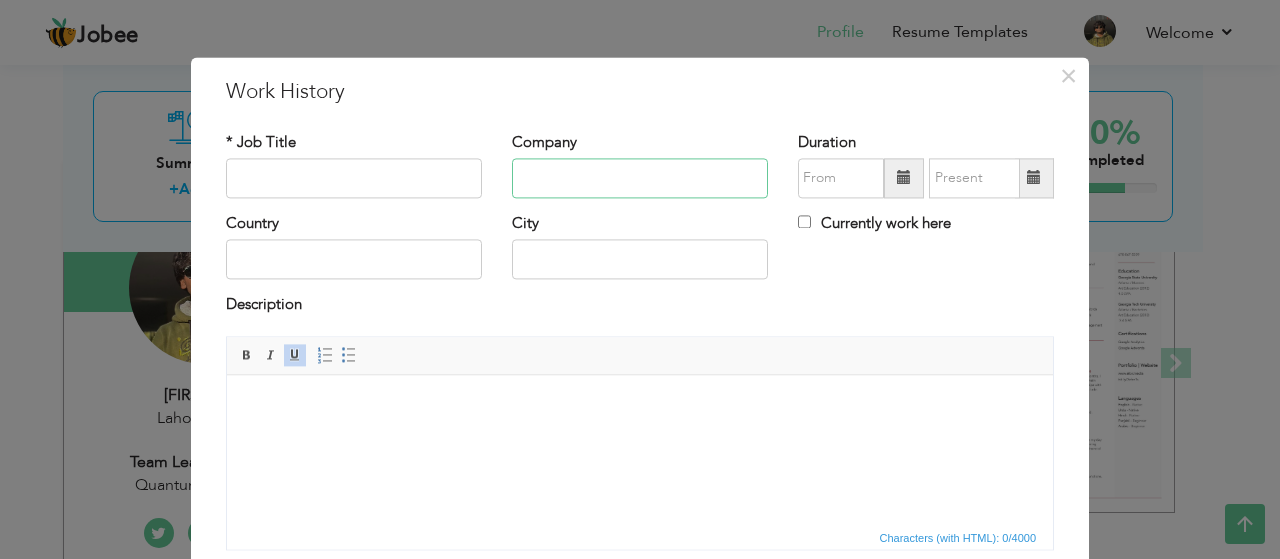 click at bounding box center [640, 178] 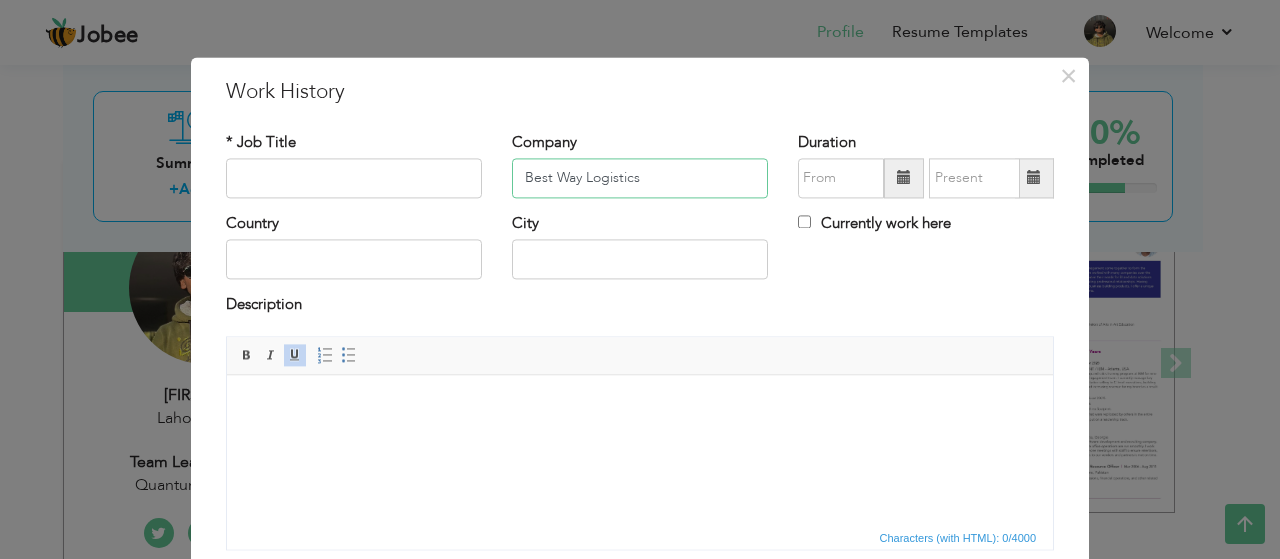 type on "Best Way Logistics" 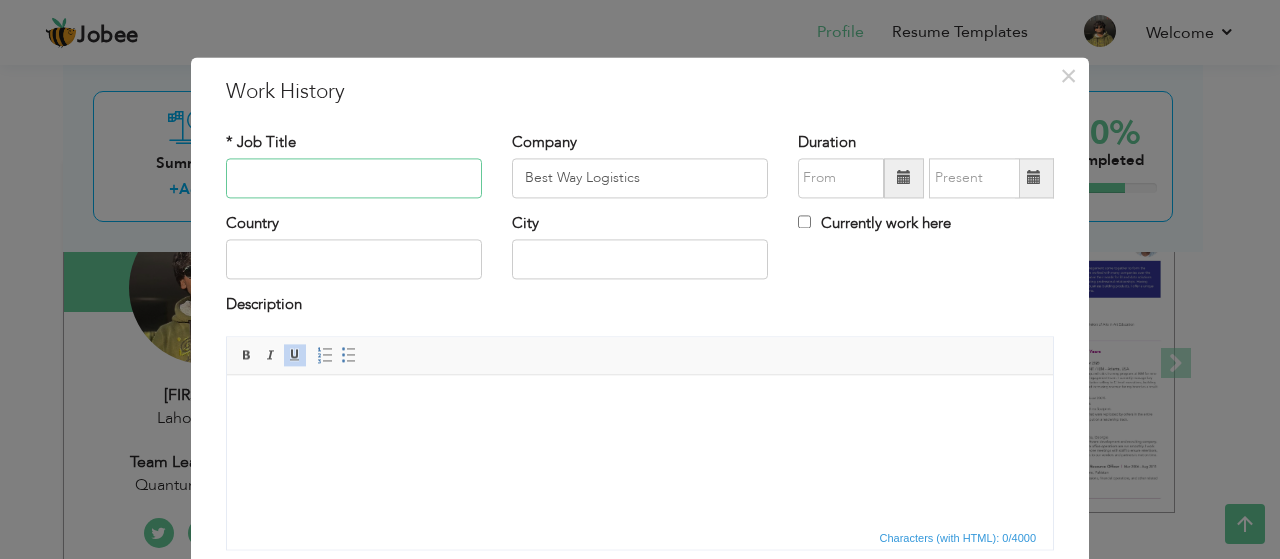 paste on "Customer Service Representative / CSR / TSR" 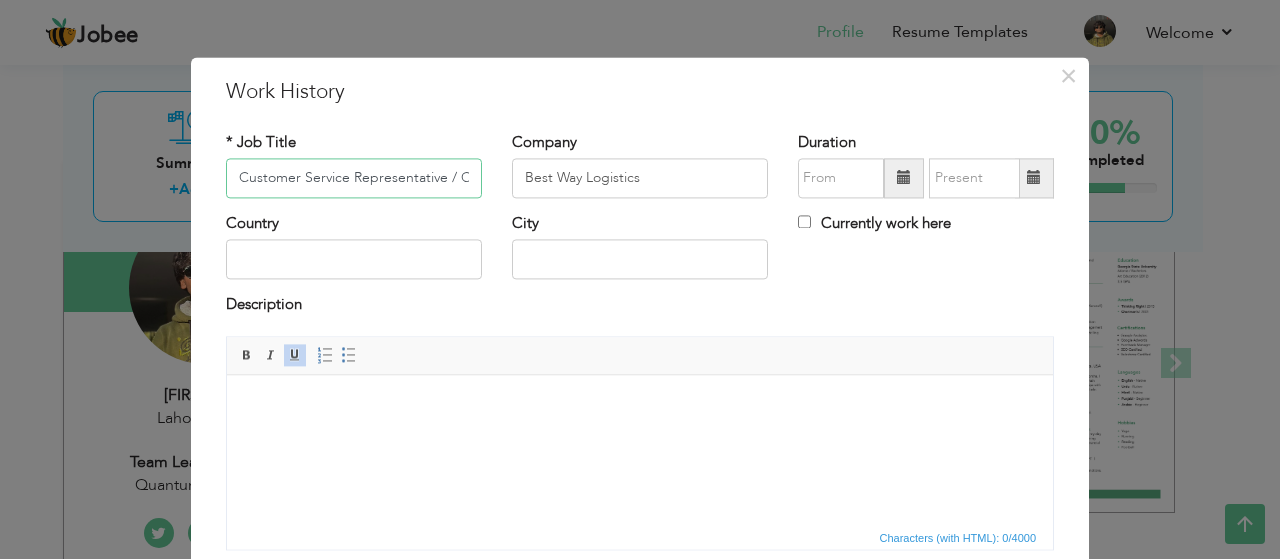 scroll, scrollTop: 0, scrollLeft: 50, axis: horizontal 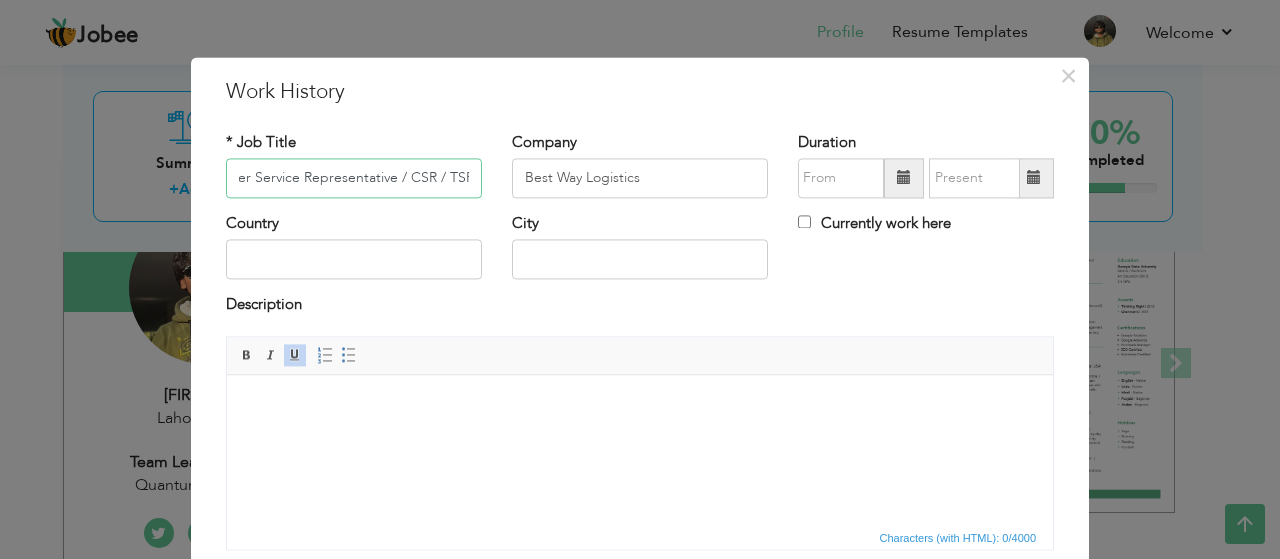 type on "Customer Service Representative / CSR / TSR" 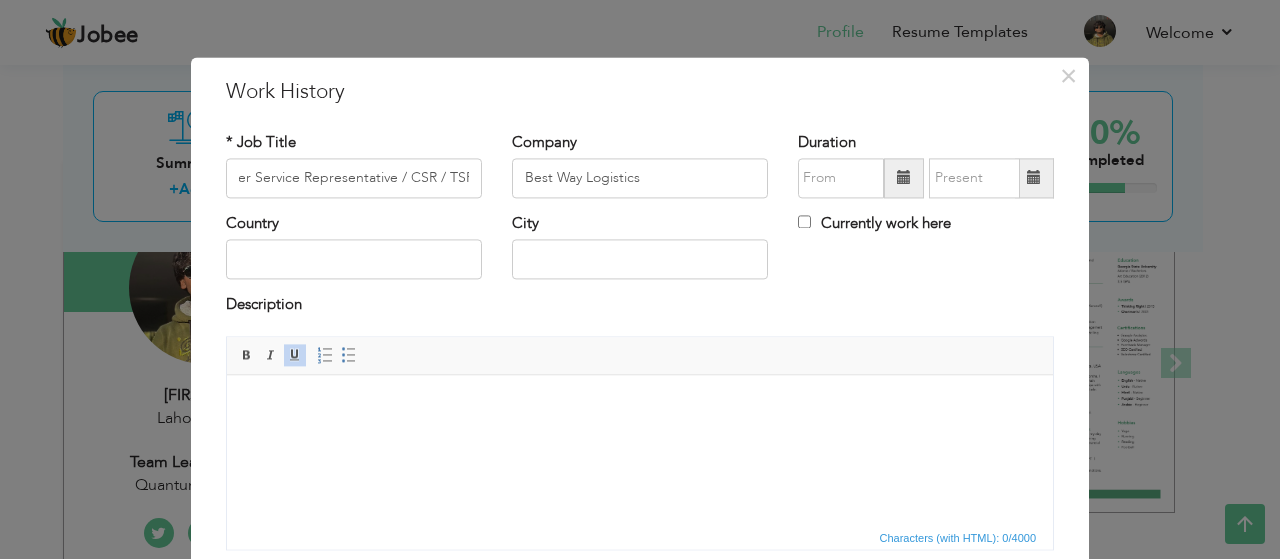 scroll, scrollTop: 0, scrollLeft: 0, axis: both 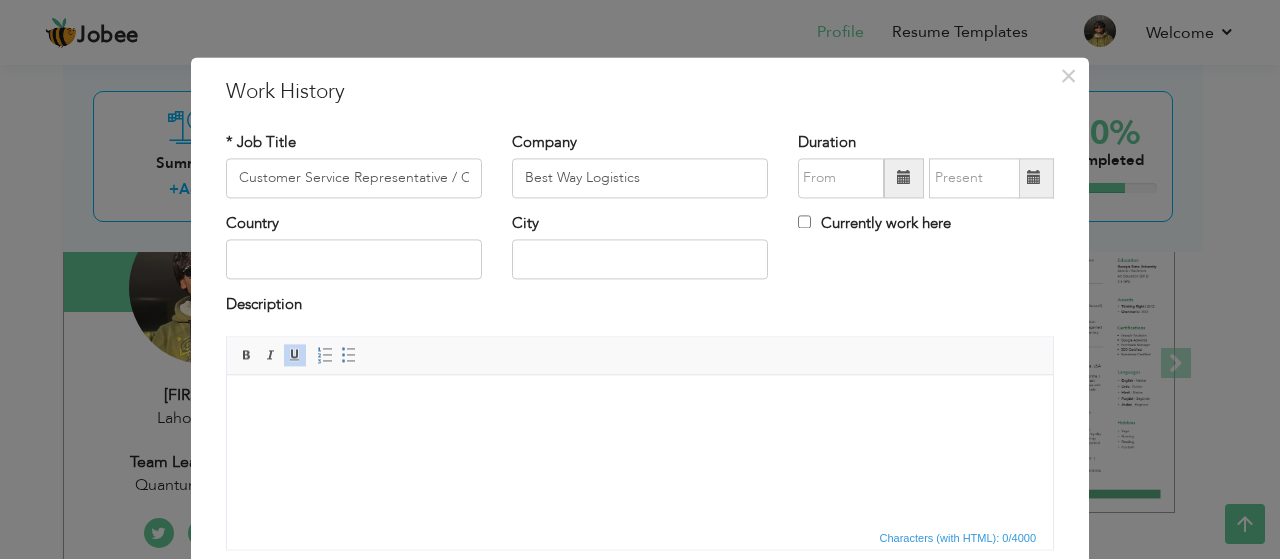 click at bounding box center (904, 178) 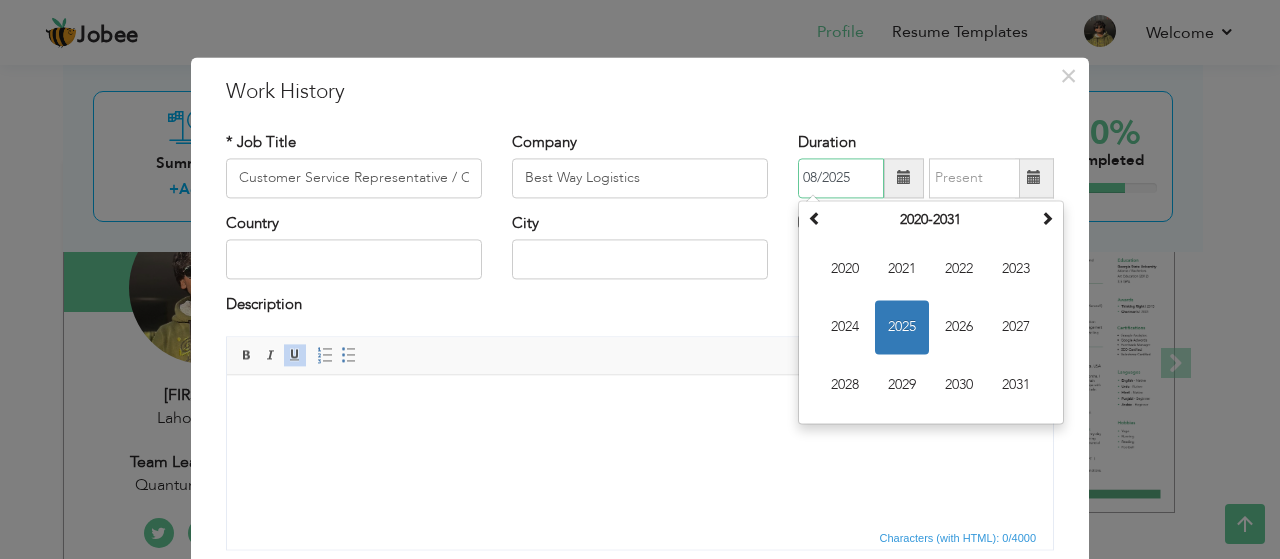 click on "2025" at bounding box center [902, 327] 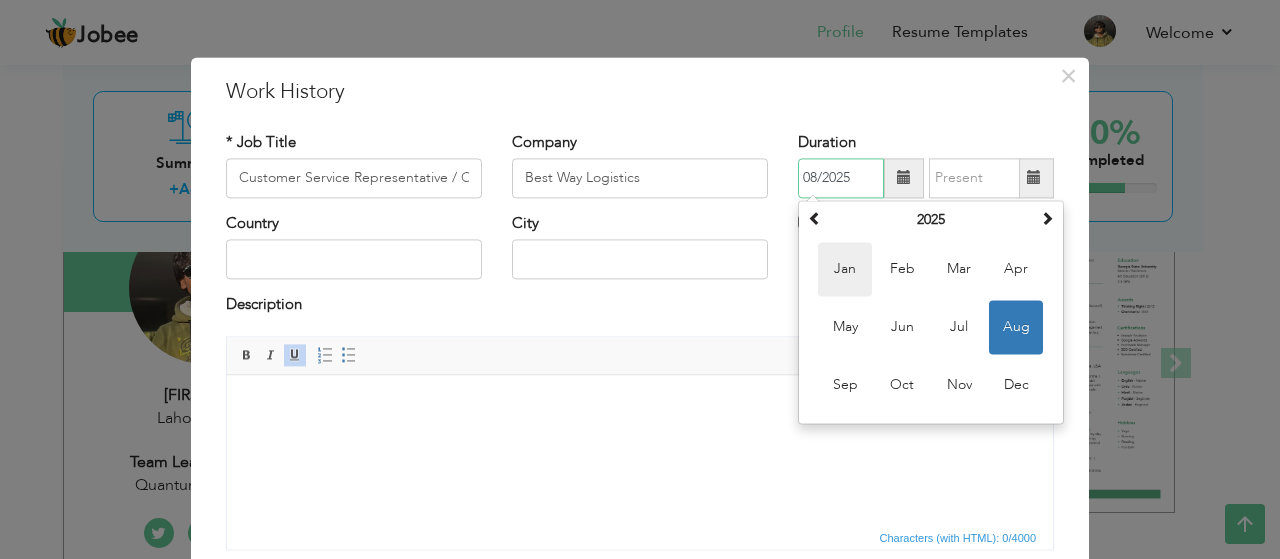 click on "Jan" at bounding box center [845, 269] 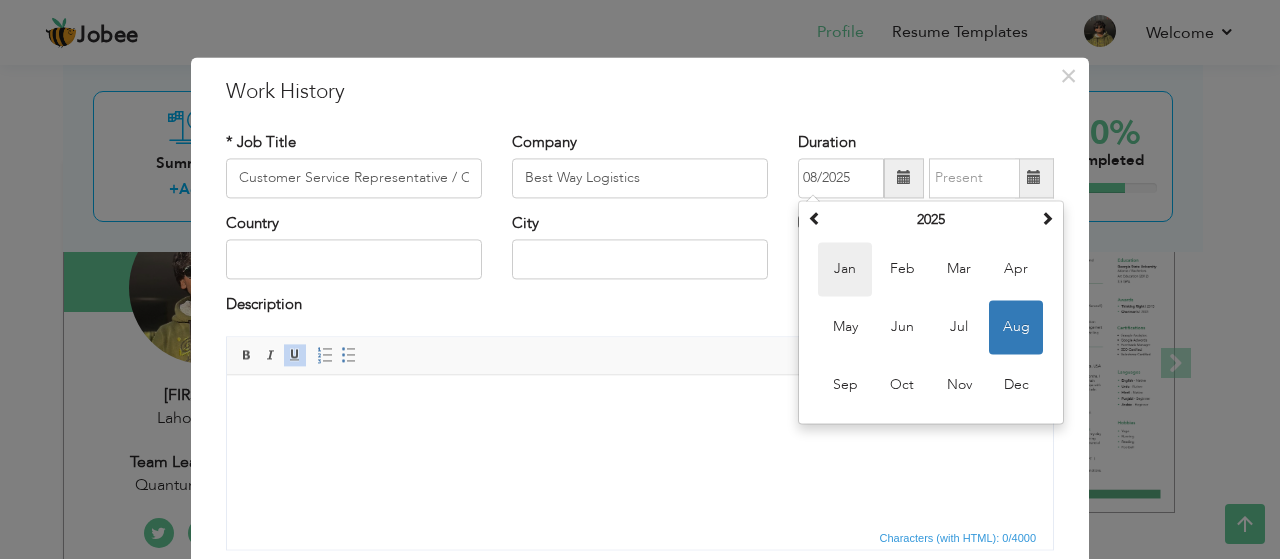 type on "01/2025" 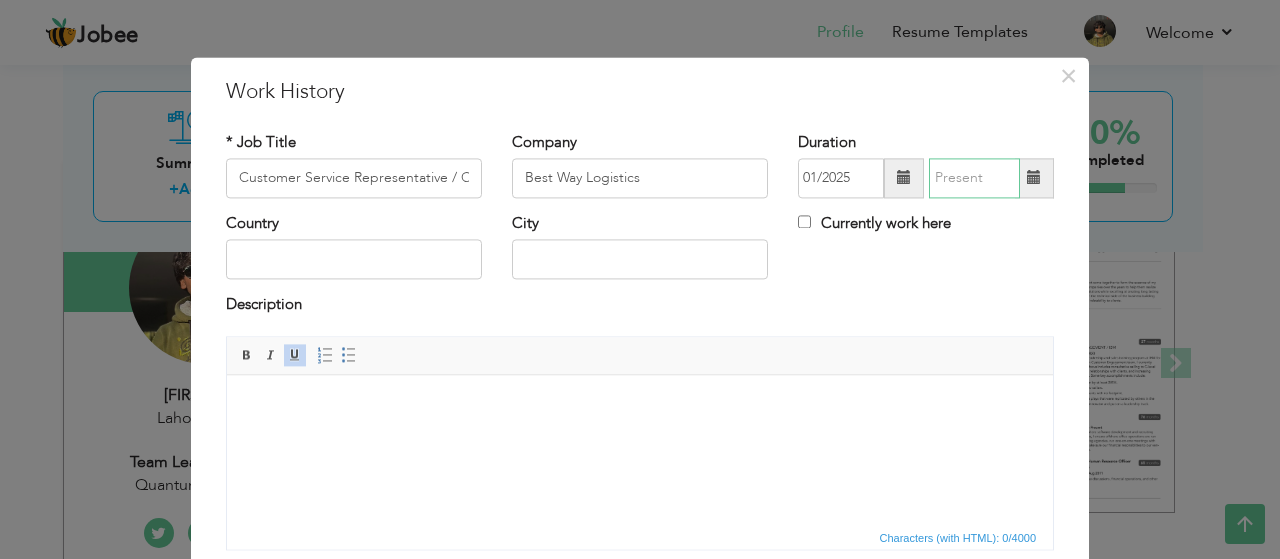 click at bounding box center (974, 178) 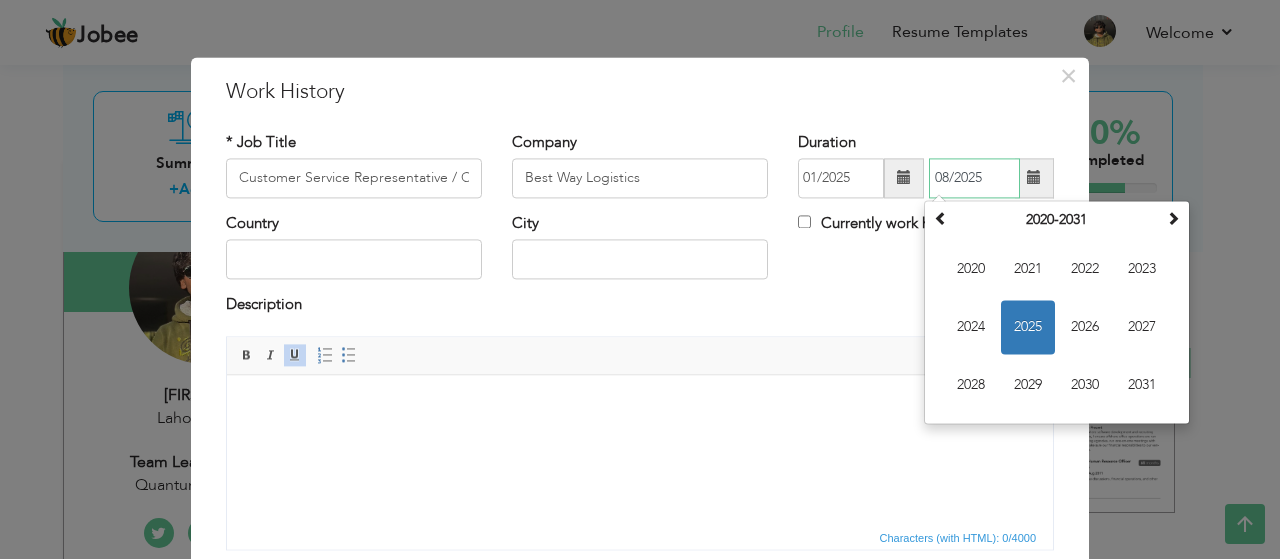 click on "2025" at bounding box center [1028, 327] 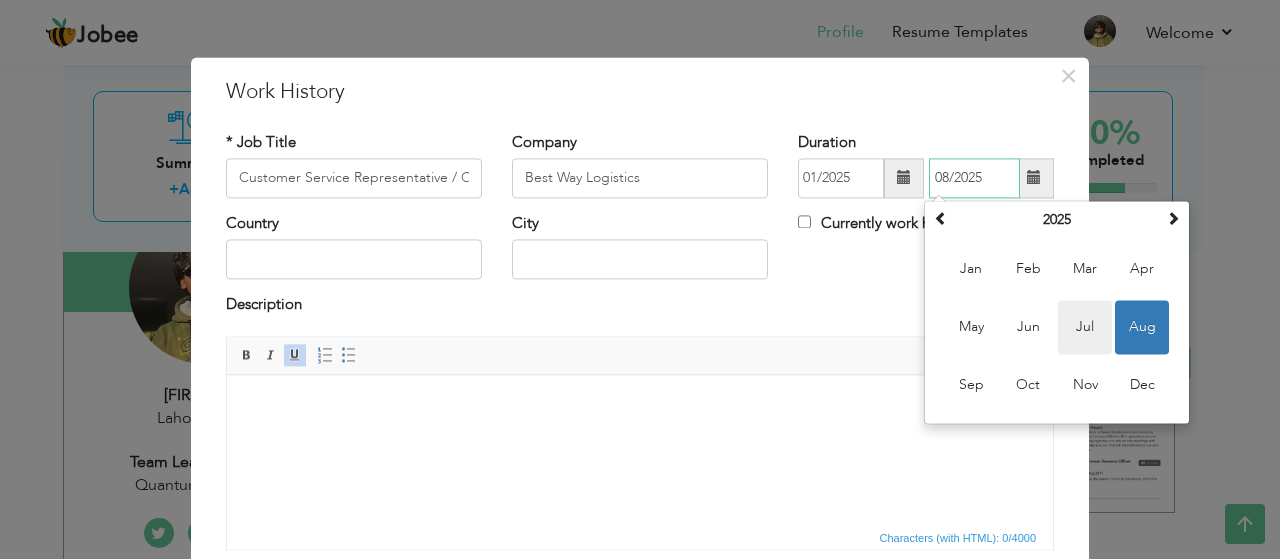 click on "Jul" at bounding box center (1085, 327) 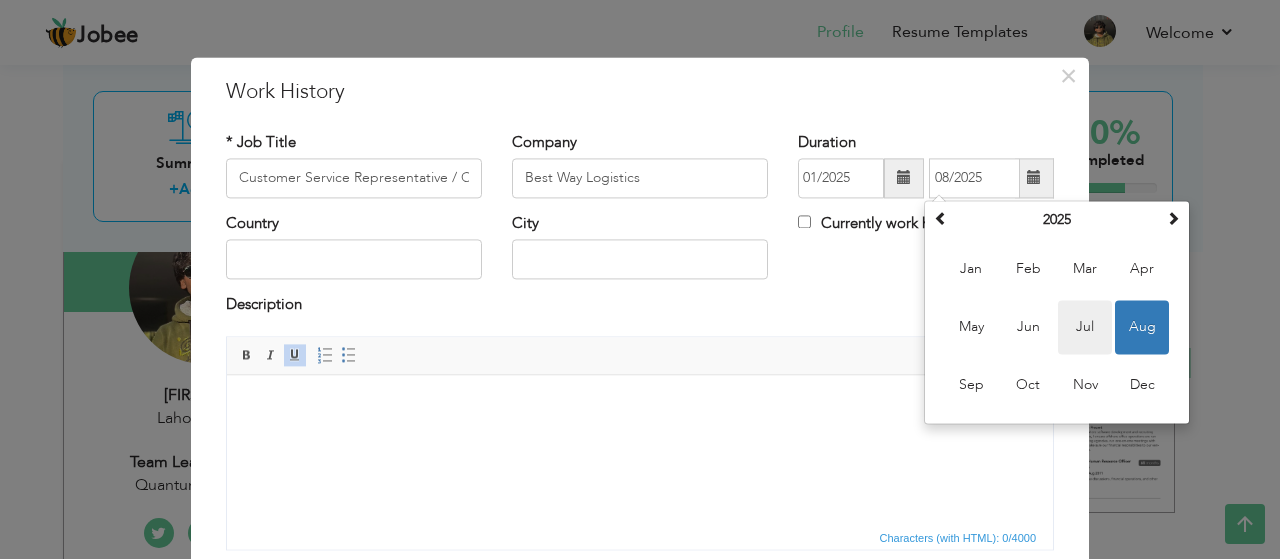 type on "07/2025" 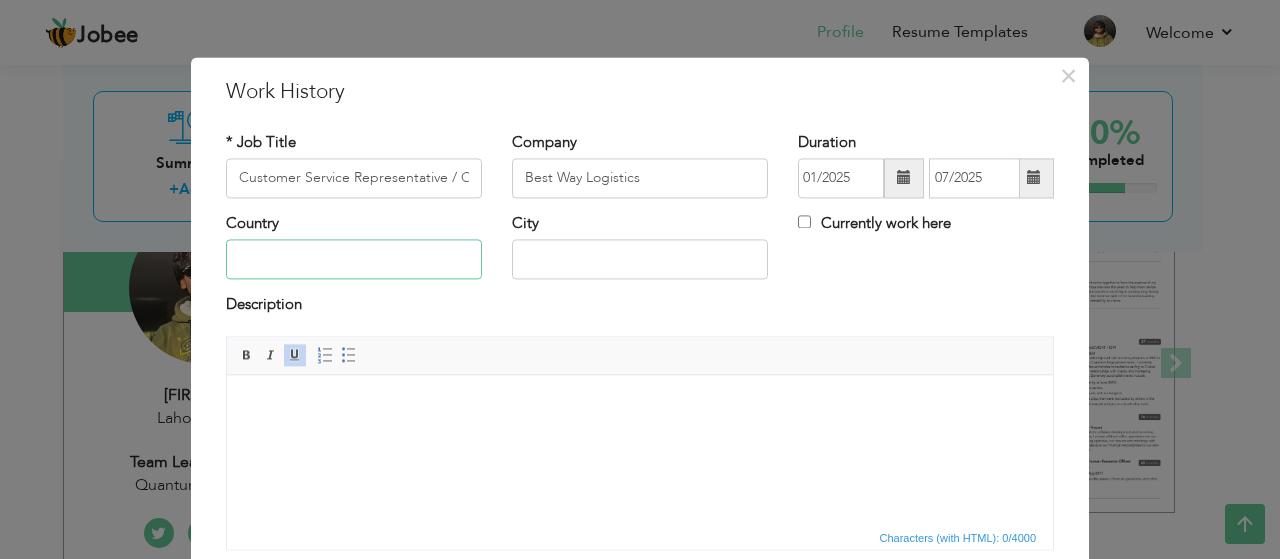 click at bounding box center (354, 260) 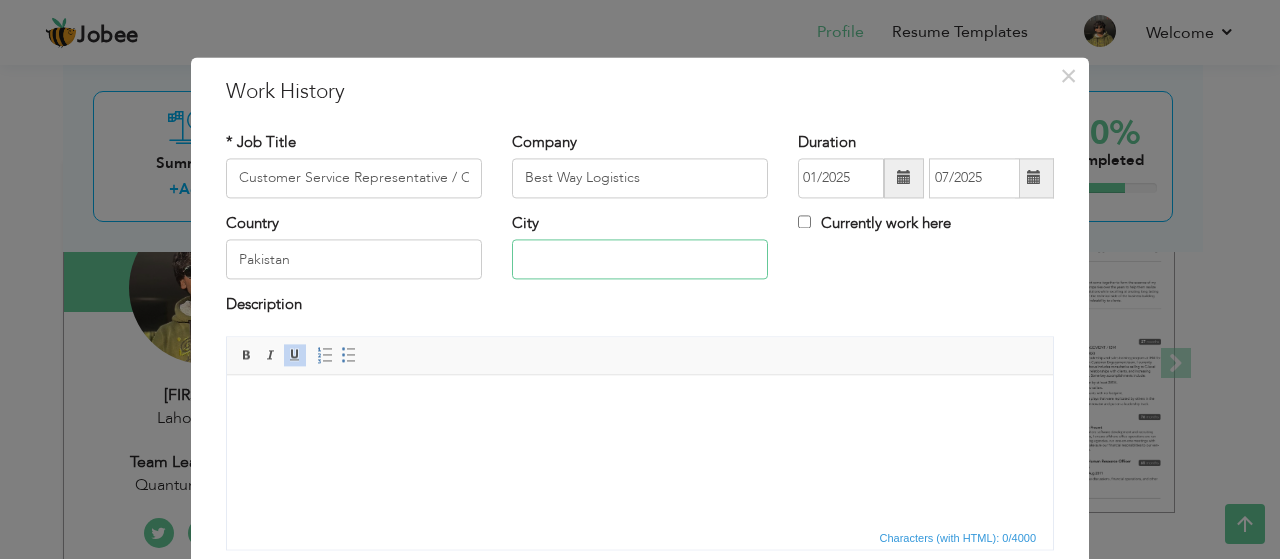 type on "Lahore" 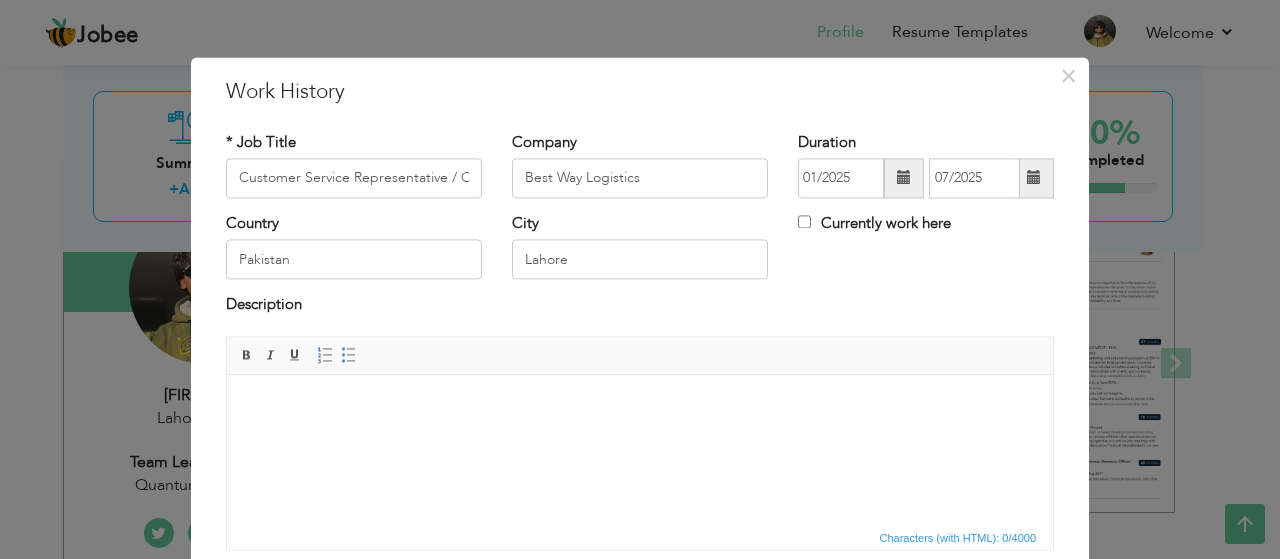 click at bounding box center (640, 405) 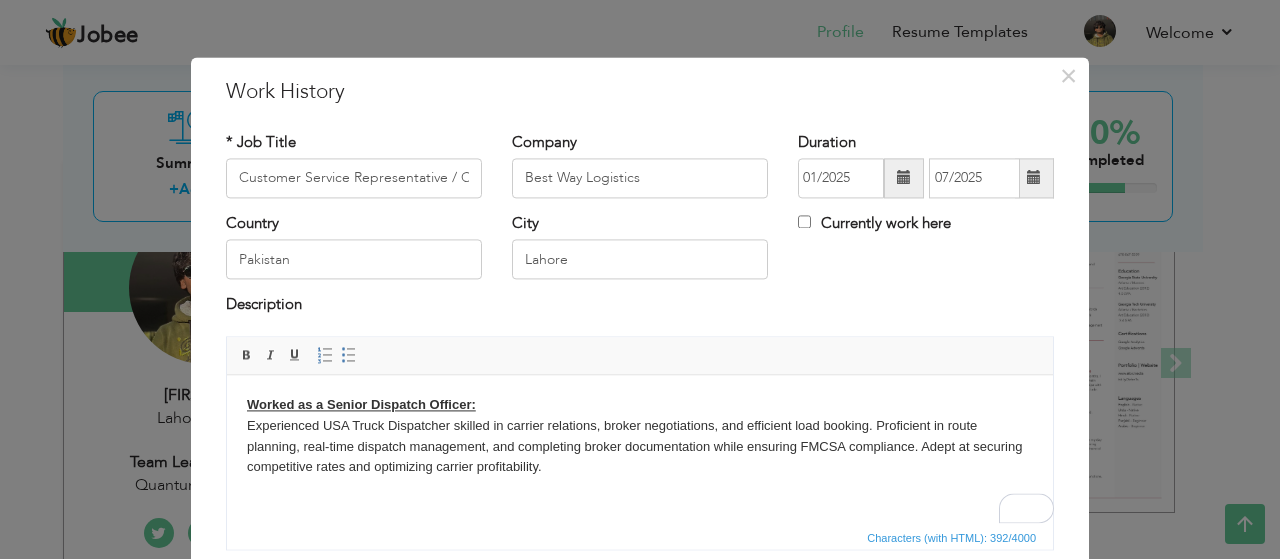 click on "Worked as a Senior Dispatch Officer:  Experienced USA Truck Dispatcher skilled in carrier relations, broker negotiations, and efficient load booking. Proficient in route planning, real-time dispatch management, and completing broker documentation while ensuring FMCSA compliance. Adept at securing competitive rates and optimizing carrier profitability." at bounding box center (640, 436) 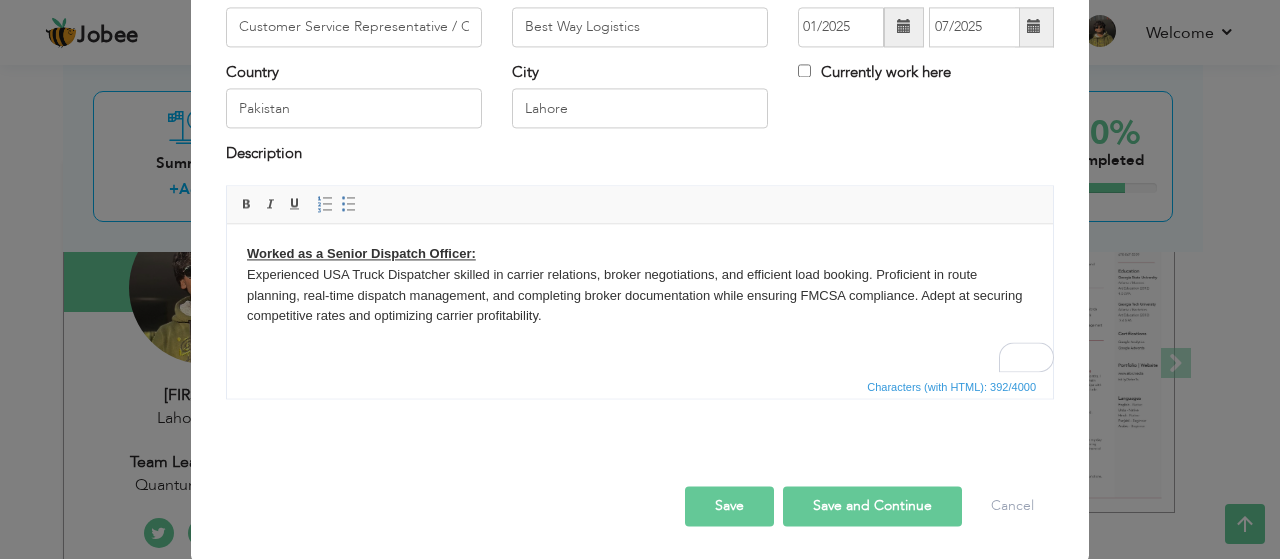 click on "Save and Continue" at bounding box center (872, 506) 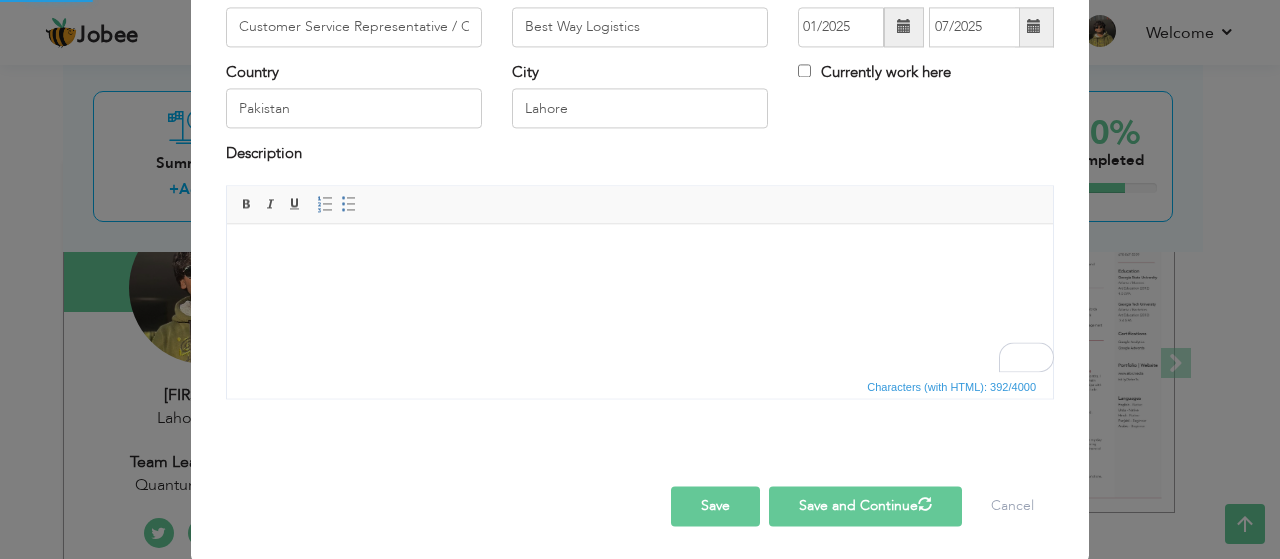 type 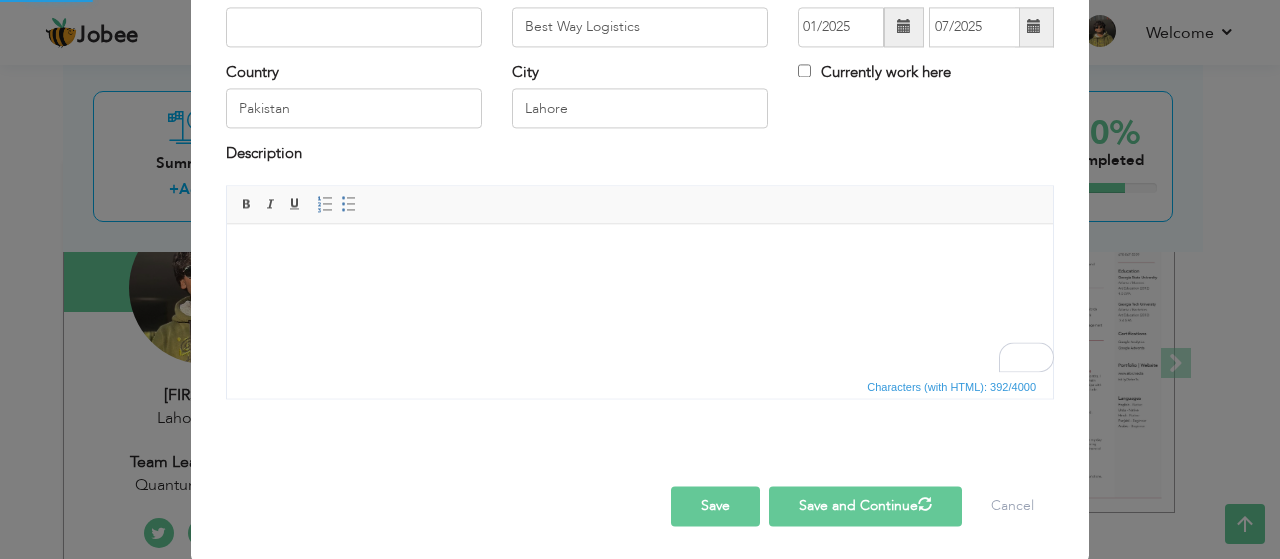 type 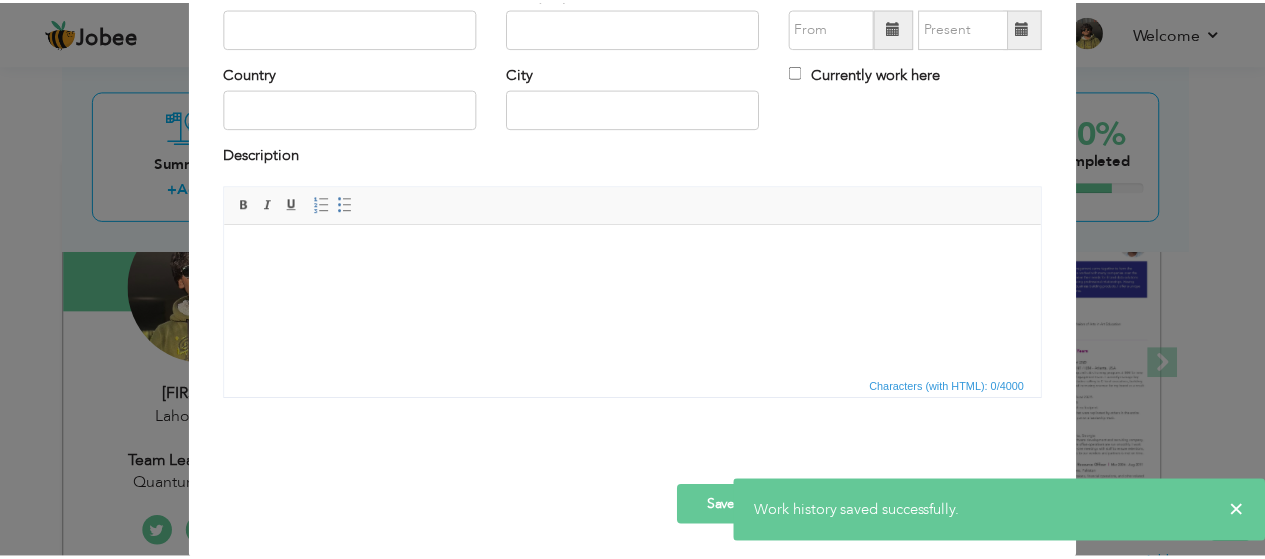 scroll, scrollTop: 0, scrollLeft: 0, axis: both 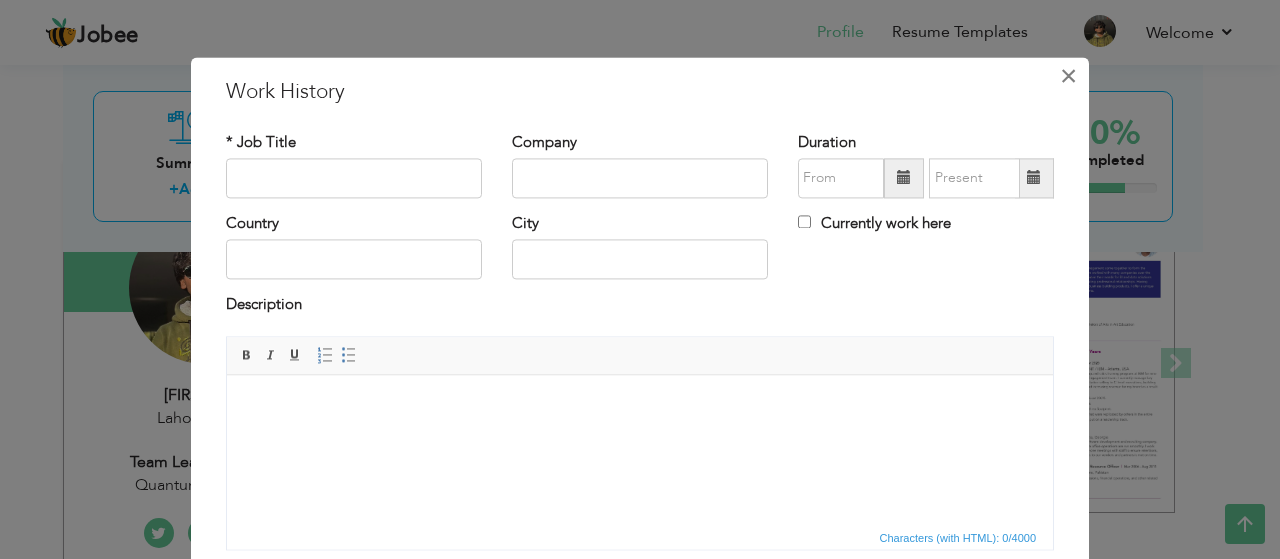 click on "×" at bounding box center (1068, 76) 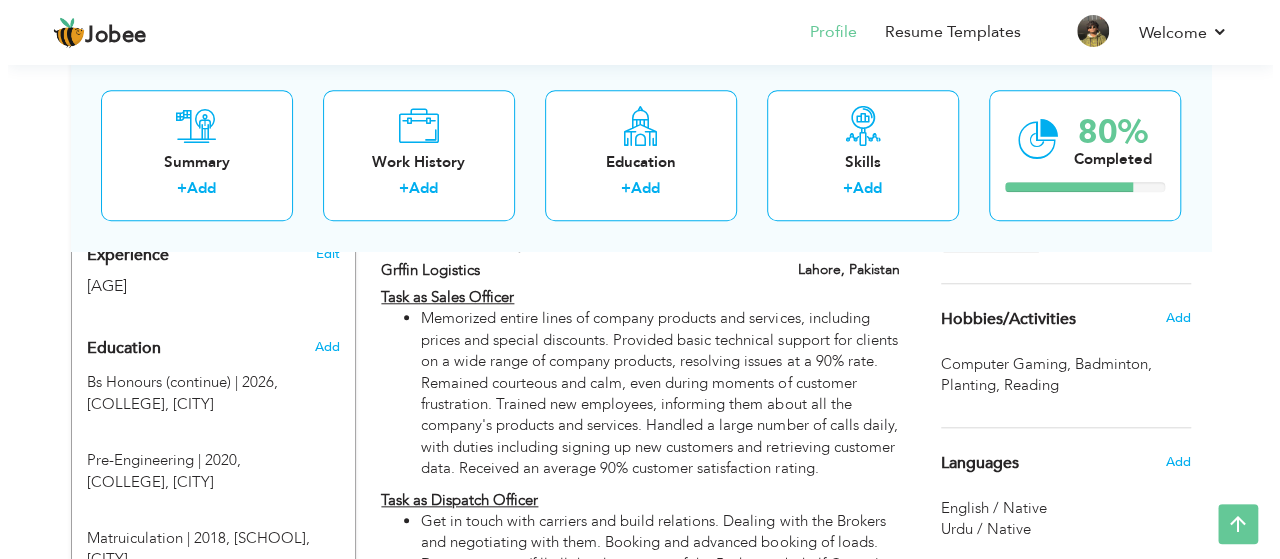 scroll, scrollTop: 761, scrollLeft: 0, axis: vertical 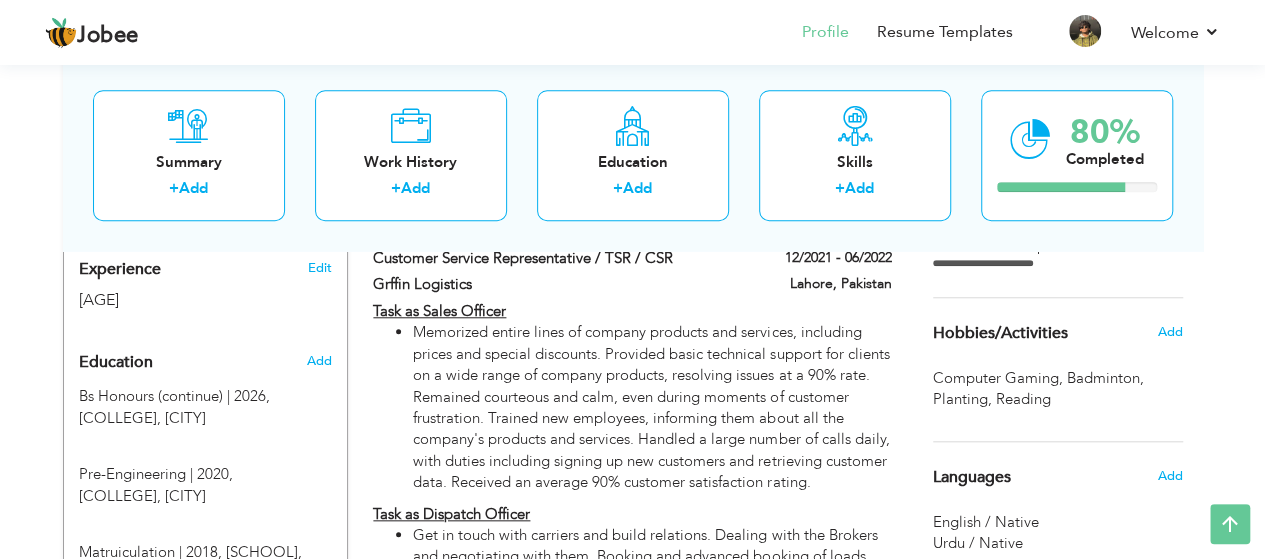 click on "Memorized entire lines of company products and services, including prices and special discounts. Provided basic technical support for clients on a wide range of company products, resolving issues at a 90% rate. Remained courteous and calm, even during moments of customer frustration. Trained new employees, informing them about all the company's products and services. Handled a large number of calls daily, with duties including signing up new customers and retrieving customer data. Received an average 90% customer satisfaction rating." at bounding box center (652, 407) 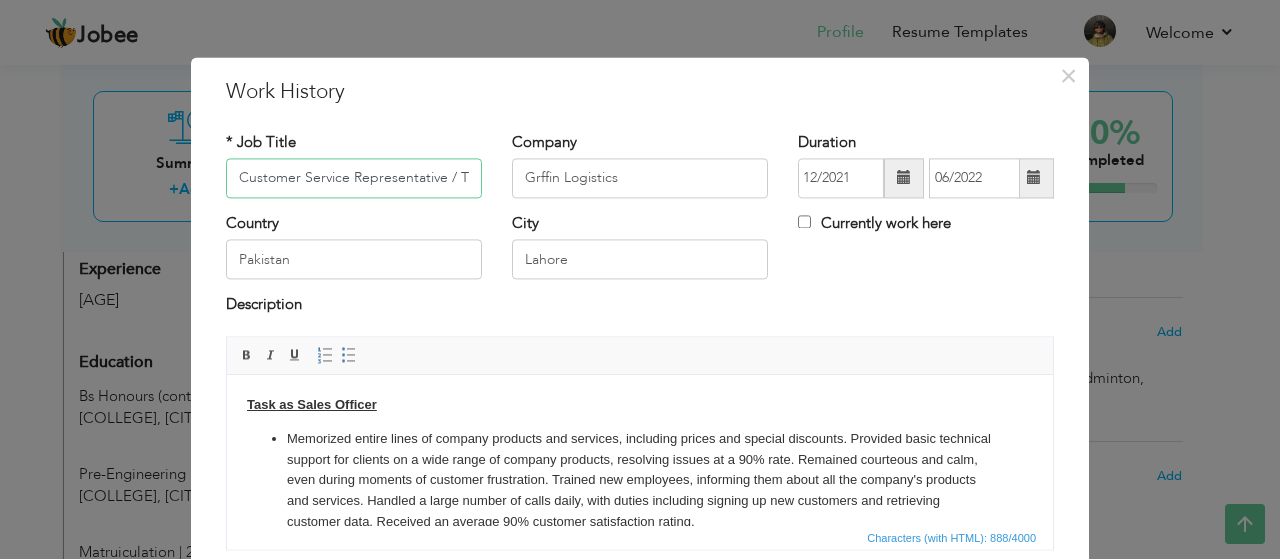 scroll, scrollTop: 0, scrollLeft: 50, axis: horizontal 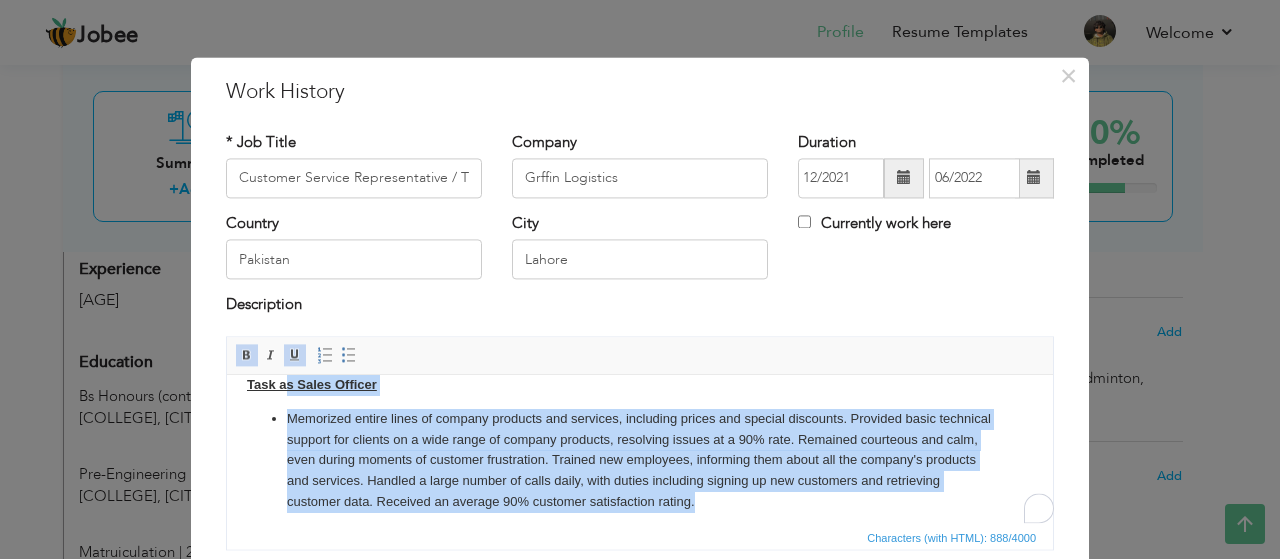 drag, startPoint x: 788, startPoint y: 475, endPoint x: 286, endPoint y: 385, distance: 510.00394 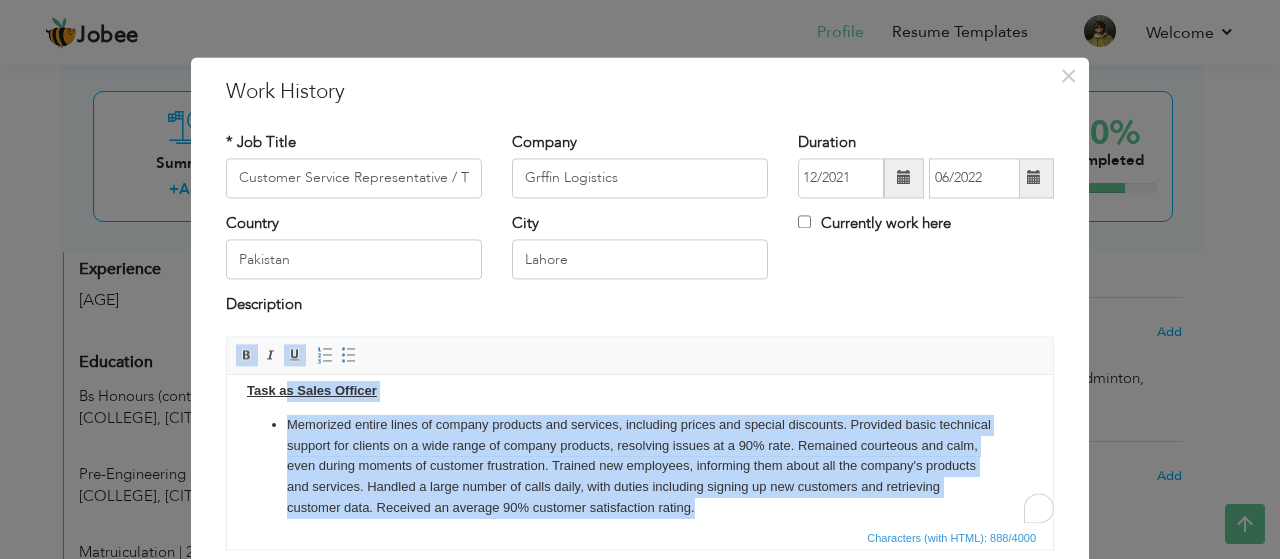 click on "Memorized entire lines of company products and services, including prices and special discounts. Provided basic technical support for clients on a wide range of company products, resolving issues at a 90% rate. Remained courteous and calm, even during moments of customer frustration. Trained new employees, informing them about all the company's products and services. Handled a large number of calls daily, with duties including signing up new customers and retrieving customer data. Received an average 90% customer satisfaction rating." at bounding box center [640, 467] 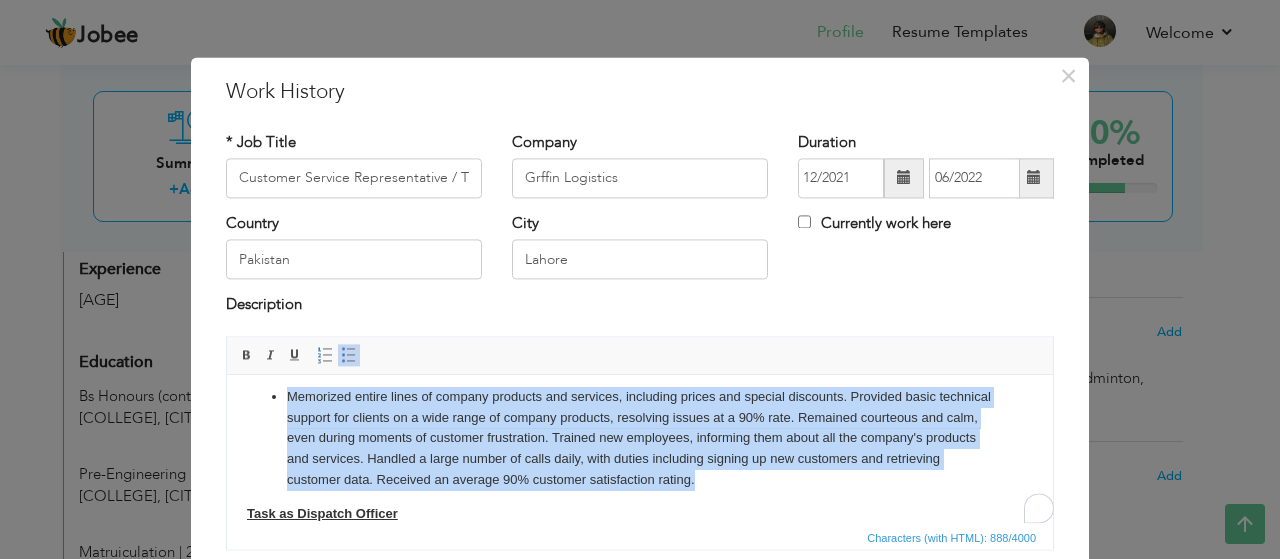 scroll, scrollTop: 116, scrollLeft: 0, axis: vertical 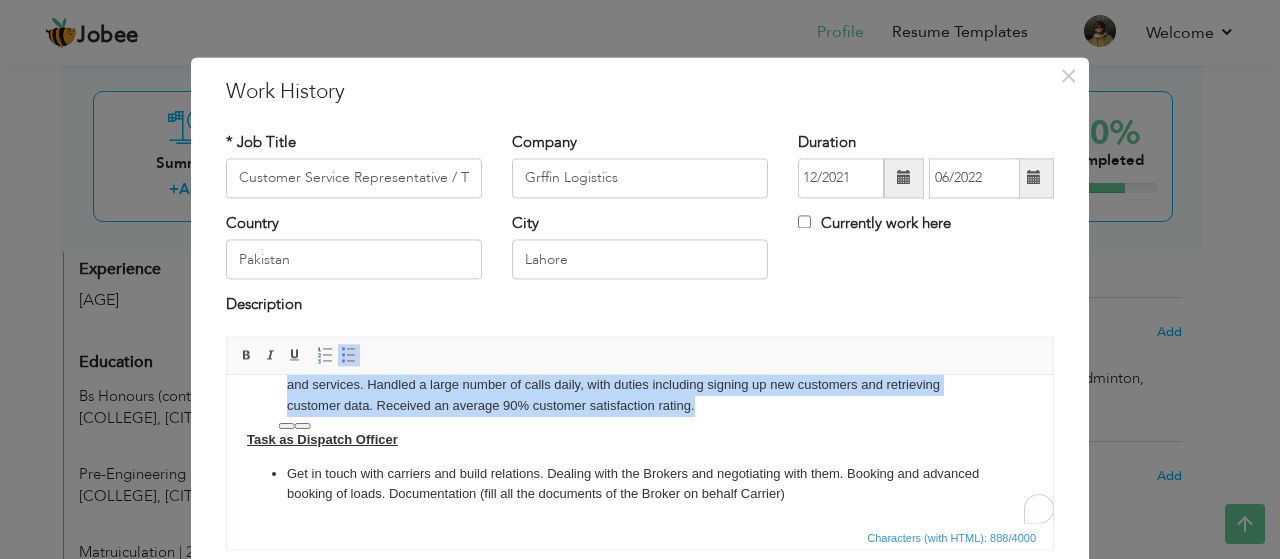 drag, startPoint x: 288, startPoint y: 426, endPoint x: 780, endPoint y: 414, distance: 492.14633 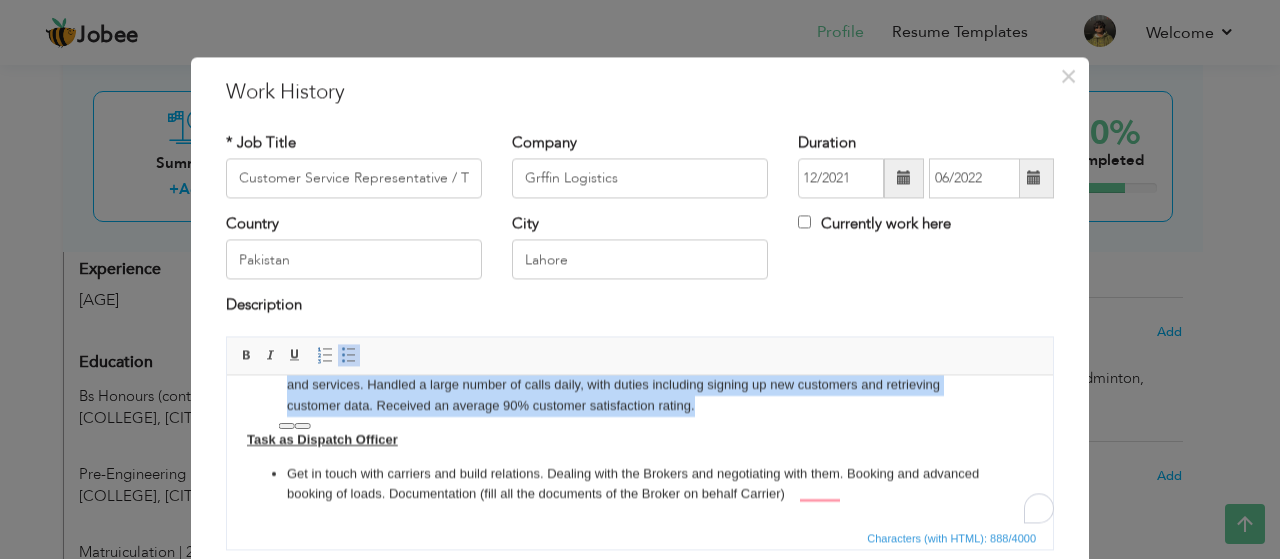 click on "Memorized entire lines of company products and services, including prices and special discounts. Provided basic technical support for clients on a wide range of company products, resolving issues at a 90% rate. Remained courteous and calm, even during moments of customer frustration. Trained new employees, informing them about all the company's products and services. Handled a large number of calls daily, with duties including signing up new customers and retrieving customer data. Received an average 90% customer satisfaction rating." at bounding box center (640, 365) 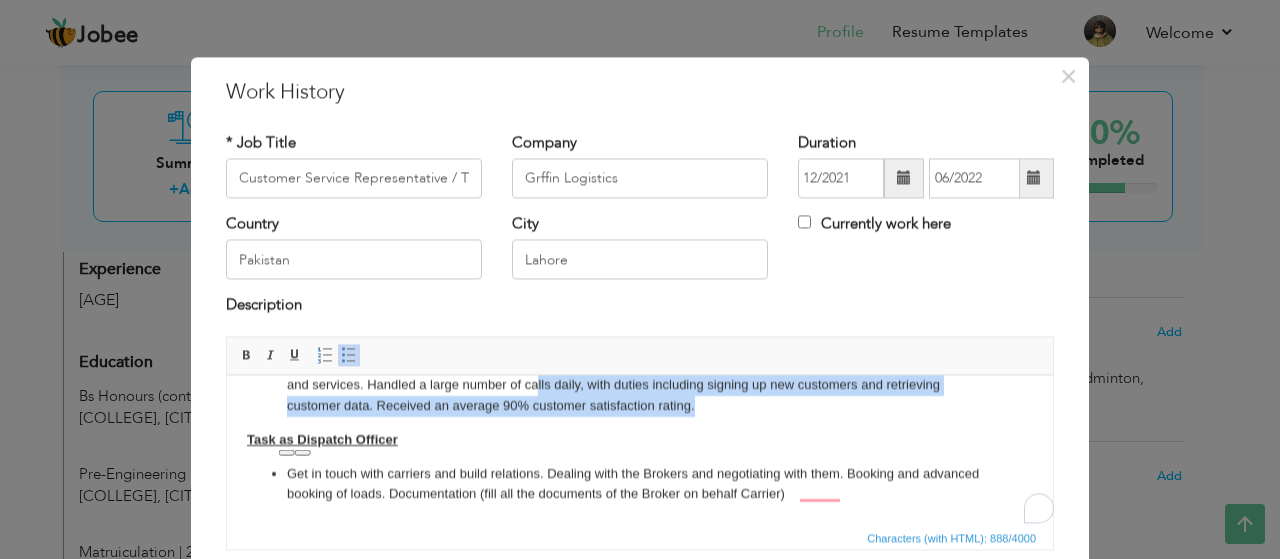 scroll, scrollTop: 89, scrollLeft: 0, axis: vertical 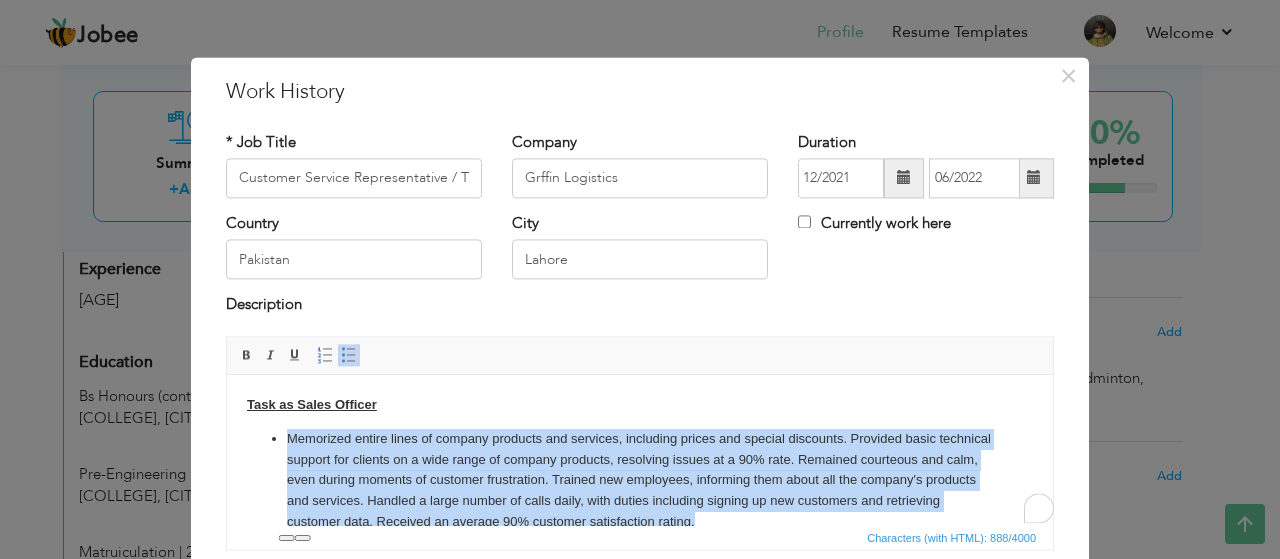drag, startPoint x: 789, startPoint y: 410, endPoint x: 291, endPoint y: 443, distance: 499.09216 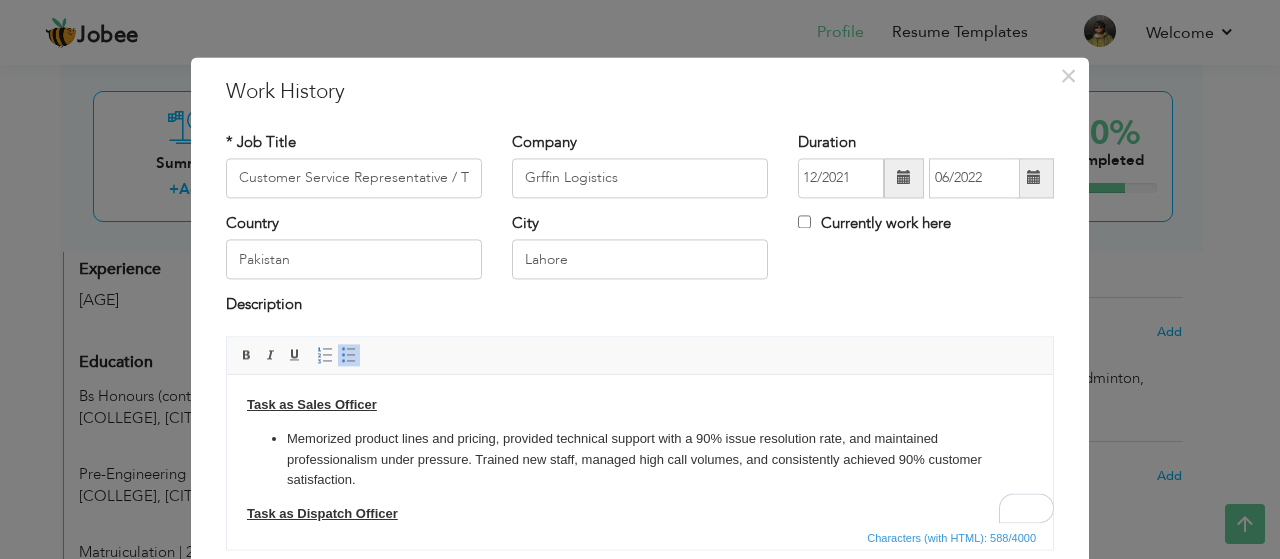 scroll, scrollTop: 74, scrollLeft: 0, axis: vertical 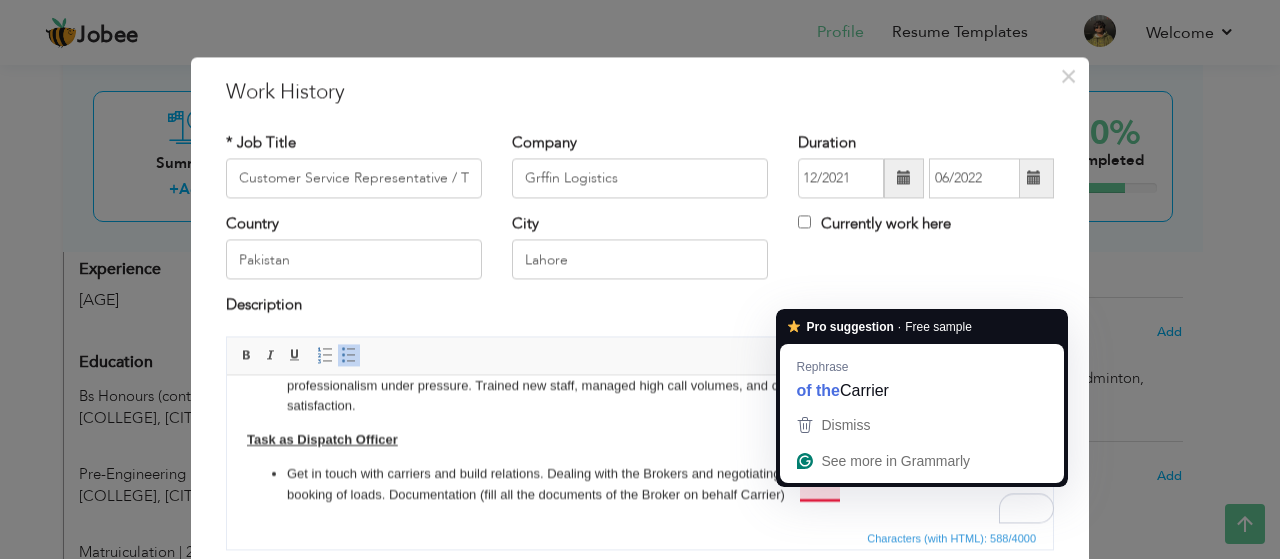 click on "Get in touch with carriers and build relations. Dealing with the Brokers and negotiating with them. Booking and advanced booking of loads. Documentation (fill all the documents of the Broker on behalf Carrier)" at bounding box center [640, 485] 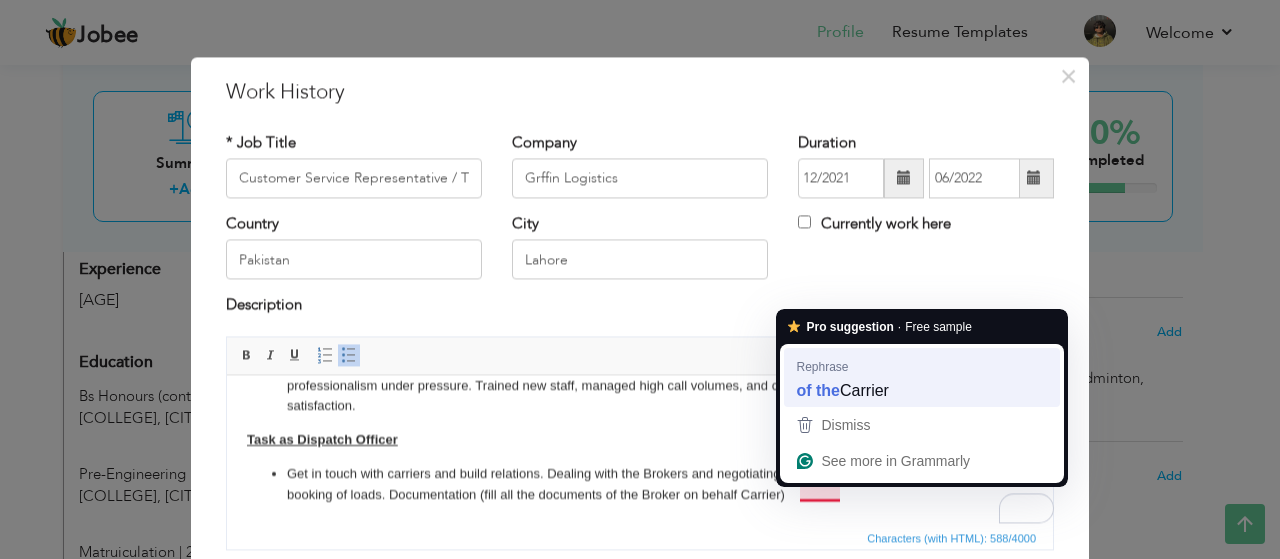 type 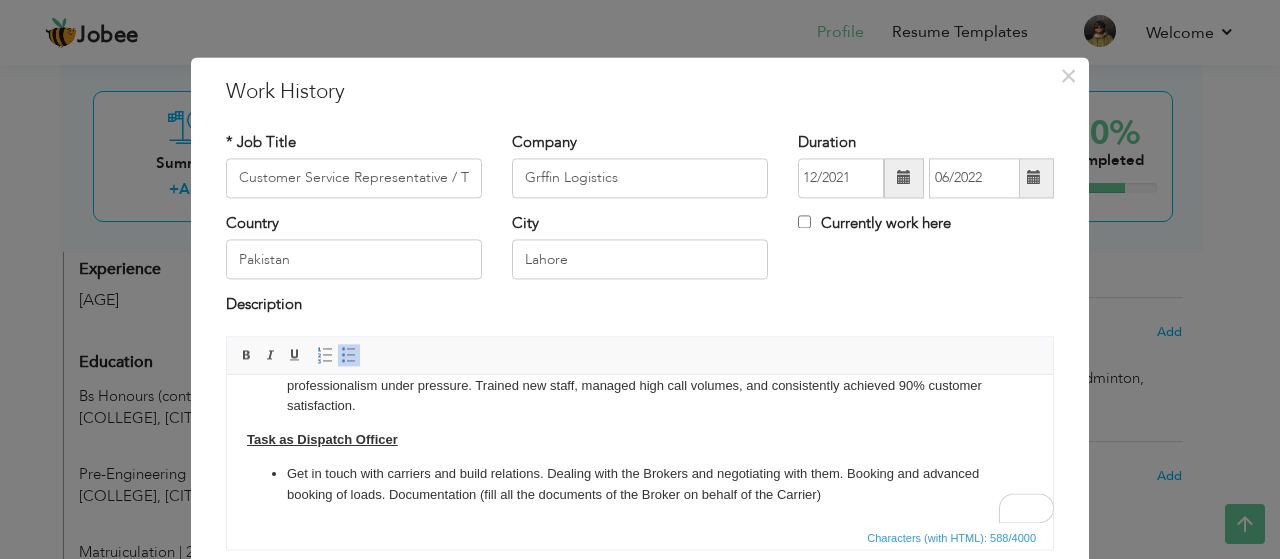 scroll, scrollTop: 151, scrollLeft: 0, axis: vertical 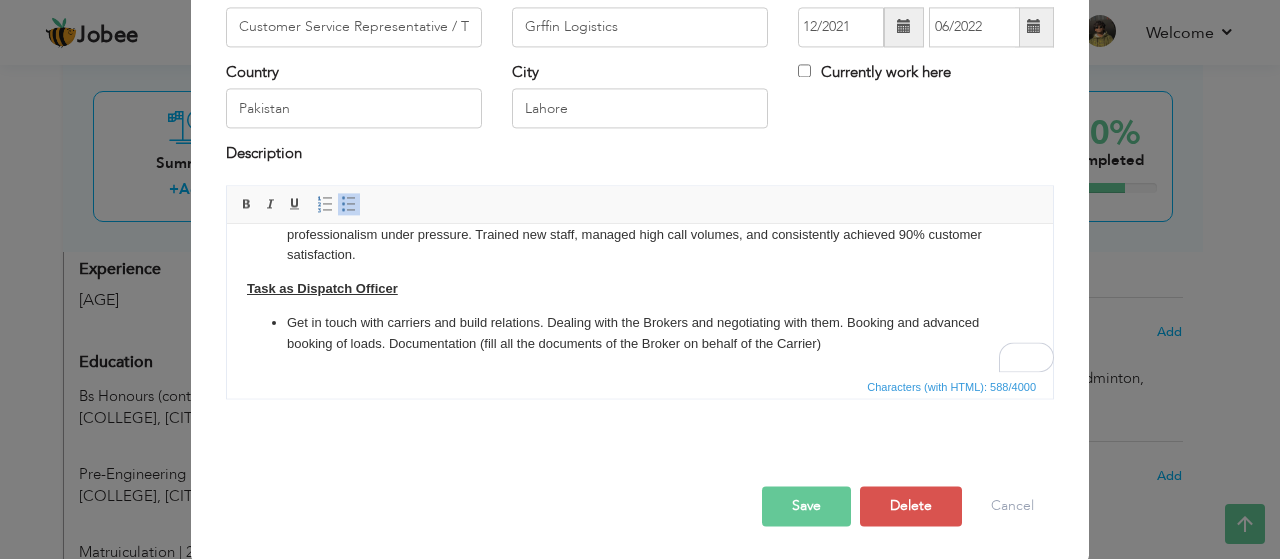 click on "Save" at bounding box center [806, 506] 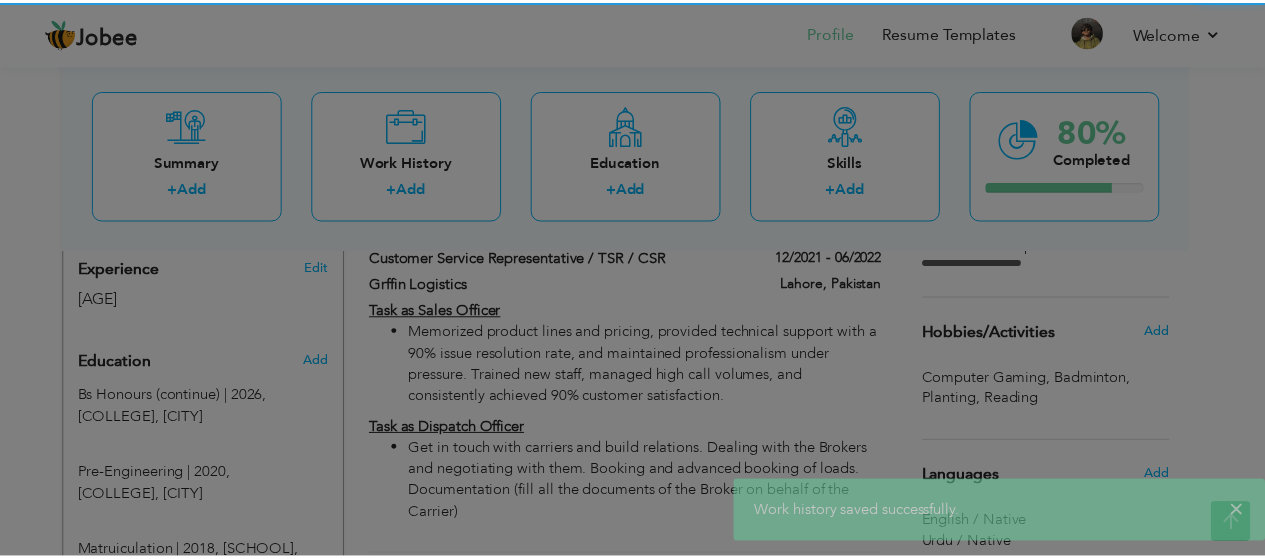 scroll, scrollTop: 0, scrollLeft: 0, axis: both 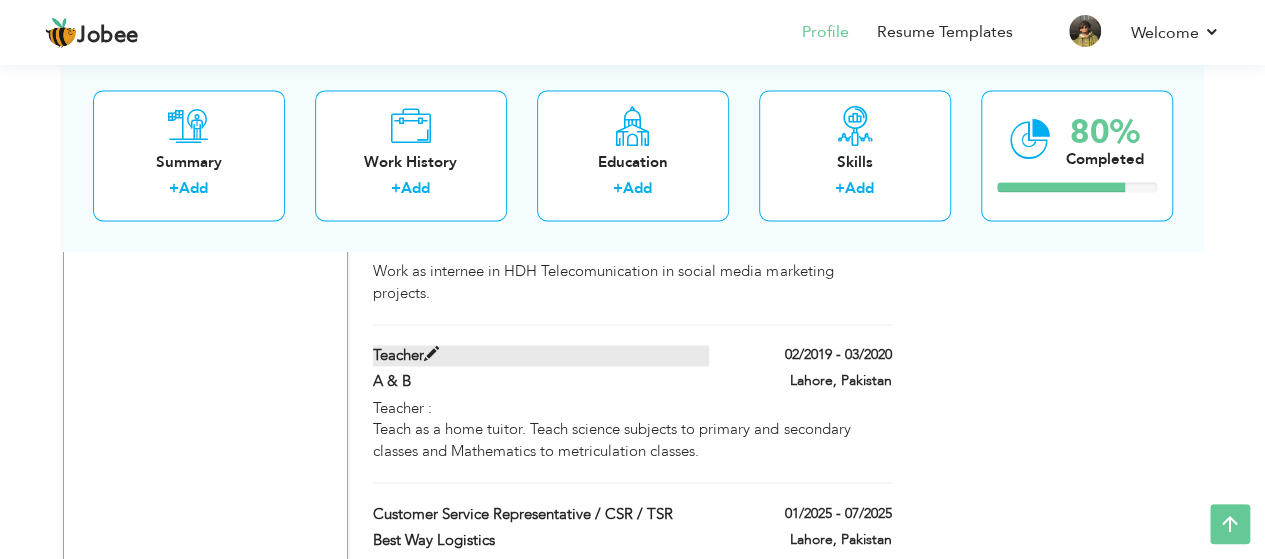 click on "Teacher" at bounding box center [541, 355] 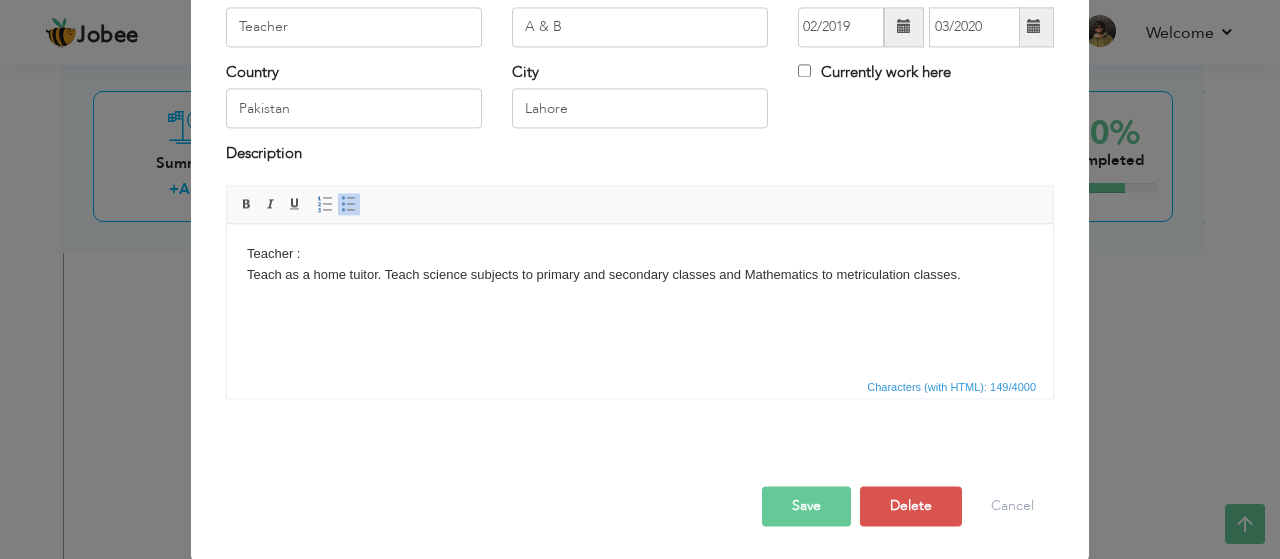 scroll, scrollTop: 0, scrollLeft: 0, axis: both 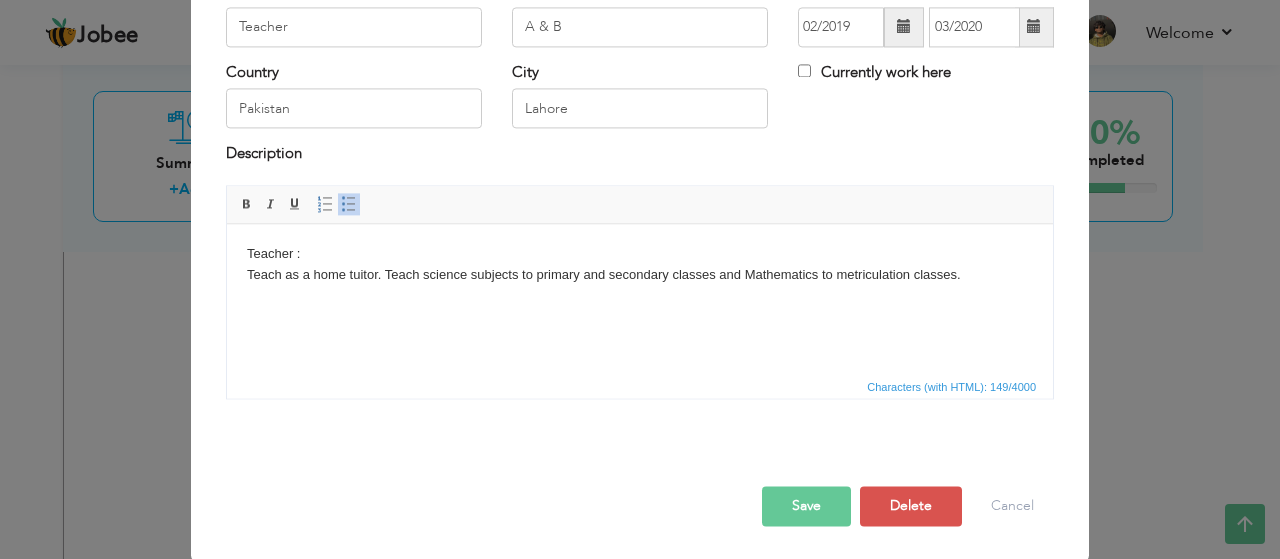 click at bounding box center [640, 465] 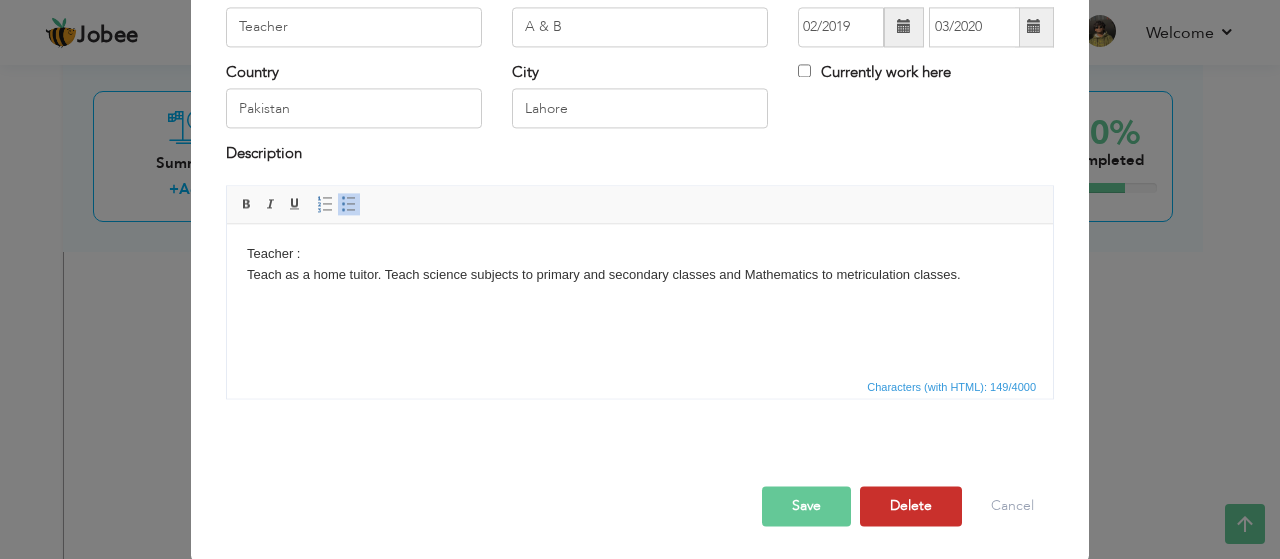 click on "Delete" at bounding box center (911, 506) 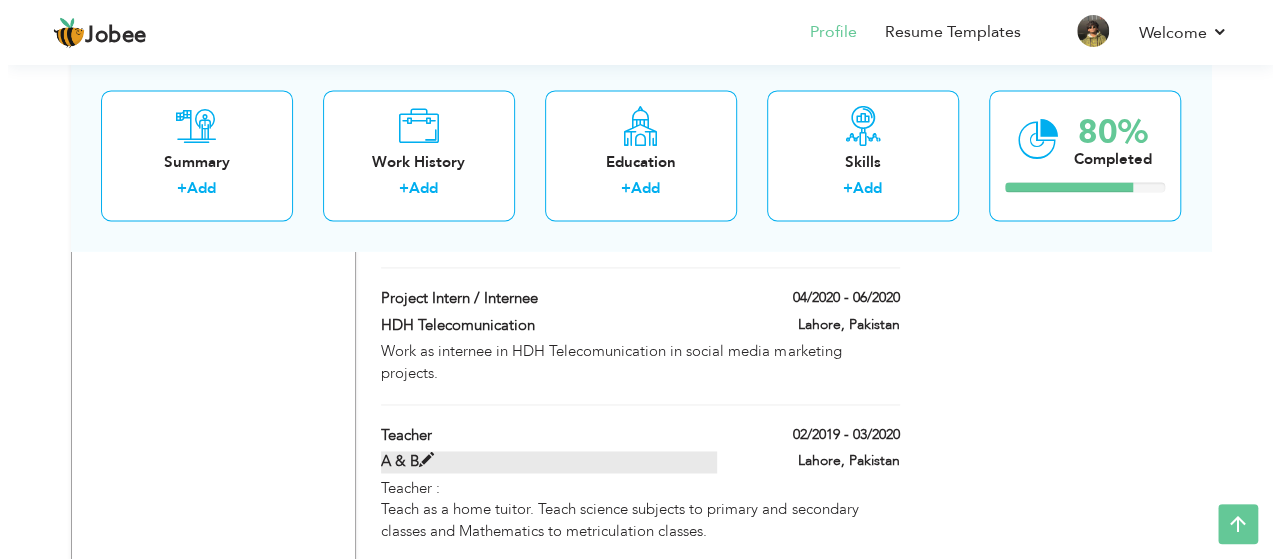 scroll, scrollTop: 1336, scrollLeft: 0, axis: vertical 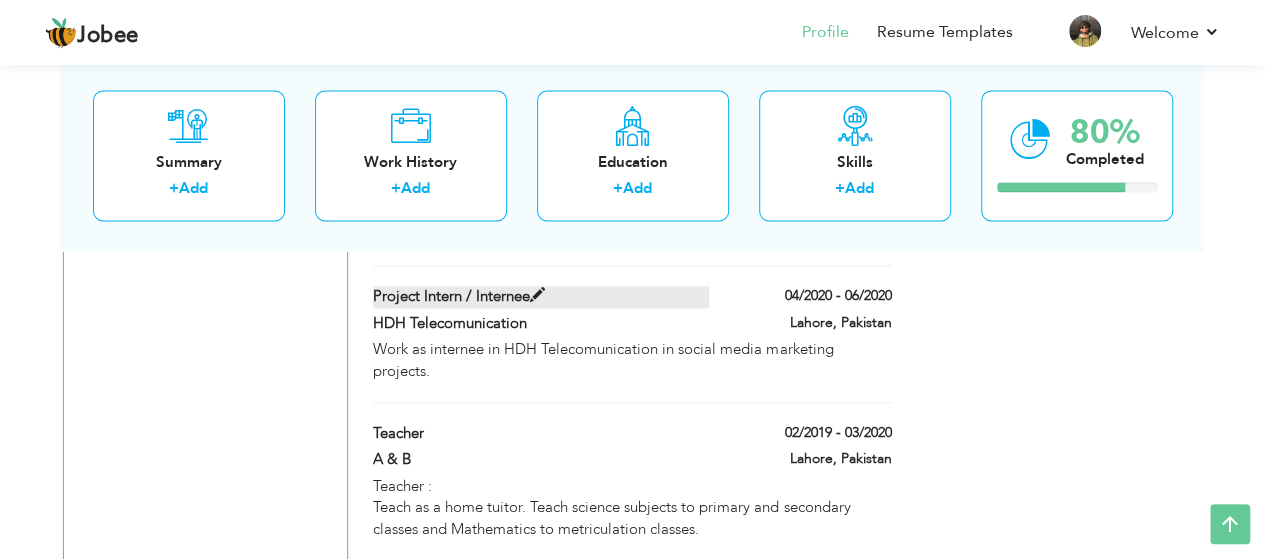 click on "Project Intern / Internee" at bounding box center [541, 296] 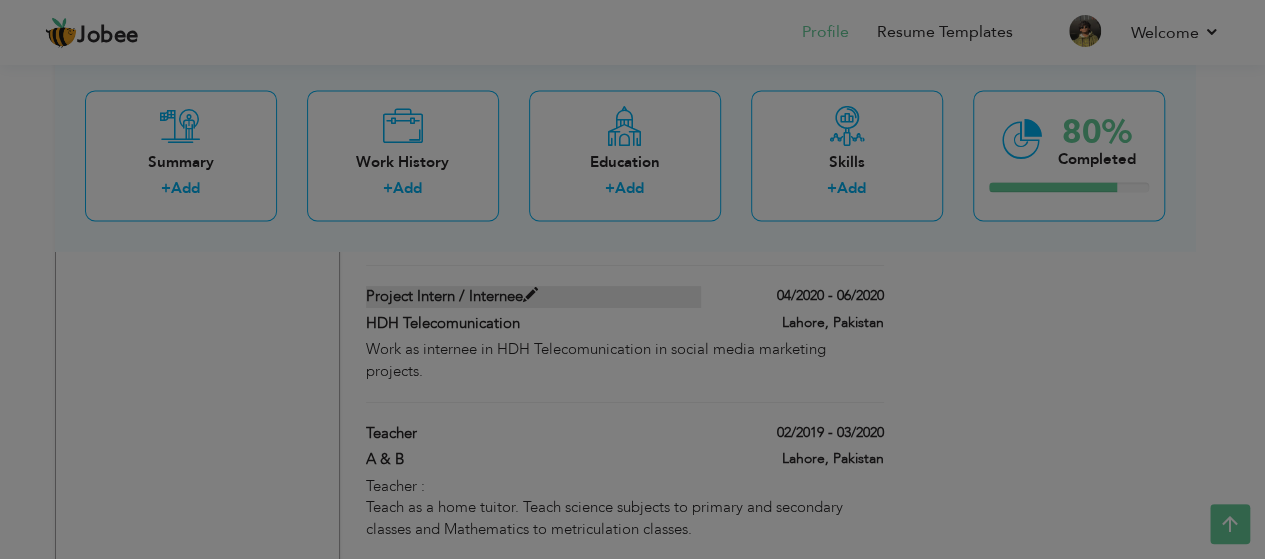 type on "Project Intern / Internee" 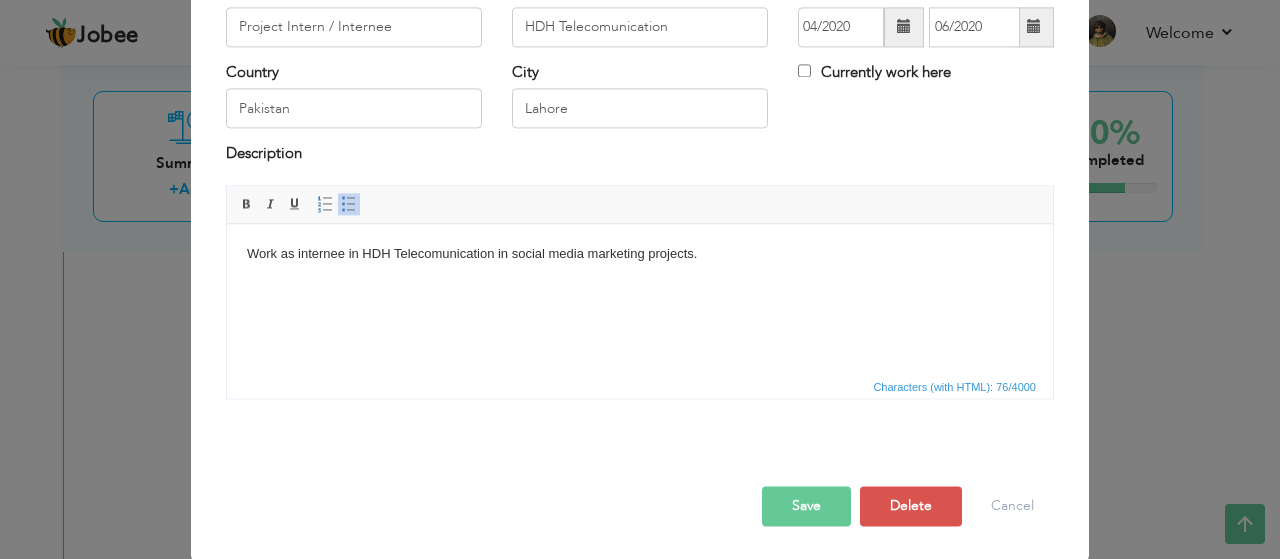 scroll, scrollTop: 0, scrollLeft: 0, axis: both 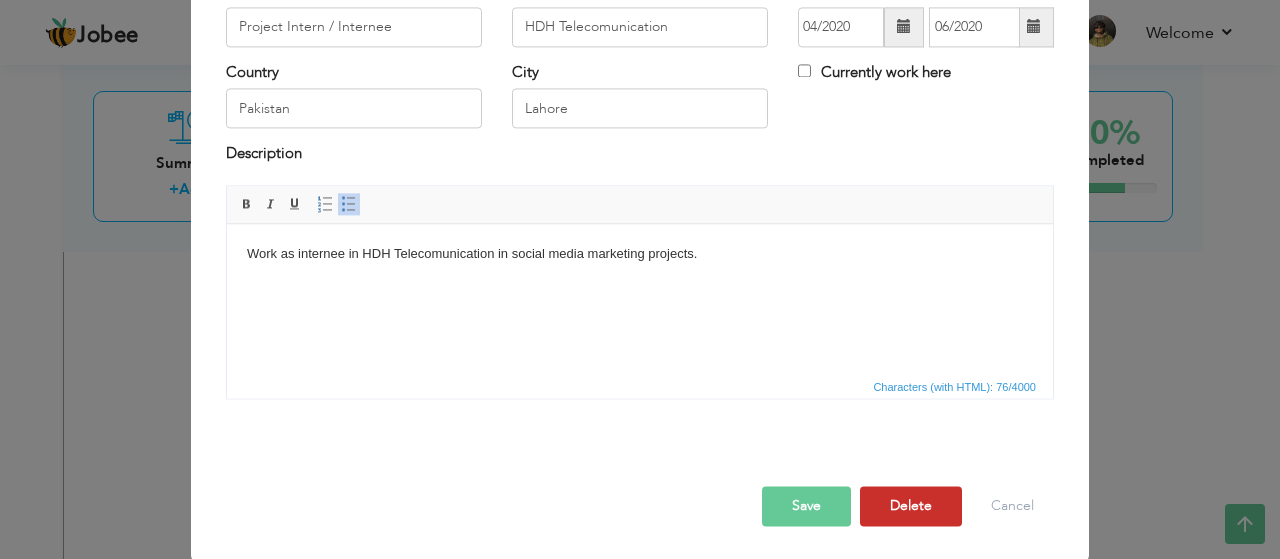 click on "Delete" at bounding box center (911, 506) 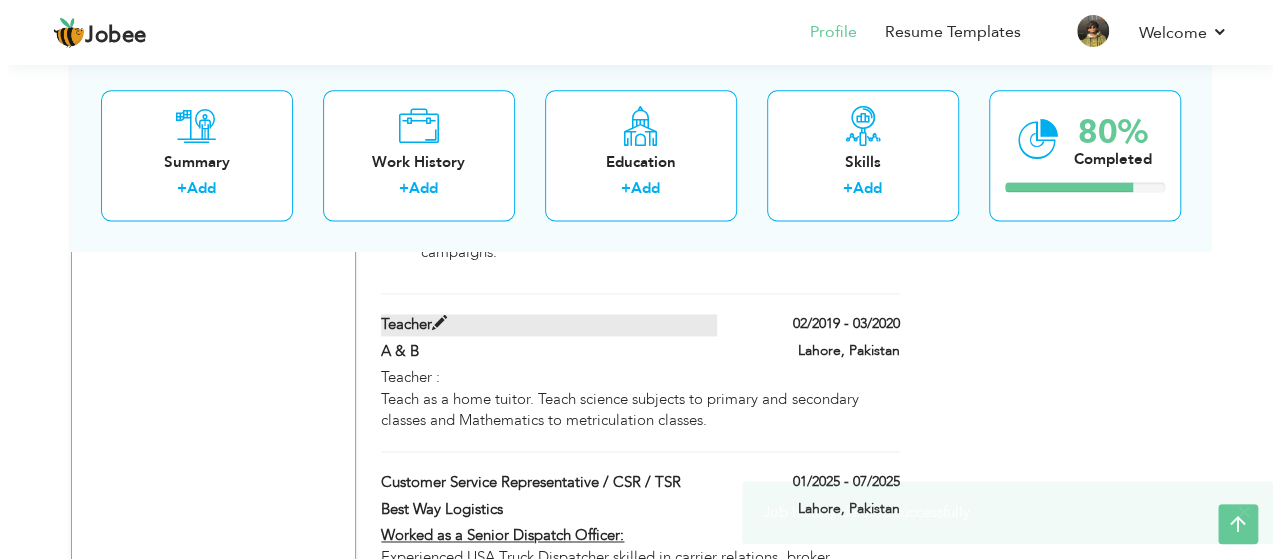 scroll, scrollTop: 1308, scrollLeft: 0, axis: vertical 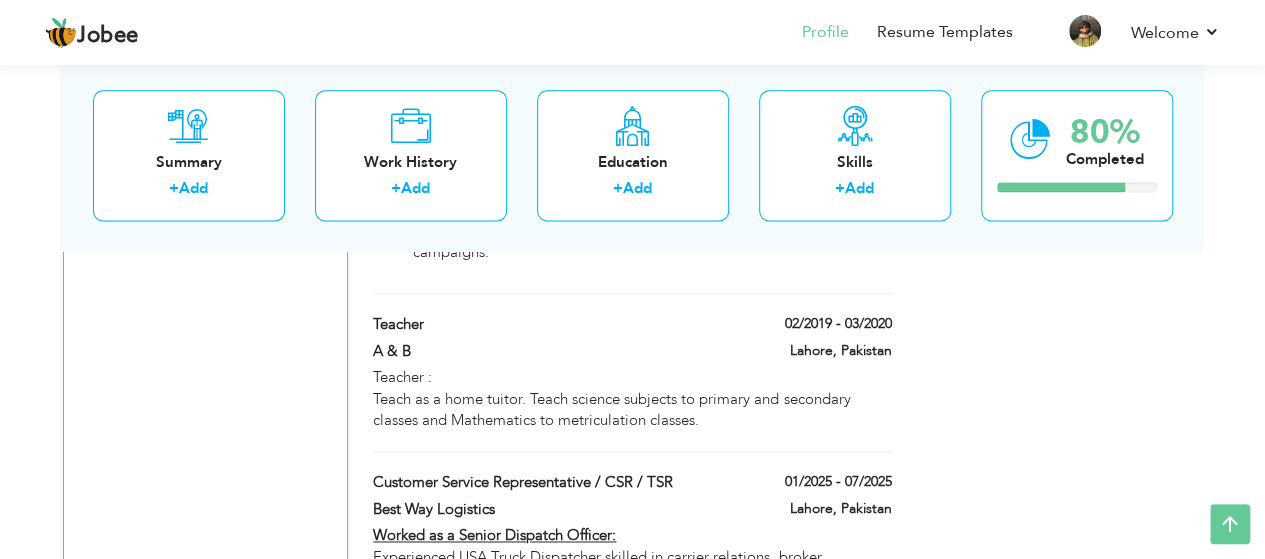 click on "Teacher" at bounding box center [541, 327] 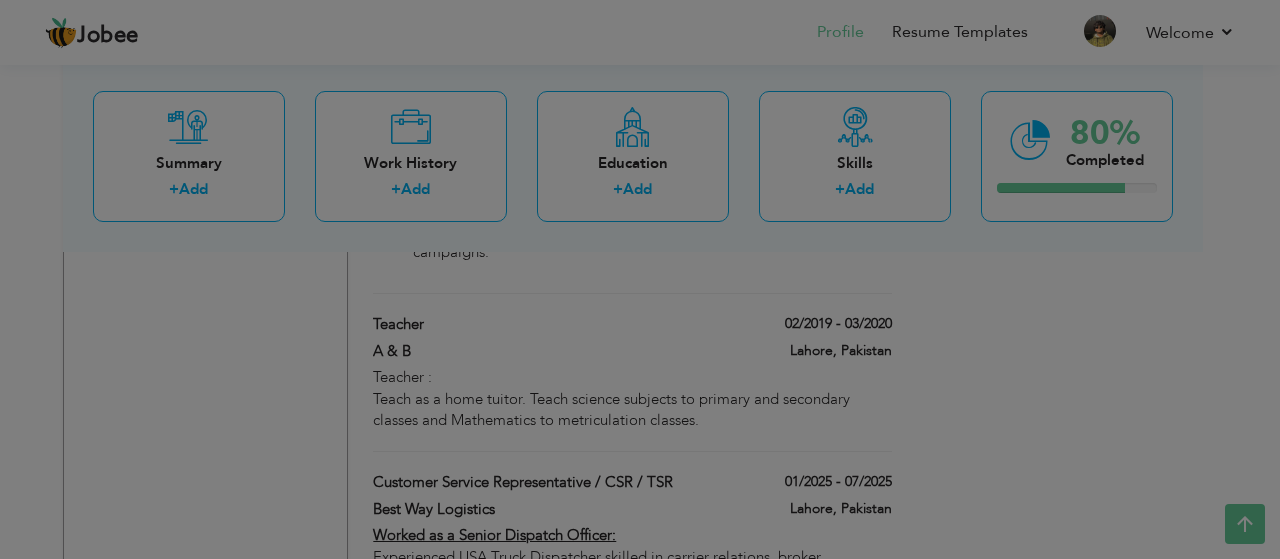 scroll, scrollTop: 0, scrollLeft: 0, axis: both 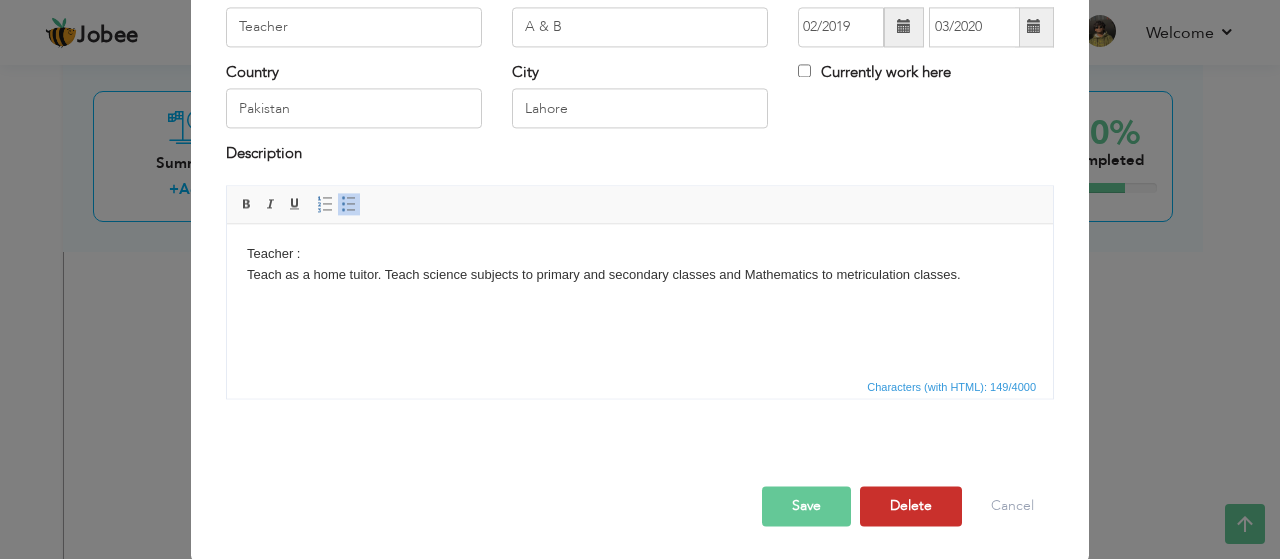 click on "Delete" at bounding box center [911, 506] 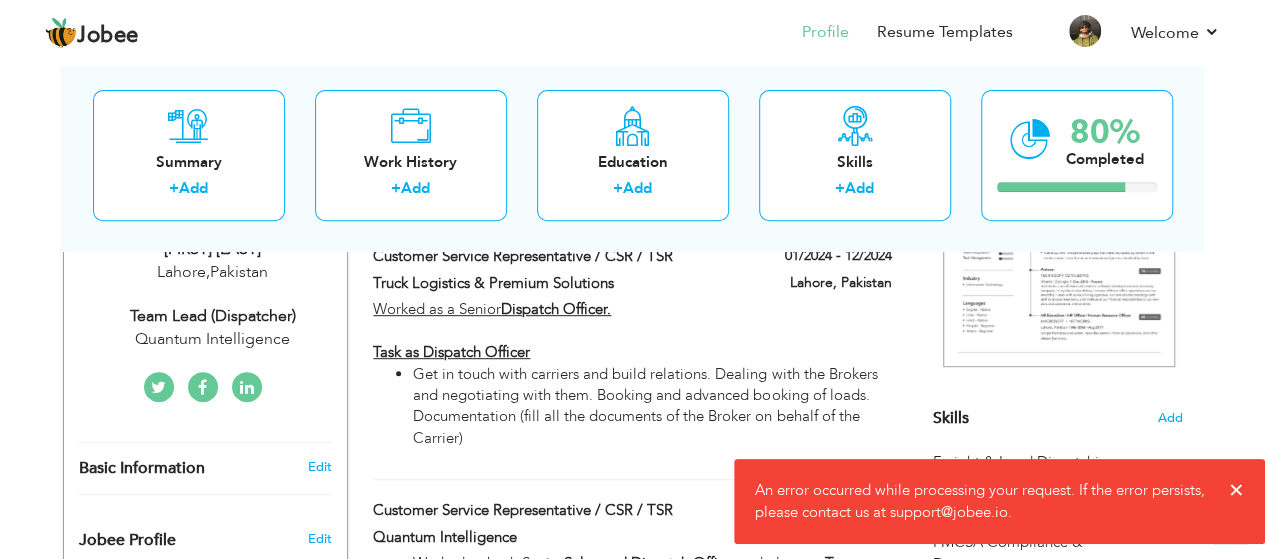 scroll, scrollTop: 0, scrollLeft: 0, axis: both 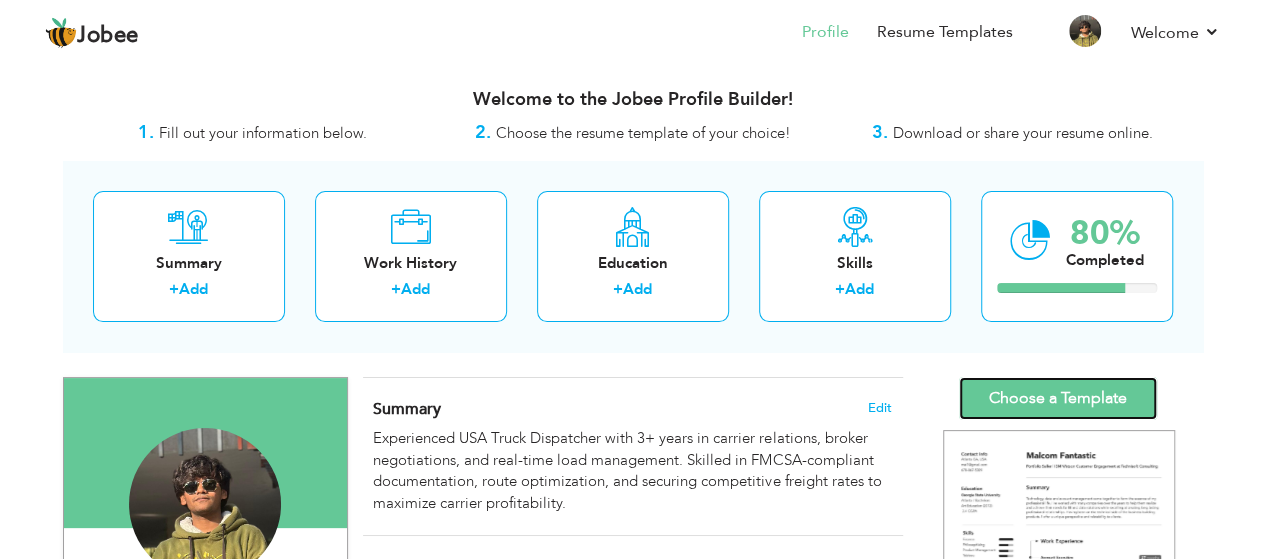 click on "Choose a Template" at bounding box center (1058, 398) 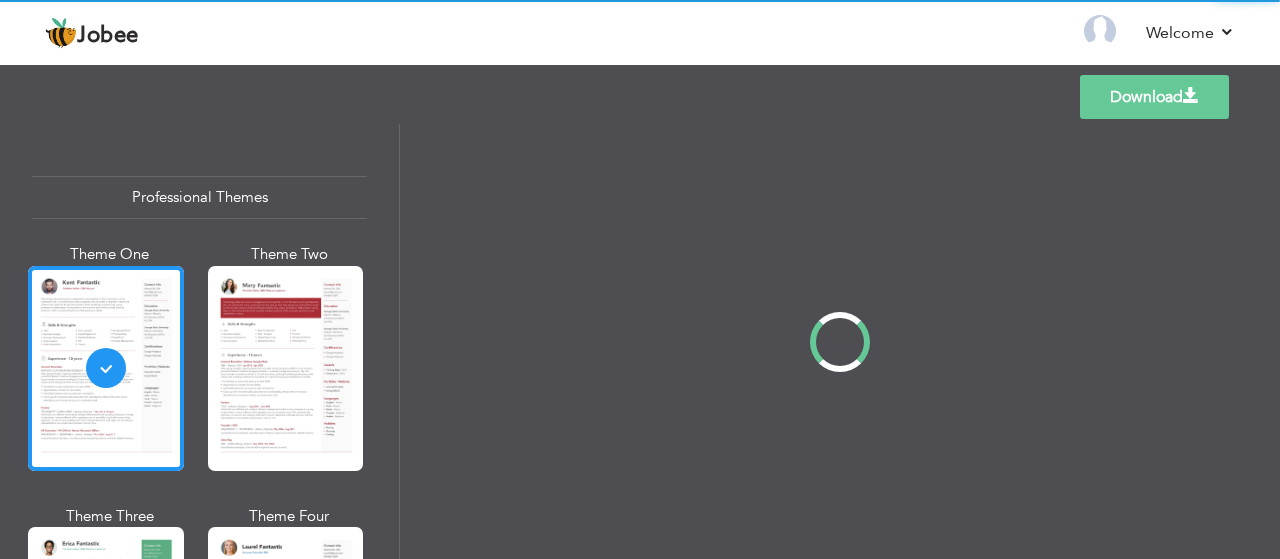 scroll, scrollTop: 0, scrollLeft: 0, axis: both 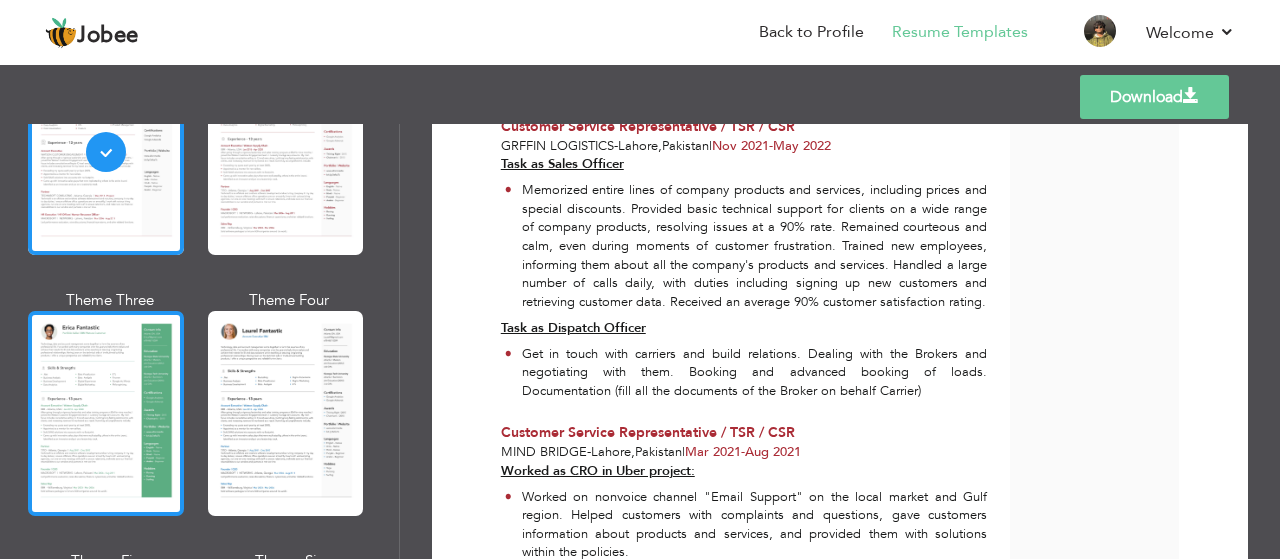 click at bounding box center [106, 413] 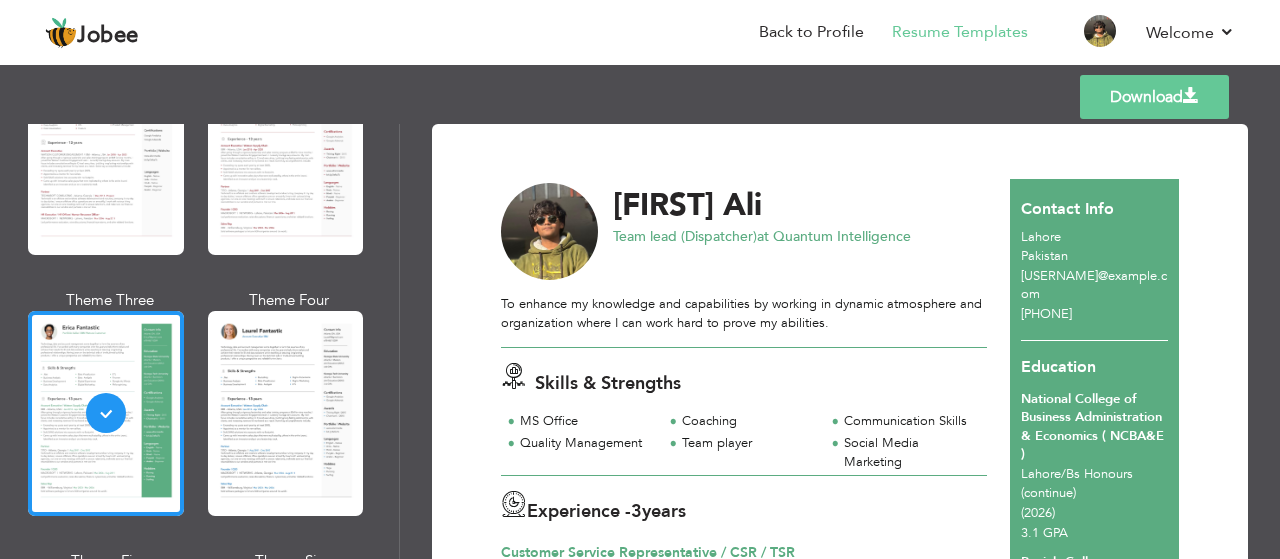 scroll, scrollTop: 0, scrollLeft: 0, axis: both 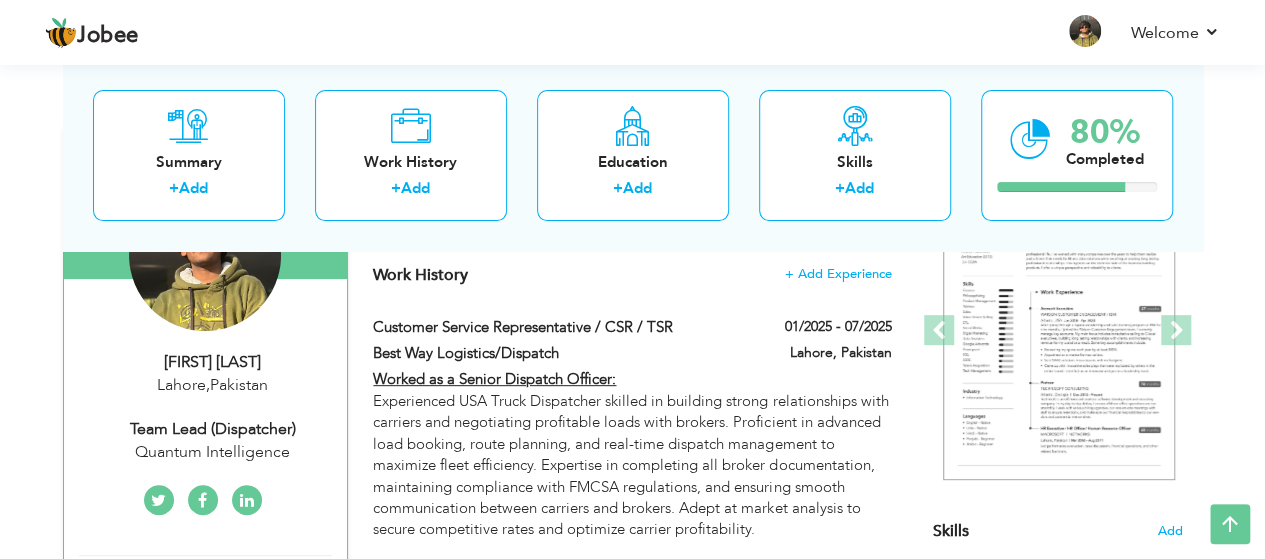 click on "Team lead (Dispatcher)" at bounding box center (213, 429) 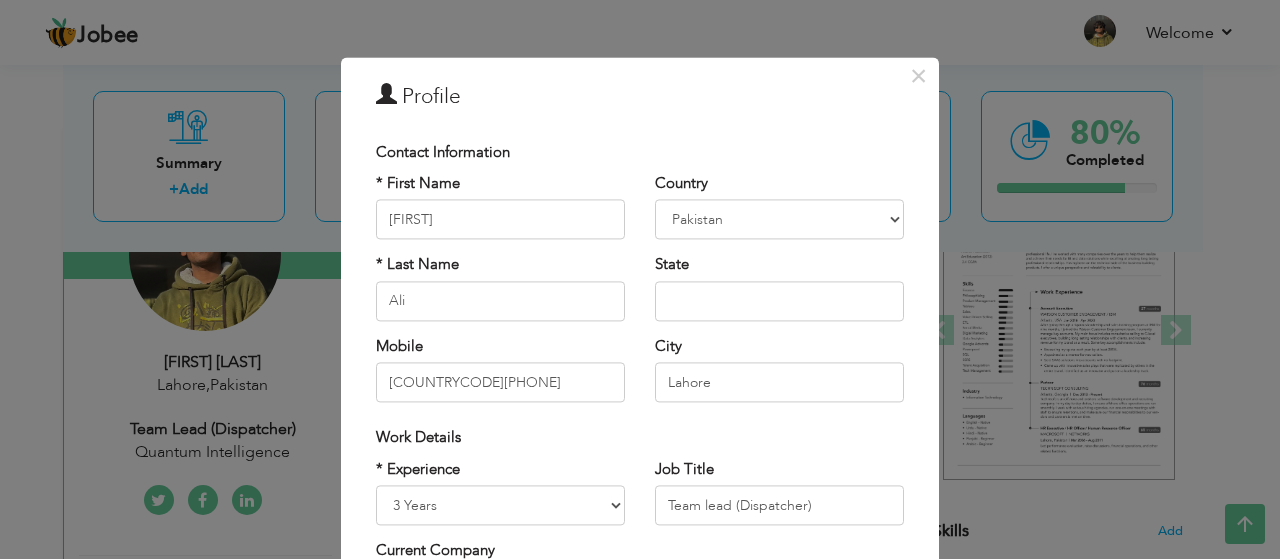 scroll, scrollTop: 0, scrollLeft: 0, axis: both 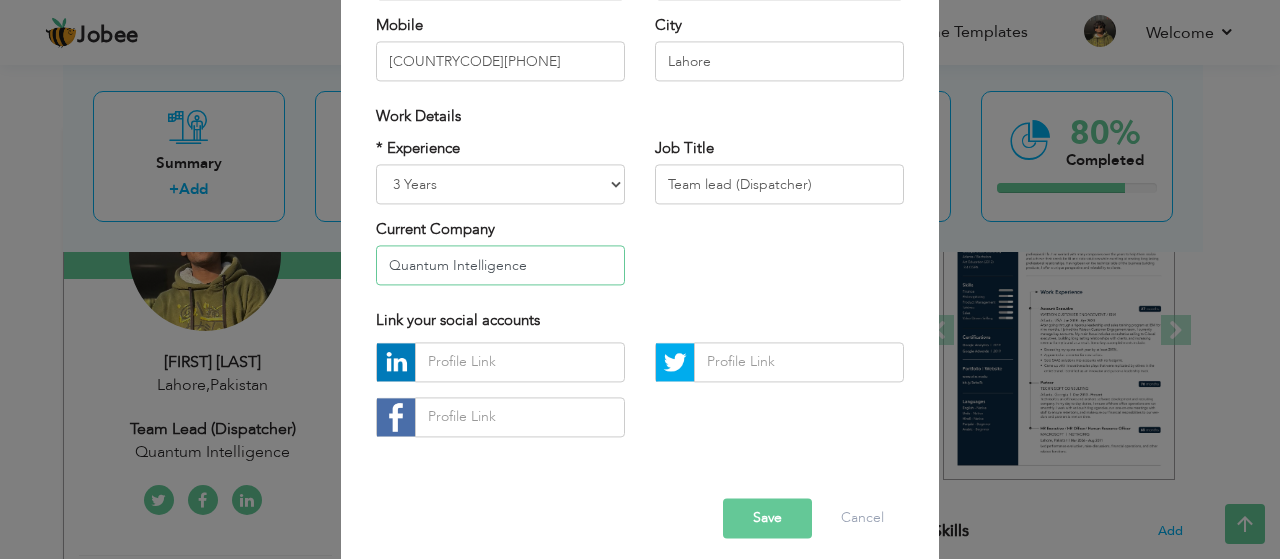 click on "Quantum Intelligence" at bounding box center (500, 266) 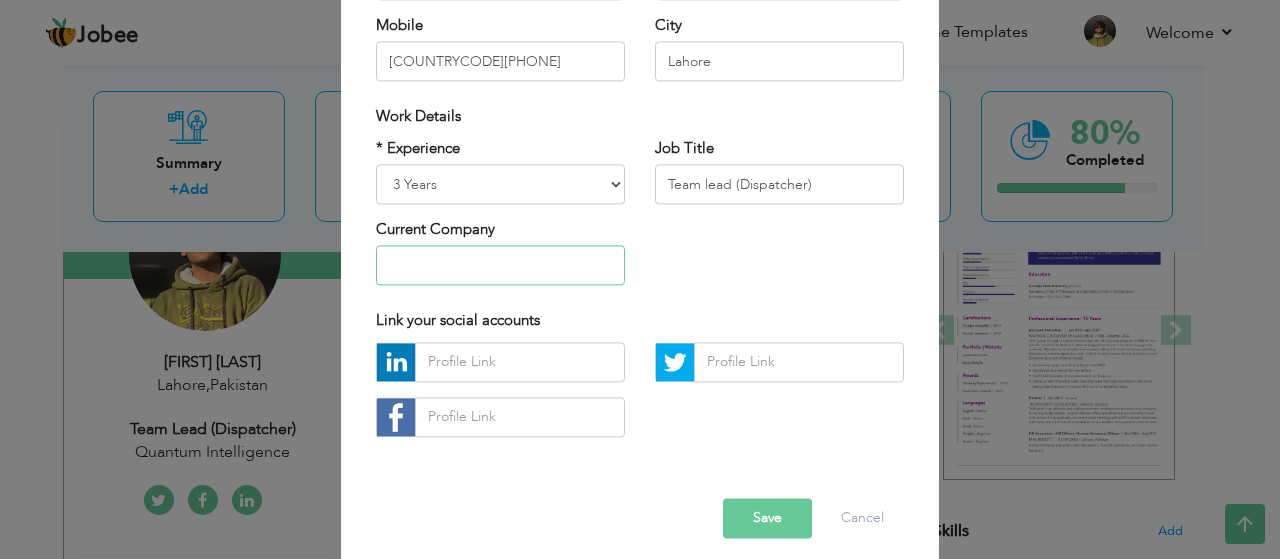 type 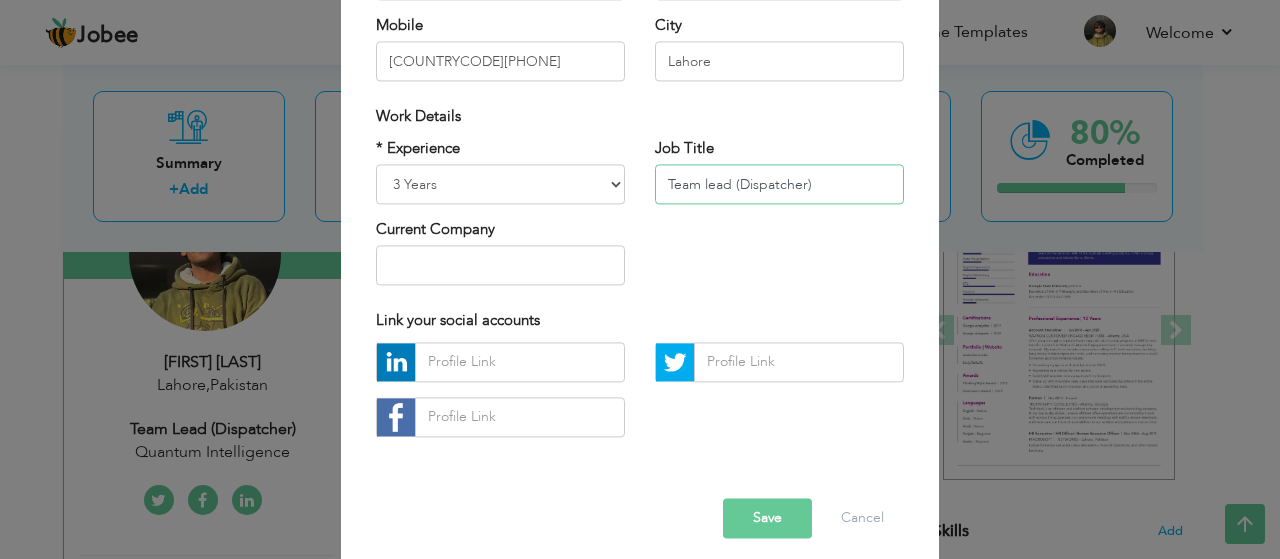 click on "Team lead (Dispatcher)" at bounding box center [779, 184] 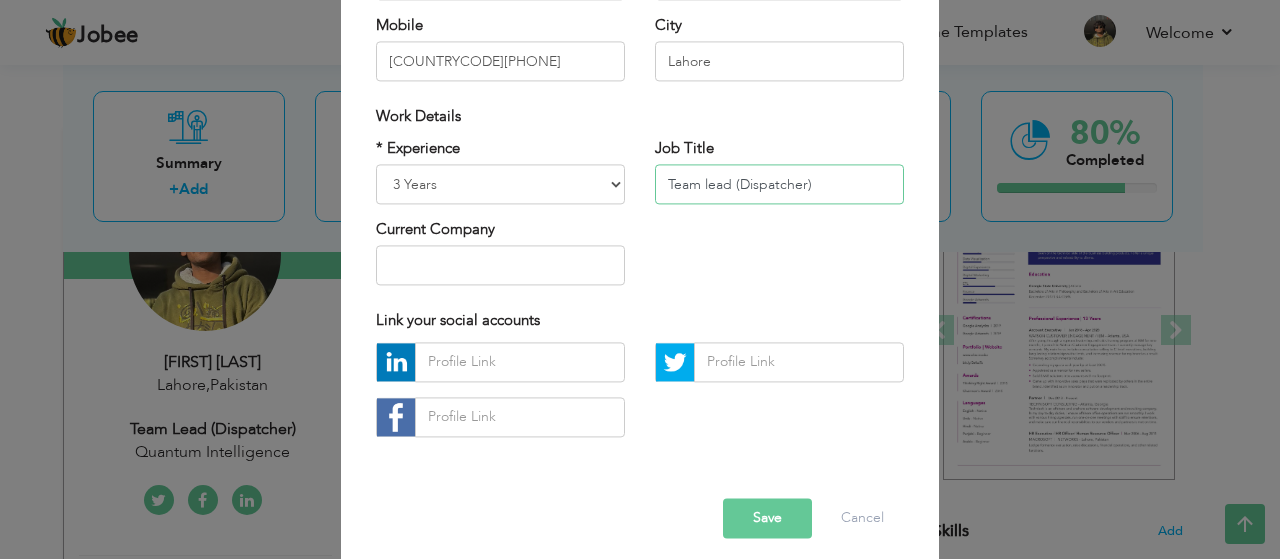 click on "Team lead (Dispatcher)" at bounding box center [779, 184] 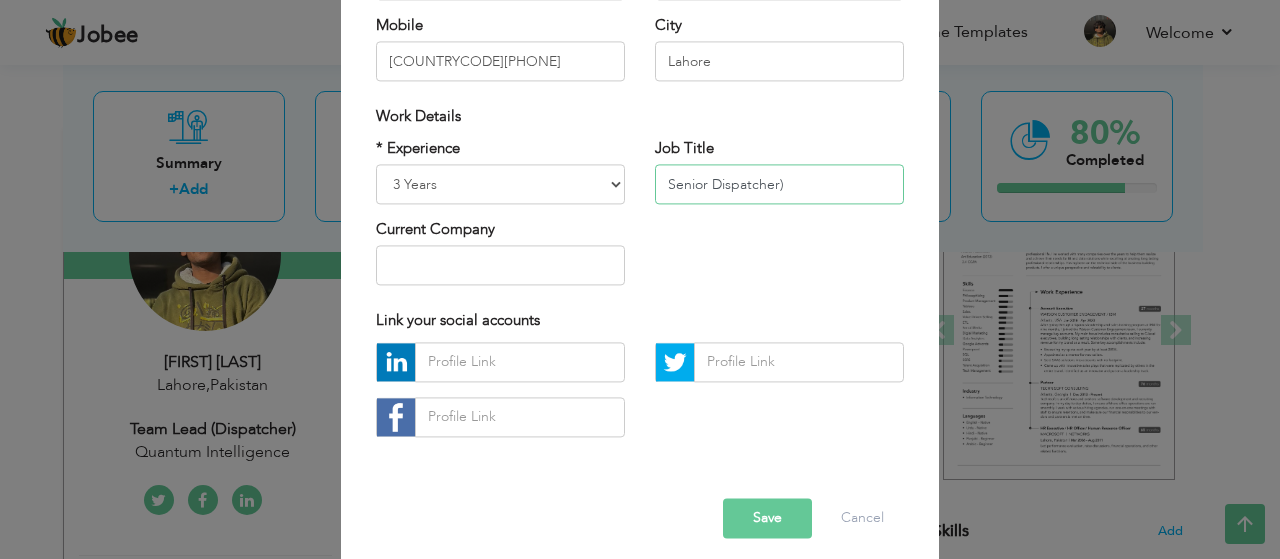 click on "Senior Dispatcher)" at bounding box center (779, 184) 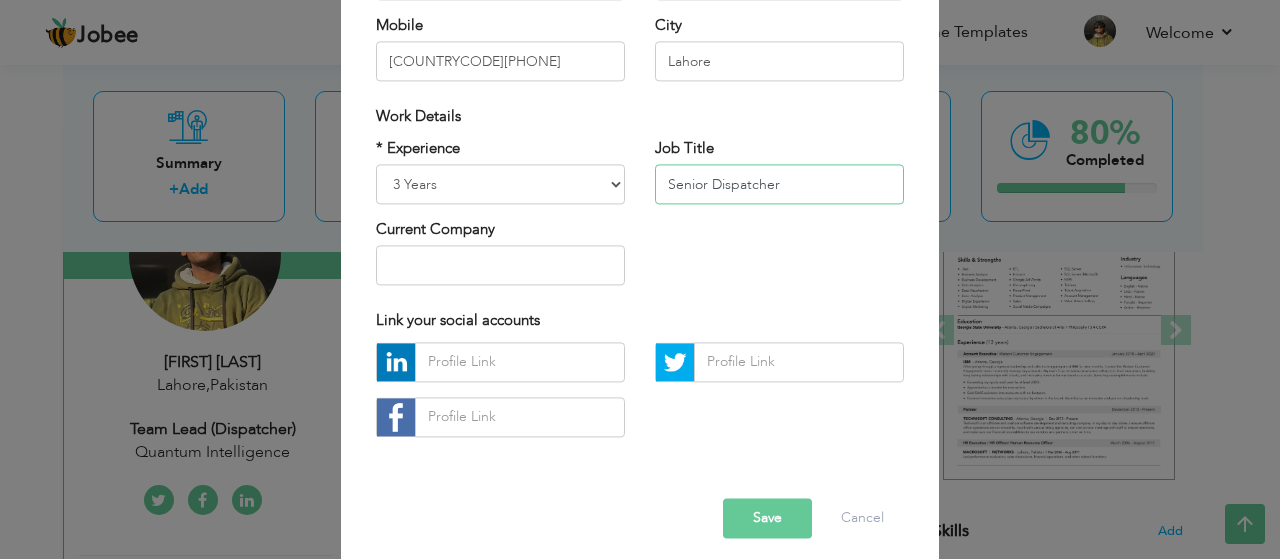 type on "Senior Dispatcher" 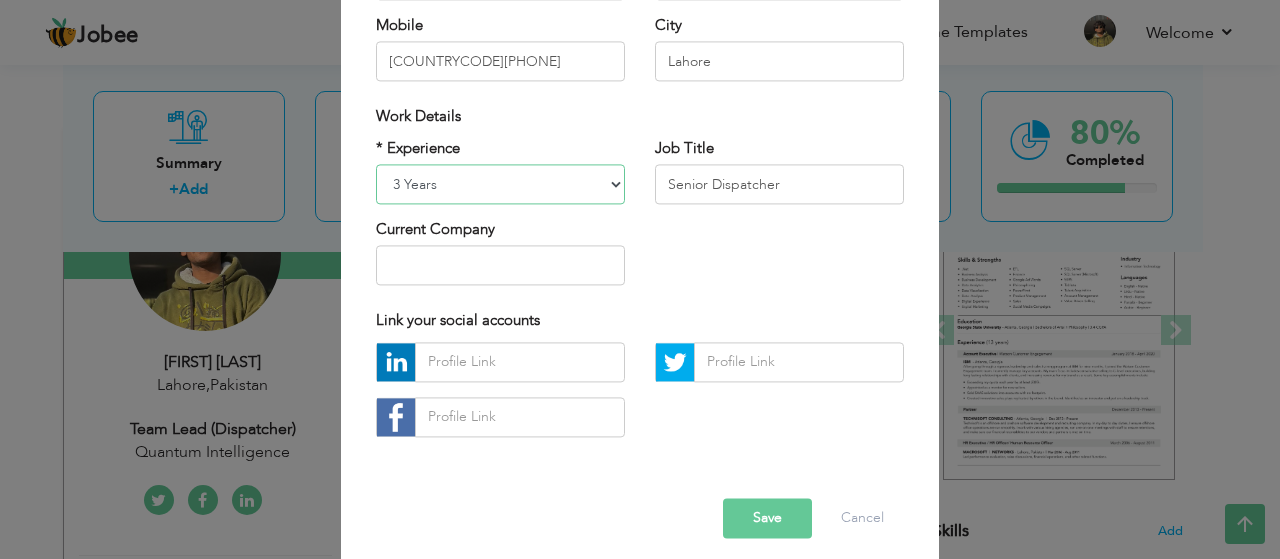 click on "Entry Level Less than 1 Year 1 Year 2 Years 3 Years 4 Years 5 Years 6 Years 7 Years 8 Years 9 Years 10 Years 11 Years 12 Years 13 Years 14 Years 15 Years 16 Years 17 Years 18 Years 19 Years 20 Years 21 Years 22 Years 23 Years 24 Years 25 Years 26 Years 27 Years 28 Years 29 Years 30 Years 31 Years 32 Years 33 Years 34 Years 35 Years More than 35 Years" at bounding box center (500, 184) 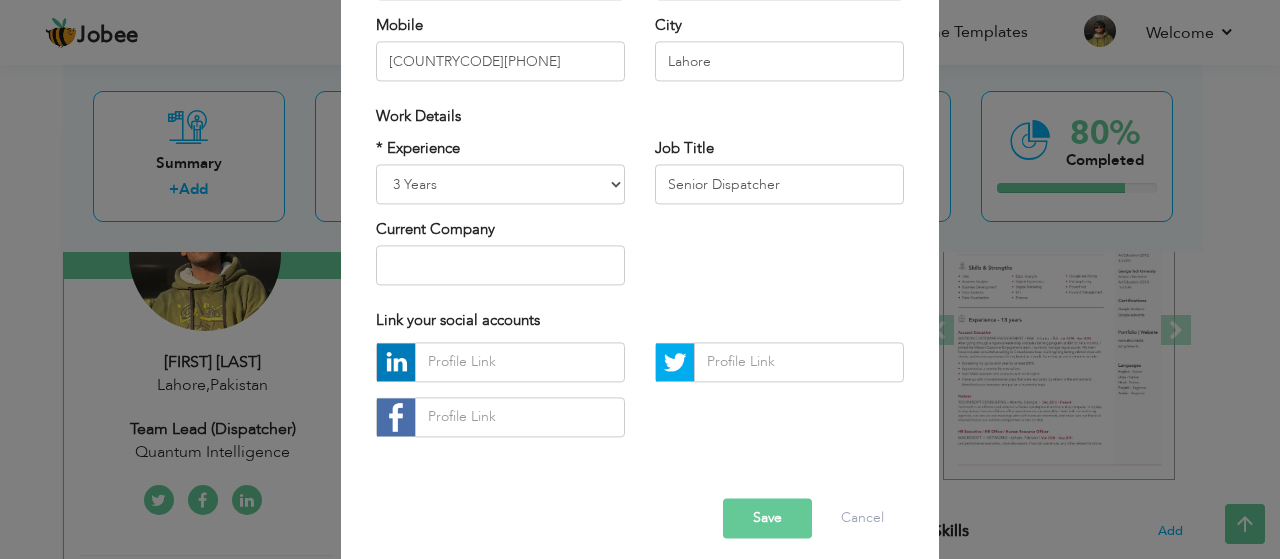 click on "Save" at bounding box center (767, 518) 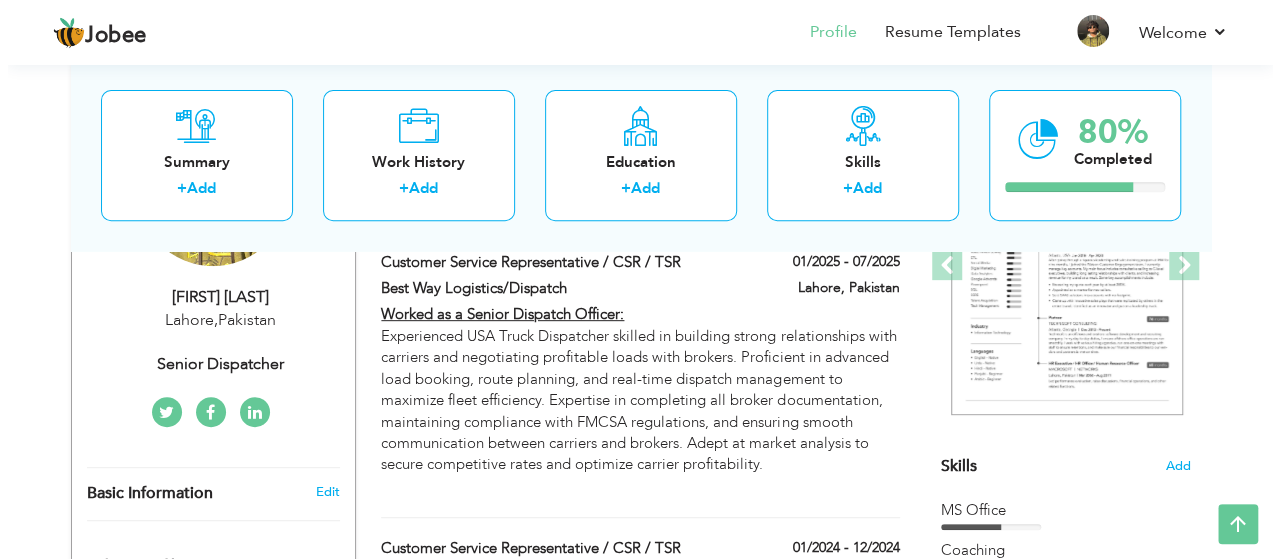 scroll, scrollTop: 337, scrollLeft: 0, axis: vertical 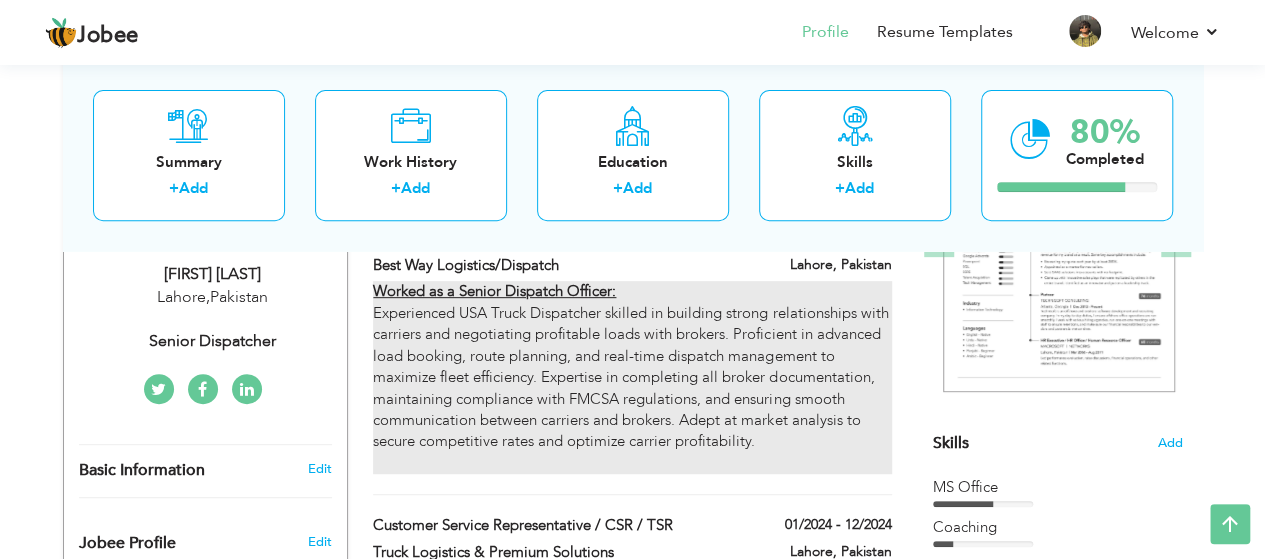 click on "Worked as a Senior Dispatch Officer:
Experienced USA Truck Dispatcher skilled in building strong relationships with carriers and negotiating profitable loads with brokers. Proficient in advanced load booking, route planning, and real-time dispatch management to maximize fleet efficiency. Expertise in completing all broker documentation, maintaining compliance with FMCSA regulations, and ensuring smooth communication between carriers and brokers. Adept at market analysis to secure competitive rates and optimize carrier profitability." at bounding box center [632, 377] 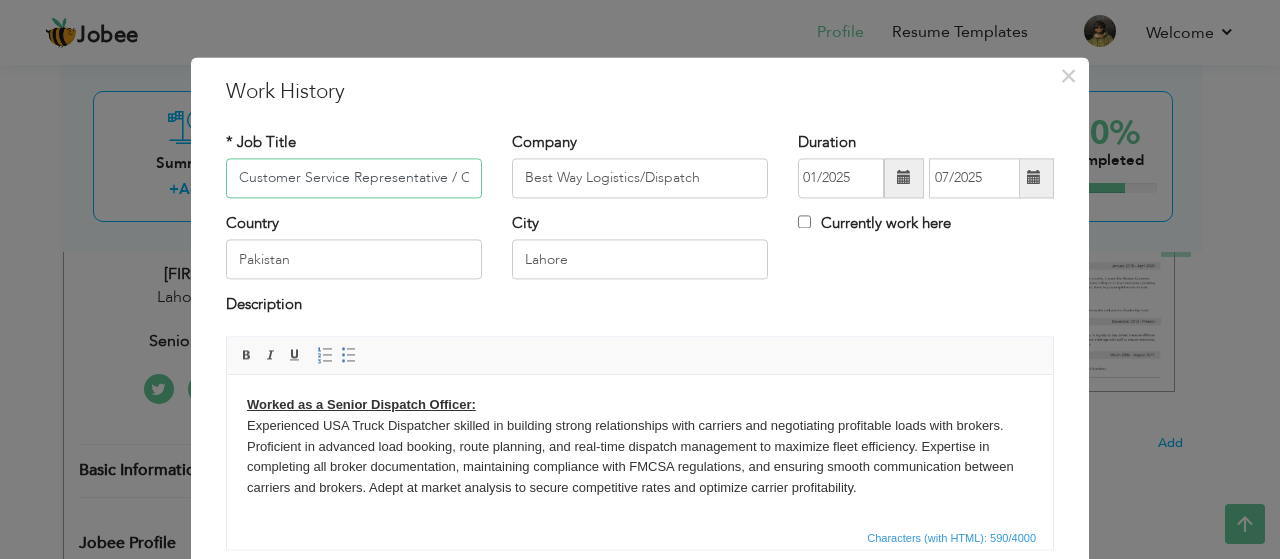 scroll, scrollTop: 0, scrollLeft: 50, axis: horizontal 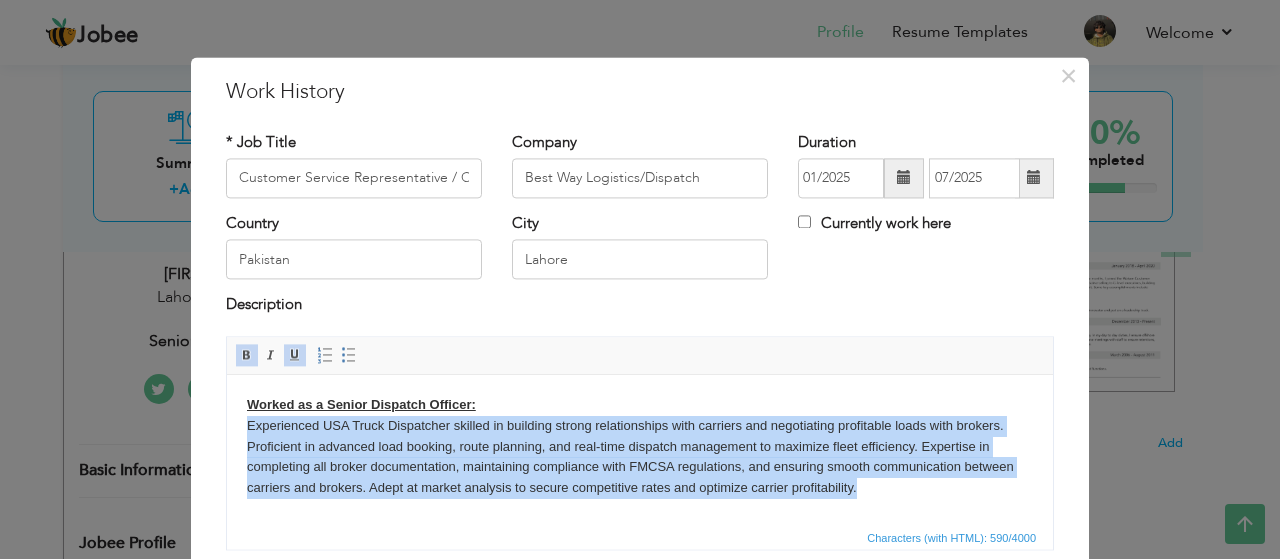 drag, startPoint x: 871, startPoint y: 487, endPoint x: 248, endPoint y: 423, distance: 626.2787 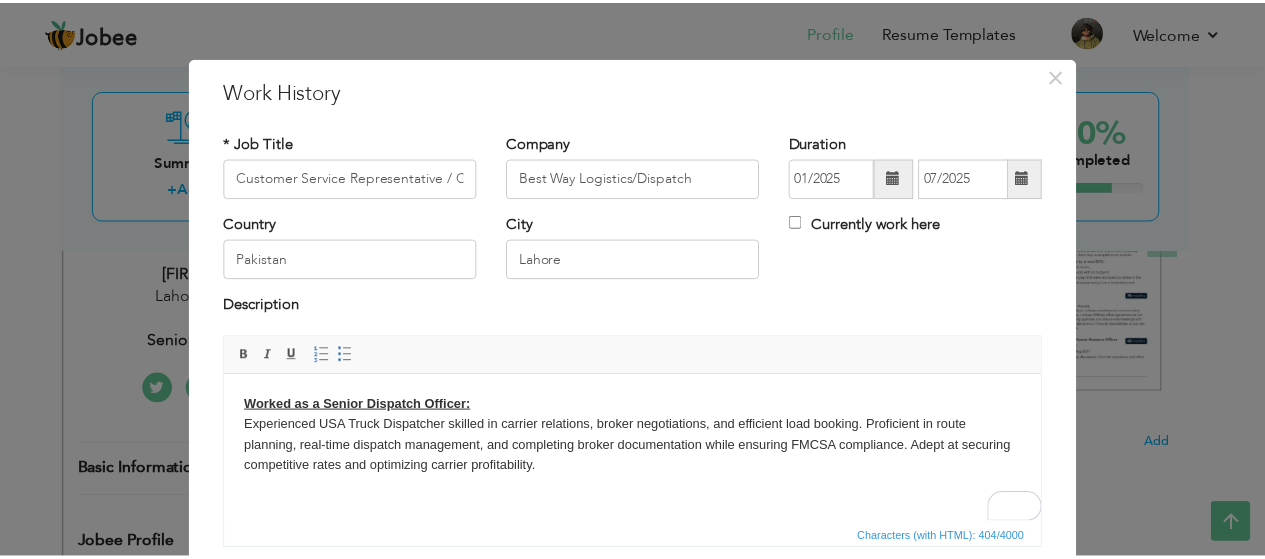 scroll, scrollTop: 151, scrollLeft: 0, axis: vertical 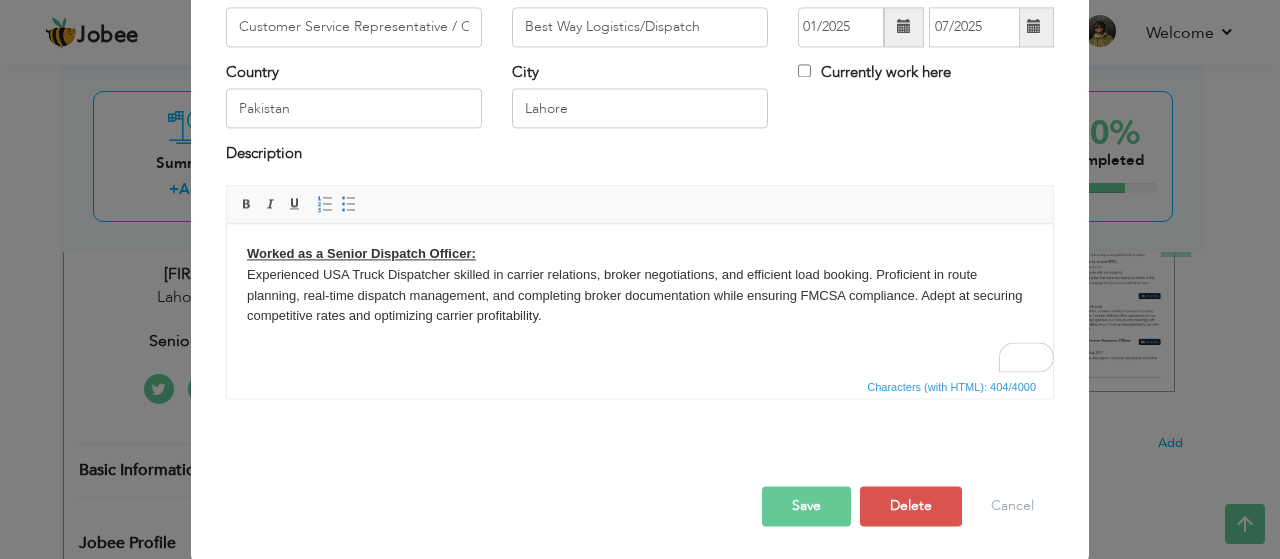 click on "Save" at bounding box center [806, 506] 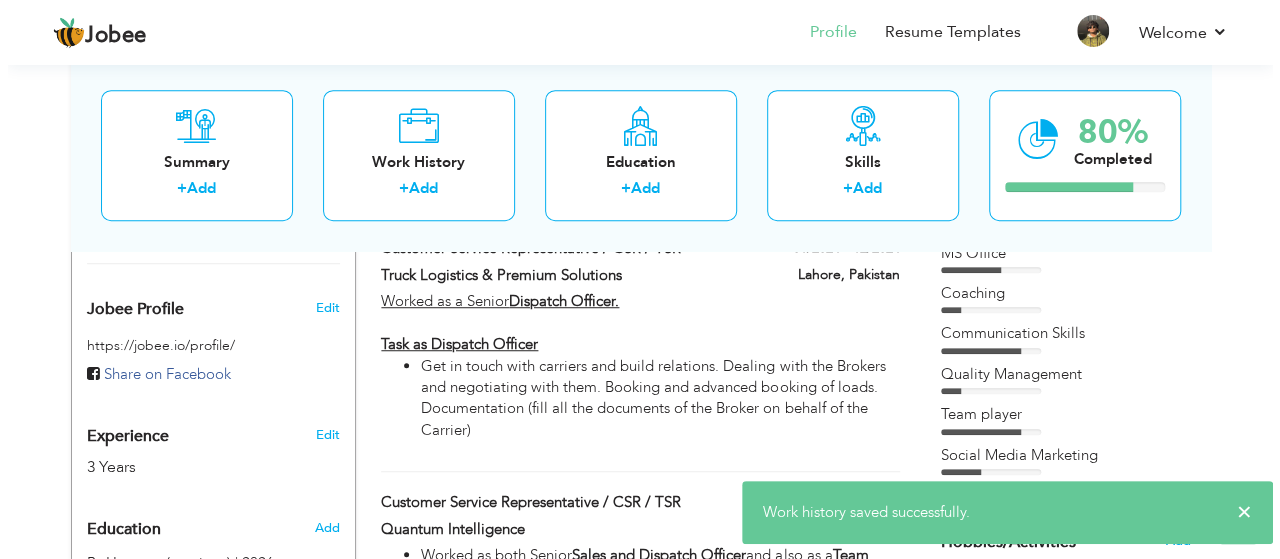scroll, scrollTop: 573, scrollLeft: 0, axis: vertical 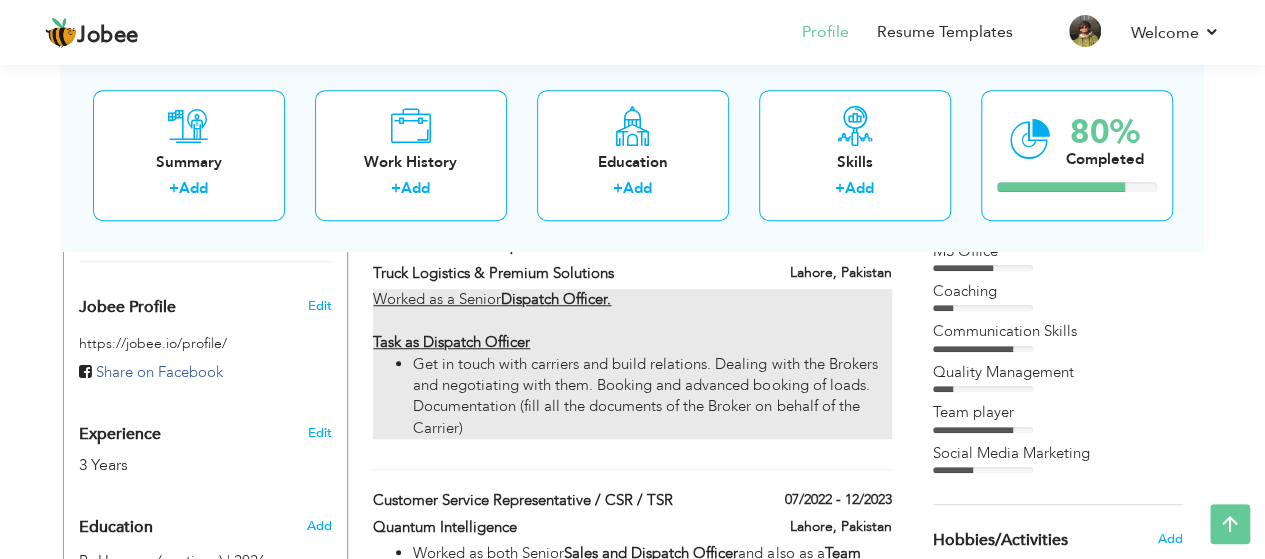 click on "Worked as a Senior  Dispatch Officer.
Task as Dispatch Officer
Get in touch with carriers and build relations. Dealing with the Brokers and negotiating with them. Booking and advanced booking of loads. Documentation (fill all the documents of the Broker on behalf of the Carrier)" at bounding box center (632, 364) 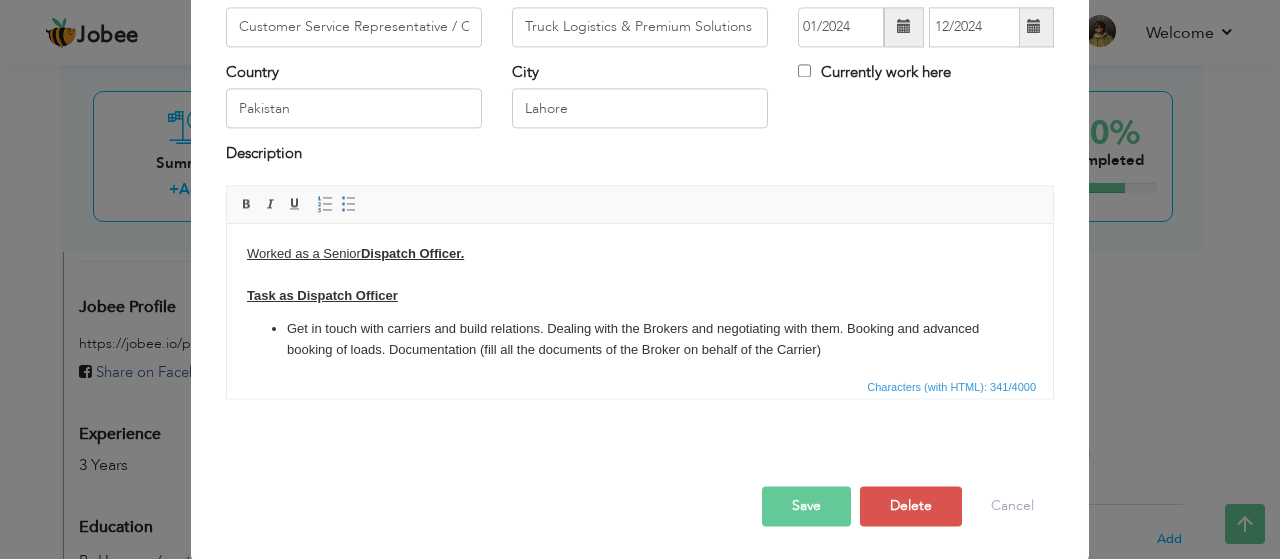 scroll, scrollTop: 0, scrollLeft: 0, axis: both 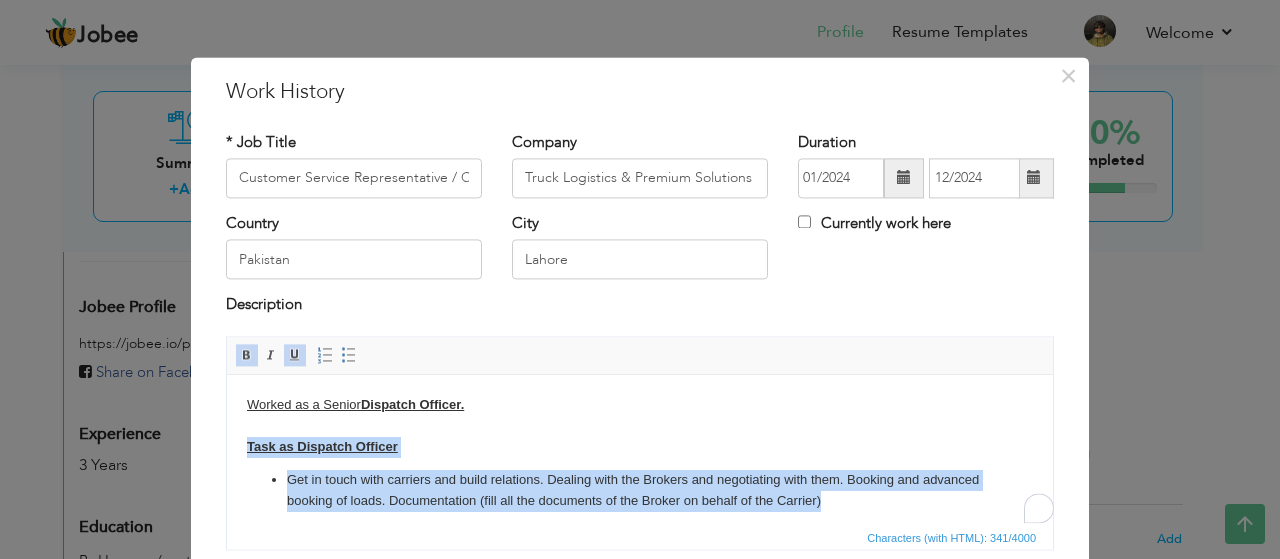 drag, startPoint x: 541, startPoint y: 453, endPoint x: 893, endPoint y: 509, distance: 356.4267 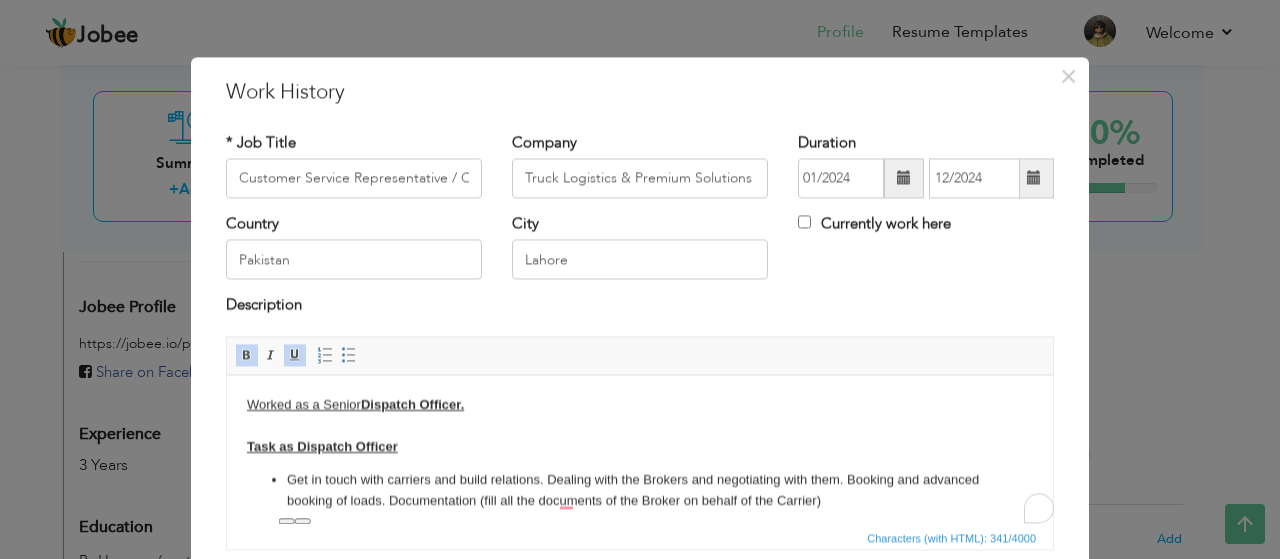 click on "Dispatch Officer. Task as Dispatch Officer" at bounding box center [355, 425] 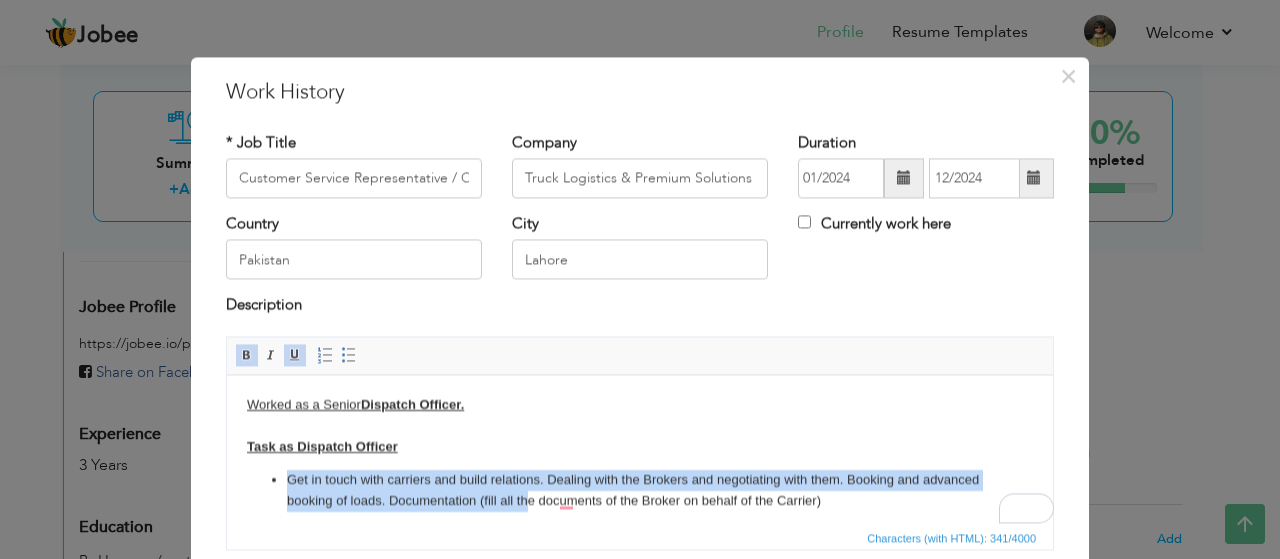 scroll, scrollTop: 6, scrollLeft: 0, axis: vertical 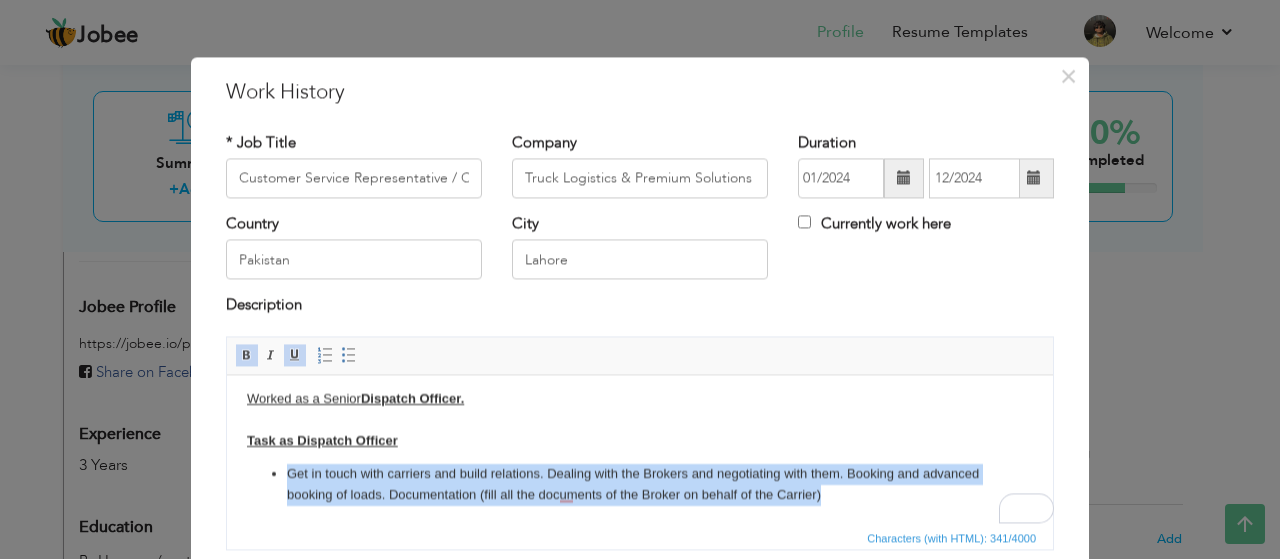drag, startPoint x: 285, startPoint y: 477, endPoint x: 886, endPoint y: 506, distance: 601.6993 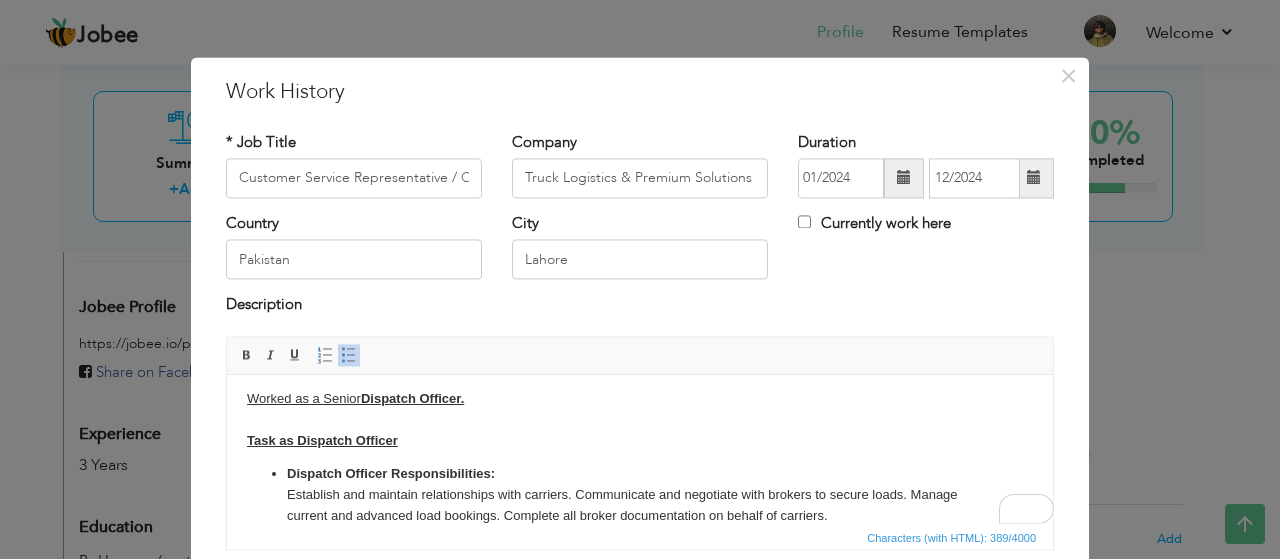 scroll, scrollTop: 28, scrollLeft: 0, axis: vertical 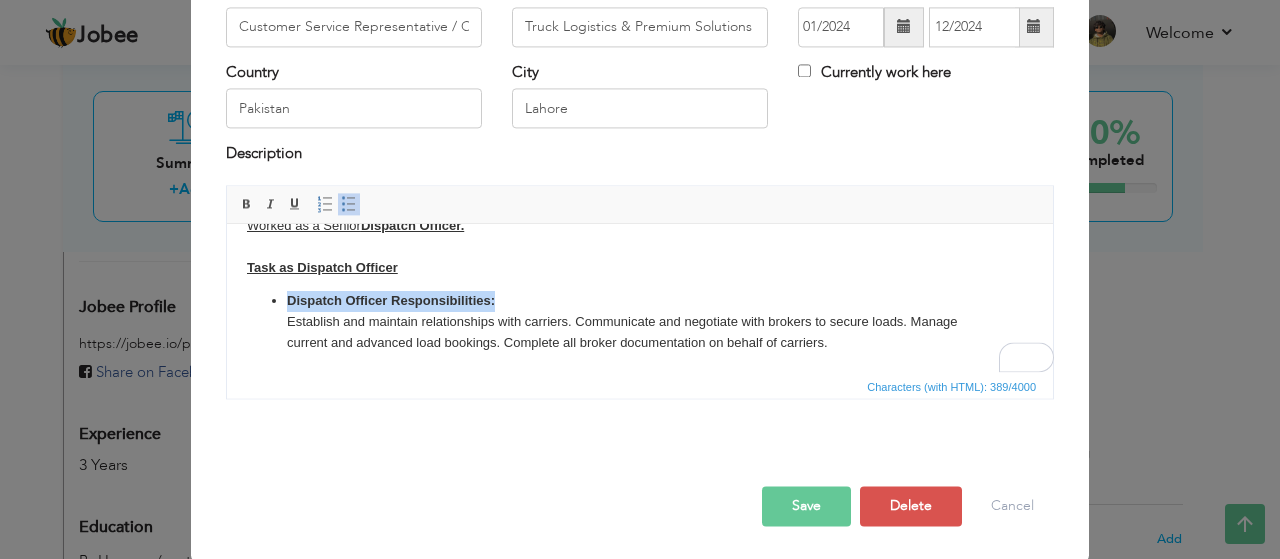 drag, startPoint x: 458, startPoint y: 298, endPoint x: 267, endPoint y: 292, distance: 191.09422 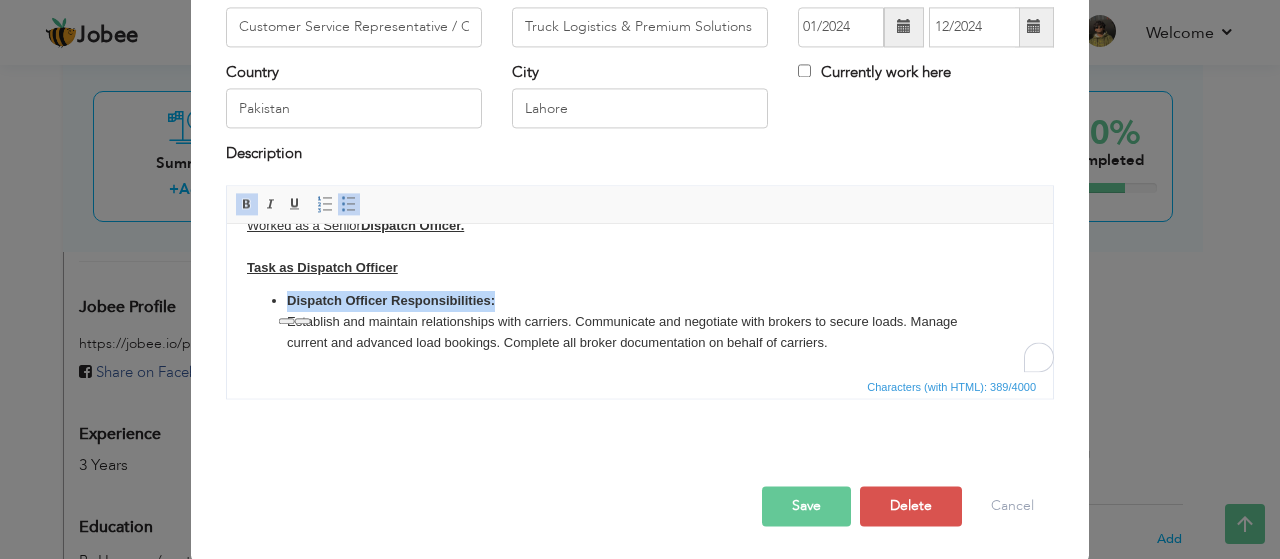 type 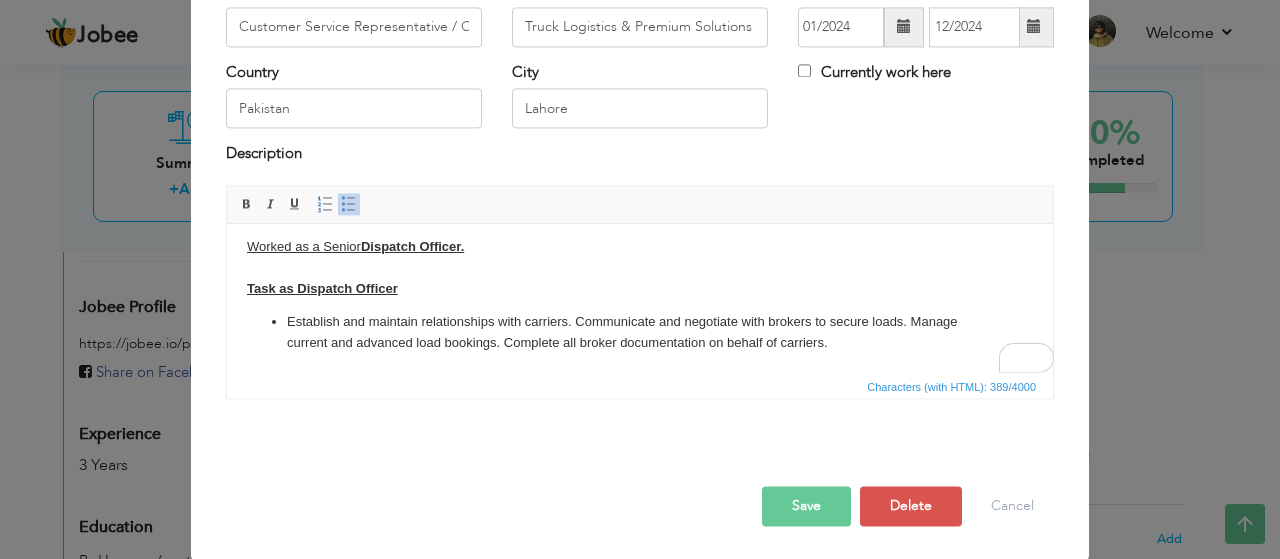 scroll, scrollTop: 6, scrollLeft: 0, axis: vertical 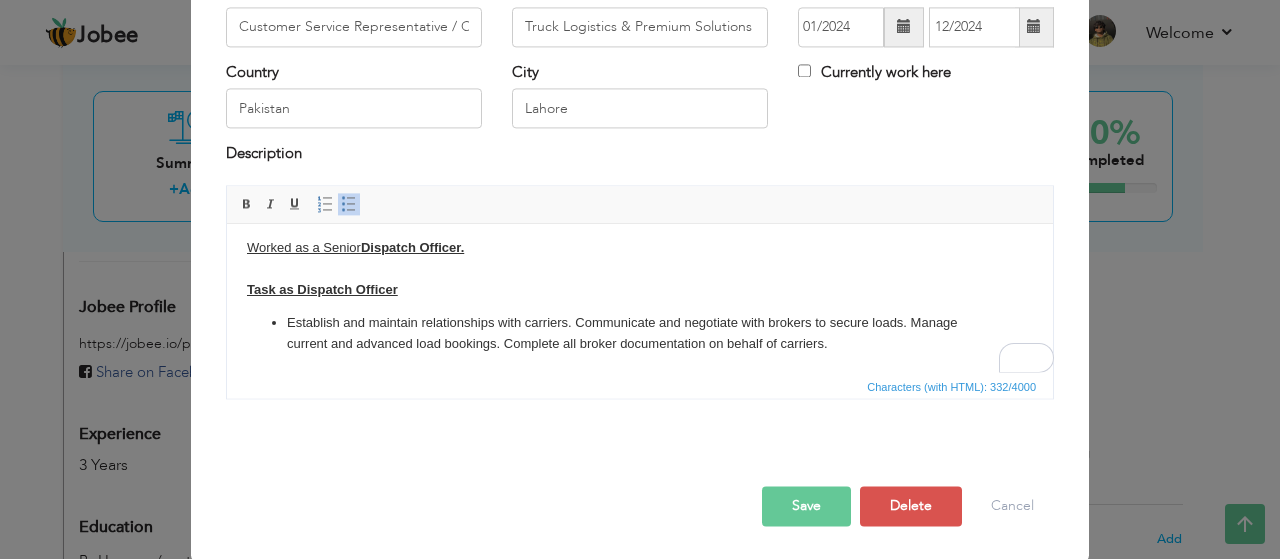 drag, startPoint x: 487, startPoint y: 250, endPoint x: 247, endPoint y: 242, distance: 240.1333 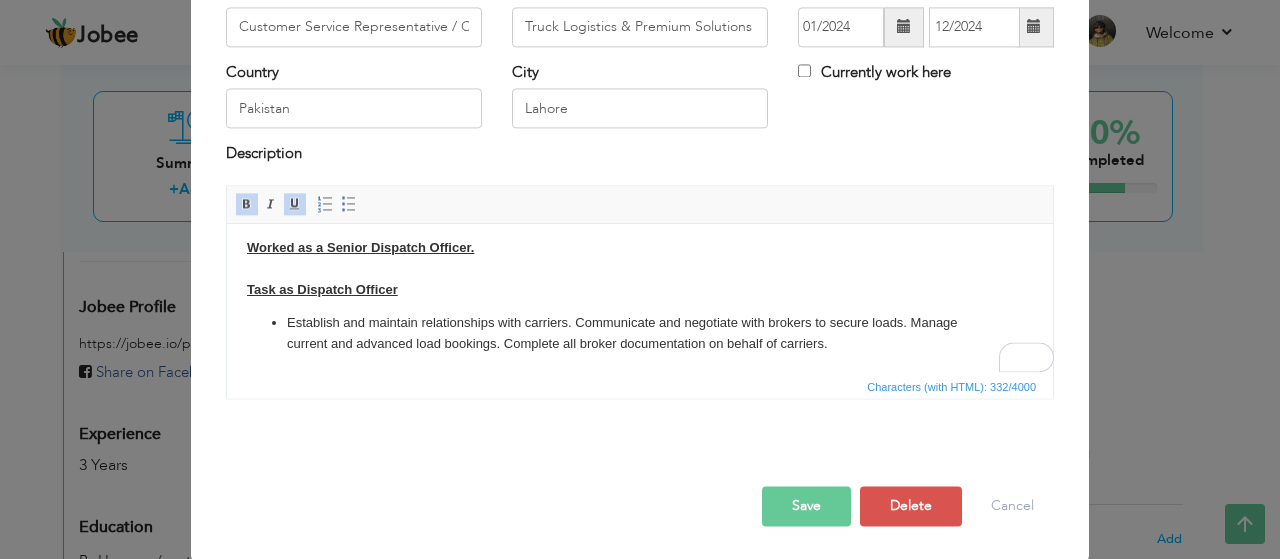 scroll, scrollTop: 0, scrollLeft: 0, axis: both 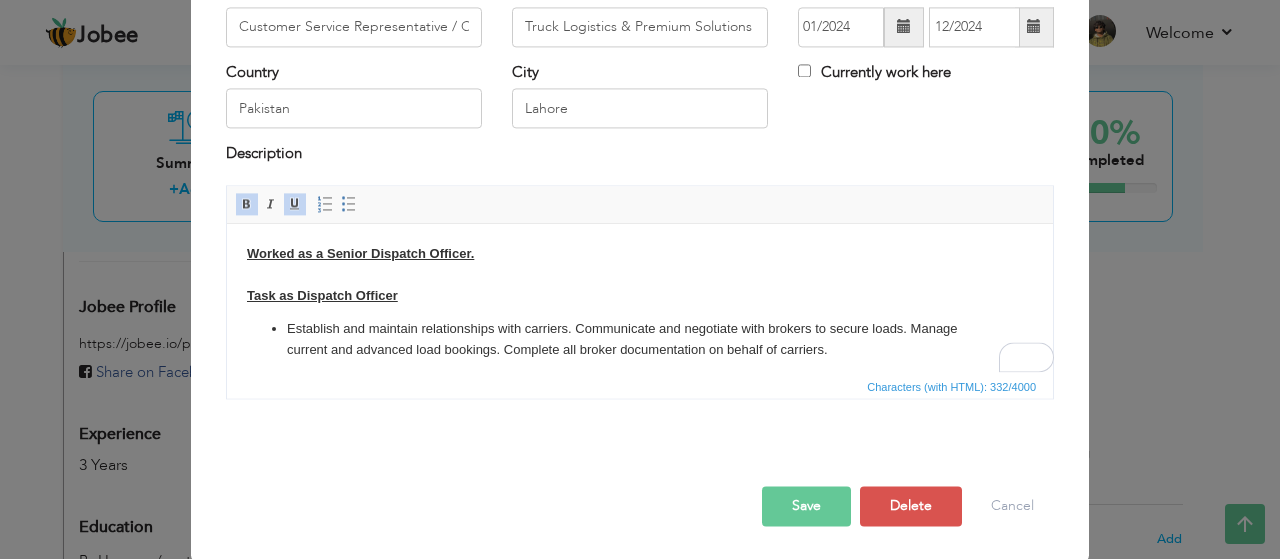click on "Save" at bounding box center [806, 506] 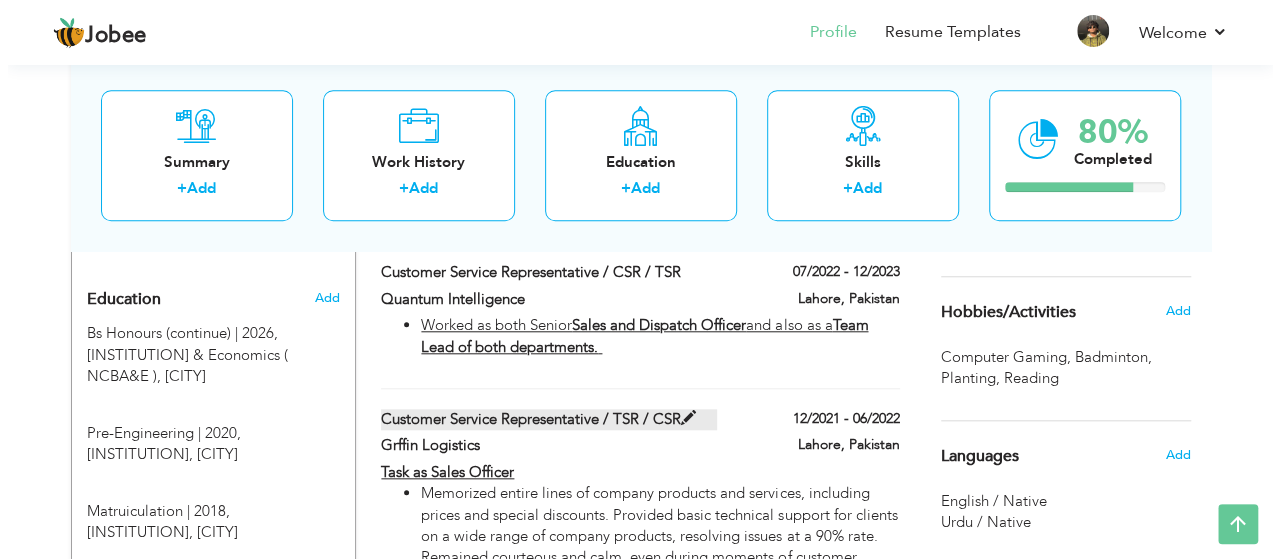 scroll, scrollTop: 799, scrollLeft: 0, axis: vertical 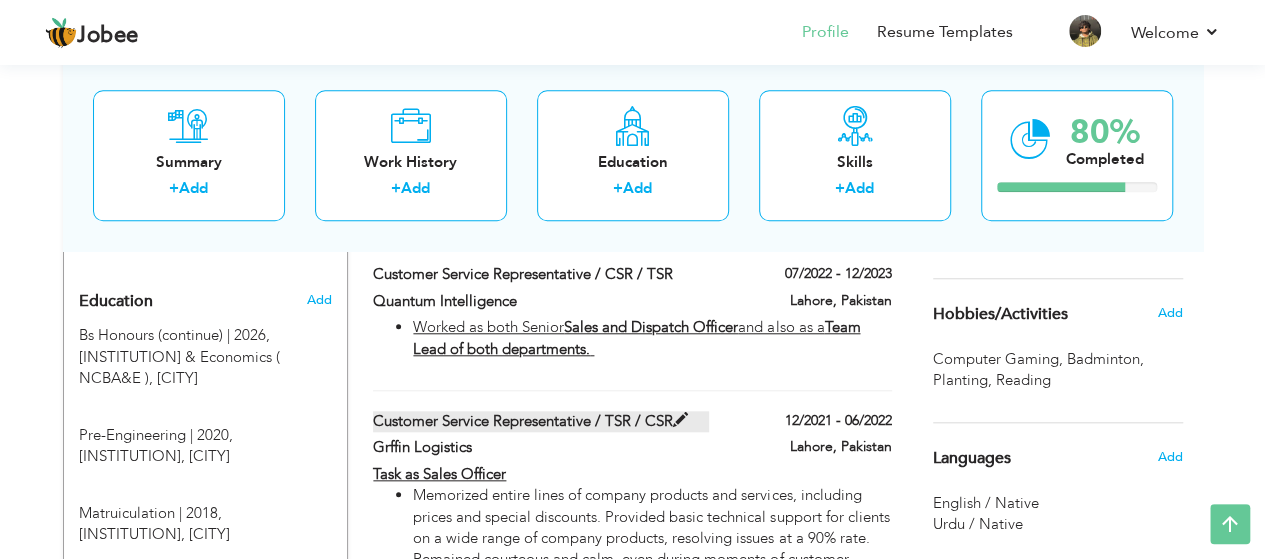 click on "Worked as both Senior  Sales and Dispatch Officer  and also as a  Team Lead of both departments." at bounding box center (636, 337) 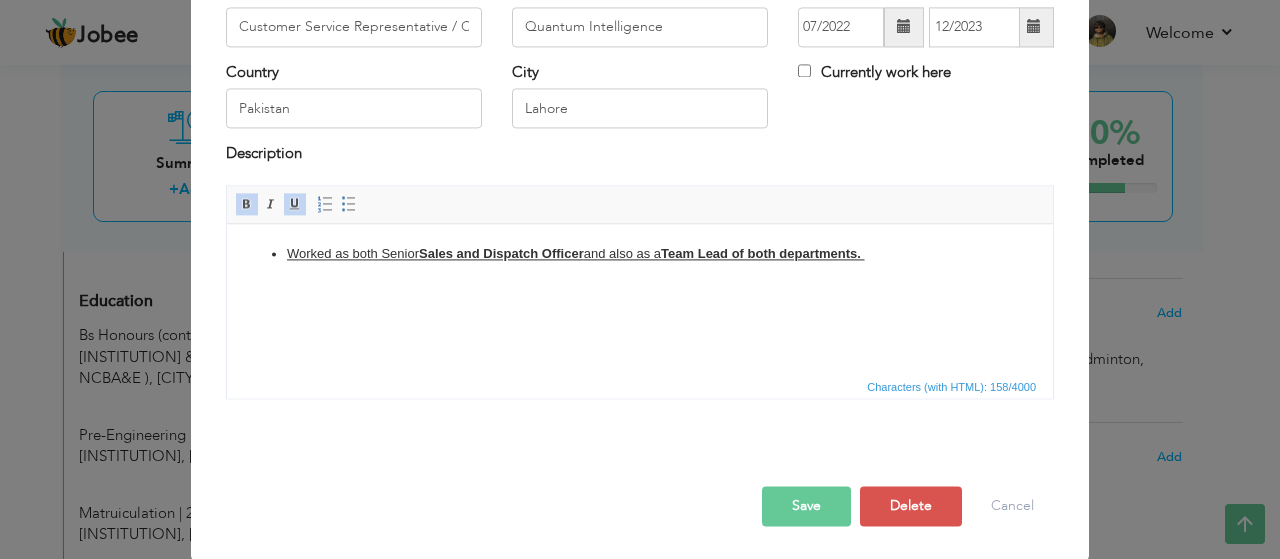 scroll, scrollTop: 0, scrollLeft: 0, axis: both 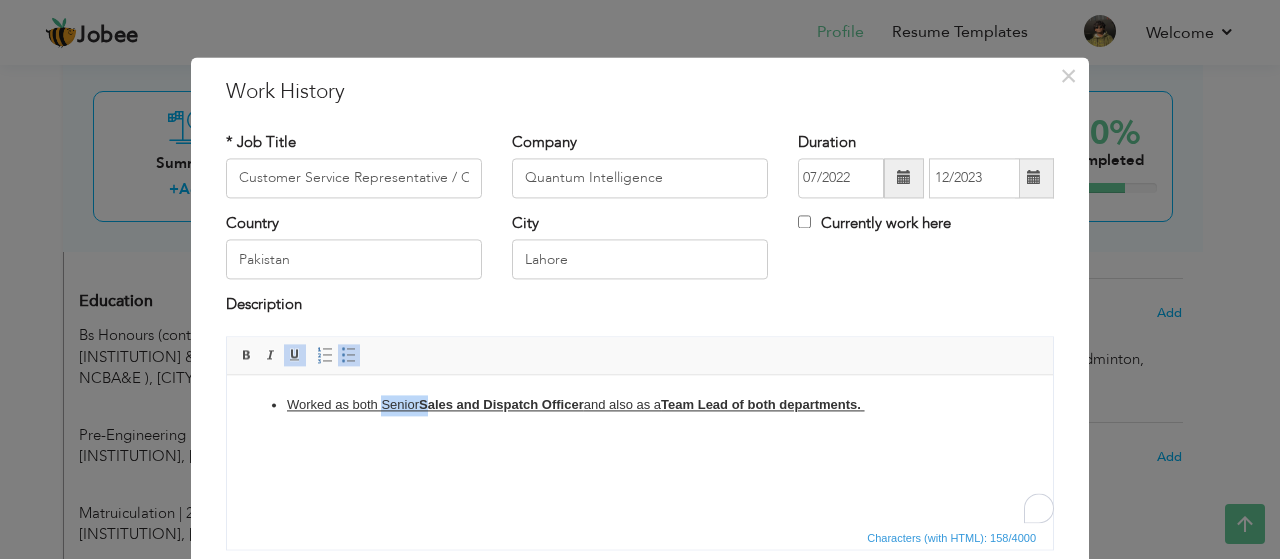 drag, startPoint x: 425, startPoint y: 403, endPoint x: 382, endPoint y: 397, distance: 43.416588 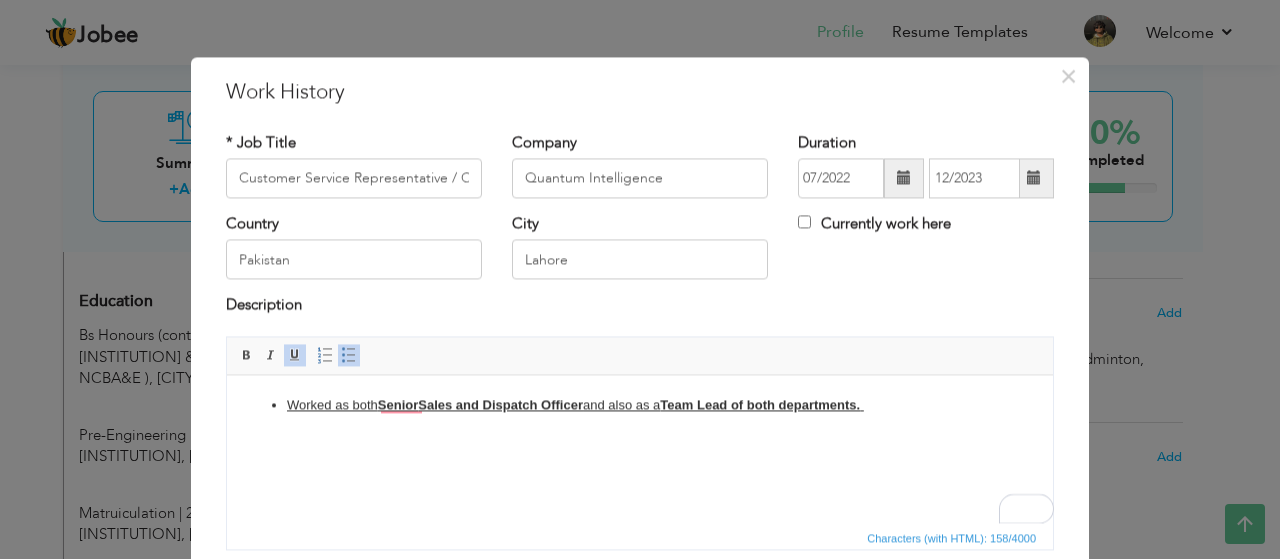 click on "Worked as both  Senior  Sales and Dispatch Officer  and also as a  Team Lead of both departments." at bounding box center (640, 405) 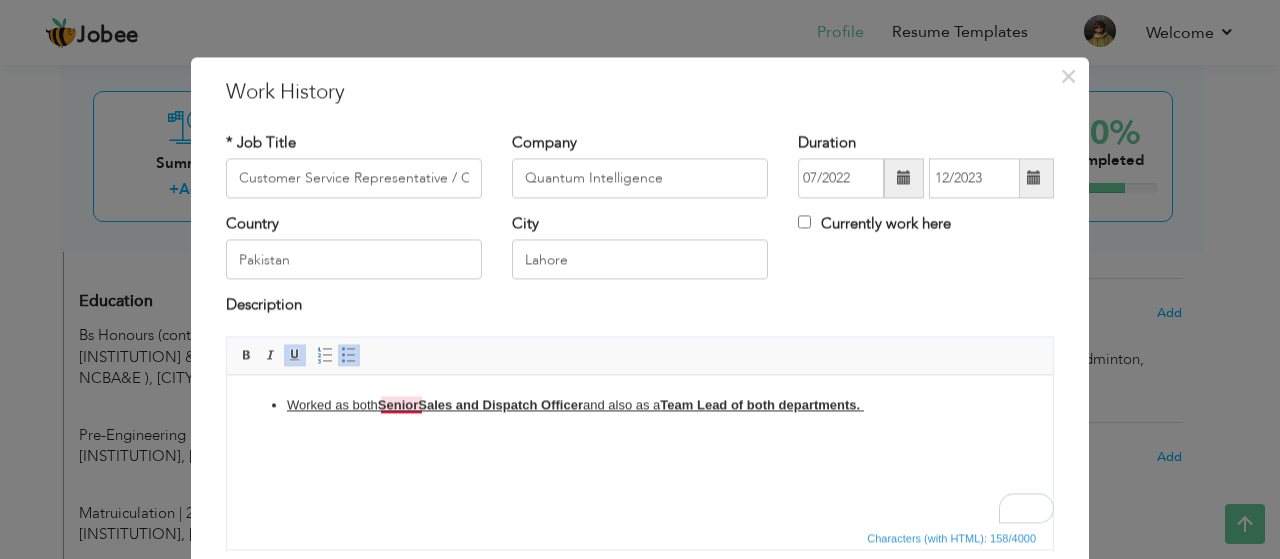 click on "Senior  Sales and Dispatch Officer" at bounding box center [480, 404] 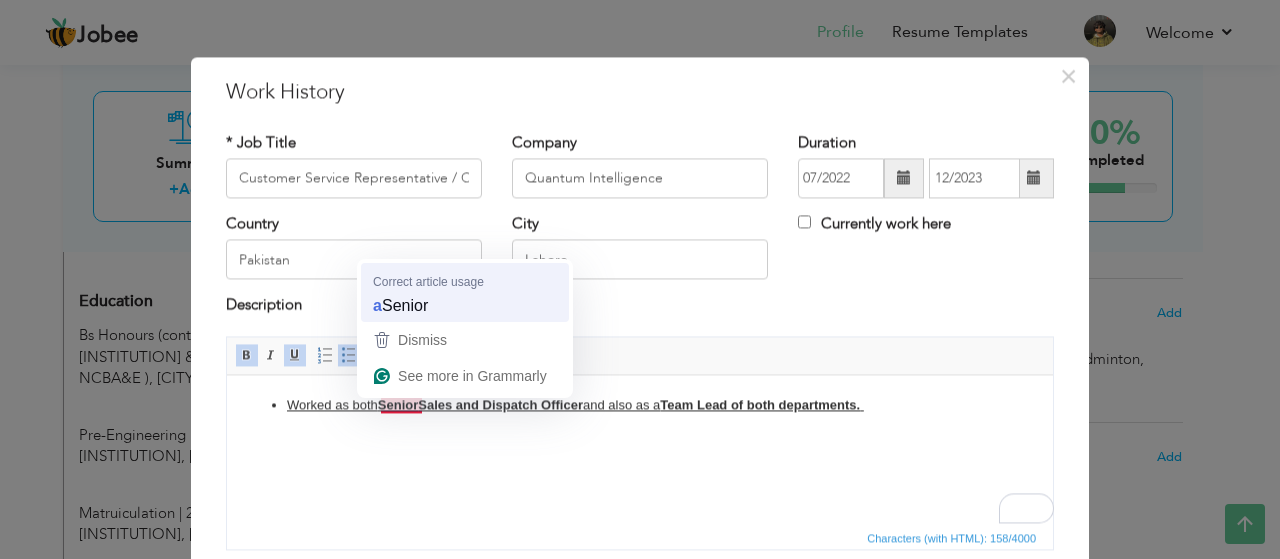 type 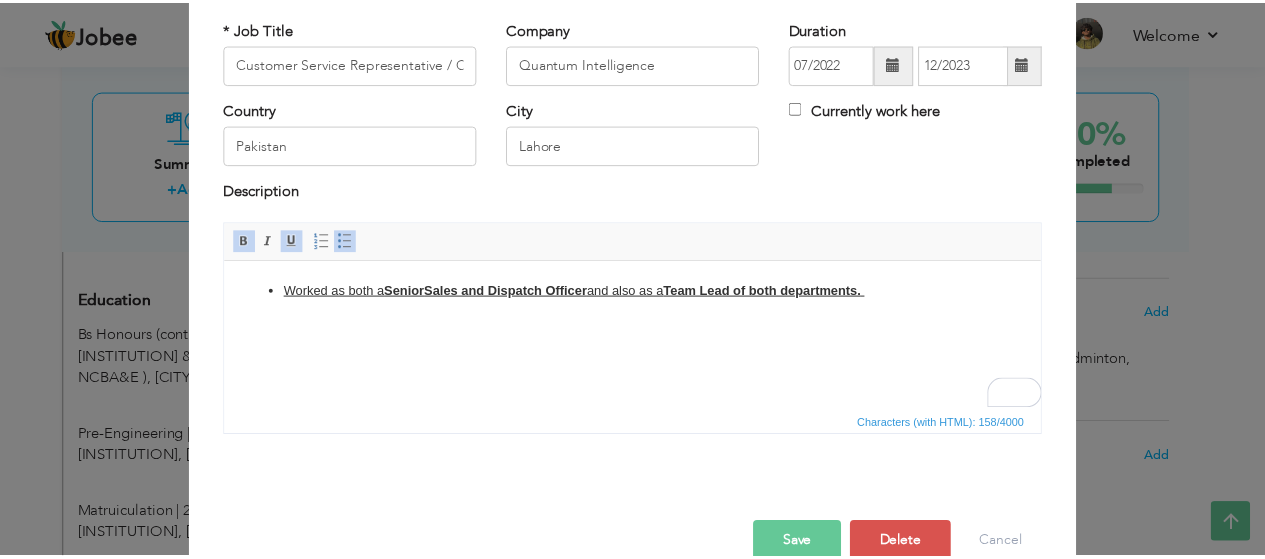 scroll, scrollTop: 151, scrollLeft: 0, axis: vertical 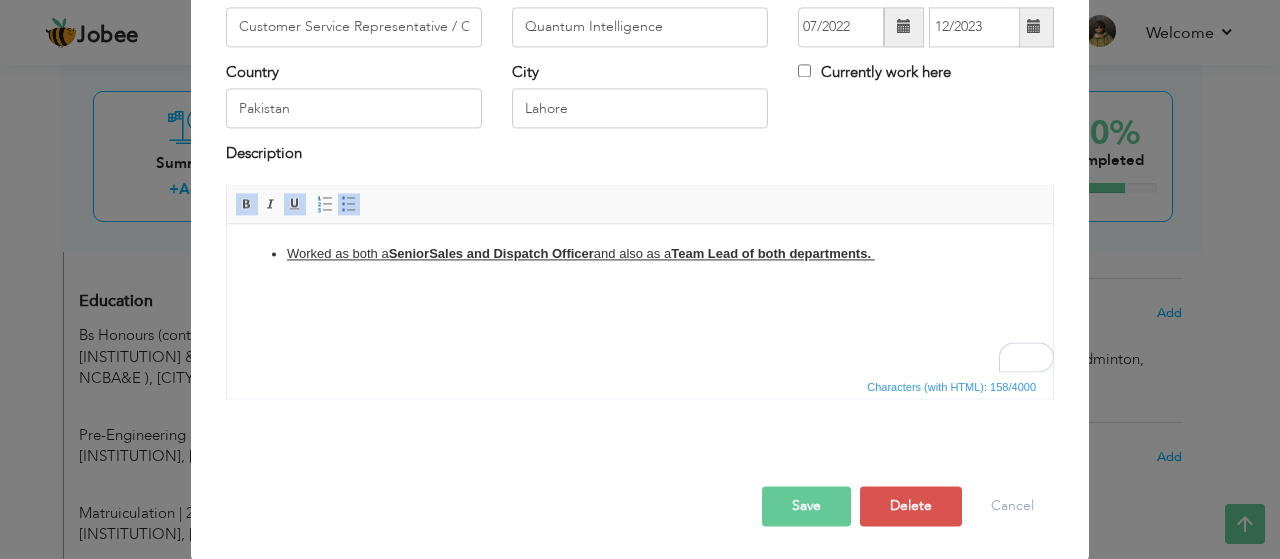 click on "Save" at bounding box center [806, 506] 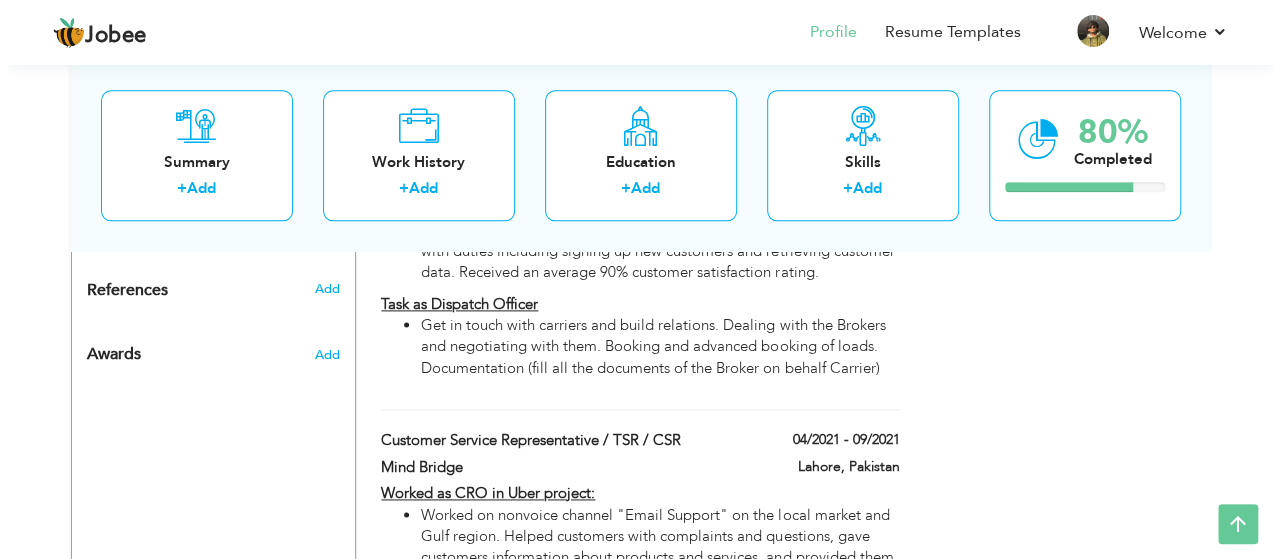 scroll, scrollTop: 1173, scrollLeft: 0, axis: vertical 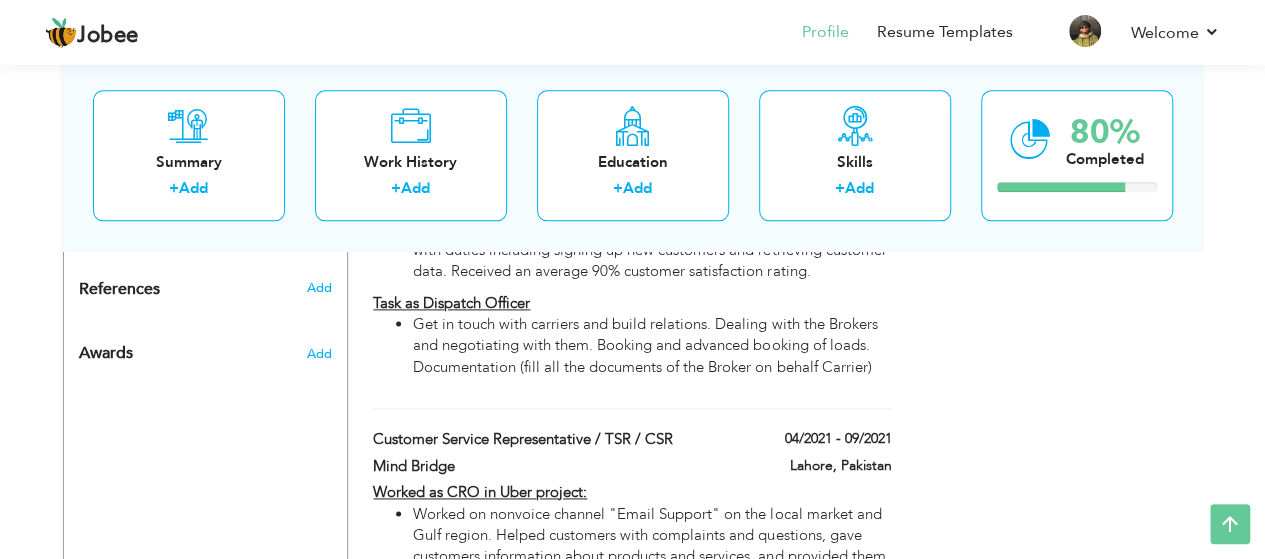 click on "Get in touch with carriers and build relations. Dealing with the Brokers and negotiating with them. Booking and advanced booking of loads. Documentation (fill all the documents of the Broker on behalf Carrier)" at bounding box center [652, 346] 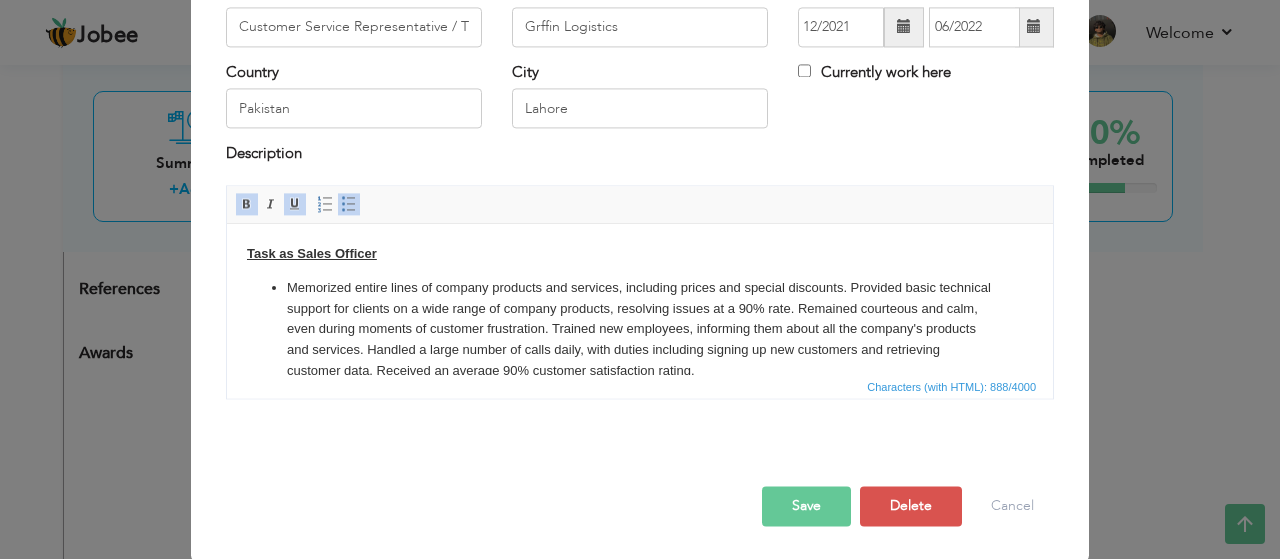 scroll, scrollTop: 0, scrollLeft: 0, axis: both 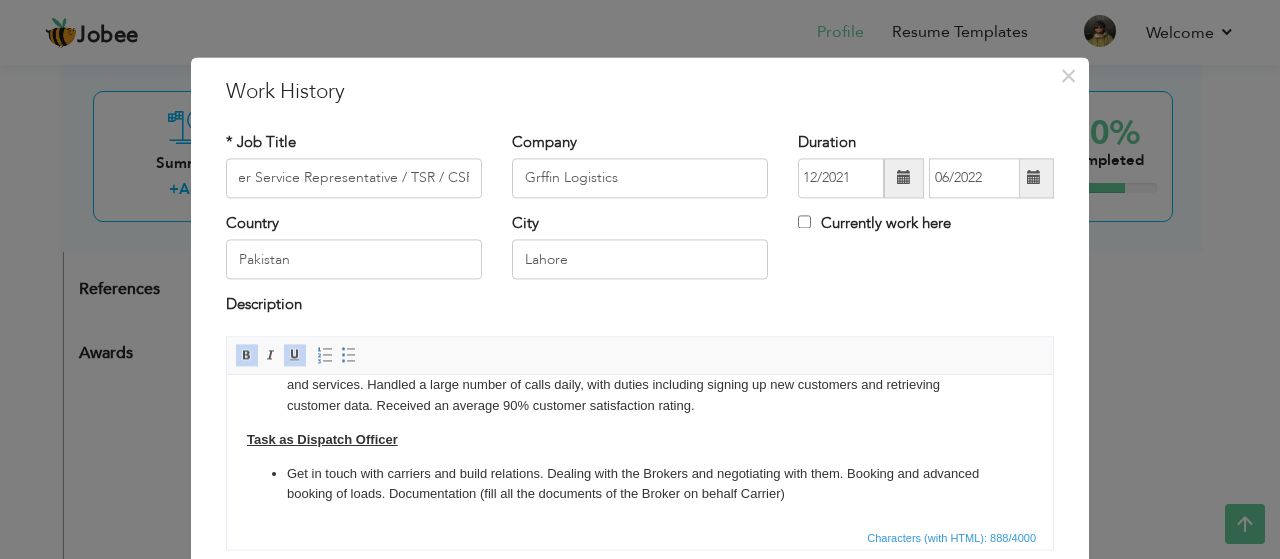 click on "Get in touch with carriers and build relations. Dealing with the Brokers and negotiating with them. Booking and advanced booking of loads. Documentation (fill all the documents of the Broker on behalf Carrier)" at bounding box center (640, 485) 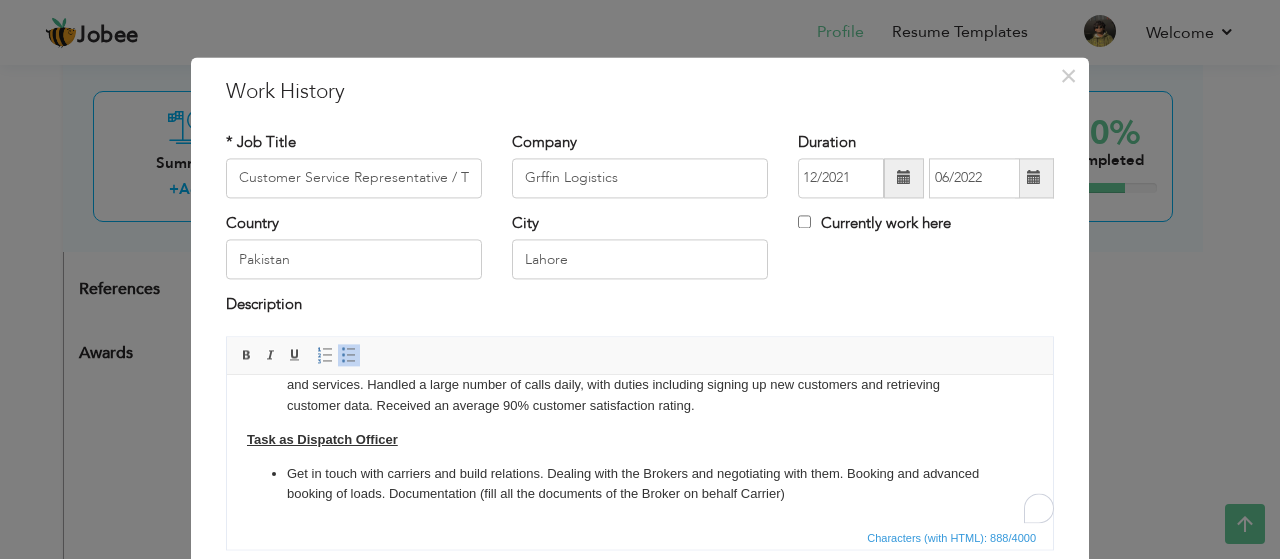 type 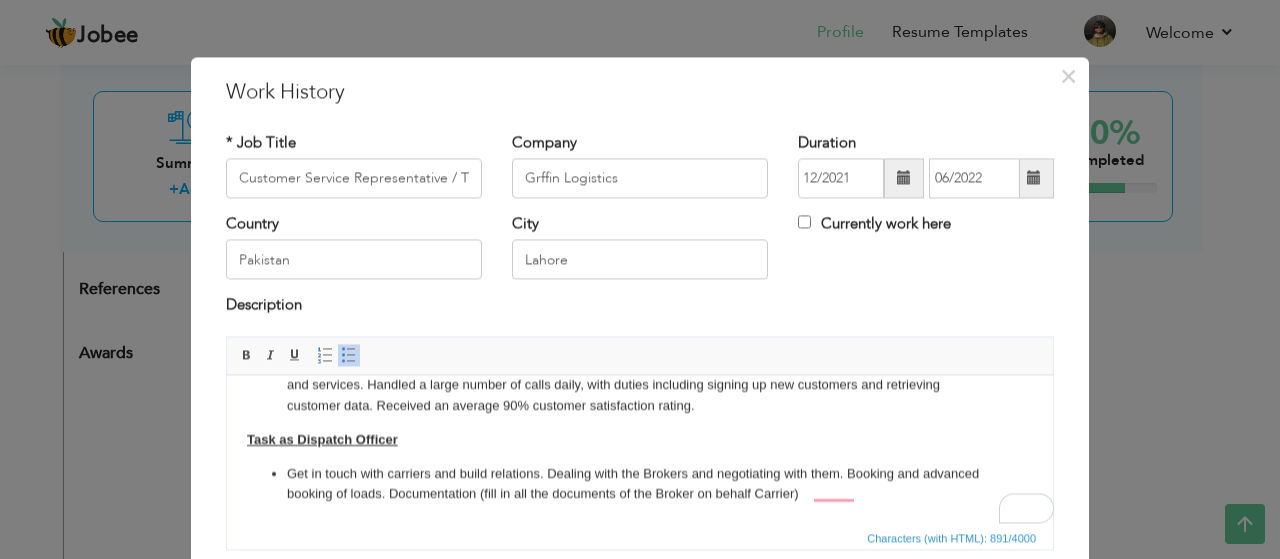 scroll, scrollTop: 35, scrollLeft: 0, axis: vertical 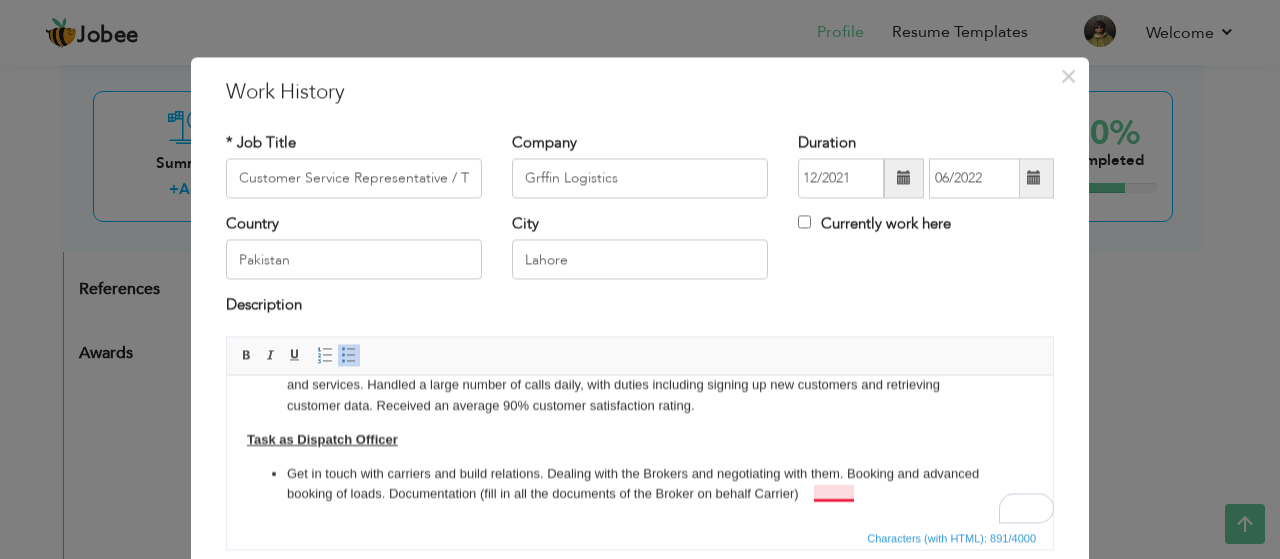 click on "Get in touch with carriers and build relations. Dealing with the Brokers and negotiating with them. Booking and advanced booking of loads. Documentation (fill in all the documents of the Broker on behalf Carrier)" at bounding box center (640, 485) 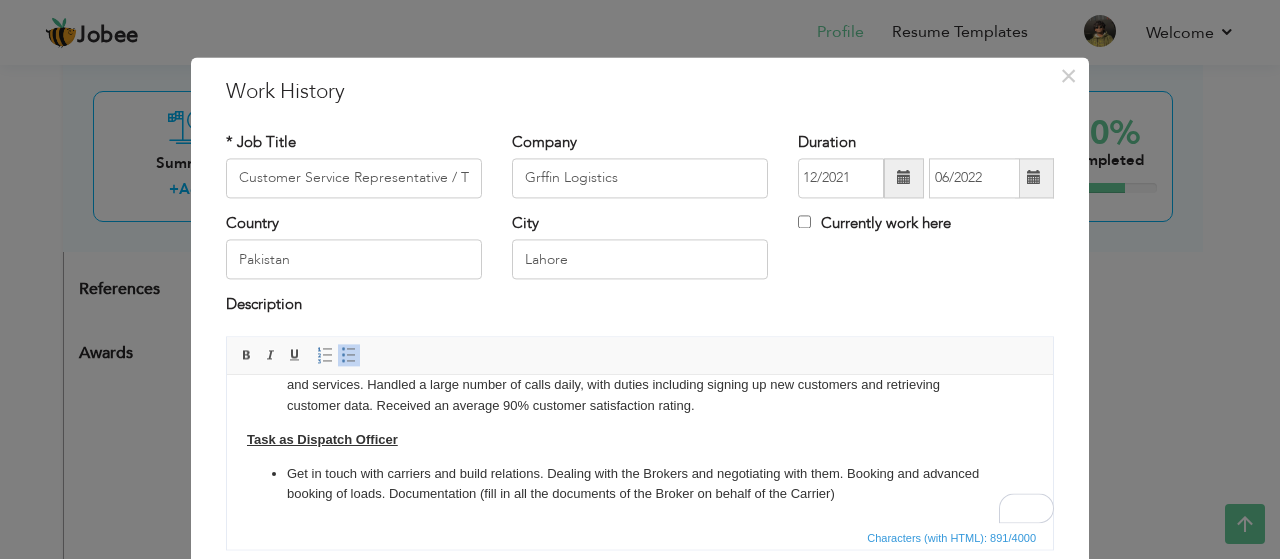 scroll, scrollTop: 151, scrollLeft: 0, axis: vertical 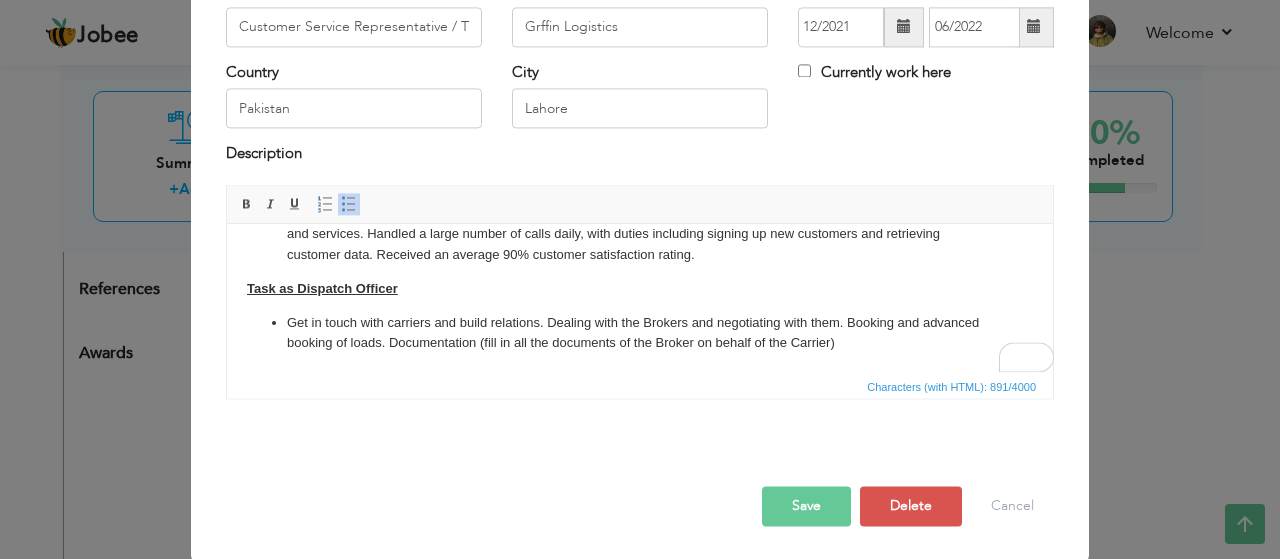click on "Save" at bounding box center (806, 506) 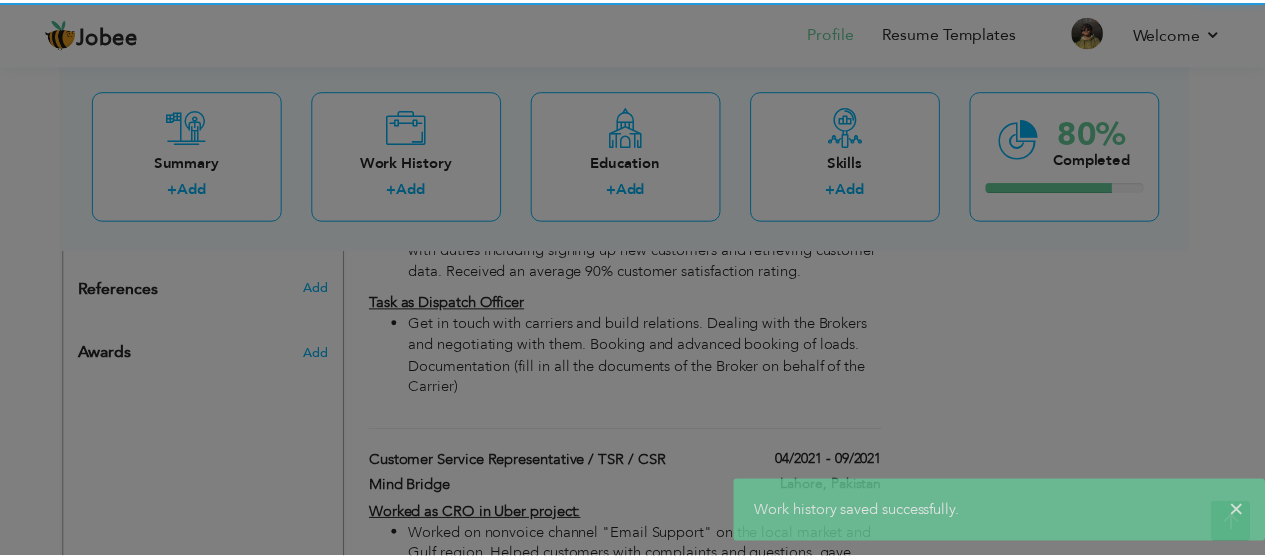 scroll, scrollTop: 0, scrollLeft: 0, axis: both 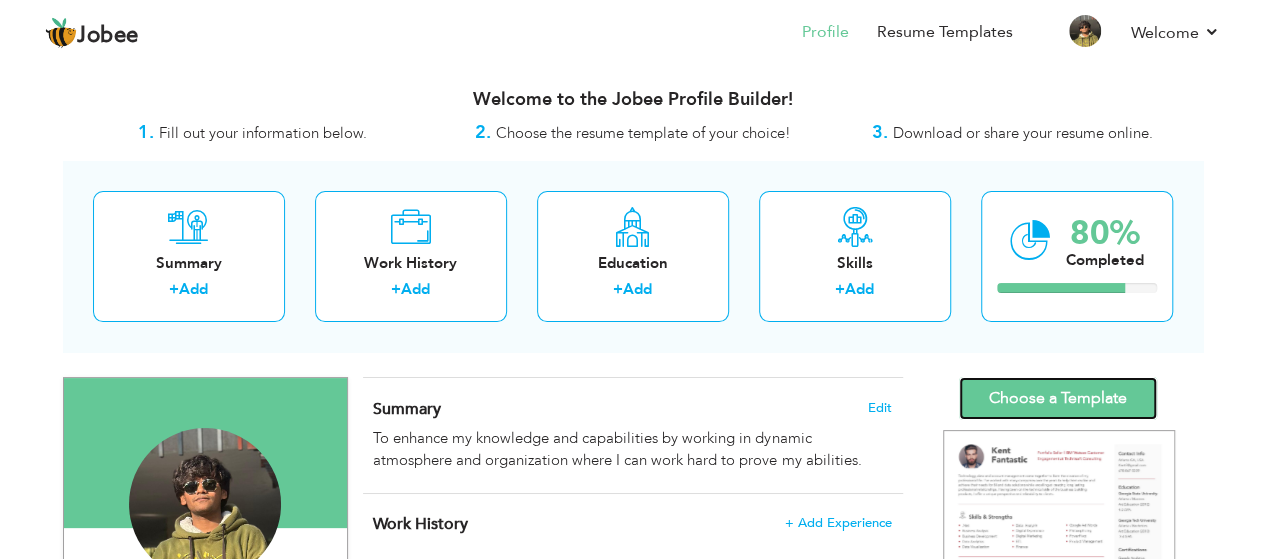click on "Choose a Template" at bounding box center (1058, 398) 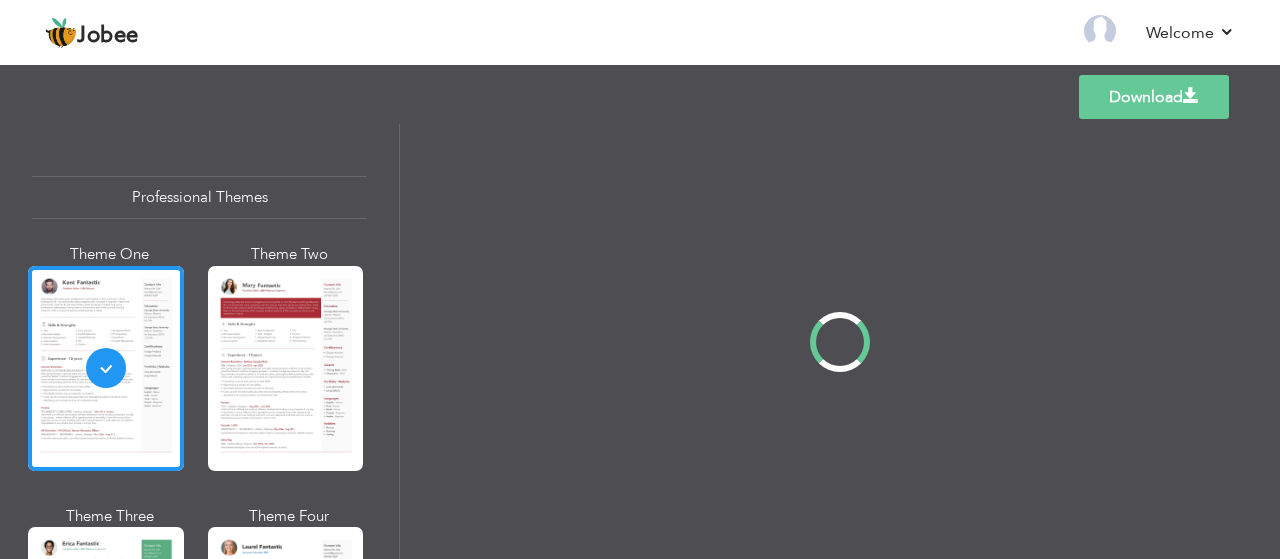 scroll, scrollTop: 0, scrollLeft: 0, axis: both 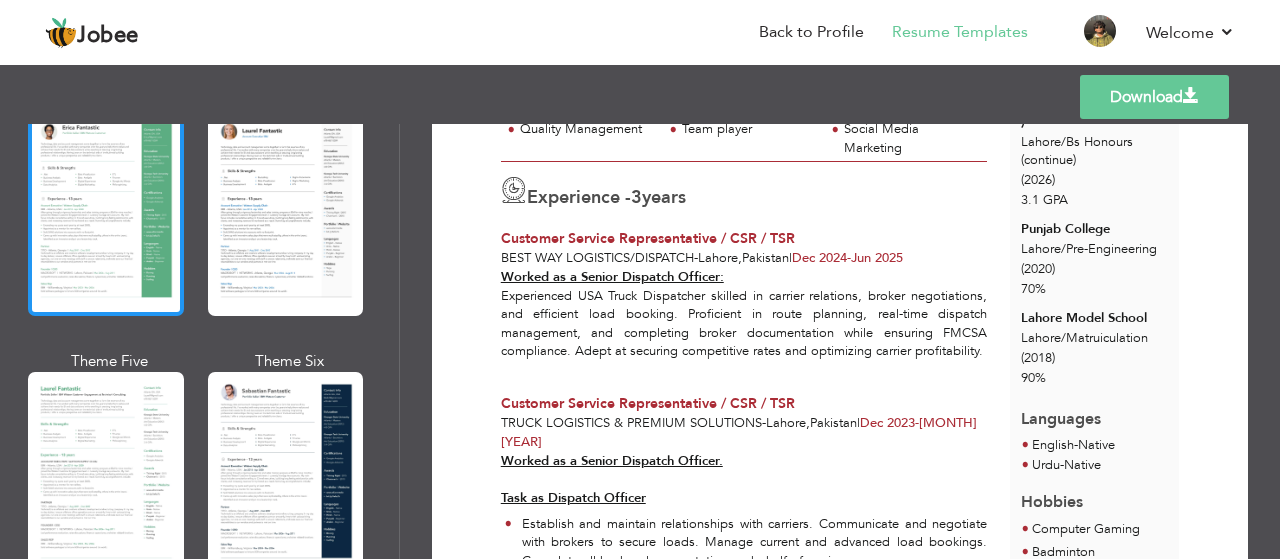 click at bounding box center (106, 213) 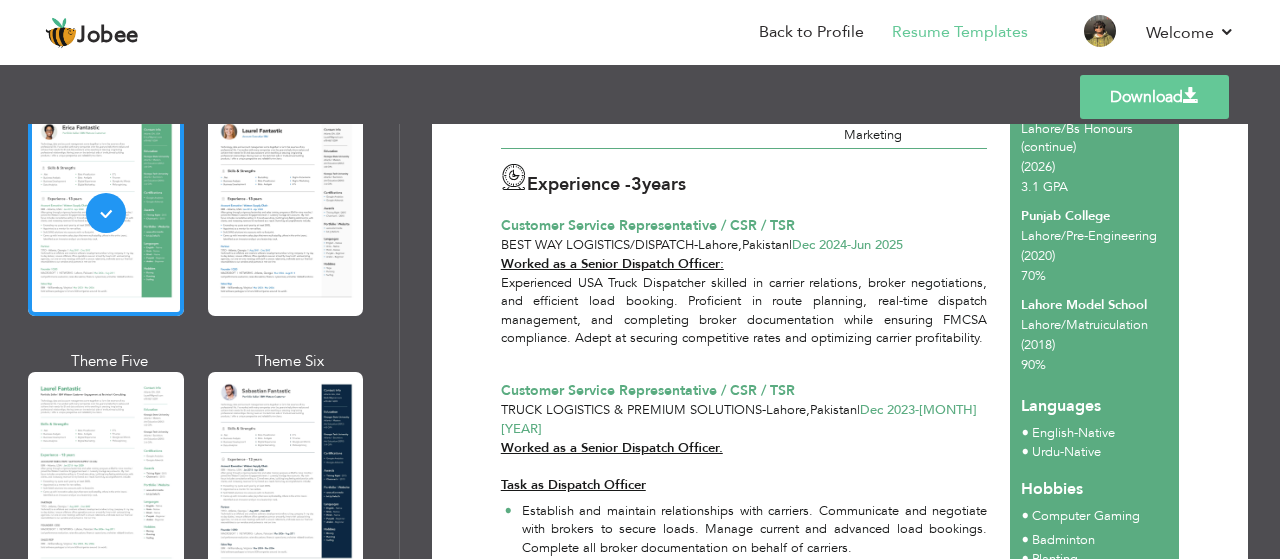scroll, scrollTop: 0, scrollLeft: 0, axis: both 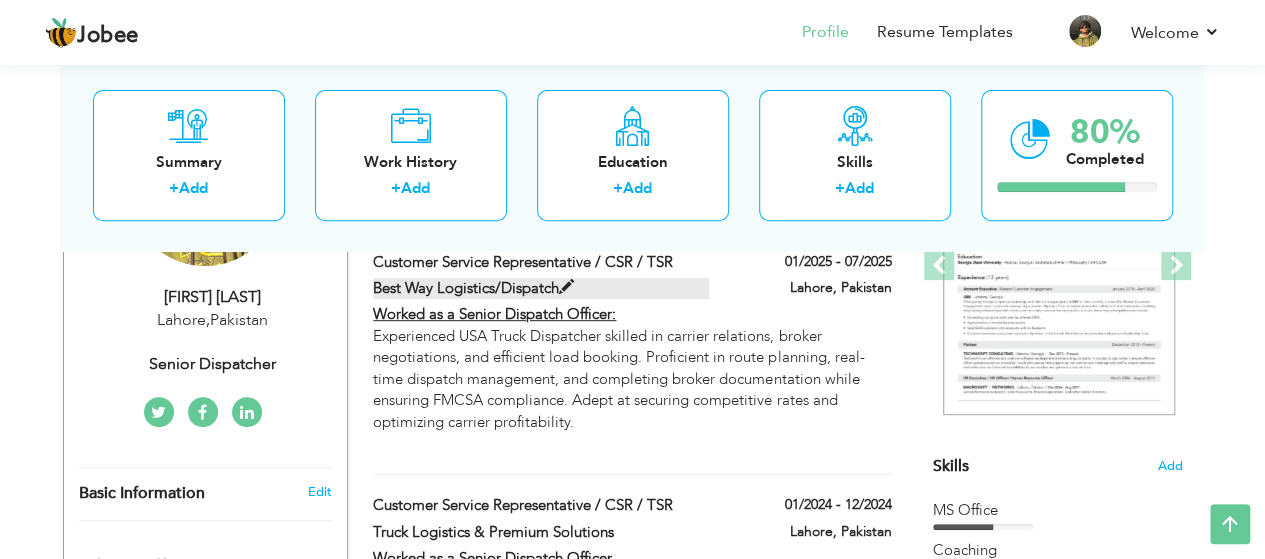 click at bounding box center (566, 287) 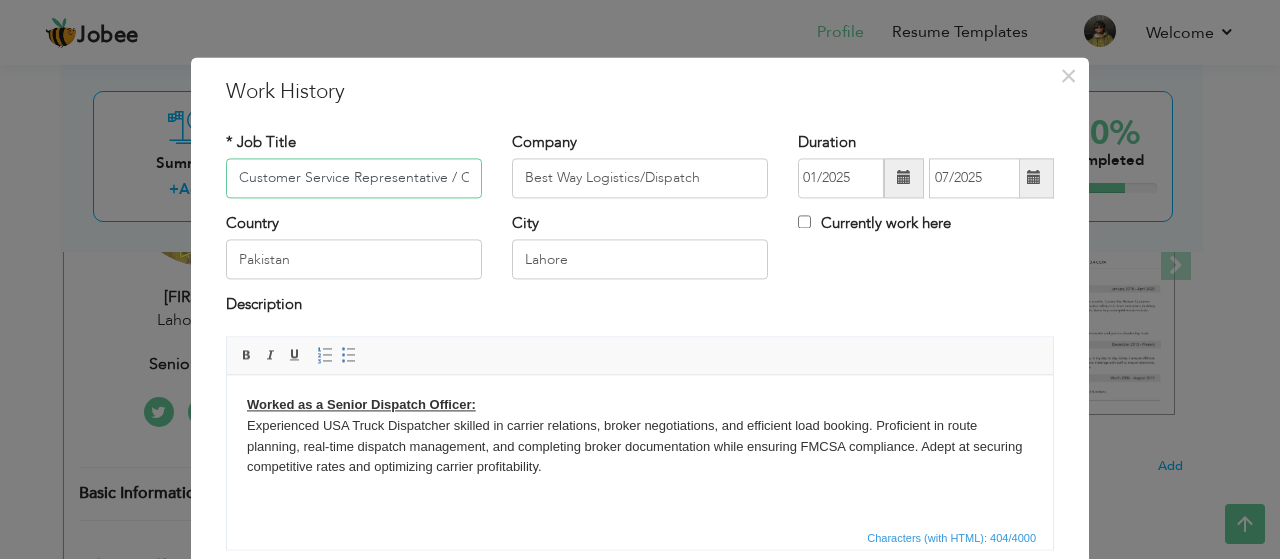 scroll, scrollTop: 0, scrollLeft: 50, axis: horizontal 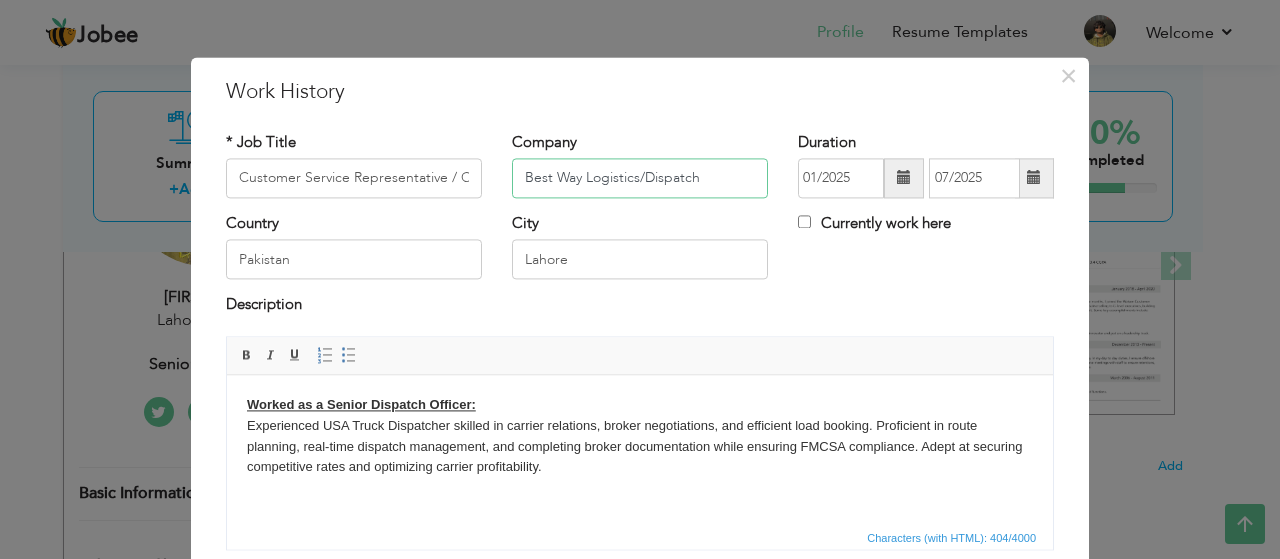click on "Best Way Logistics/Dispatch" at bounding box center [640, 178] 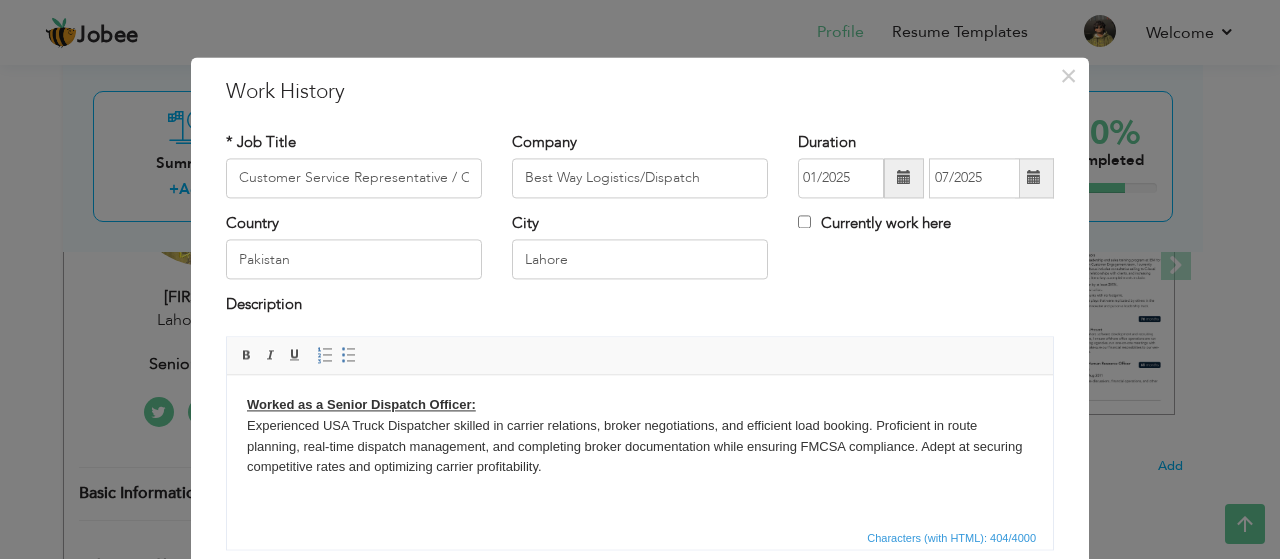 click on "Country
Pakistan
City
Lahore
Currently work here" at bounding box center (640, 253) 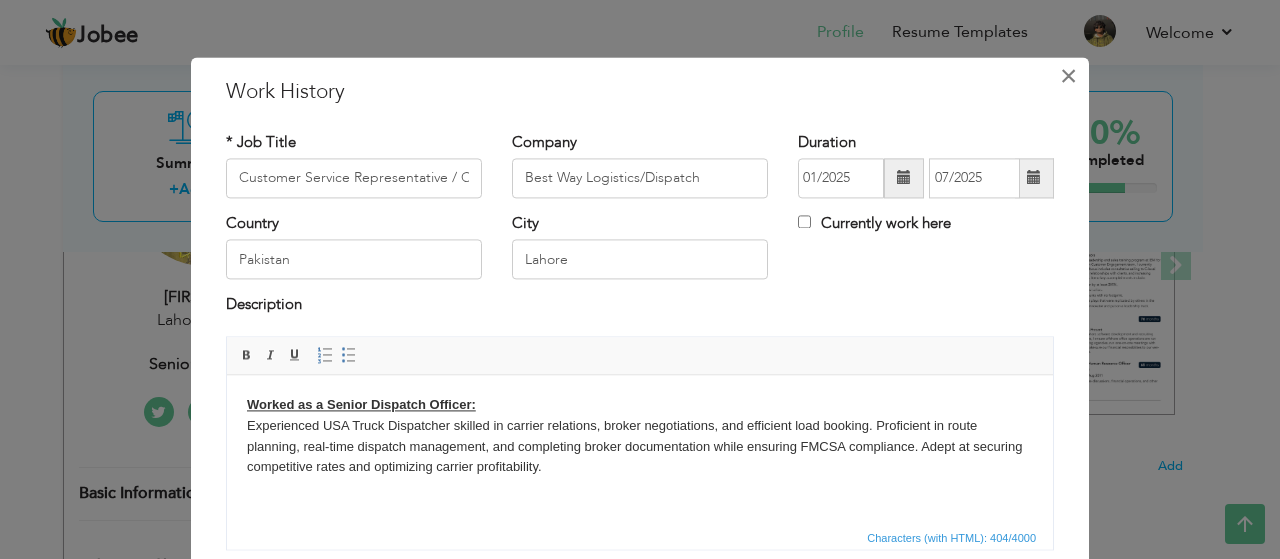 click on "×" at bounding box center [1068, 76] 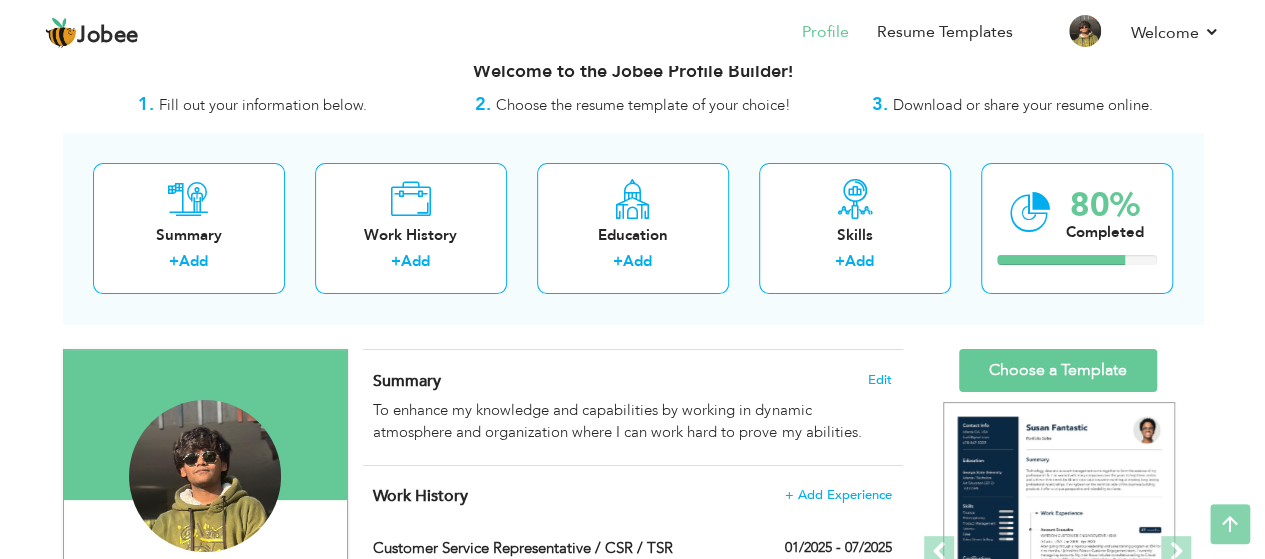 scroll, scrollTop: 0, scrollLeft: 0, axis: both 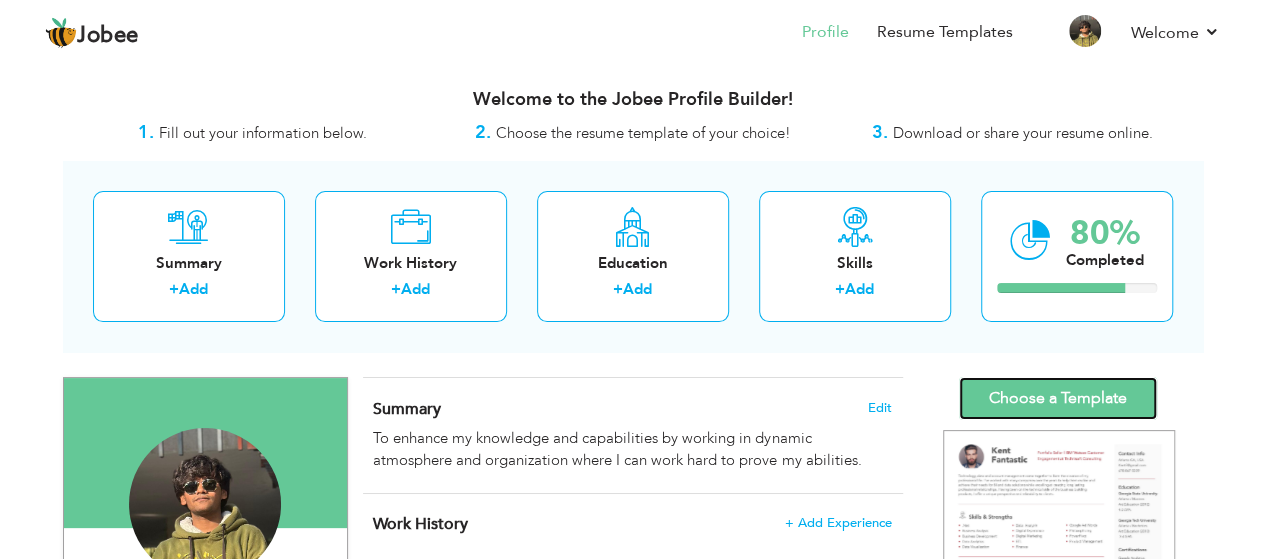 click on "Choose a Template" at bounding box center [1058, 398] 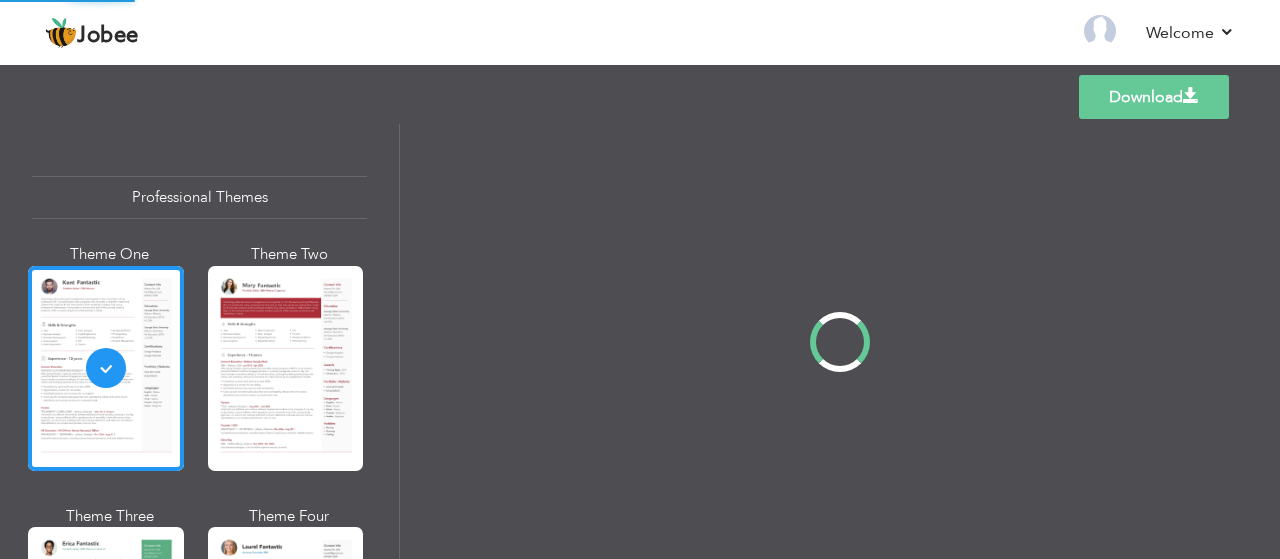 scroll, scrollTop: 0, scrollLeft: 0, axis: both 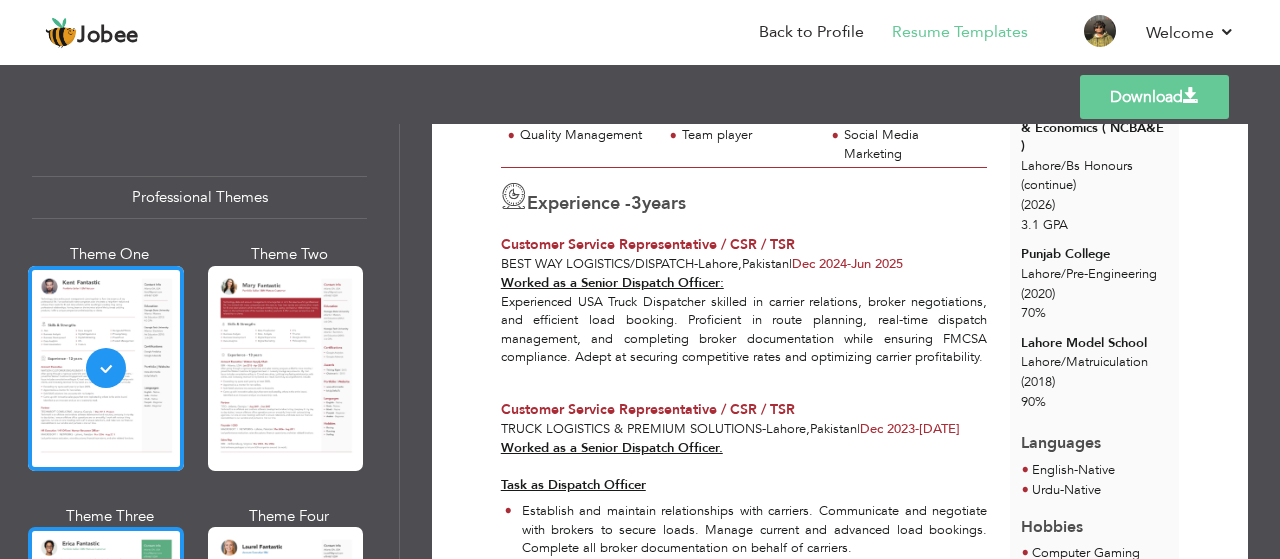 click at bounding box center [106, 629] 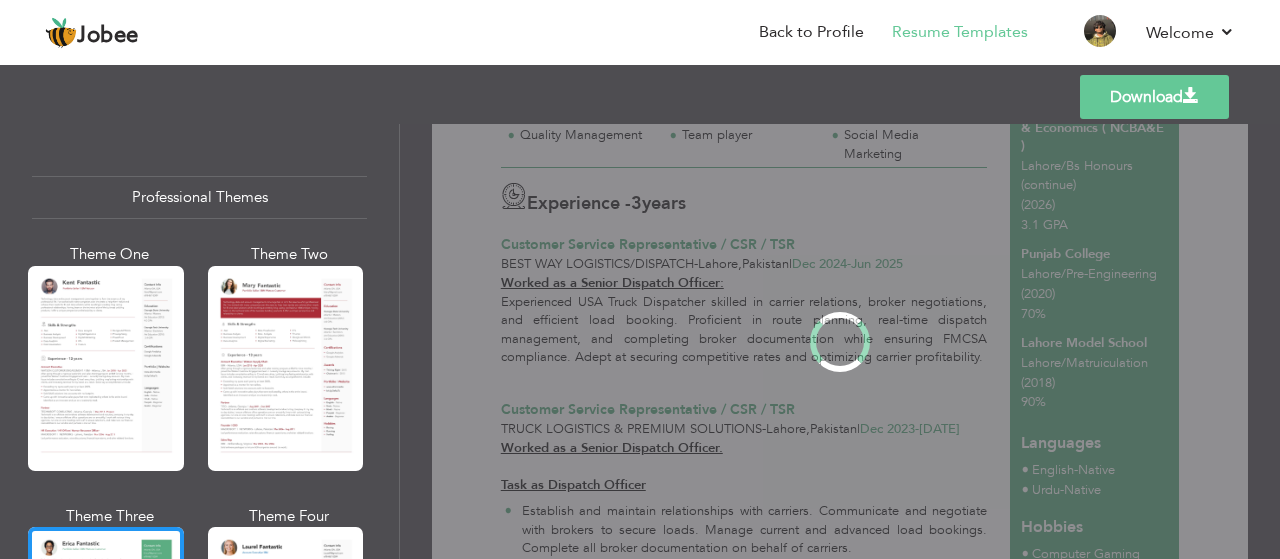 scroll, scrollTop: 0, scrollLeft: 0, axis: both 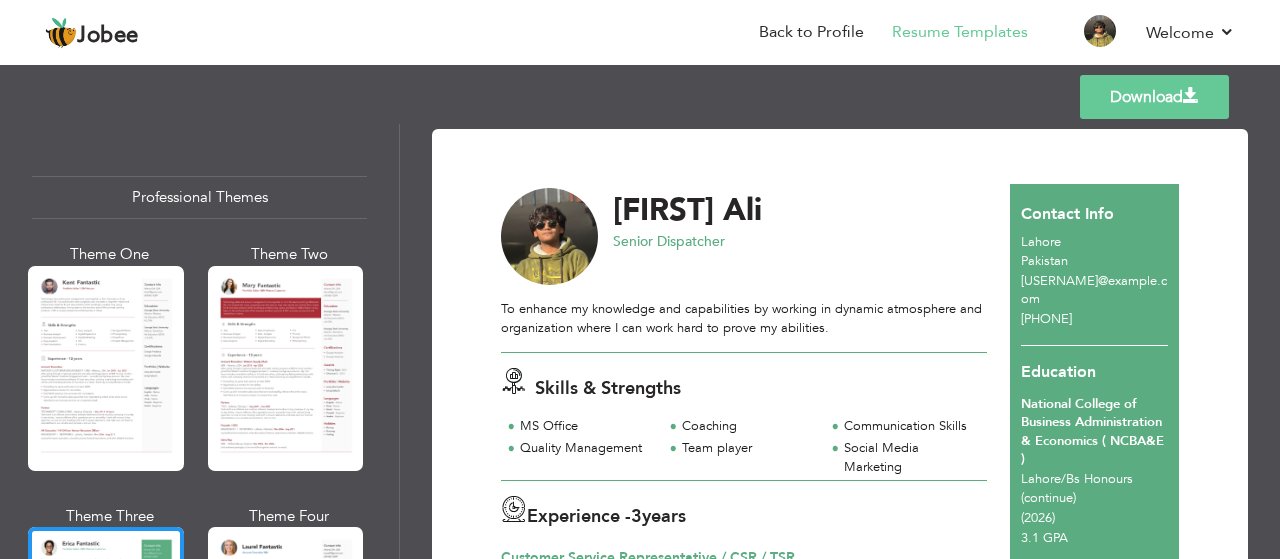 click on "Download" at bounding box center [1154, 97] 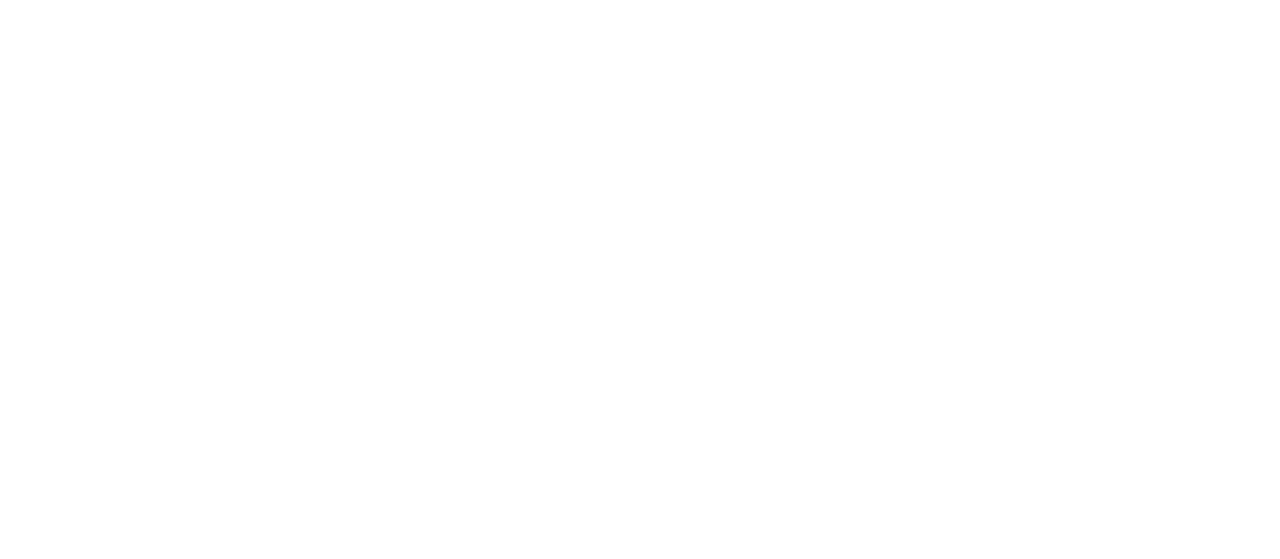 scroll, scrollTop: 0, scrollLeft: 0, axis: both 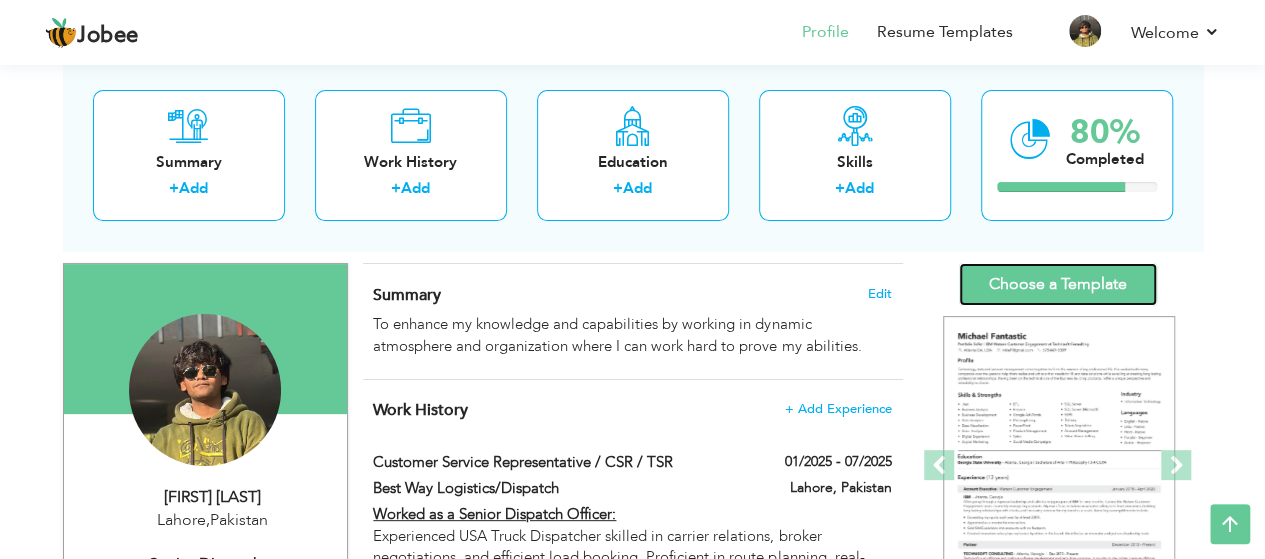 click on "Choose a Template" at bounding box center [1058, 284] 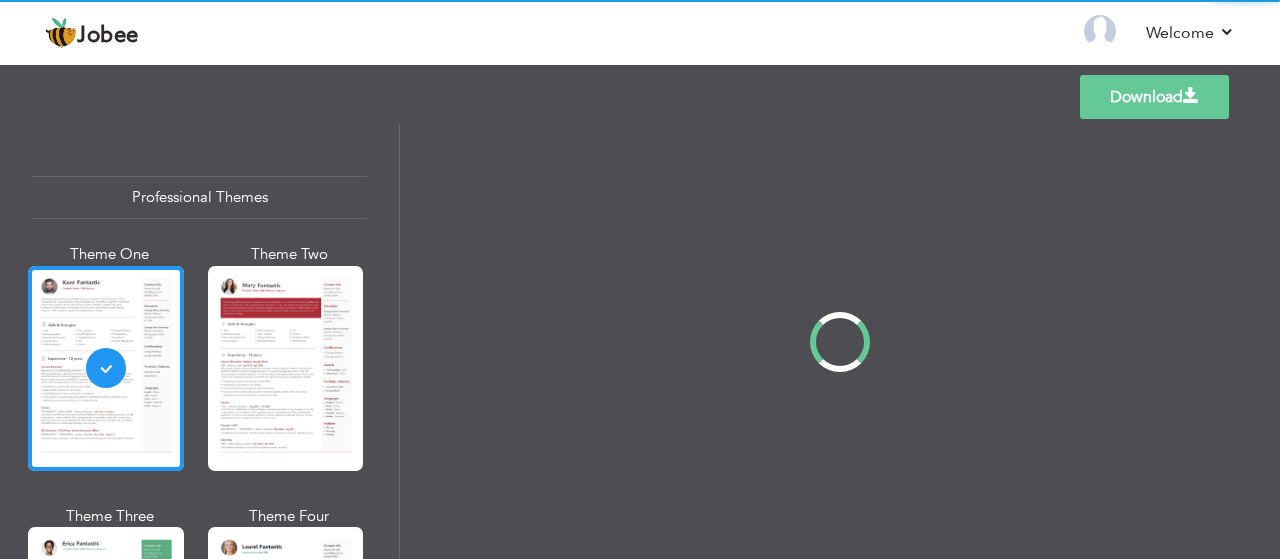 scroll, scrollTop: 0, scrollLeft: 0, axis: both 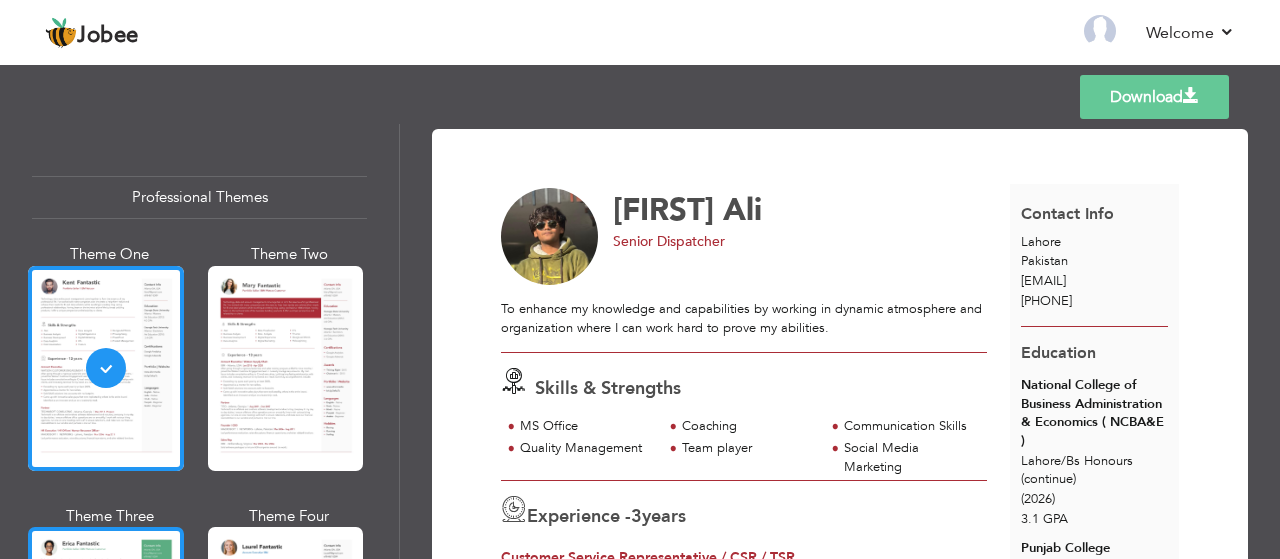 click at bounding box center [106, 629] 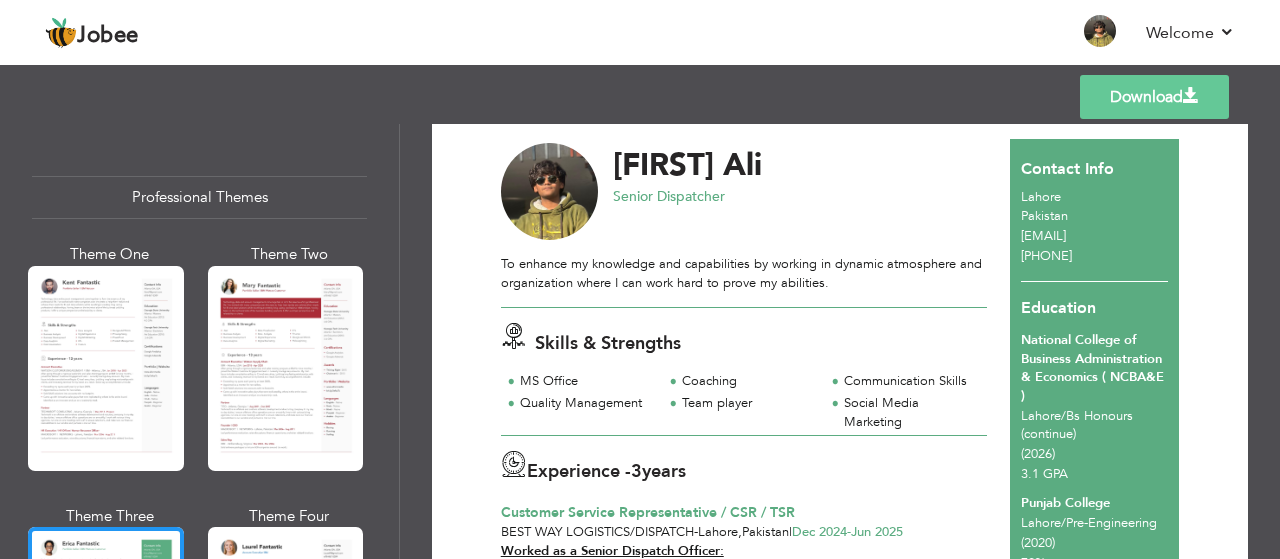 scroll, scrollTop: 46, scrollLeft: 0, axis: vertical 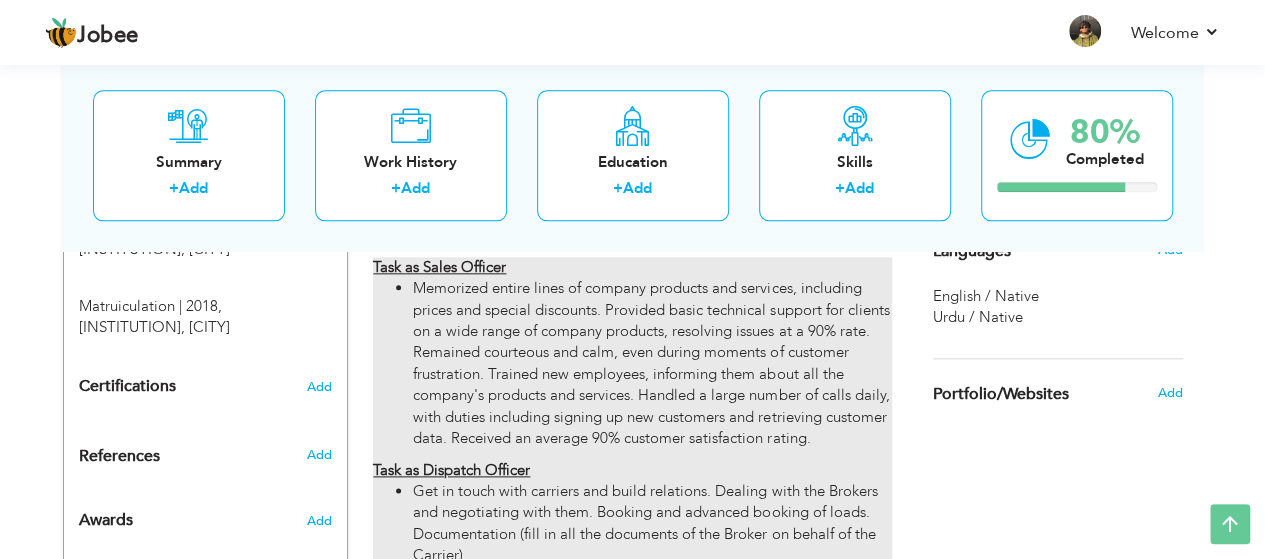 click on "Memorized entire lines of company products and services, including prices and special discounts. Provided basic technical support for clients on a wide range of company products, resolving issues at a 90% rate. Remained courteous and calm, even during moments of customer frustration. Trained new employees, informing them about all the company's products and services. Handled a large number of calls daily, with duties including signing up new customers and retrieving customer data. Received an average 90% customer satisfaction rating." at bounding box center [652, 363] 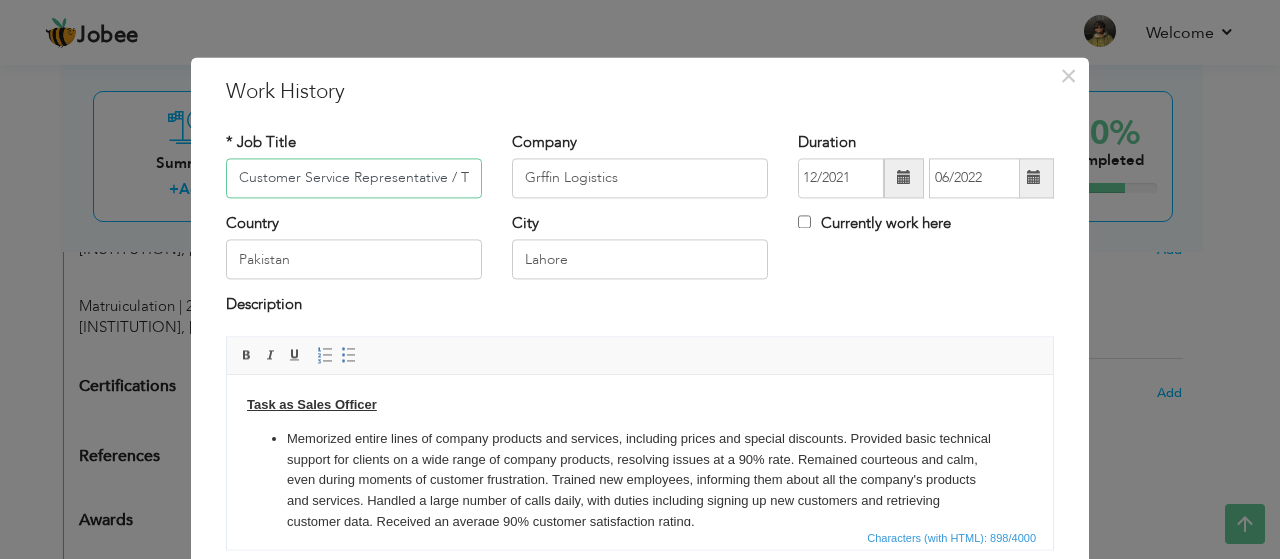 scroll, scrollTop: 0, scrollLeft: 50, axis: horizontal 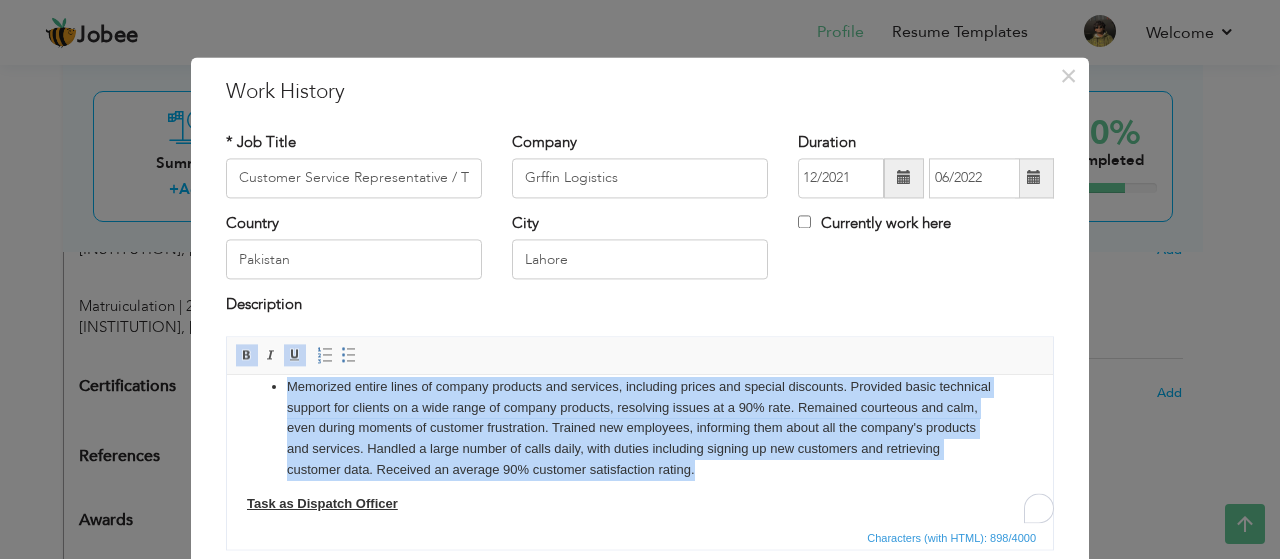 drag, startPoint x: 763, startPoint y: 471, endPoint x: 281, endPoint y: 388, distance: 489.09406 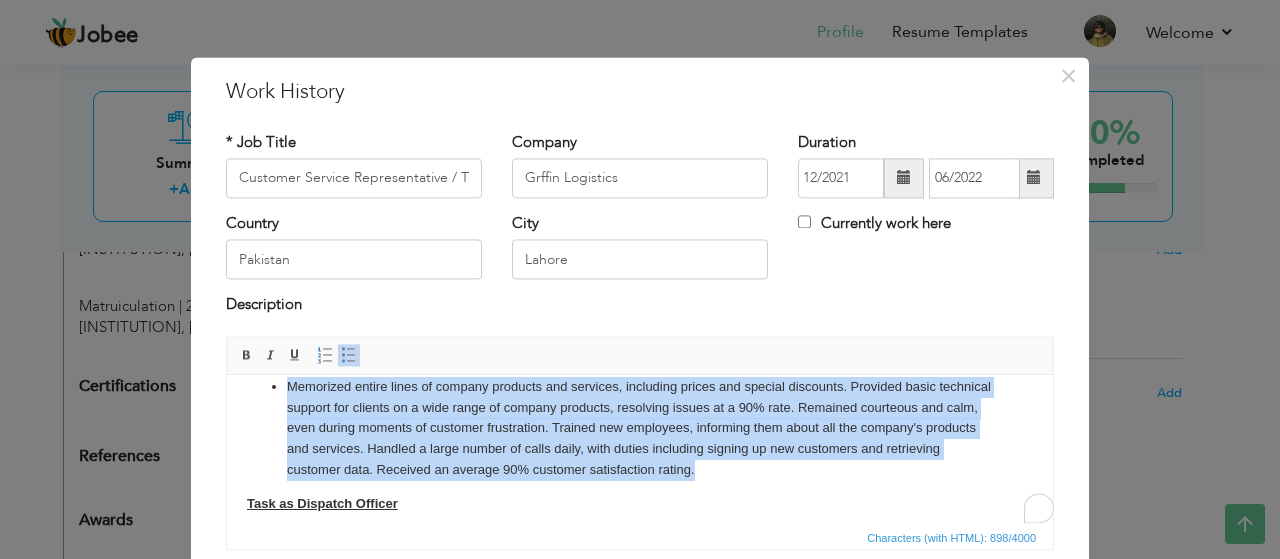 scroll, scrollTop: 52, scrollLeft: 0, axis: vertical 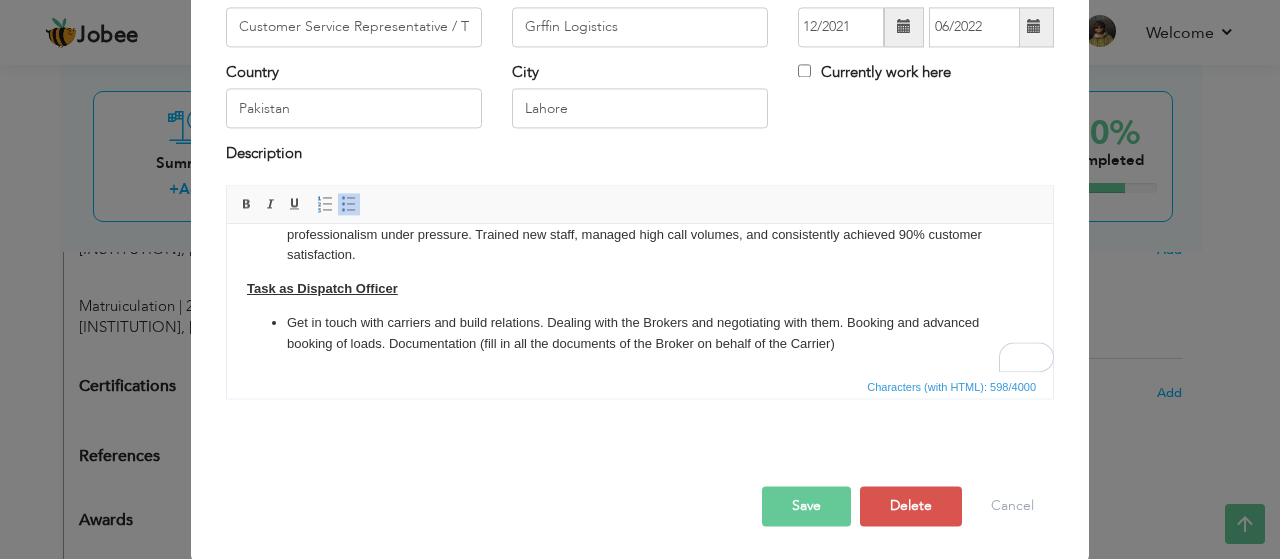 click on "Save" at bounding box center (806, 506) 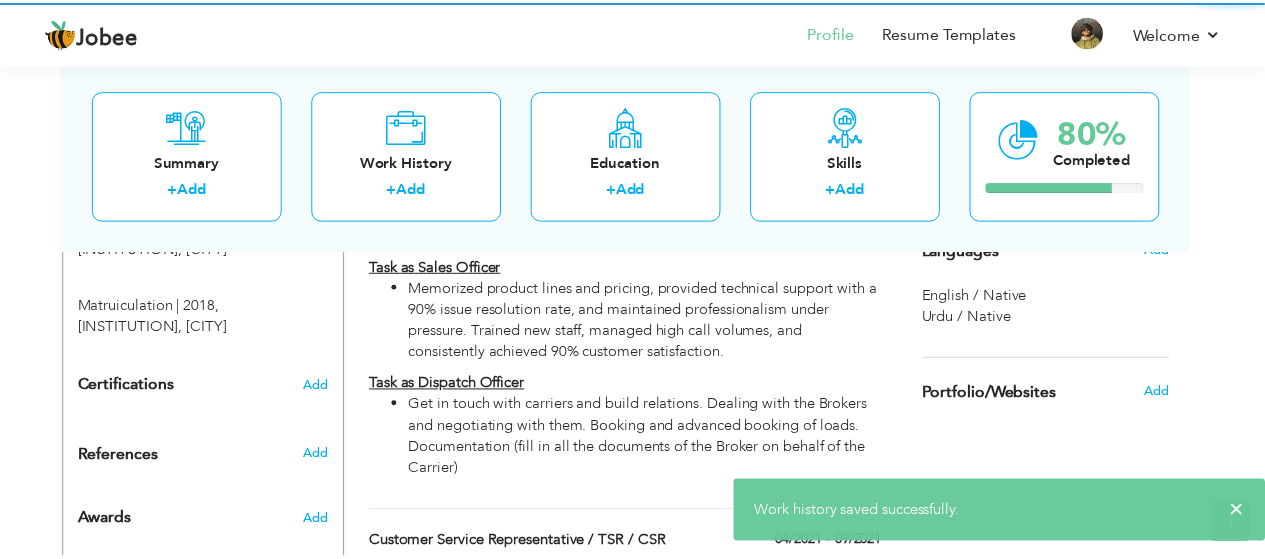 scroll, scrollTop: 0, scrollLeft: 0, axis: both 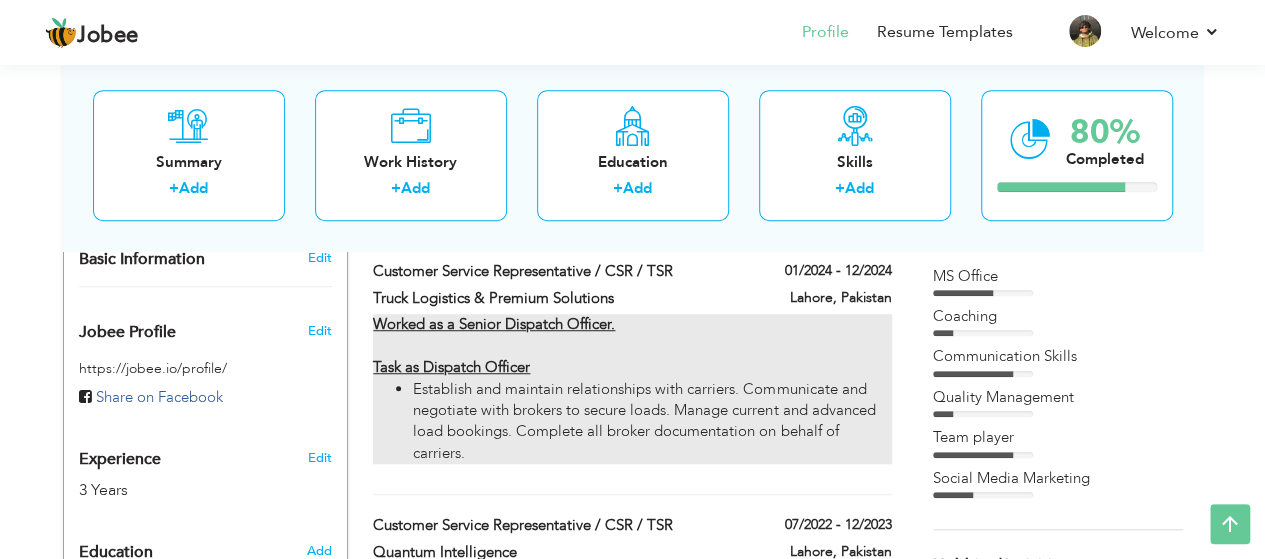 click on "Establish and maintain relationships with carriers. Communicate and negotiate with brokers to secure loads. Manage current and advanced load bookings. Complete all broker documentation on behalf of carriers." at bounding box center [652, 422] 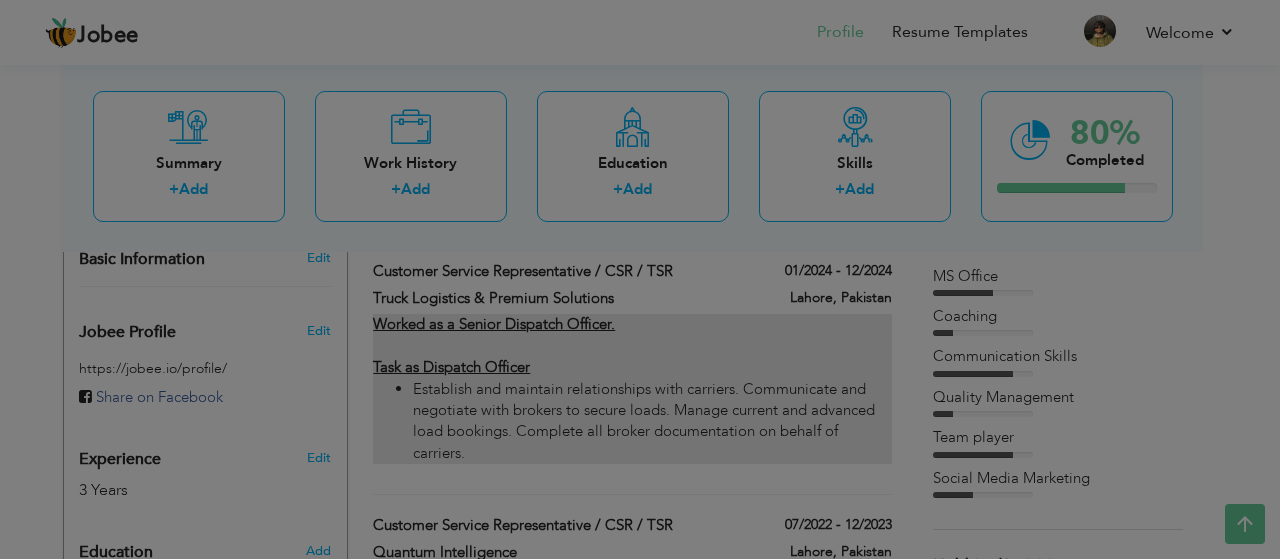 scroll, scrollTop: 0, scrollLeft: 0, axis: both 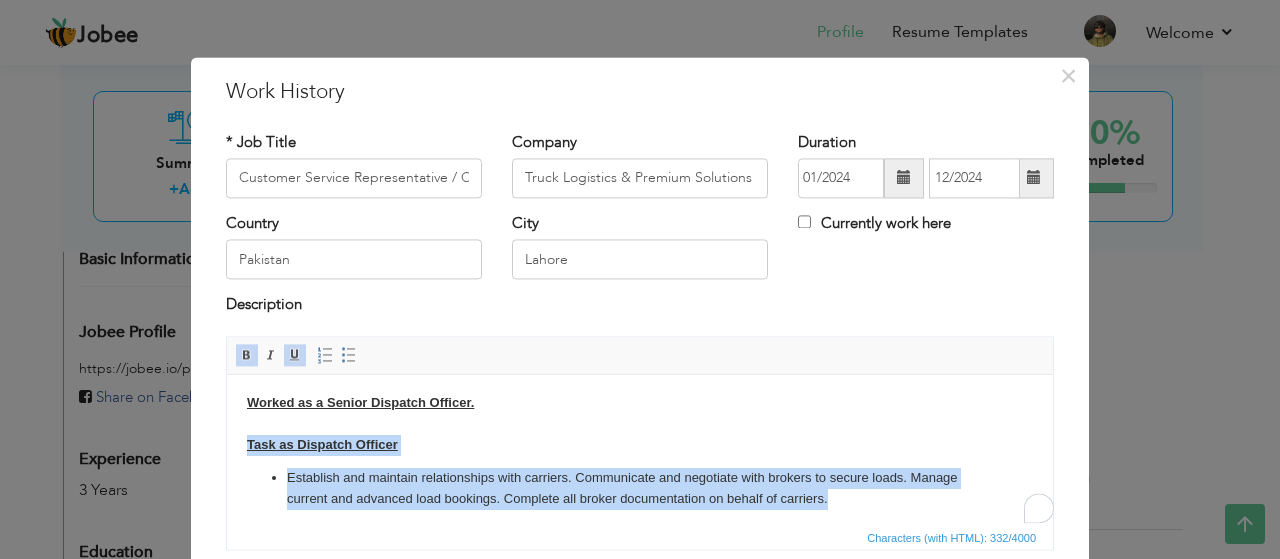 drag, startPoint x: 837, startPoint y: 511, endPoint x: 247, endPoint y: 445, distance: 593.68005 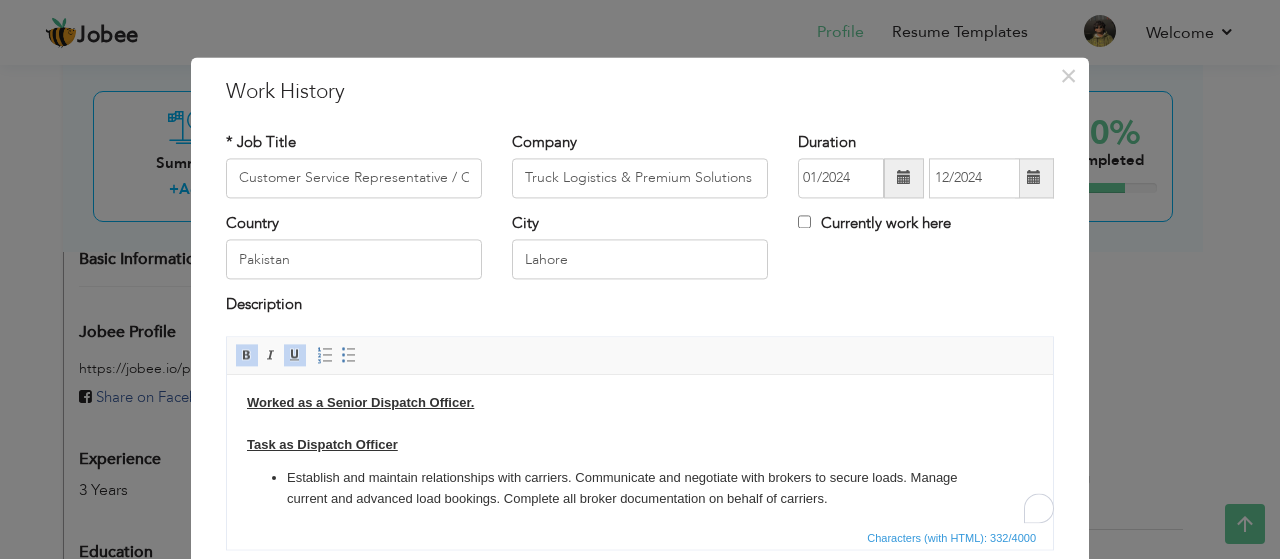 scroll, scrollTop: 0, scrollLeft: 0, axis: both 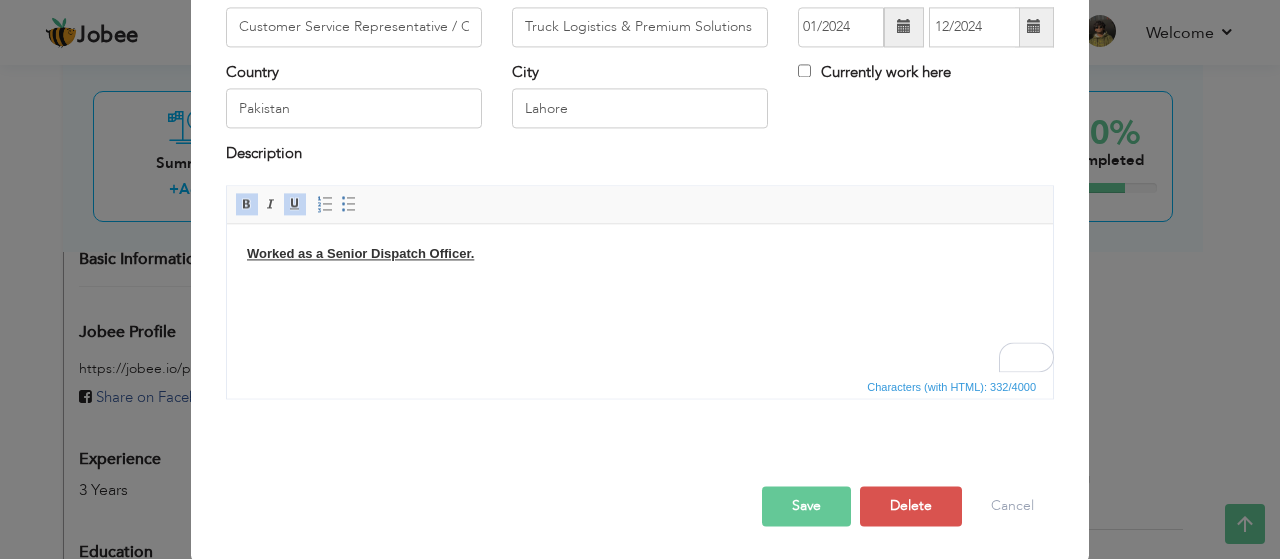 click on "Save" at bounding box center [806, 506] 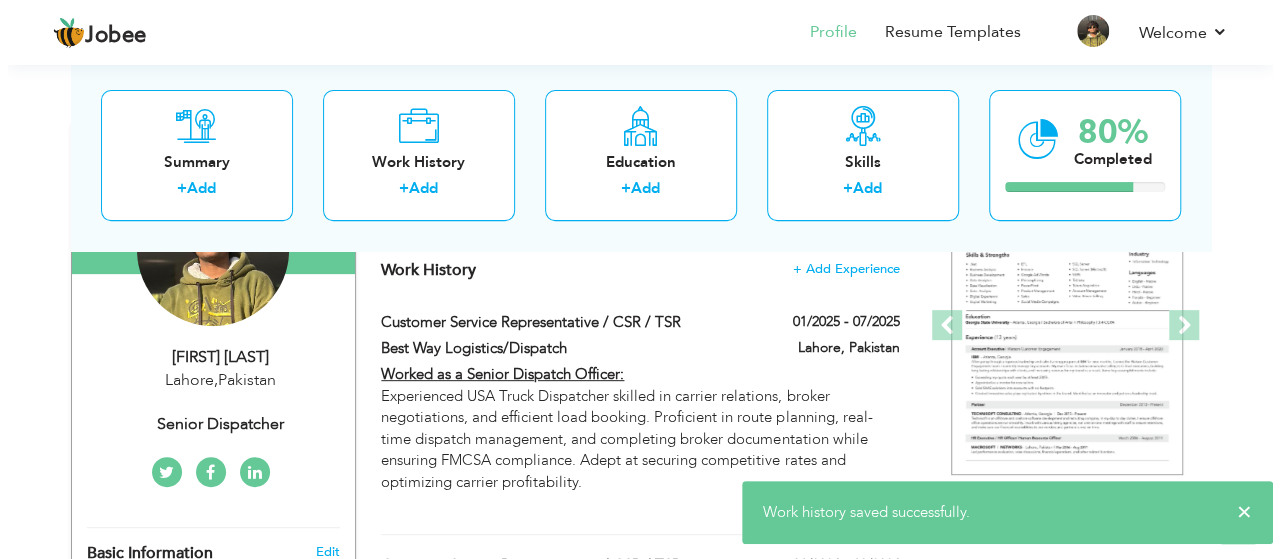 scroll, scrollTop: 252, scrollLeft: 0, axis: vertical 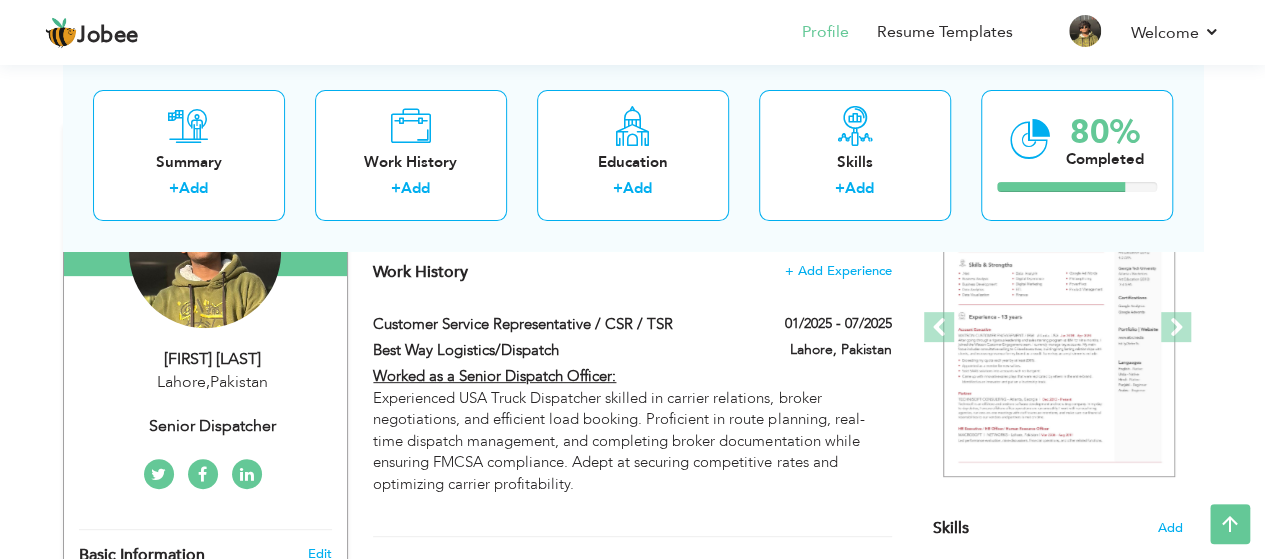 click on "Best Way Logistics/Dispatch" at bounding box center (541, 350) 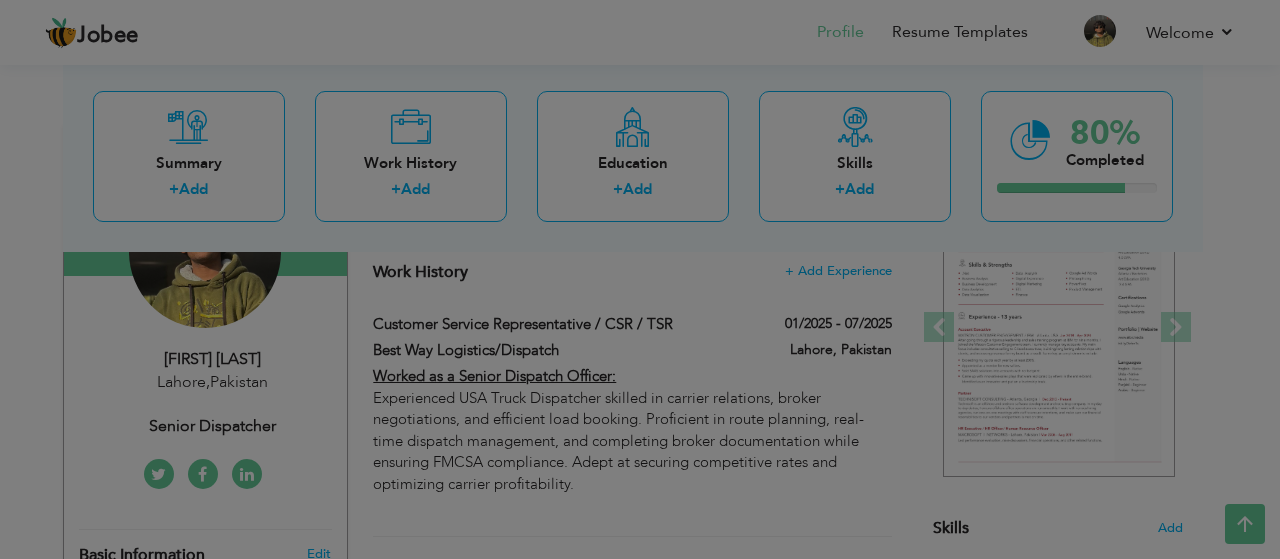 scroll, scrollTop: 0, scrollLeft: 0, axis: both 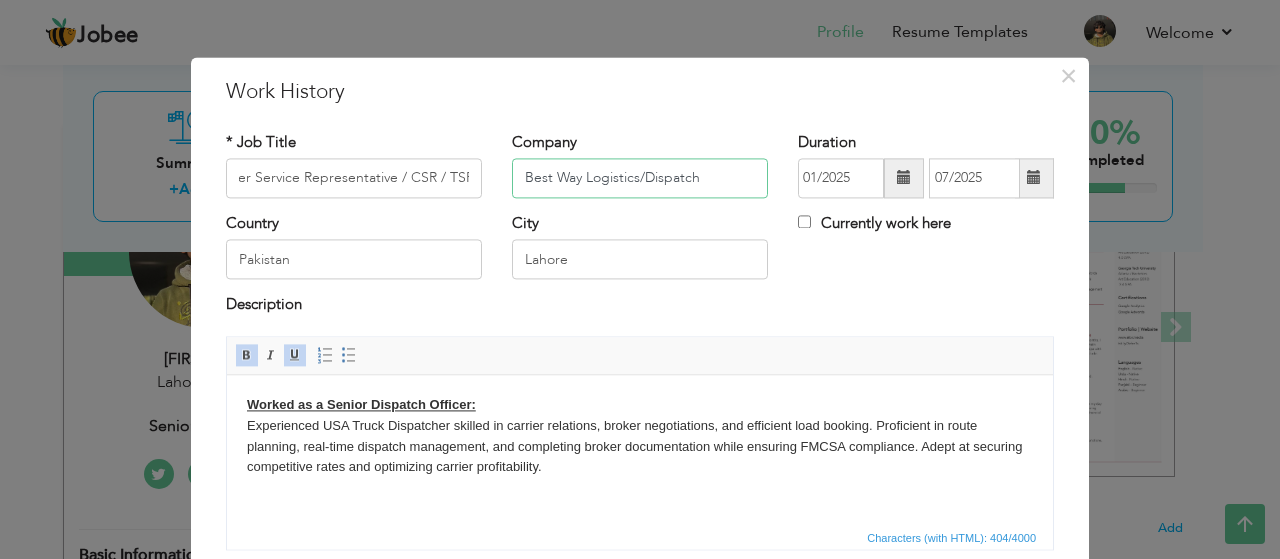 click on "Best Way Logistics/Dispatch" at bounding box center (640, 178) 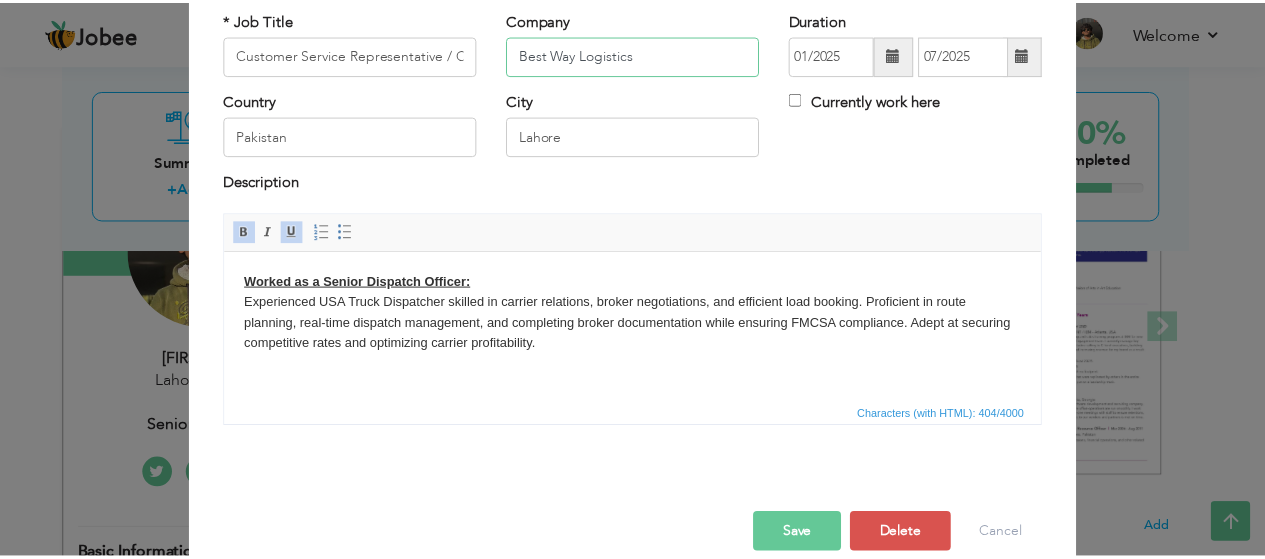scroll, scrollTop: 151, scrollLeft: 0, axis: vertical 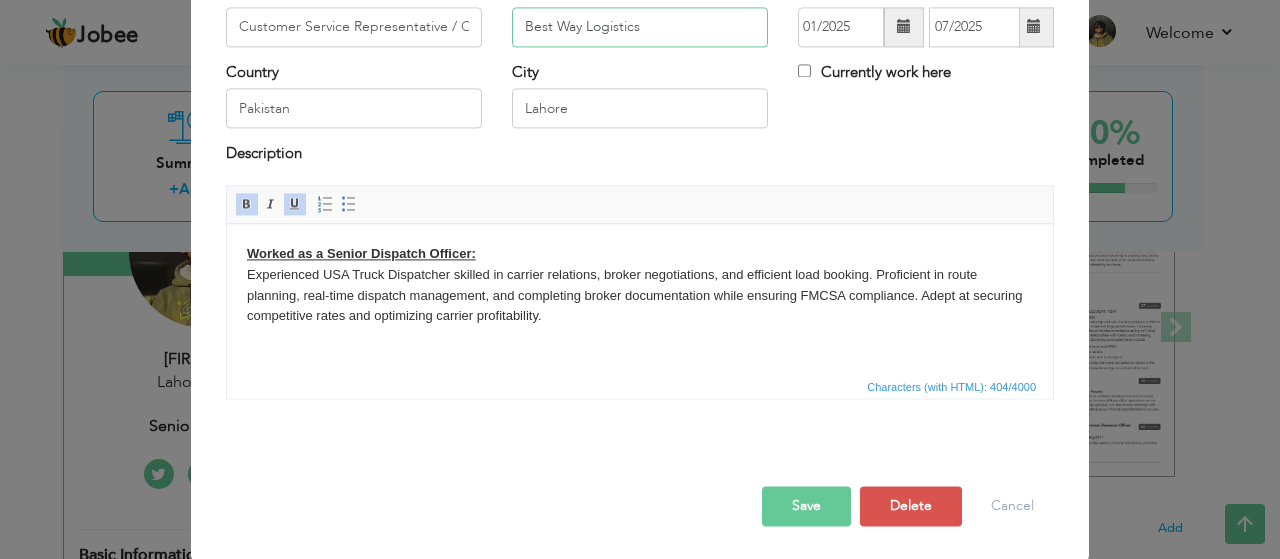type on "Best Way Logistics" 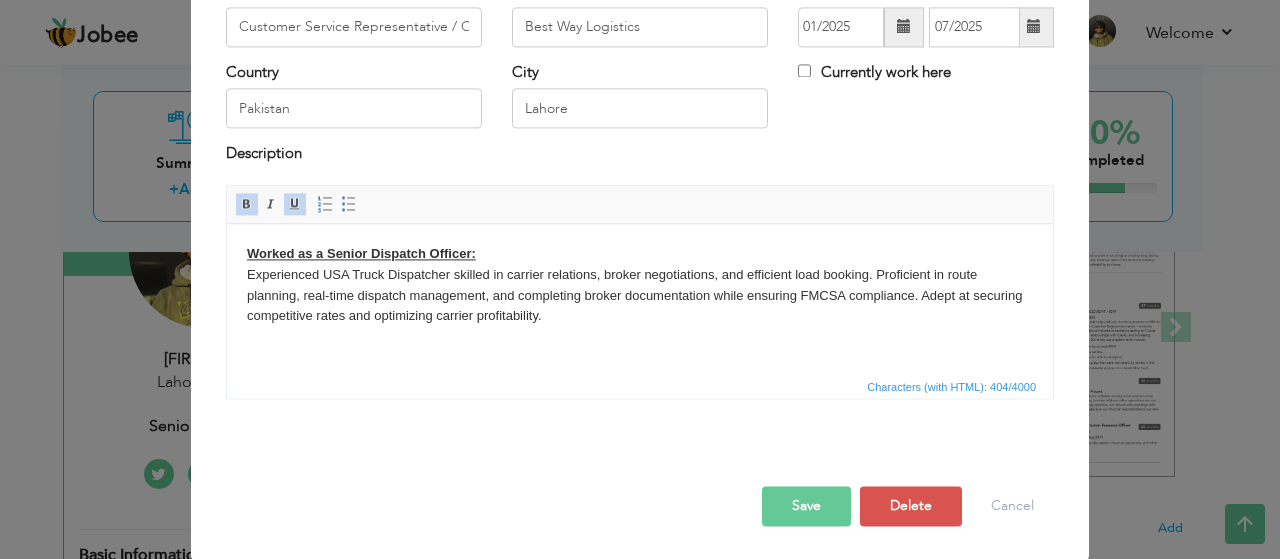 click on "Save" at bounding box center (806, 506) 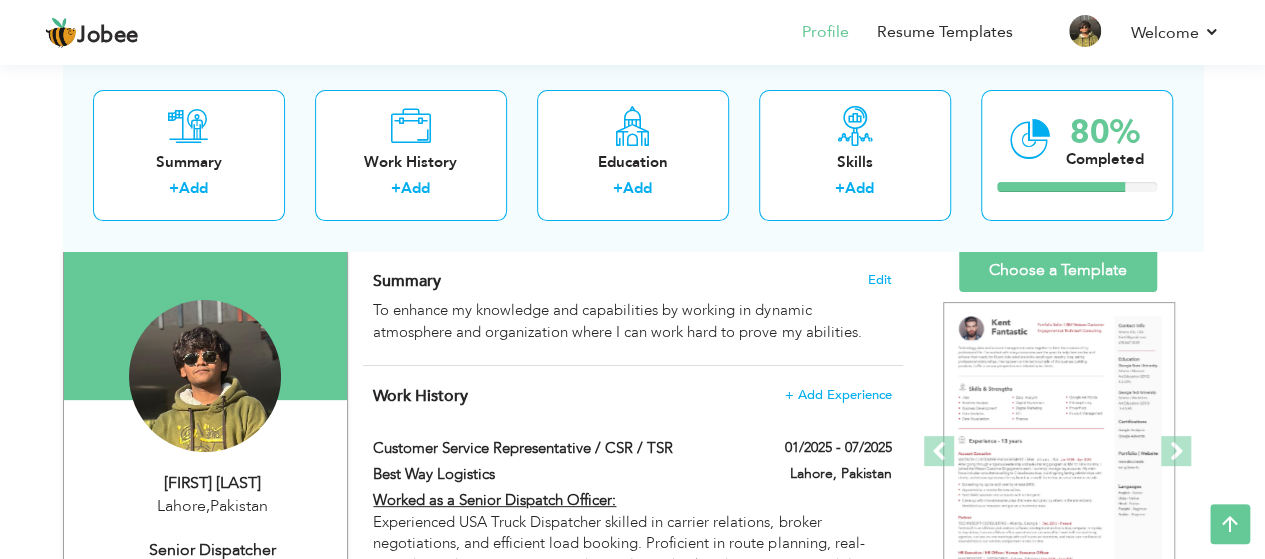 scroll, scrollTop: 0, scrollLeft: 0, axis: both 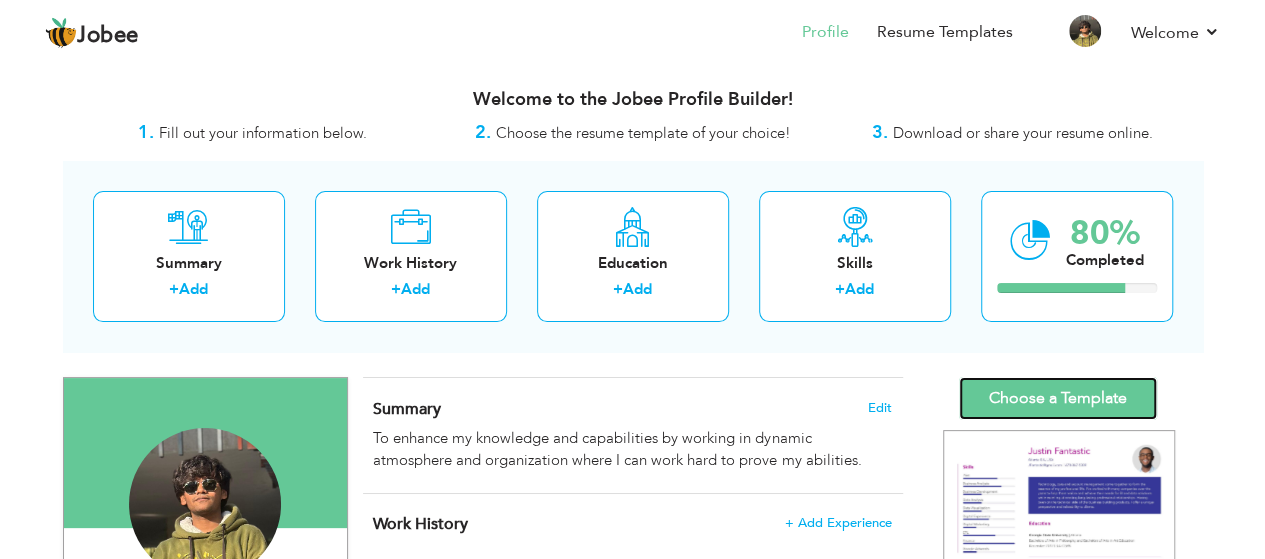 click on "Choose a Template" at bounding box center (1058, 398) 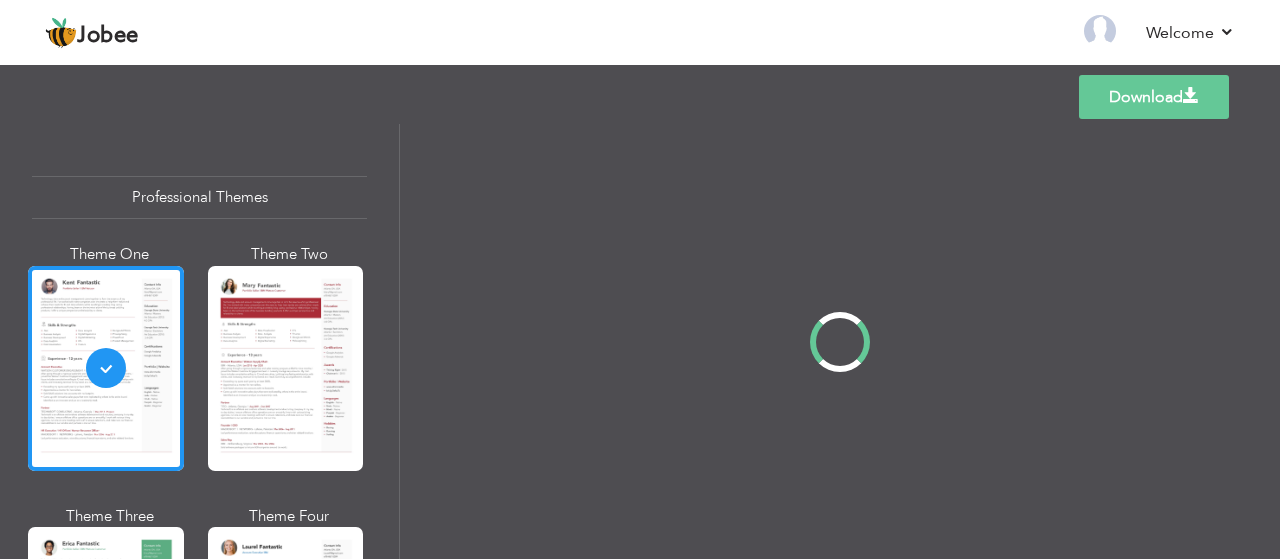 scroll, scrollTop: 0, scrollLeft: 0, axis: both 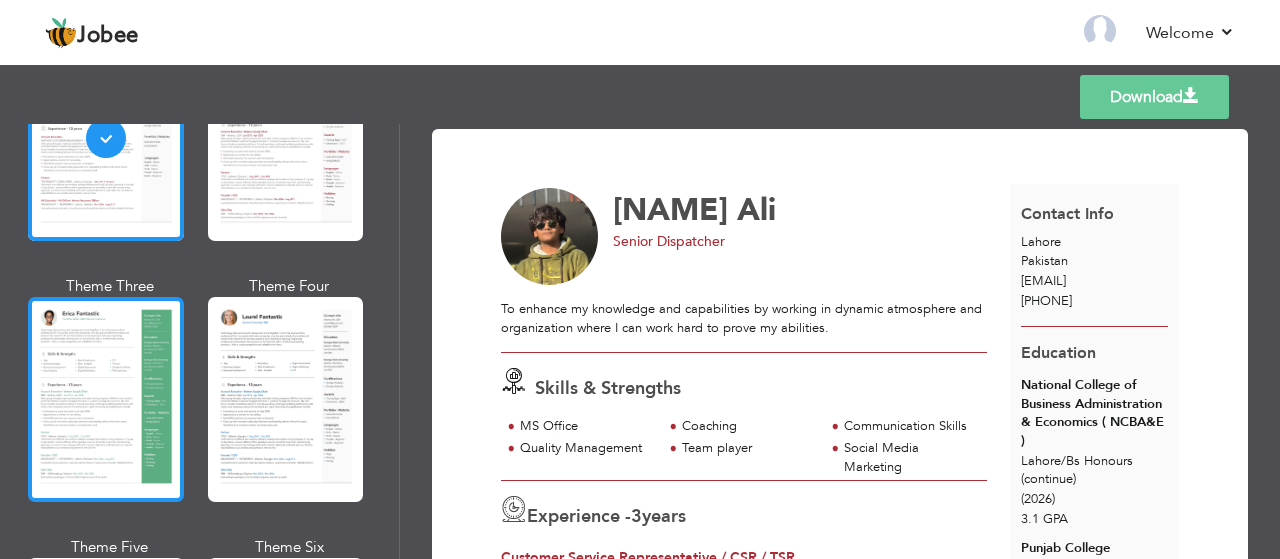 click at bounding box center [106, 399] 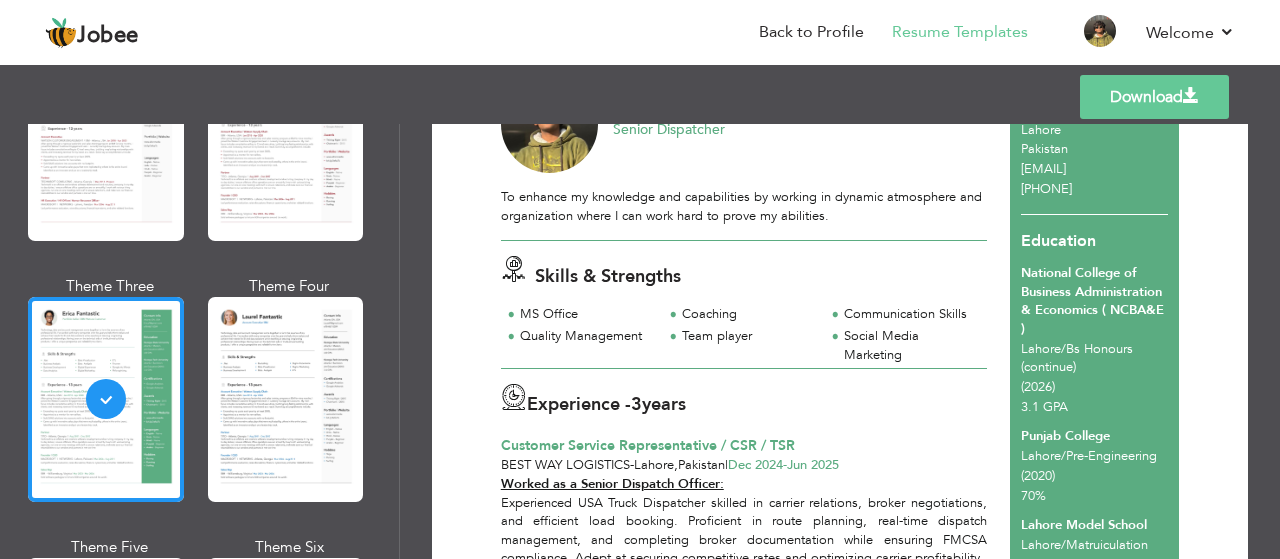 scroll, scrollTop: 0, scrollLeft: 0, axis: both 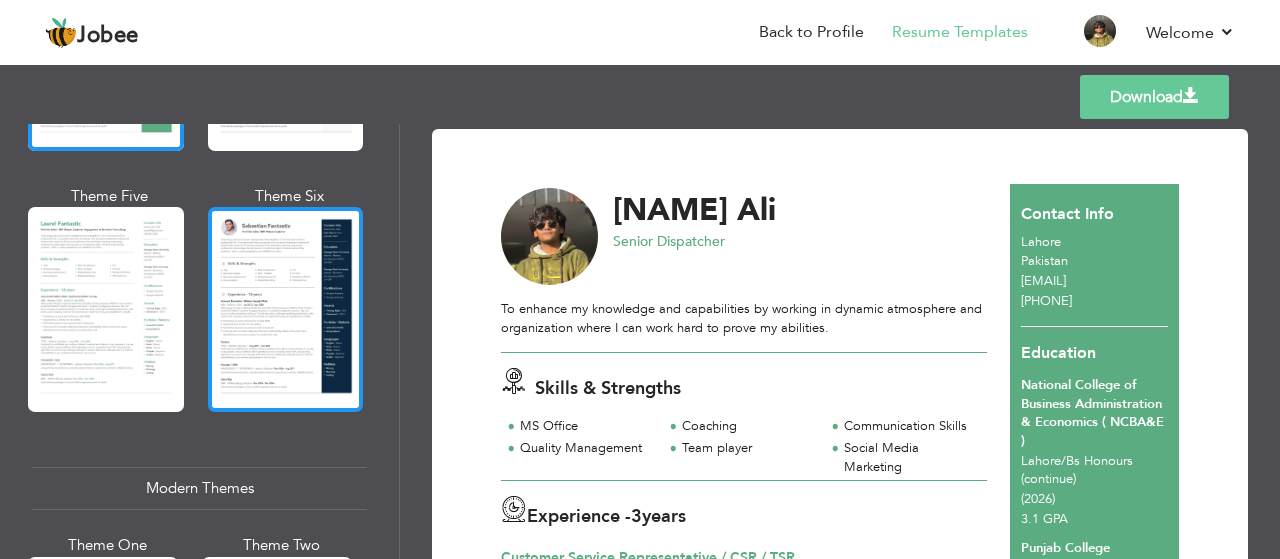 click at bounding box center [286, 309] 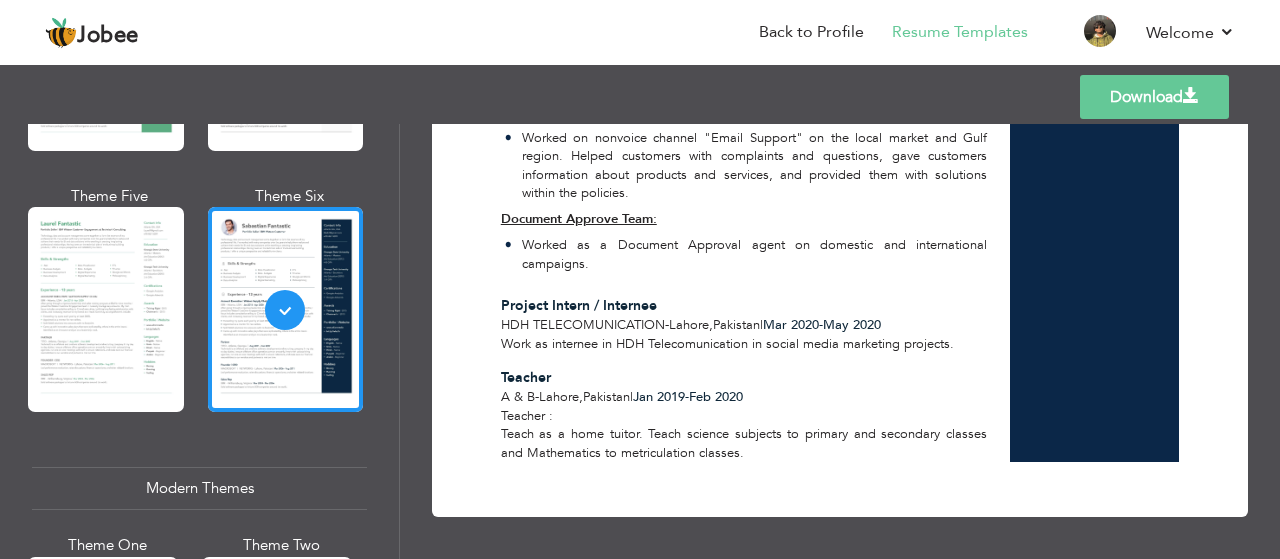 scroll, scrollTop: 1150, scrollLeft: 0, axis: vertical 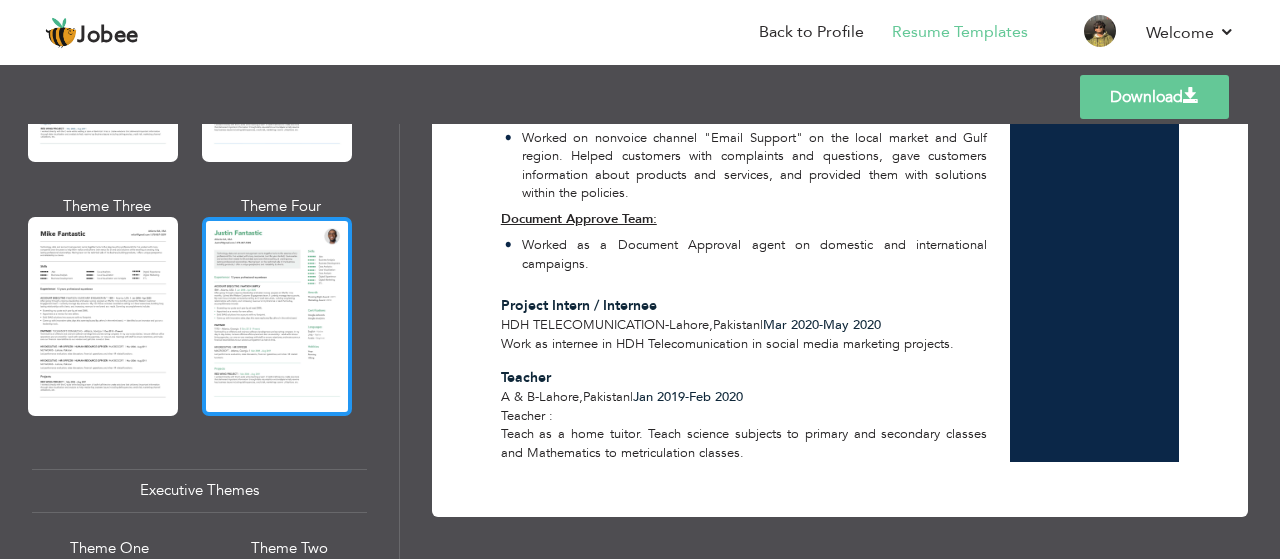 click at bounding box center [277, 316] 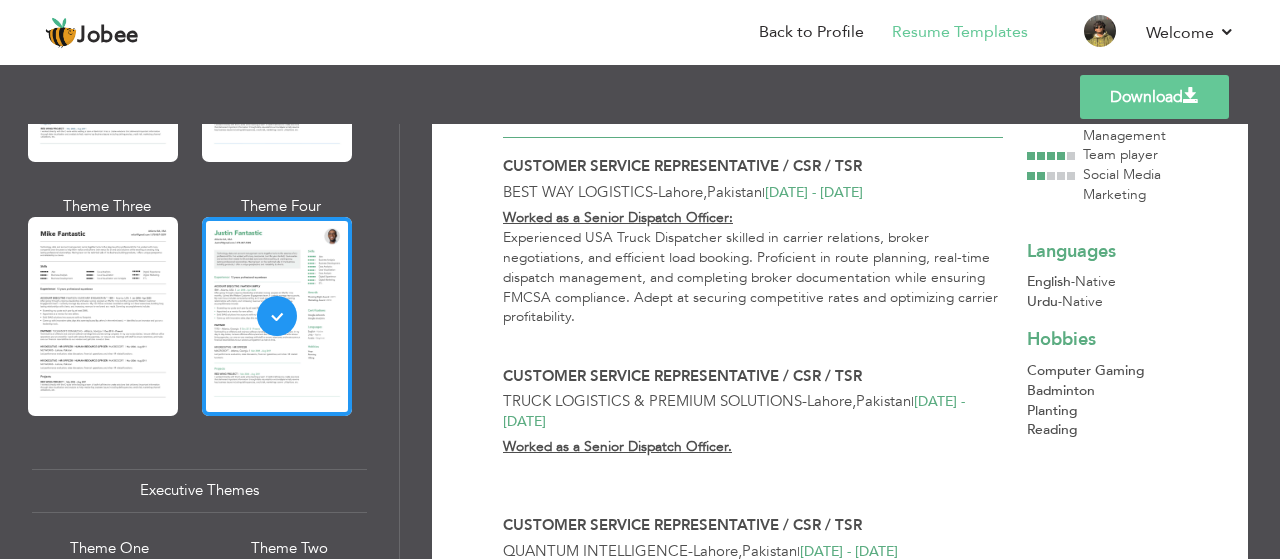 scroll, scrollTop: 189, scrollLeft: 0, axis: vertical 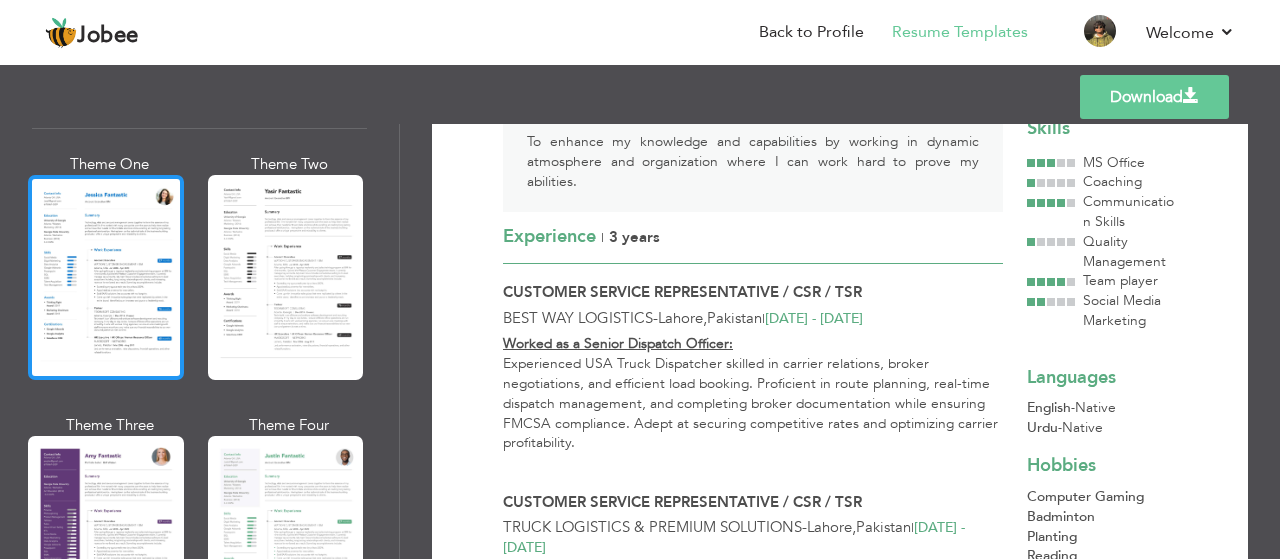 click at bounding box center (106, 277) 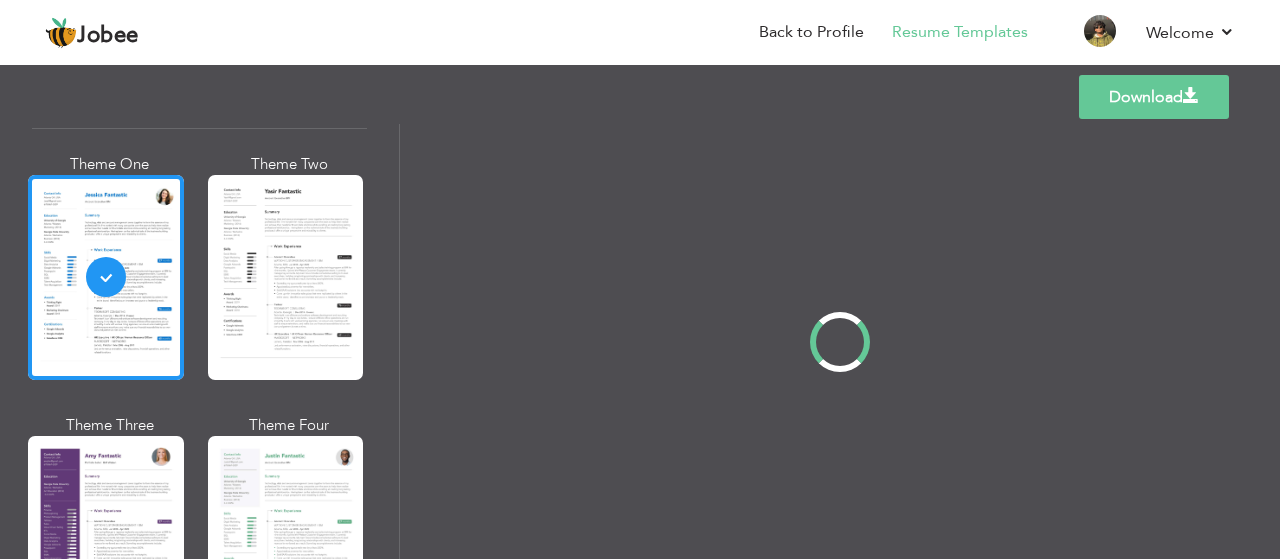 scroll, scrollTop: 0, scrollLeft: 0, axis: both 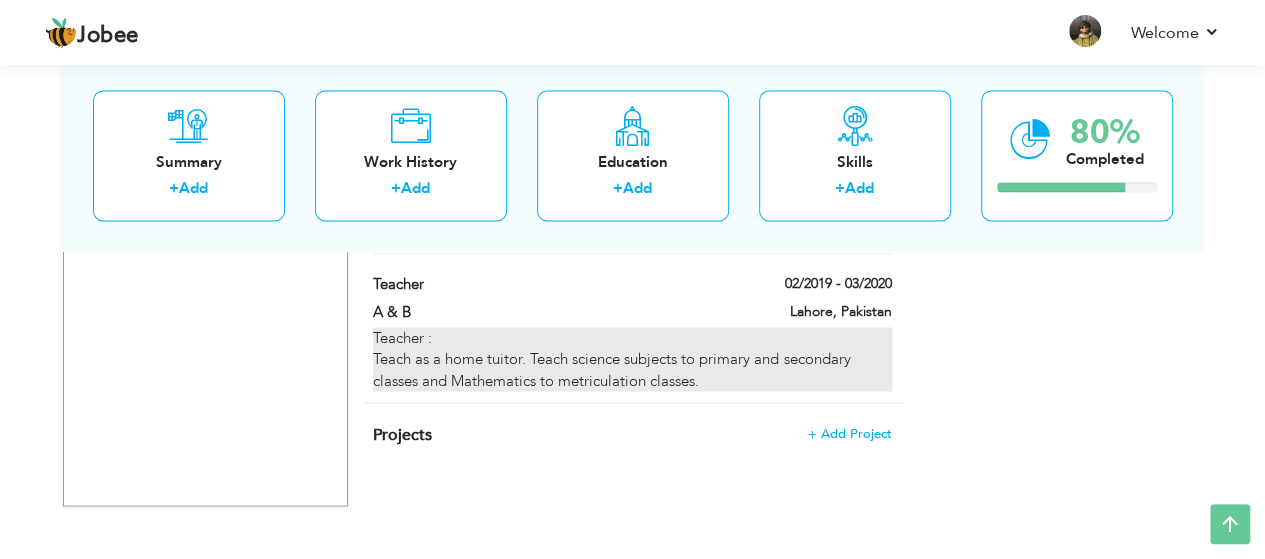 click on "Teacher :
Teach as a home tuitor. Teach science subjects to primary and secondary classes and Mathematics to metriculation classes." at bounding box center [632, 359] 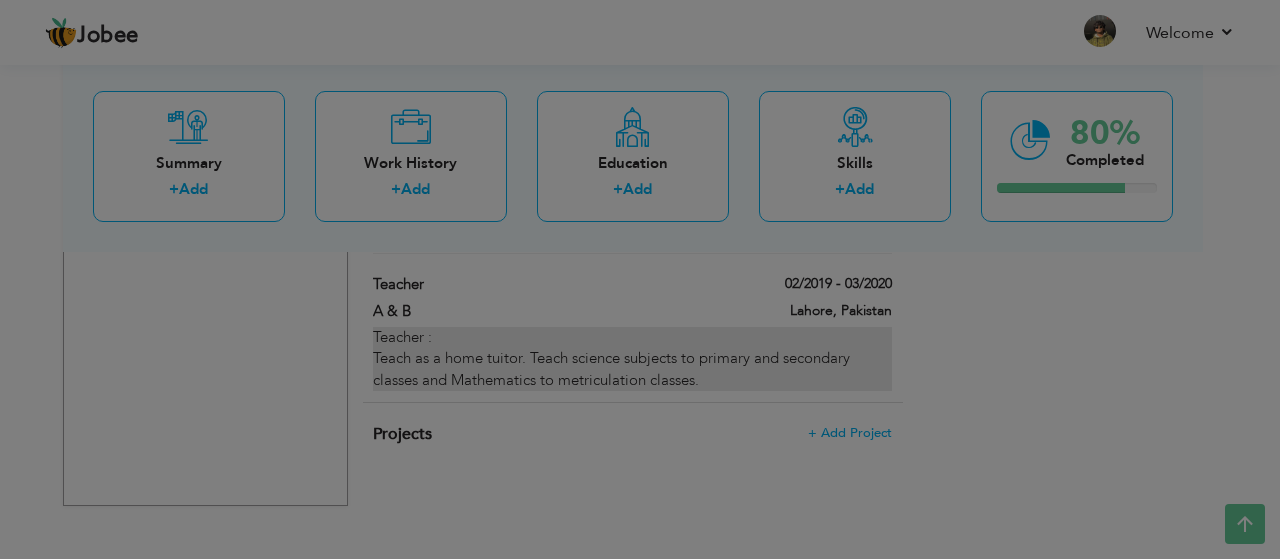 scroll, scrollTop: 0, scrollLeft: 0, axis: both 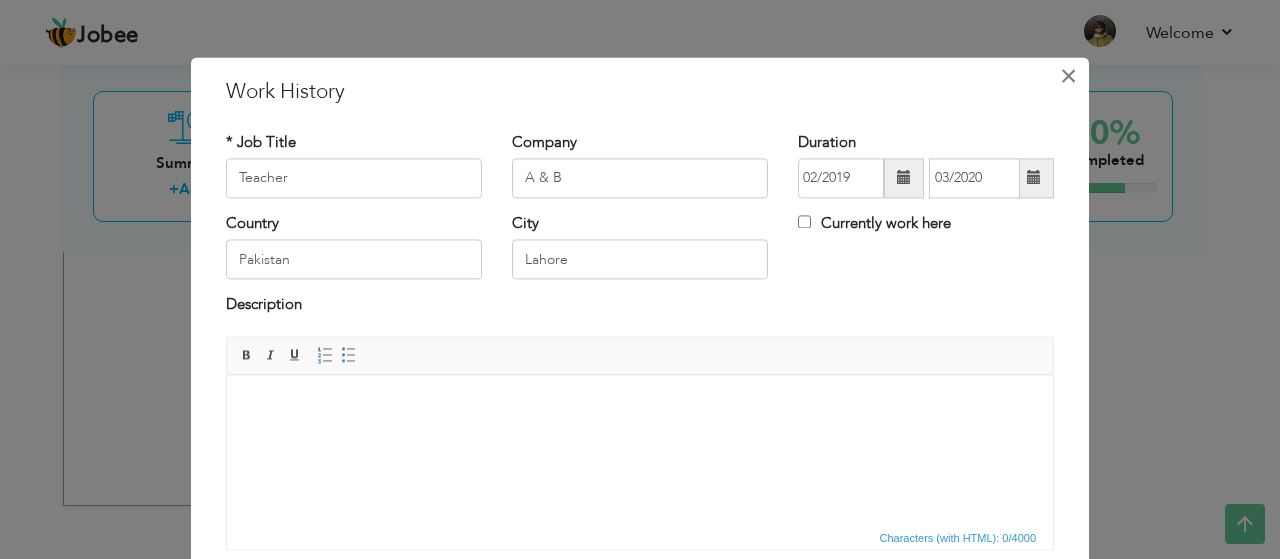 click on "×" at bounding box center (1068, 76) 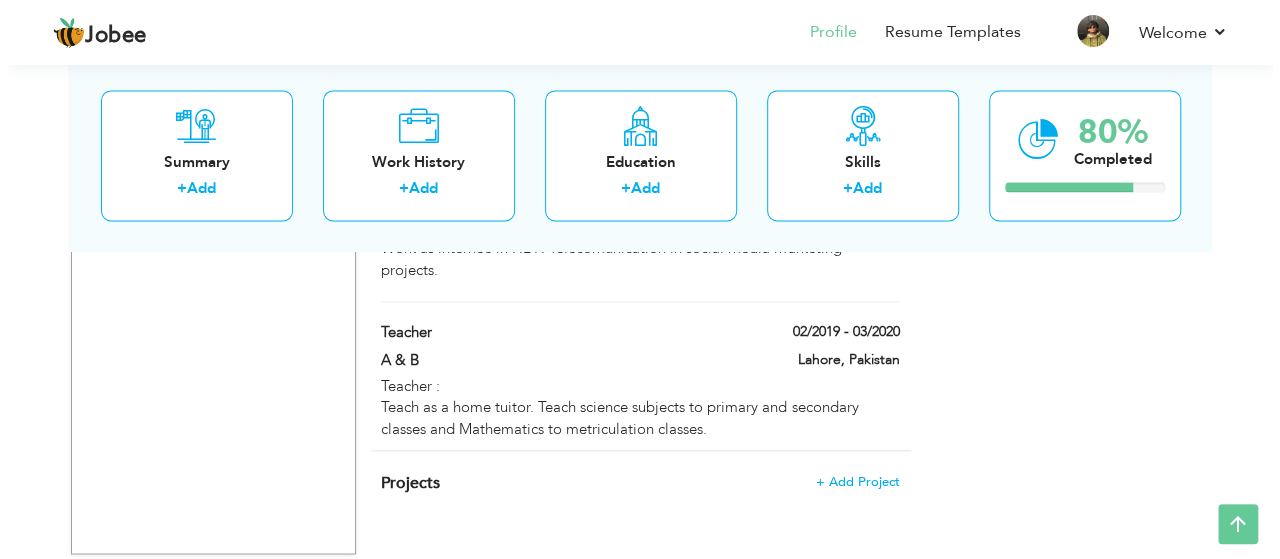 scroll, scrollTop: 1516, scrollLeft: 0, axis: vertical 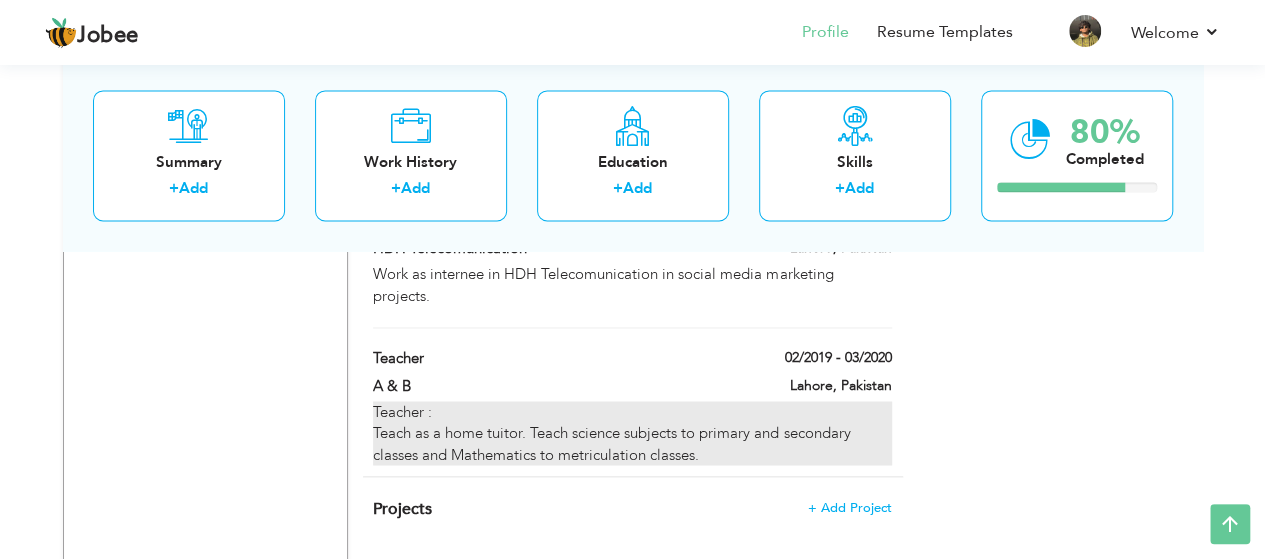 drag, startPoint x: 376, startPoint y: 352, endPoint x: 792, endPoint y: 439, distance: 425 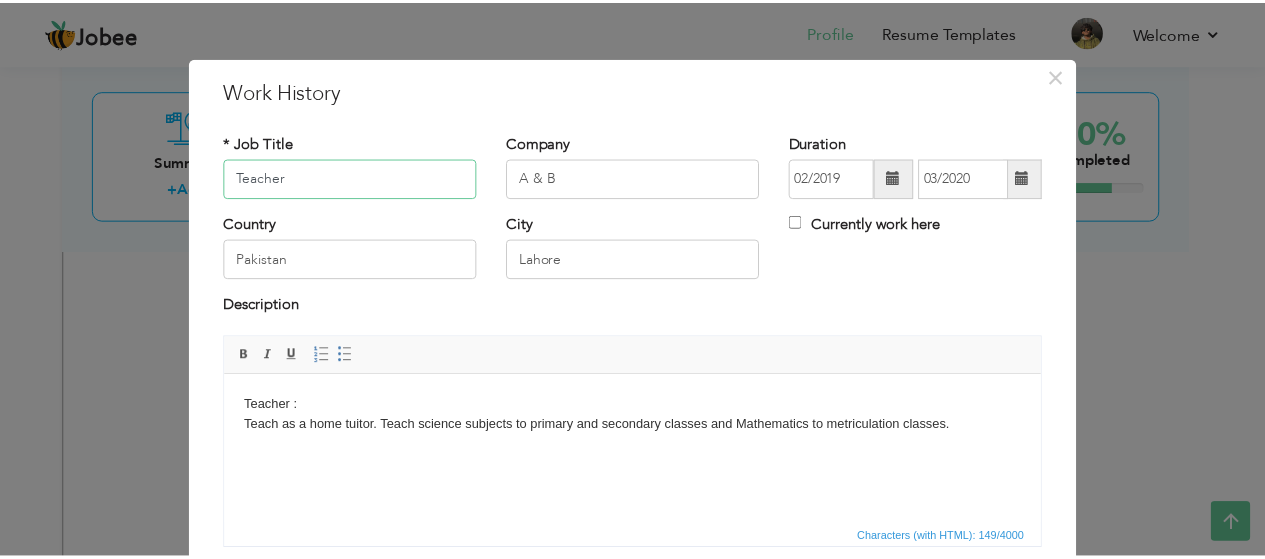 scroll, scrollTop: 151, scrollLeft: 0, axis: vertical 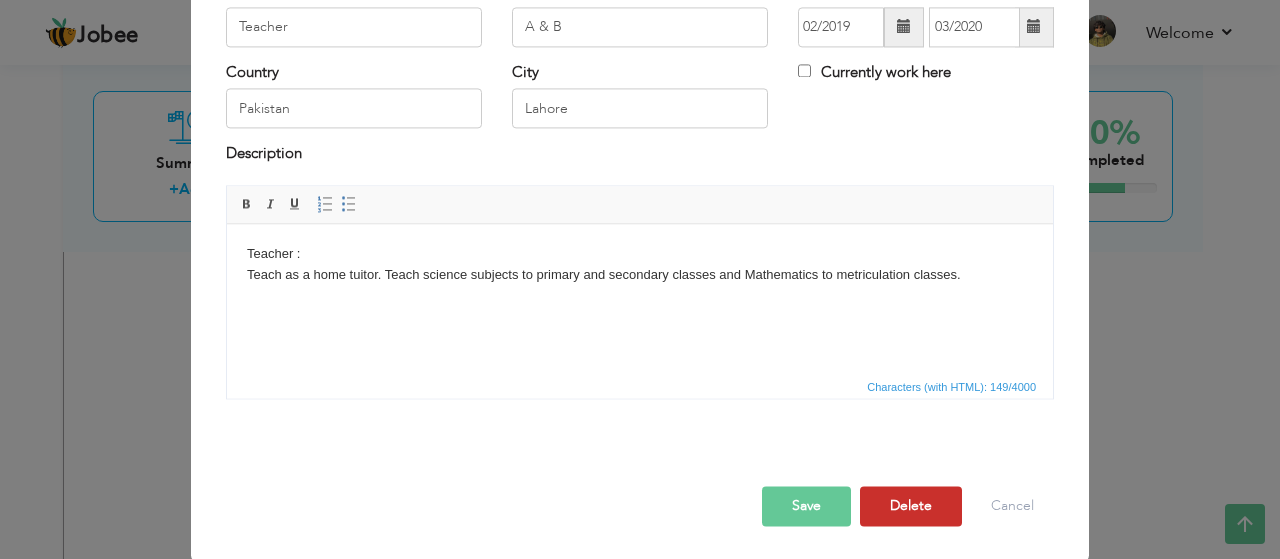 click on "Delete" at bounding box center (911, 506) 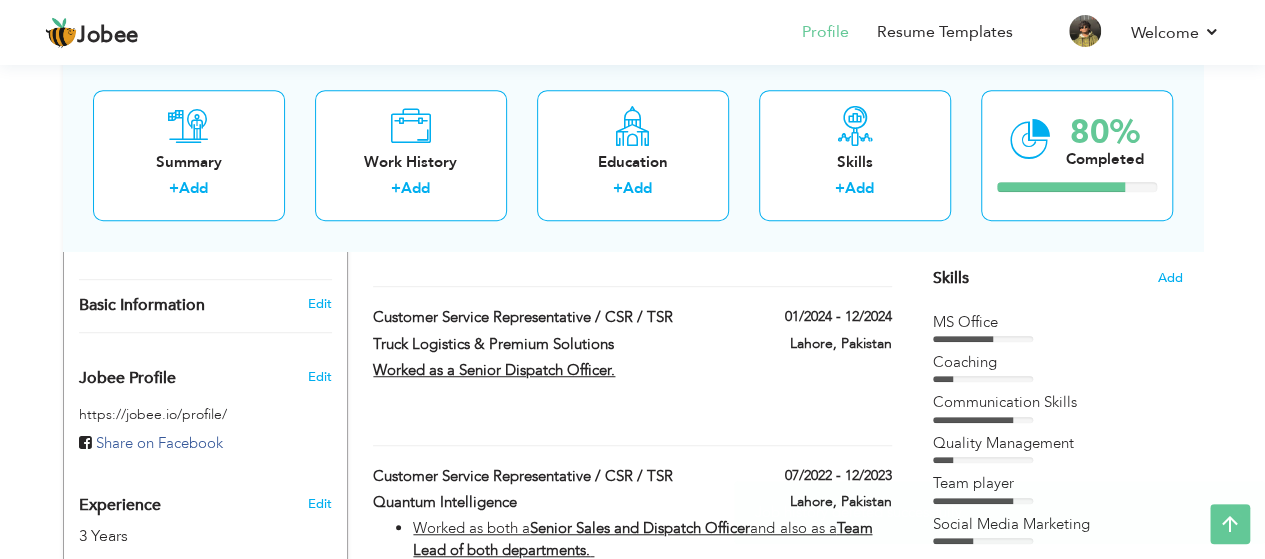 scroll, scrollTop: 506, scrollLeft: 0, axis: vertical 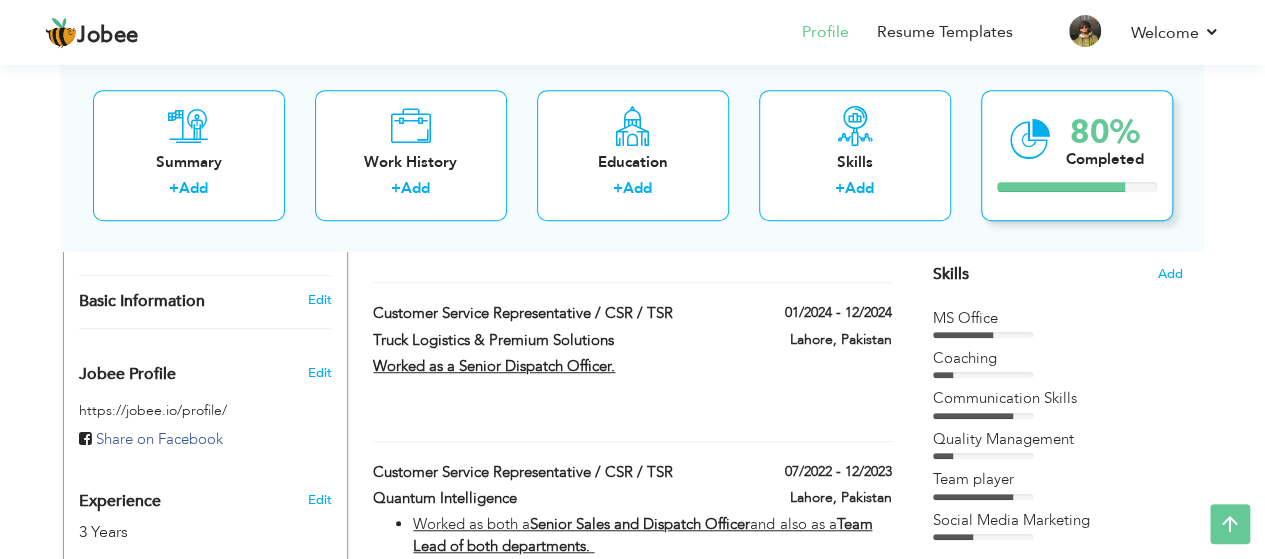 click at bounding box center [1030, 139] 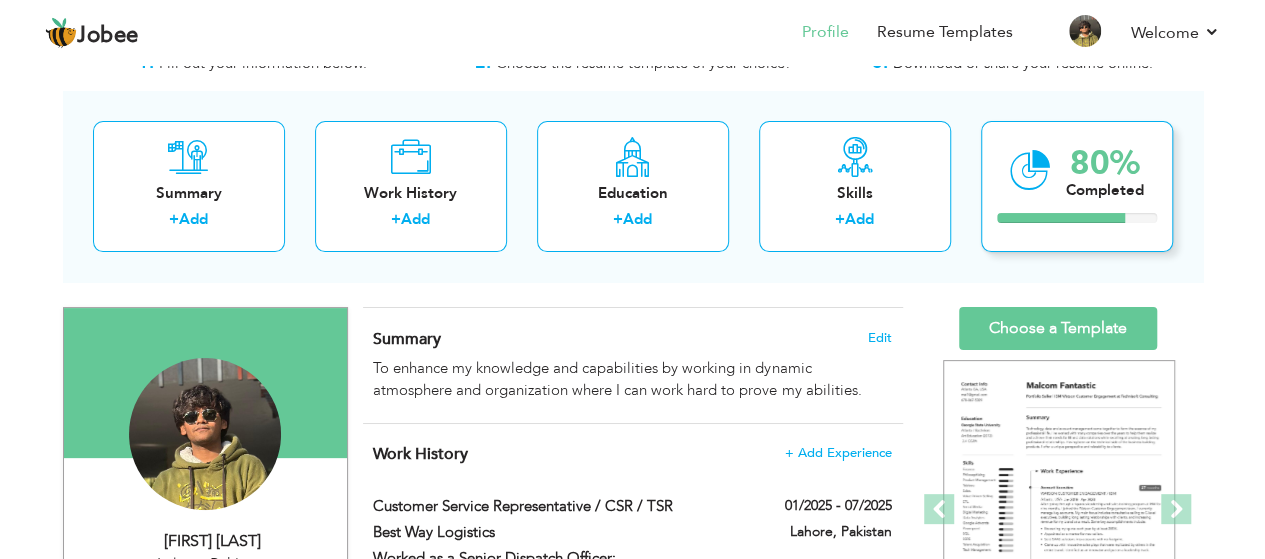 scroll, scrollTop: 69, scrollLeft: 0, axis: vertical 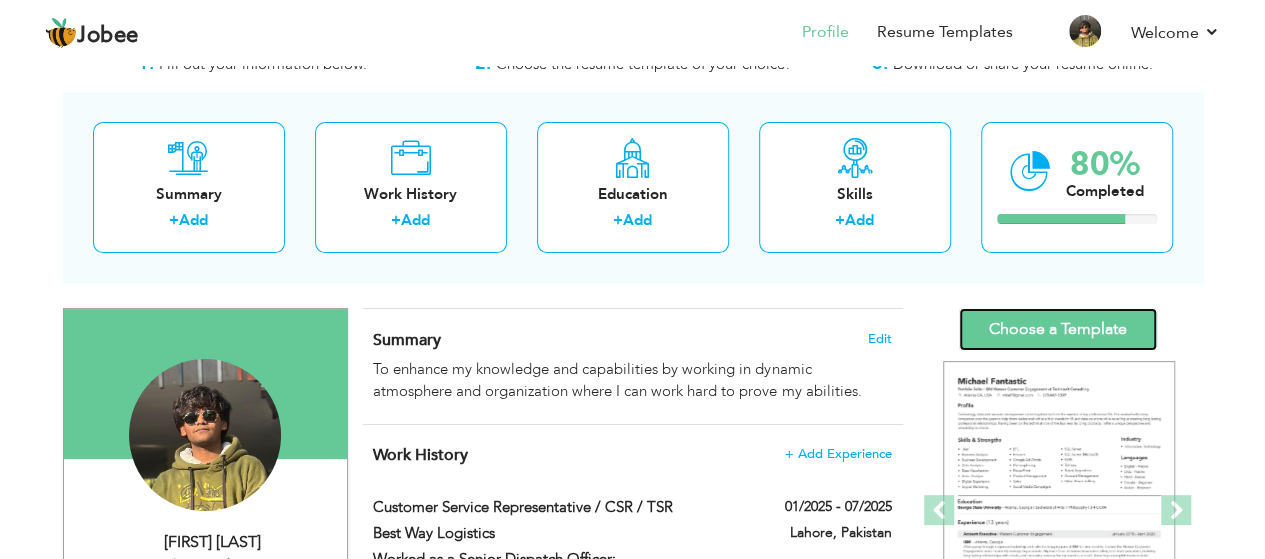 click on "Choose a Template" at bounding box center (1058, 329) 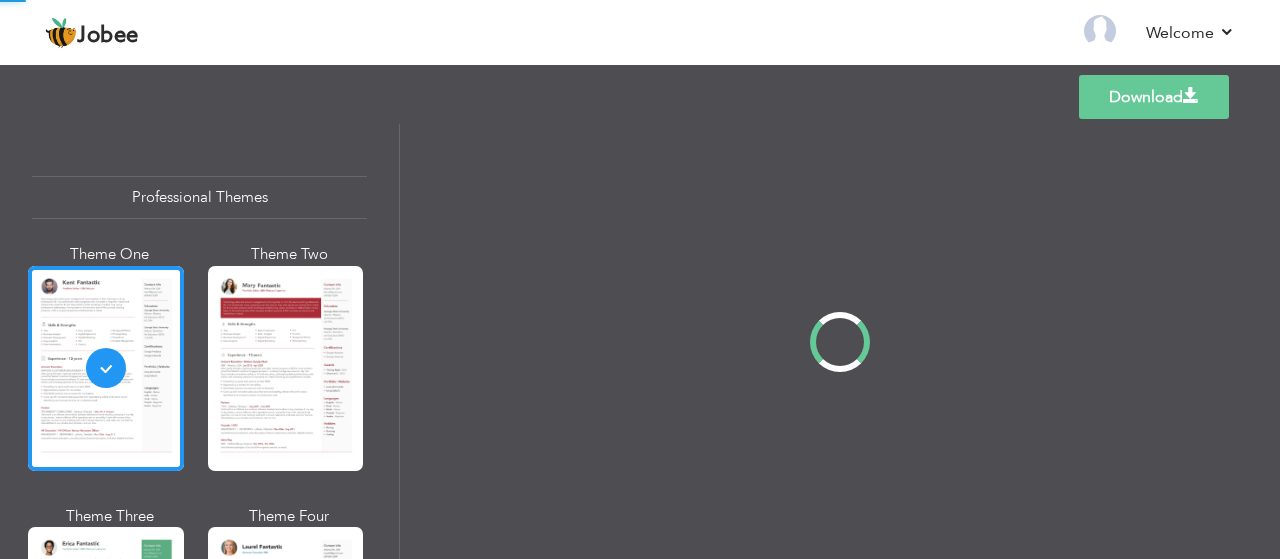 scroll, scrollTop: 0, scrollLeft: 0, axis: both 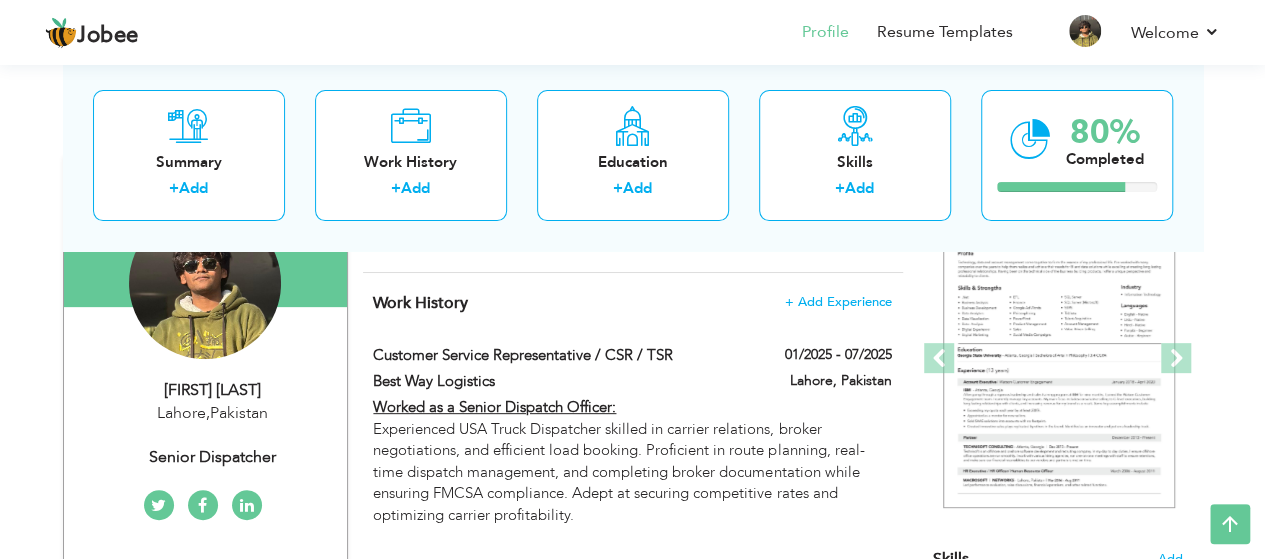 click on "Senior Dispatcher" at bounding box center (213, 457) 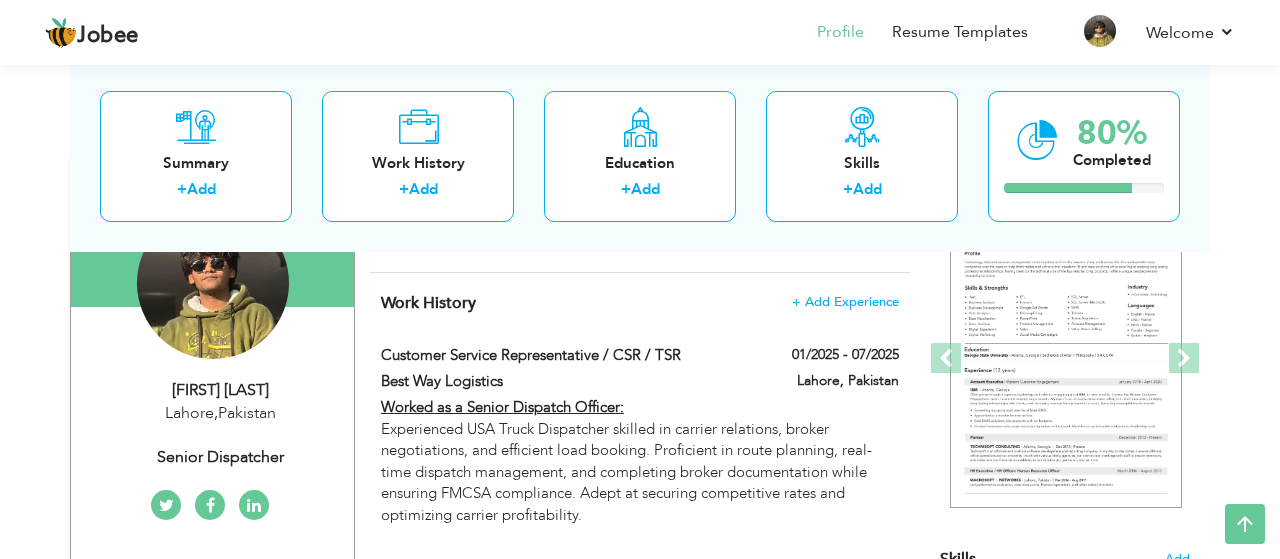 scroll, scrollTop: 0, scrollLeft: 0, axis: both 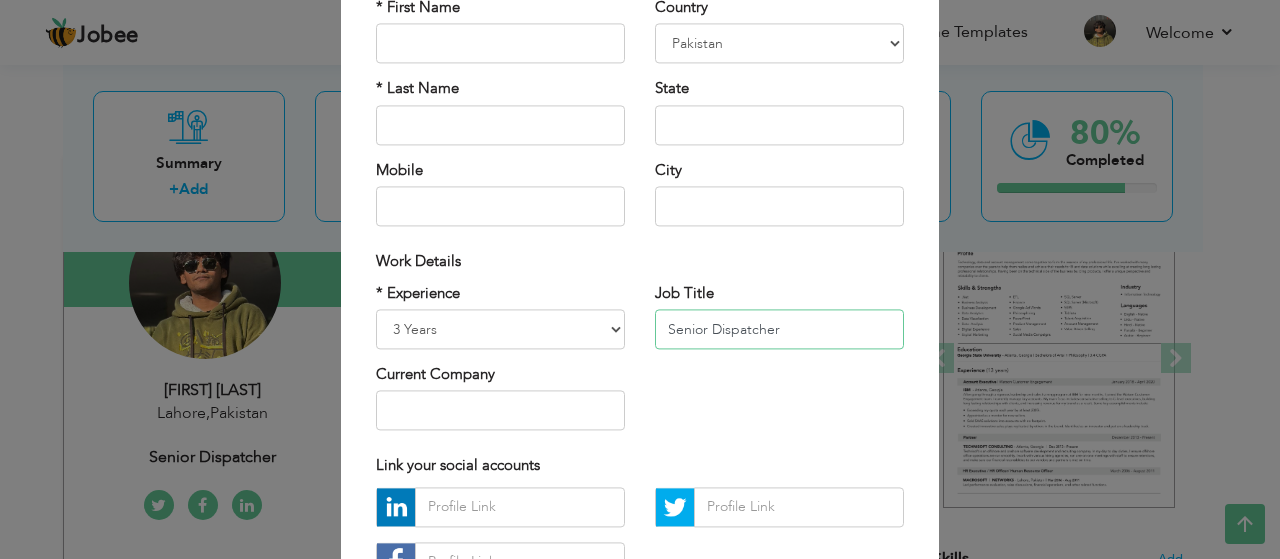 click on "Senior Dispatcher" at bounding box center (779, 329) 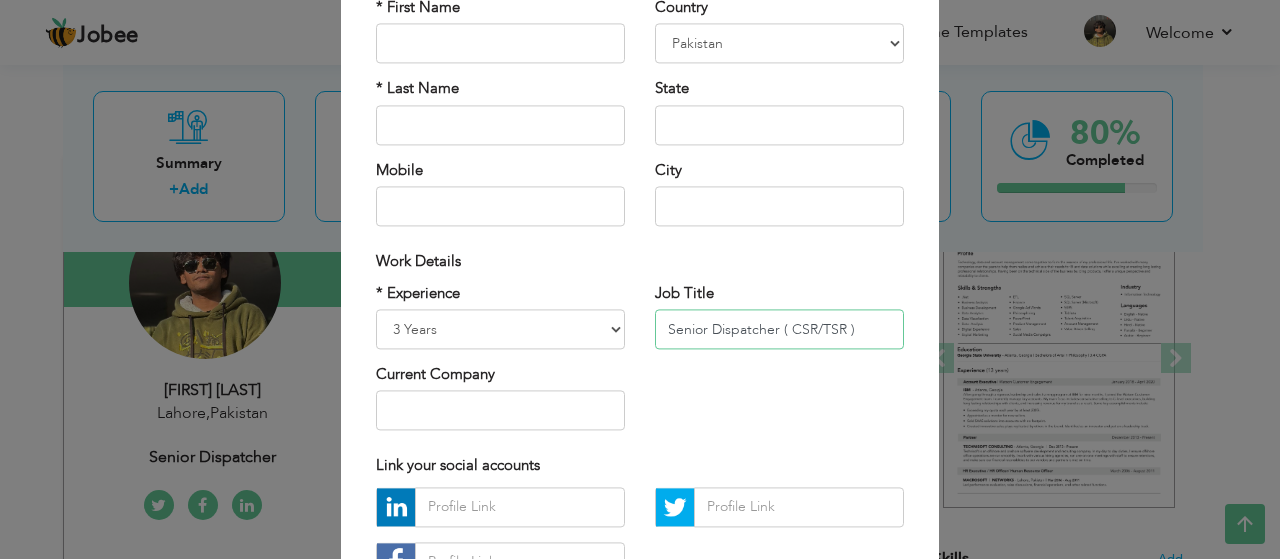 drag, startPoint x: 772, startPoint y: 329, endPoint x: 661, endPoint y: 327, distance: 111.01801 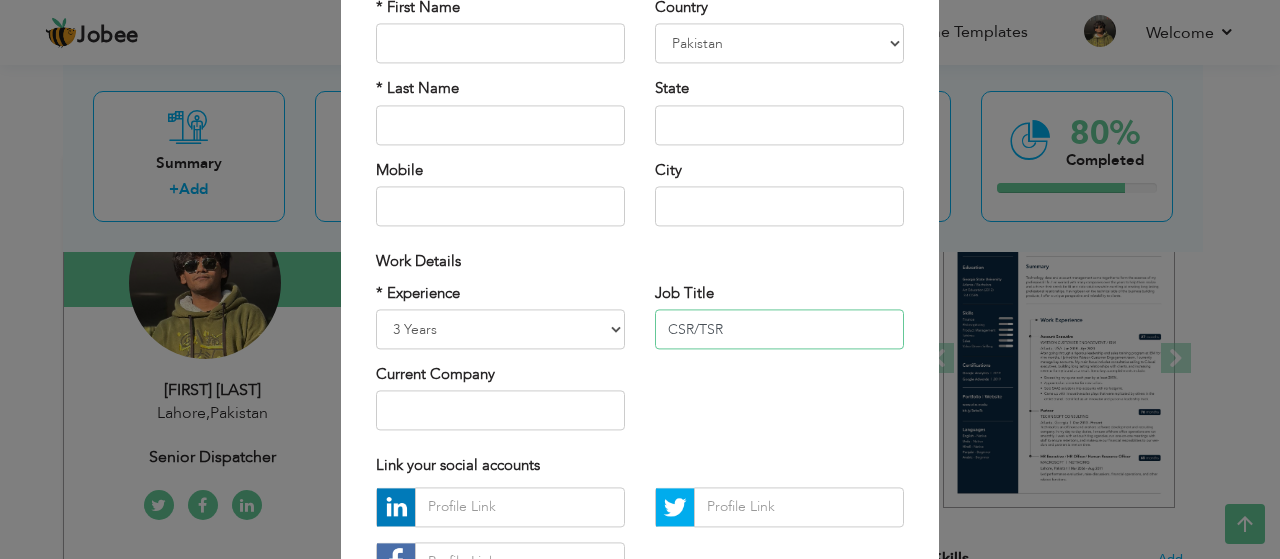 click on "CSR/TSR" at bounding box center (779, 329) 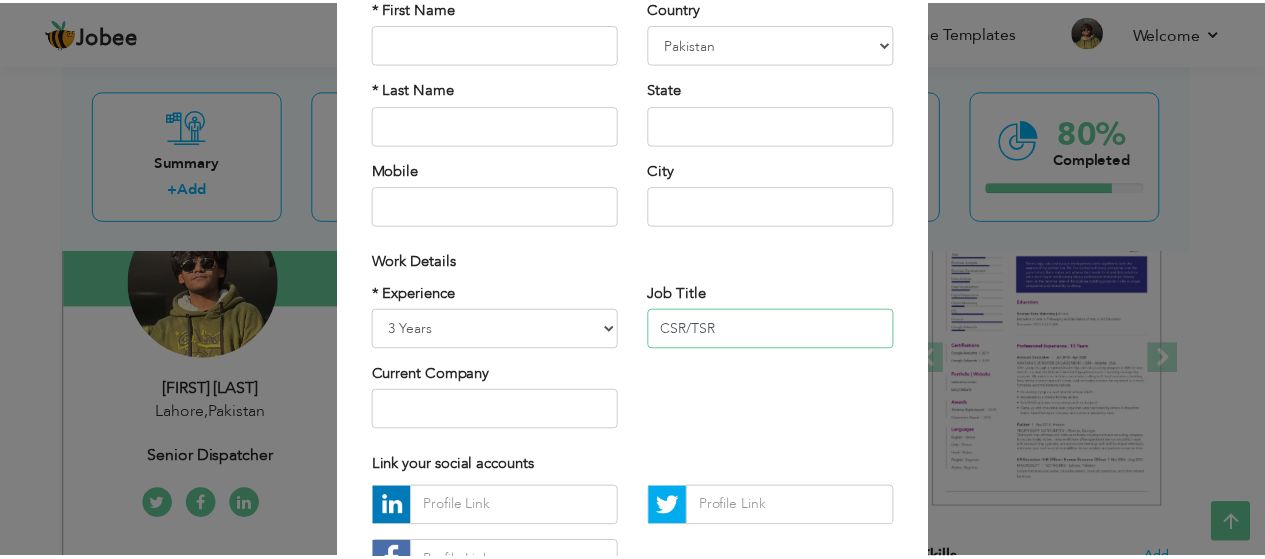 scroll, scrollTop: 334, scrollLeft: 0, axis: vertical 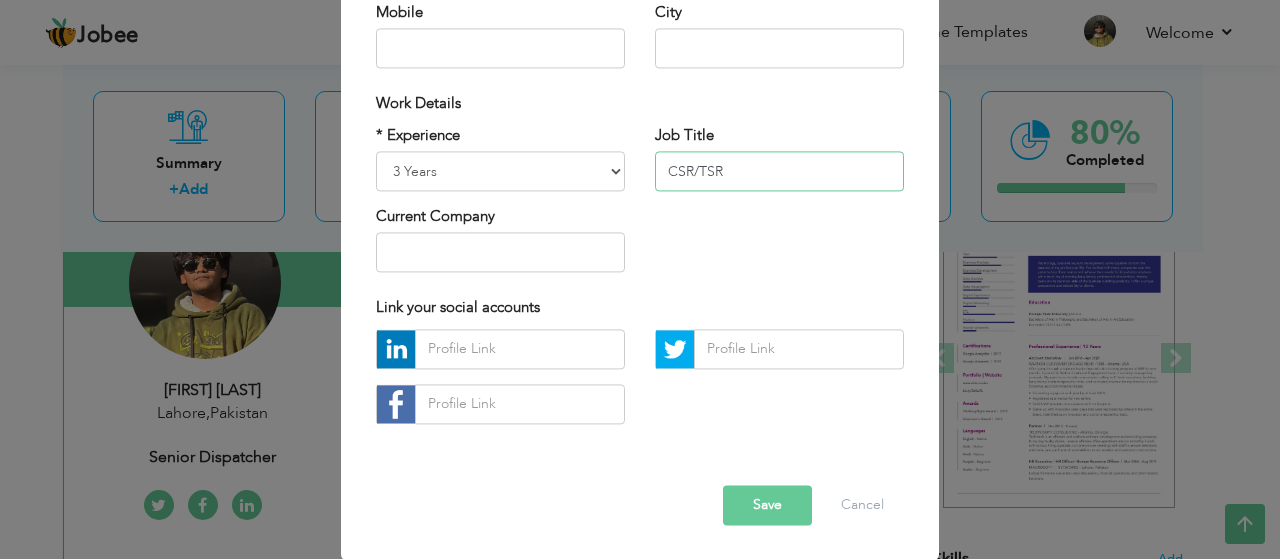 type on "CSR/TSR" 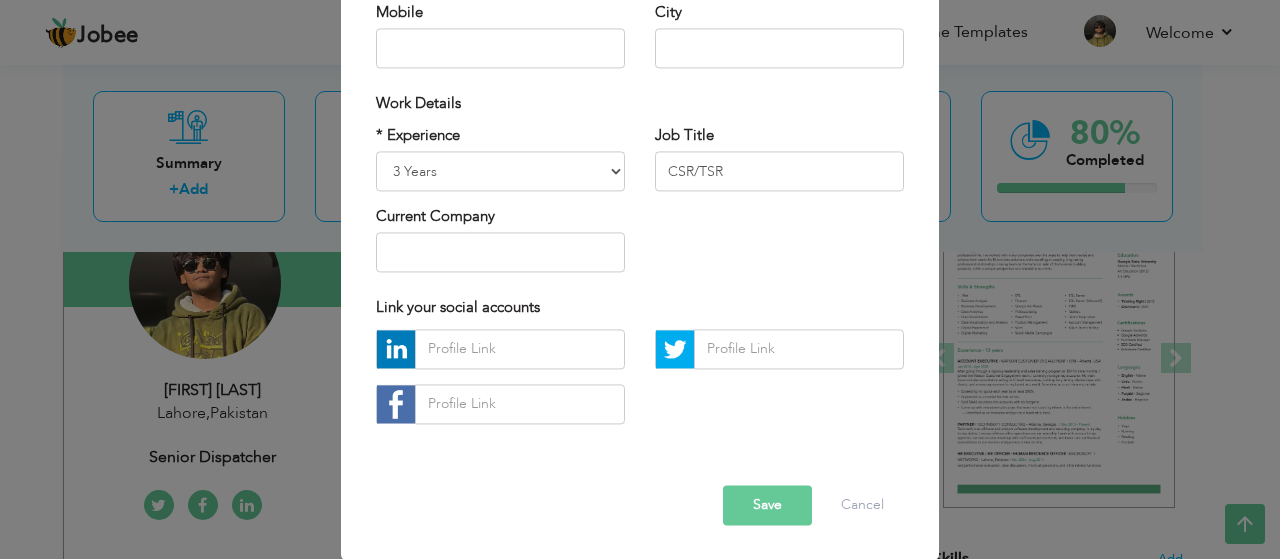 click on "Save" at bounding box center (767, 505) 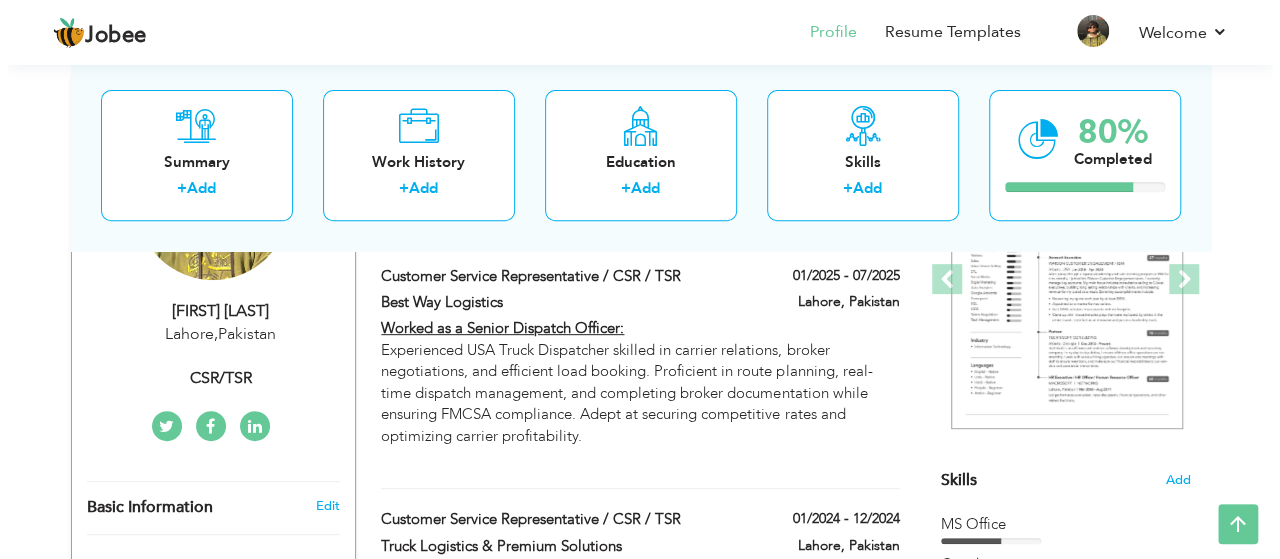 scroll, scrollTop: 298, scrollLeft: 0, axis: vertical 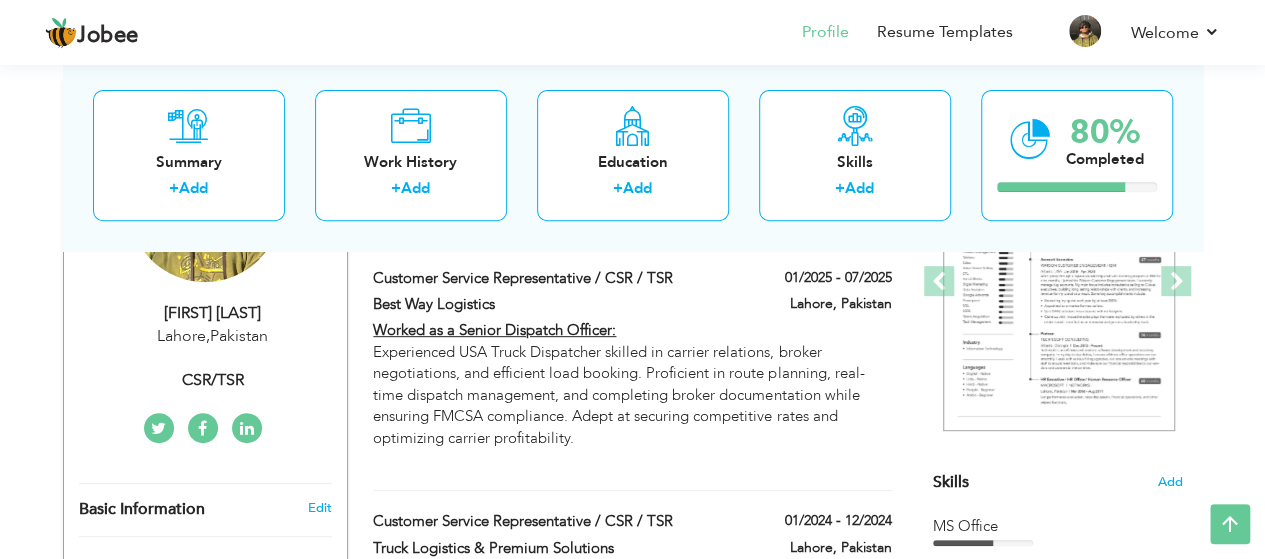 click on "CSR/TSR" at bounding box center (213, 380) 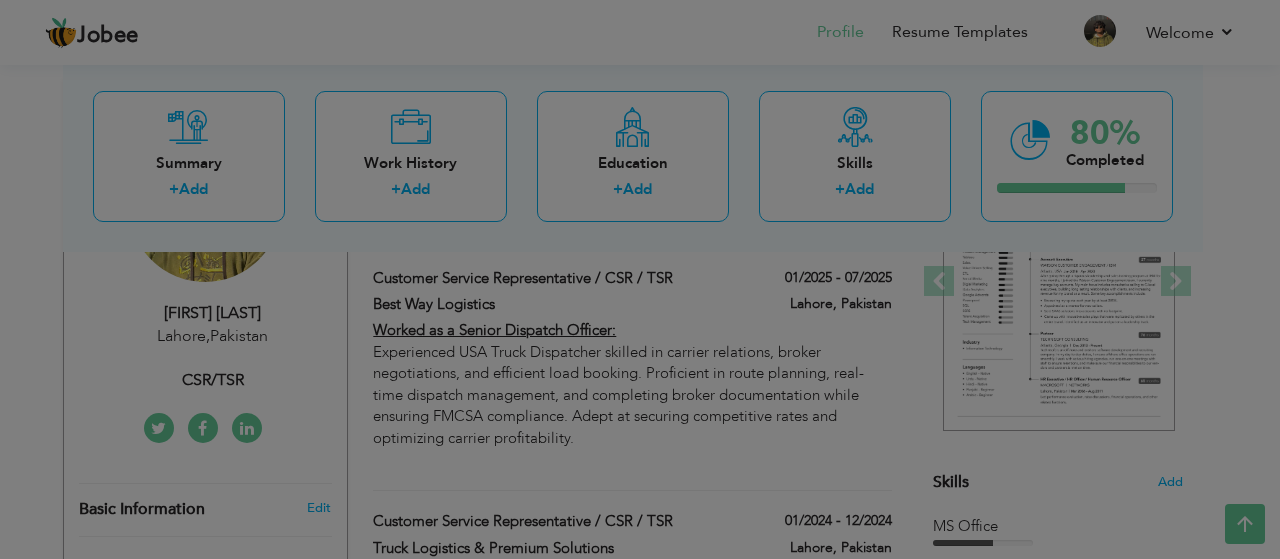 scroll, scrollTop: 0, scrollLeft: 0, axis: both 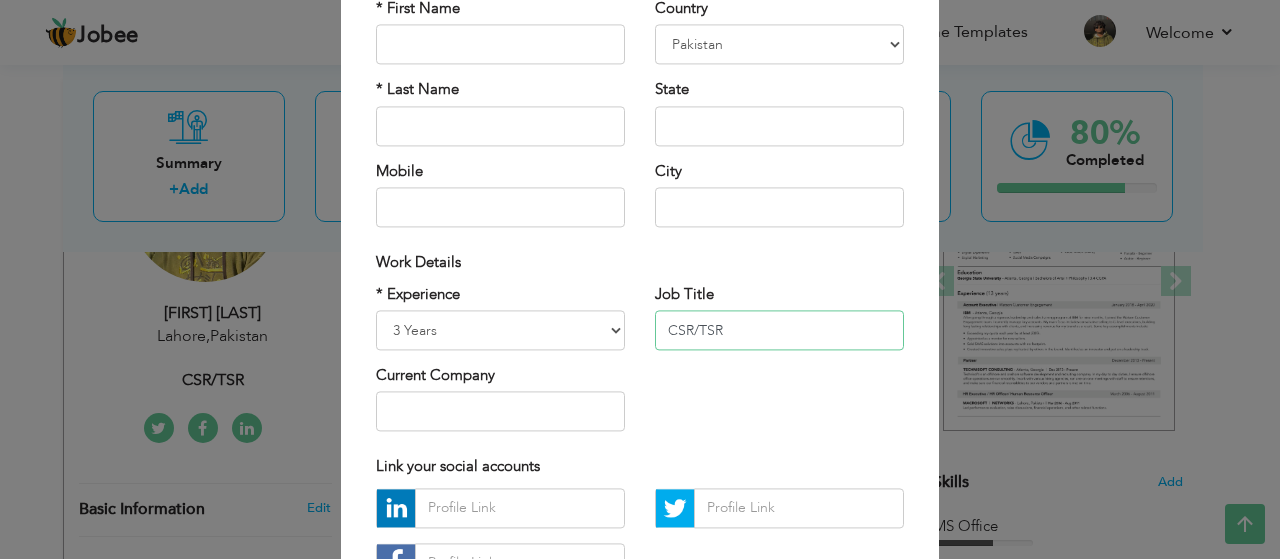 drag, startPoint x: 732, startPoint y: 334, endPoint x: 658, endPoint y: 329, distance: 74.168724 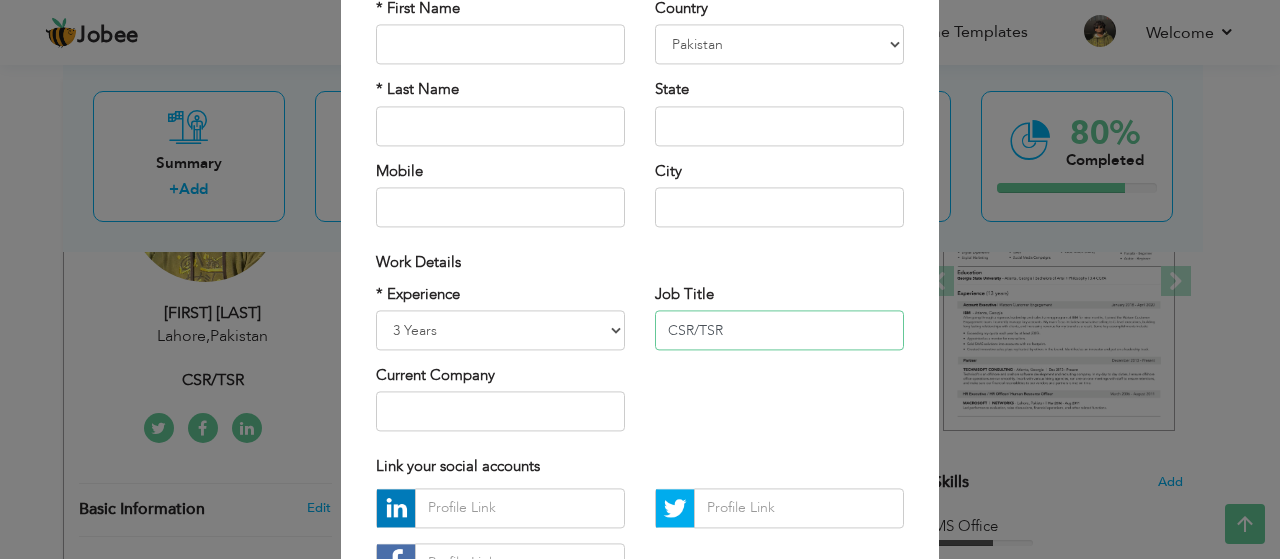 click on "CSR/TSR" at bounding box center (779, 330) 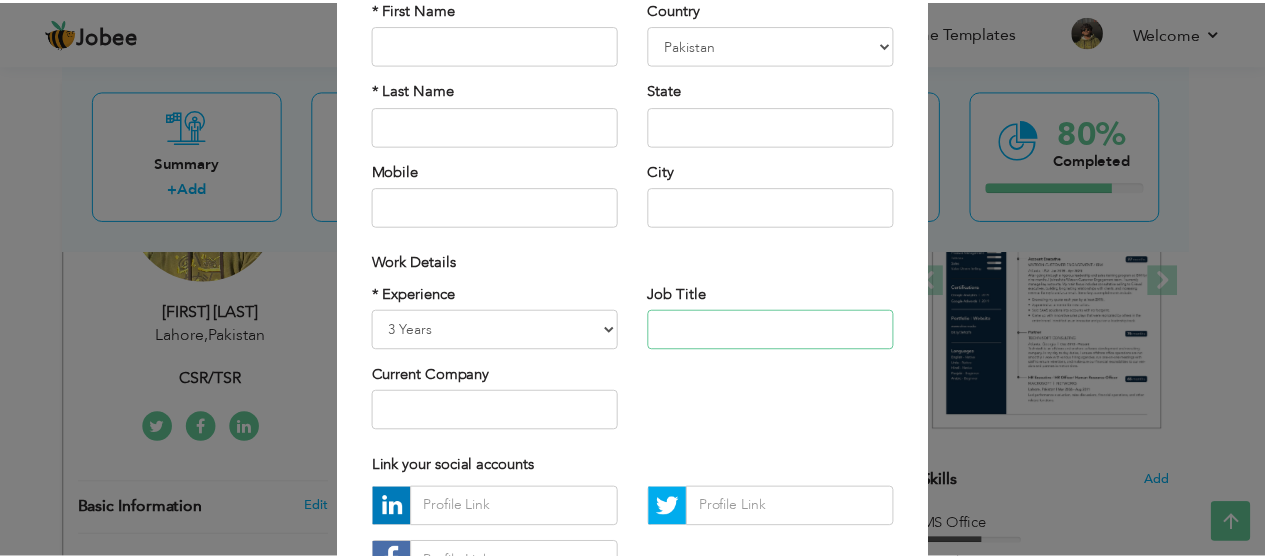 scroll, scrollTop: 334, scrollLeft: 0, axis: vertical 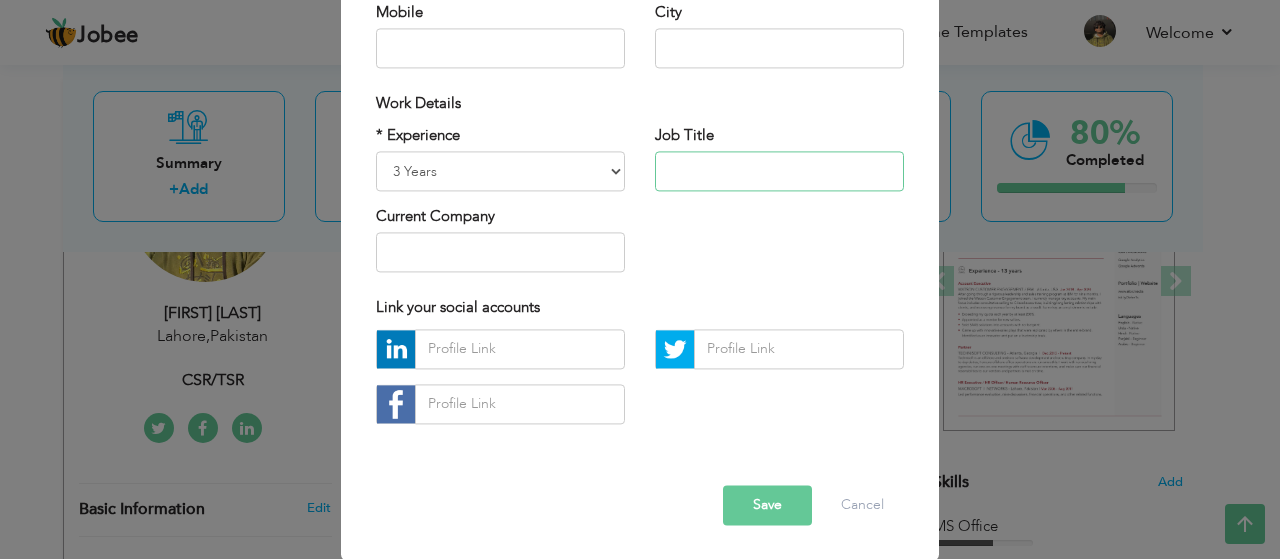 paste on "Customer Service Representative" 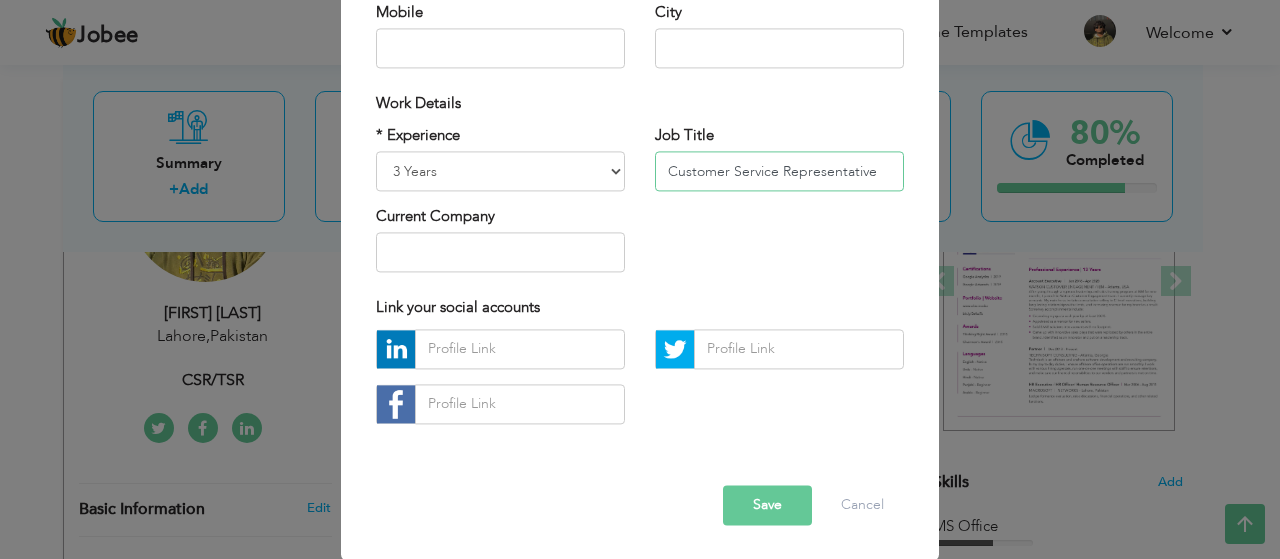 type on "Customer Service Representative" 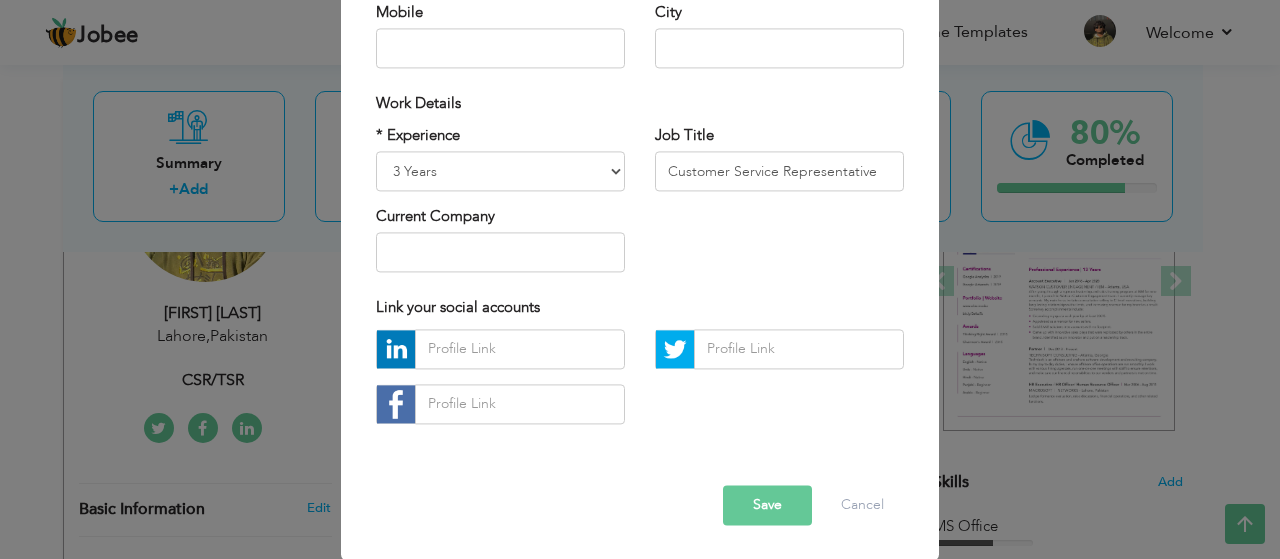 click on "Save" at bounding box center (767, 505) 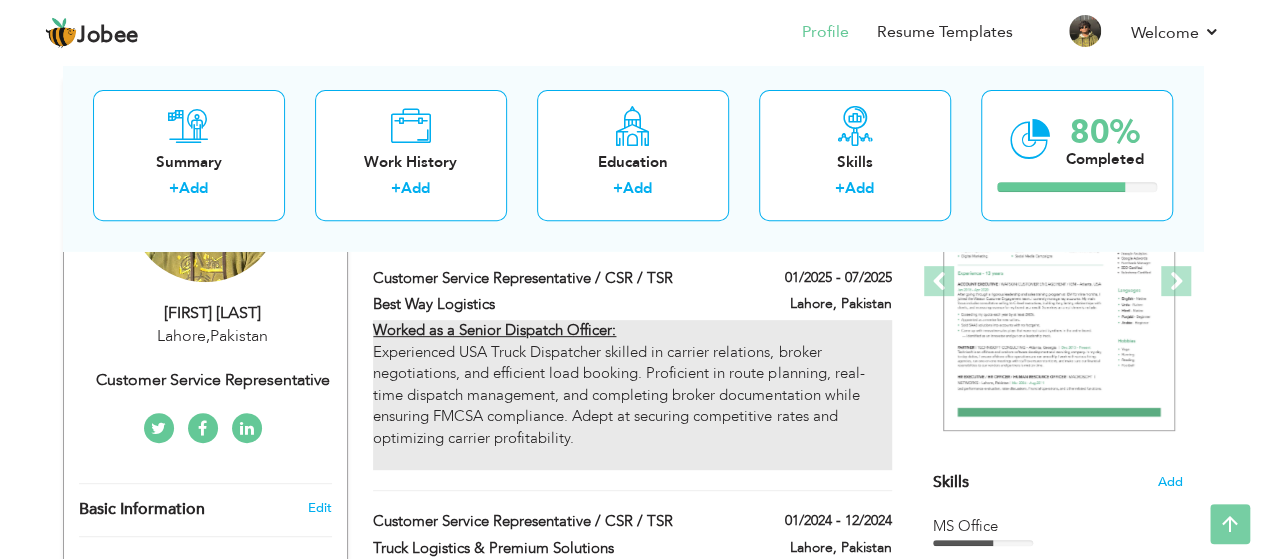 scroll, scrollTop: 0, scrollLeft: 0, axis: both 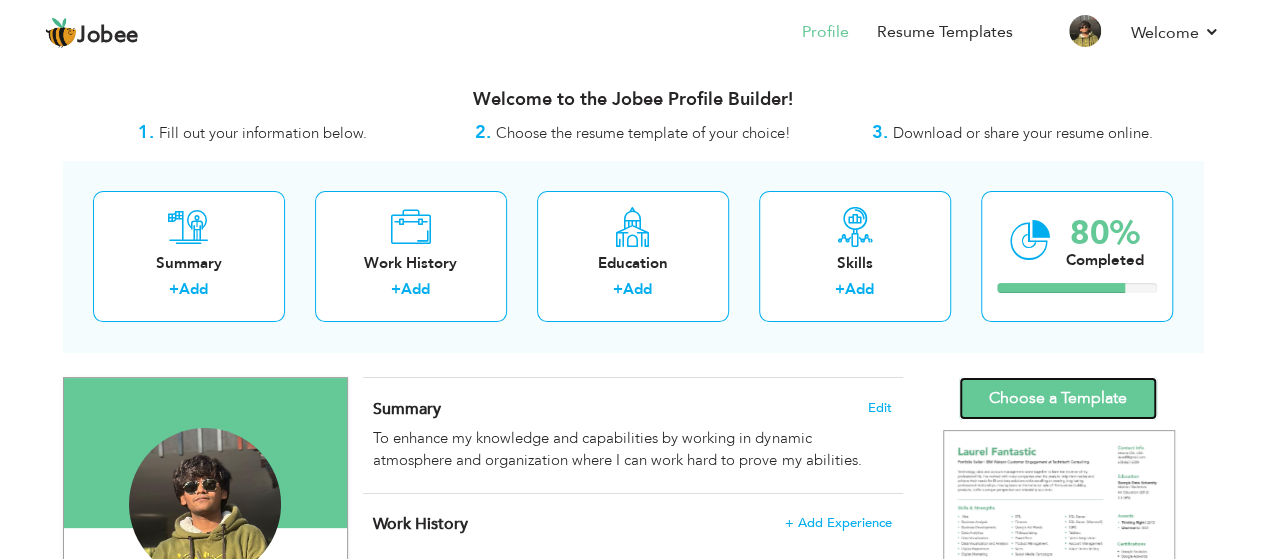 click on "Choose a Template" at bounding box center (1058, 398) 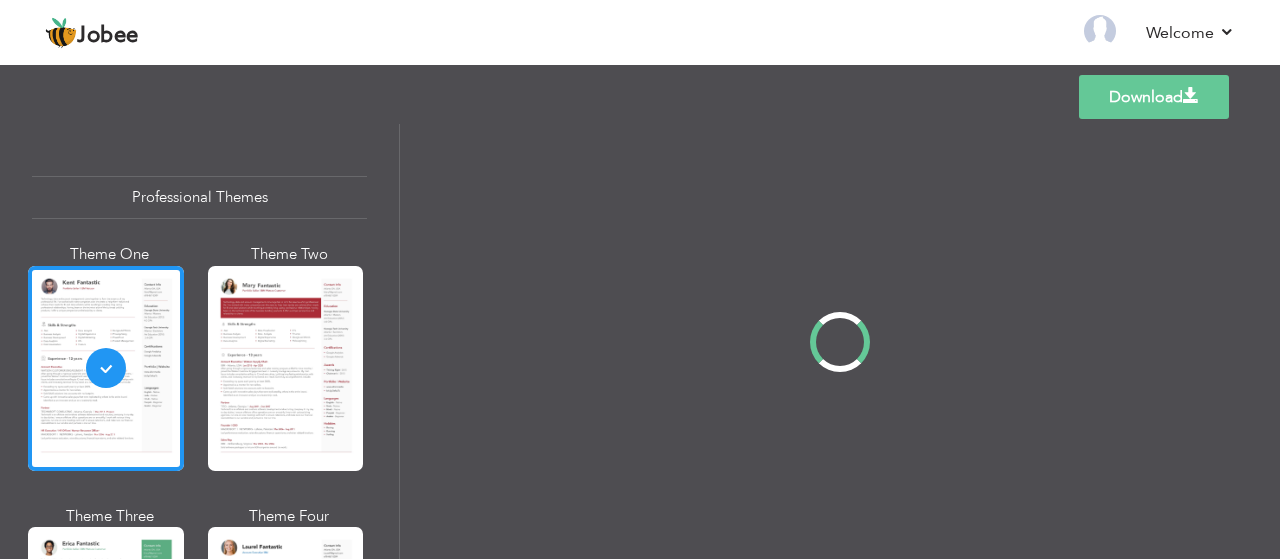 scroll, scrollTop: 0, scrollLeft: 0, axis: both 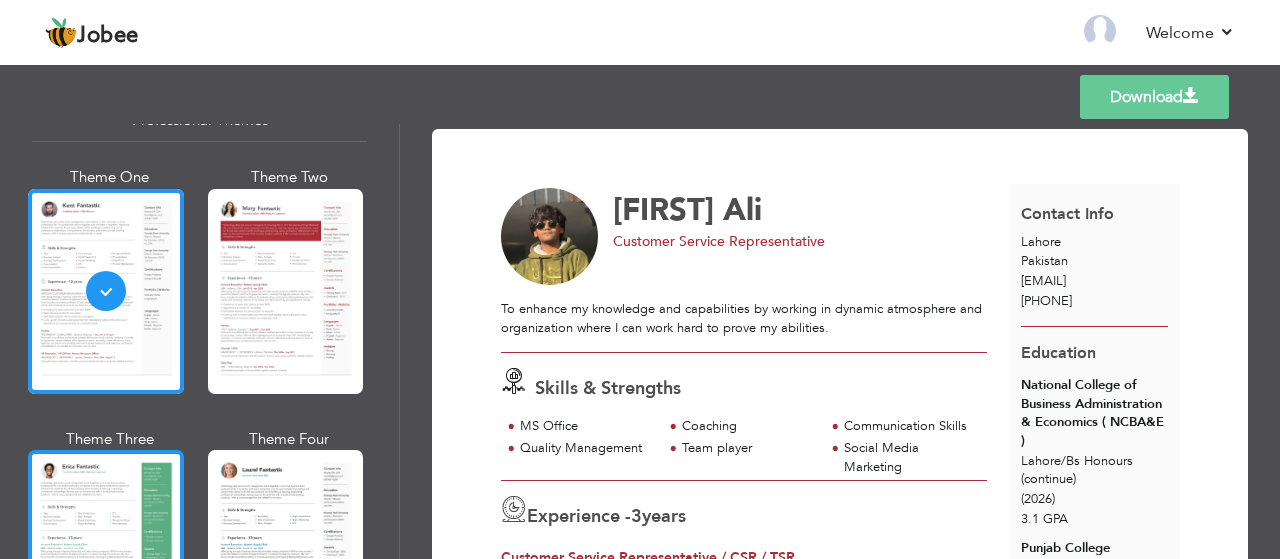 click at bounding box center [106, 552] 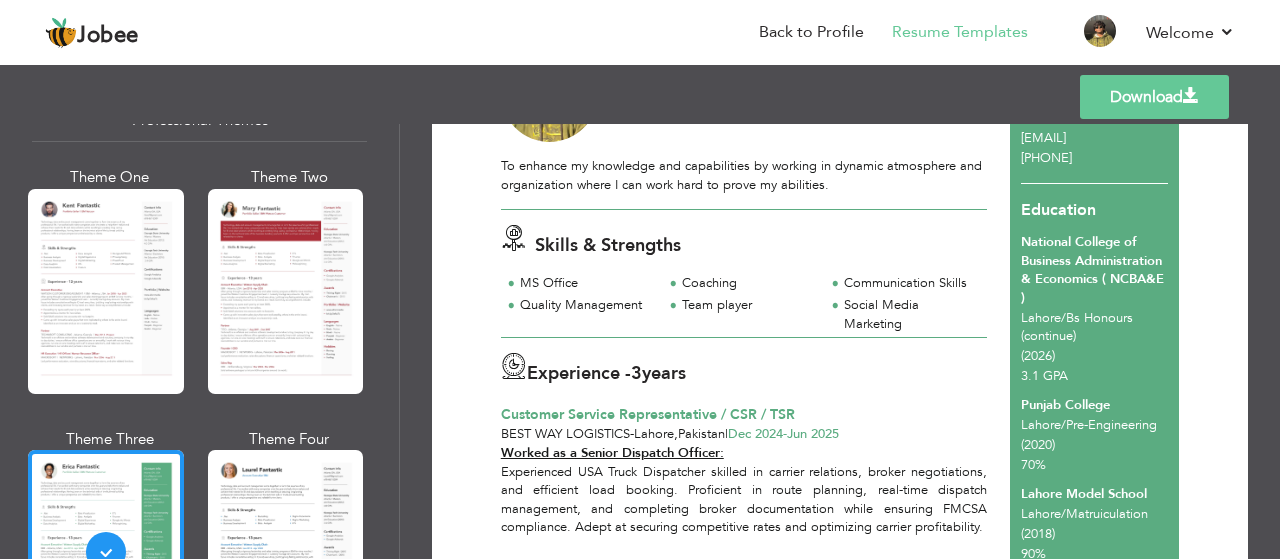 scroll, scrollTop: 0, scrollLeft: 0, axis: both 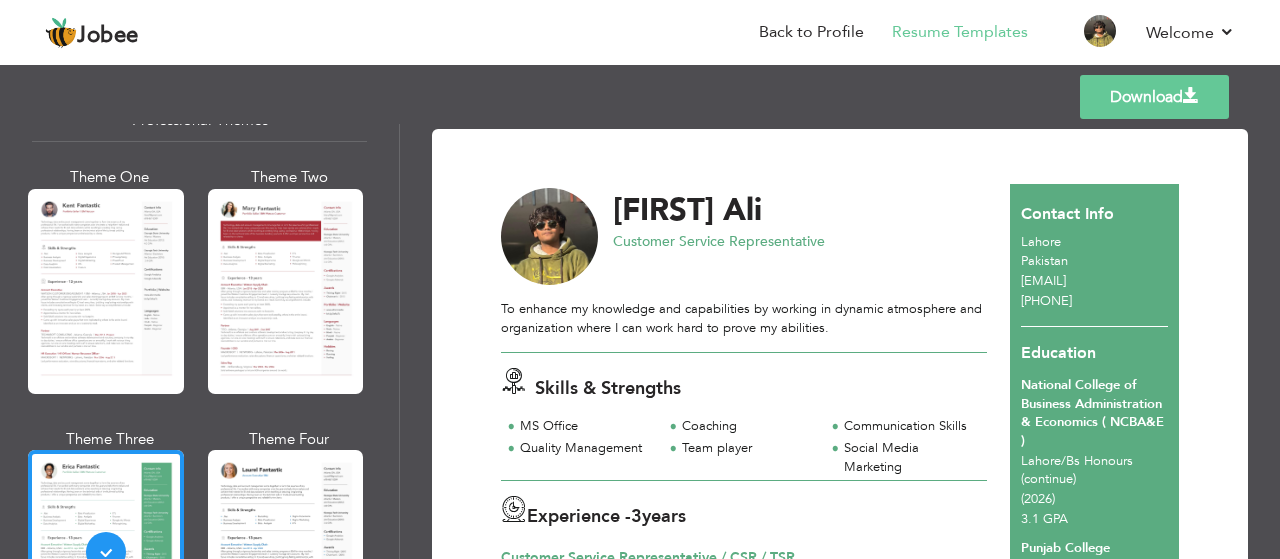 click on "Download" at bounding box center [1154, 97] 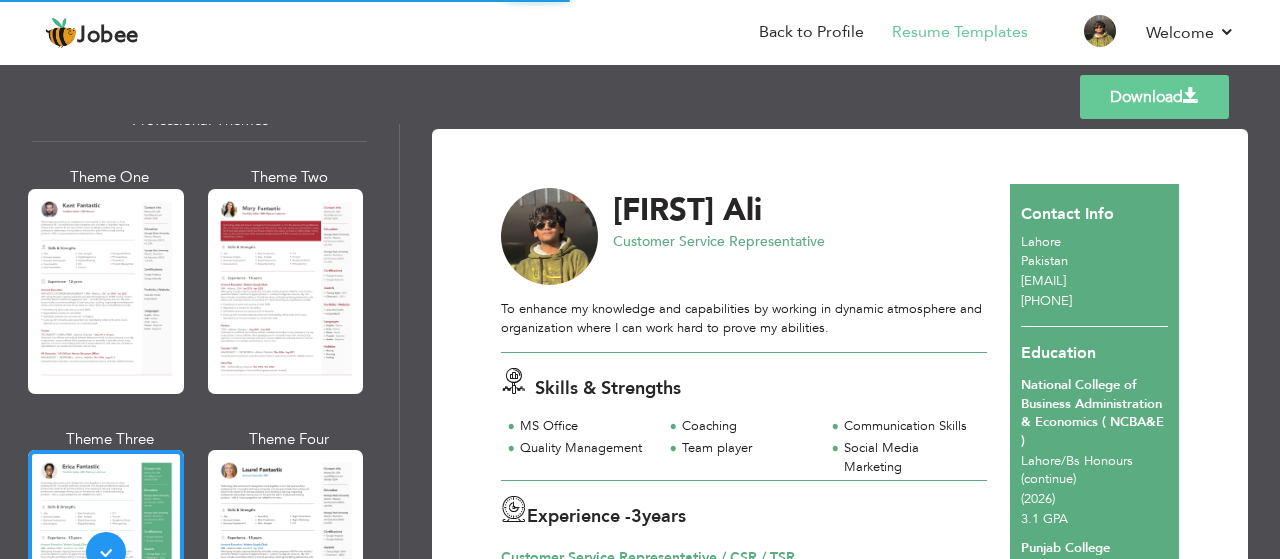 click at bounding box center (1191, 96) 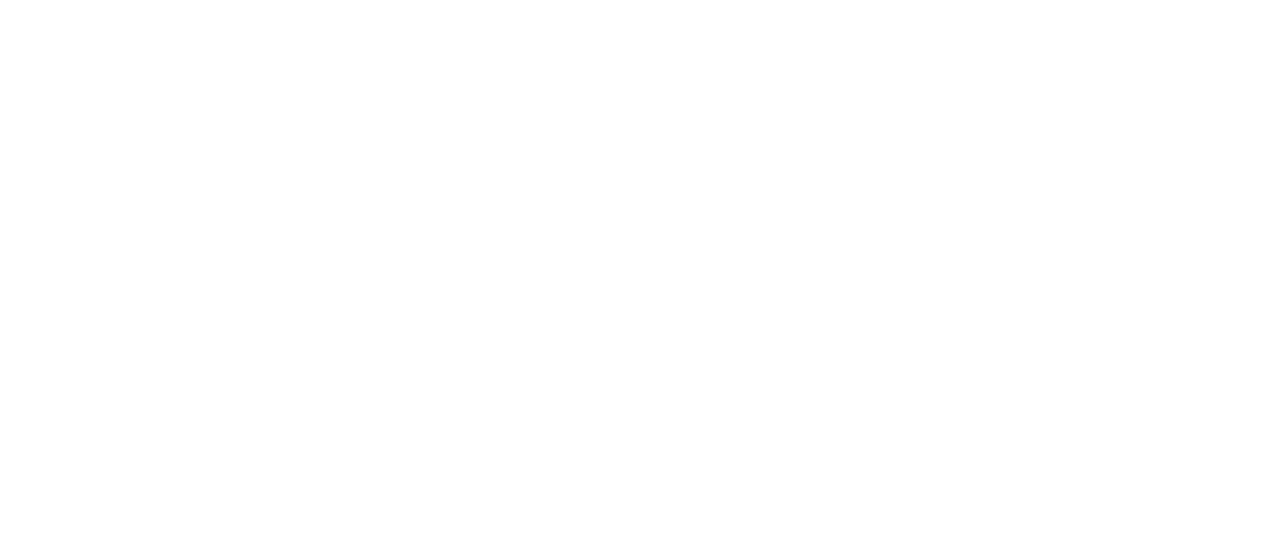 scroll, scrollTop: 0, scrollLeft: 0, axis: both 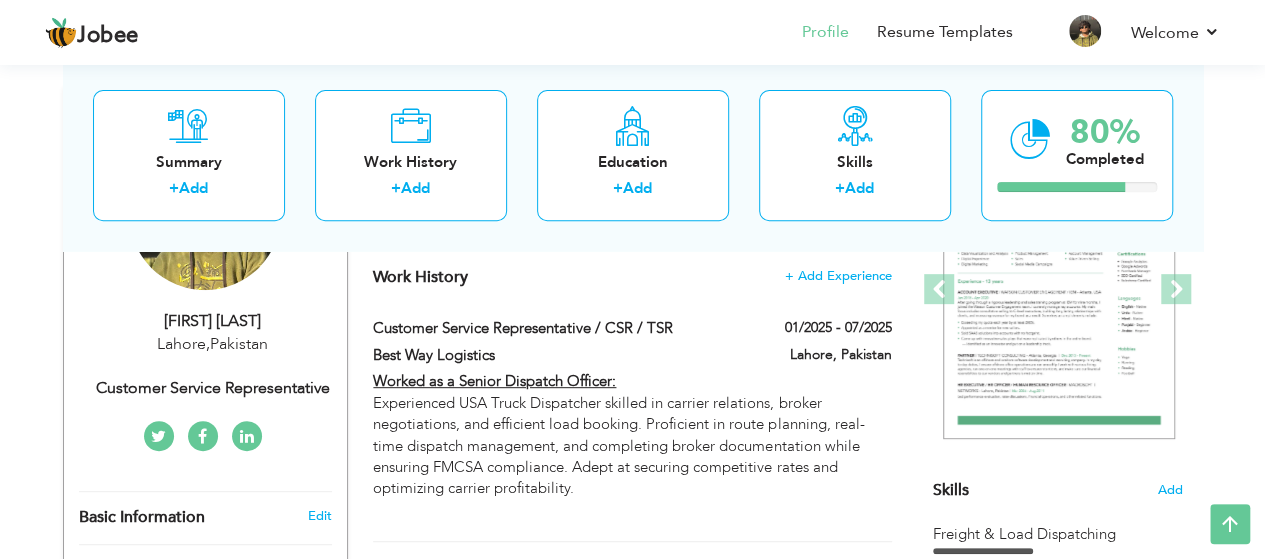 click on "Work History
+ Add Experience" at bounding box center [632, 277] 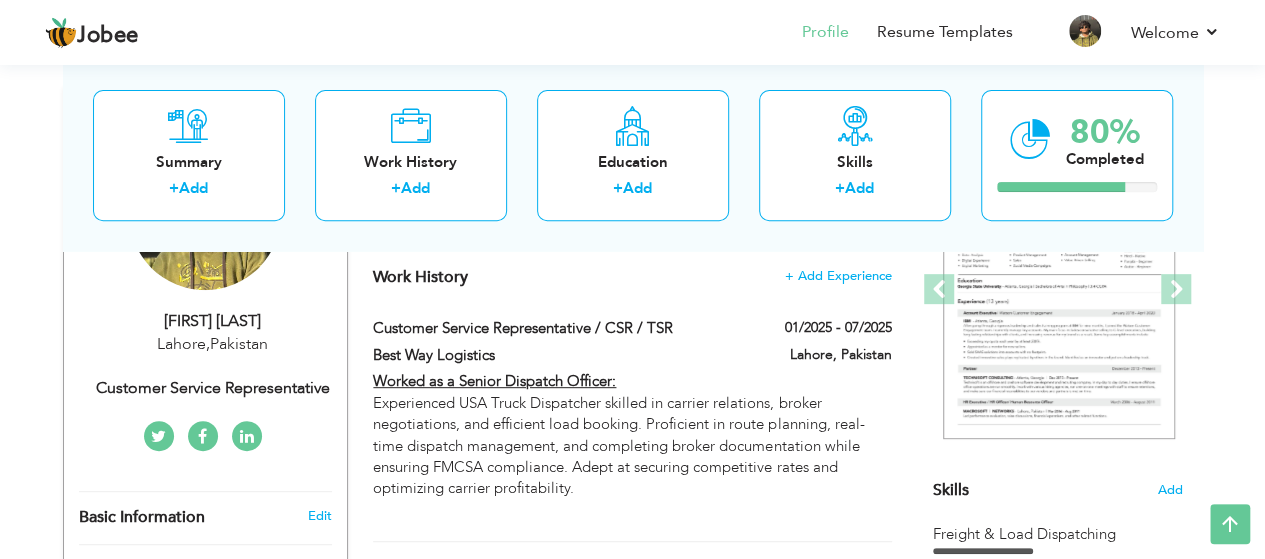 click on "Customer Service Representative / CSR / TSR
01/2025 - 07/2025
Customer Service Representative / CSR / TSR
01/2025 - 07/2025
Best Way Logistics
Lahore, Pakistan Lahore, Pakistan" at bounding box center [632, 430] 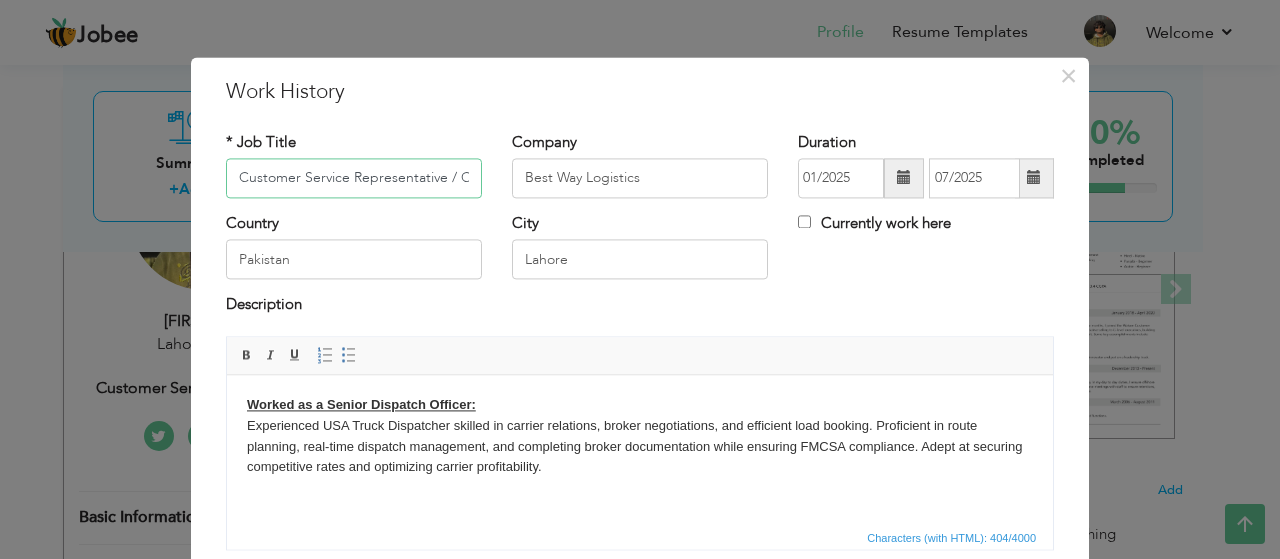 scroll, scrollTop: 0, scrollLeft: 50, axis: horizontal 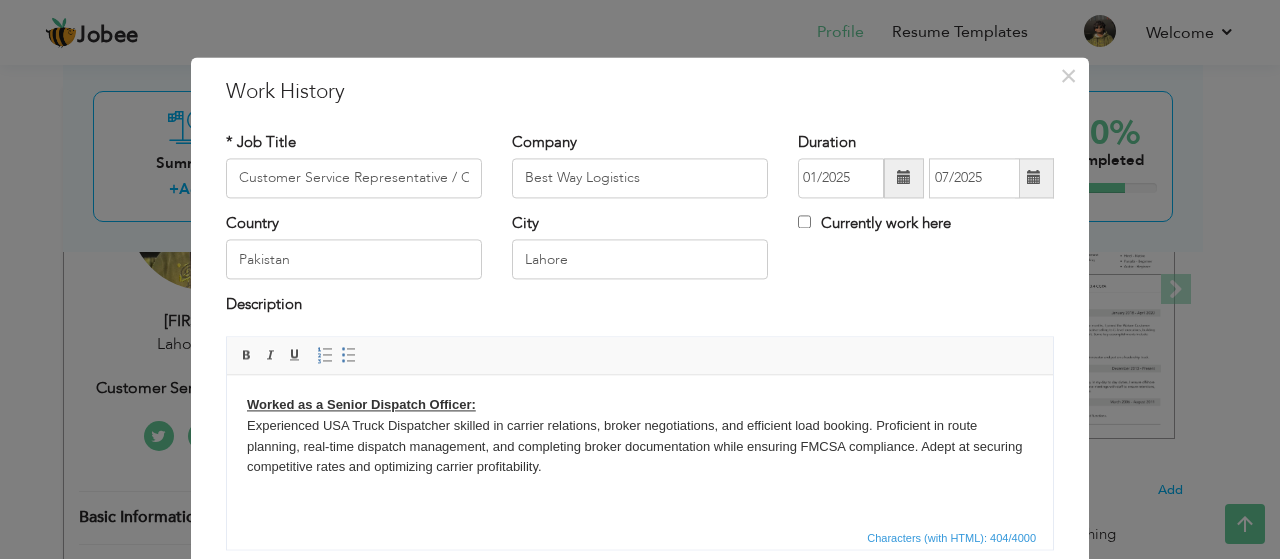 click on "×
Work History
* Job Title
Customer Service Representative / CSR / TSR
Company
Best Way Logistics
Duration 01/2025 City" at bounding box center (640, 279) 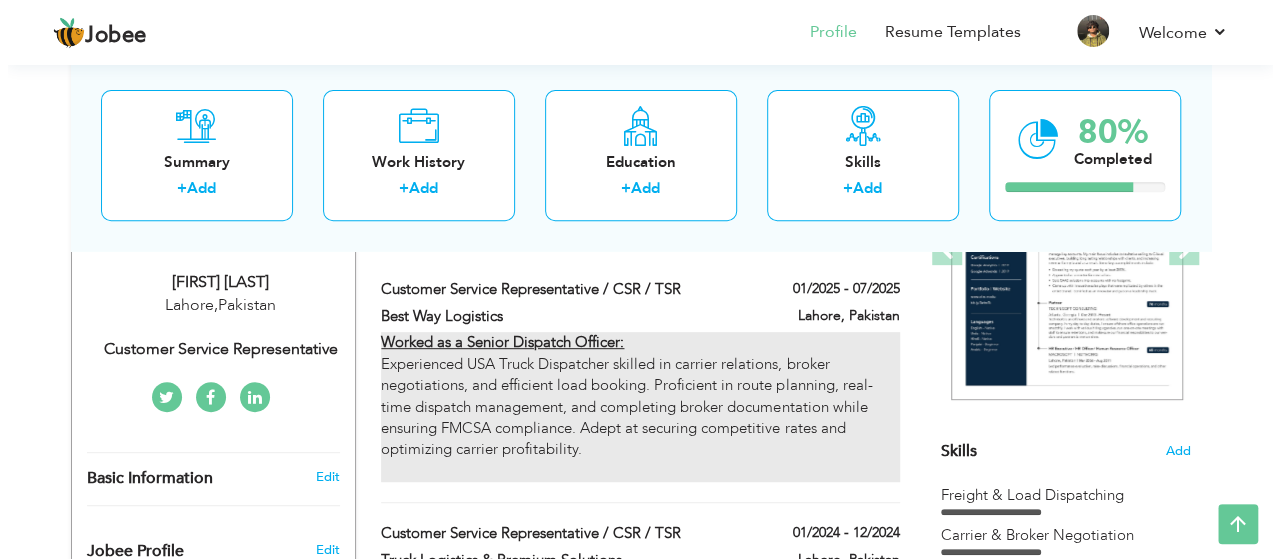 scroll, scrollTop: 328, scrollLeft: 0, axis: vertical 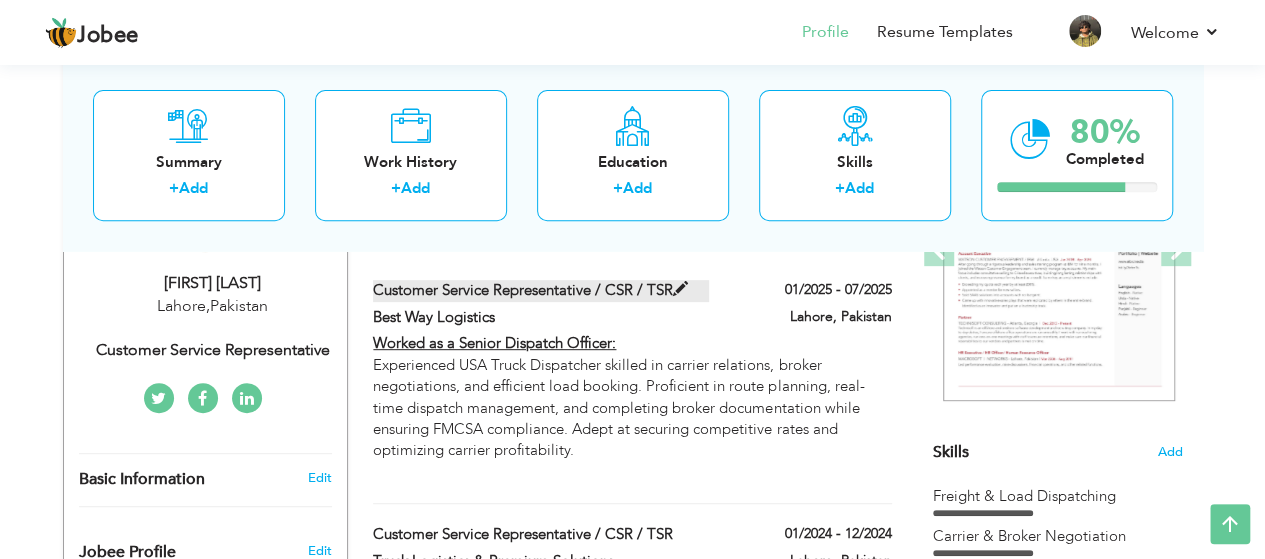 click on "Customer Service Representative / CSR / TSR" at bounding box center (541, 290) 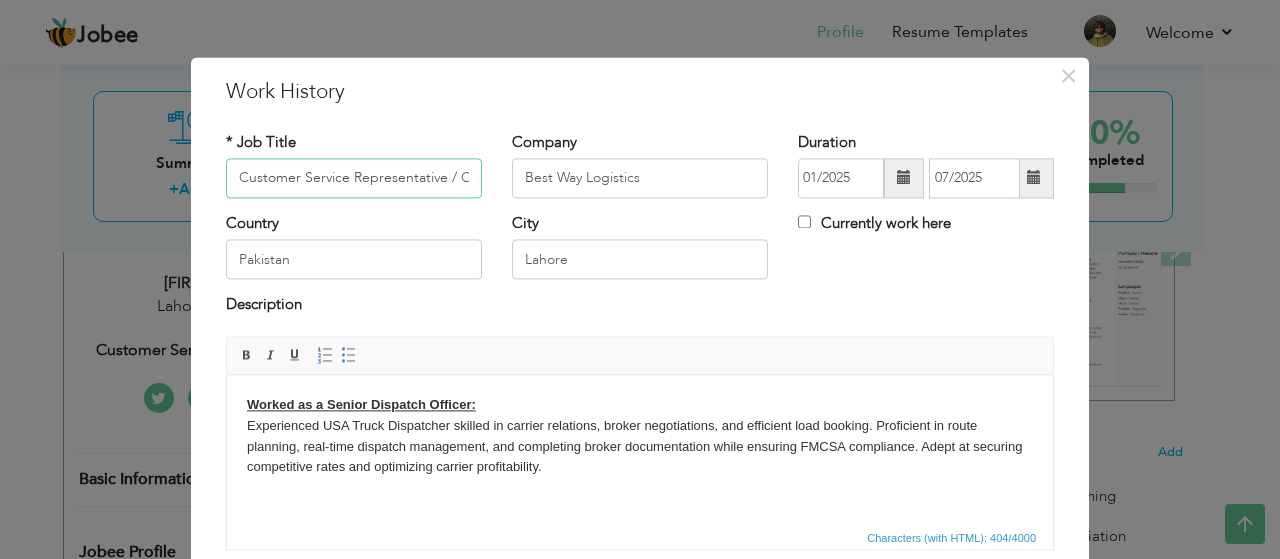 scroll, scrollTop: 0, scrollLeft: 50, axis: horizontal 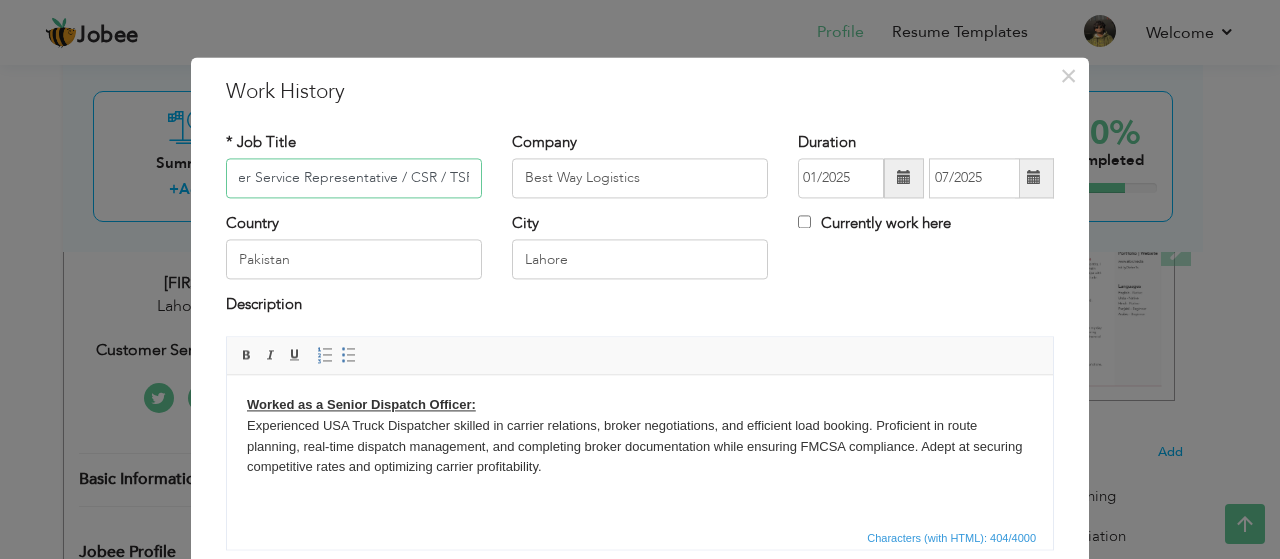 click on "Customer Service Representative / CSR / TSR" at bounding box center [354, 178] 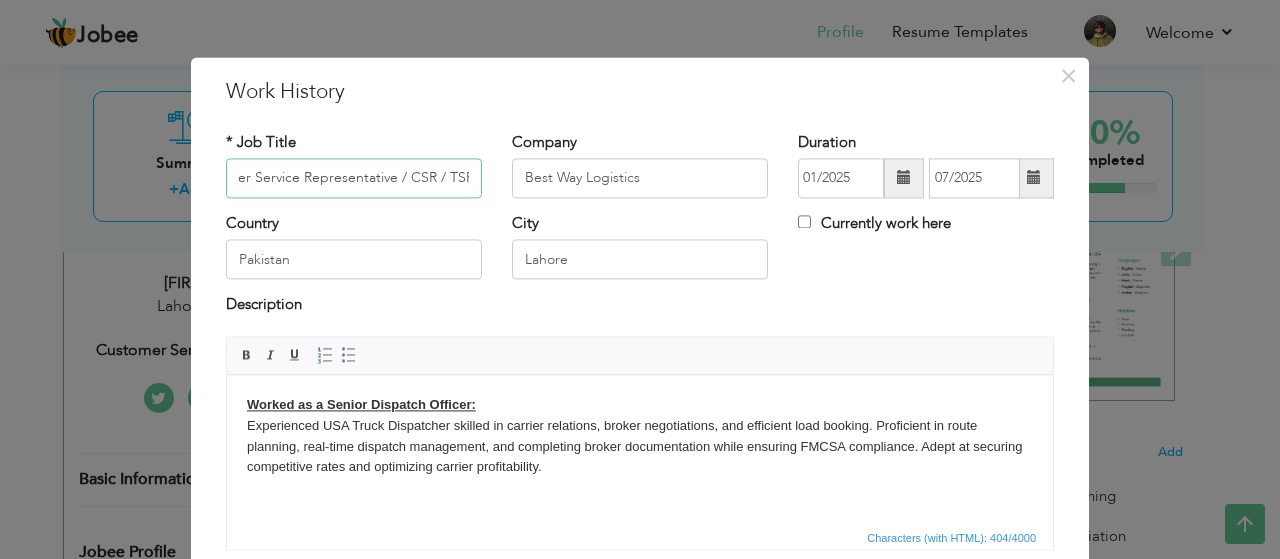 scroll, scrollTop: 0, scrollLeft: 0, axis: both 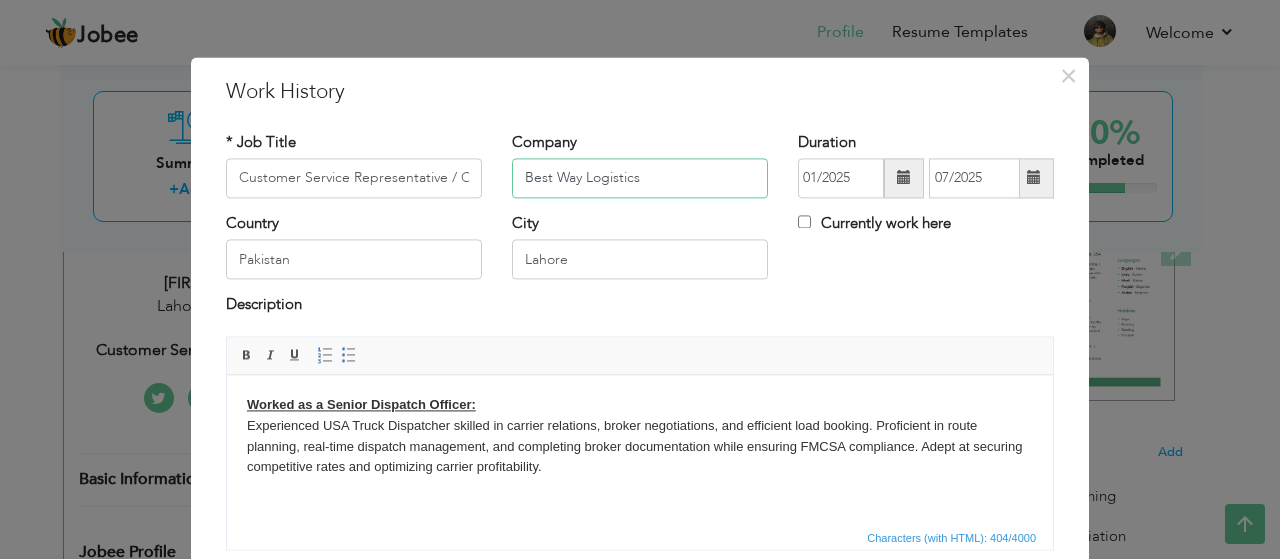 click on "Best Way Logistics" at bounding box center (640, 178) 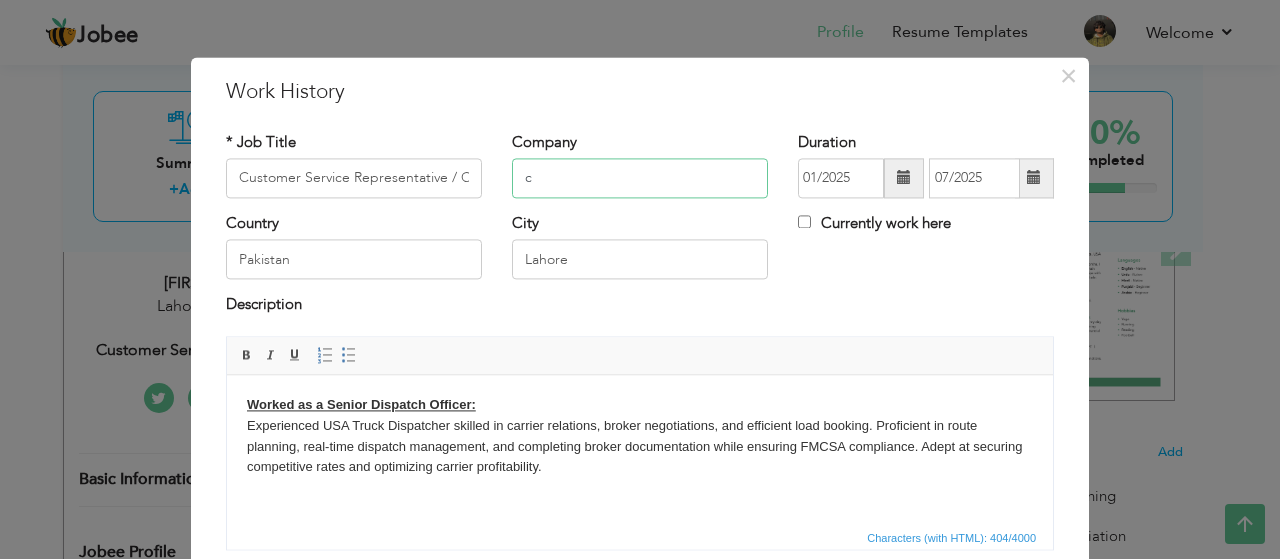 click on "c" at bounding box center (640, 178) 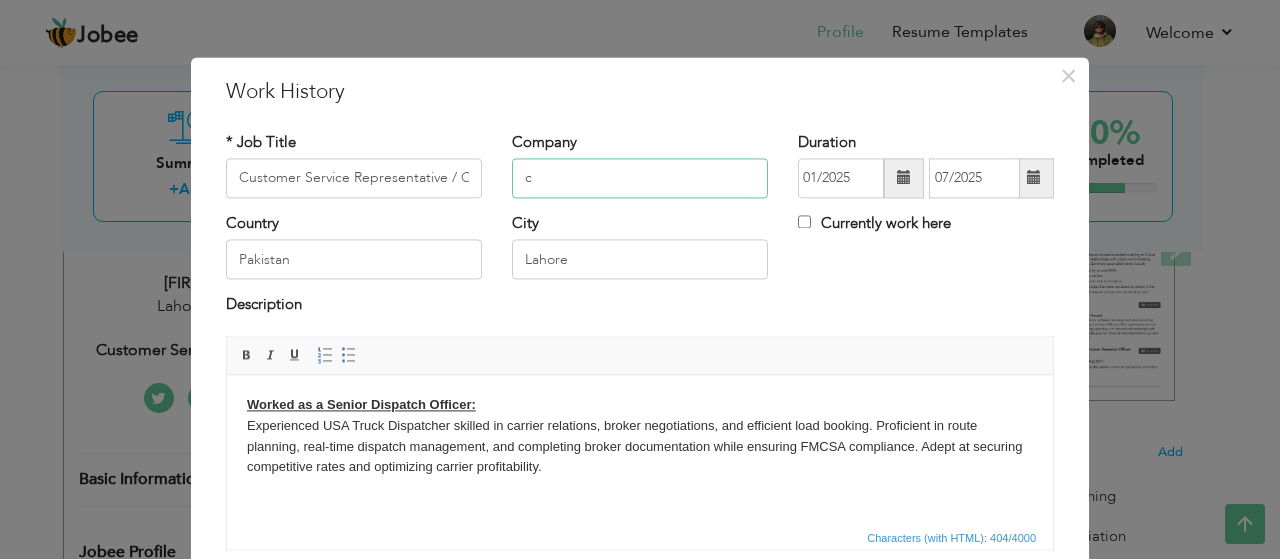paste on "Best Way Logistics" 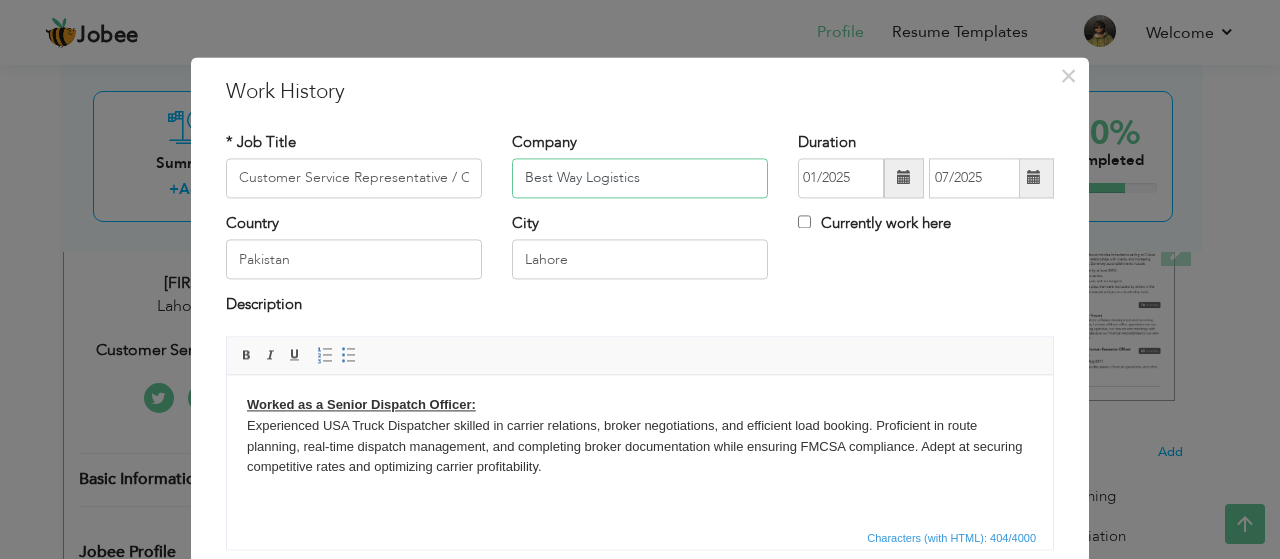 click on "Best Way Logistics" at bounding box center [640, 178] 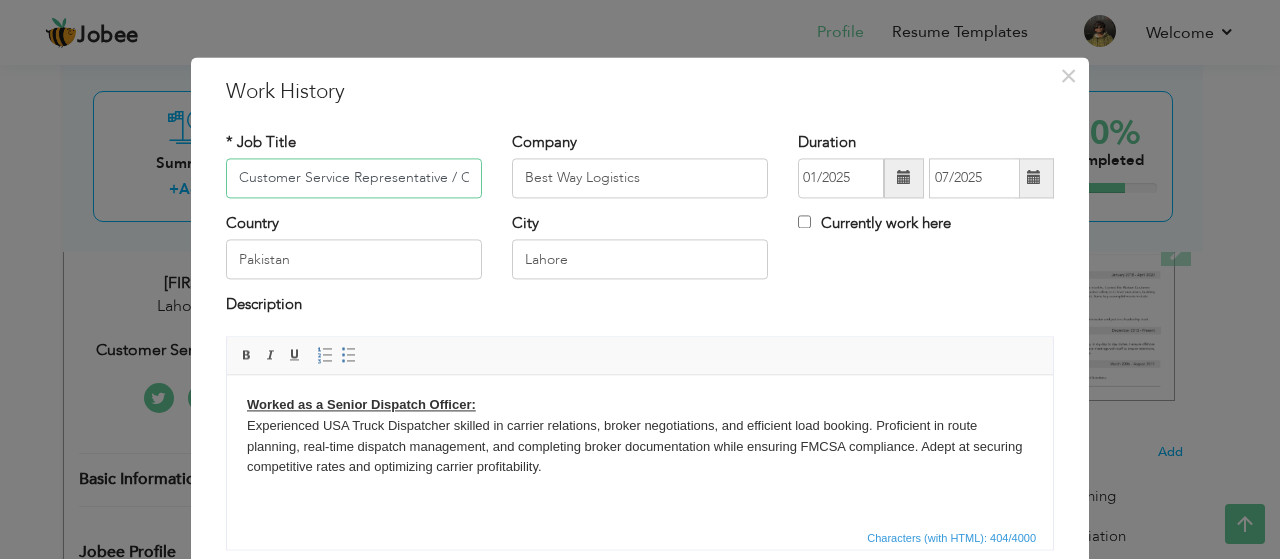 click on "Customer Service Representative / CSR / TSR" at bounding box center [354, 178] 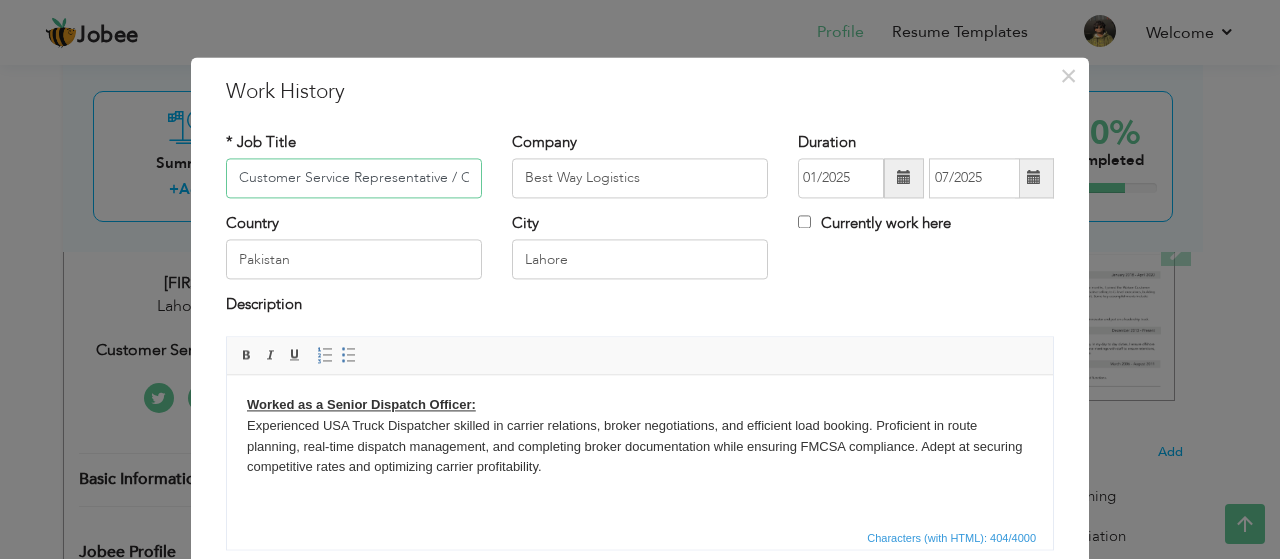 click on "Customer Service Representative / CSR / TSR" at bounding box center [354, 178] 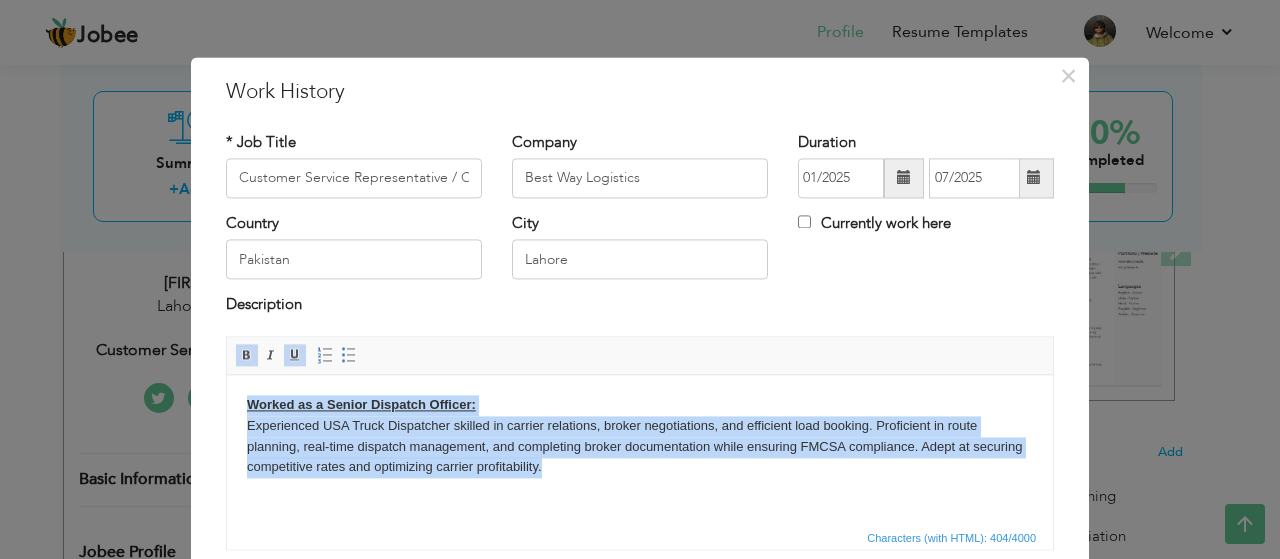 drag, startPoint x: 562, startPoint y: 472, endPoint x: 246, endPoint y: 401, distance: 323.87805 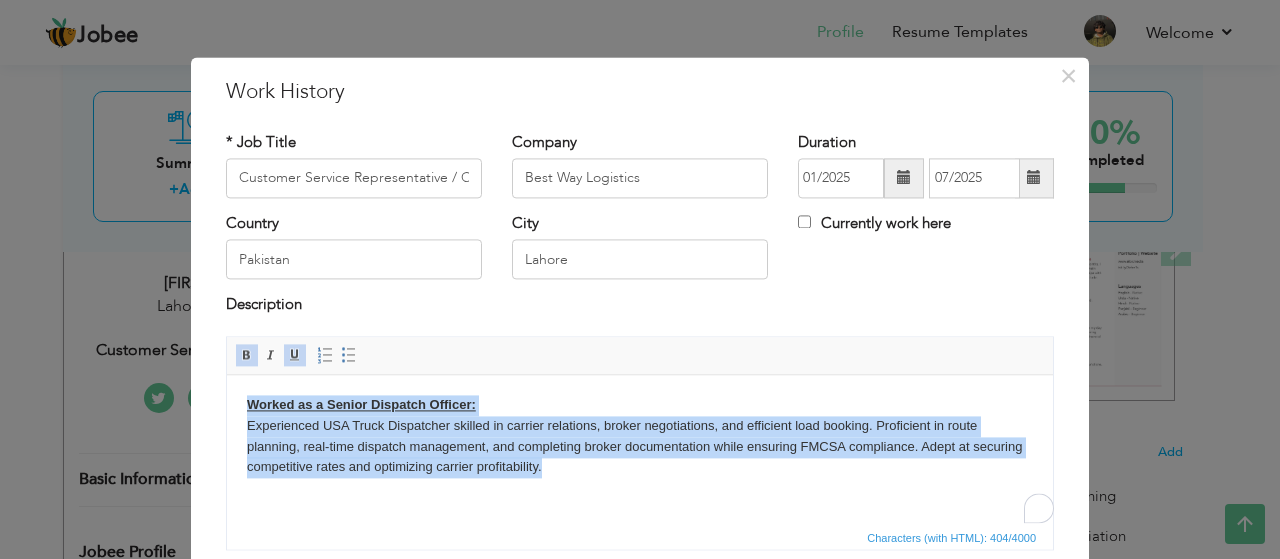 copy on "Worked as a Senior Dispatch Officer:  Experienced USA Truck Dispatcher skilled in carrier relations, broker negotiations, and efficient load booking. Proficient in route planning, real-time dispatch management, and completing broker documentation while ensuring FMCSA compliance. Adept at securing competitive rates and optimizing carrier profitability." 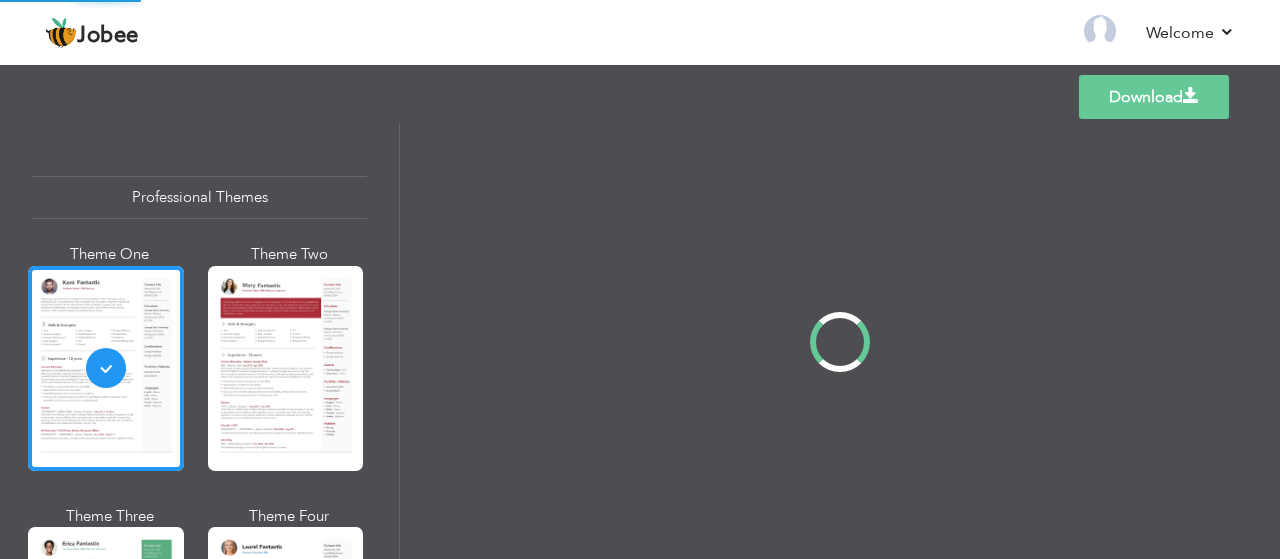 scroll, scrollTop: 0, scrollLeft: 0, axis: both 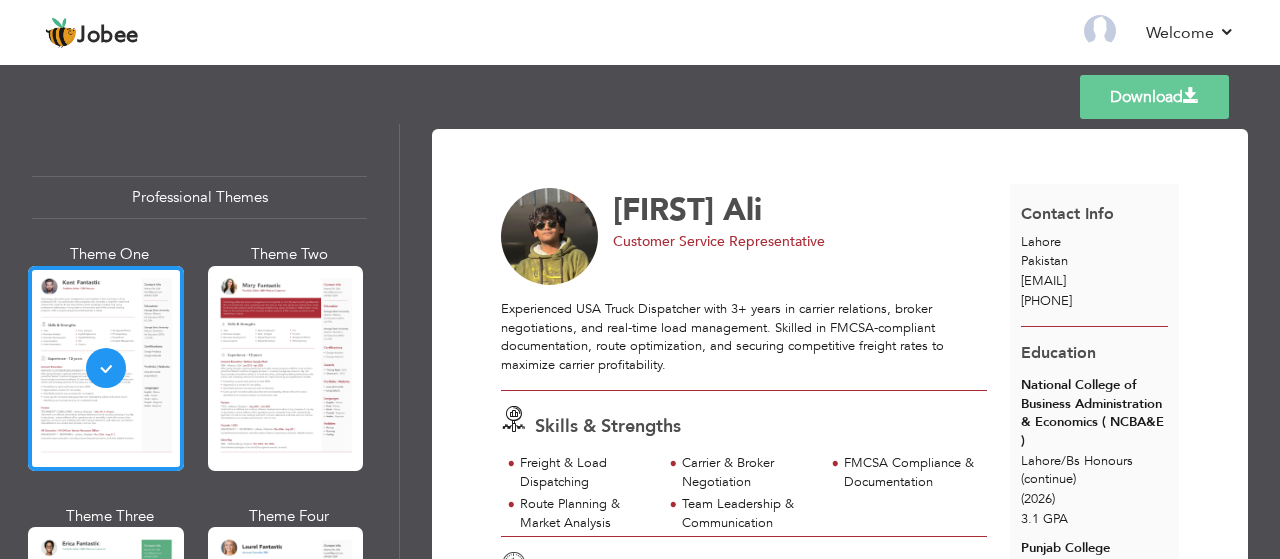 click at bounding box center [286, 368] 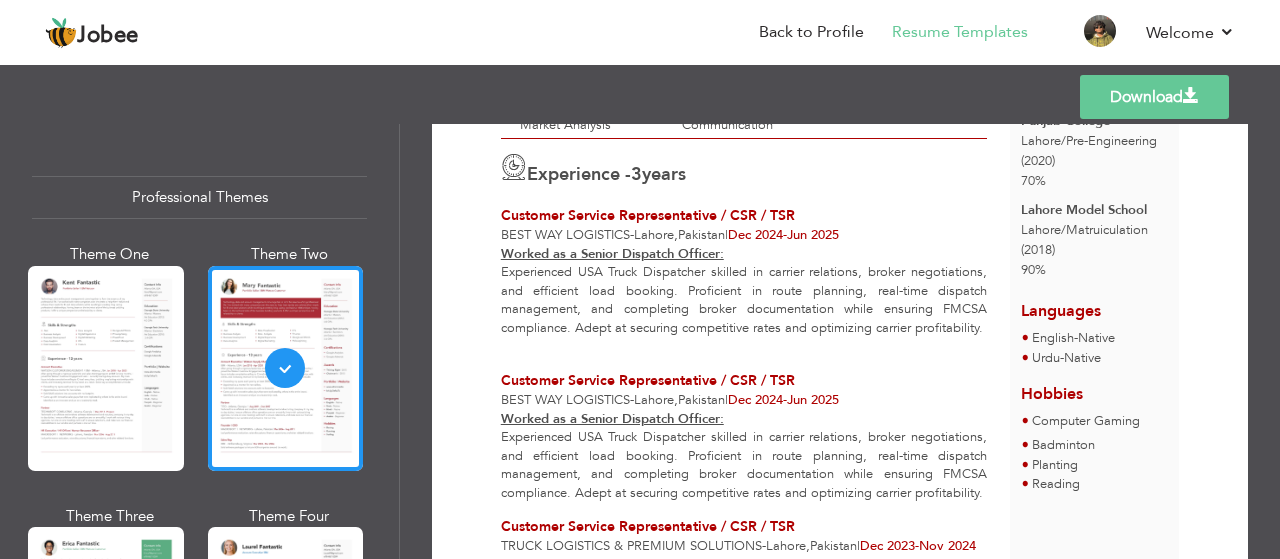 scroll, scrollTop: 410, scrollLeft: 0, axis: vertical 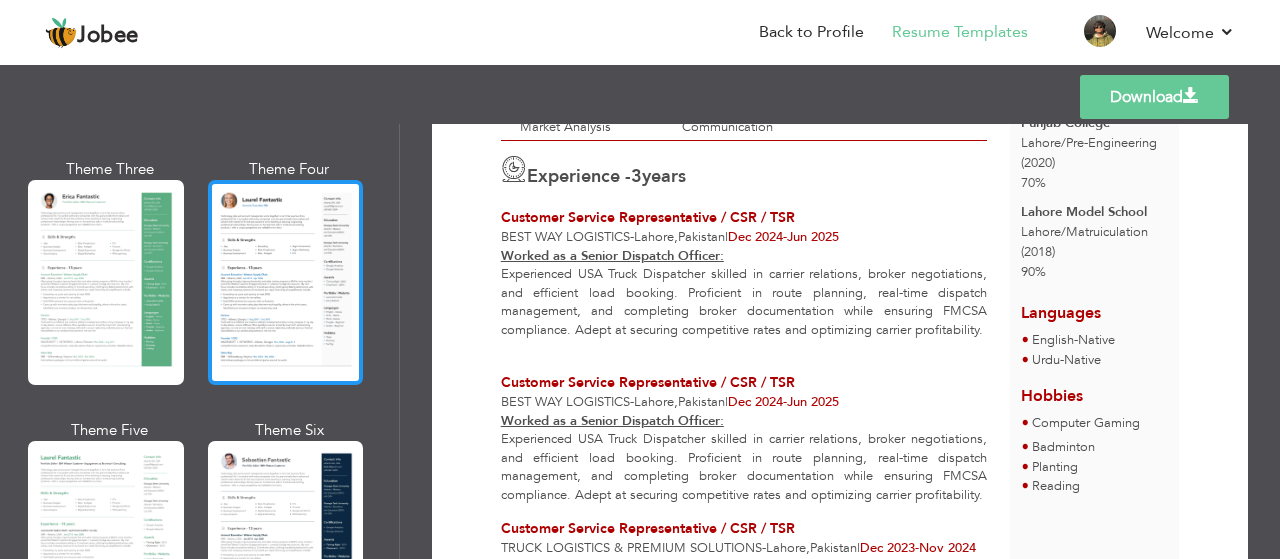 click at bounding box center (286, 282) 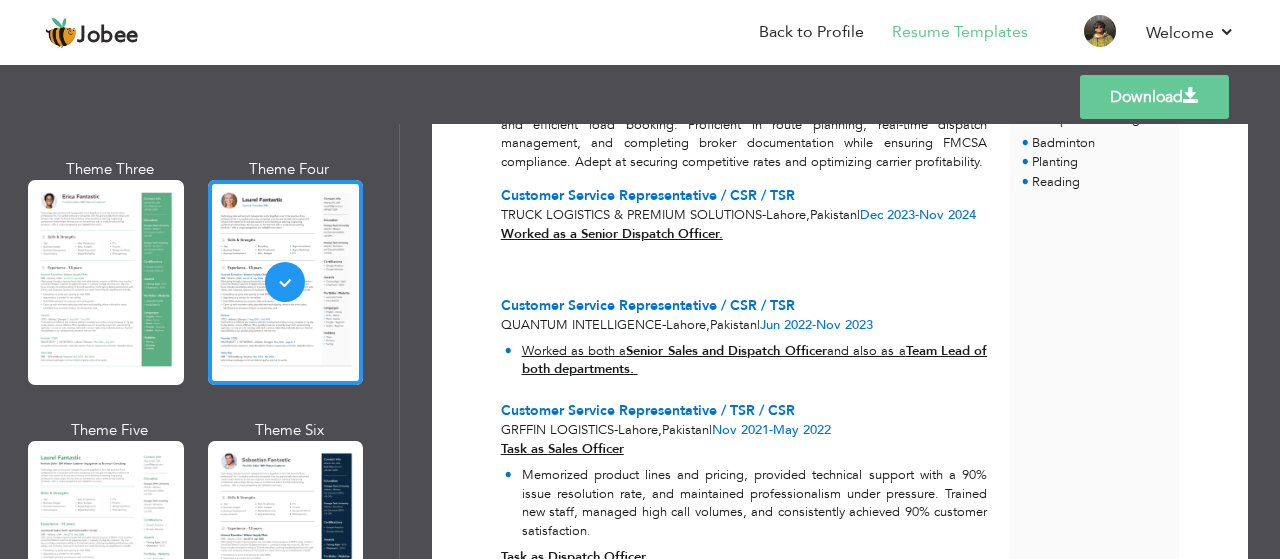 scroll, scrollTop: 730, scrollLeft: 0, axis: vertical 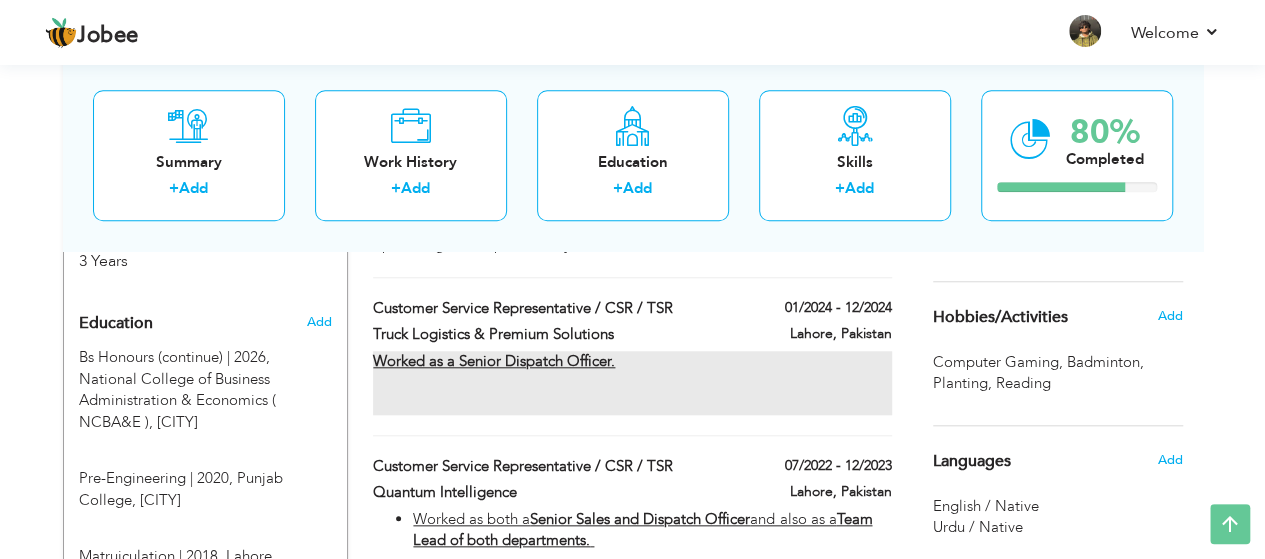 click on "Worked as a Senior Dispatch Officer." at bounding box center (632, 383) 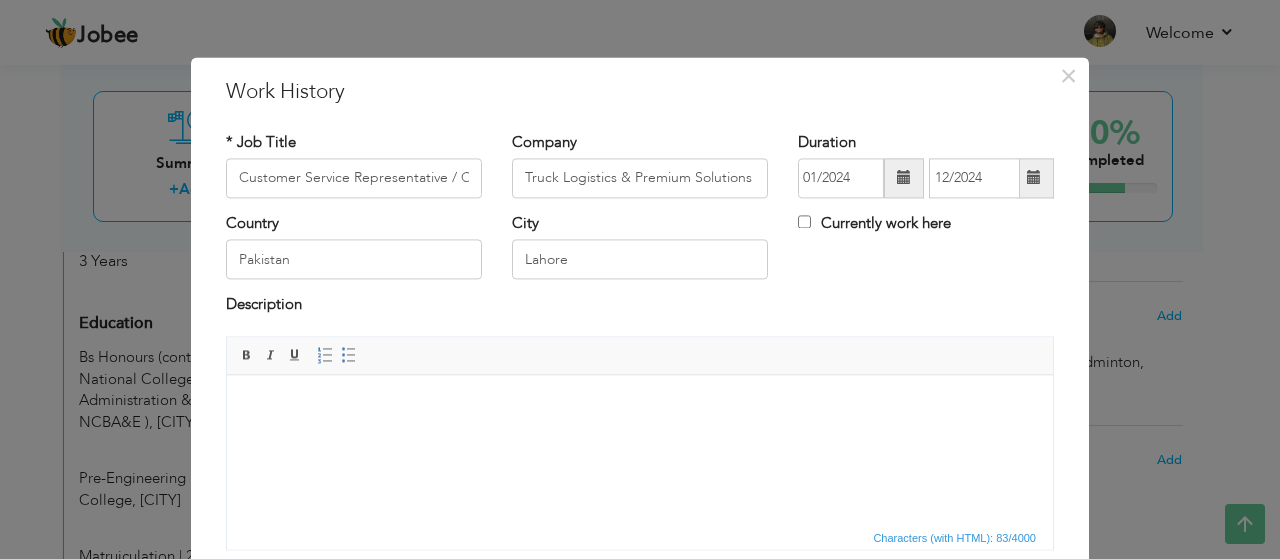 scroll, scrollTop: 0, scrollLeft: 0, axis: both 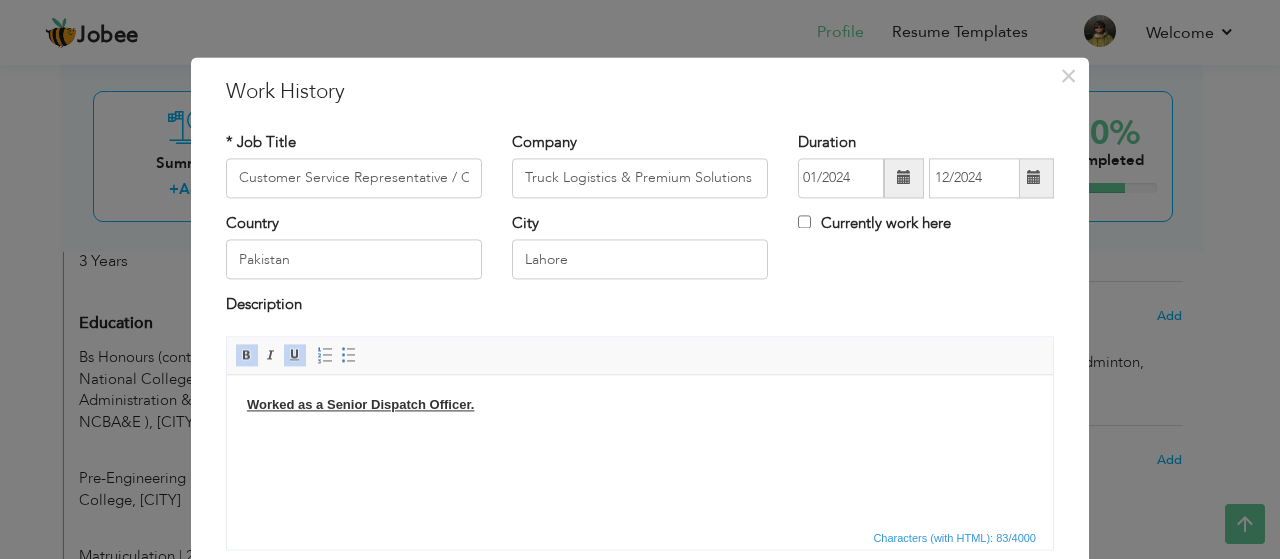 click on "Worked as a Senior Dispatch Officer." at bounding box center (640, 426) 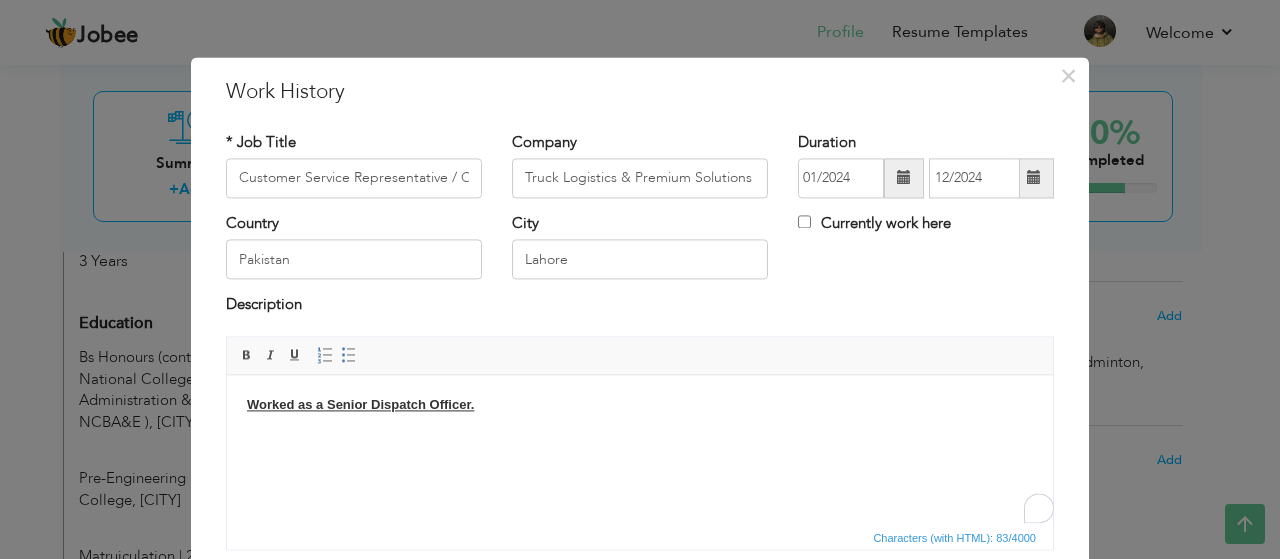 type 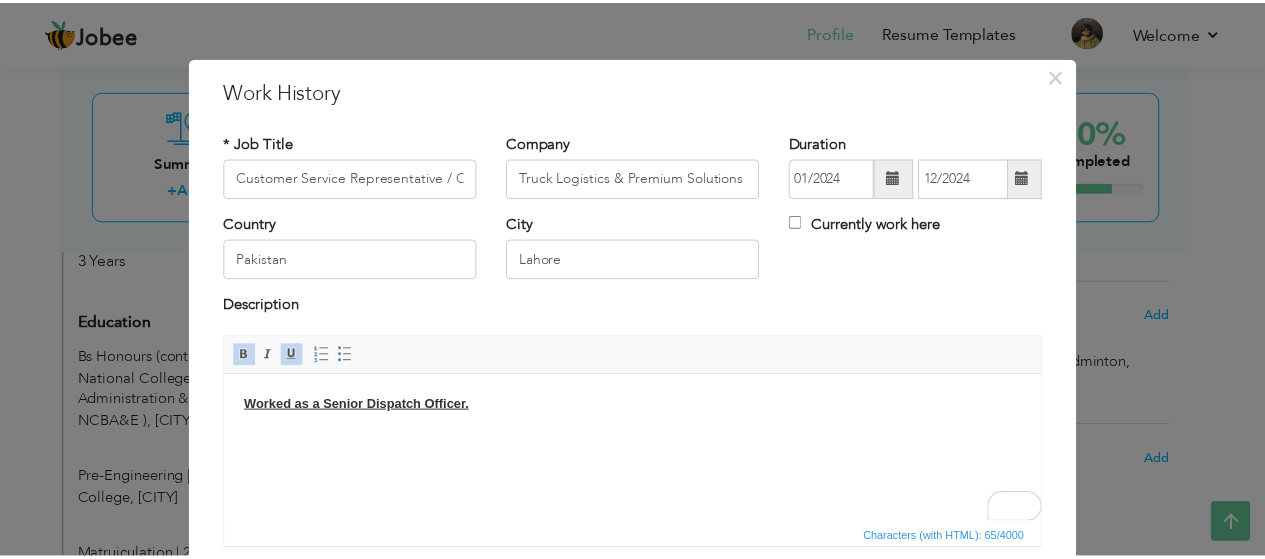 scroll, scrollTop: 151, scrollLeft: 0, axis: vertical 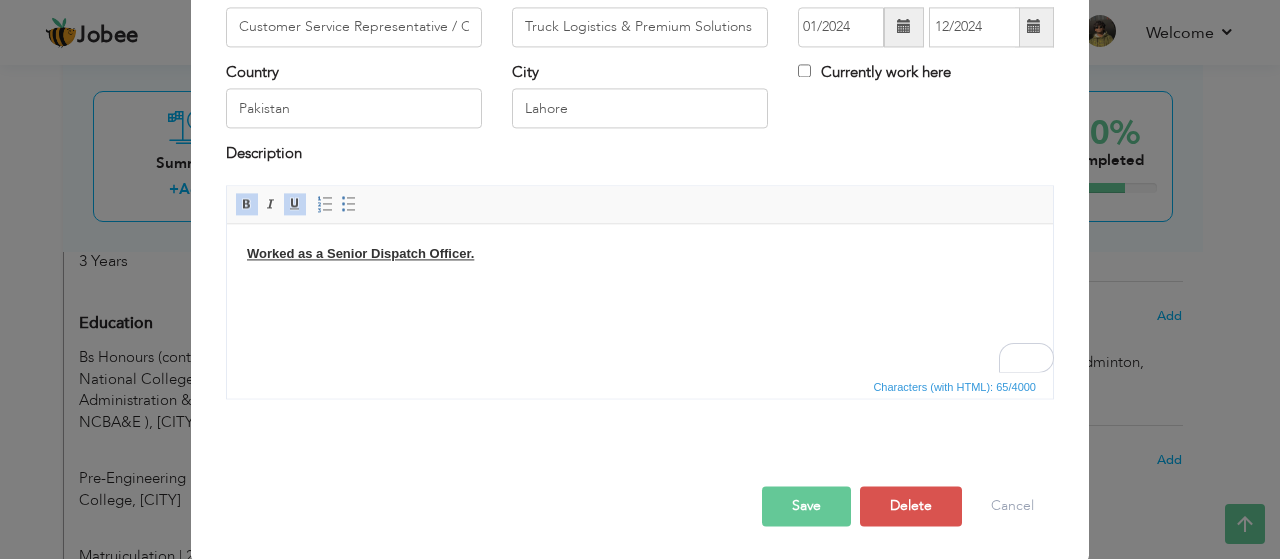click on "Save" at bounding box center (806, 506) 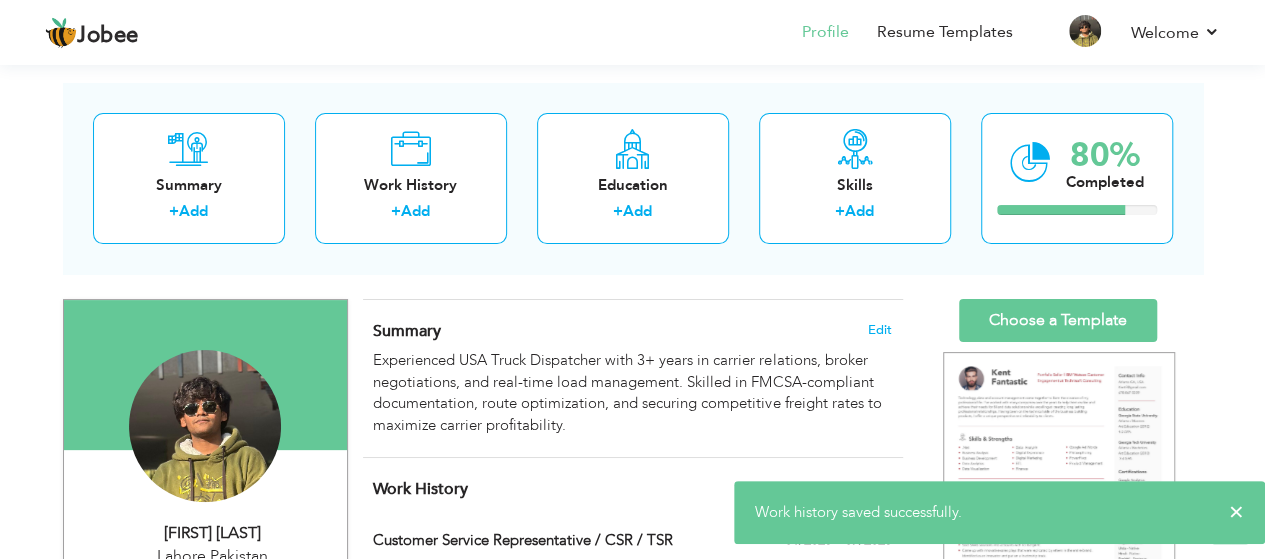scroll, scrollTop: 0, scrollLeft: 0, axis: both 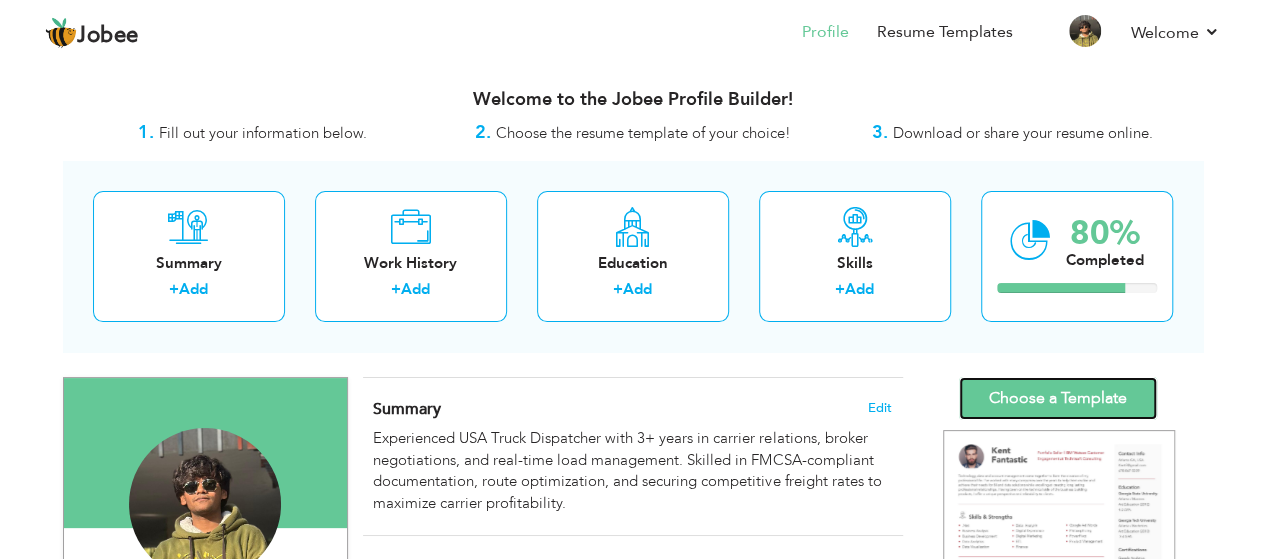 click on "Choose a Template" at bounding box center (1058, 398) 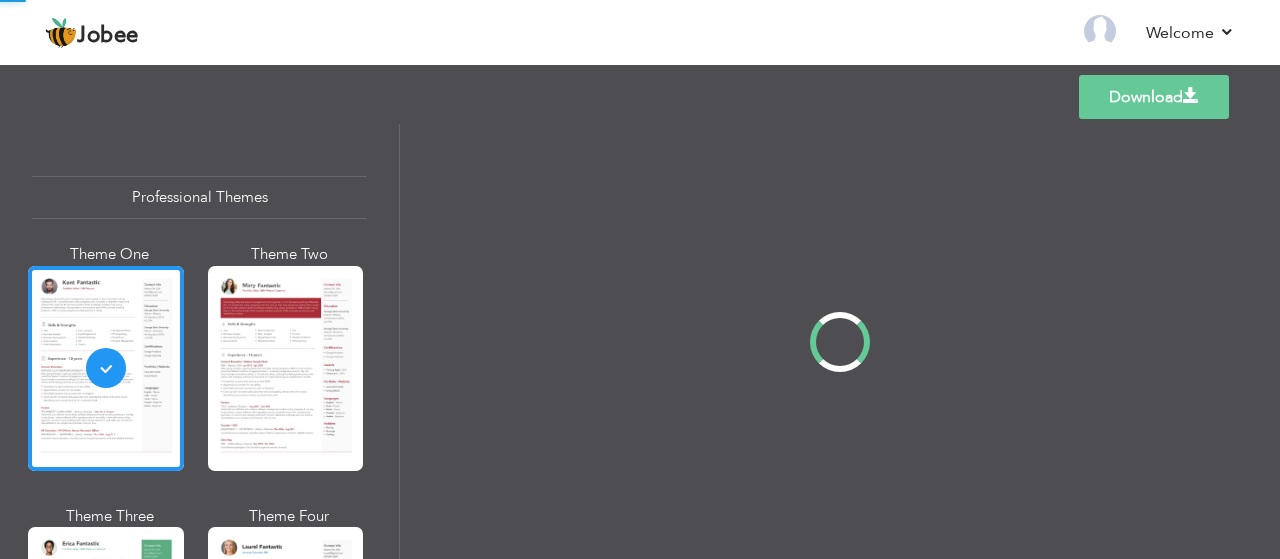 scroll, scrollTop: 0, scrollLeft: 0, axis: both 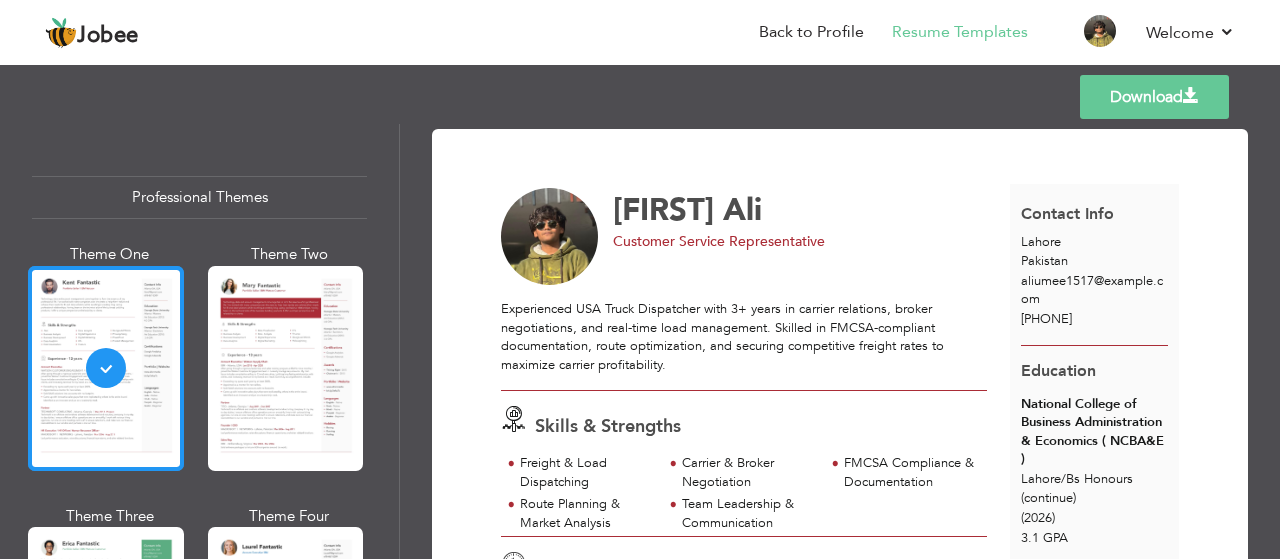 click at bounding box center (106, 368) 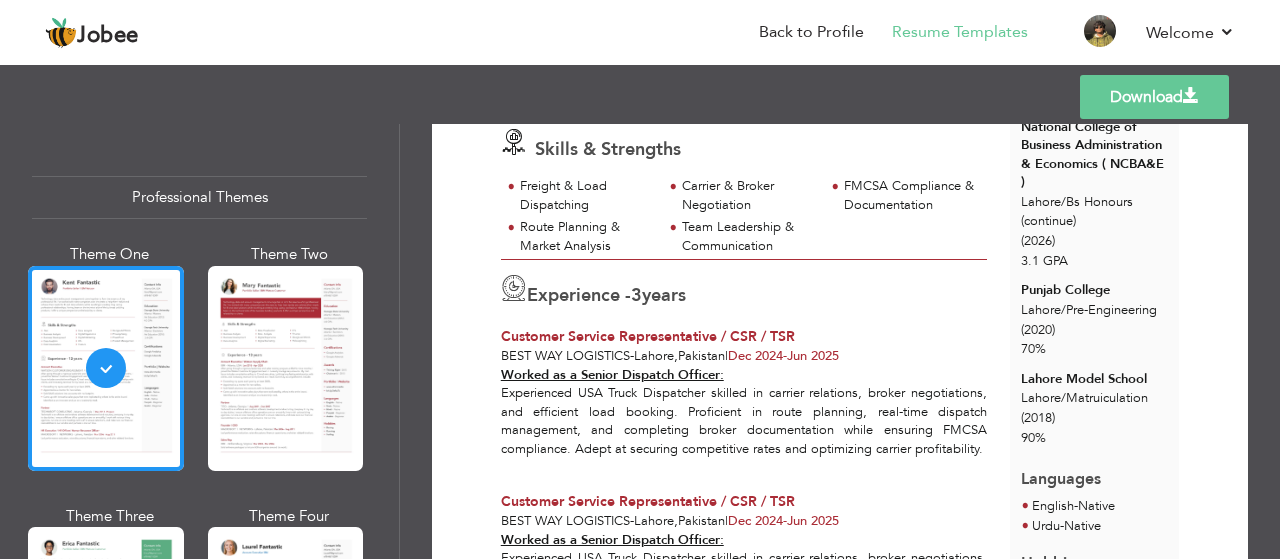 scroll, scrollTop: 283, scrollLeft: 0, axis: vertical 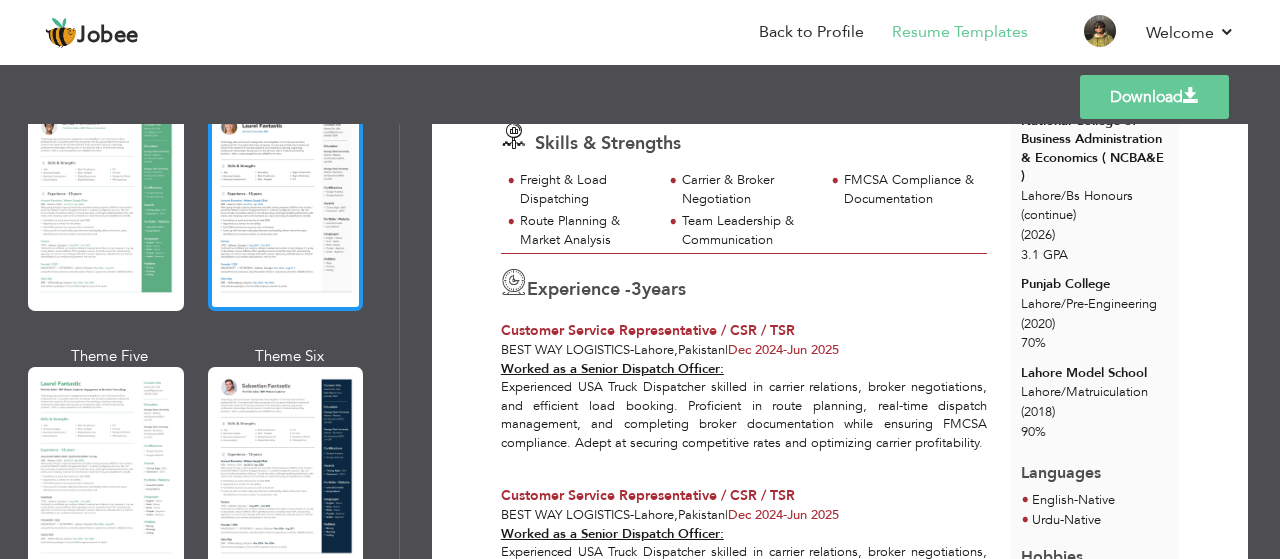 click at bounding box center (286, 208) 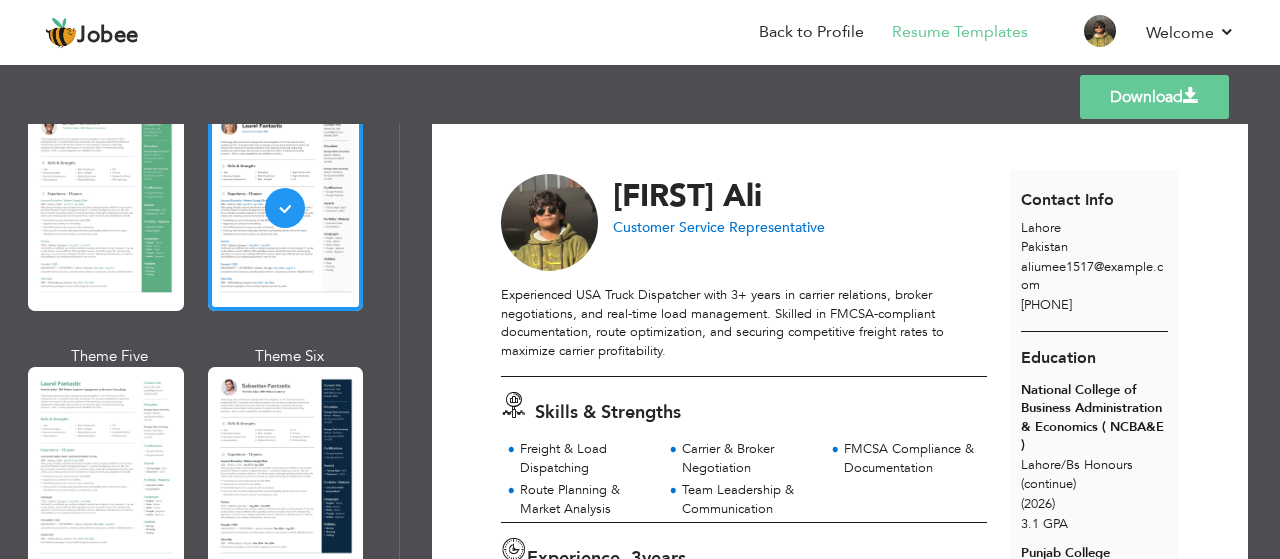 scroll, scrollTop: 0, scrollLeft: 0, axis: both 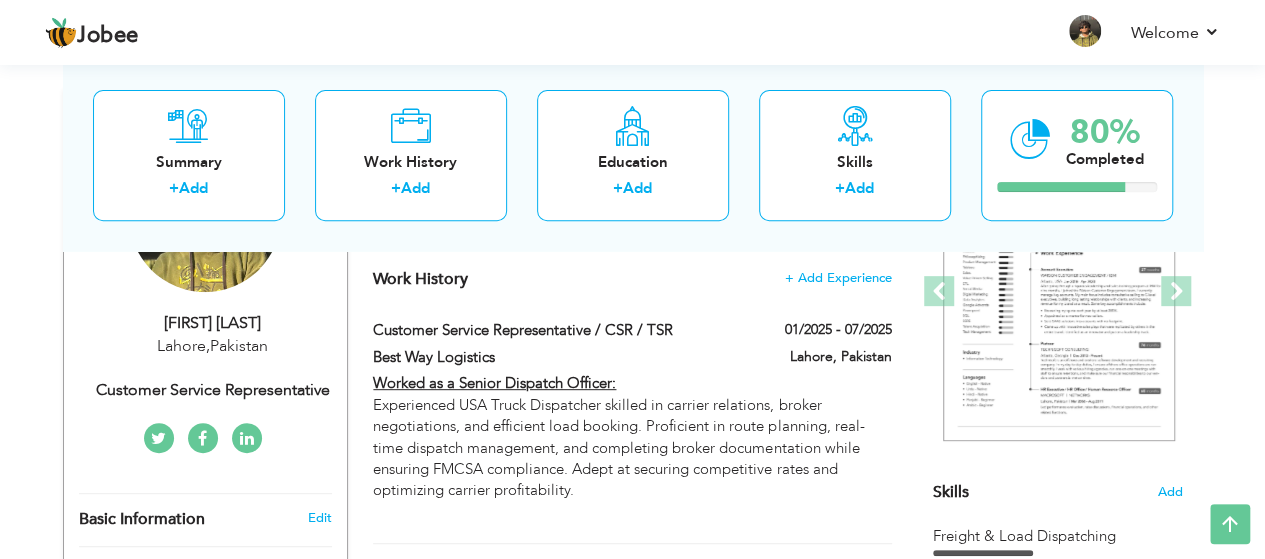 click on "Customer Service Representative" at bounding box center (213, 390) 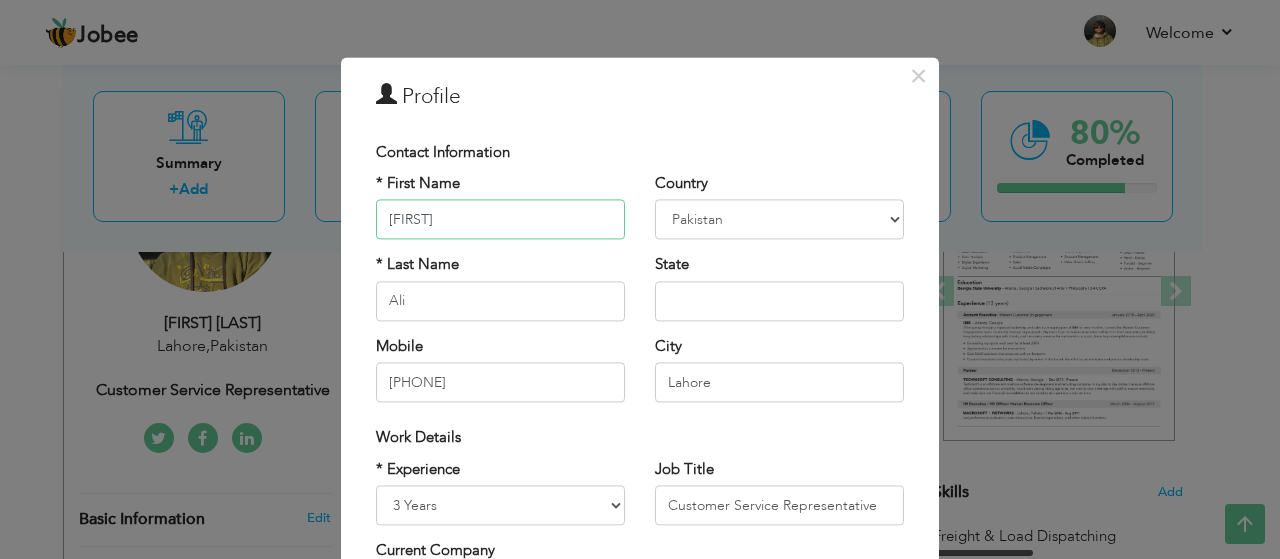 scroll, scrollTop: 0, scrollLeft: 0, axis: both 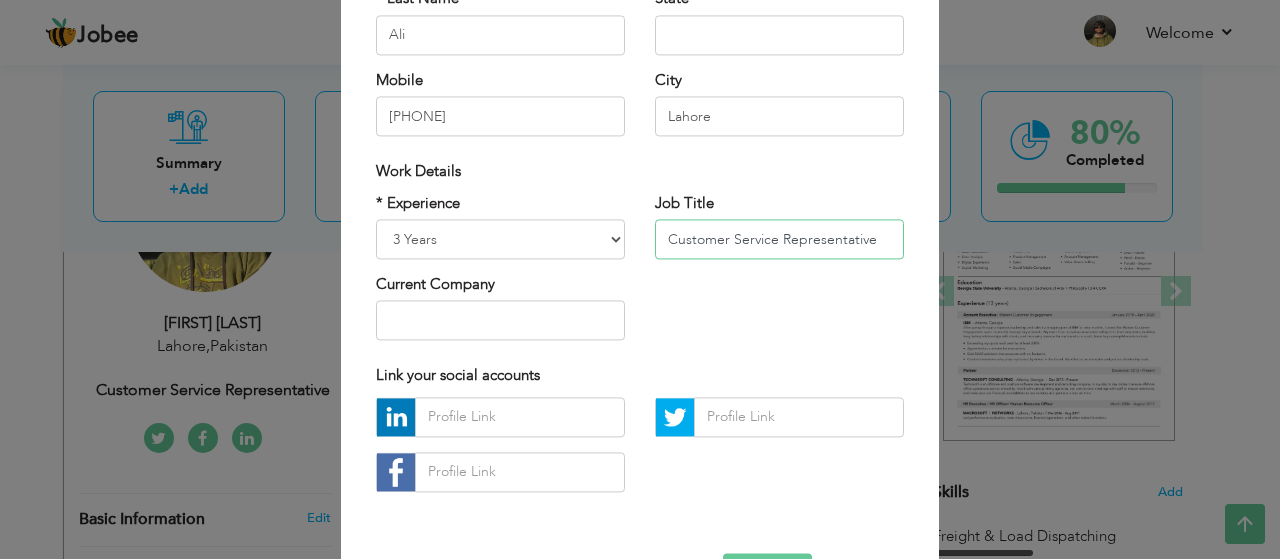 click on "Customer Service Representative" at bounding box center [779, 239] 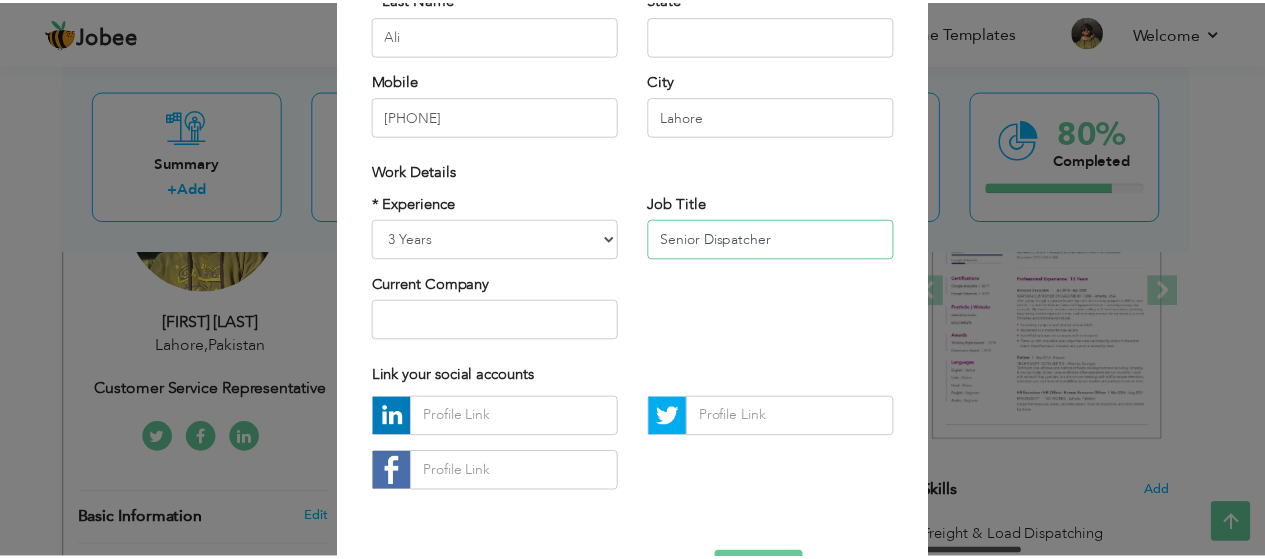 scroll, scrollTop: 334, scrollLeft: 0, axis: vertical 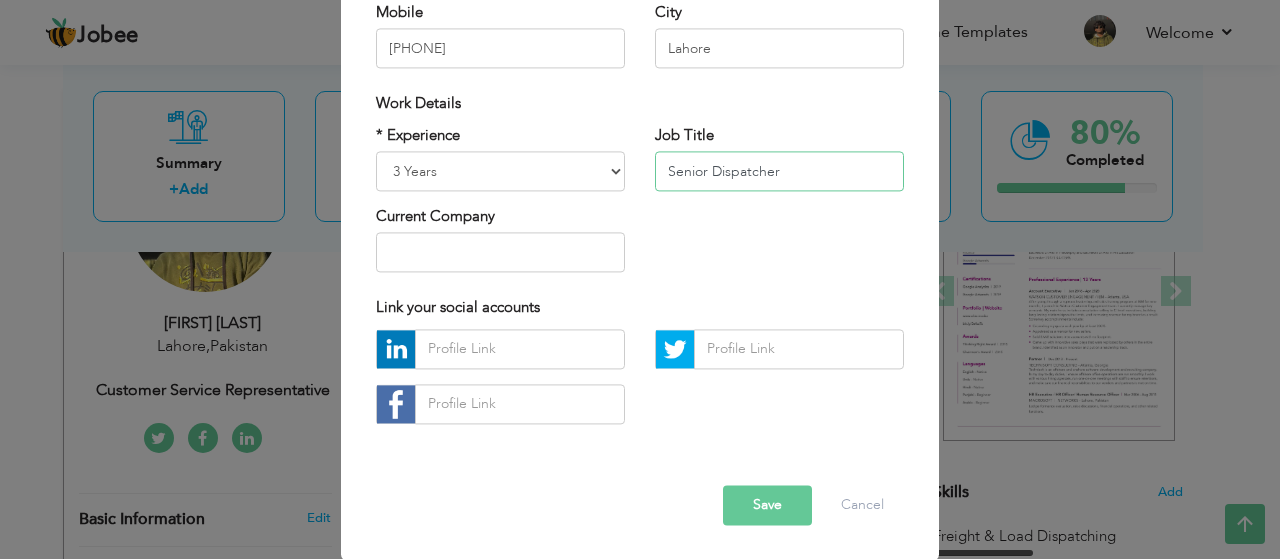 type on "Senior Dispatcher" 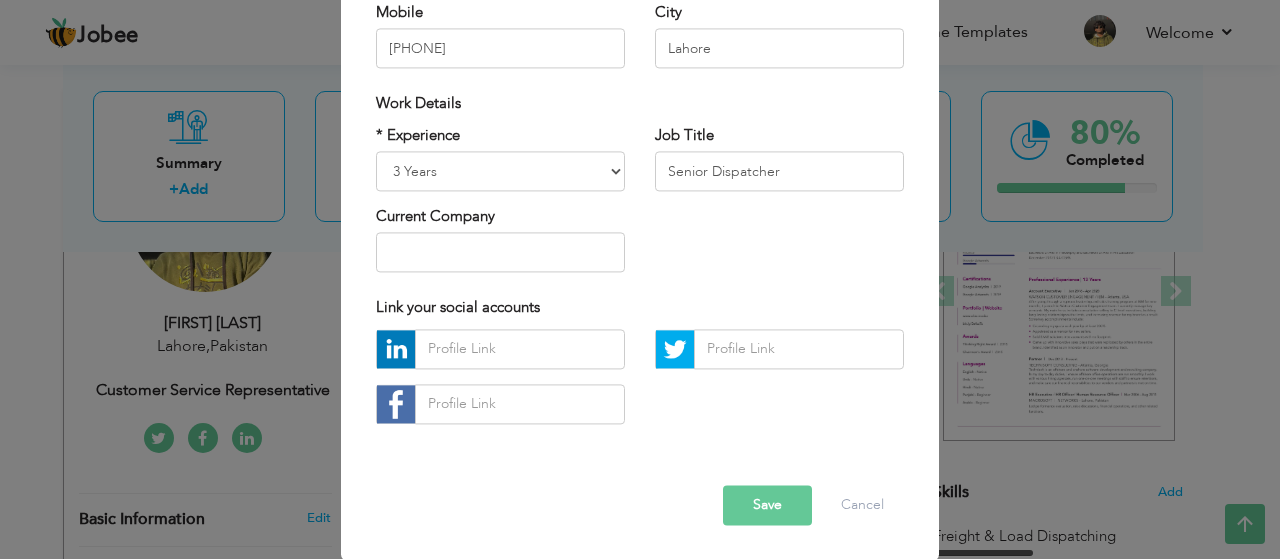 click on "Save" at bounding box center (767, 505) 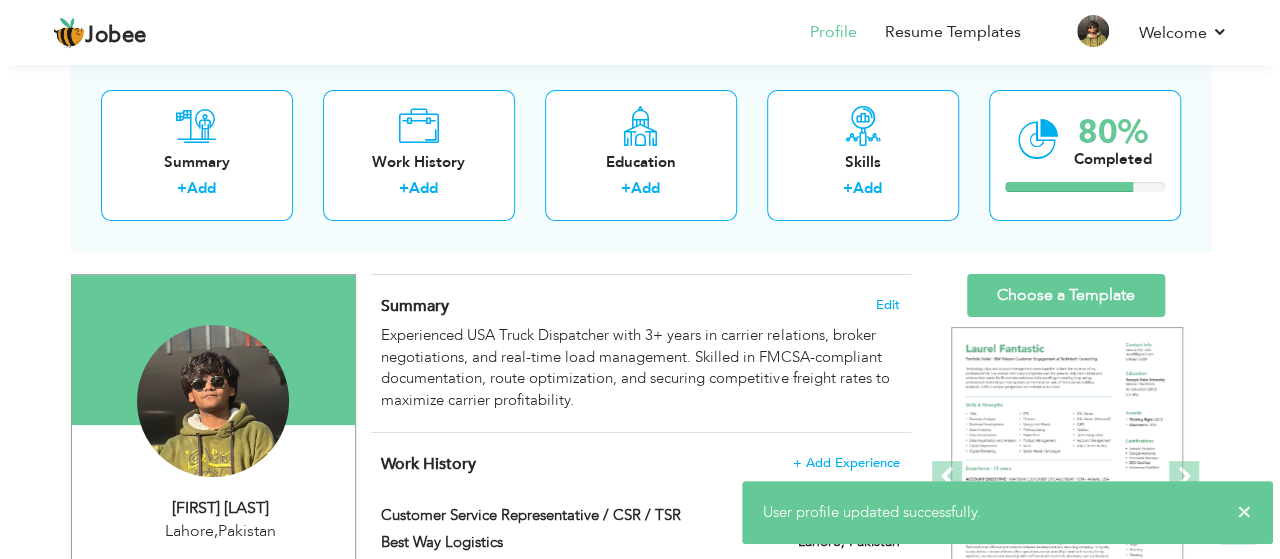 scroll, scrollTop: 102, scrollLeft: 0, axis: vertical 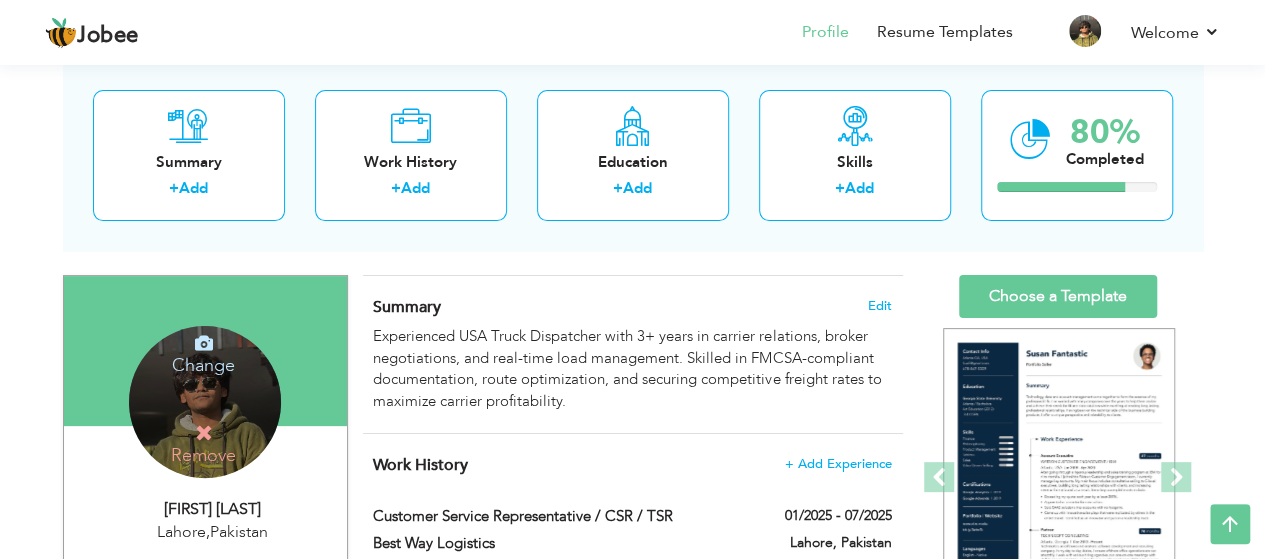 click on "Change" at bounding box center [203, 352] 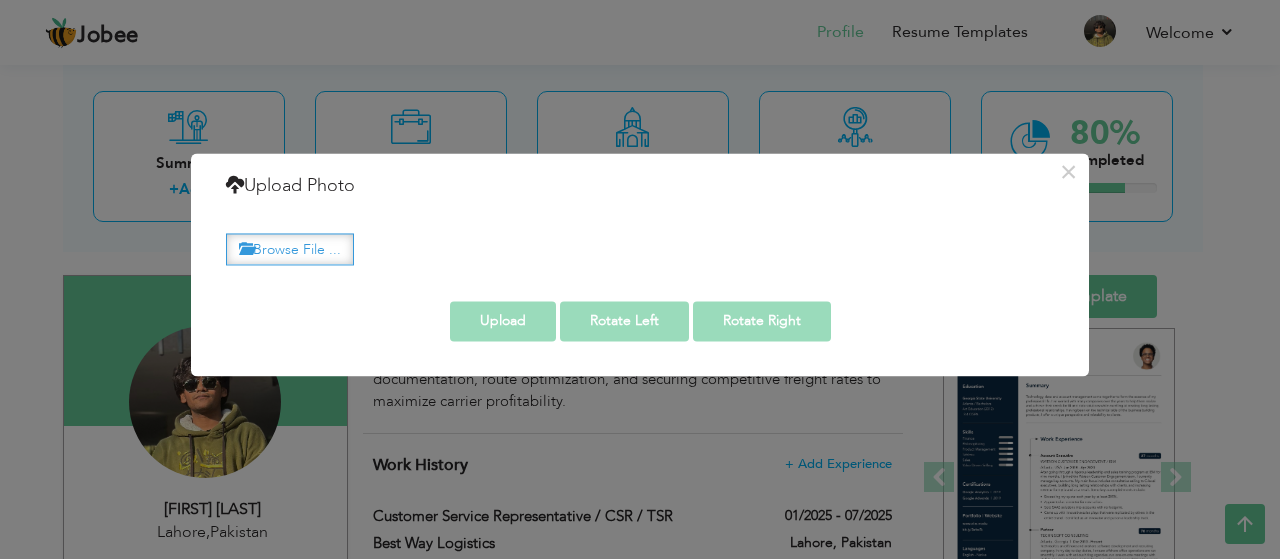 click on "Browse File ..." at bounding box center (290, 249) 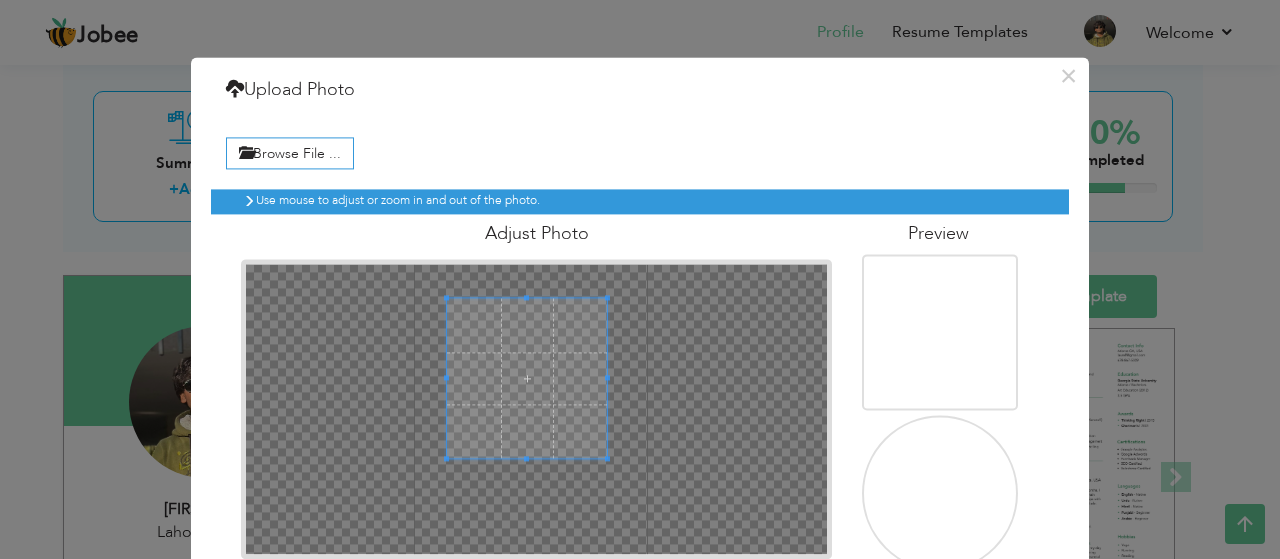 click at bounding box center [527, 379] 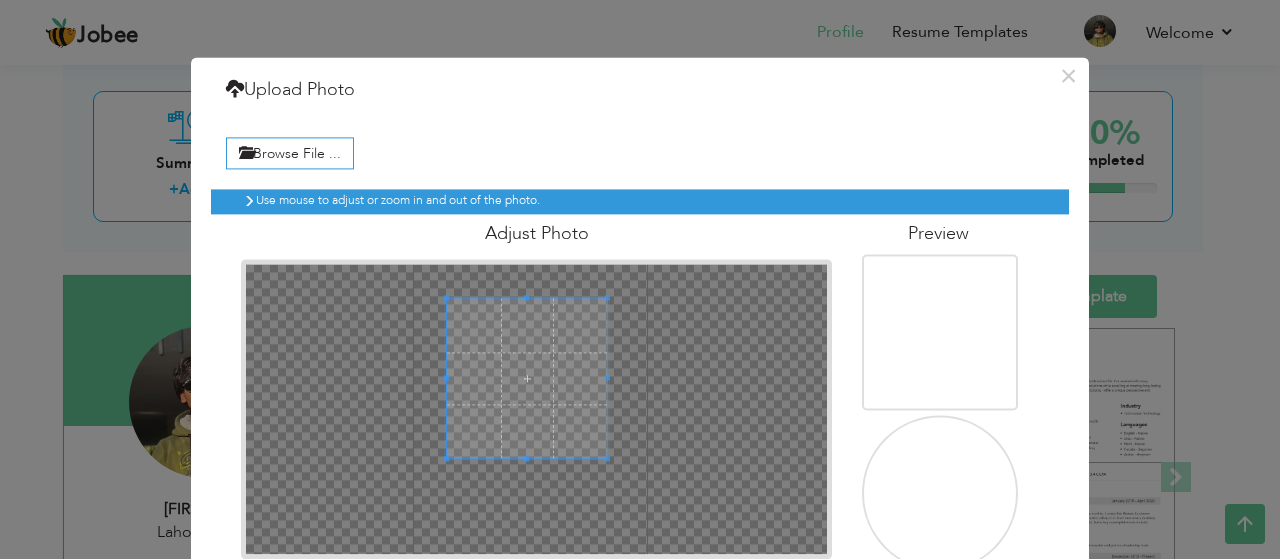 scroll, scrollTop: 116, scrollLeft: 0, axis: vertical 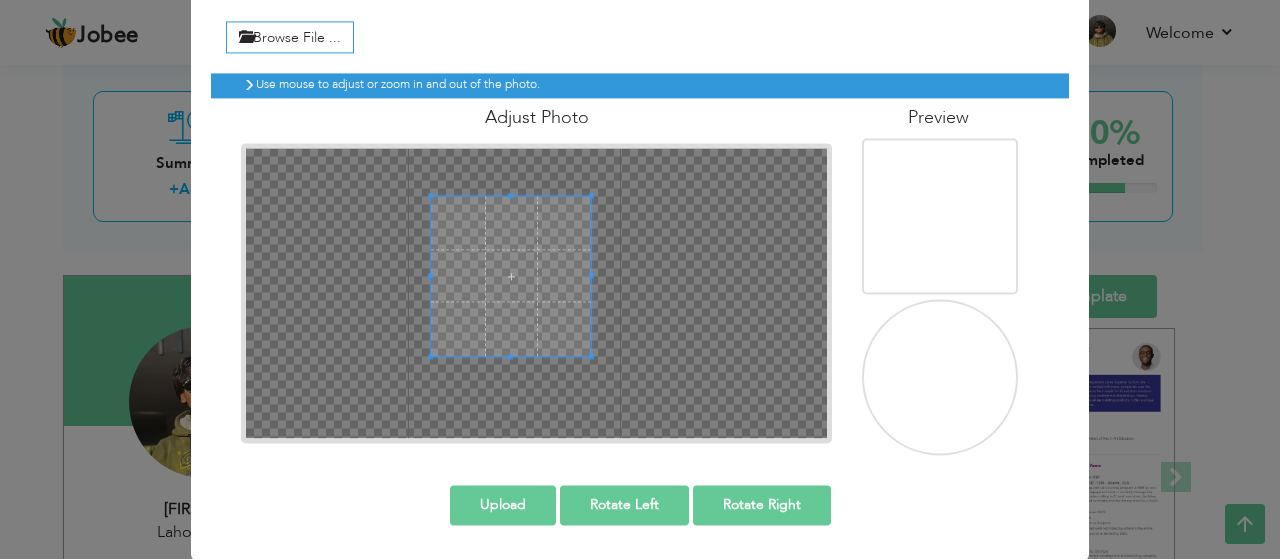 click at bounding box center (511, 276) 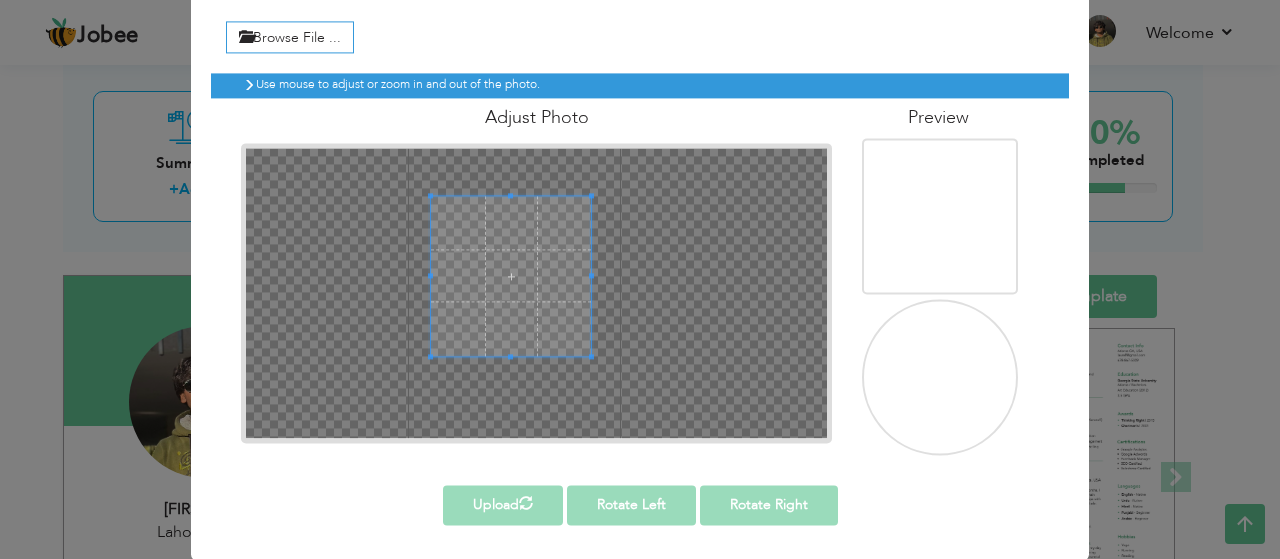 scroll, scrollTop: 0, scrollLeft: 0, axis: both 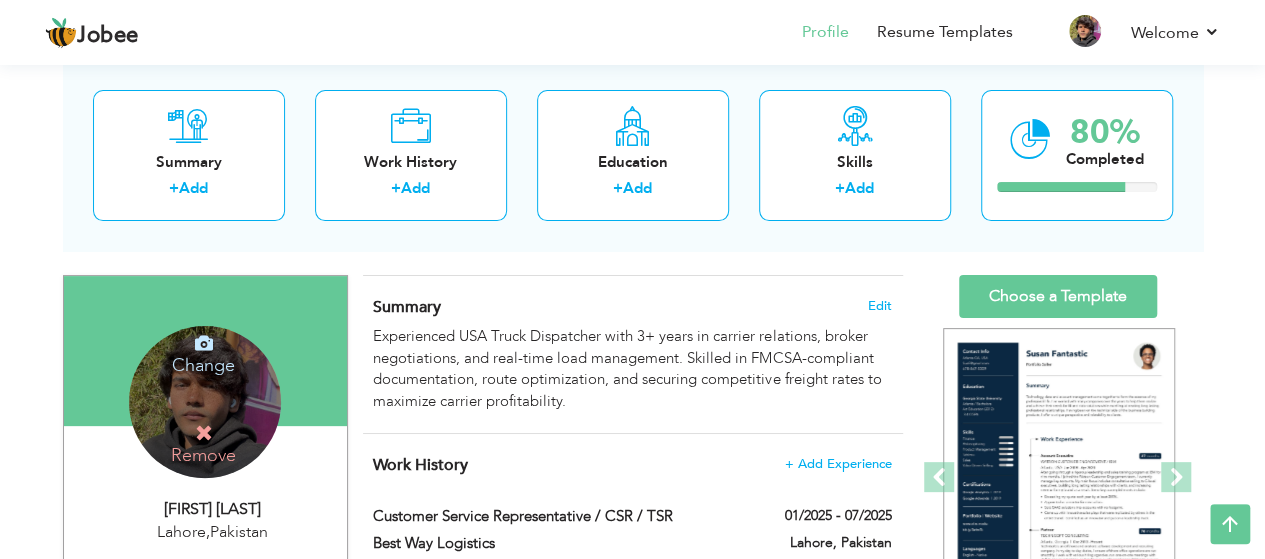 click at bounding box center (204, 343) 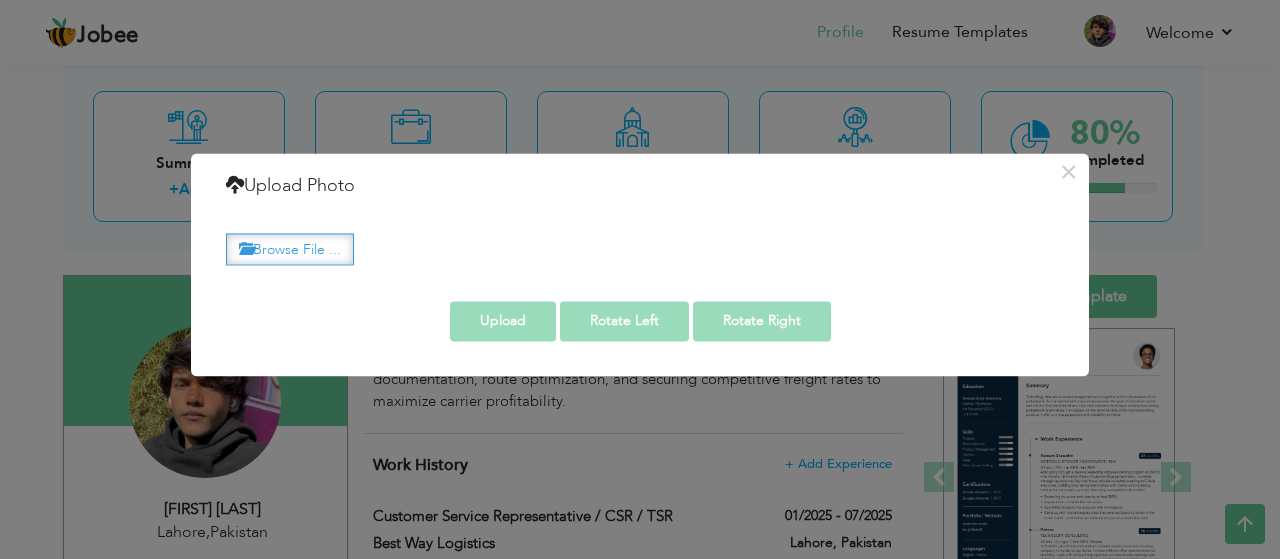 click on "Browse File ..." at bounding box center (290, 249) 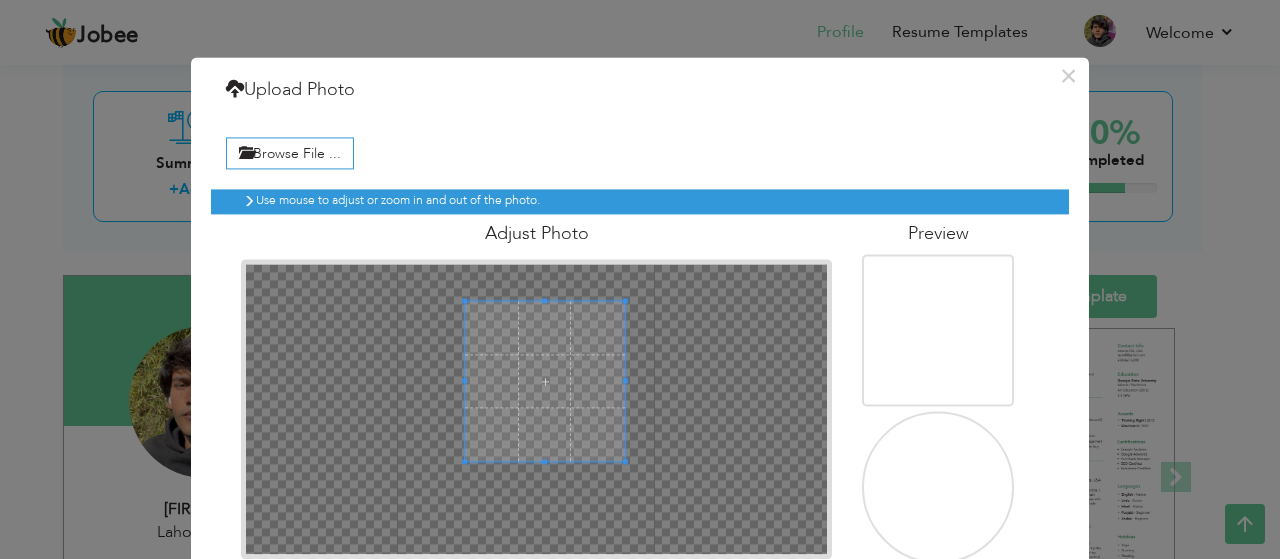 click at bounding box center (545, 381) 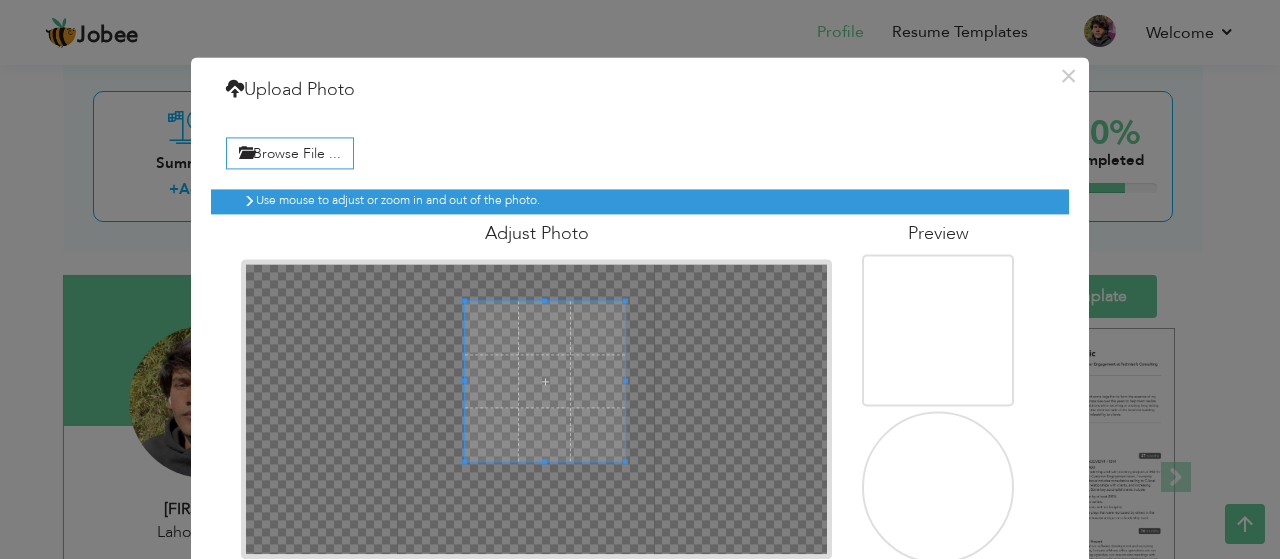 click on "Adjust Photo" at bounding box center [536, 386] 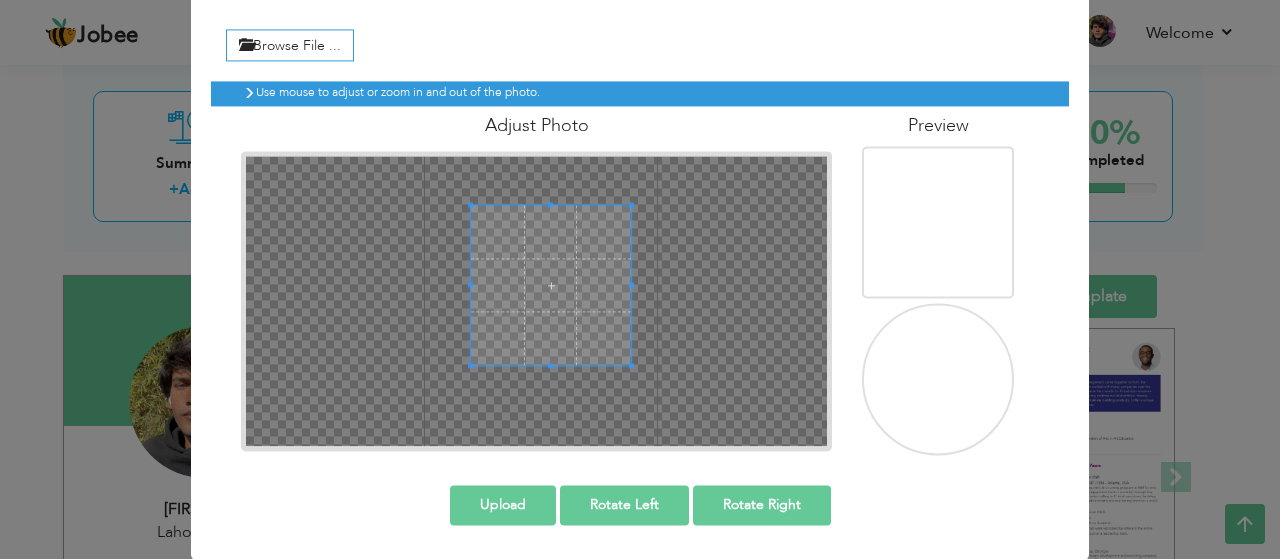 click at bounding box center (551, 285) 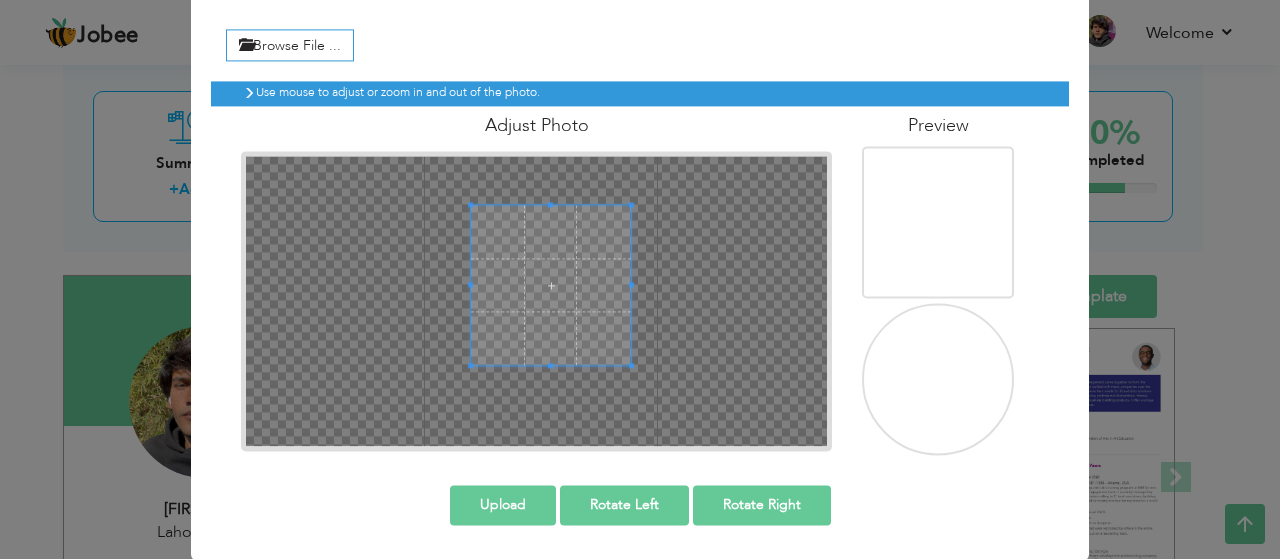click on "Upload" at bounding box center [503, 505] 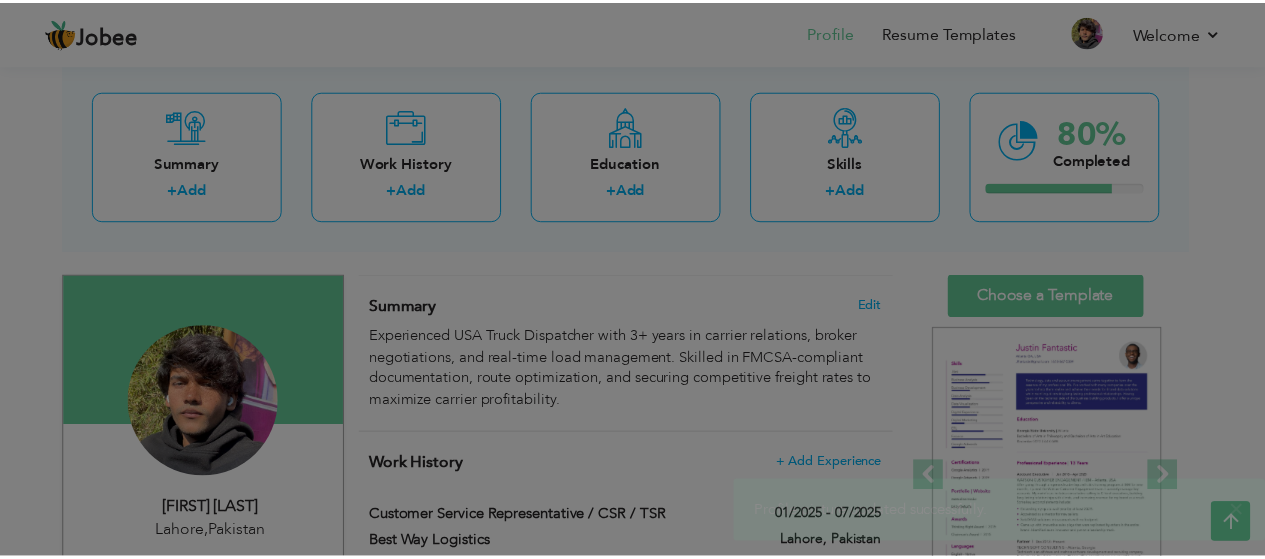 scroll, scrollTop: 0, scrollLeft: 0, axis: both 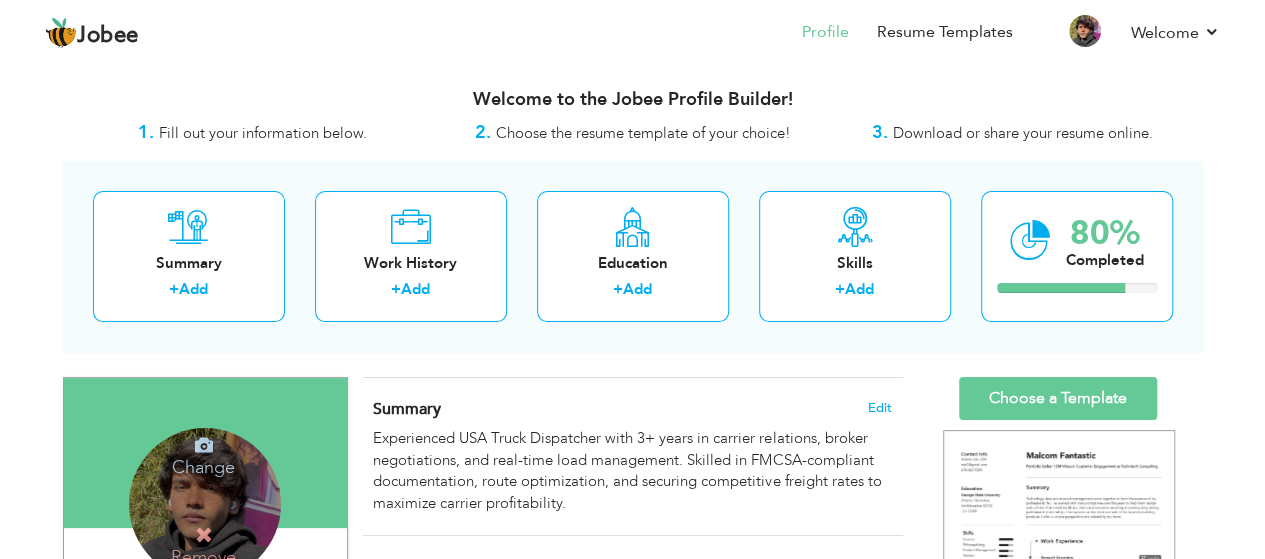 click on "Change" at bounding box center (203, 454) 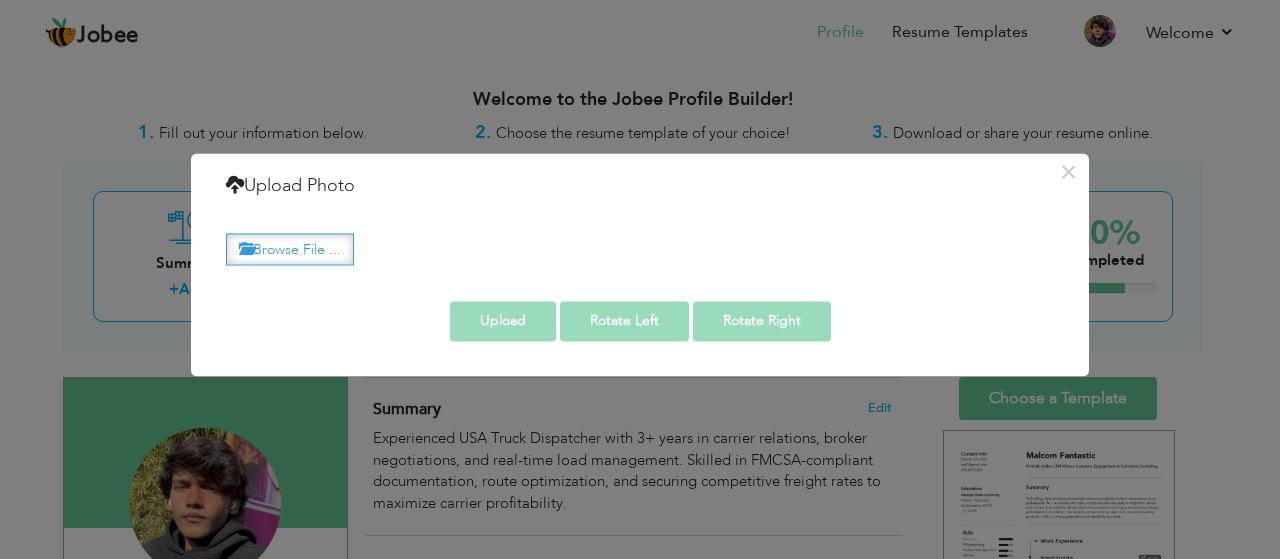 click on "Browse File ..." at bounding box center [290, 249] 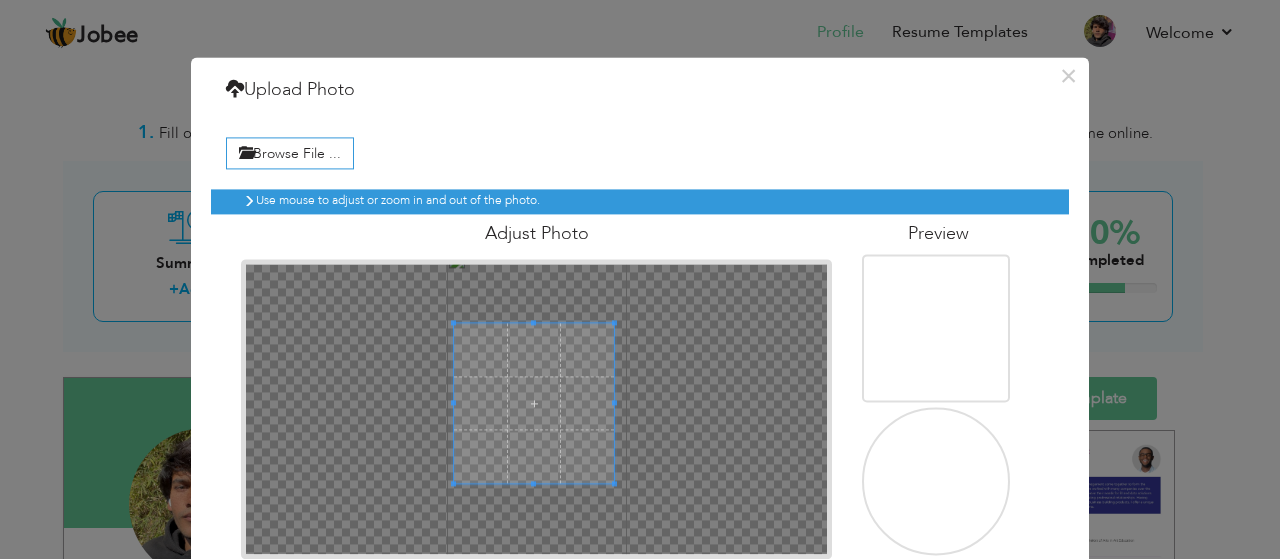 click at bounding box center (534, 403) 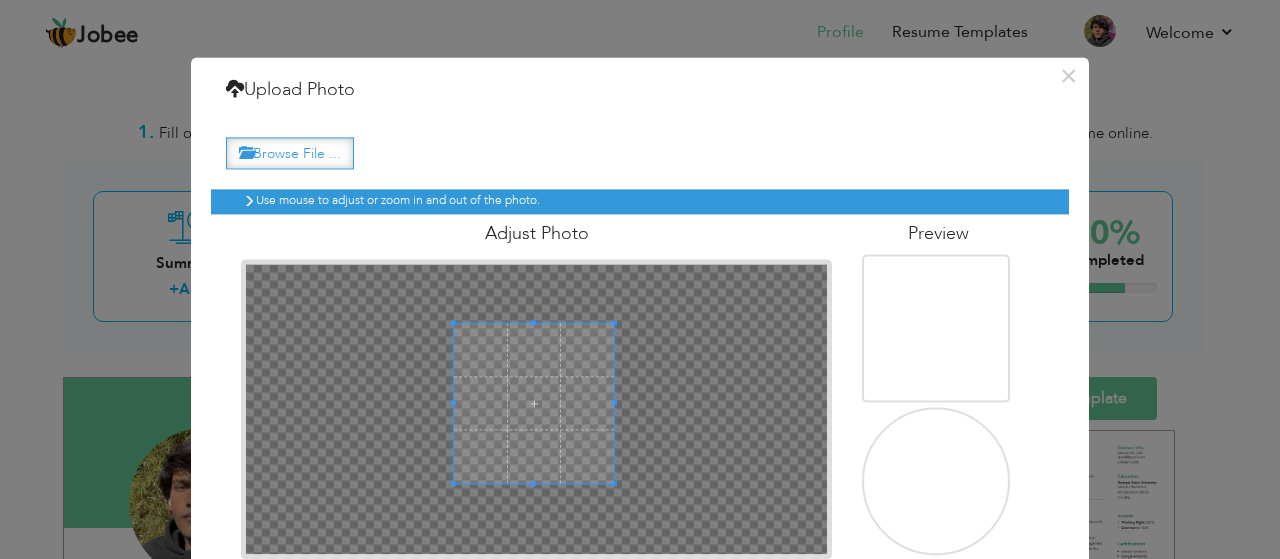 click on "Browse File ..." at bounding box center (290, 153) 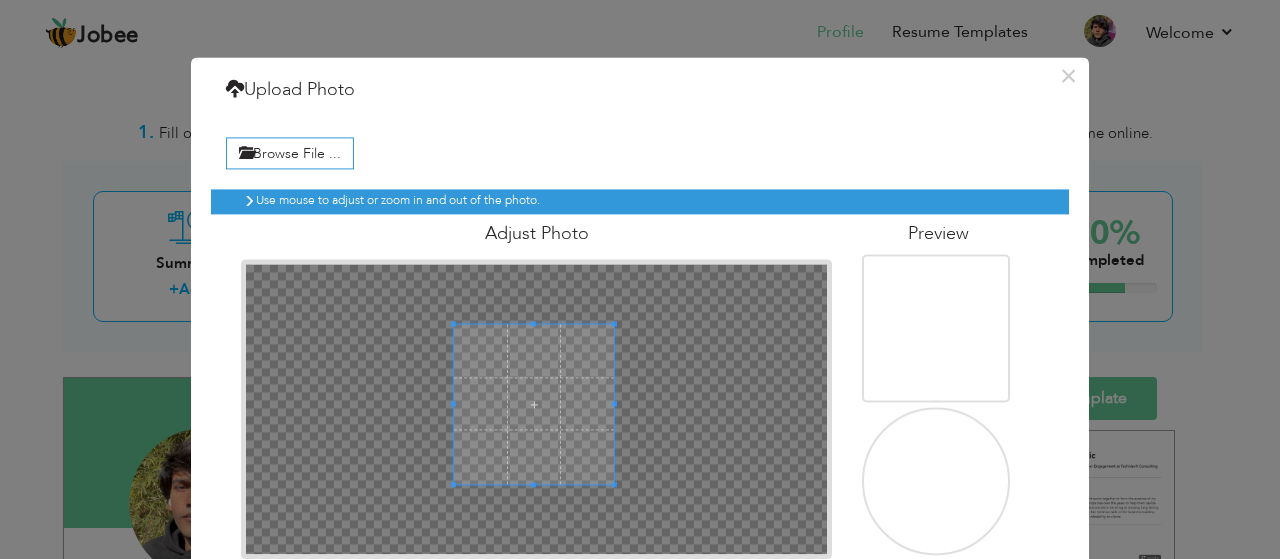 click at bounding box center [534, 404] 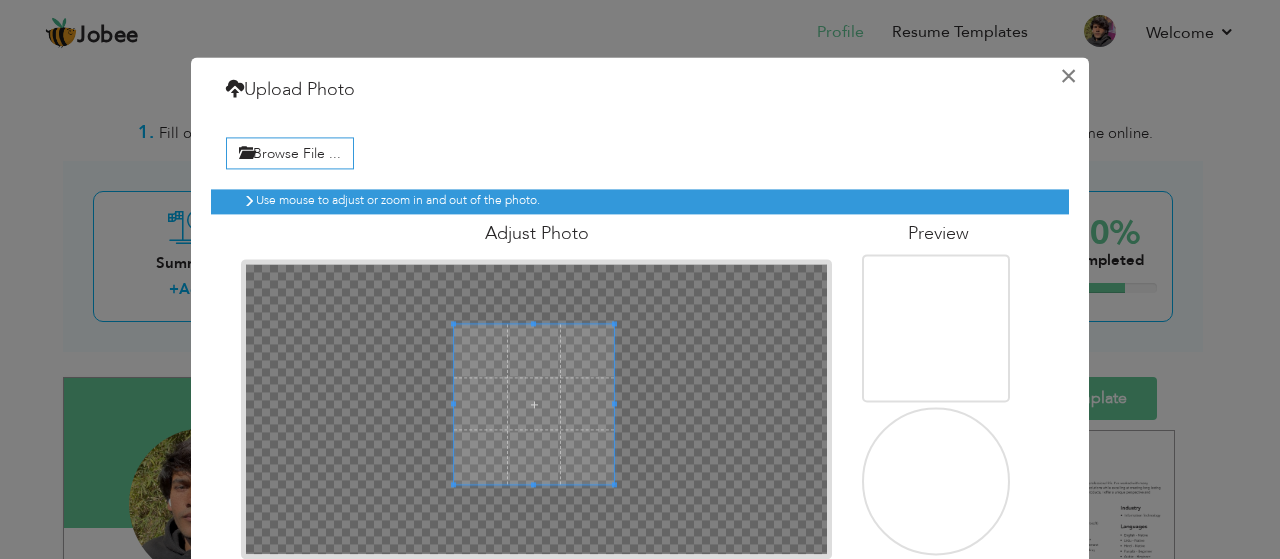 click on "×" at bounding box center [1068, 76] 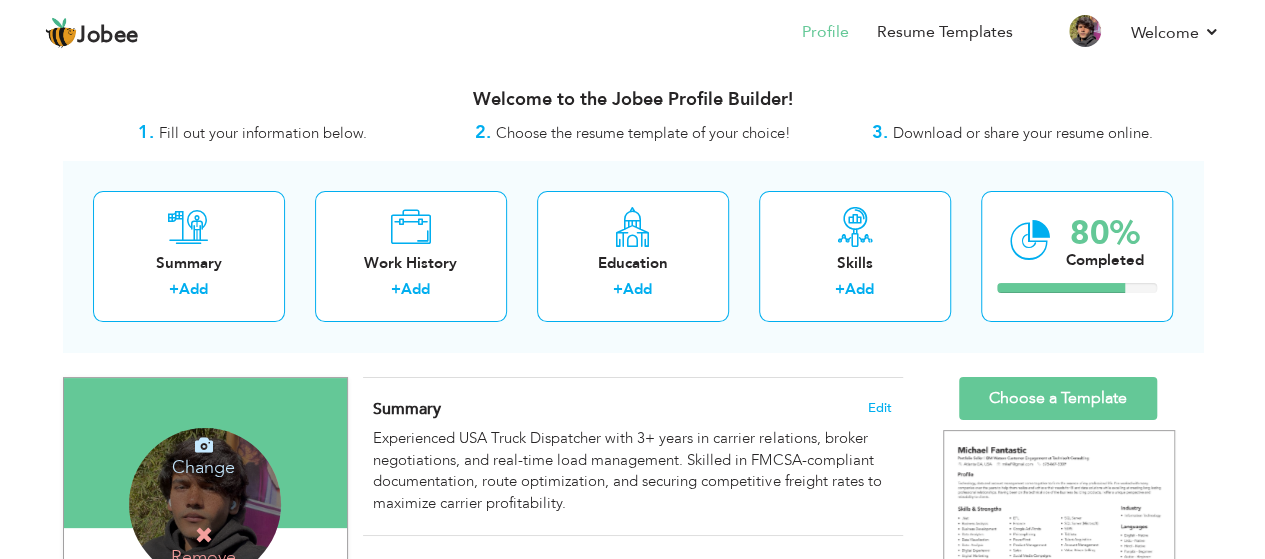 click on "Change" at bounding box center [203, 454] 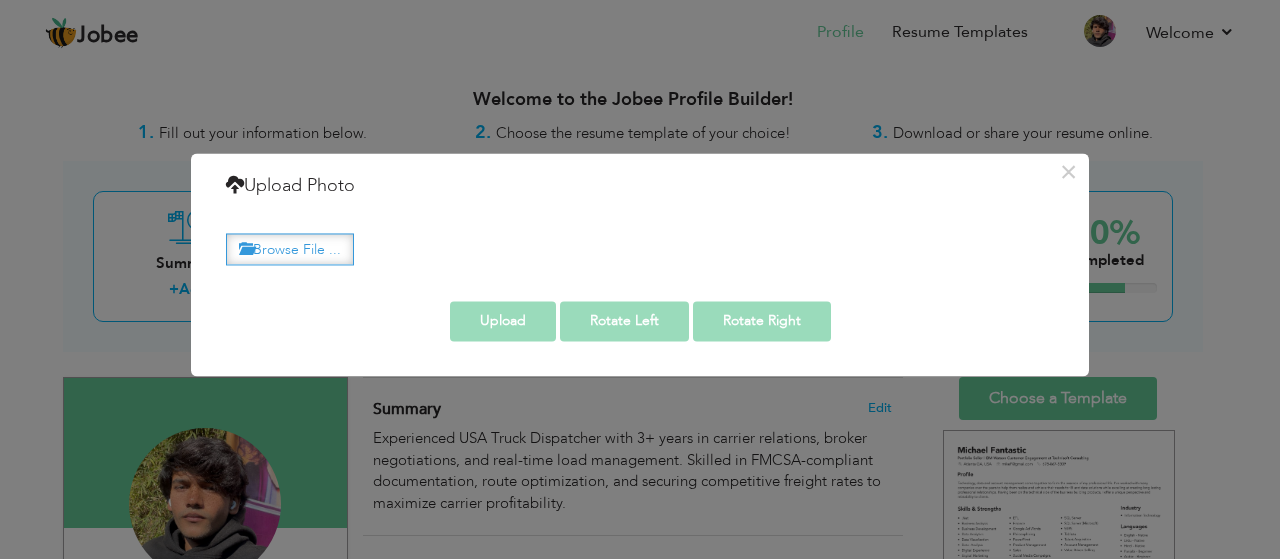 click on "Browse File ..." at bounding box center (290, 249) 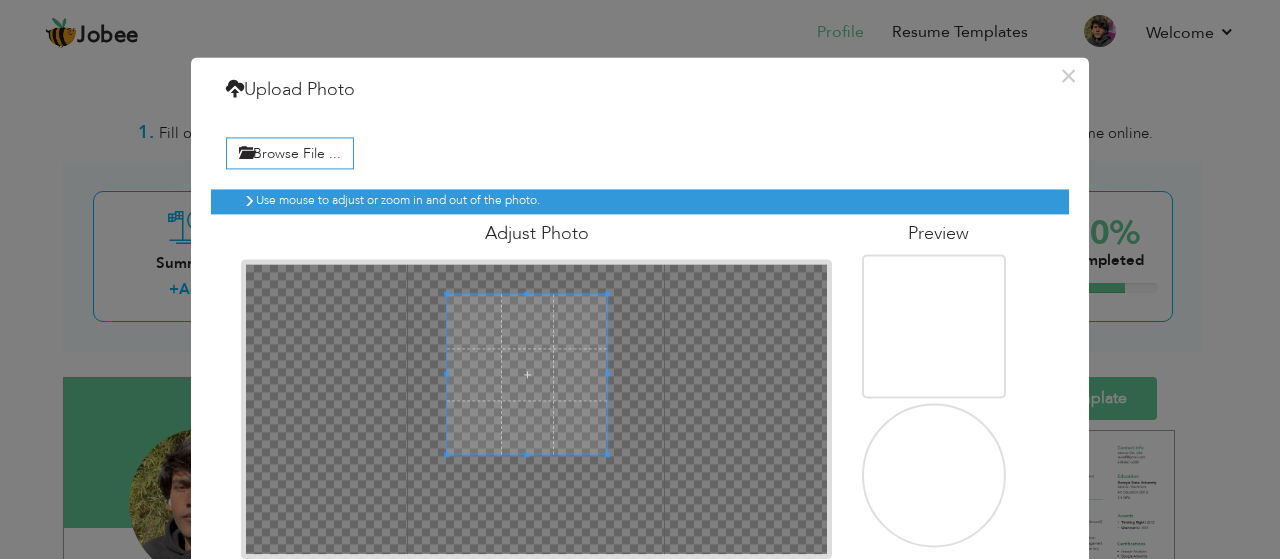 click at bounding box center [527, 375] 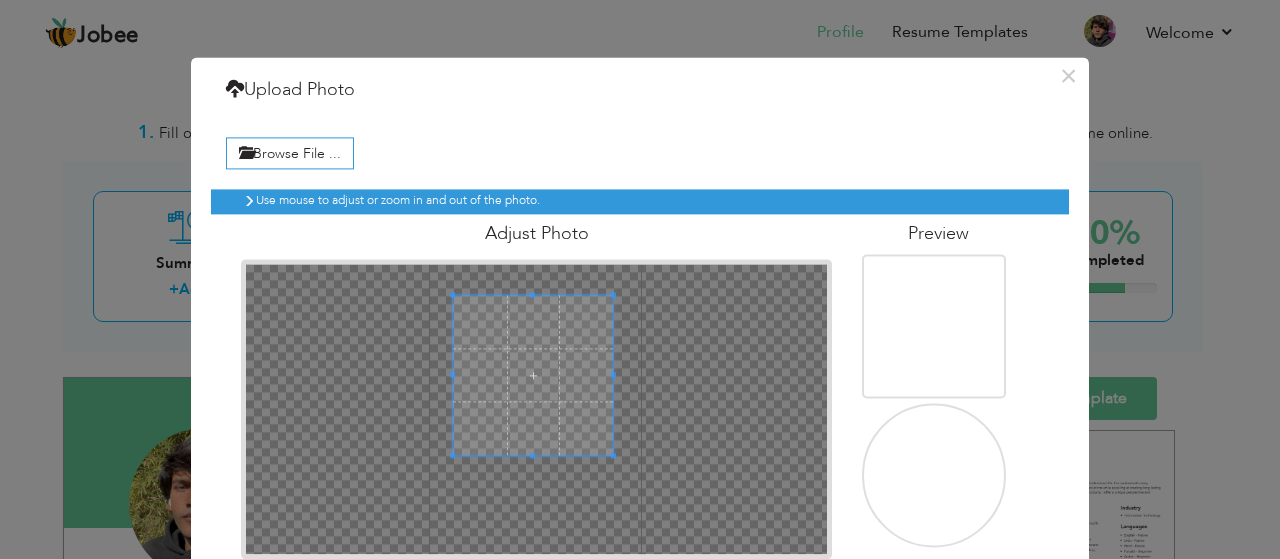 click at bounding box center [533, 375] 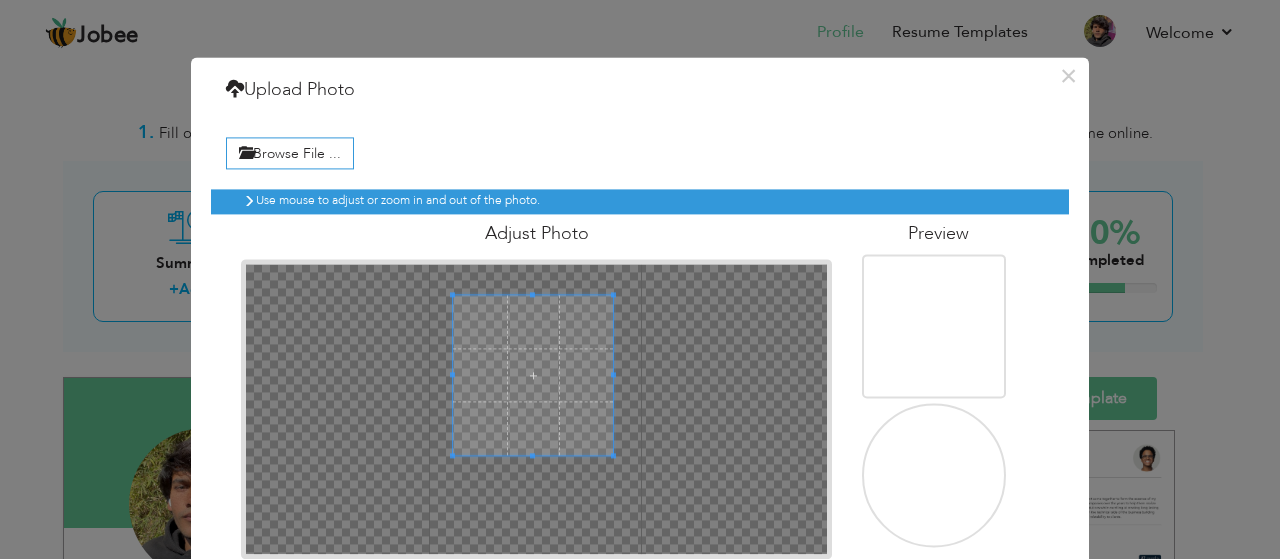click on "Adjust Photo" at bounding box center (536, 234) 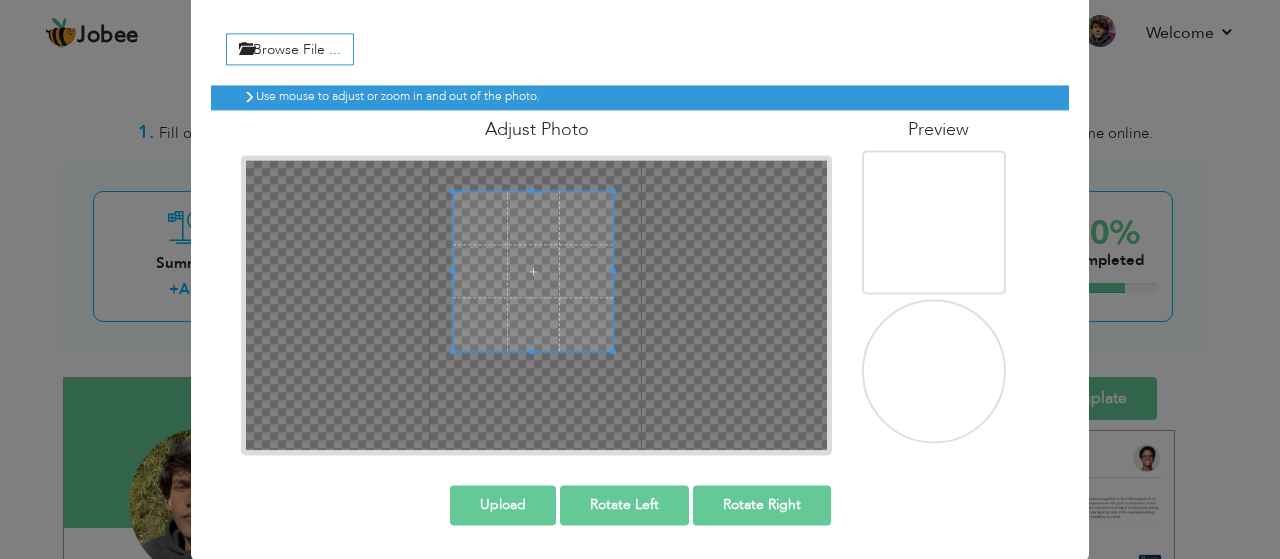 click on "Upload" at bounding box center (503, 505) 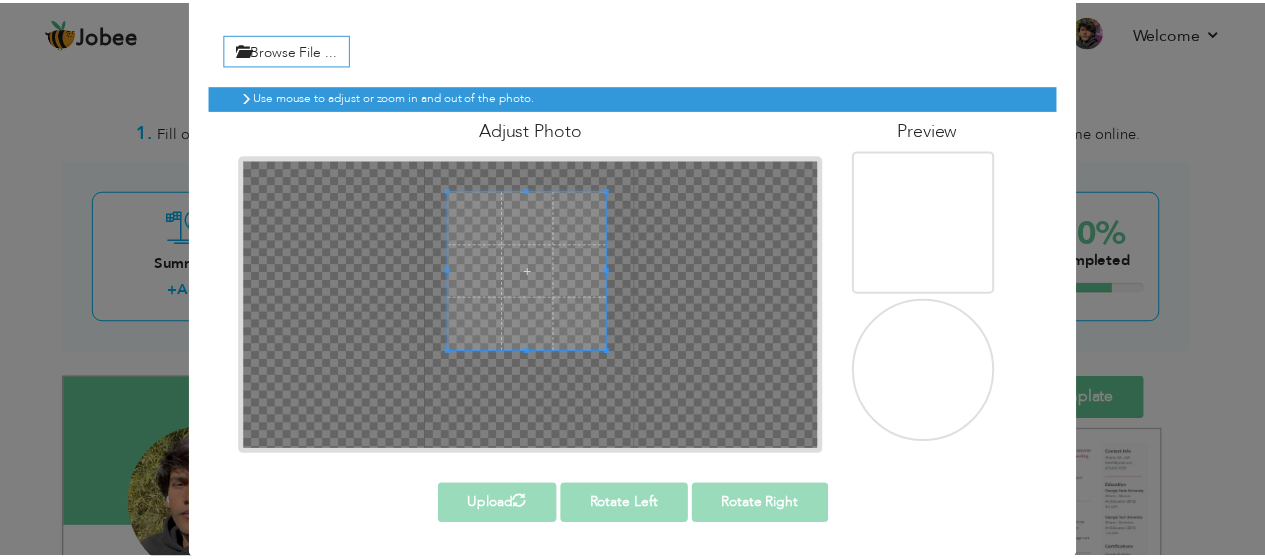 scroll, scrollTop: 0, scrollLeft: 0, axis: both 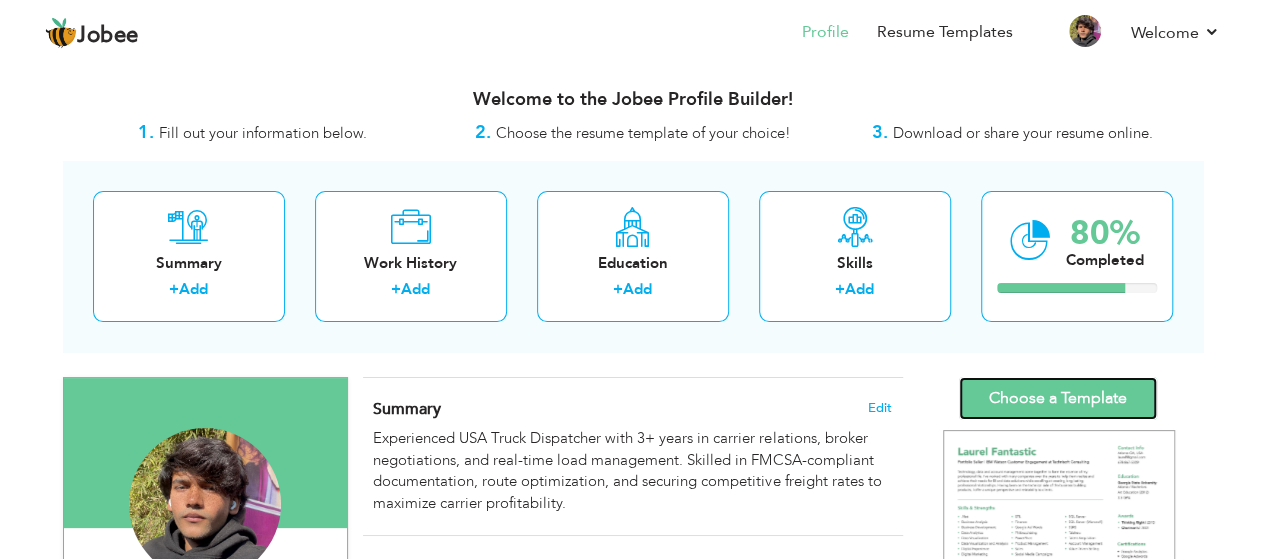 click on "Choose a Template" at bounding box center [1058, 398] 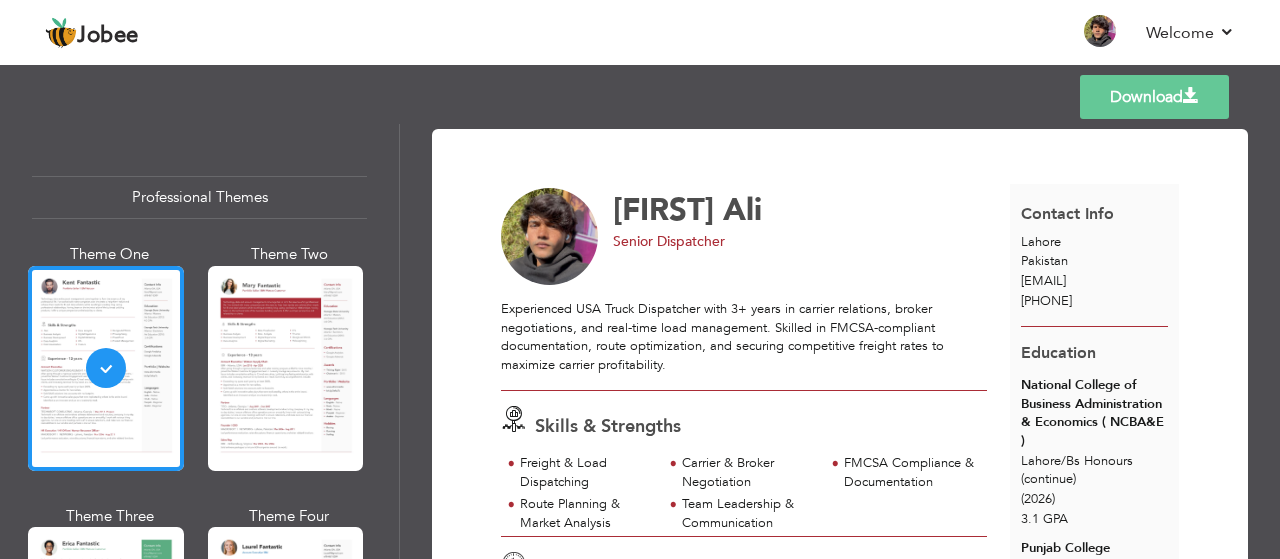 scroll, scrollTop: 0, scrollLeft: 0, axis: both 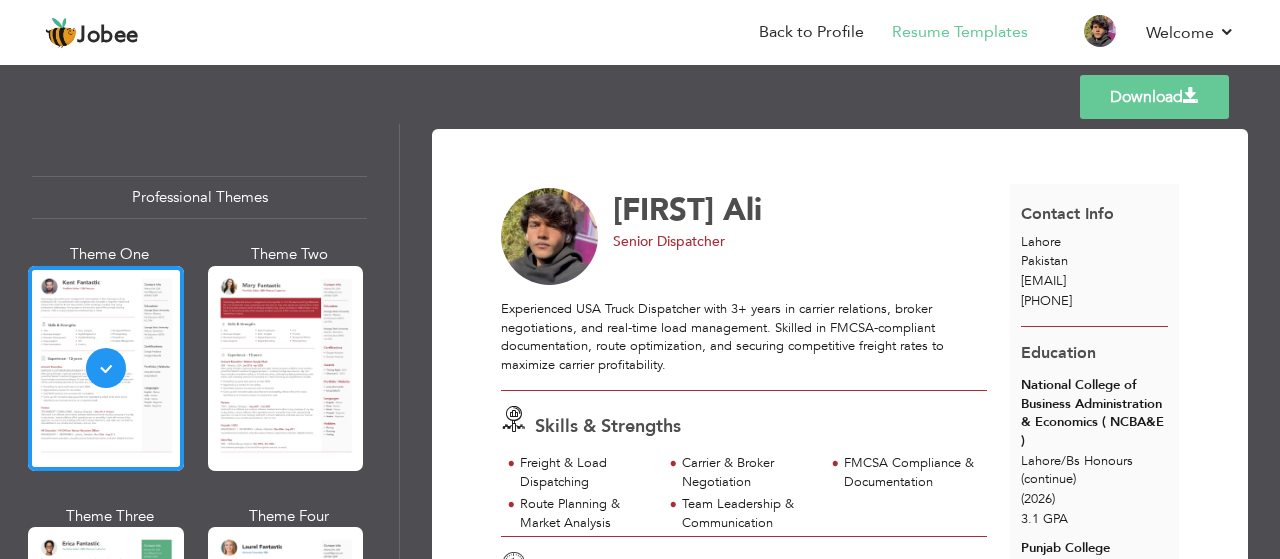 click on "Experienced USA Truck Dispatcher with 3+ years in carrier relations, broker negotiations, and real-time load management. Skilled in FMCSA-compliant documentation, route optimization, and securing competitive freight rates to maximize carrier profitability." at bounding box center (744, 345) 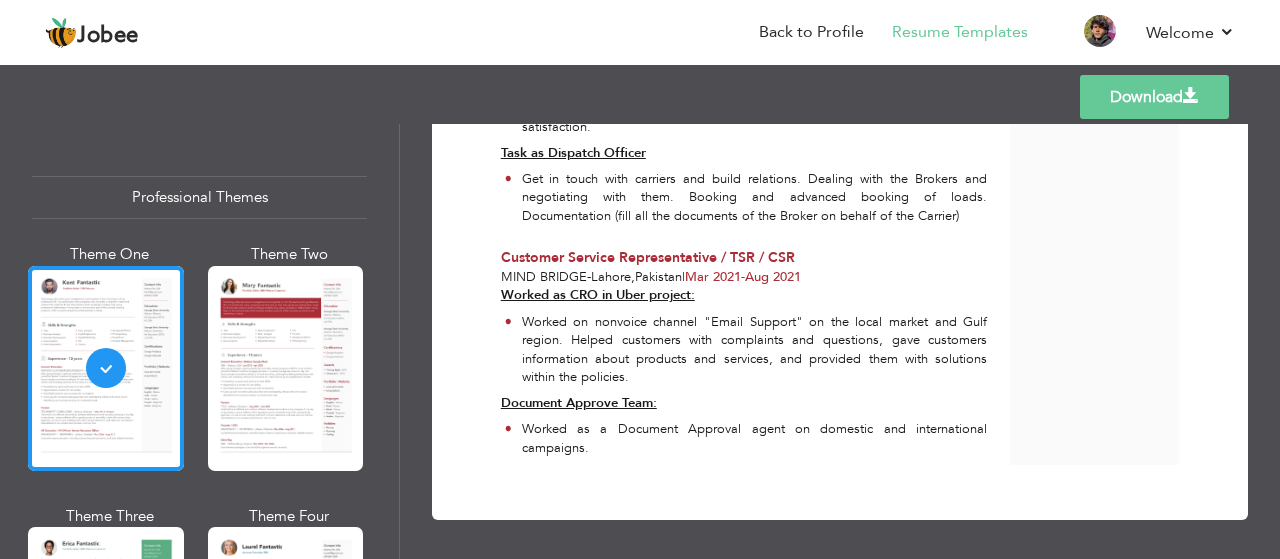 scroll, scrollTop: 1152, scrollLeft: 0, axis: vertical 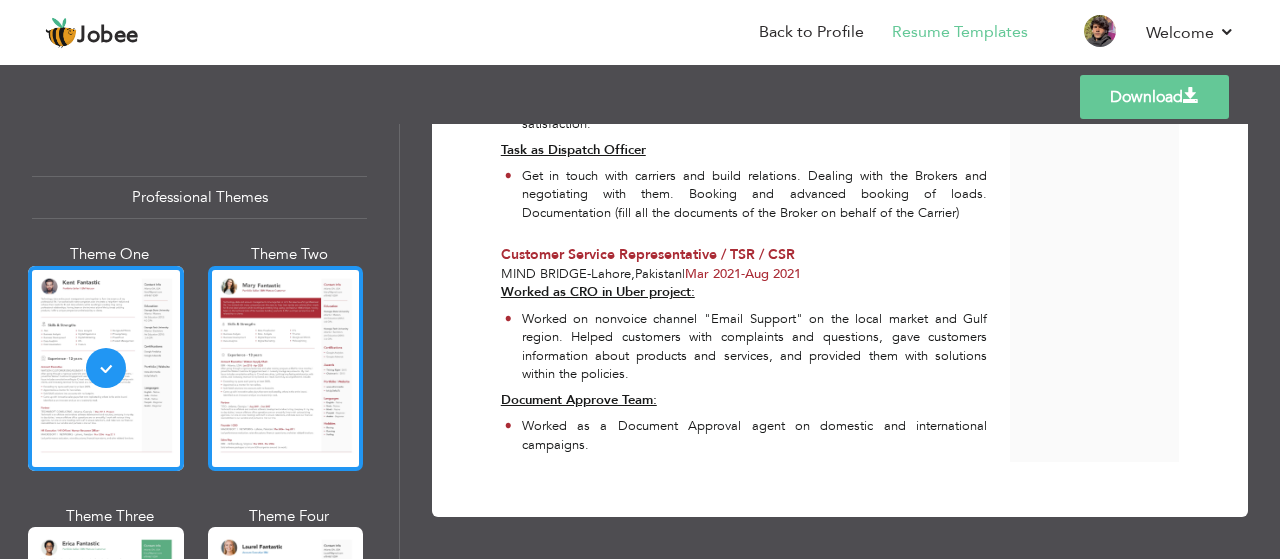click at bounding box center (286, 368) 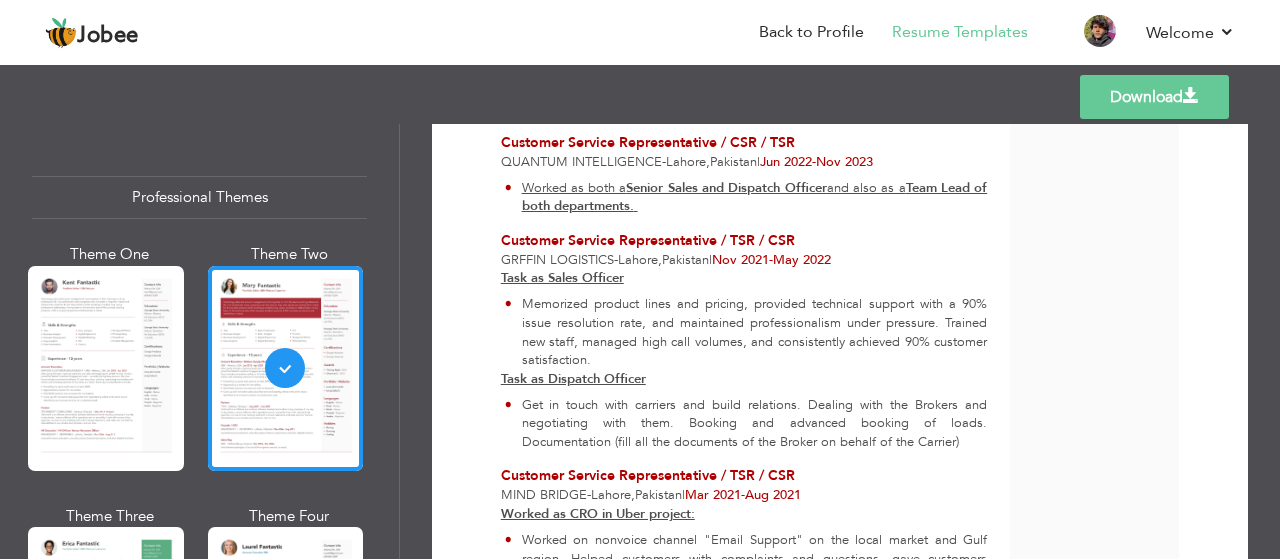 scroll, scrollTop: 967, scrollLeft: 0, axis: vertical 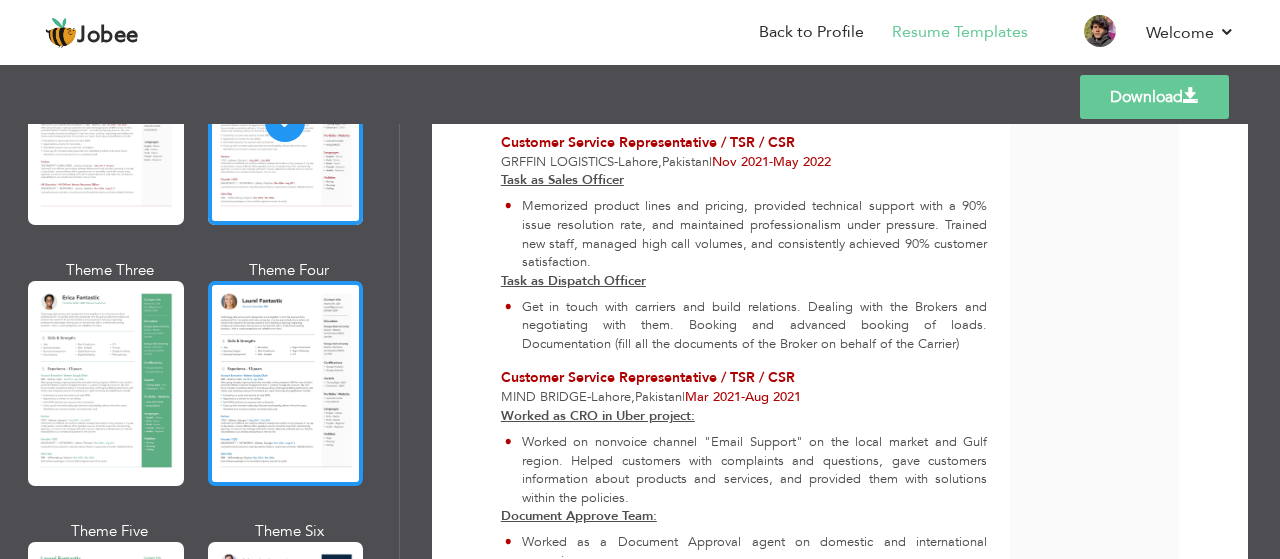 click at bounding box center [286, 383] 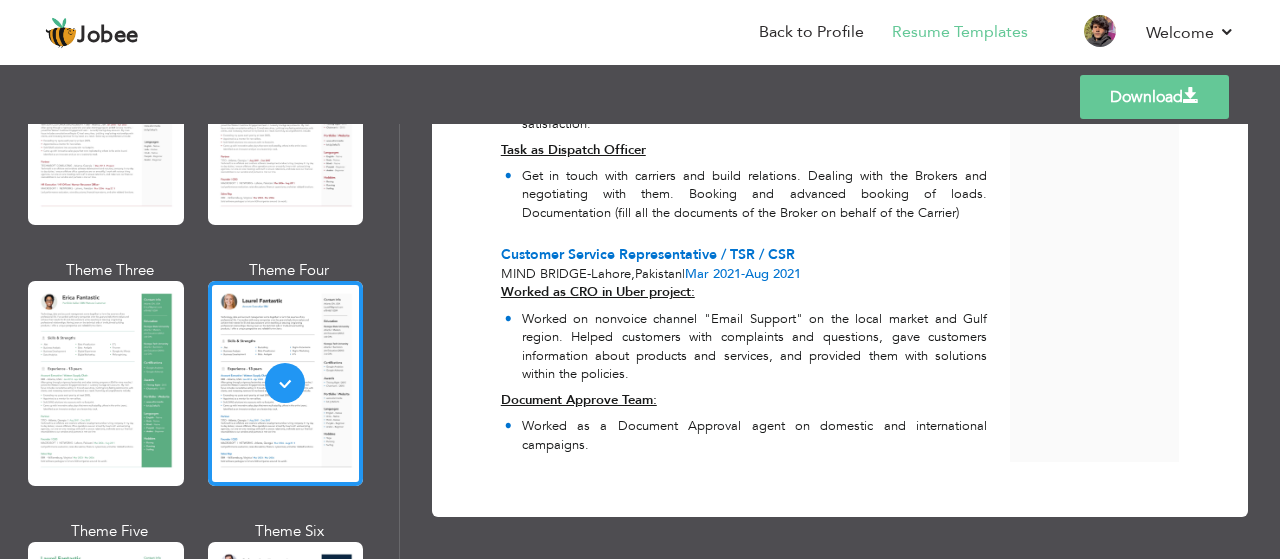scroll, scrollTop: 1152, scrollLeft: 0, axis: vertical 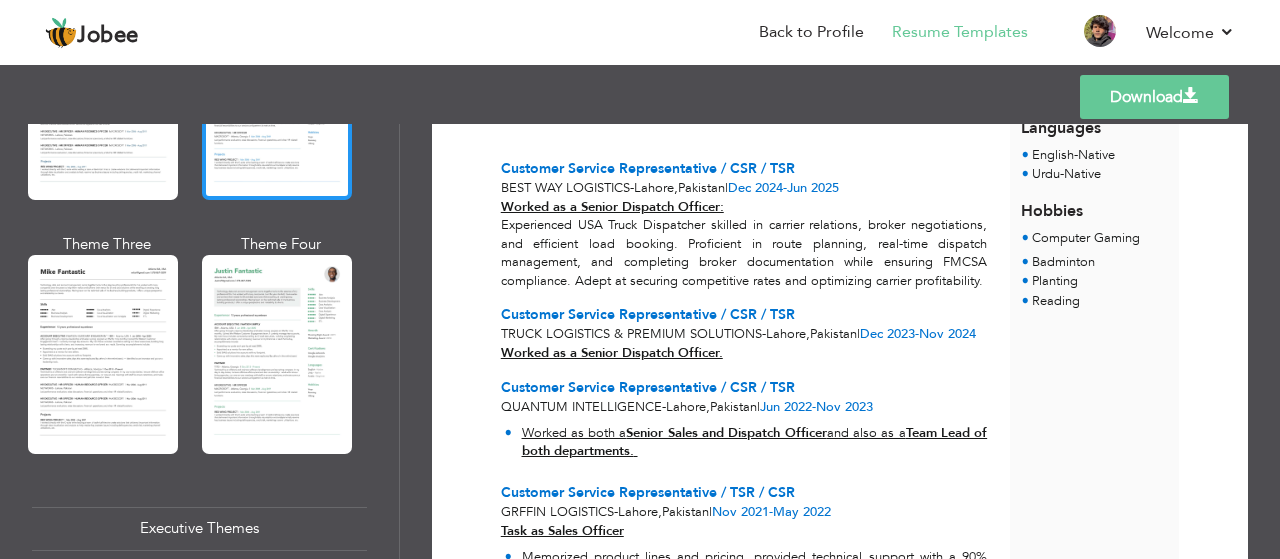 click at bounding box center [277, 354] 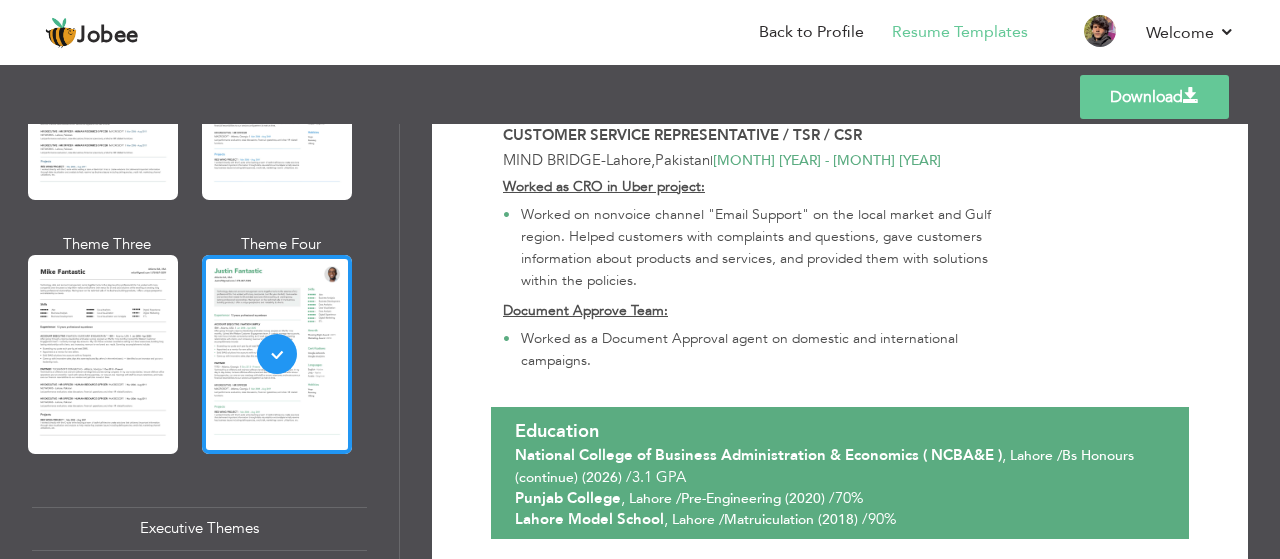 scroll, scrollTop: 1378, scrollLeft: 0, axis: vertical 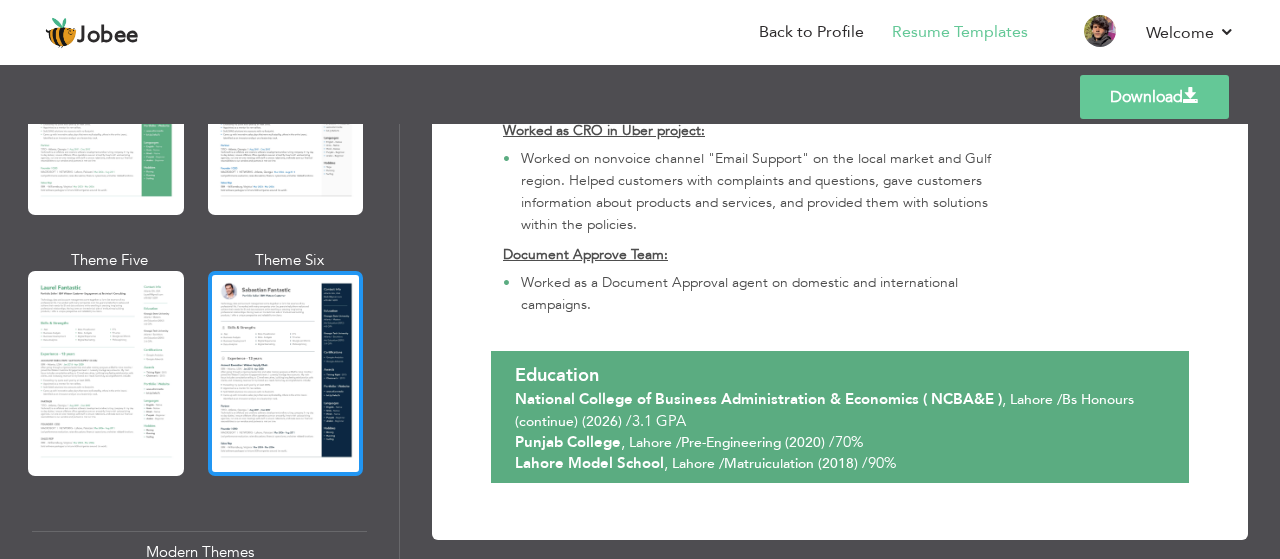 click at bounding box center [286, 373] 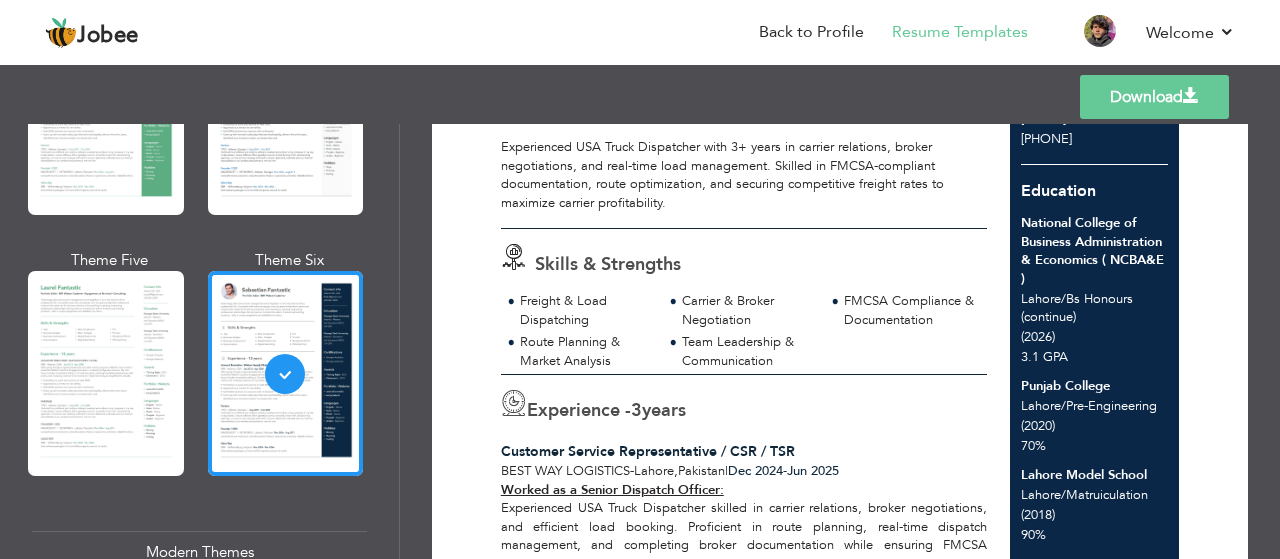 scroll, scrollTop: 0, scrollLeft: 0, axis: both 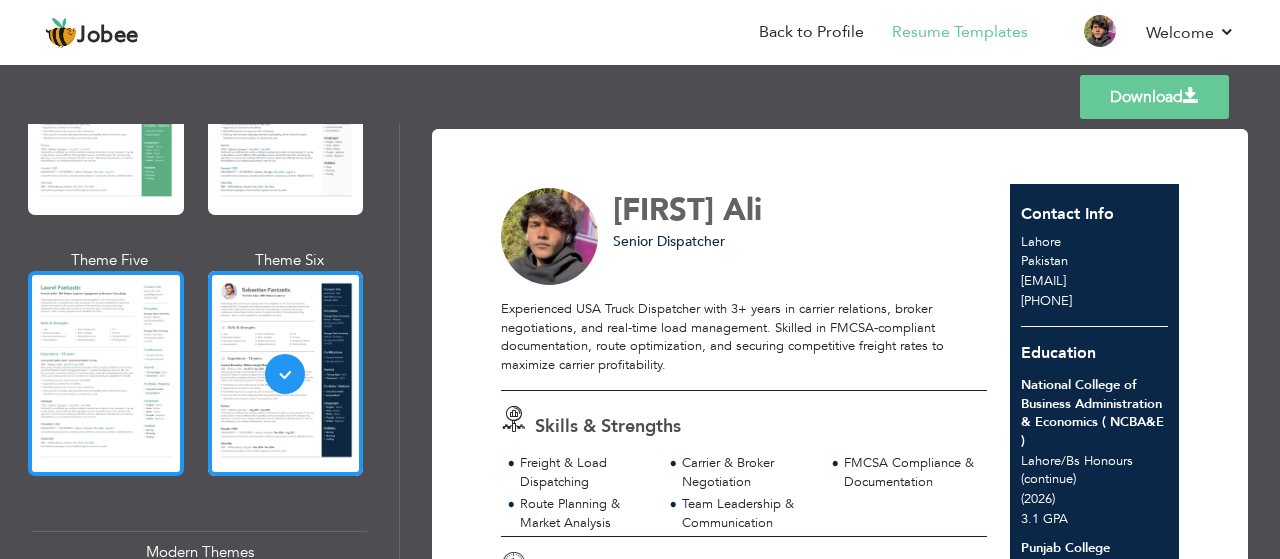 click at bounding box center [106, 373] 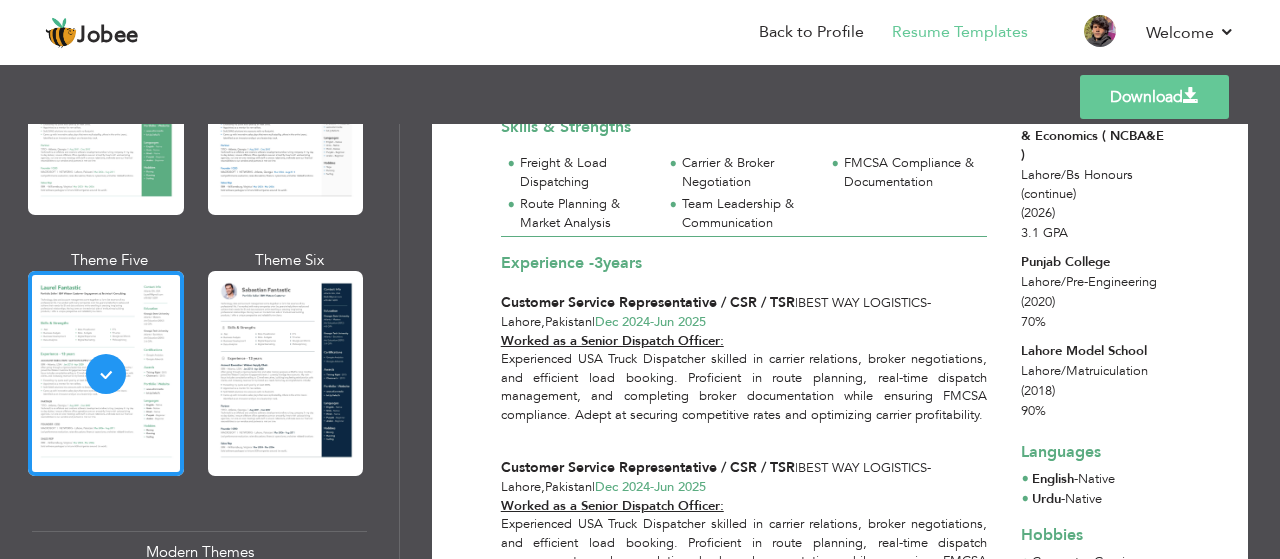 scroll, scrollTop: 0, scrollLeft: 0, axis: both 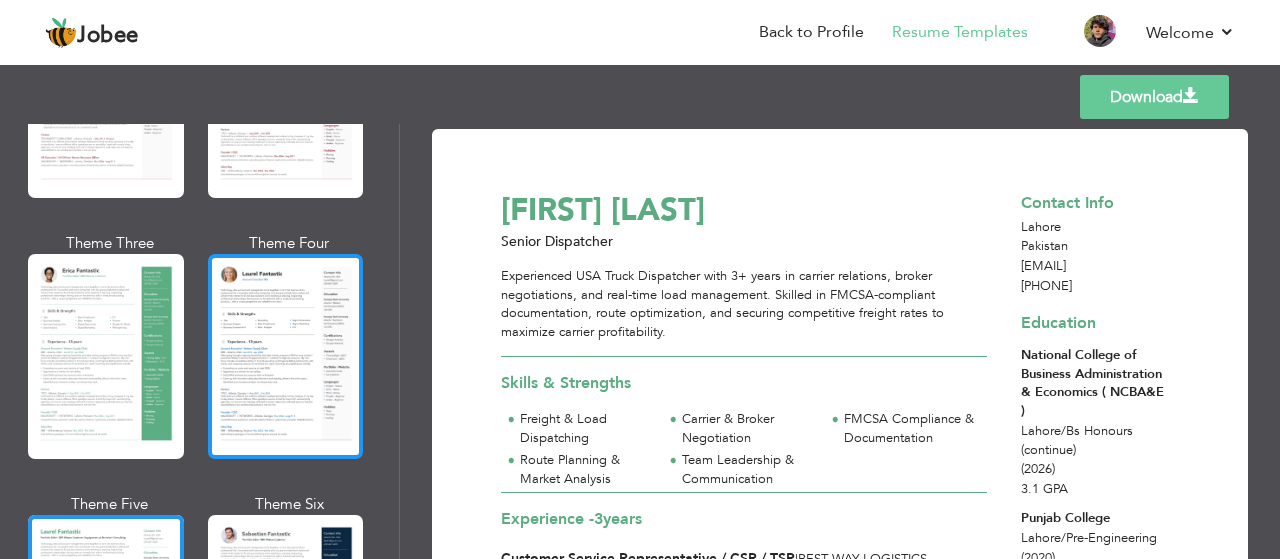click at bounding box center [286, 356] 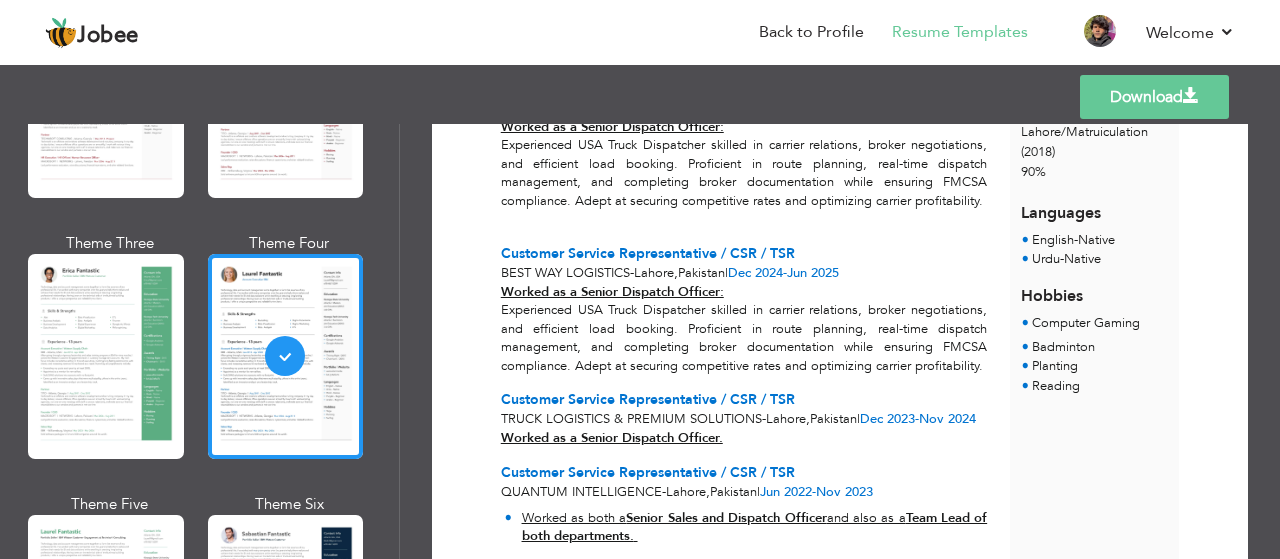 scroll, scrollTop: 0, scrollLeft: 0, axis: both 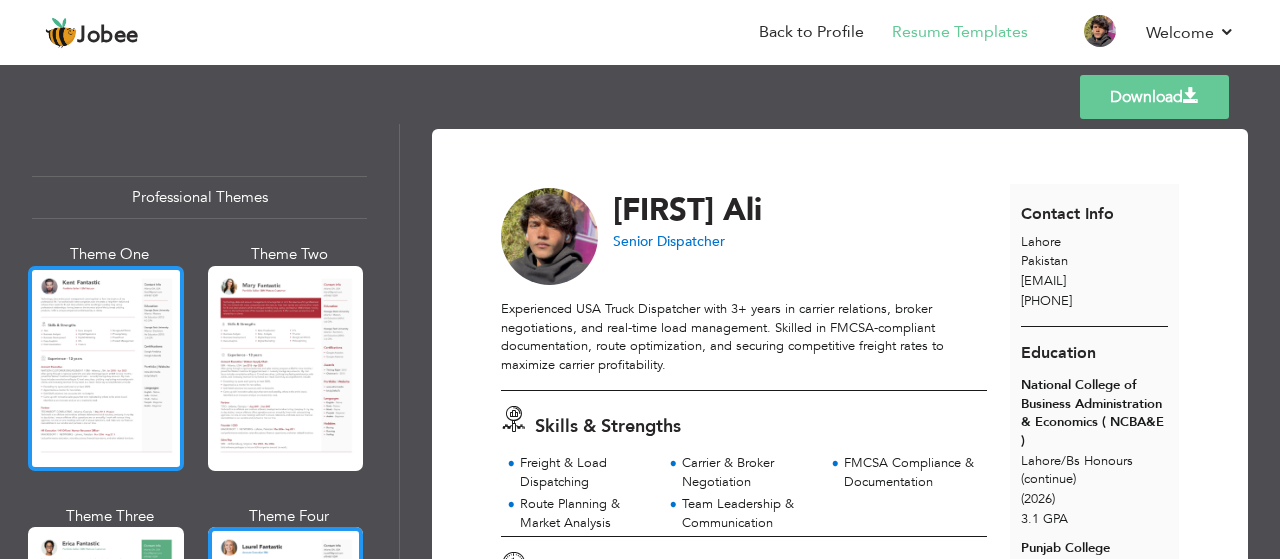 click at bounding box center (106, 368) 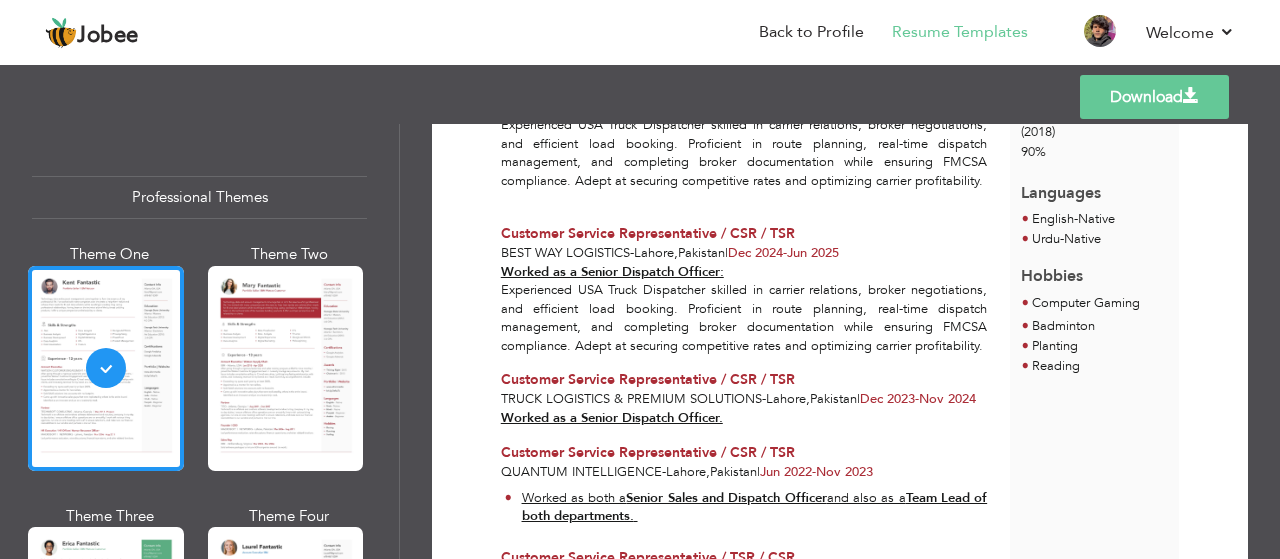 scroll, scrollTop: 546, scrollLeft: 0, axis: vertical 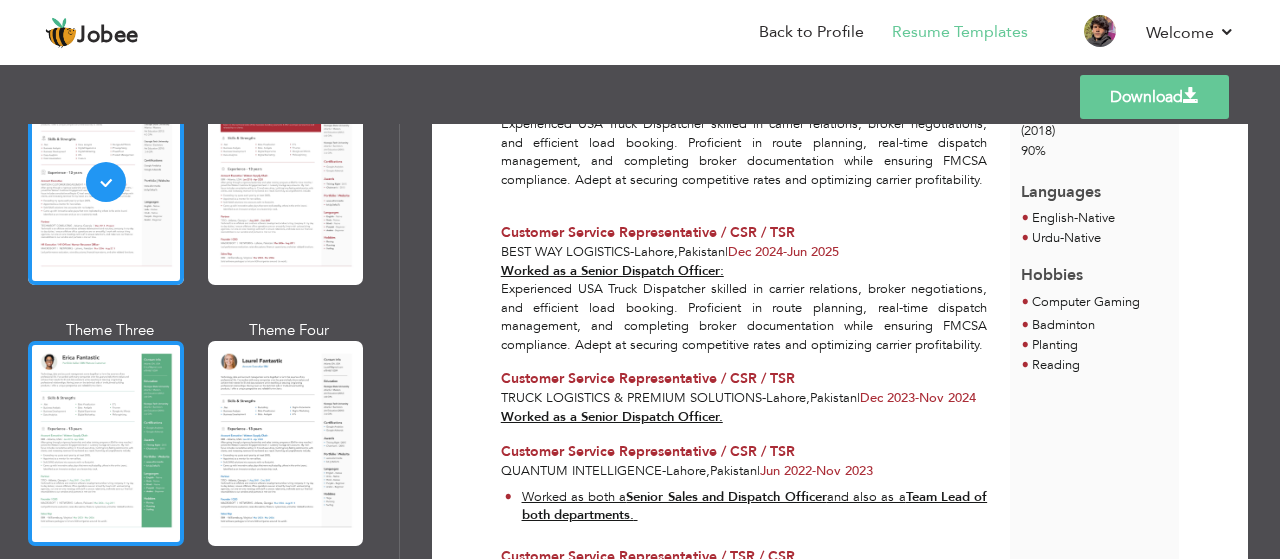 click at bounding box center (106, 443) 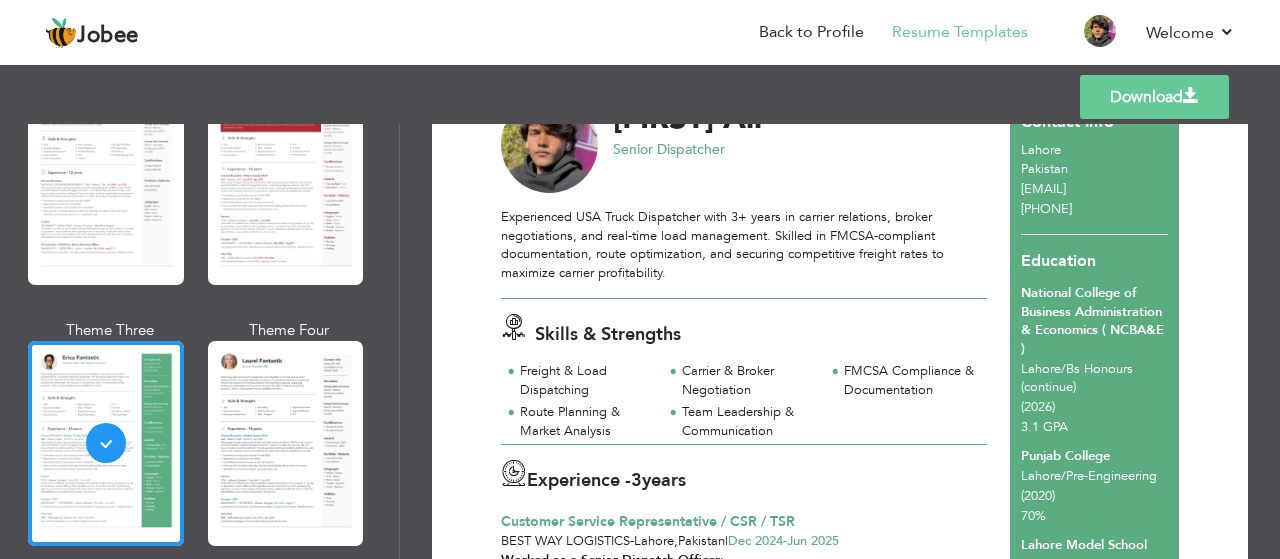 scroll, scrollTop: 0, scrollLeft: 0, axis: both 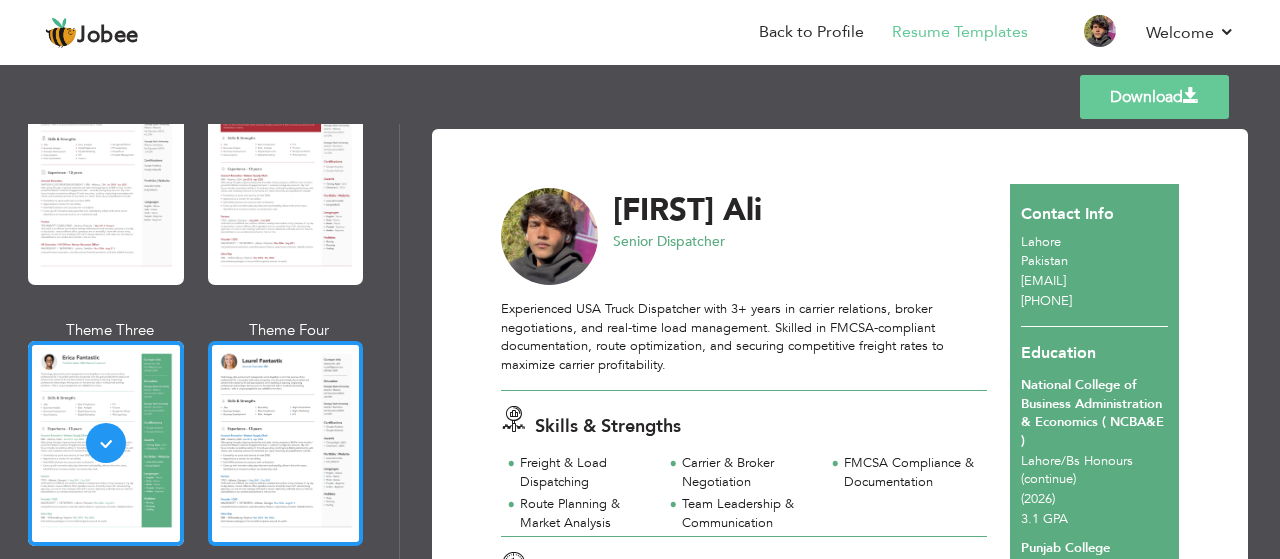 click at bounding box center (286, 443) 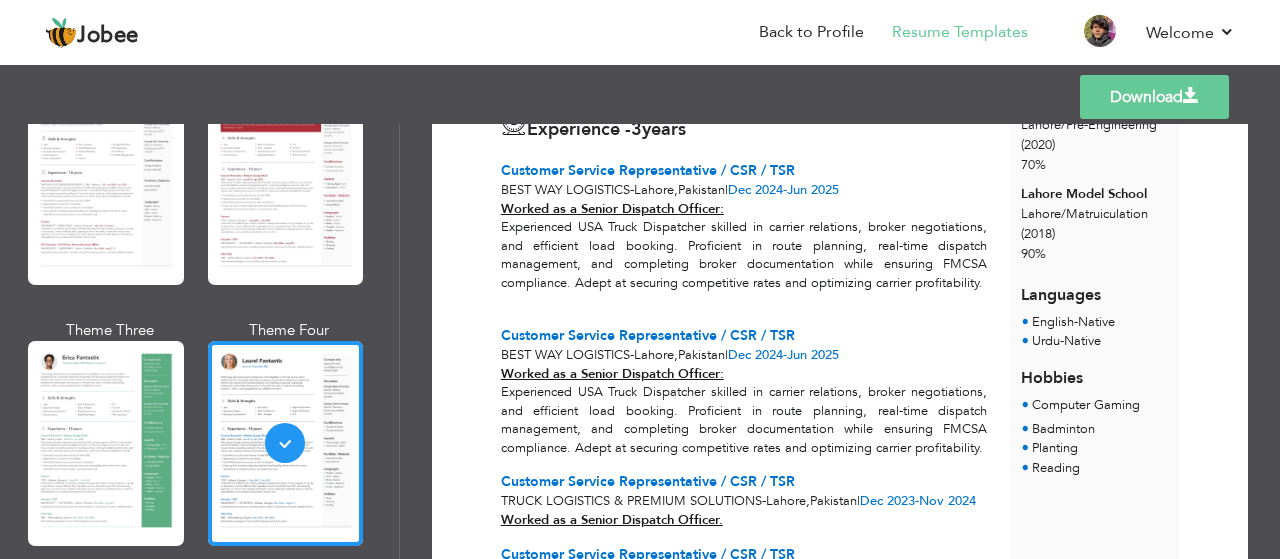 scroll, scrollTop: 522, scrollLeft: 0, axis: vertical 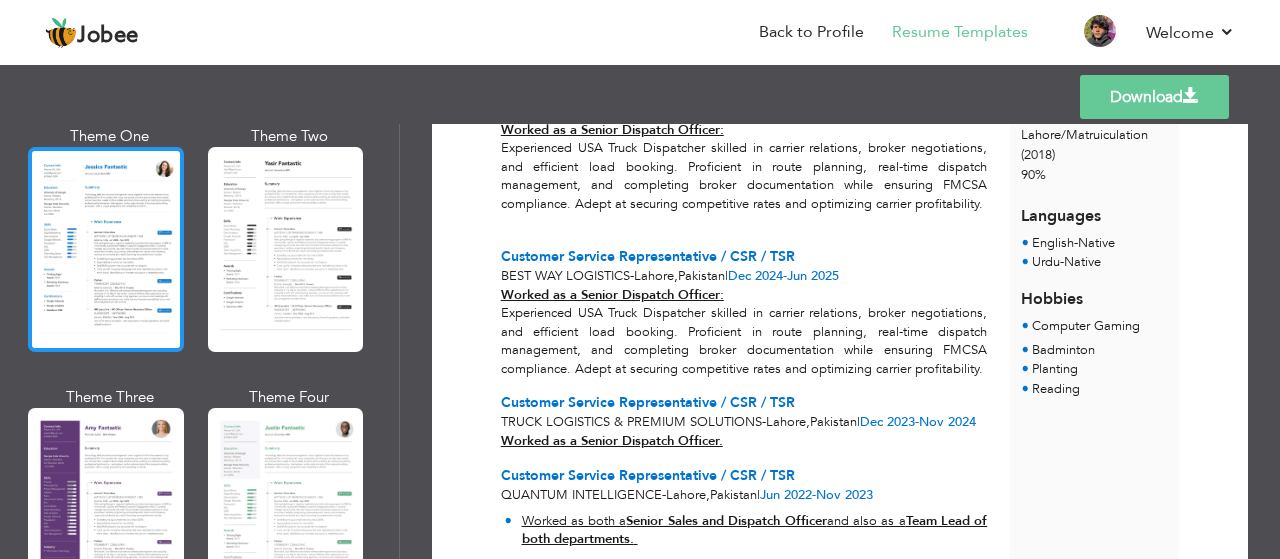 click at bounding box center (106, 249) 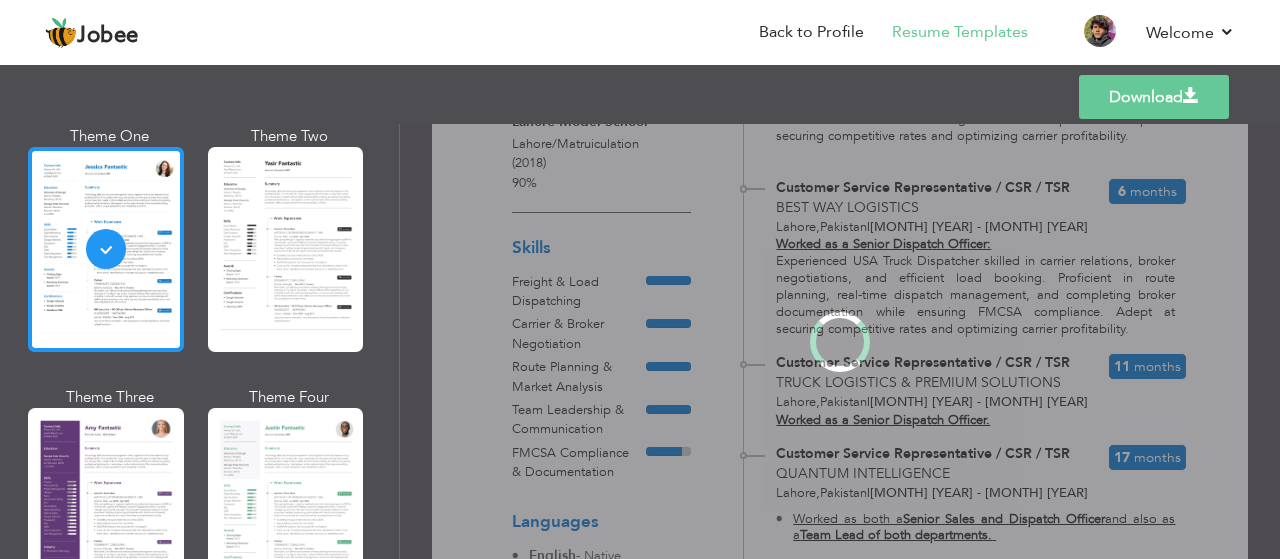 scroll, scrollTop: 0, scrollLeft: 0, axis: both 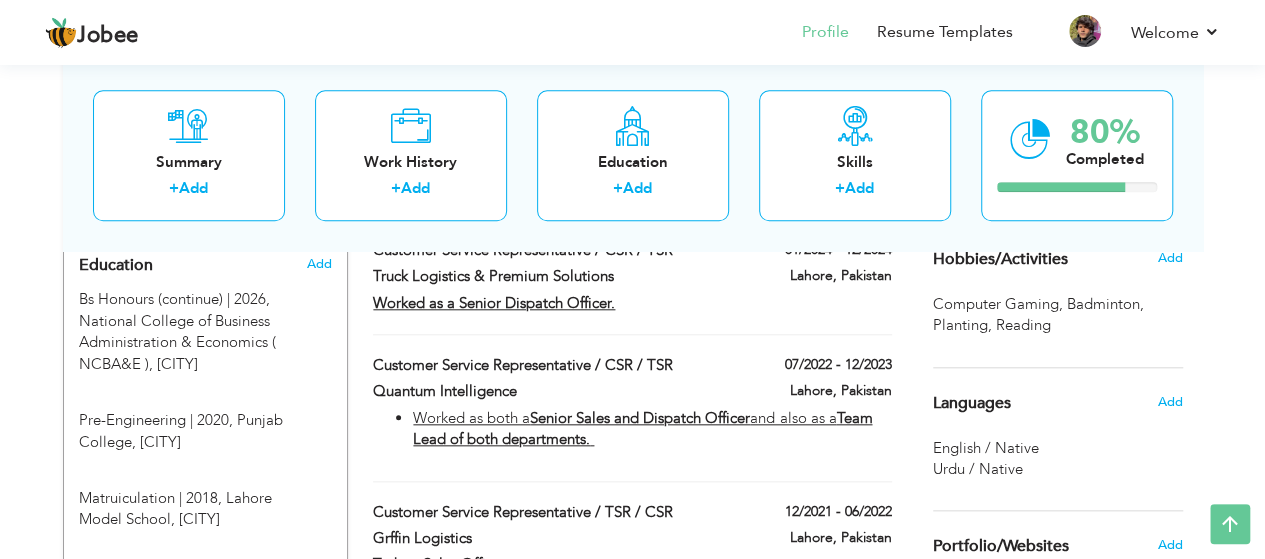 click on "Hobbies/Activities" at bounding box center (1000, 260) 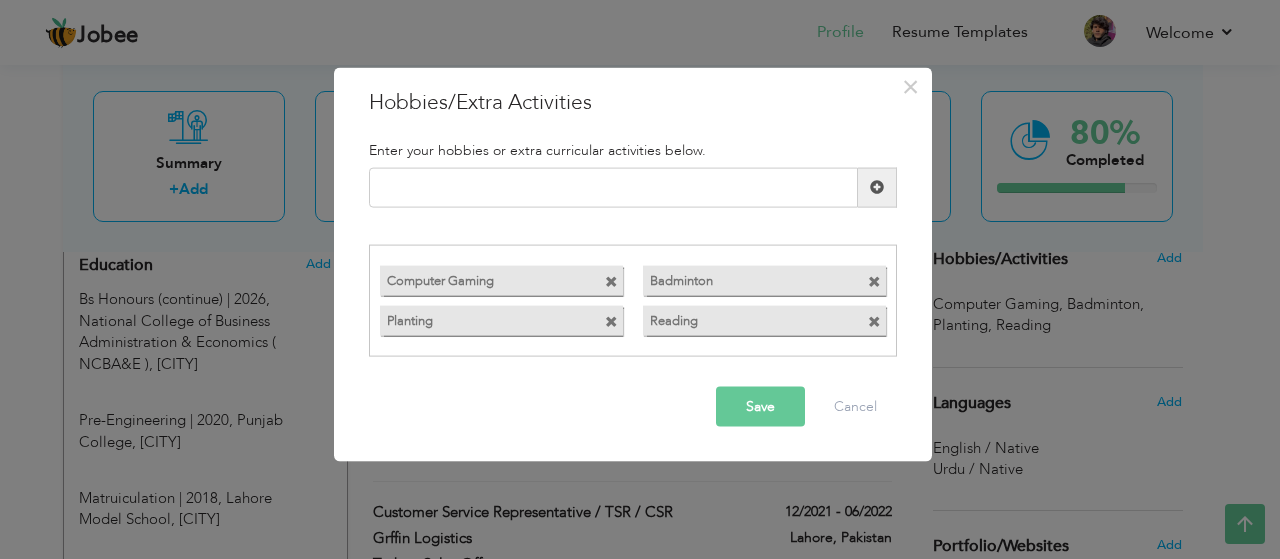 click at bounding box center (874, 282) 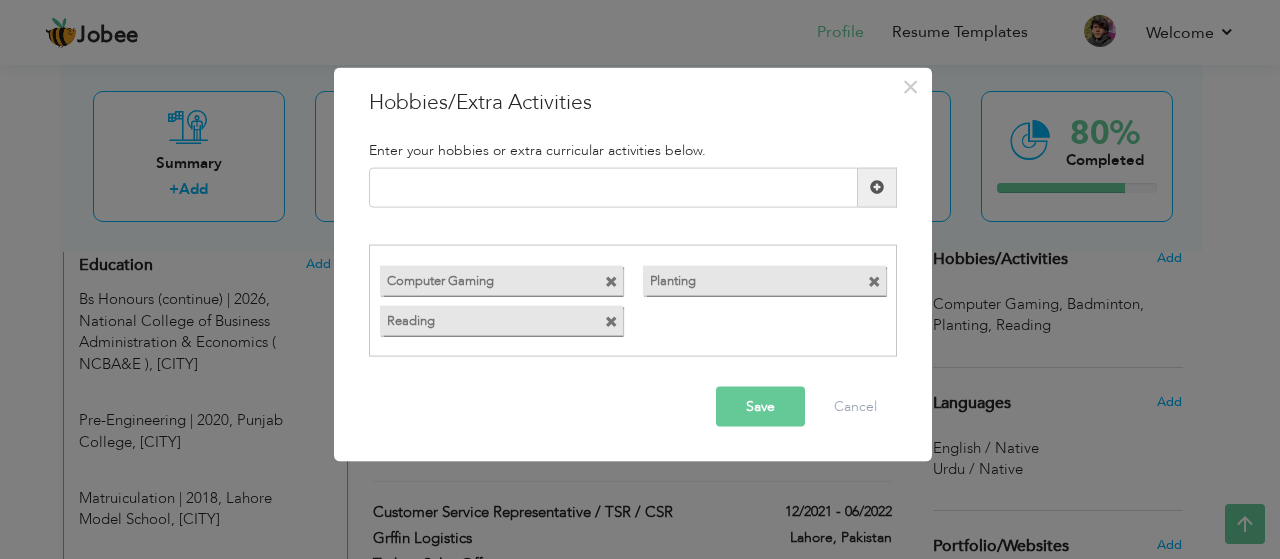 click at bounding box center [874, 282] 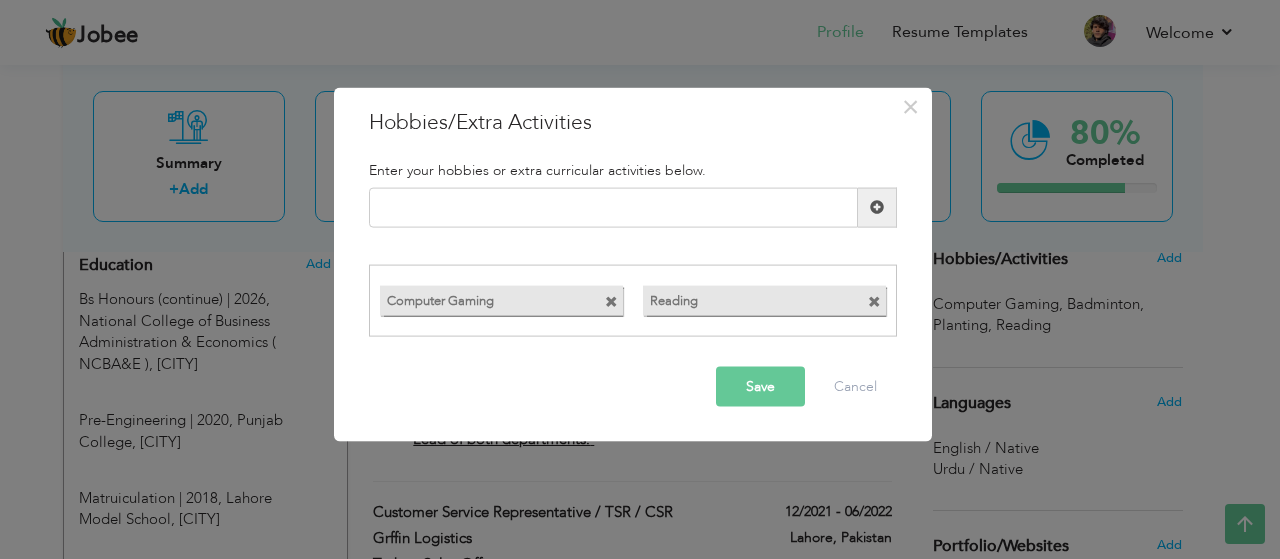 click at bounding box center (611, 302) 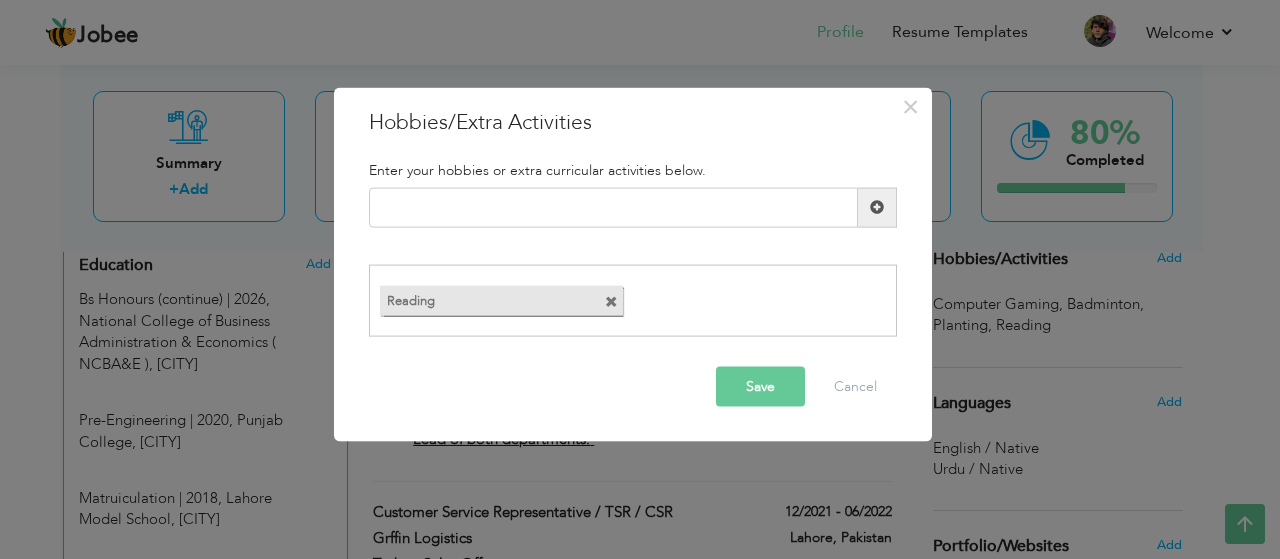 click on "Reading" at bounding box center (501, 301) 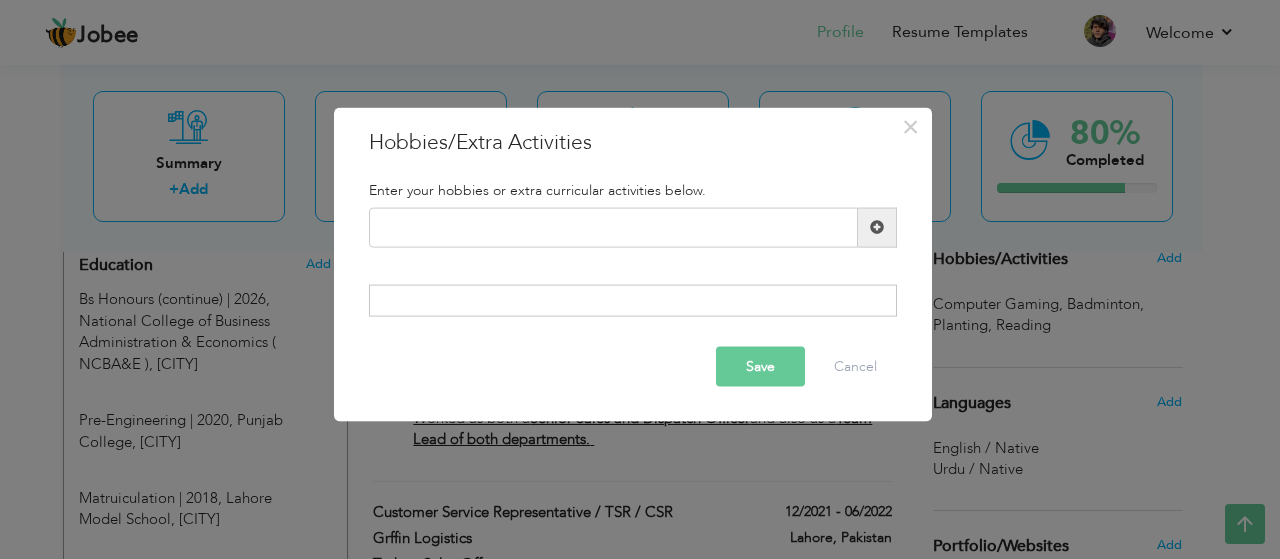 click on "Save" at bounding box center [760, 367] 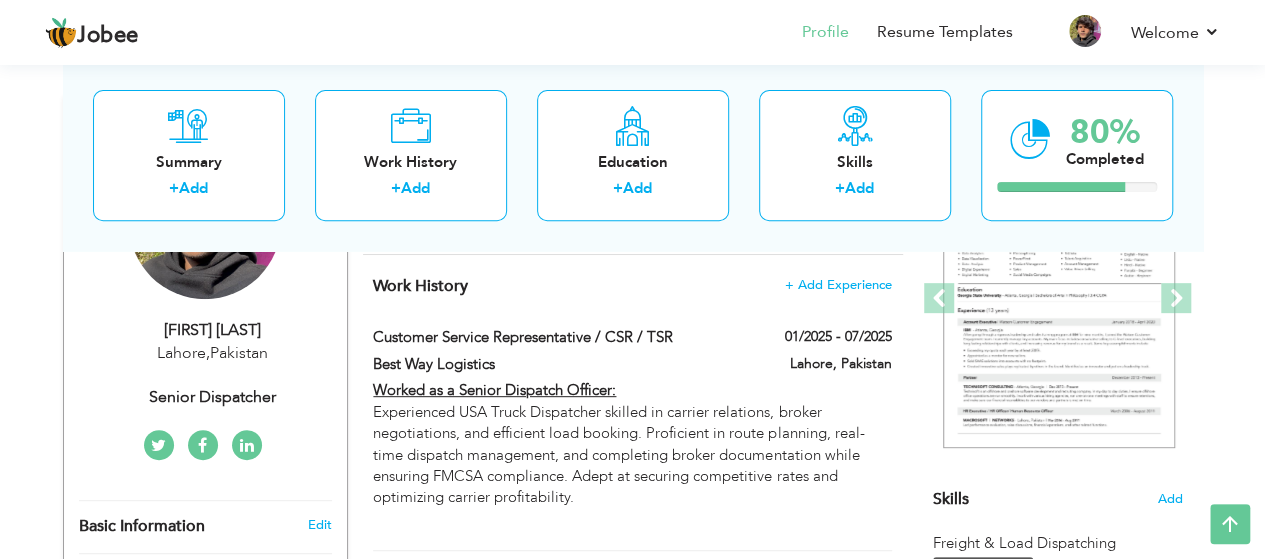 scroll, scrollTop: 0, scrollLeft: 0, axis: both 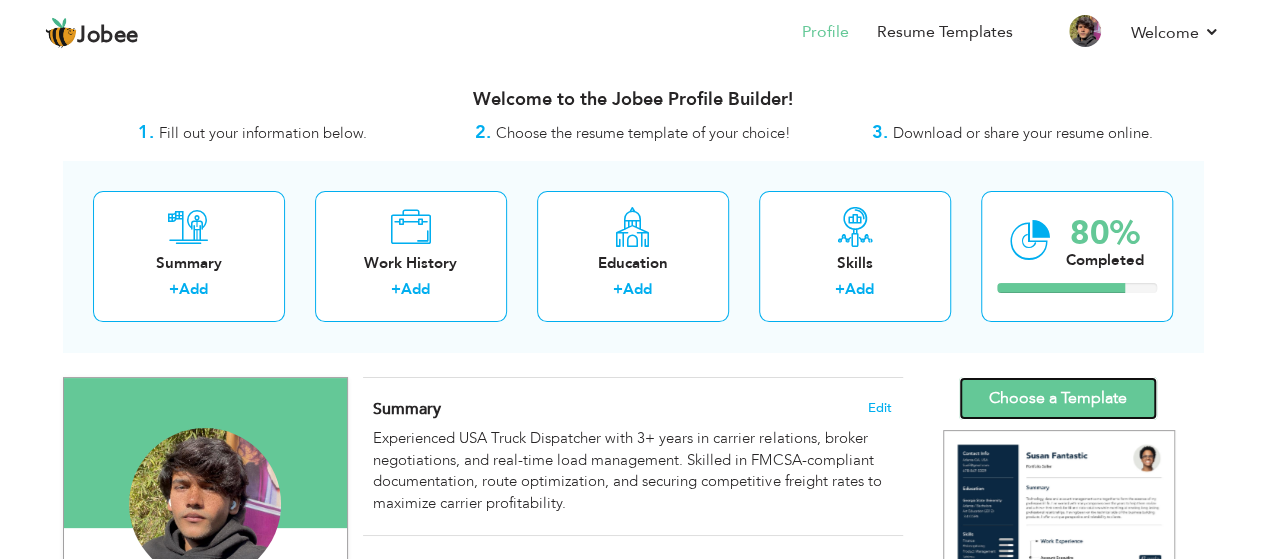 click on "Choose a Template" at bounding box center (1058, 398) 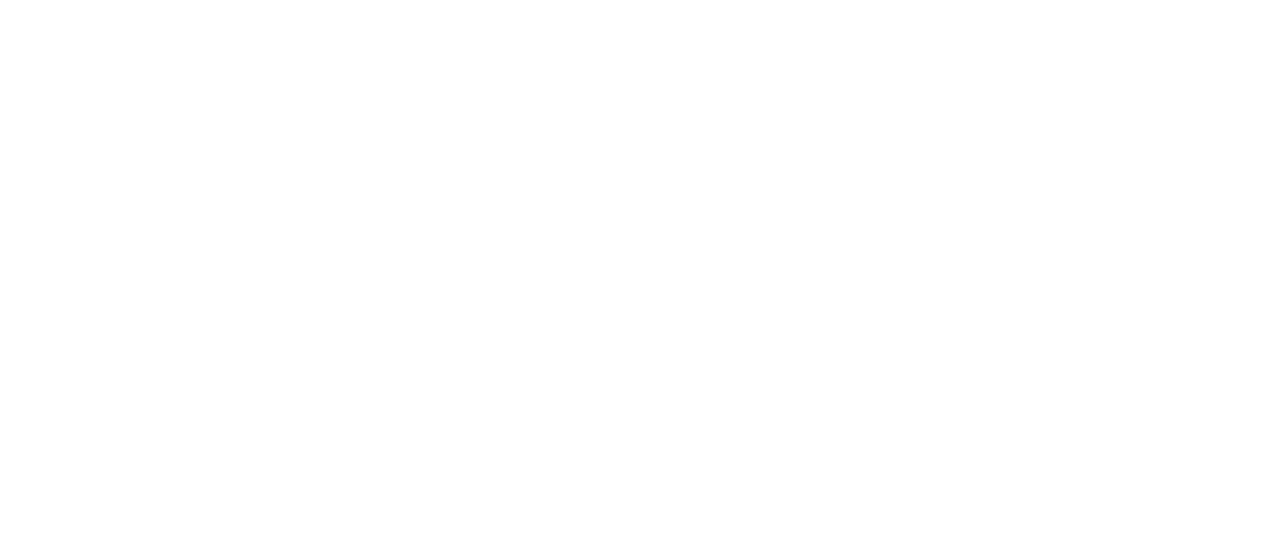 scroll, scrollTop: 0, scrollLeft: 0, axis: both 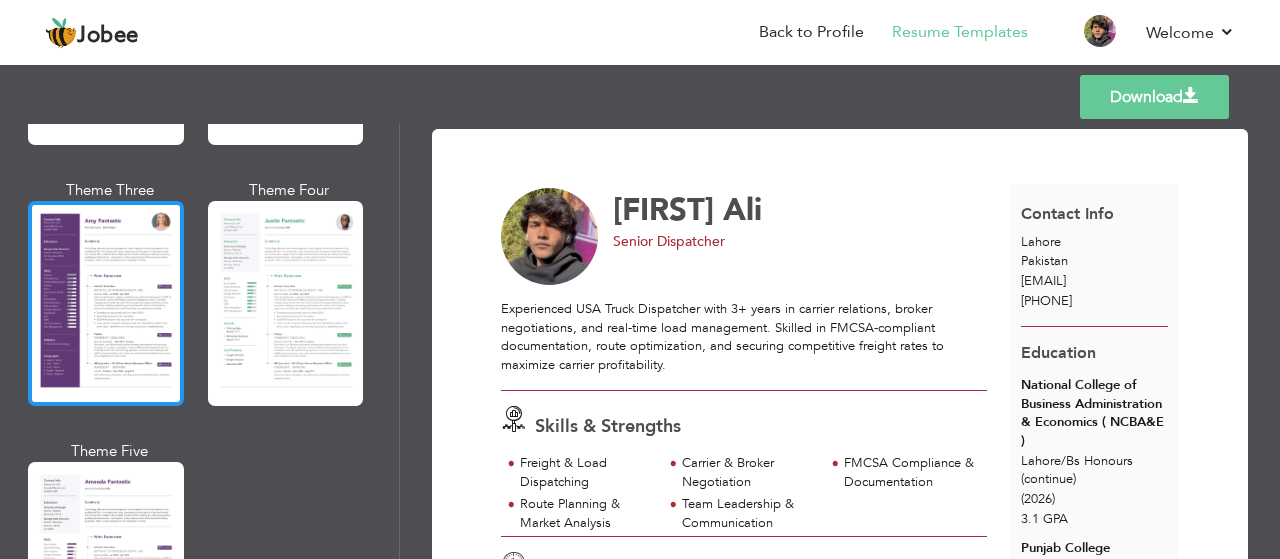 click at bounding box center [106, 303] 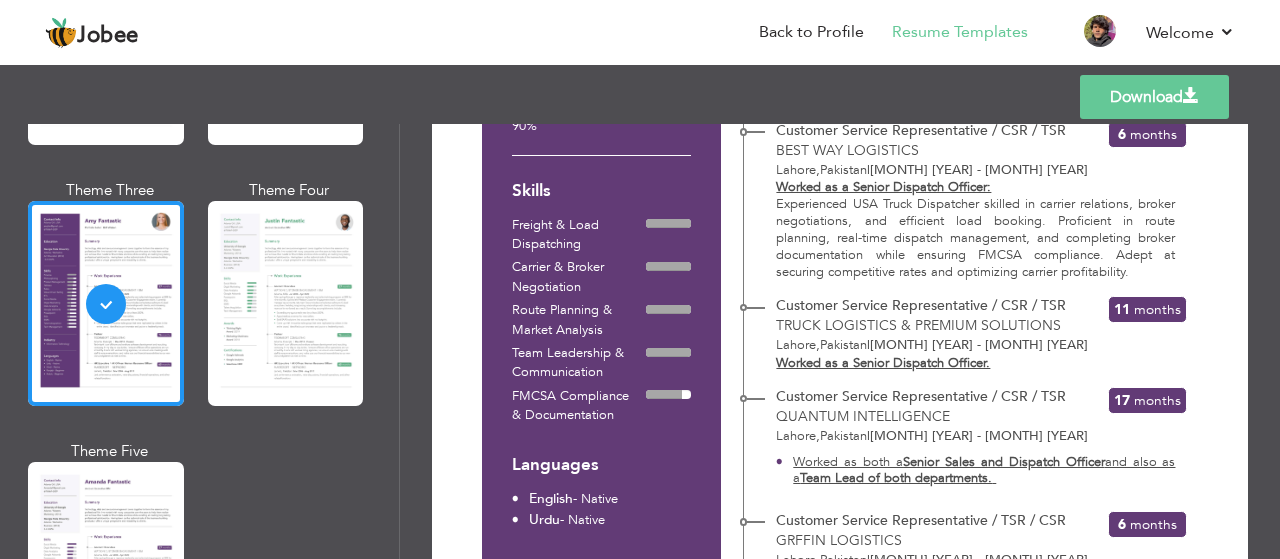 scroll, scrollTop: 576, scrollLeft: 0, axis: vertical 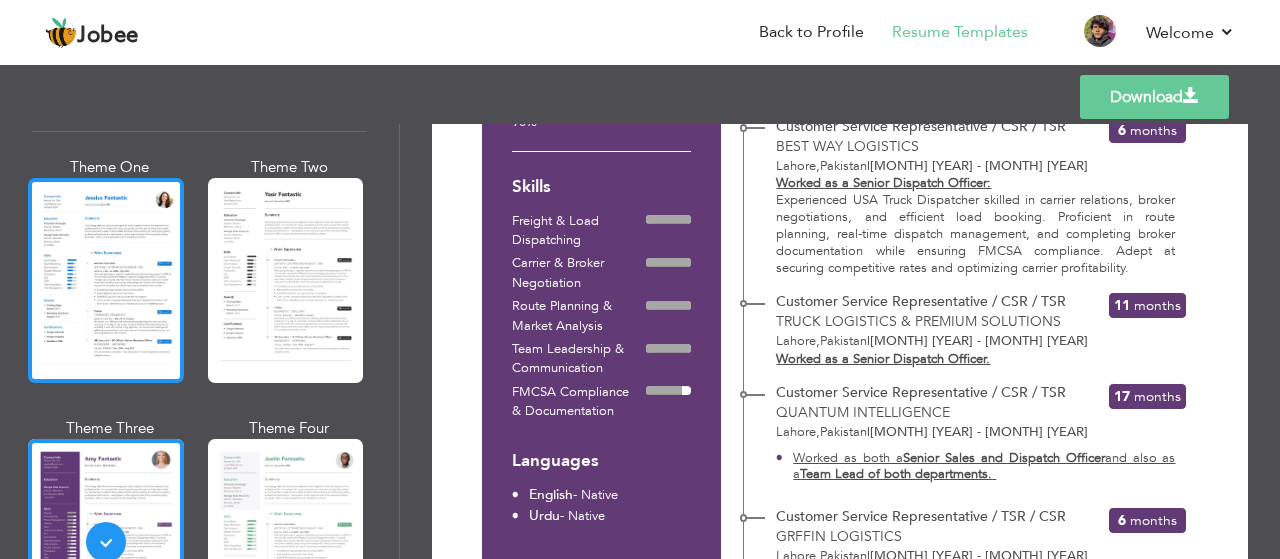 click at bounding box center (106, 280) 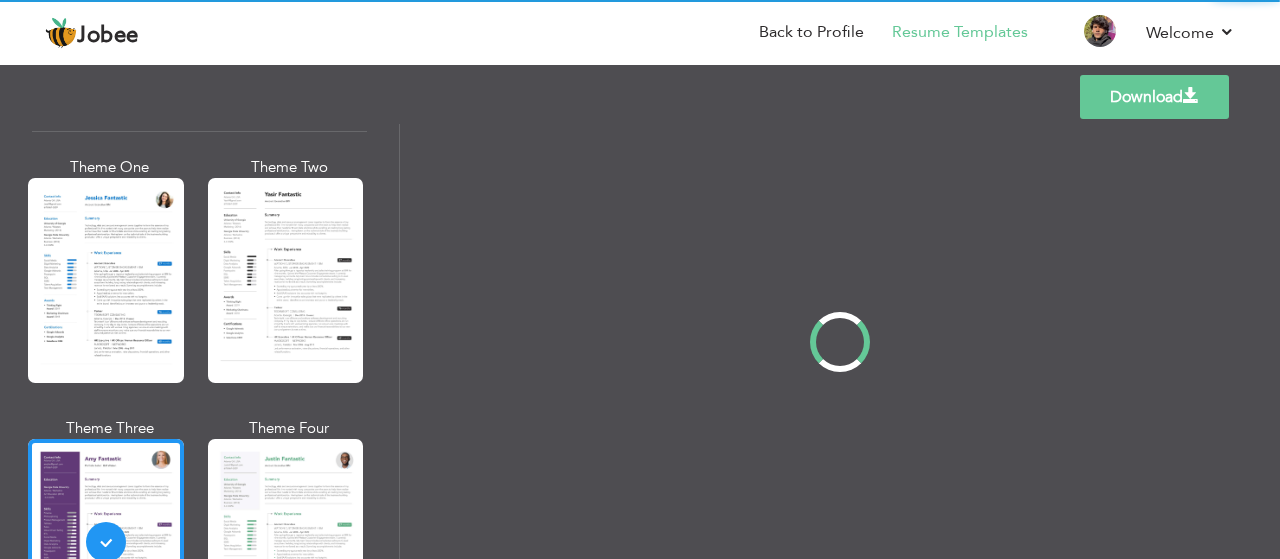 click on "Professional Themes
Theme One
Theme Two
Theme Three
Theme Four" at bounding box center [640, 341] 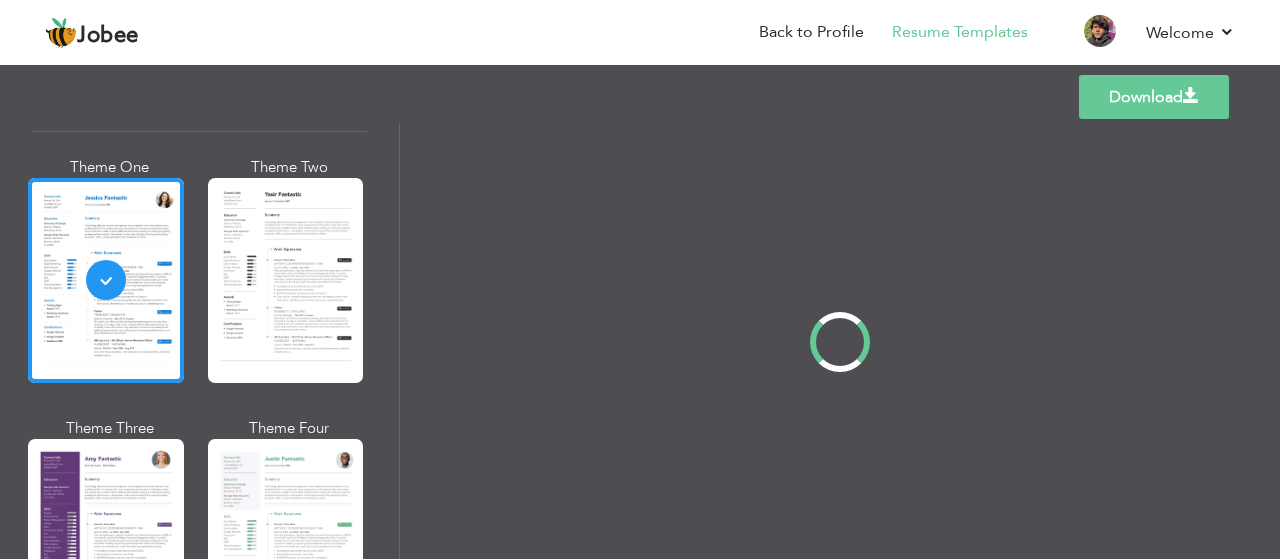 scroll, scrollTop: 0, scrollLeft: 0, axis: both 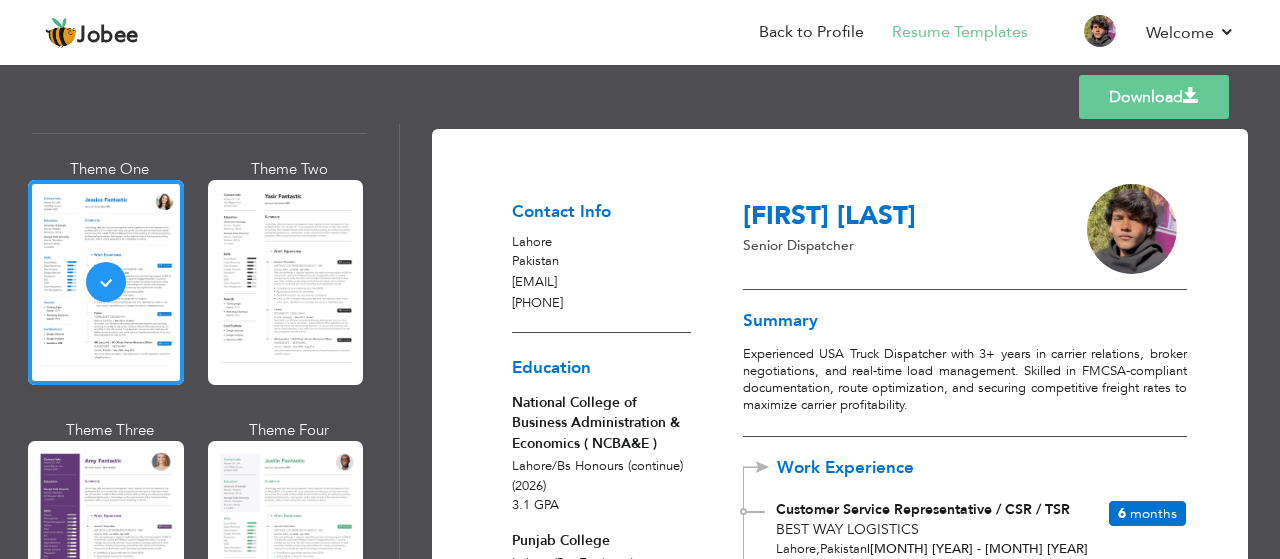 click at bounding box center [286, 282] 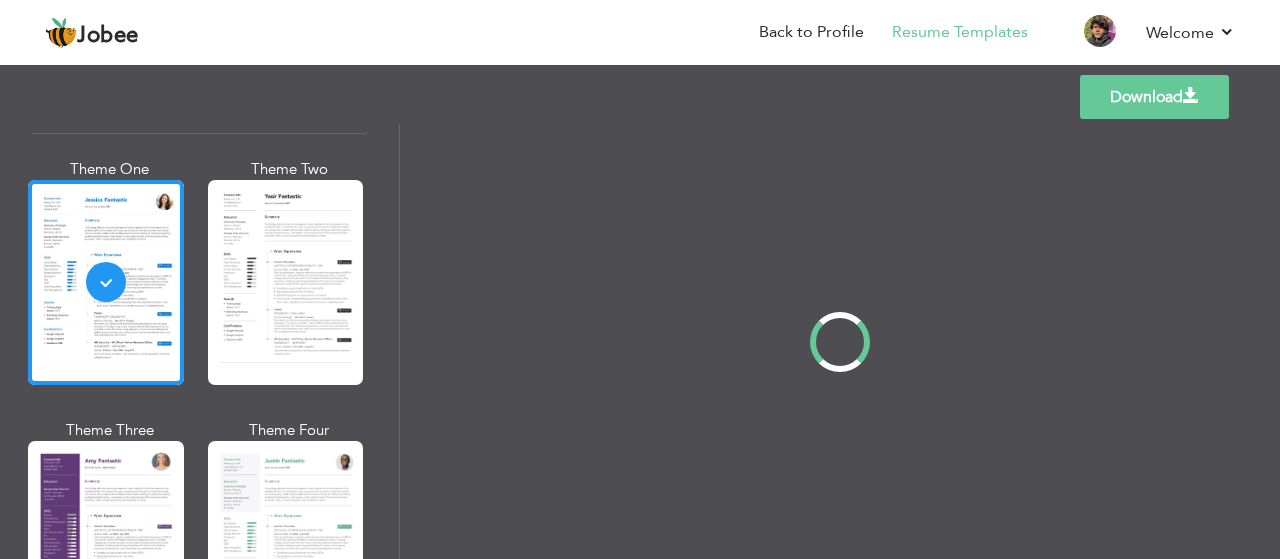 scroll, scrollTop: 1555, scrollLeft: 0, axis: vertical 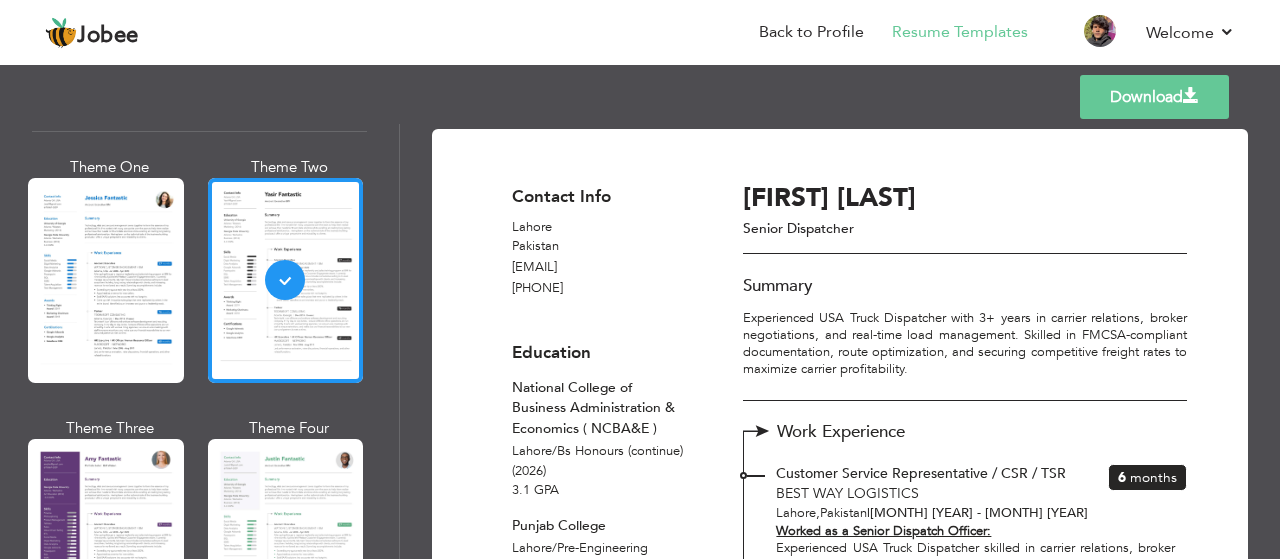 click at bounding box center [106, 280] 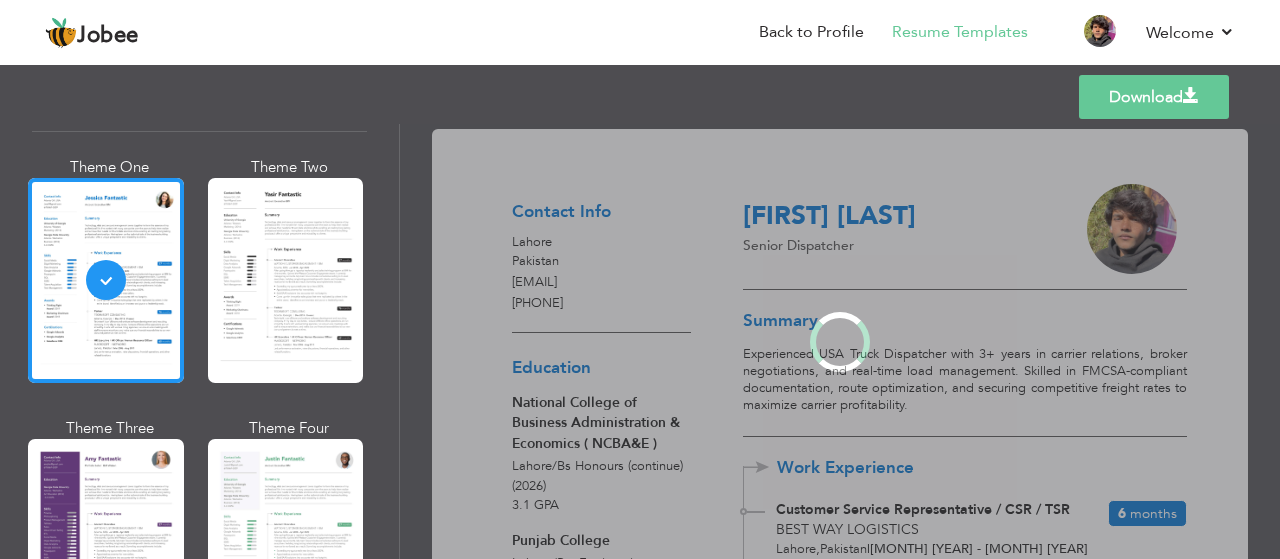scroll, scrollTop: 1553, scrollLeft: 0, axis: vertical 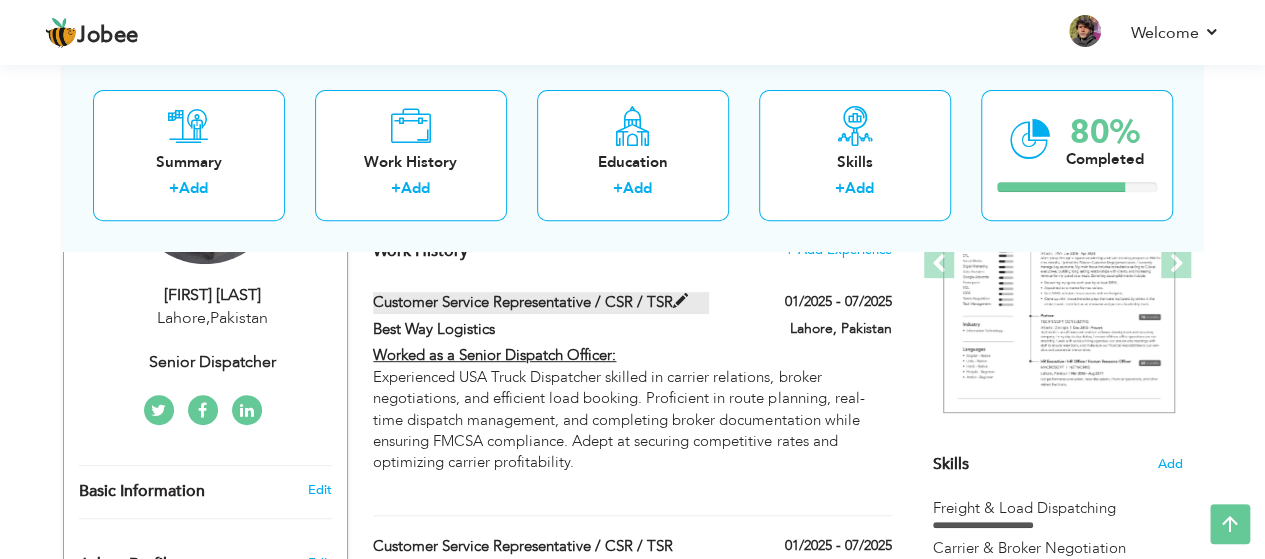 click on "Customer Service Representative / CSR / TSR" at bounding box center [541, 302] 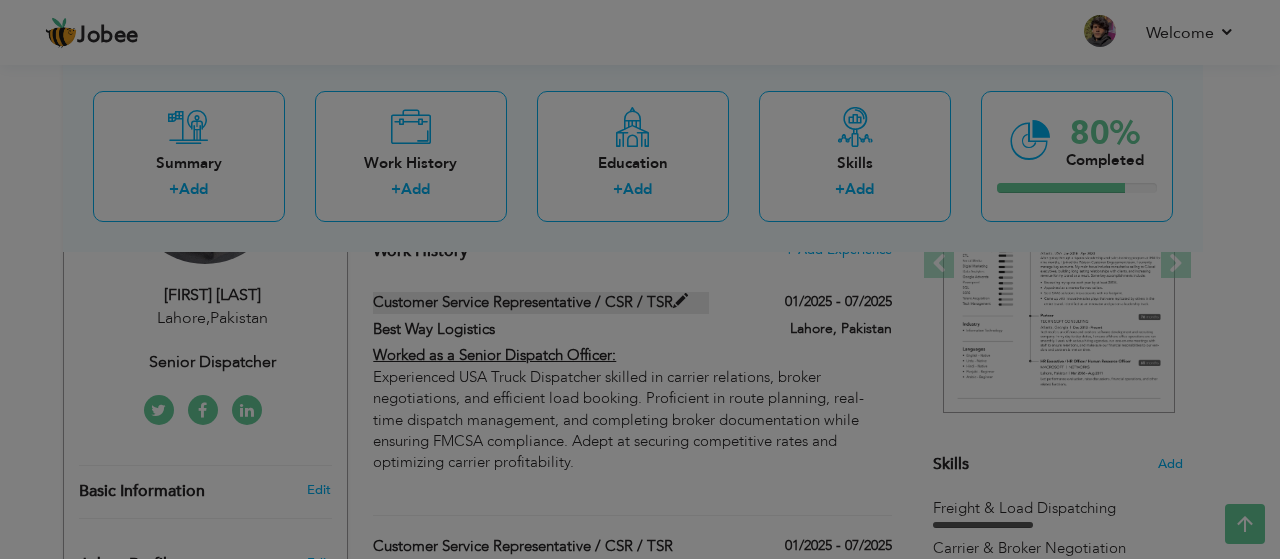 scroll, scrollTop: 0, scrollLeft: 0, axis: both 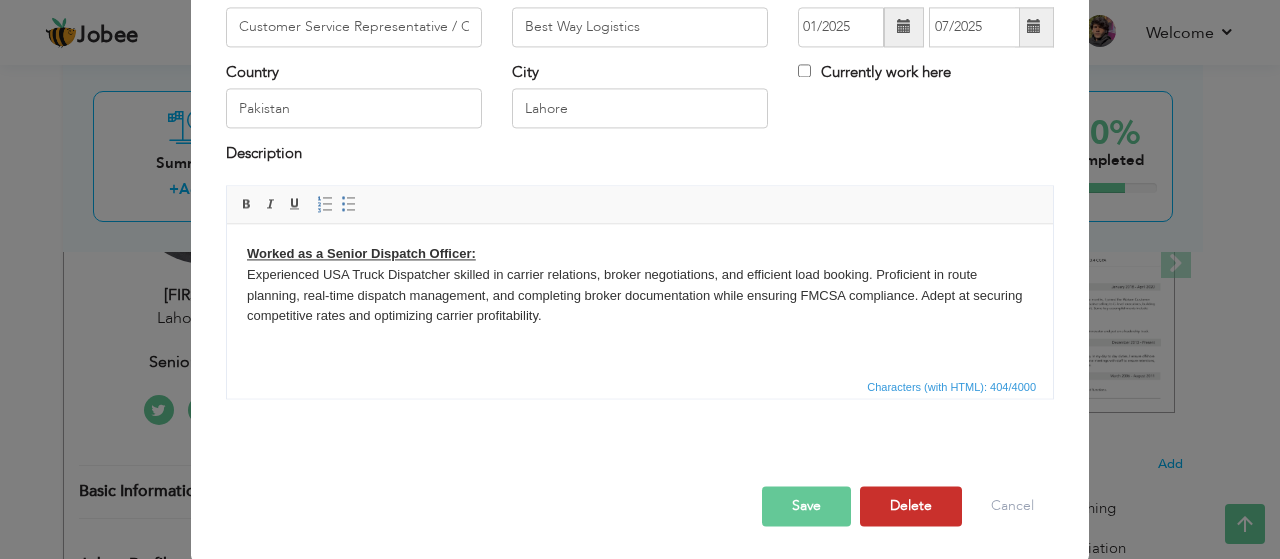 click on "Delete" at bounding box center [911, 506] 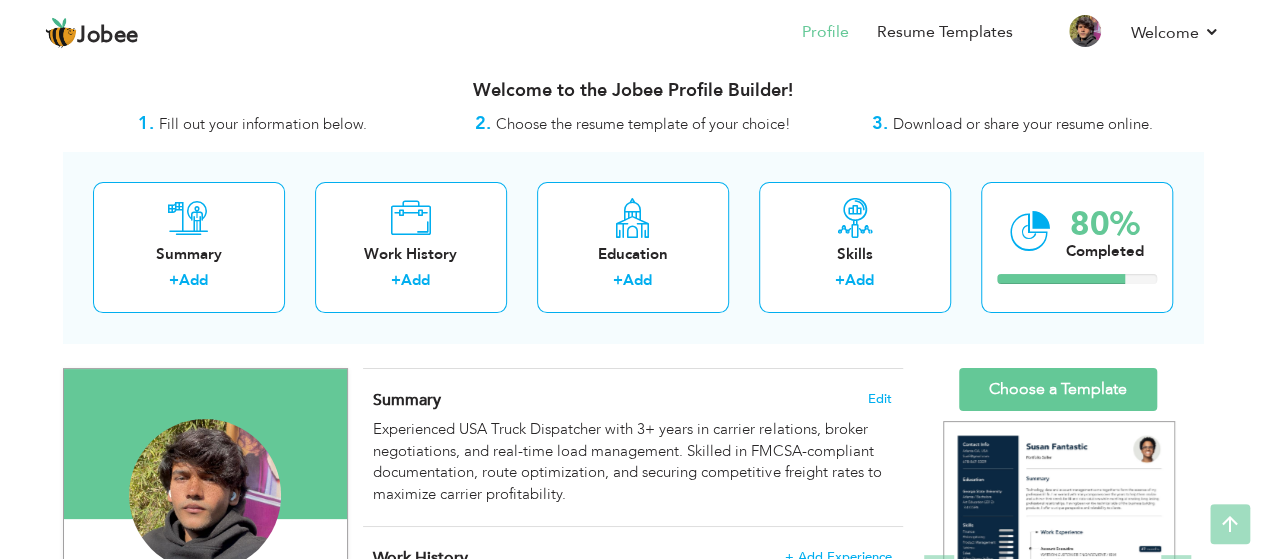 scroll, scrollTop: 0, scrollLeft: 0, axis: both 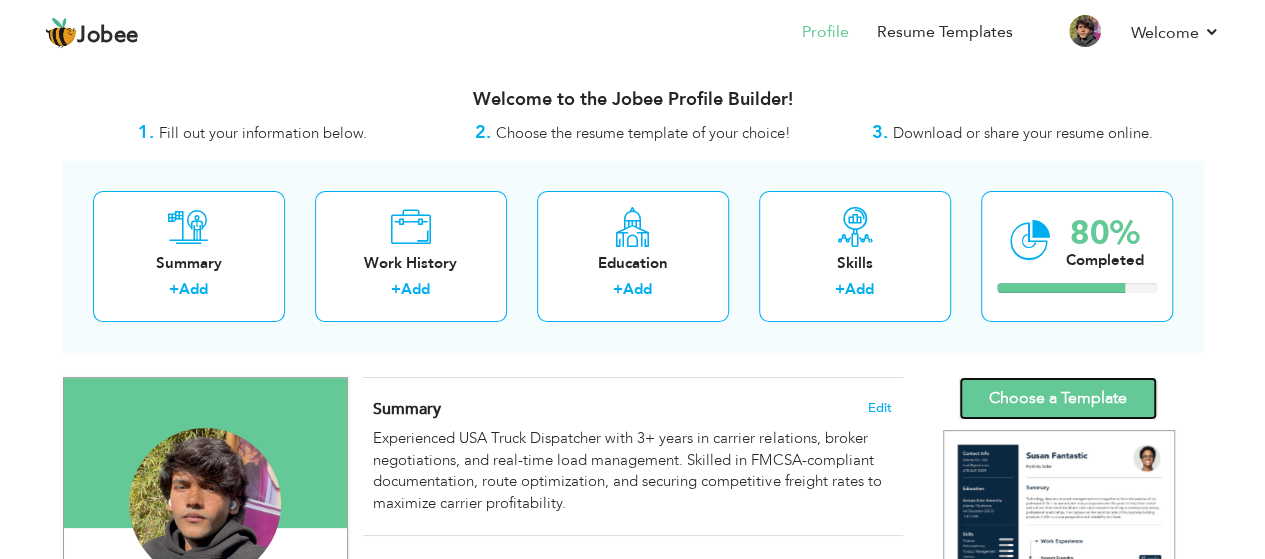 click on "Choose a Template" at bounding box center (1058, 398) 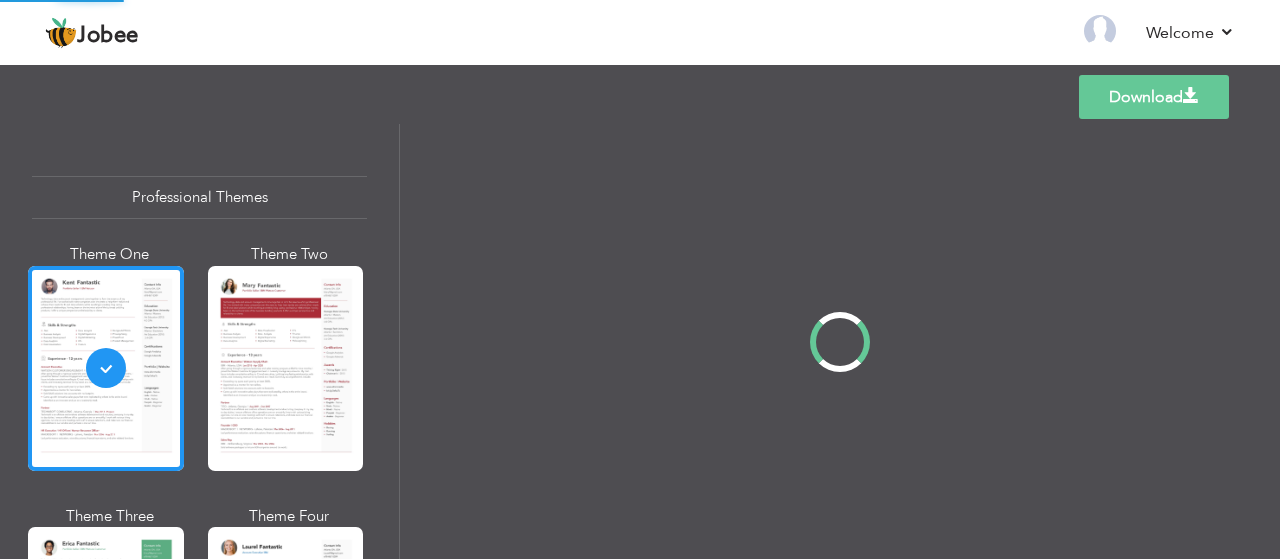 scroll, scrollTop: 0, scrollLeft: 0, axis: both 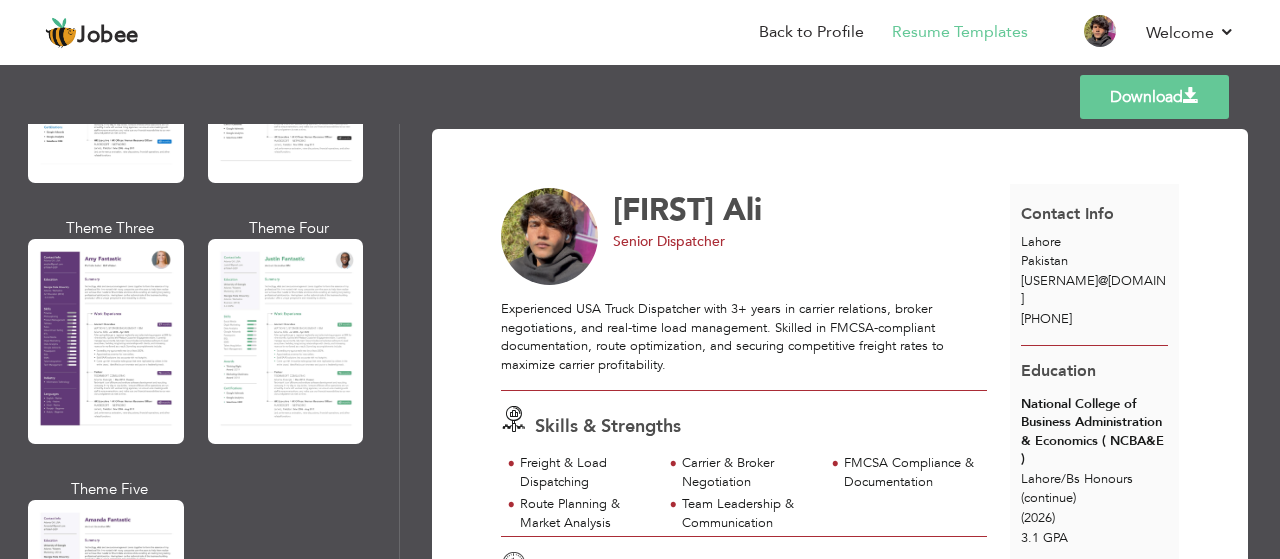 click at bounding box center (550, 237) 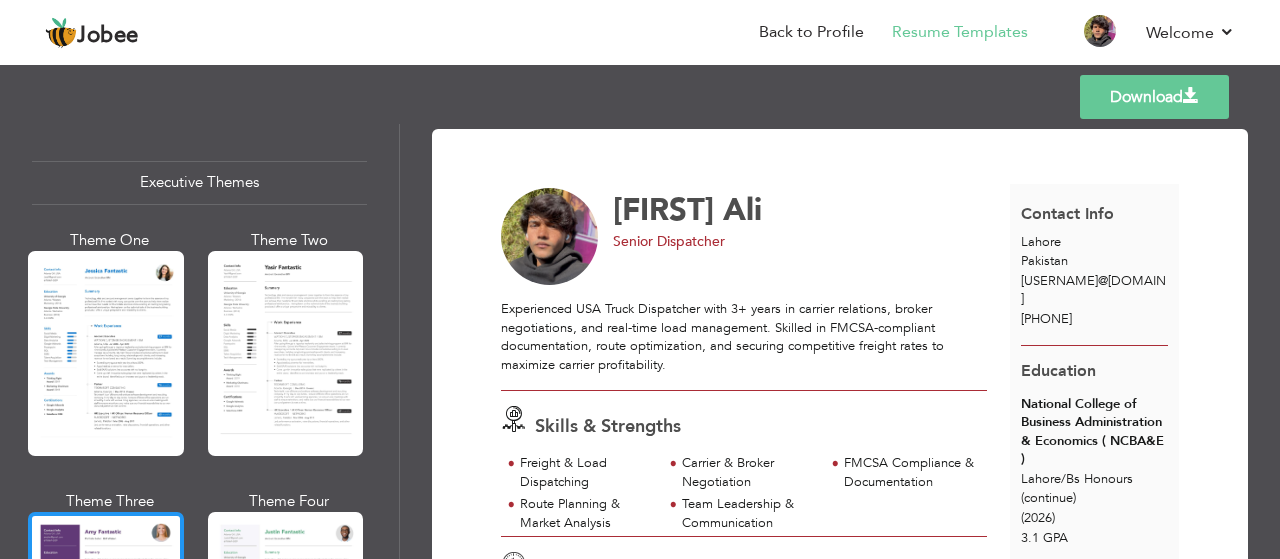 scroll, scrollTop: 1441, scrollLeft: 0, axis: vertical 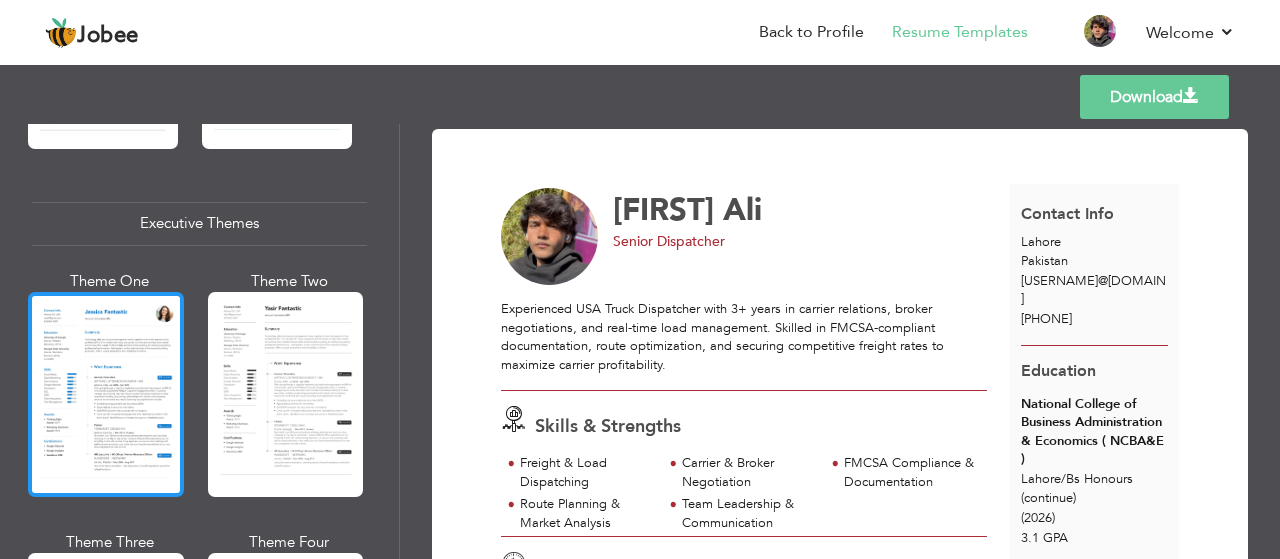 click at bounding box center [106, 394] 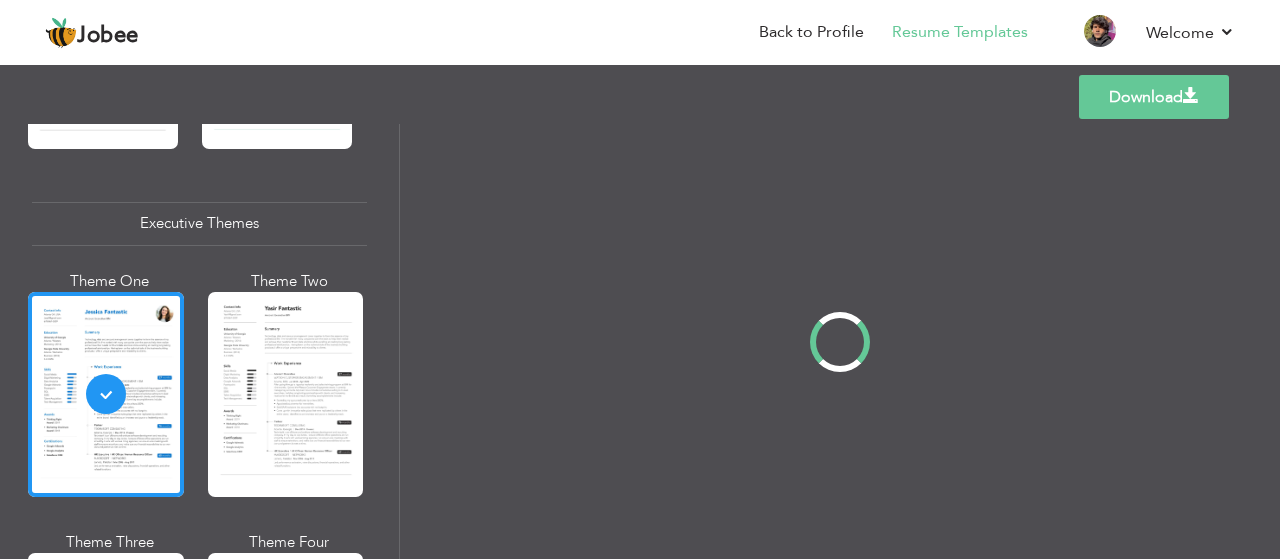 scroll, scrollTop: 1440, scrollLeft: 0, axis: vertical 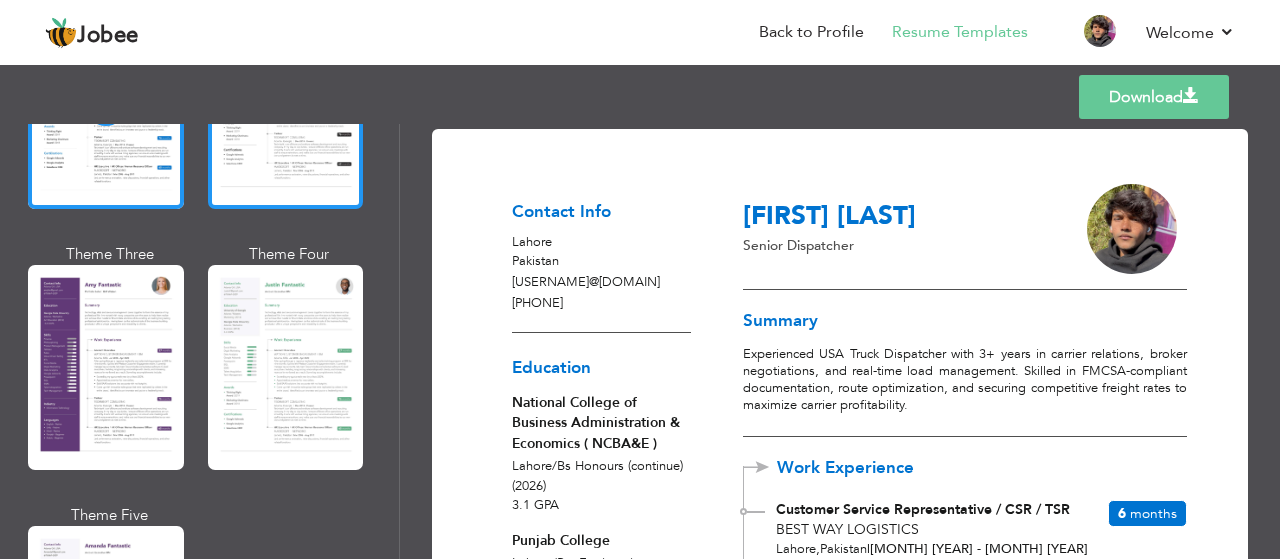 click at bounding box center (286, 367) 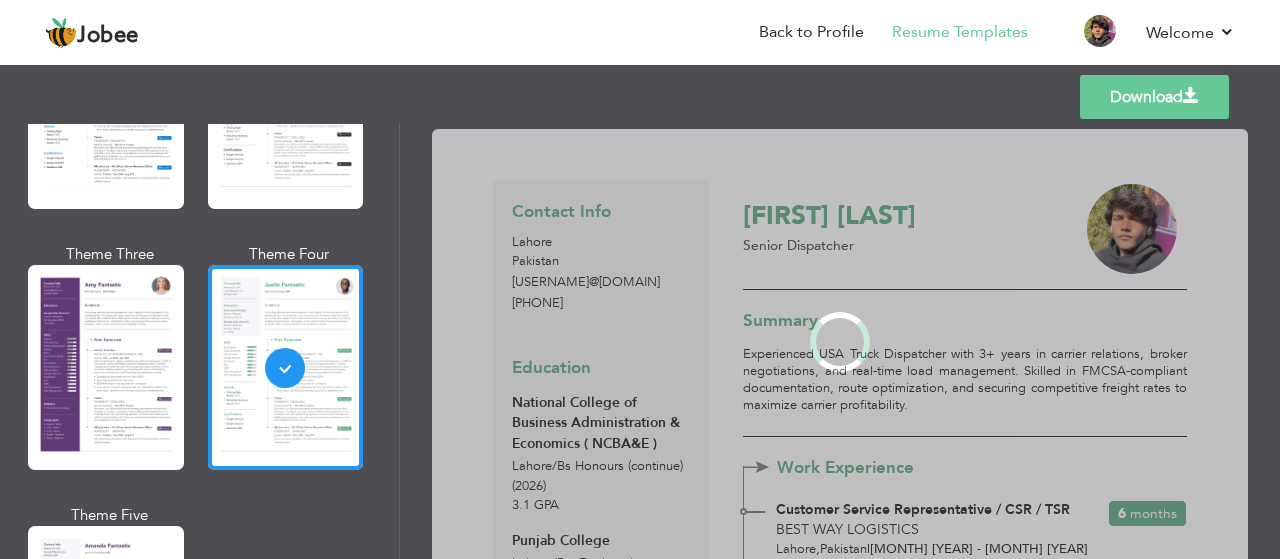 scroll, scrollTop: 1731, scrollLeft: 0, axis: vertical 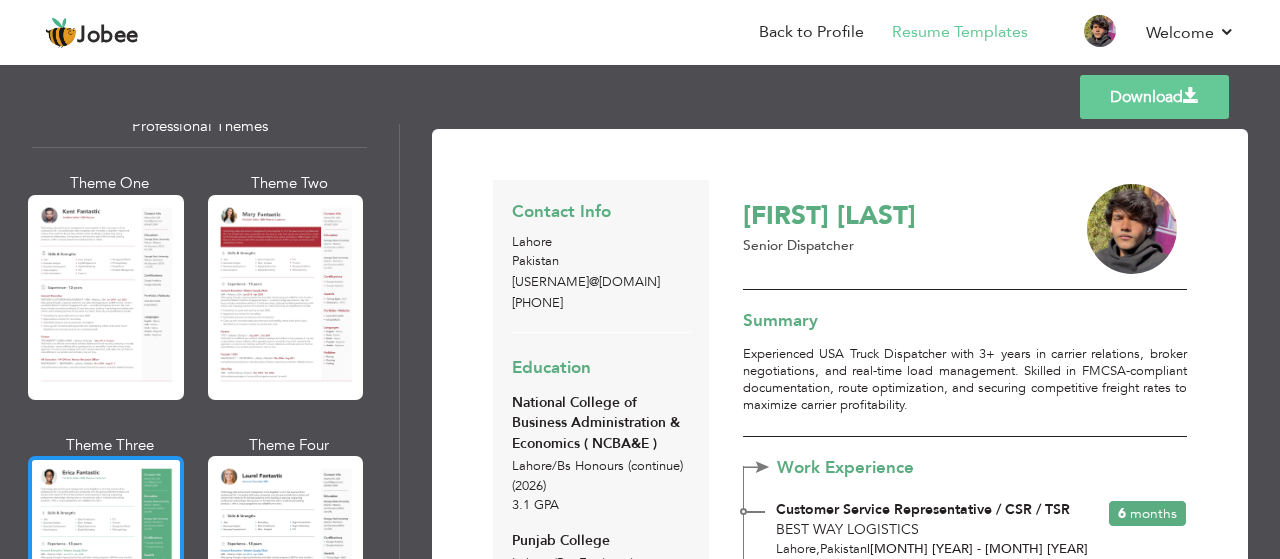 click at bounding box center [106, 297] 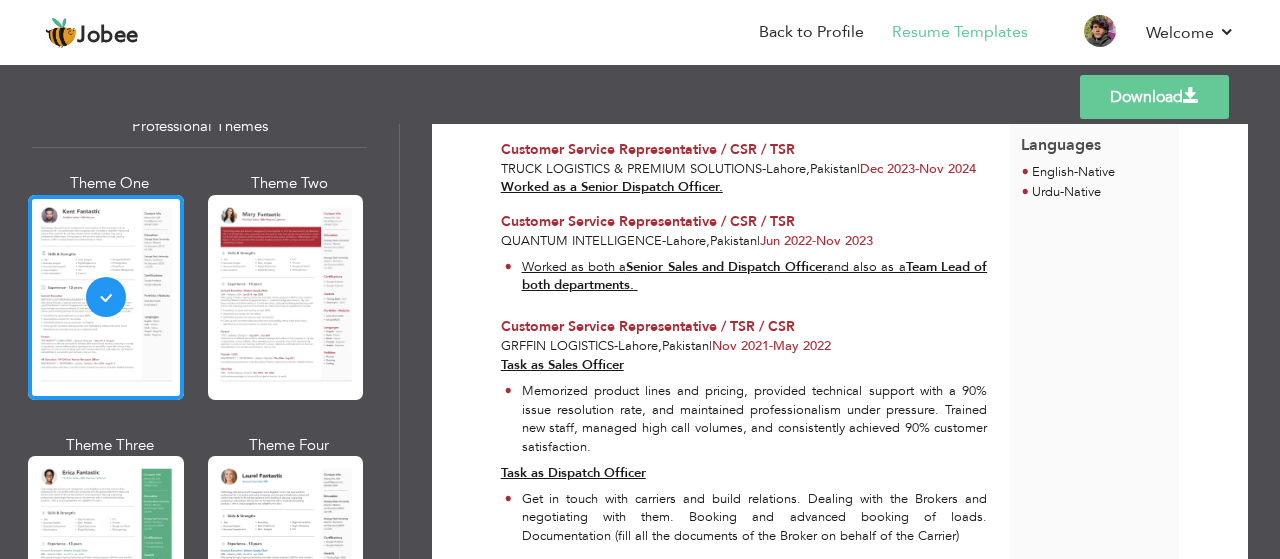 scroll, scrollTop: 685, scrollLeft: 0, axis: vertical 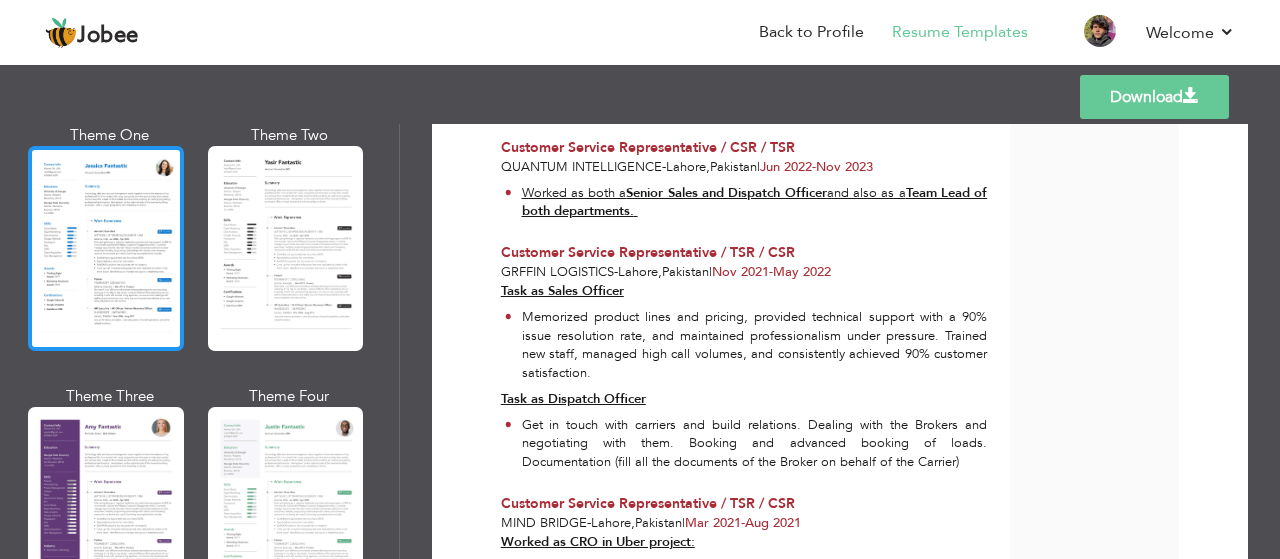 click at bounding box center (106, 248) 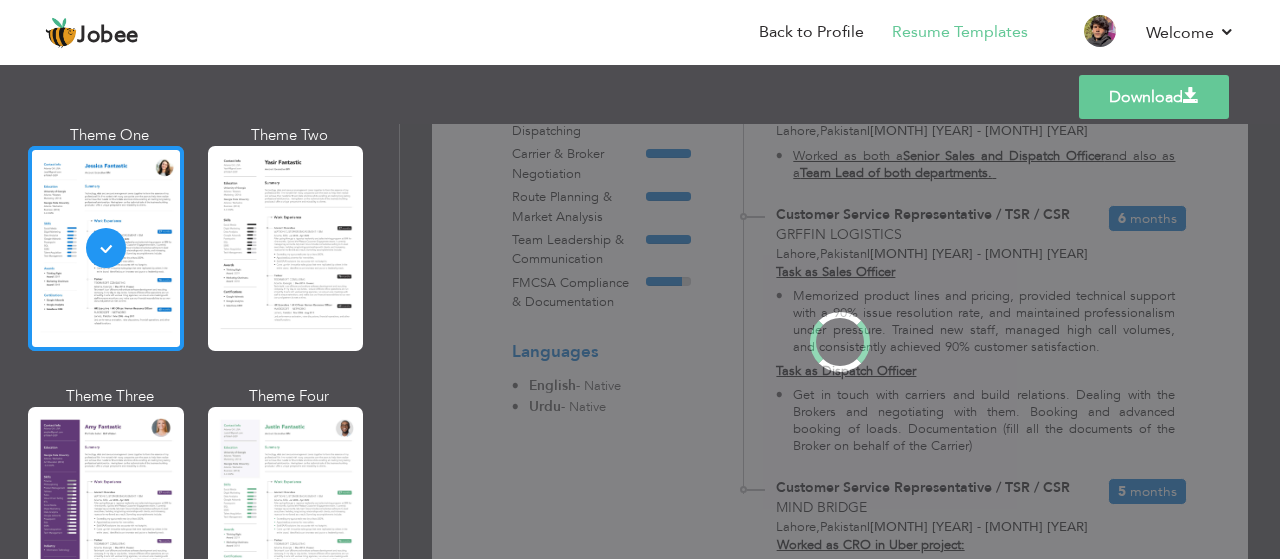 scroll, scrollTop: 0, scrollLeft: 0, axis: both 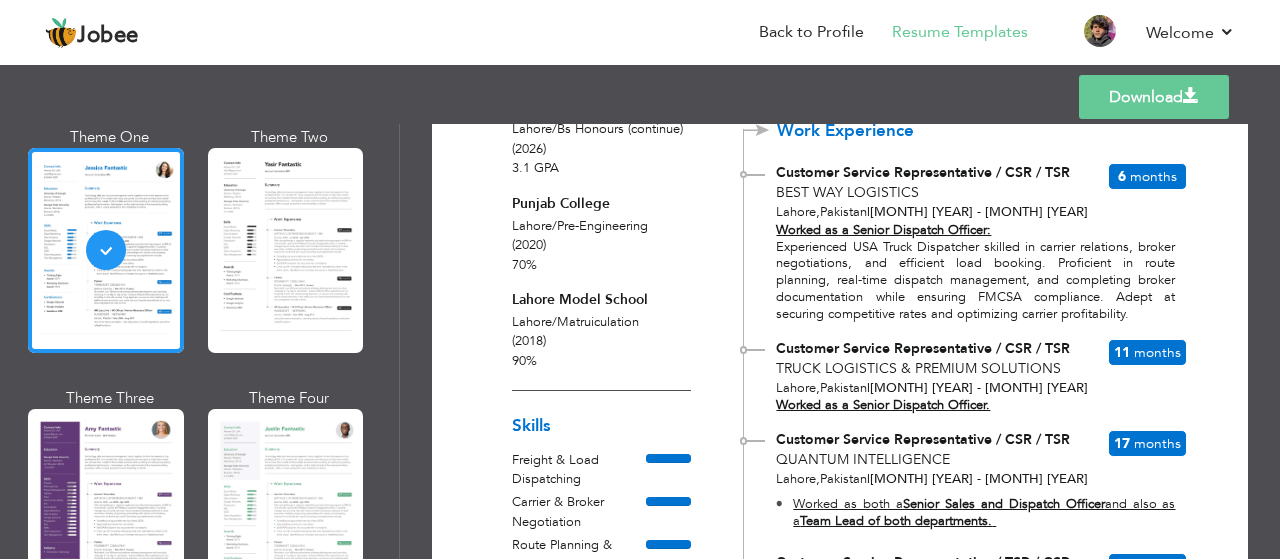 click on "Download" at bounding box center [1154, 97] 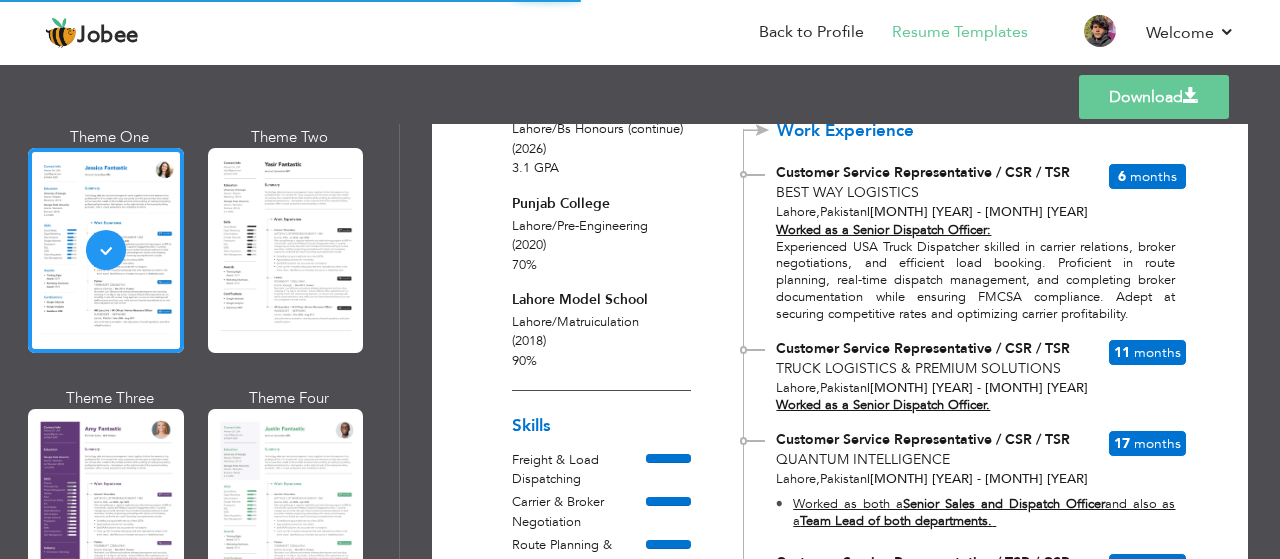 click on "Download" at bounding box center (1154, 97) 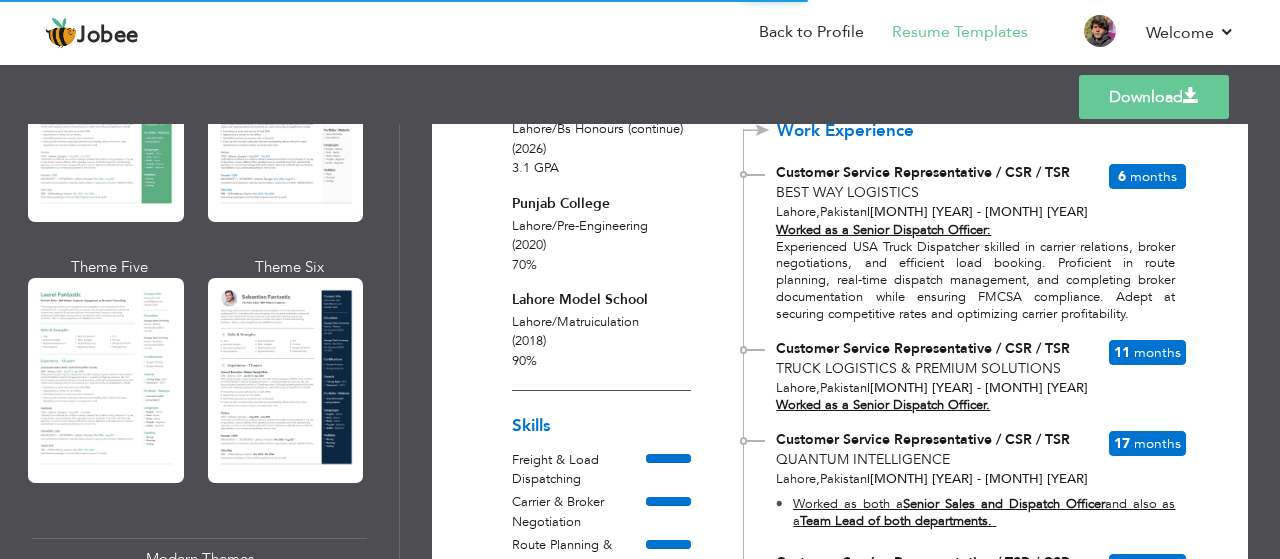 scroll, scrollTop: 459, scrollLeft: 0, axis: vertical 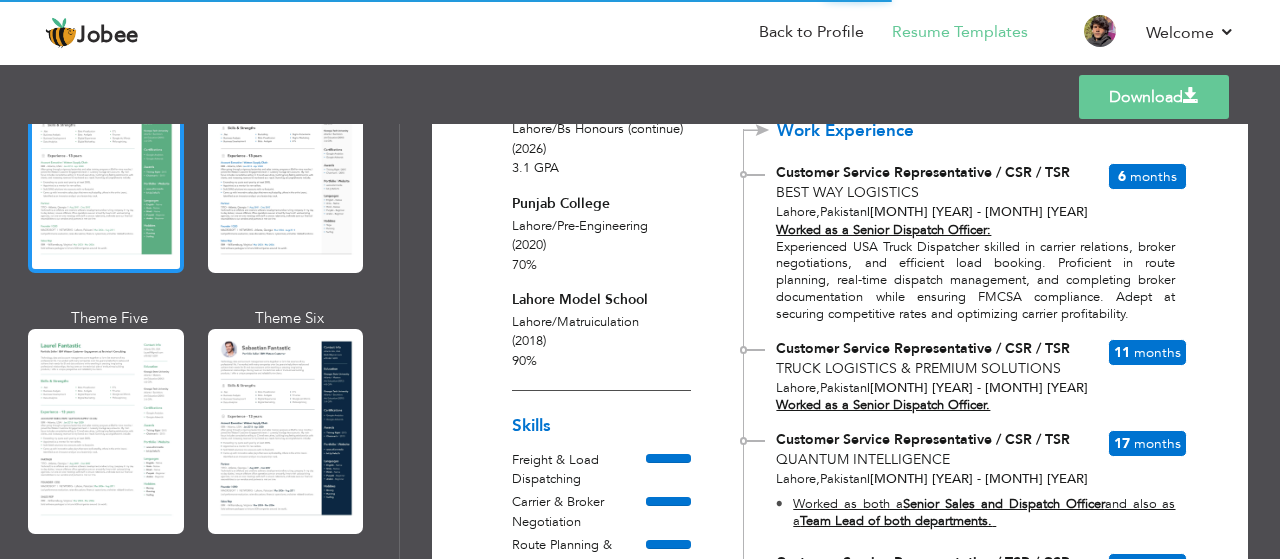 click at bounding box center [106, 170] 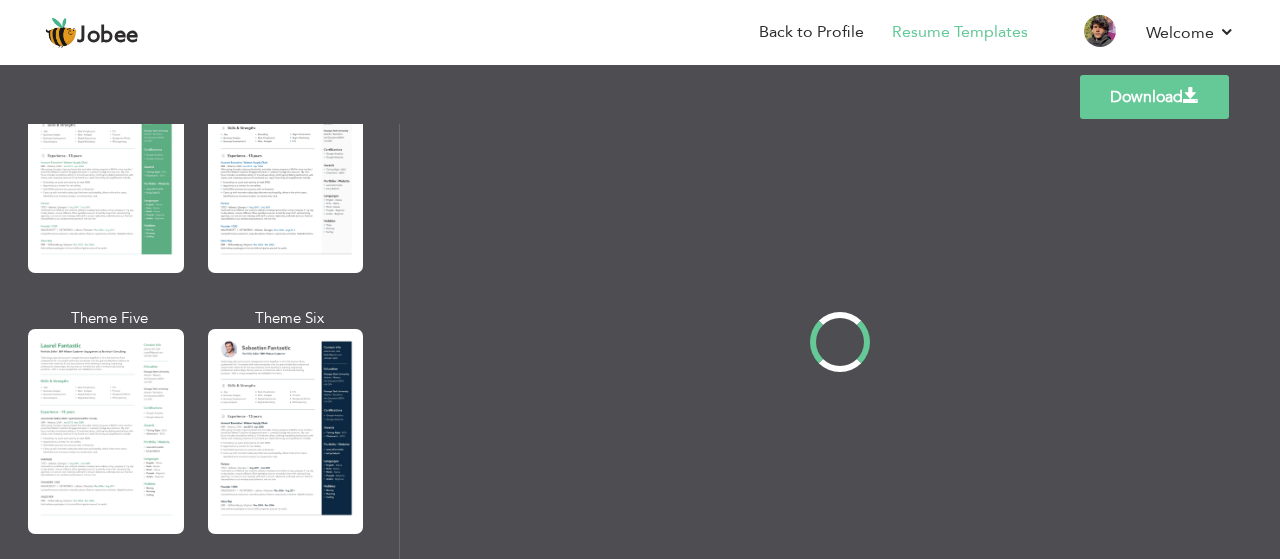 scroll, scrollTop: 0, scrollLeft: 0, axis: both 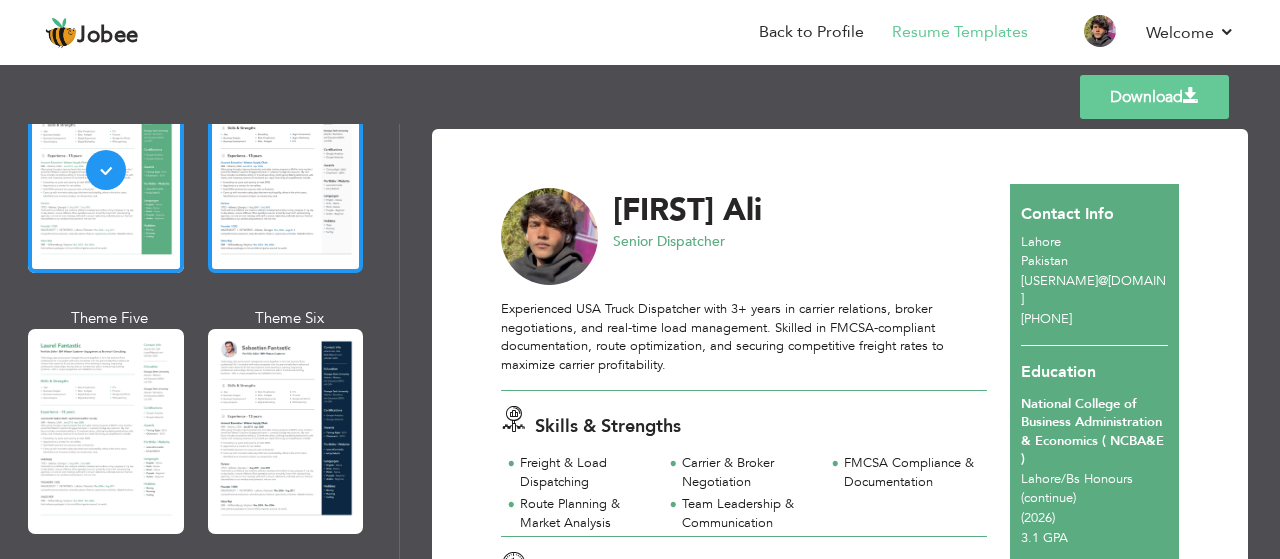 click at bounding box center [286, 170] 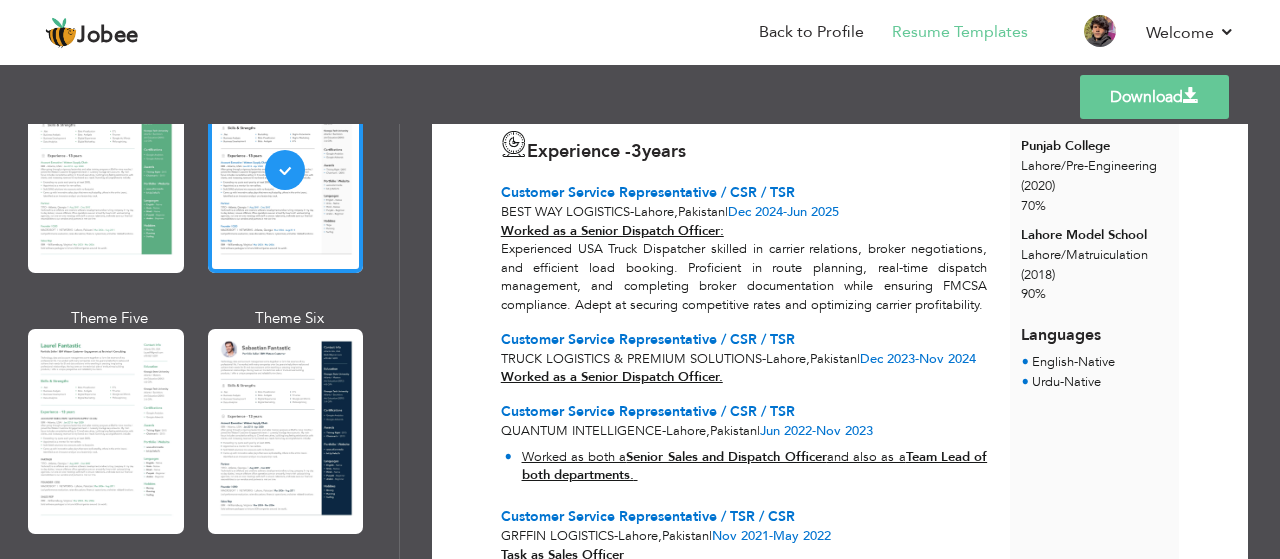 scroll, scrollTop: 425, scrollLeft: 0, axis: vertical 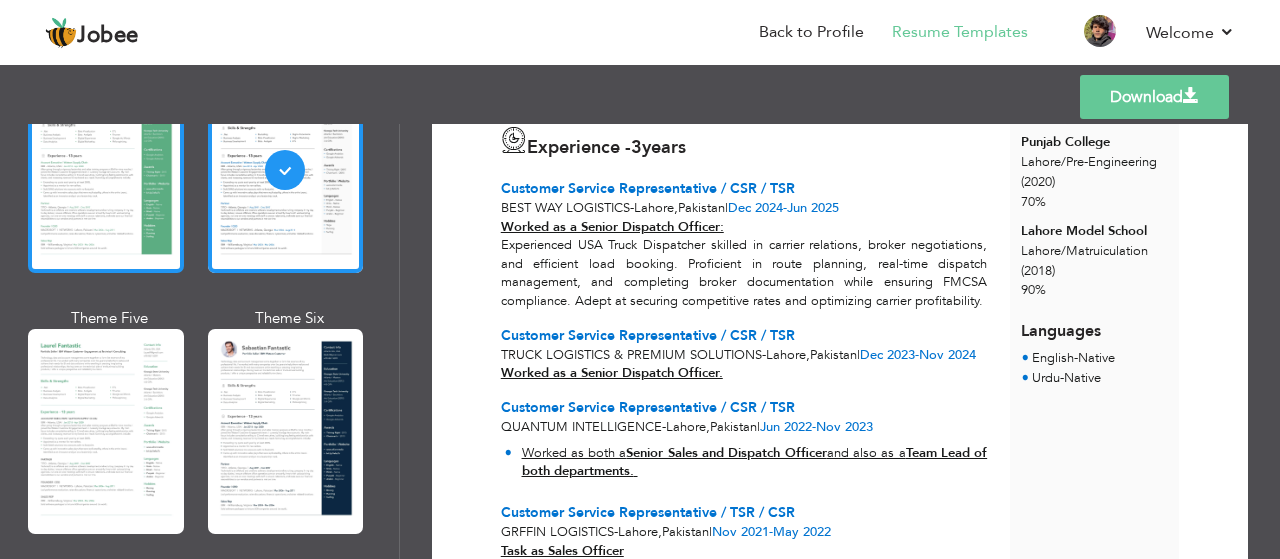 click at bounding box center [106, 170] 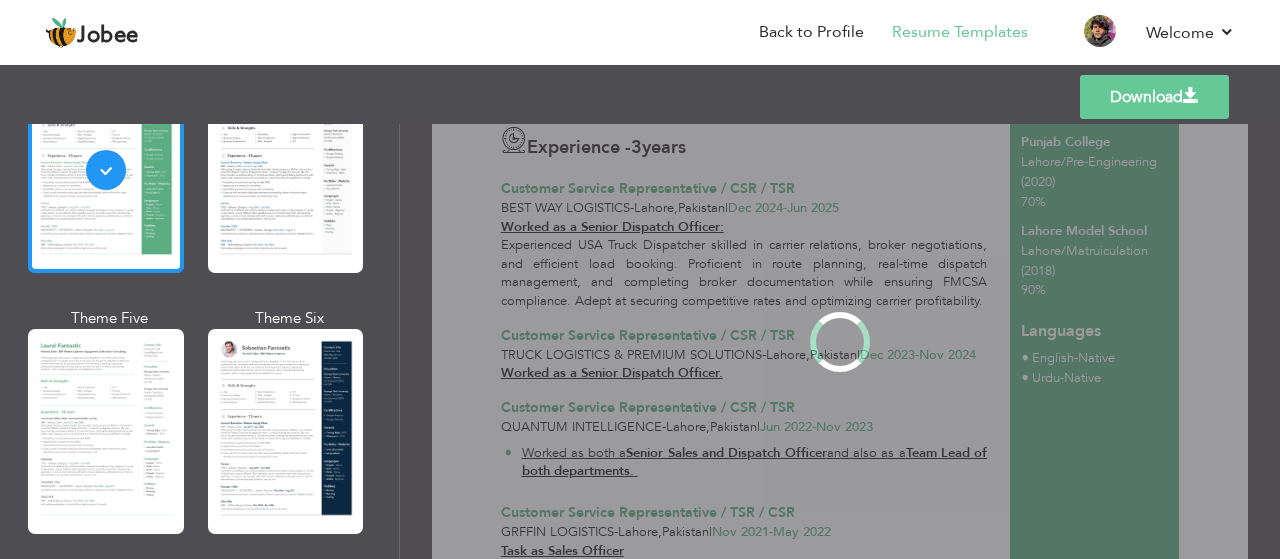 scroll, scrollTop: 0, scrollLeft: 0, axis: both 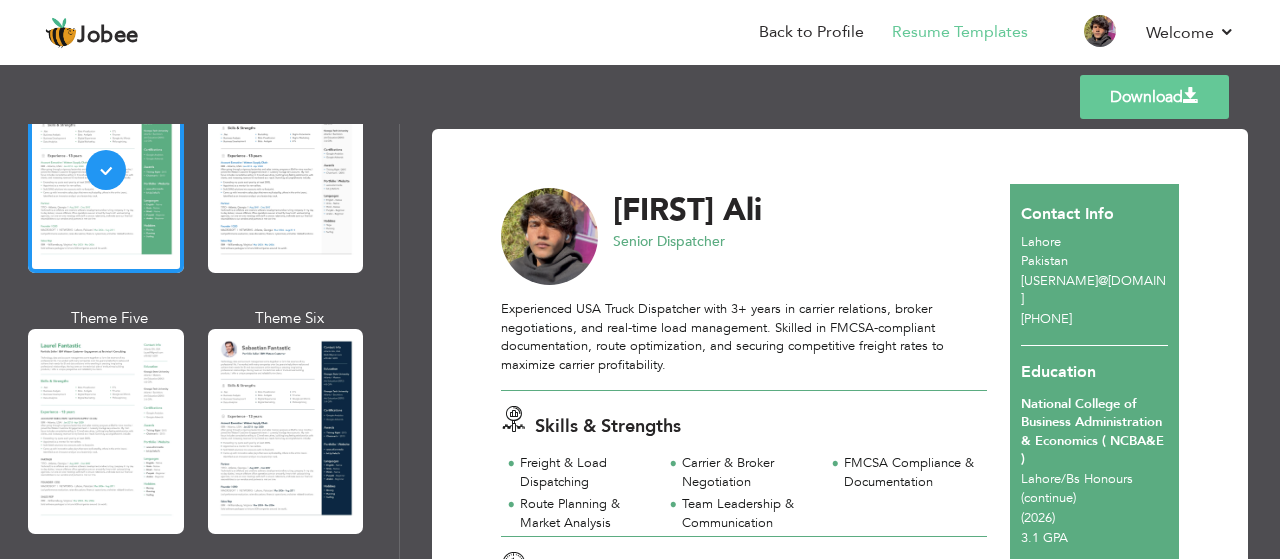 click on "Download" at bounding box center (1154, 97) 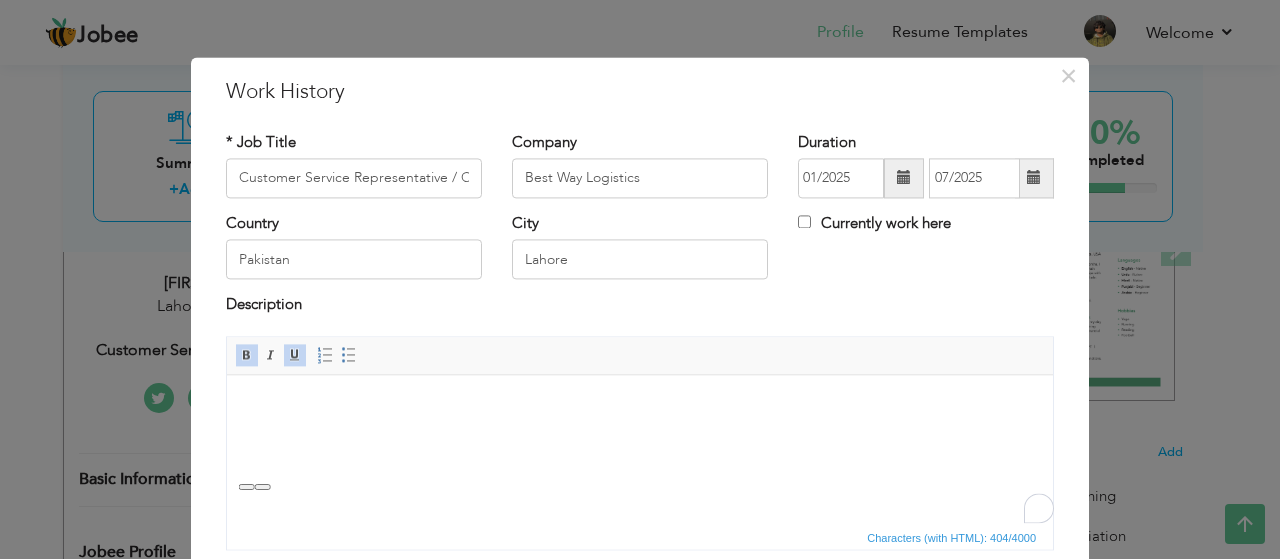 drag, startPoint x: 834, startPoint y: 23, endPoint x: 846, endPoint y: 11, distance: 16.970562 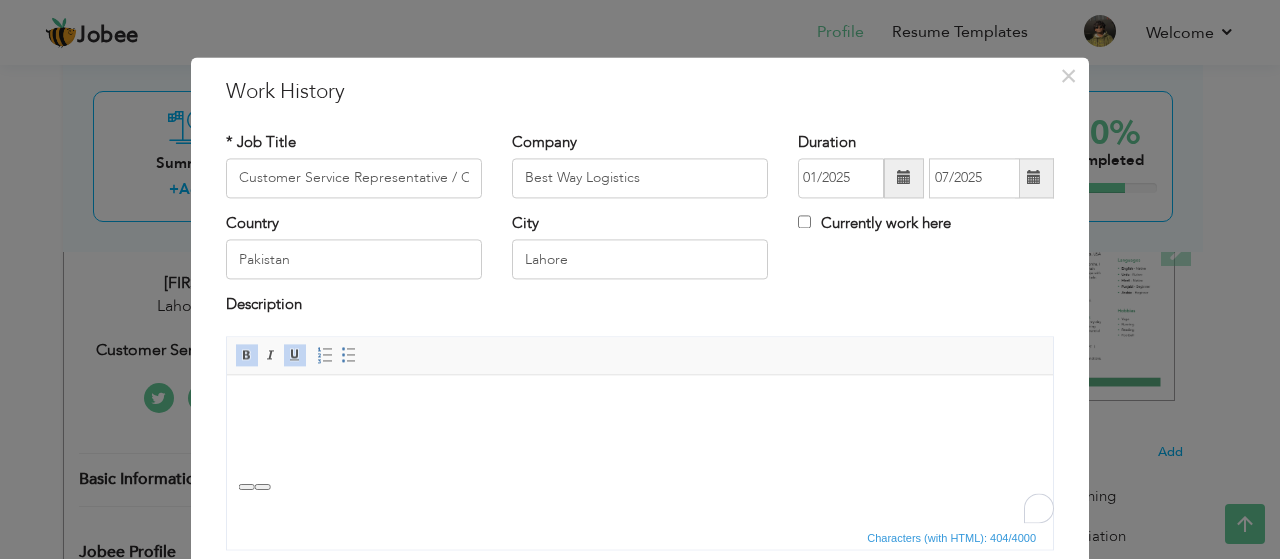 click on "×
Work History
* Job Title
[JOB_TITLE]
Company
[COMPANY_NAME]
Duration [DATE] [CITY]" at bounding box center [640, 279] 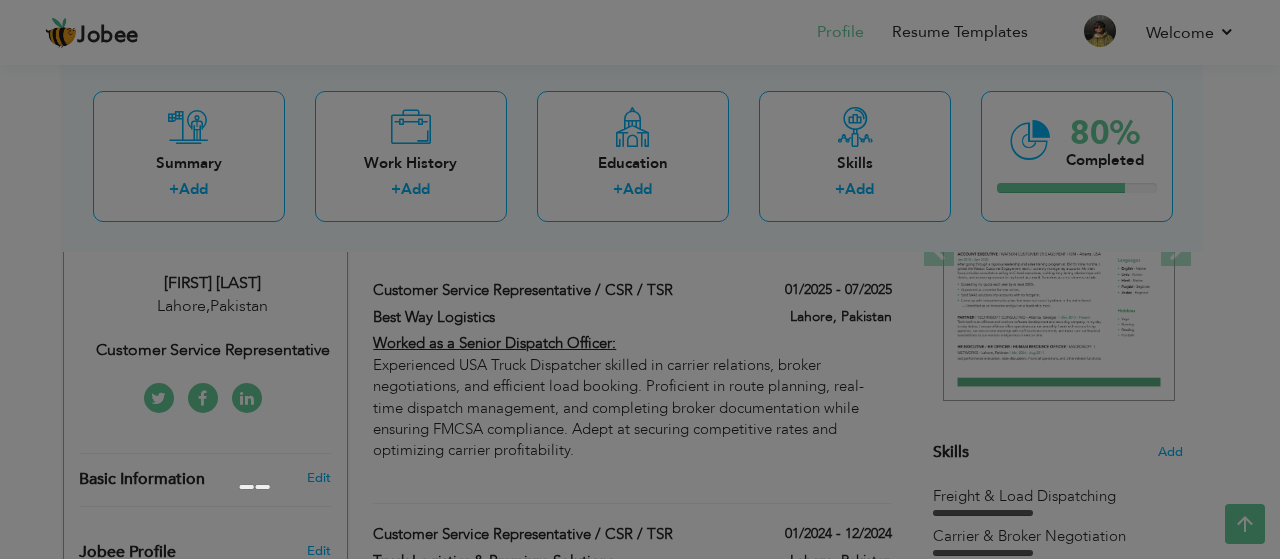 scroll, scrollTop: 0, scrollLeft: 0, axis: both 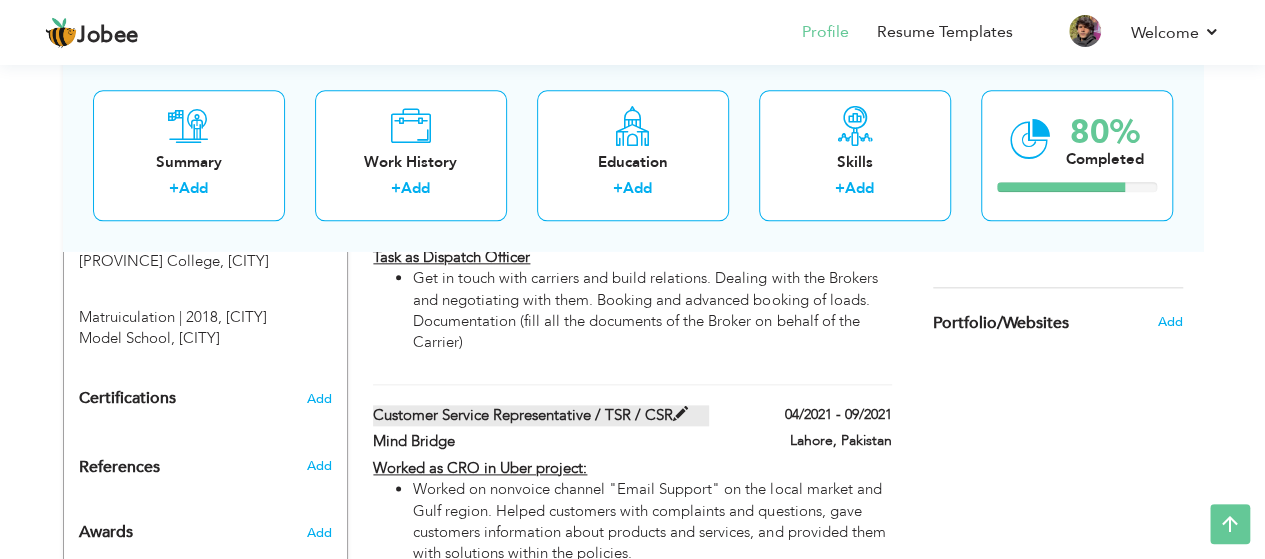 click on "Customer Service Representative / TSR / CSR" at bounding box center (541, 415) 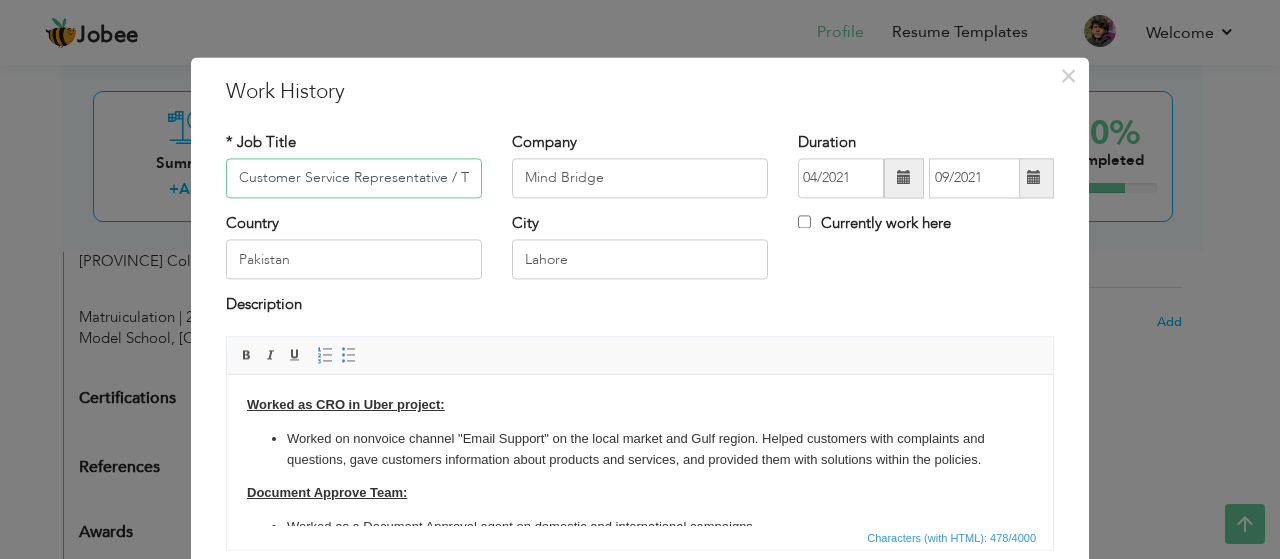 scroll, scrollTop: 0, scrollLeft: 50, axis: horizontal 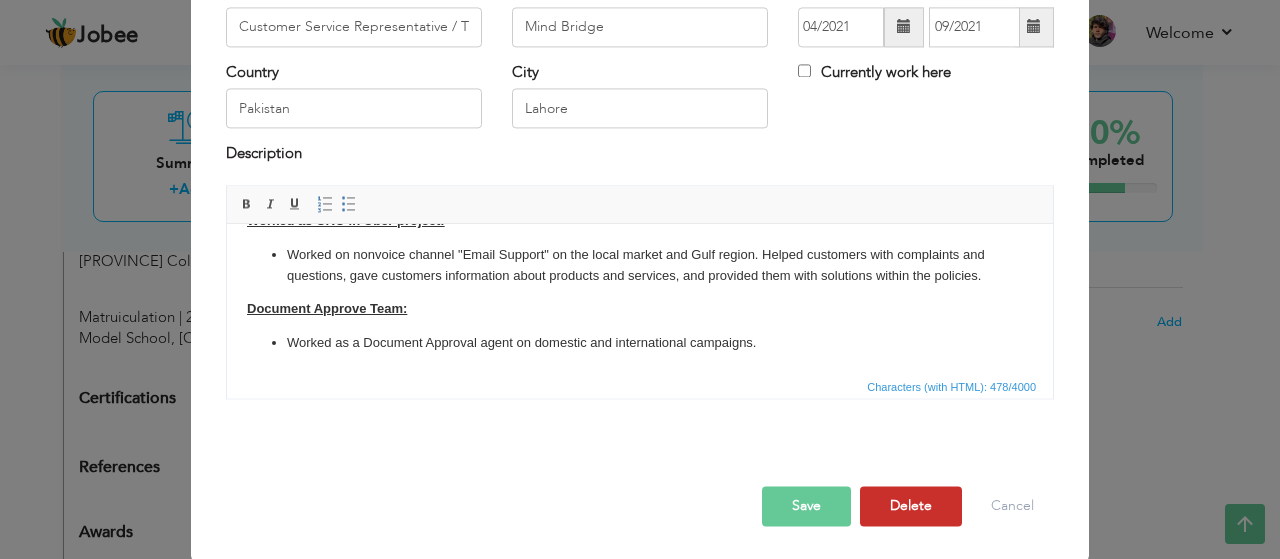 click on "Delete" at bounding box center (911, 506) 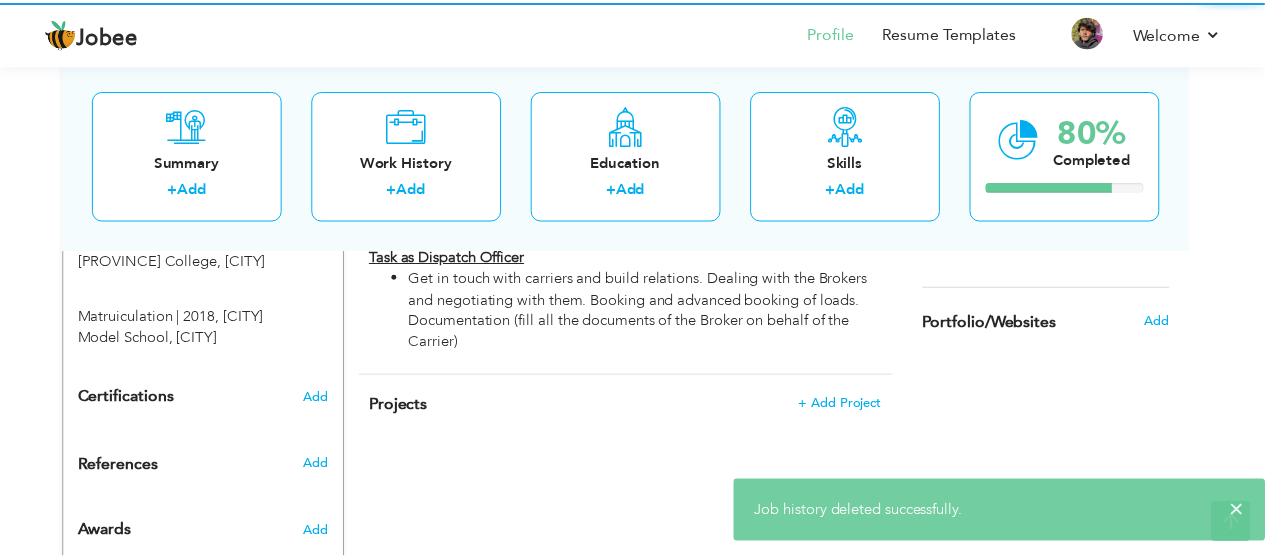 scroll, scrollTop: 0, scrollLeft: 0, axis: both 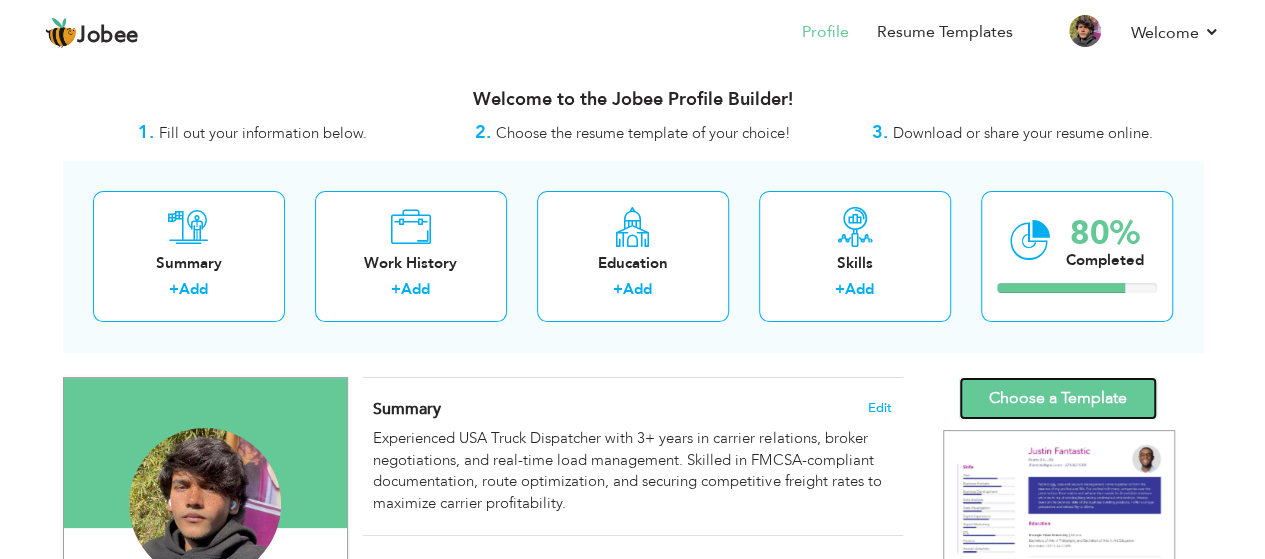 click on "Choose a Template" at bounding box center (1058, 398) 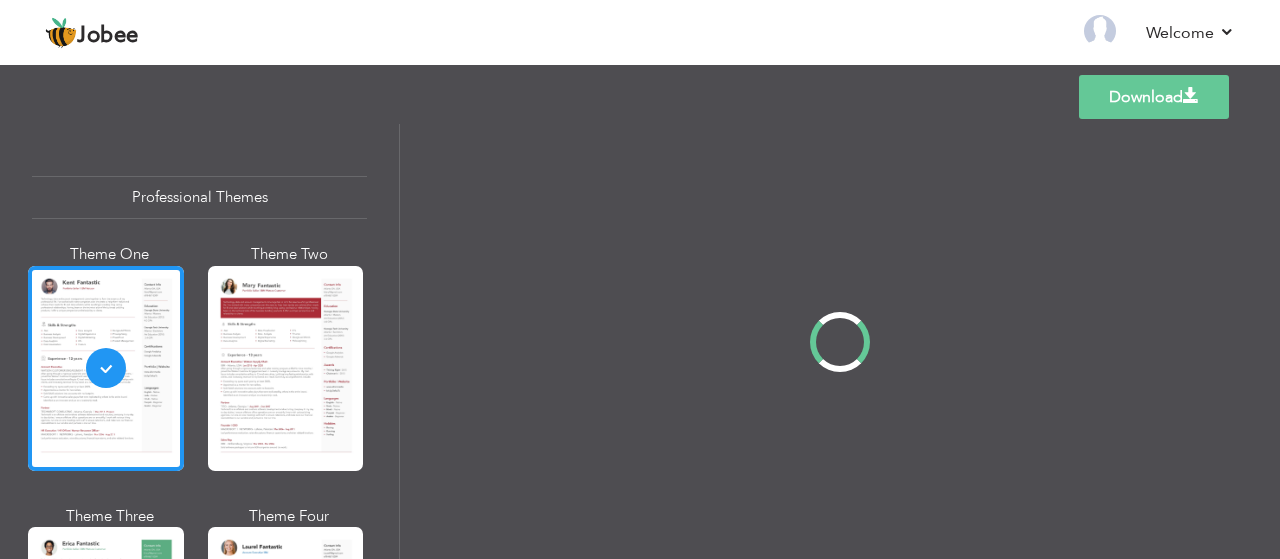 scroll, scrollTop: 0, scrollLeft: 0, axis: both 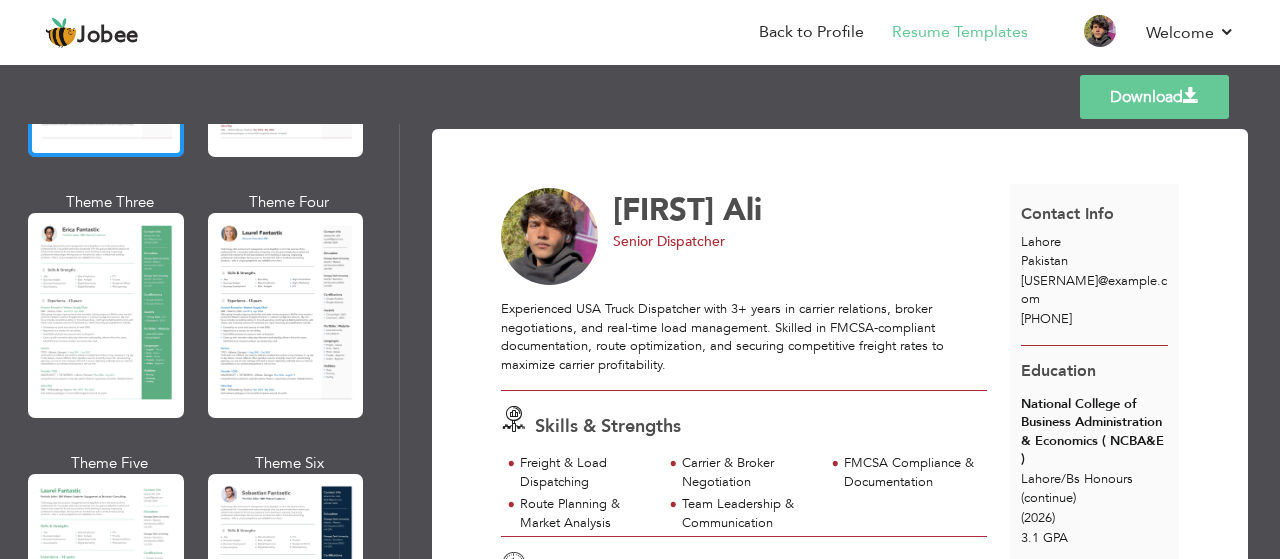 click at bounding box center [106, 315] 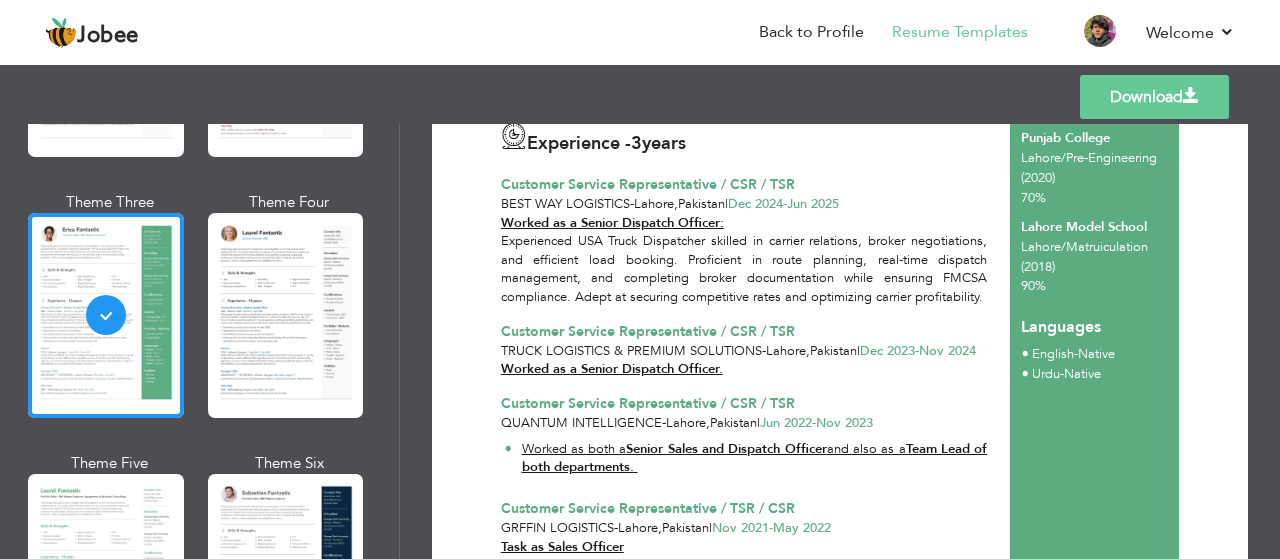 scroll, scrollTop: 737, scrollLeft: 0, axis: vertical 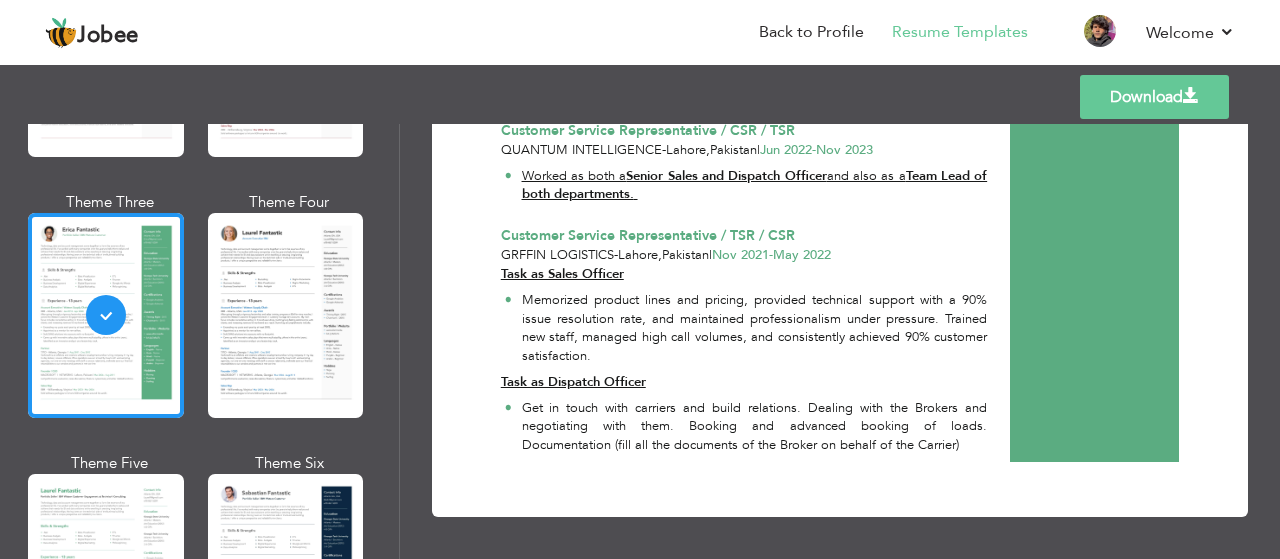 click on "Download" at bounding box center (1154, 97) 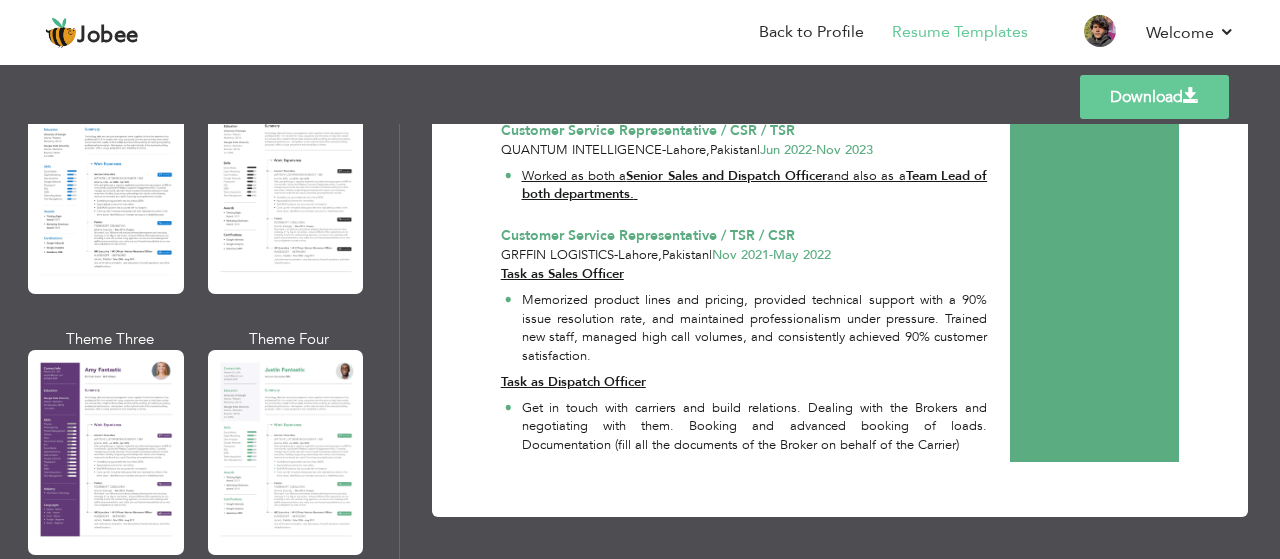 scroll, scrollTop: 1645, scrollLeft: 0, axis: vertical 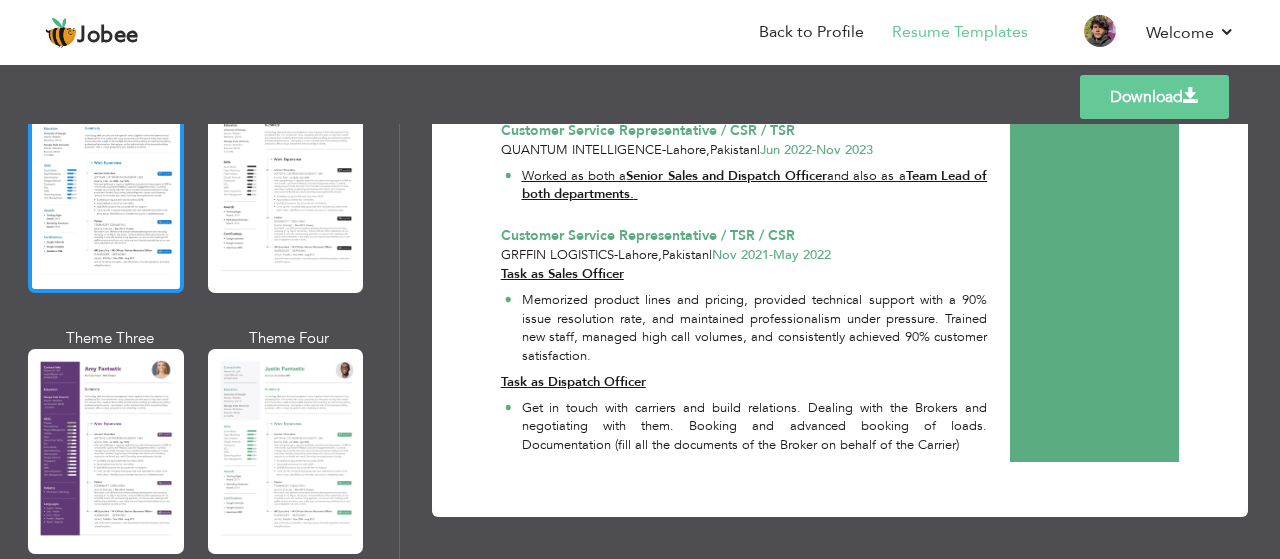 click at bounding box center [106, 190] 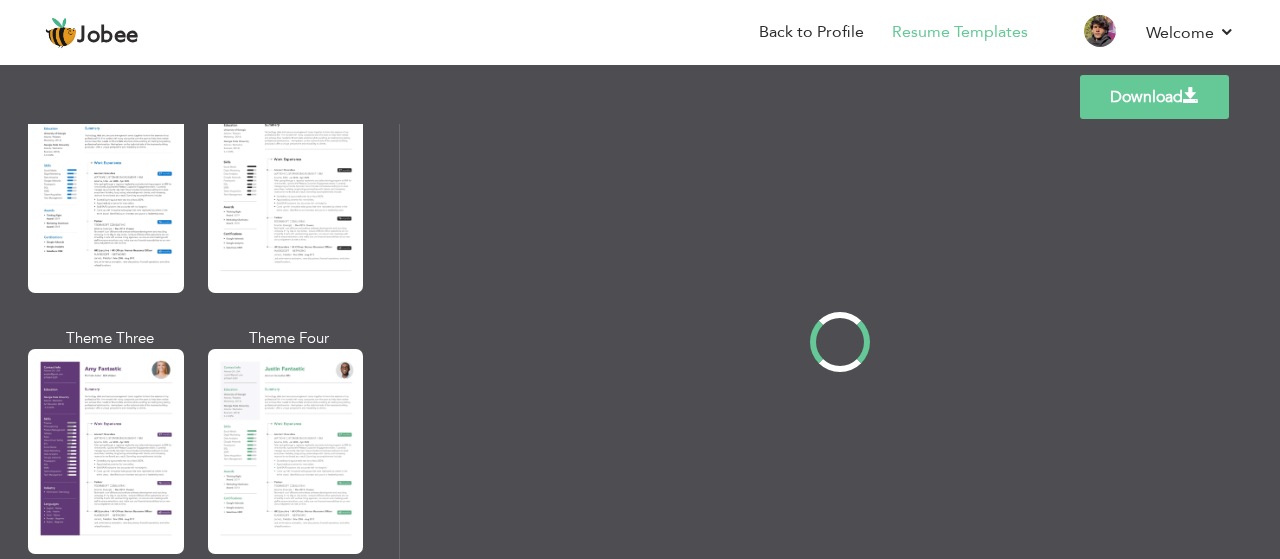 scroll, scrollTop: 0, scrollLeft: 0, axis: both 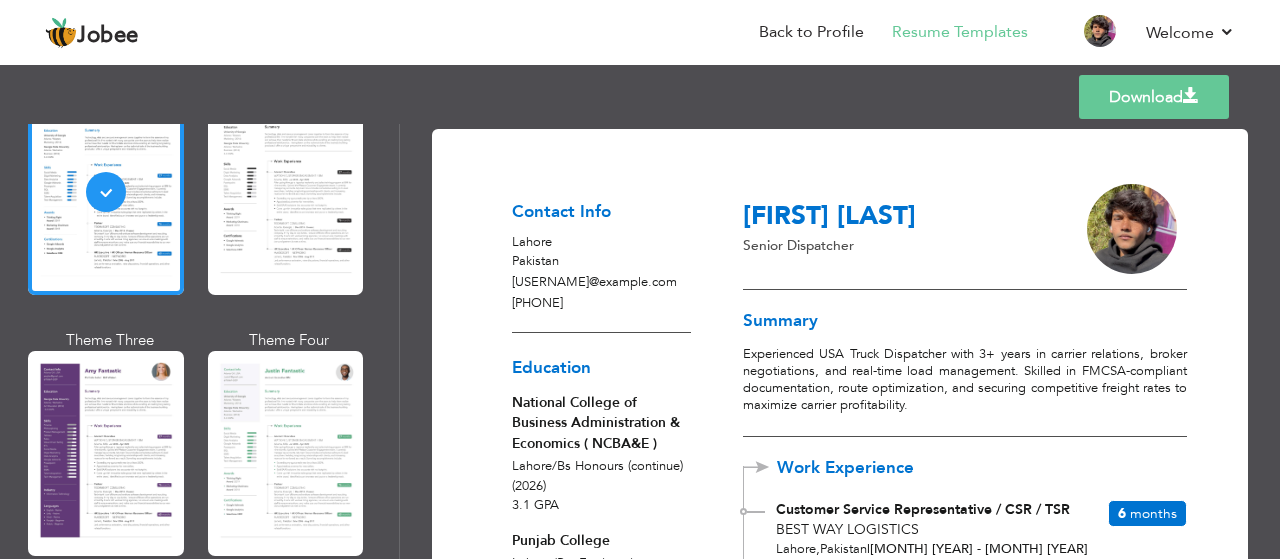 click at bounding box center [1191, 96] 